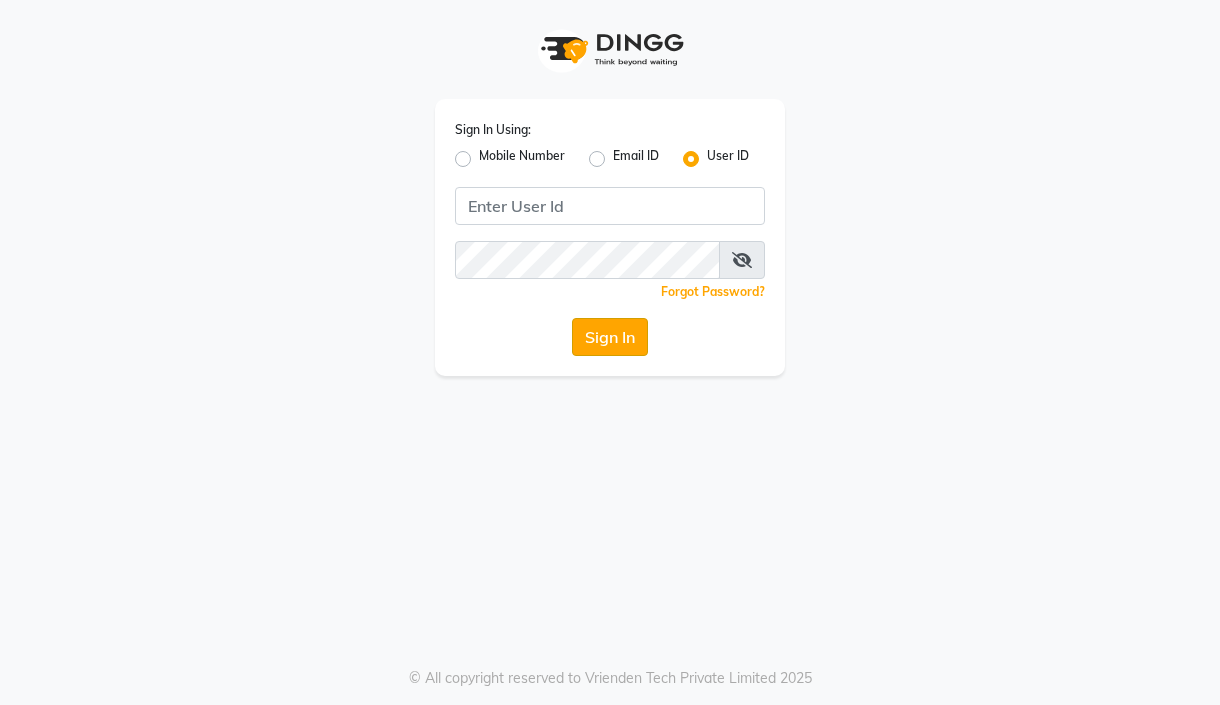 scroll, scrollTop: 0, scrollLeft: 0, axis: both 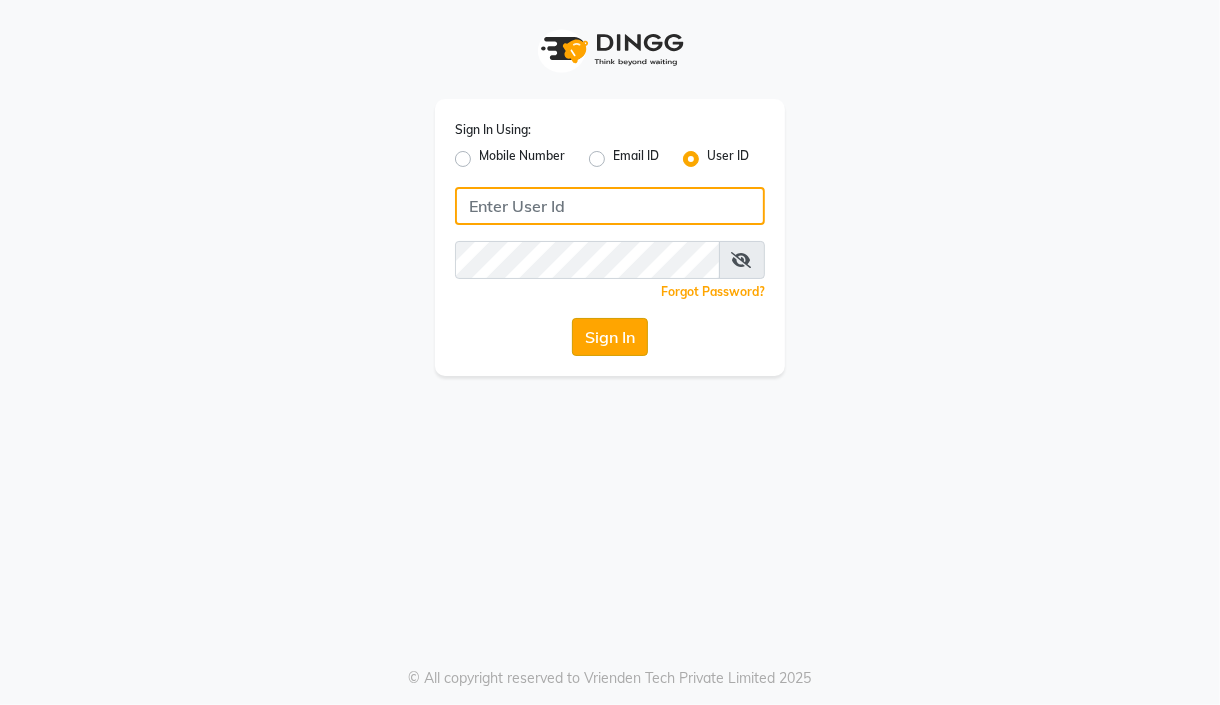 type on "hairstorm" 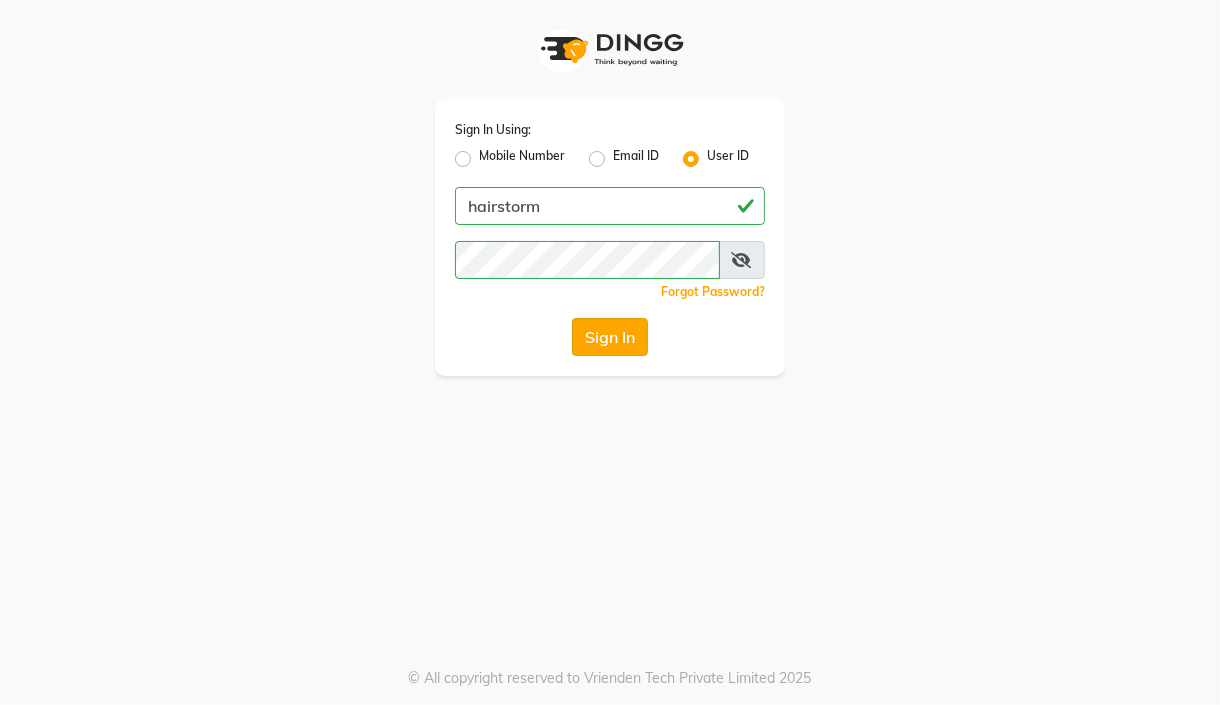 click on "Sign In" 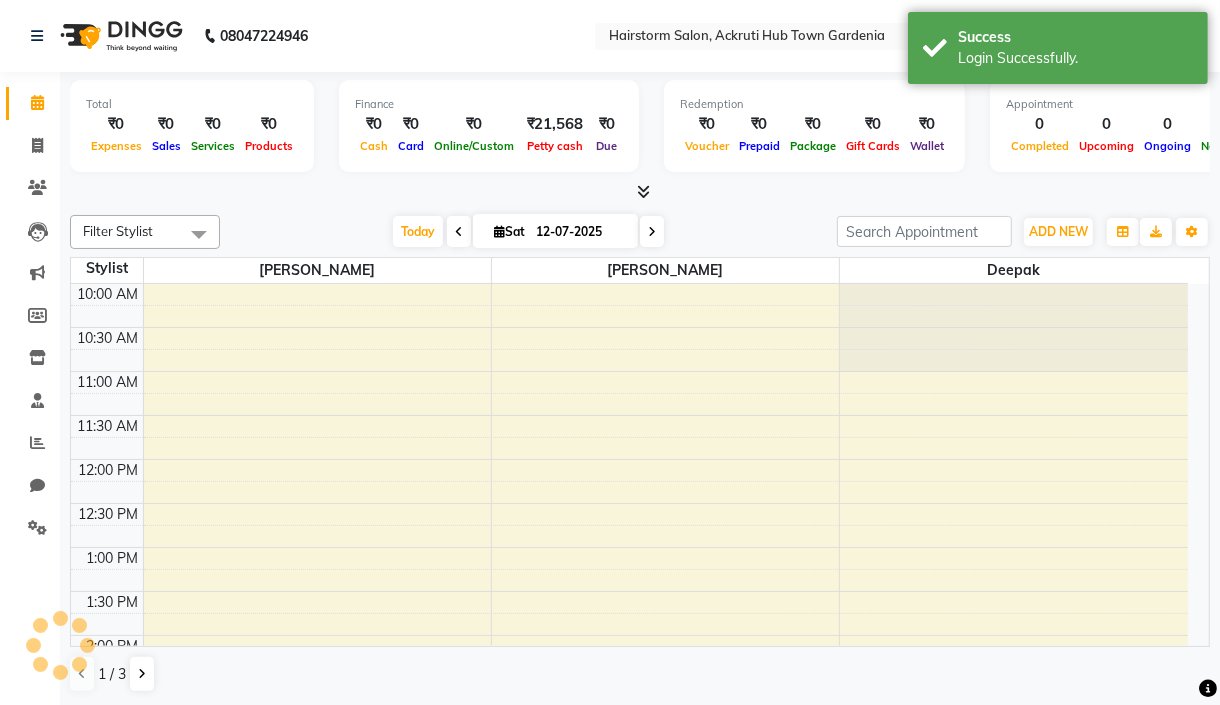 scroll, scrollTop: 0, scrollLeft: 0, axis: both 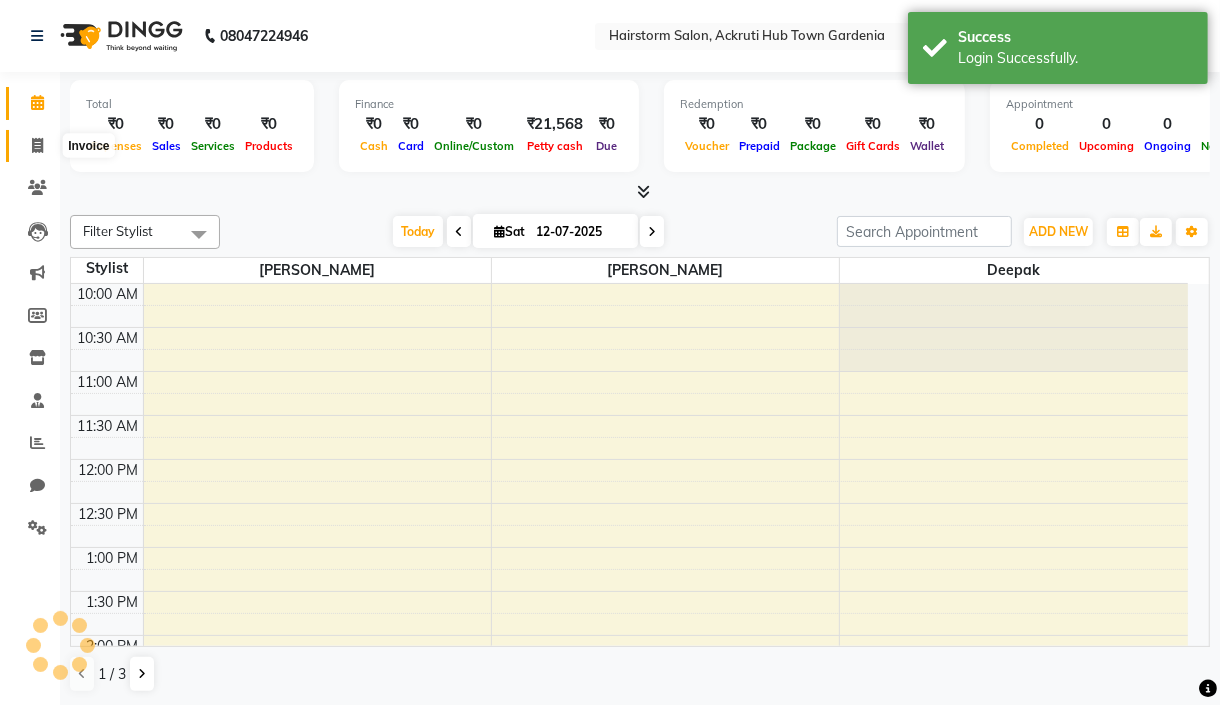click 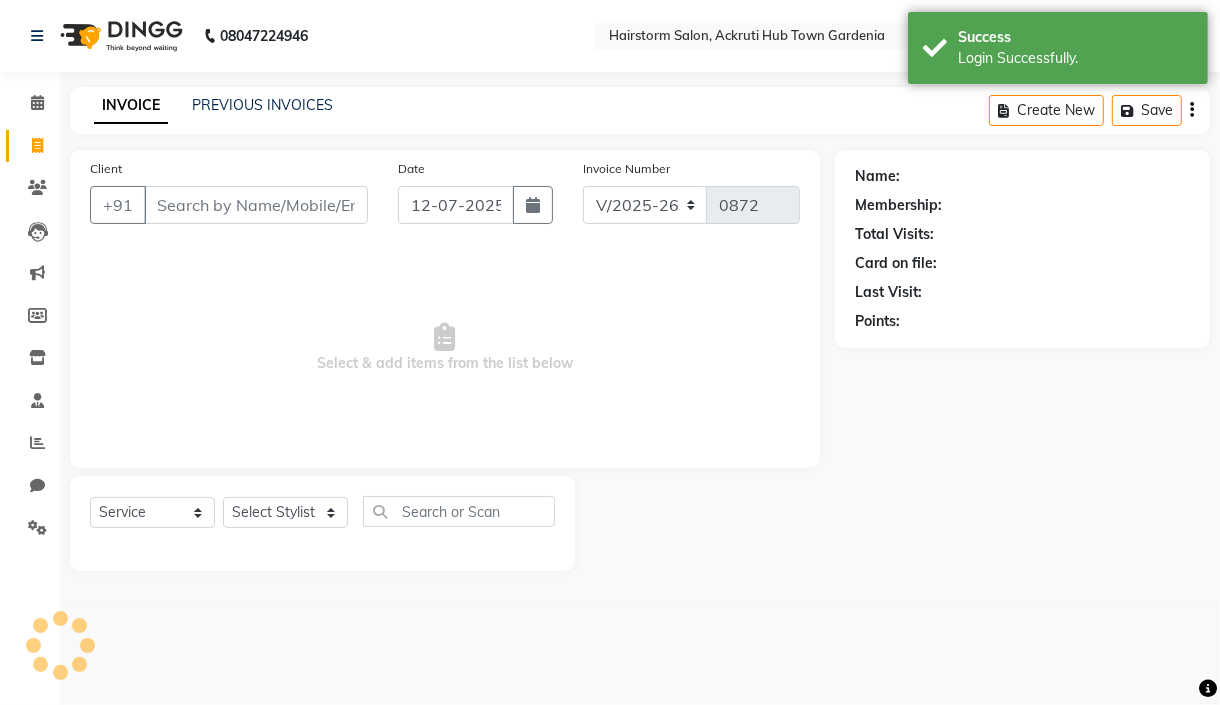 click 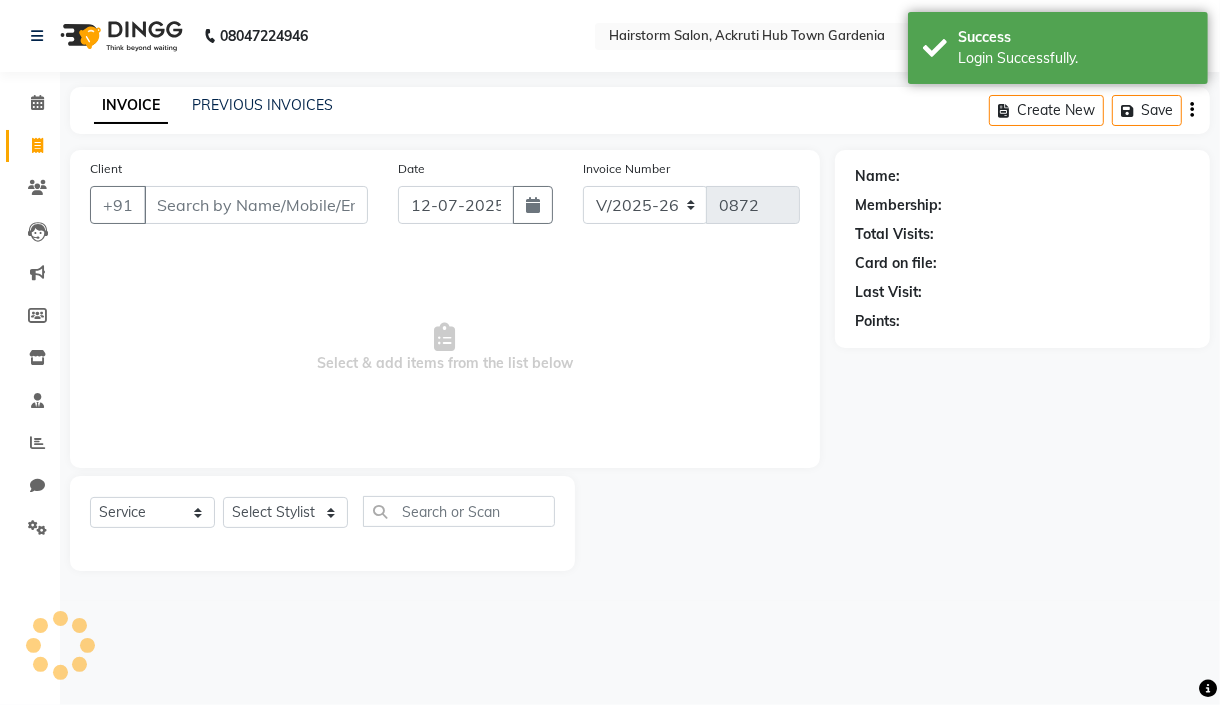 click on "Client" at bounding box center (256, 205) 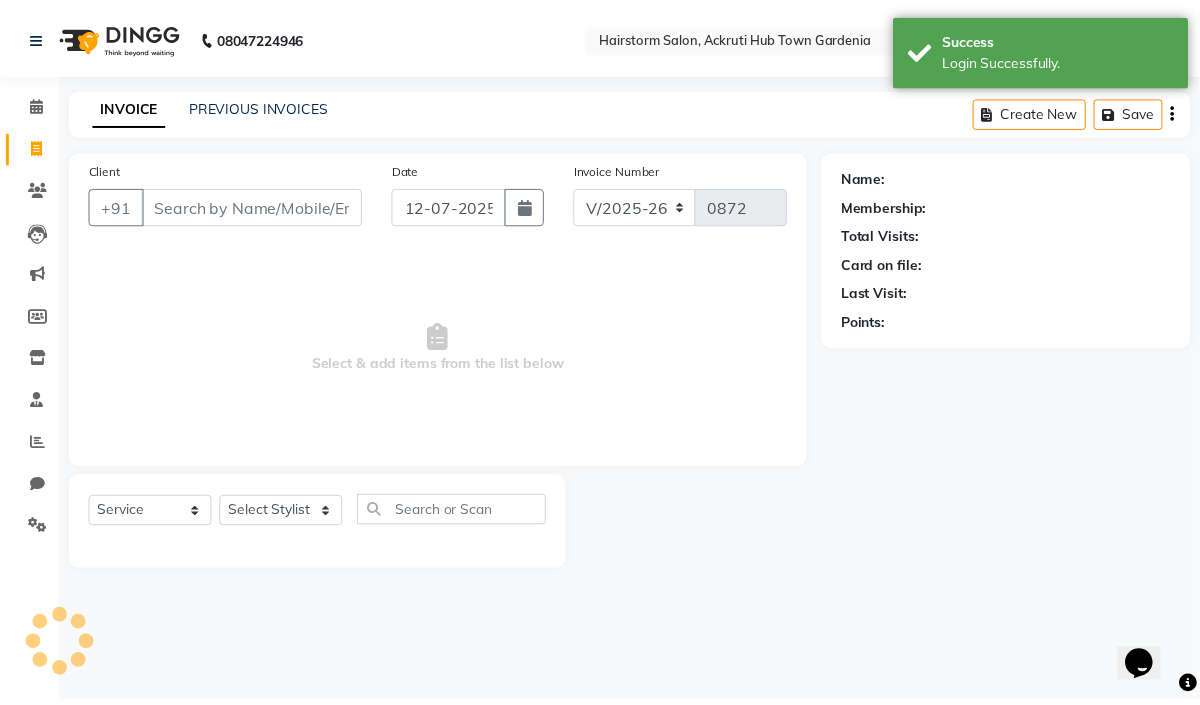 scroll, scrollTop: 0, scrollLeft: 0, axis: both 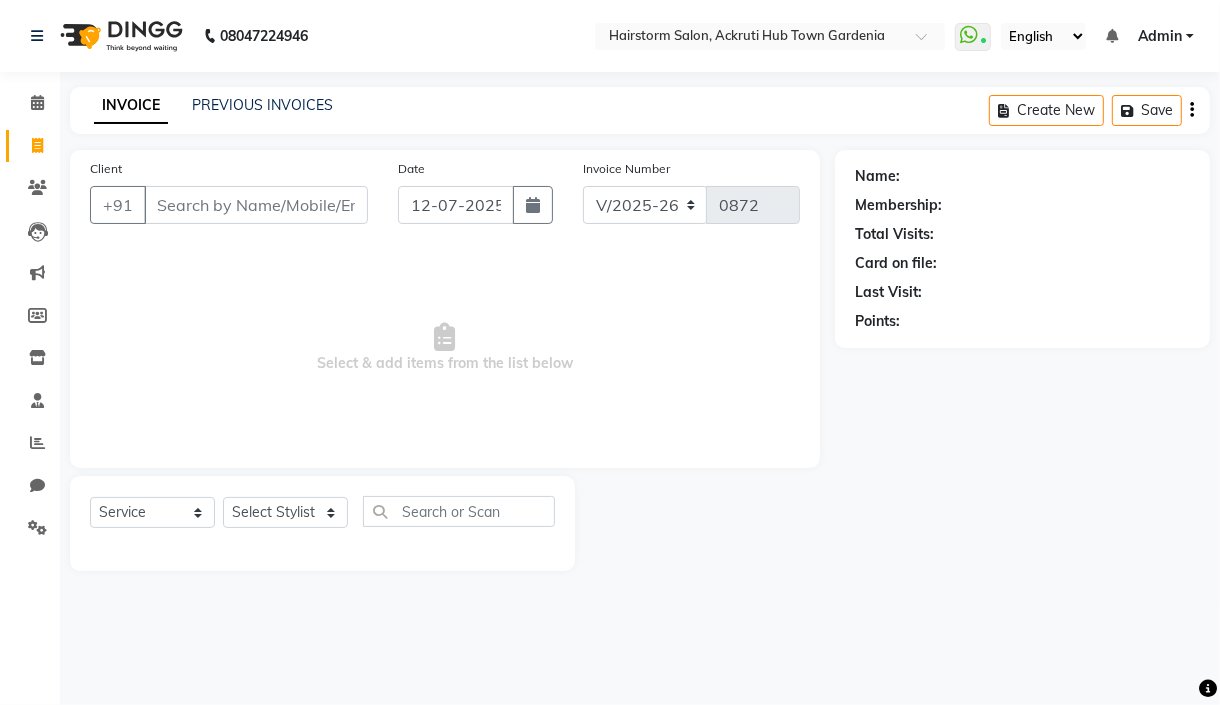 click on "Client" at bounding box center [256, 205] 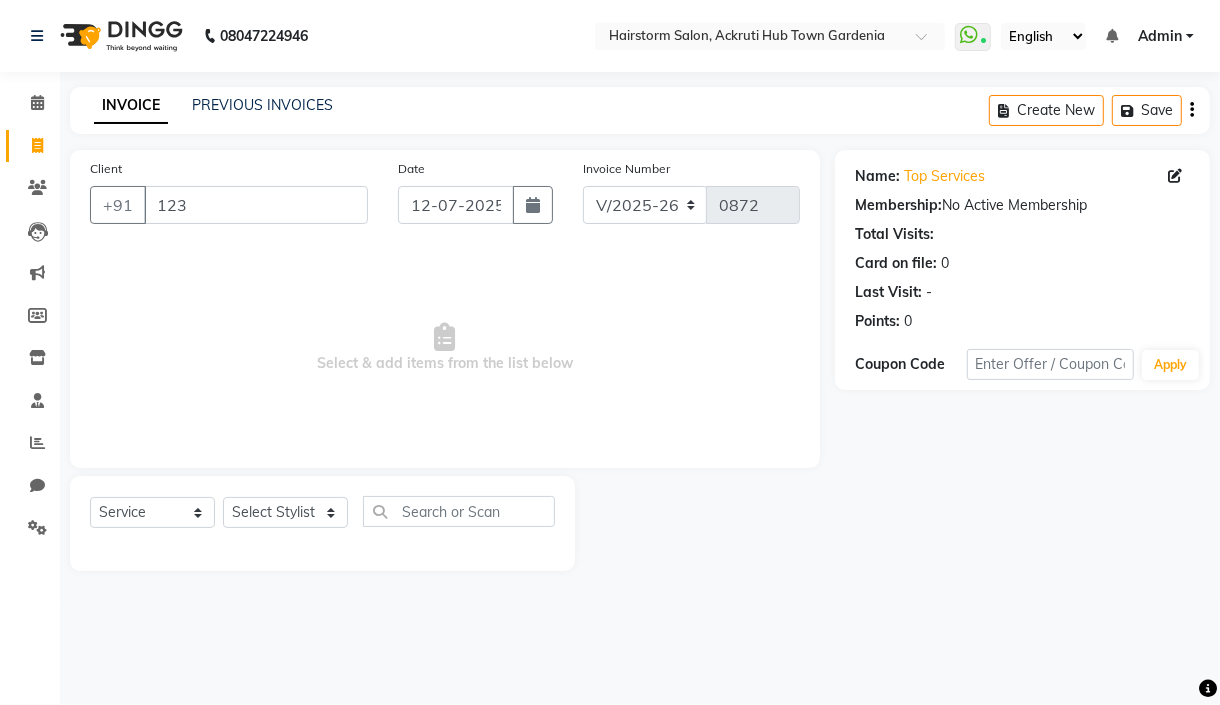 click on "Select & add items from the list below" at bounding box center [445, 348] 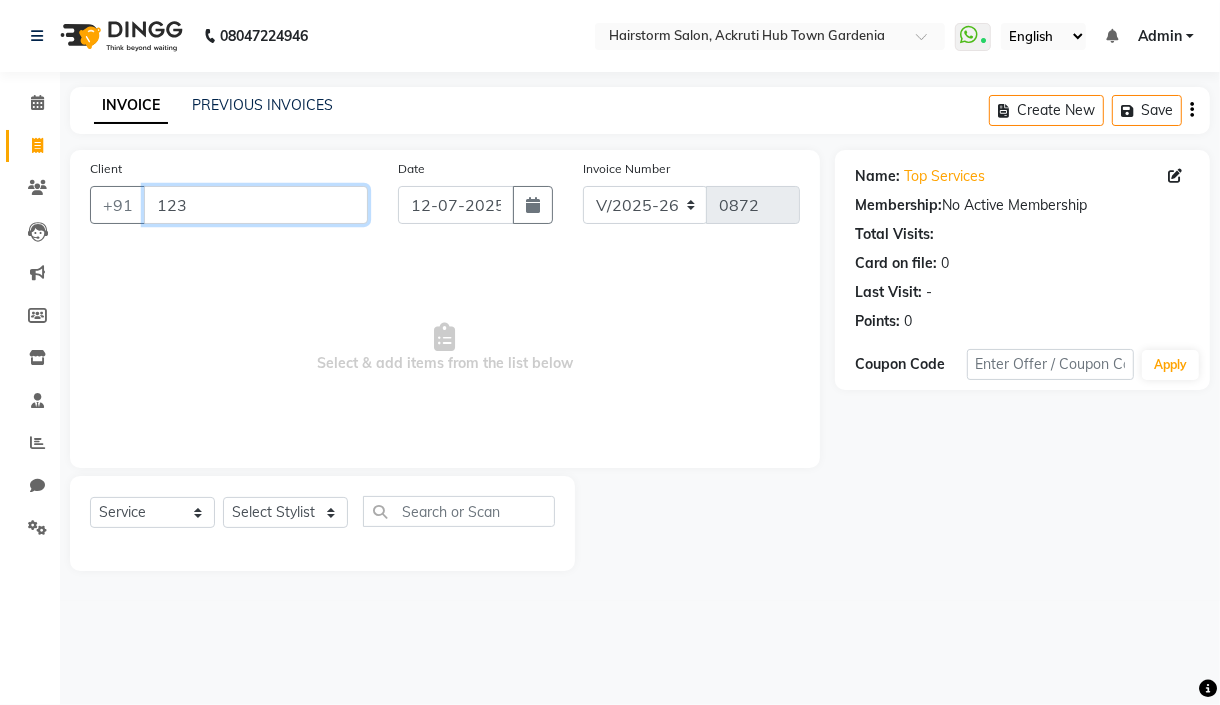 click on "123" at bounding box center [256, 205] 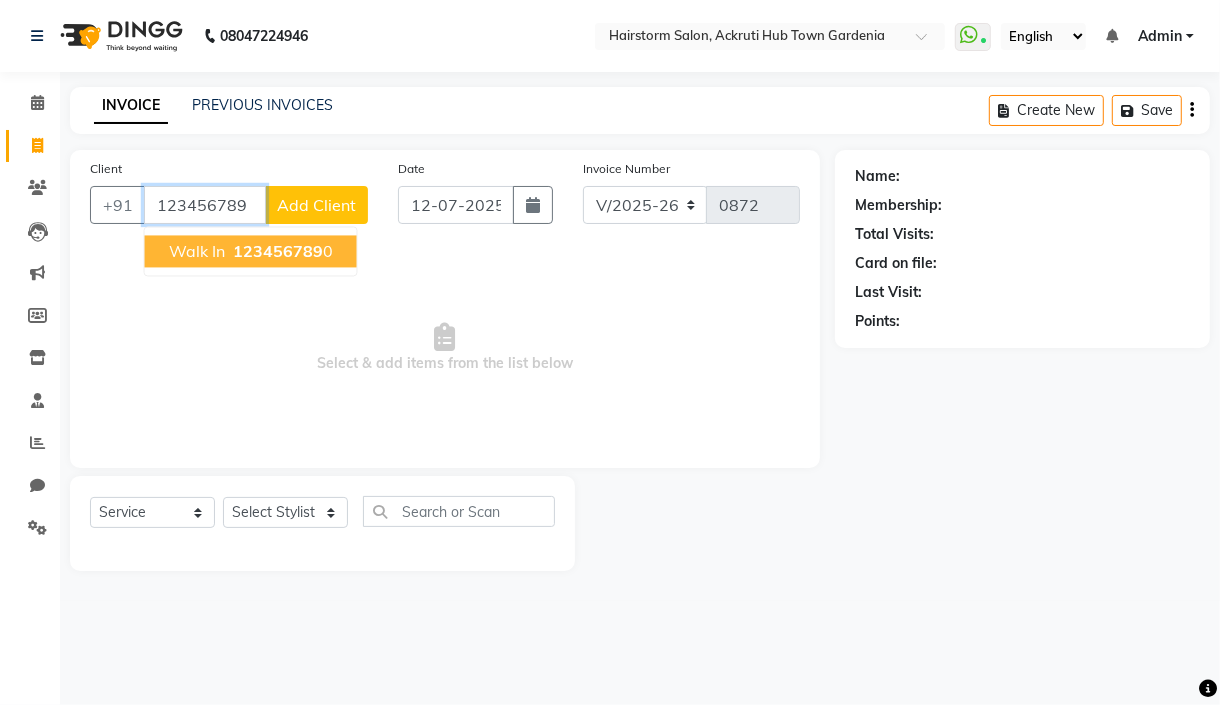 click on "123456789" at bounding box center [278, 251] 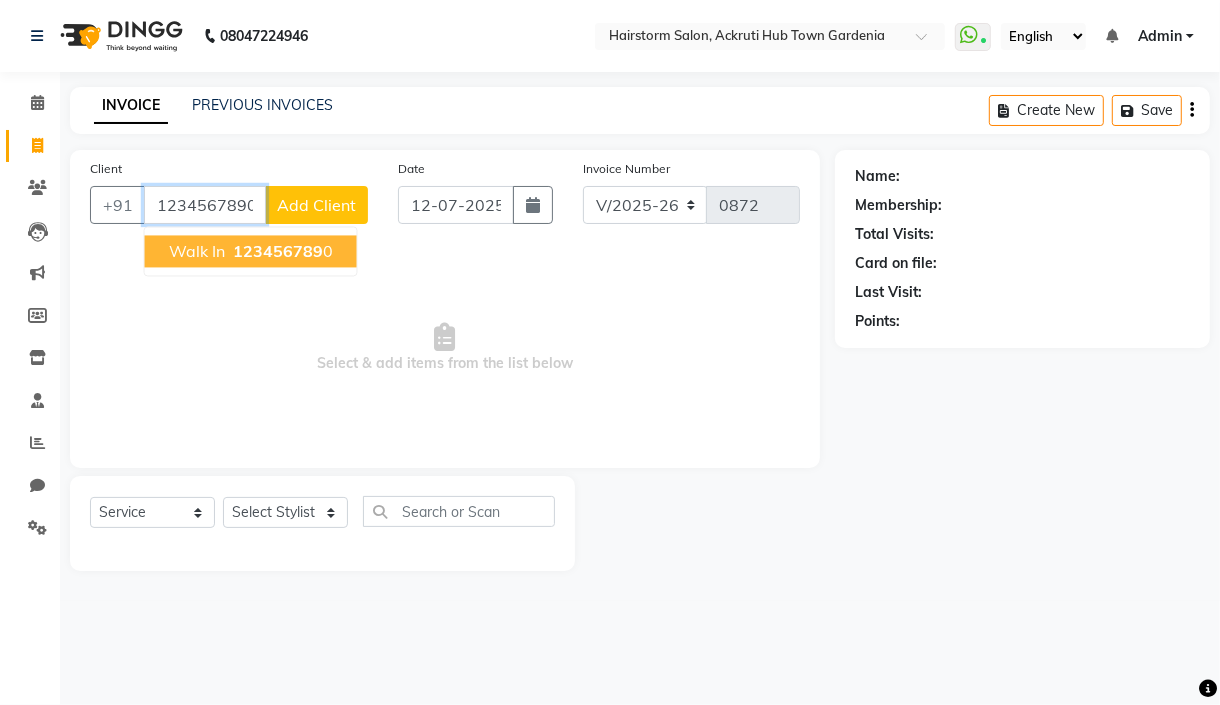 type on "1234567890" 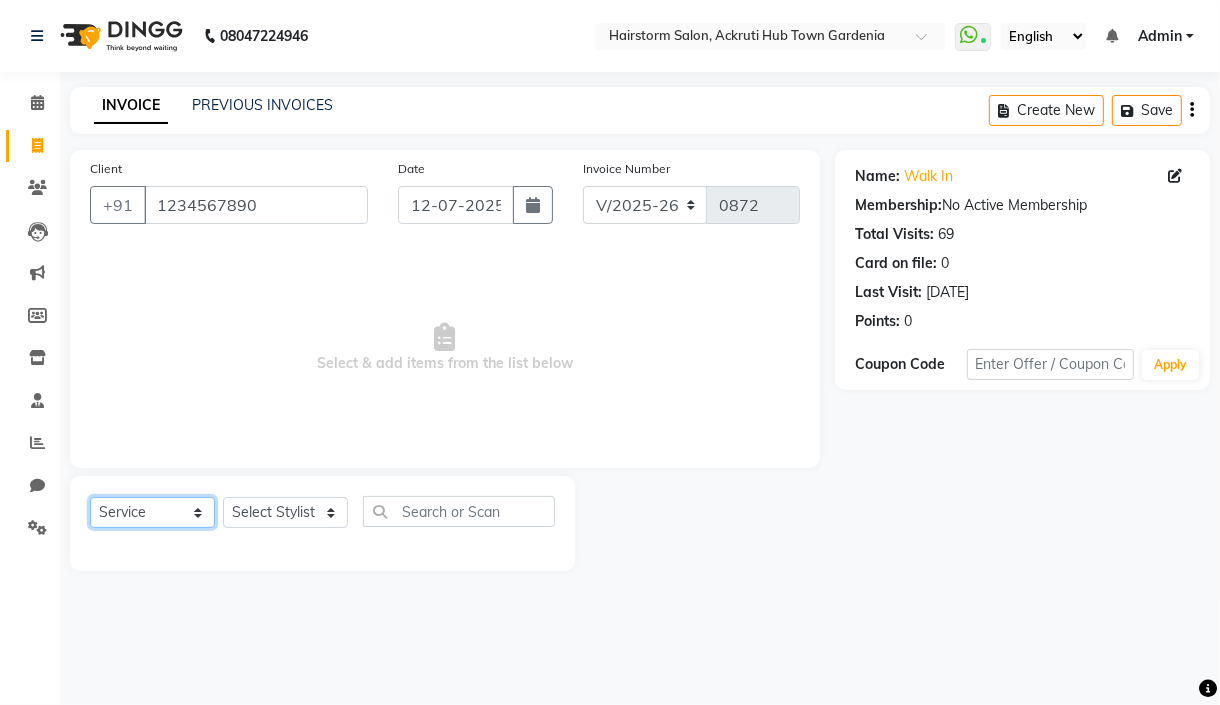 click on "Select  Service  Product  Membership  Package Voucher Prepaid Gift Card" 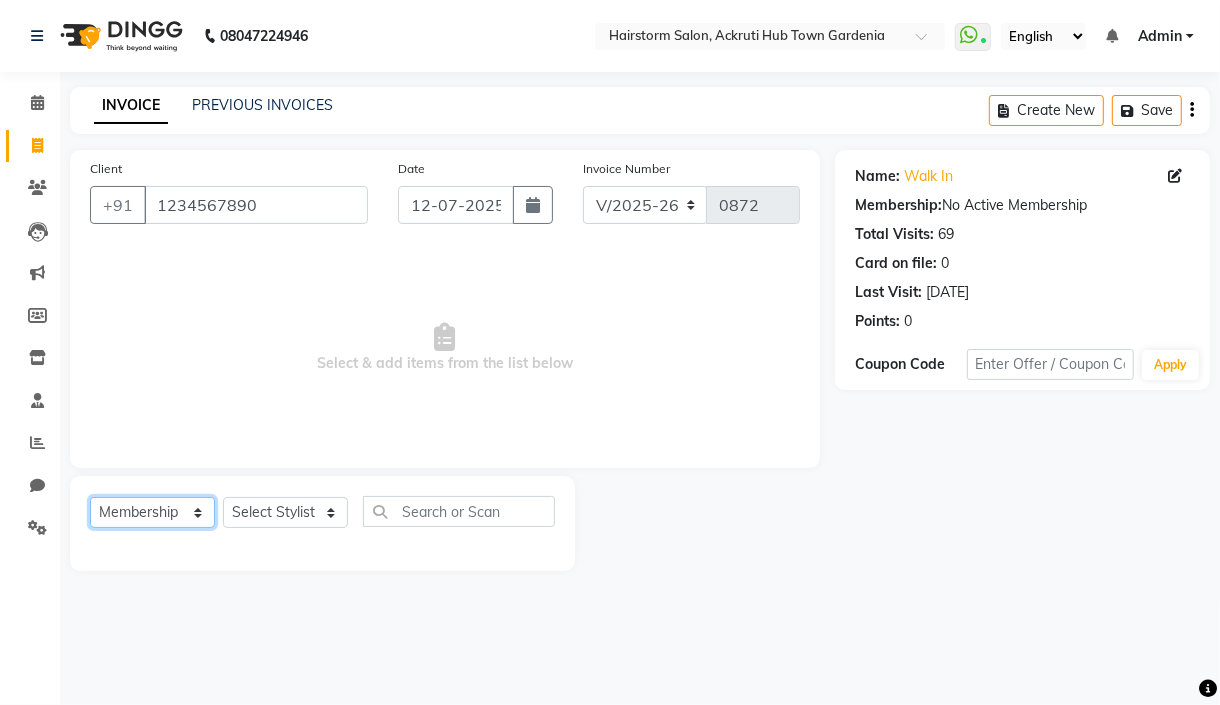 click on "Select  Service  Product  Membership  Package Voucher Prepaid Gift Card" 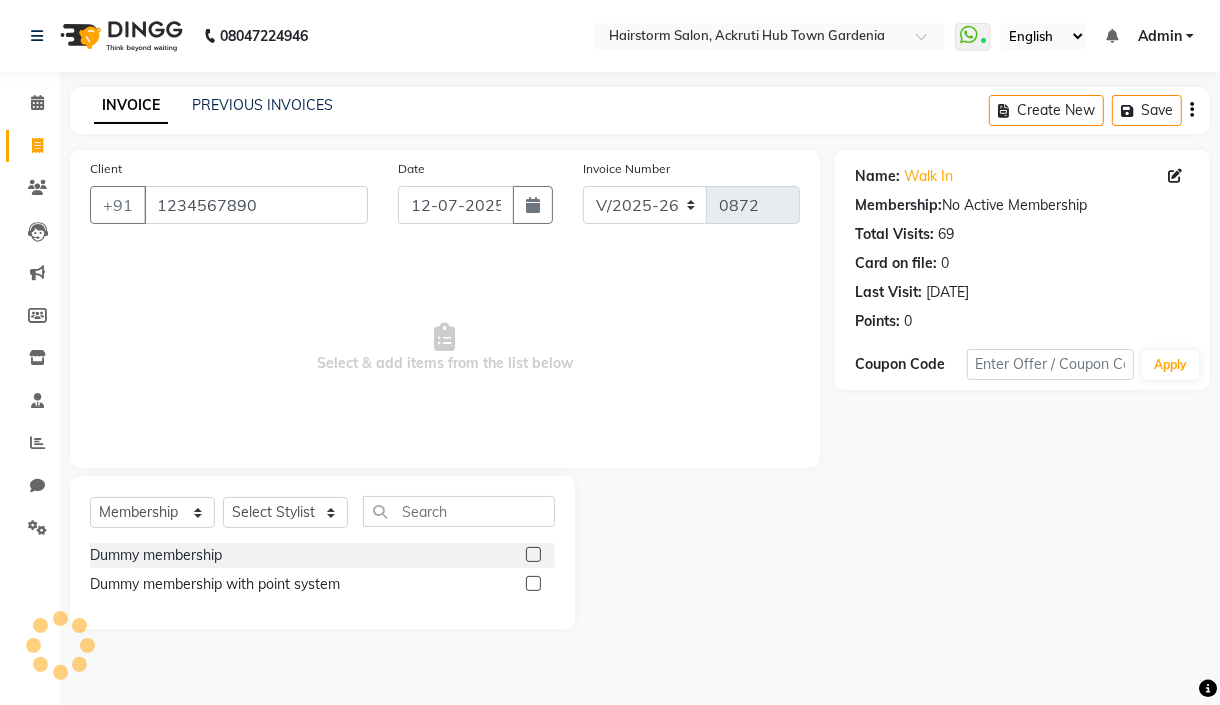 click on "Select  Service  Product  Membership  Package Voucher Prepaid Gift Card  Select Stylist Arbaaz patel deepak jayesh monali Neha Nilesh nishu  sarika parmar" 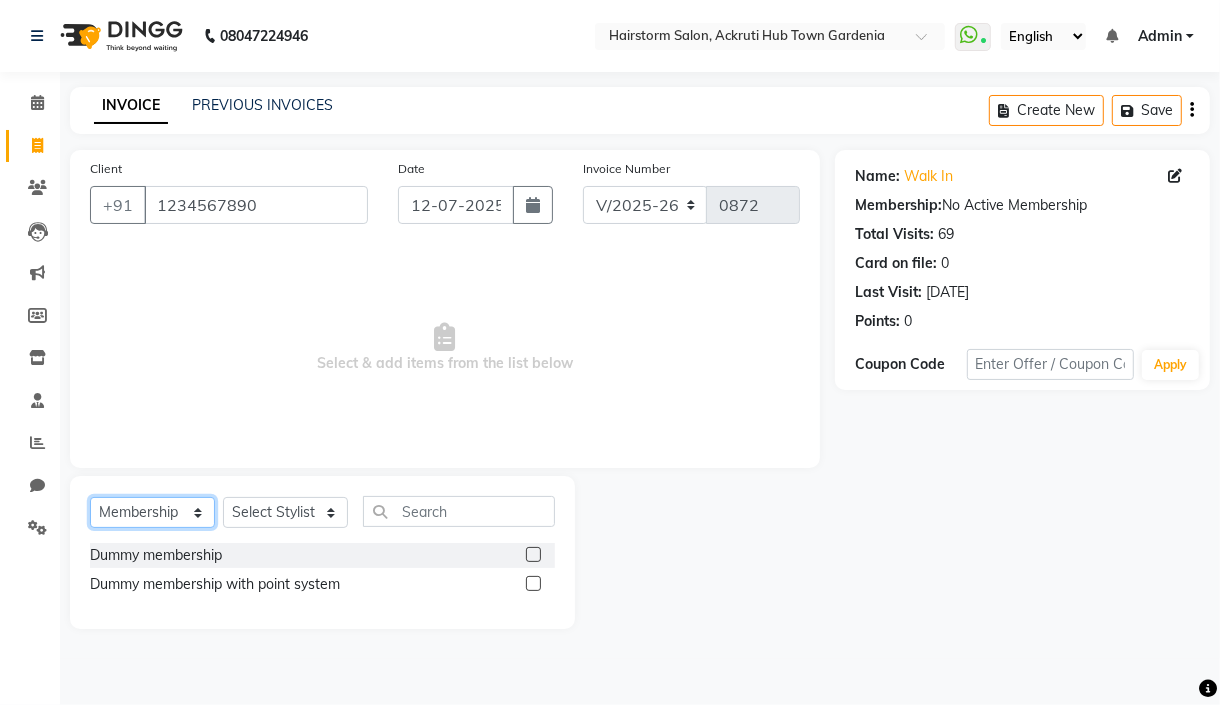 click on "Select  Service  Product  Membership  Package Voucher Prepaid Gift Card" 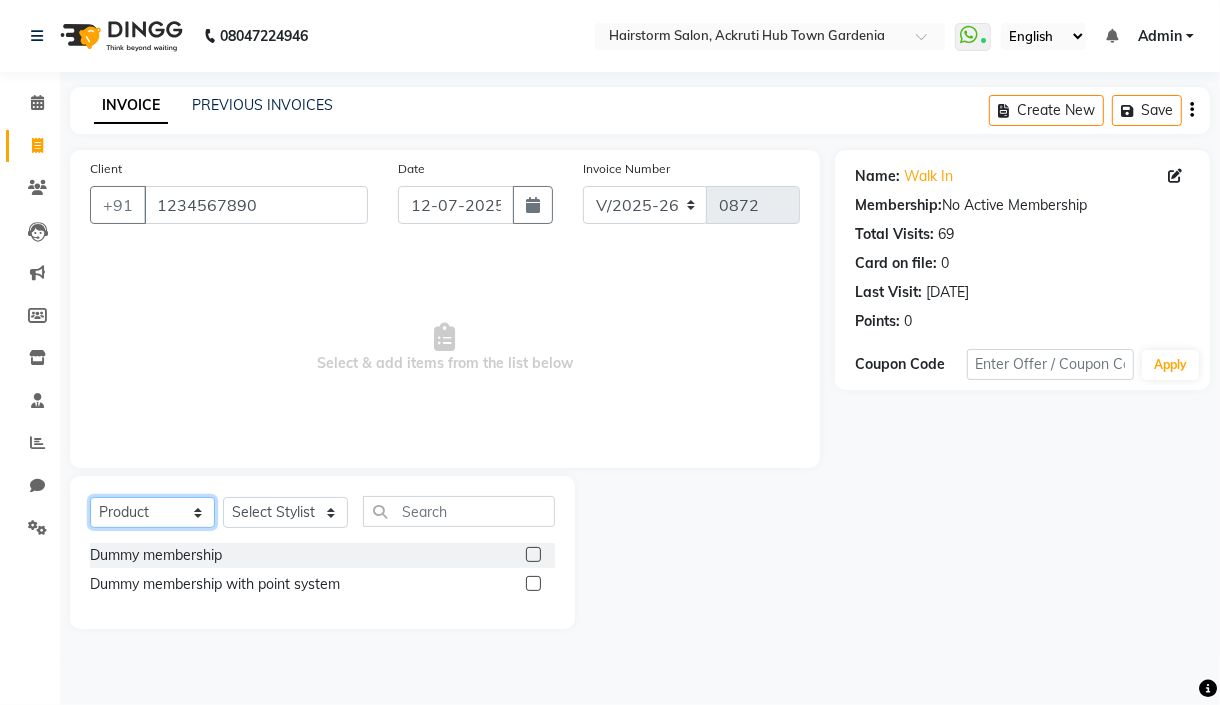 click on "Select  Service  Product  Membership  Package Voucher Prepaid Gift Card" 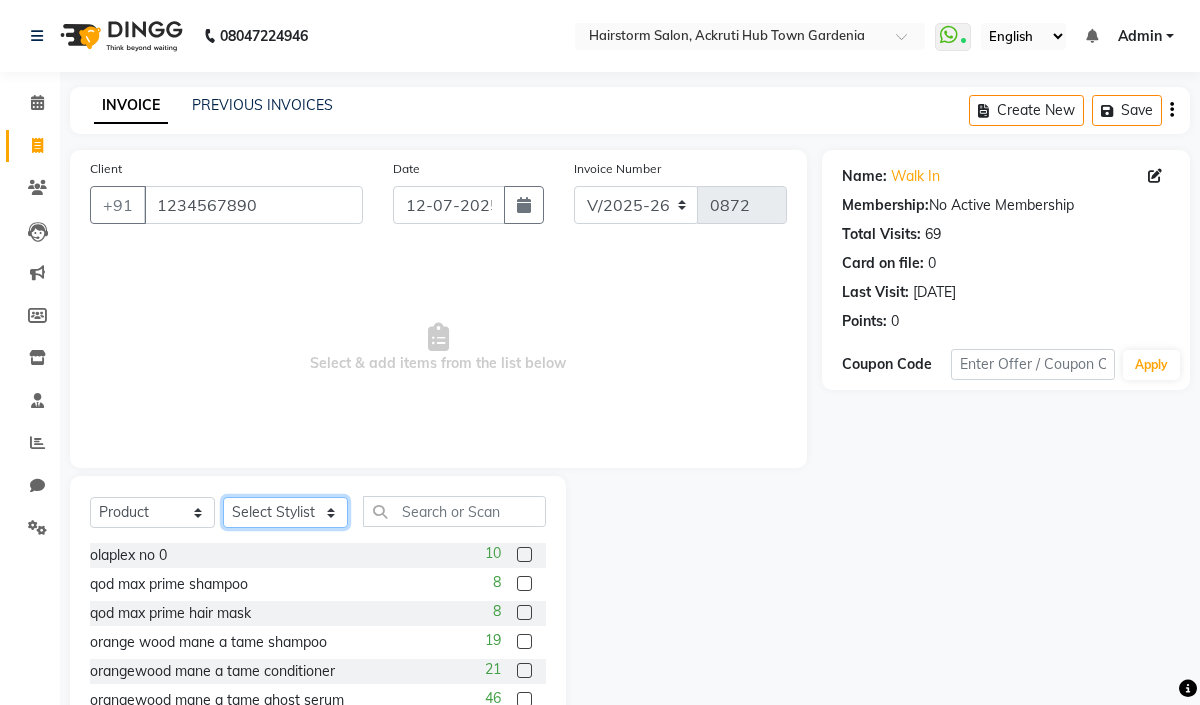 click on "Select Stylist Arbaaz patel deepak jayesh monali Neha Nilesh nishu  sarika parmar" 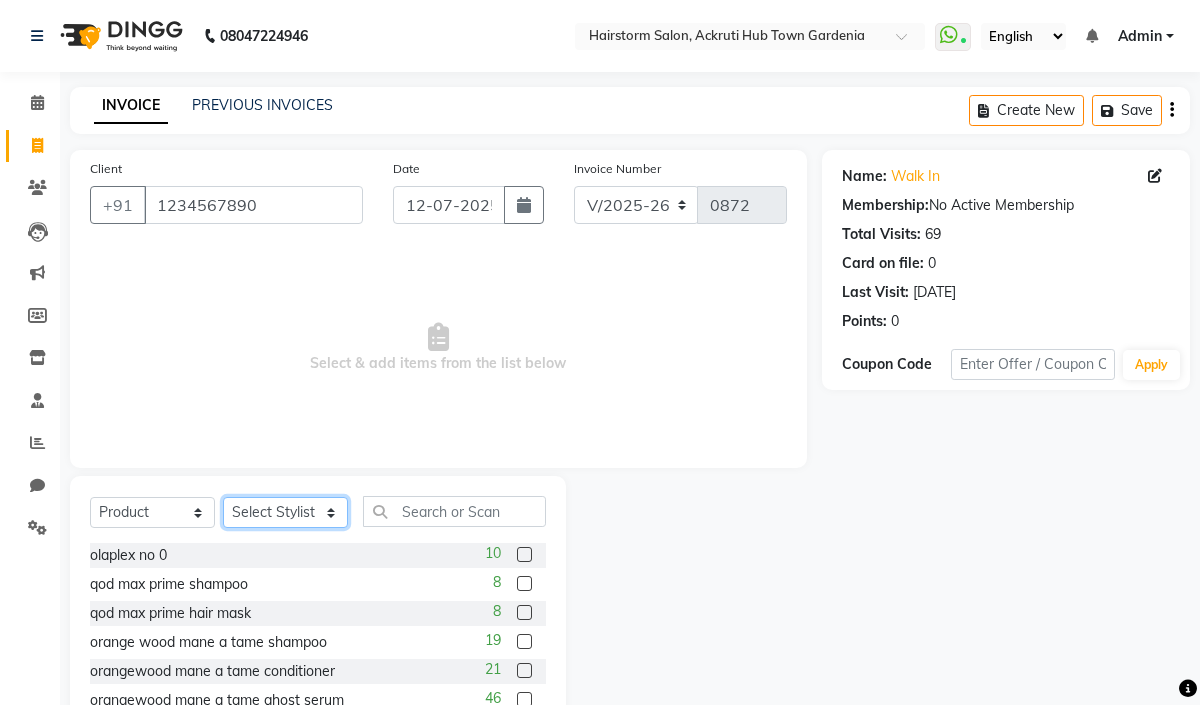 select on "59939" 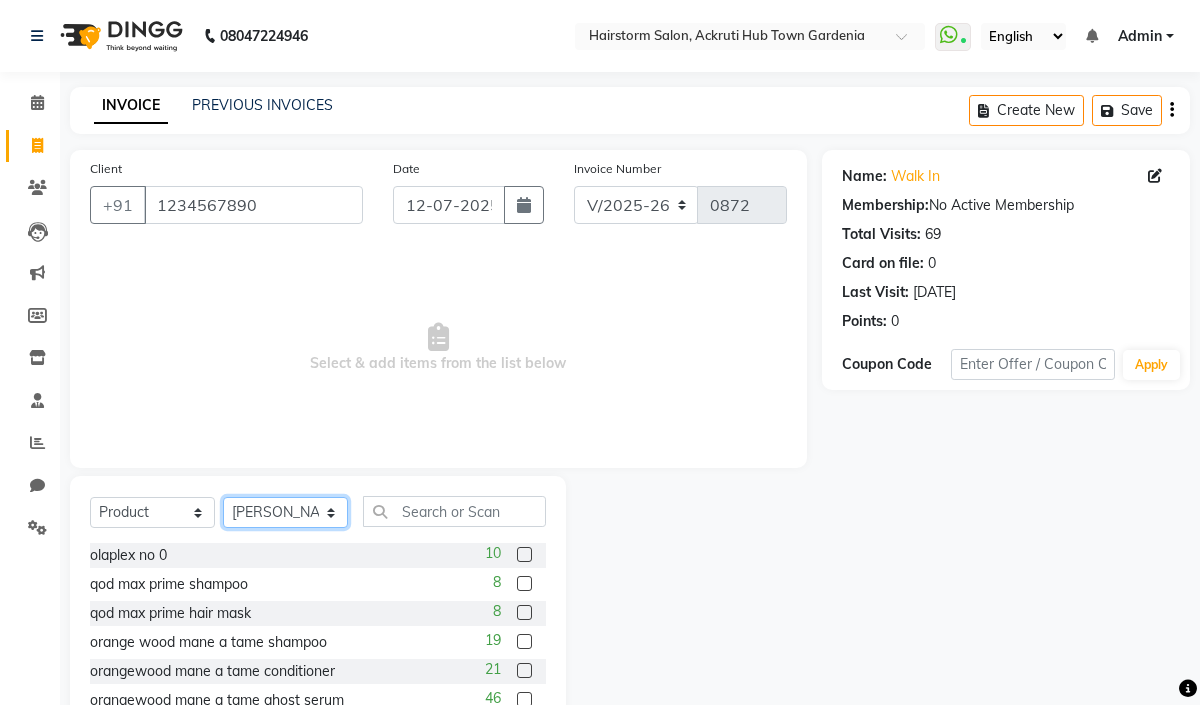 click on "Select Stylist Arbaaz patel deepak jayesh monali Neha Nilesh nishu  sarika parmar" 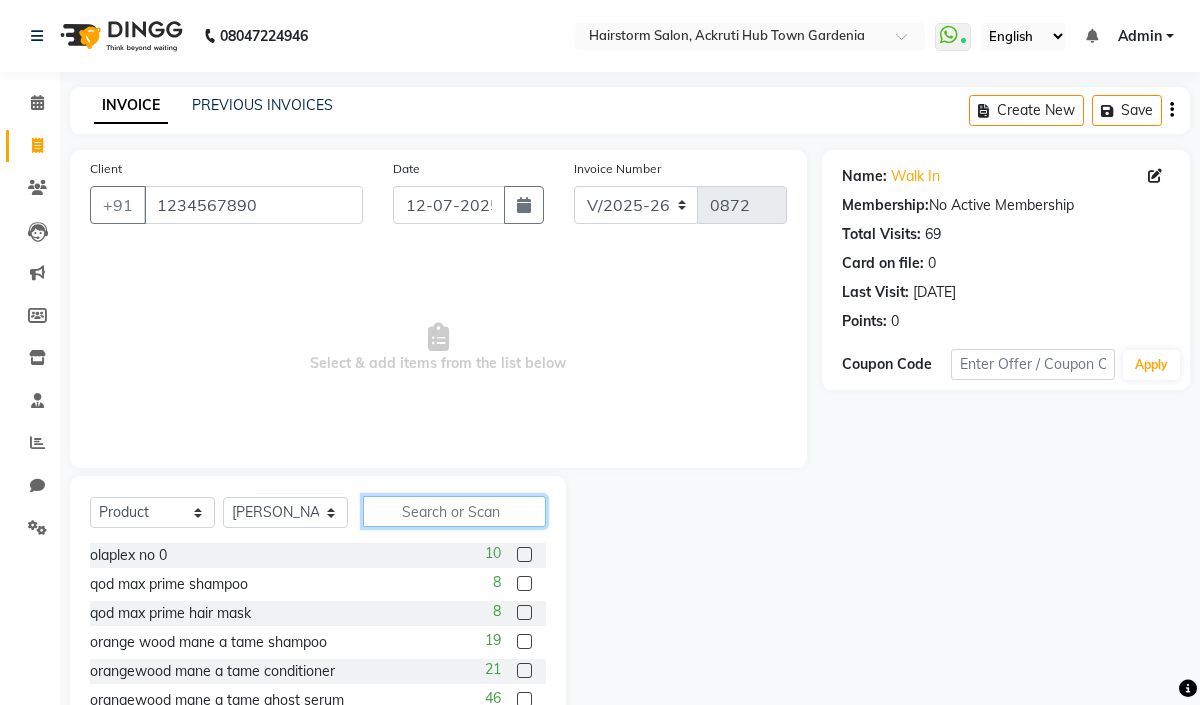 click 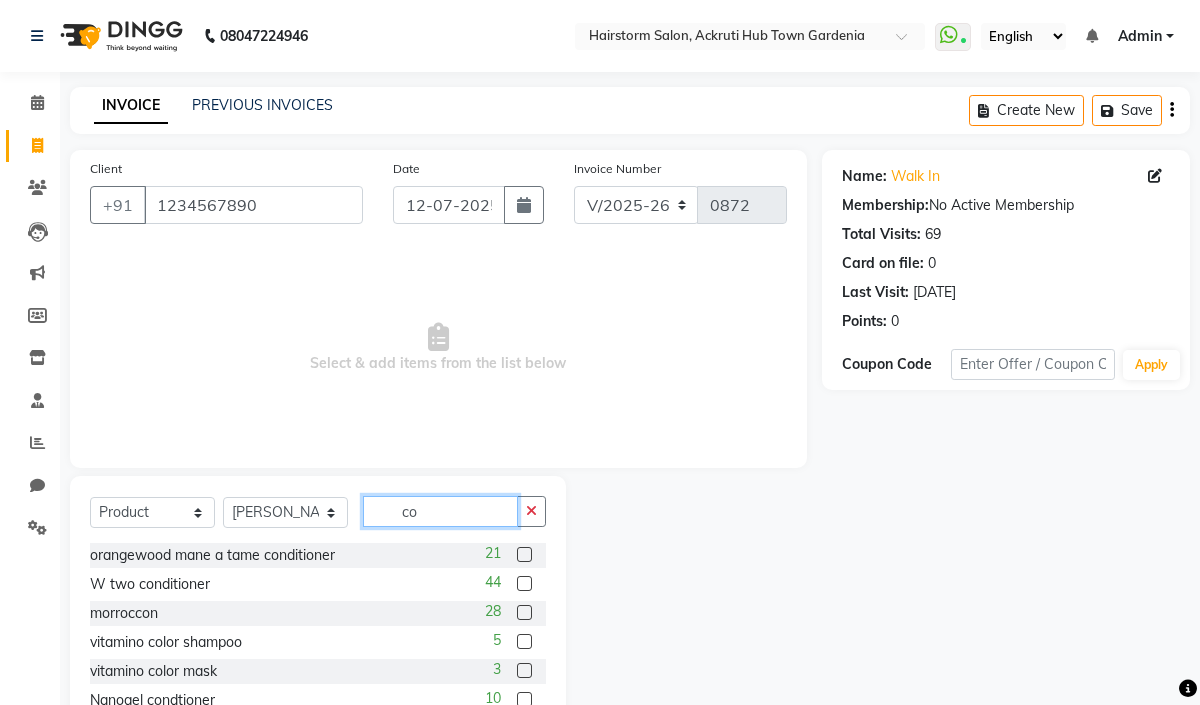 type on "c" 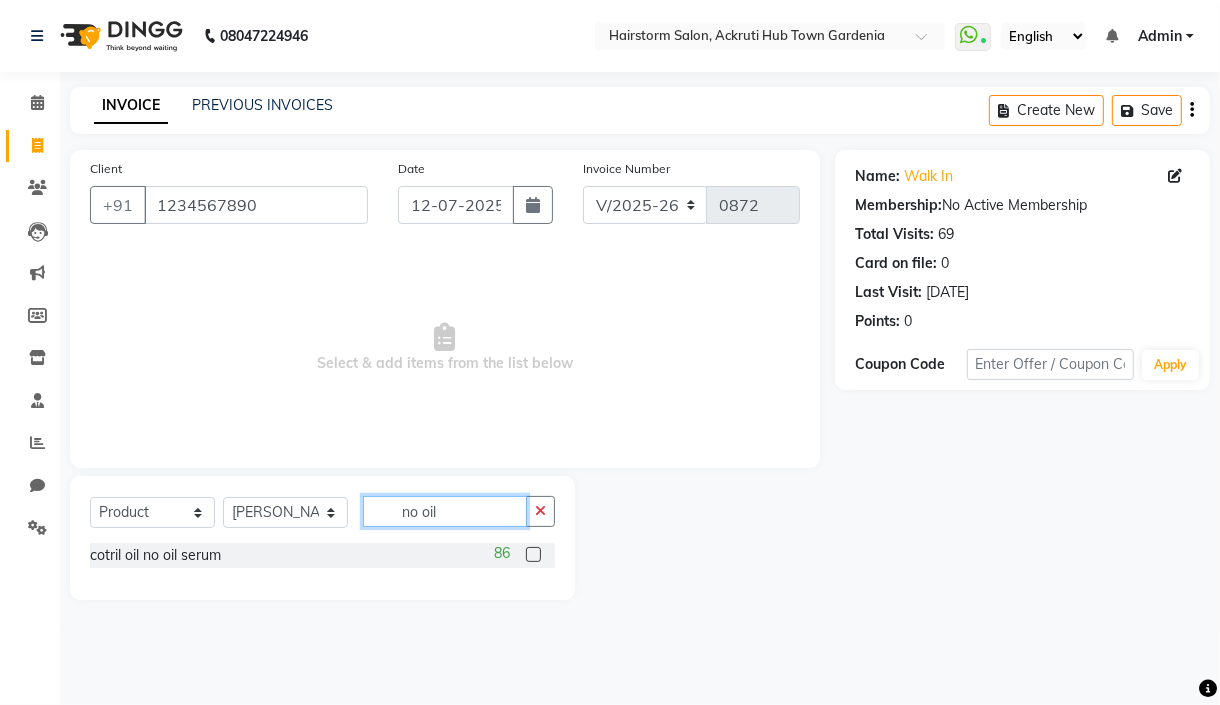 type on "no oil" 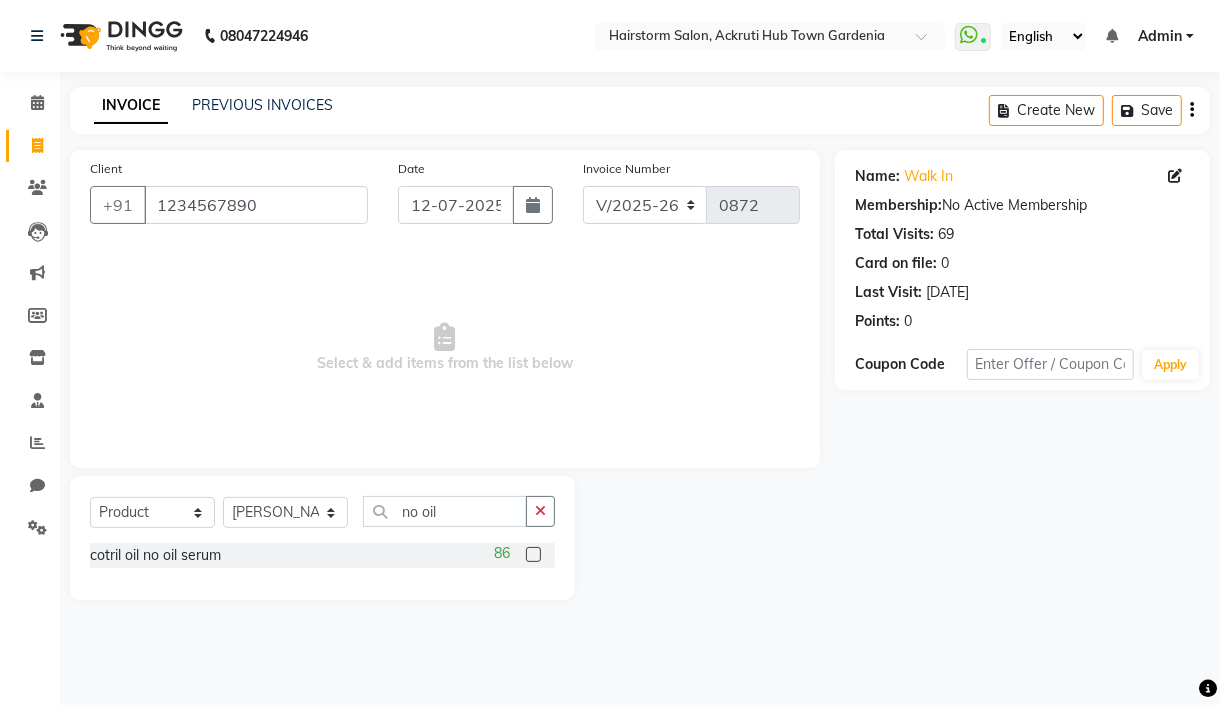 click 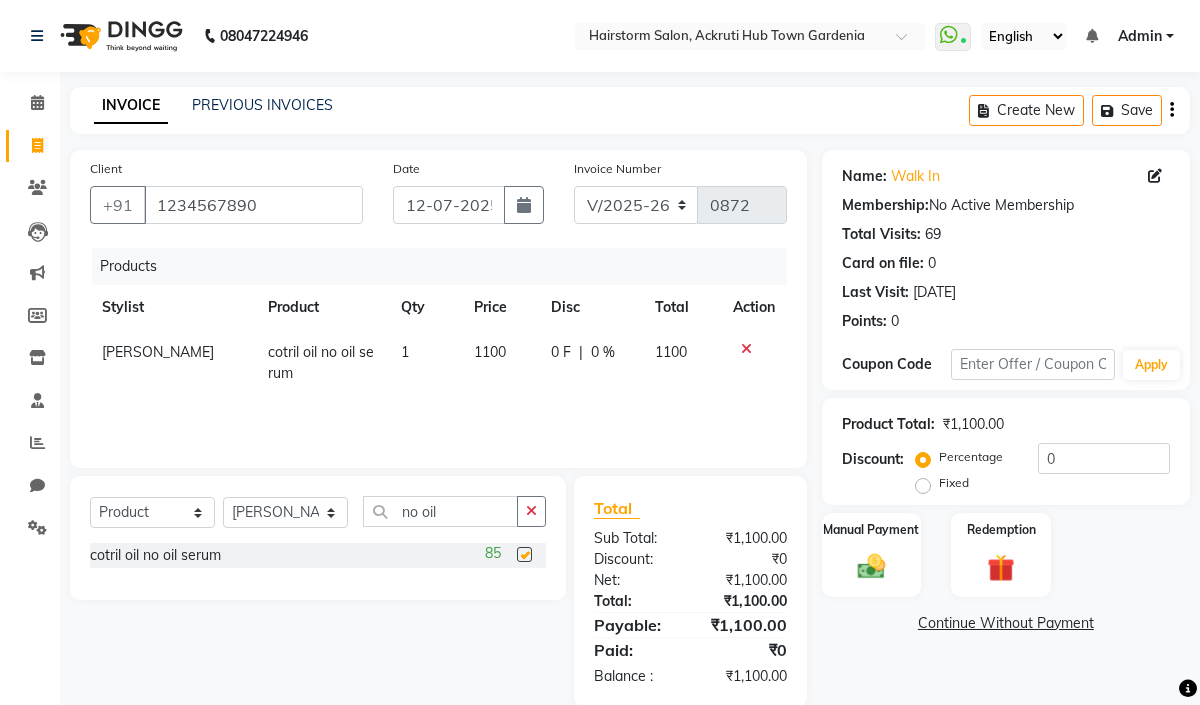 checkbox on "false" 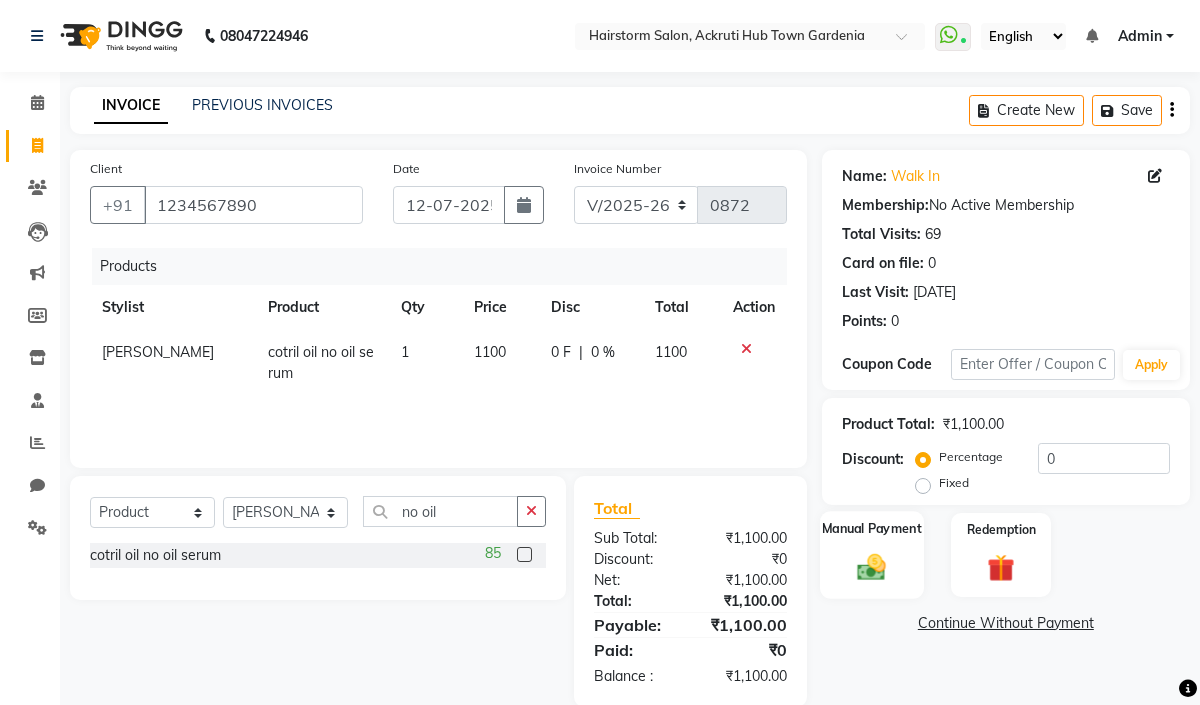 click on "Manual Payment" 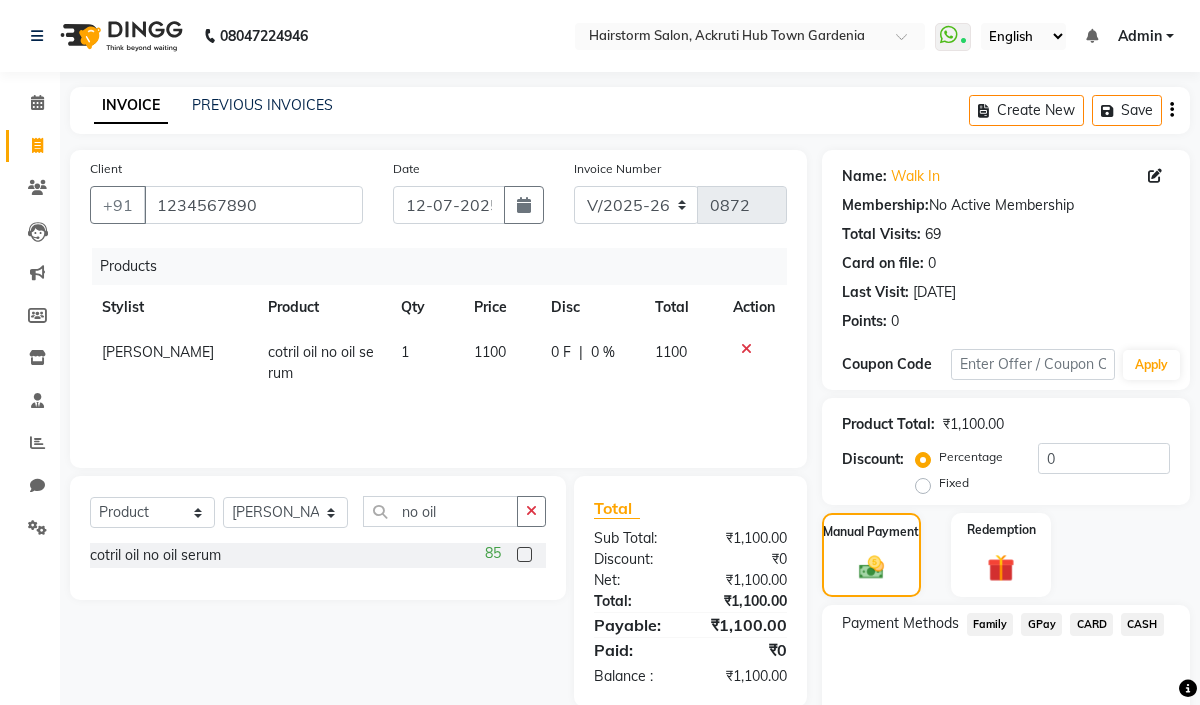 click on "GPay" 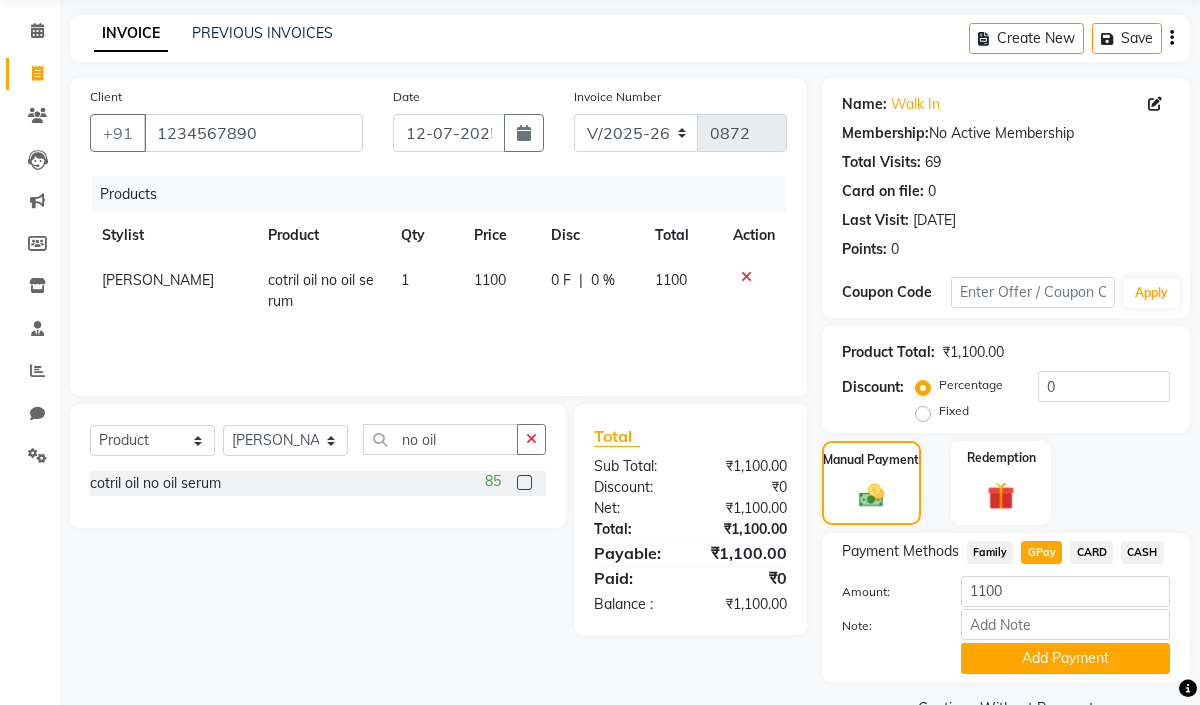 scroll, scrollTop: 121, scrollLeft: 0, axis: vertical 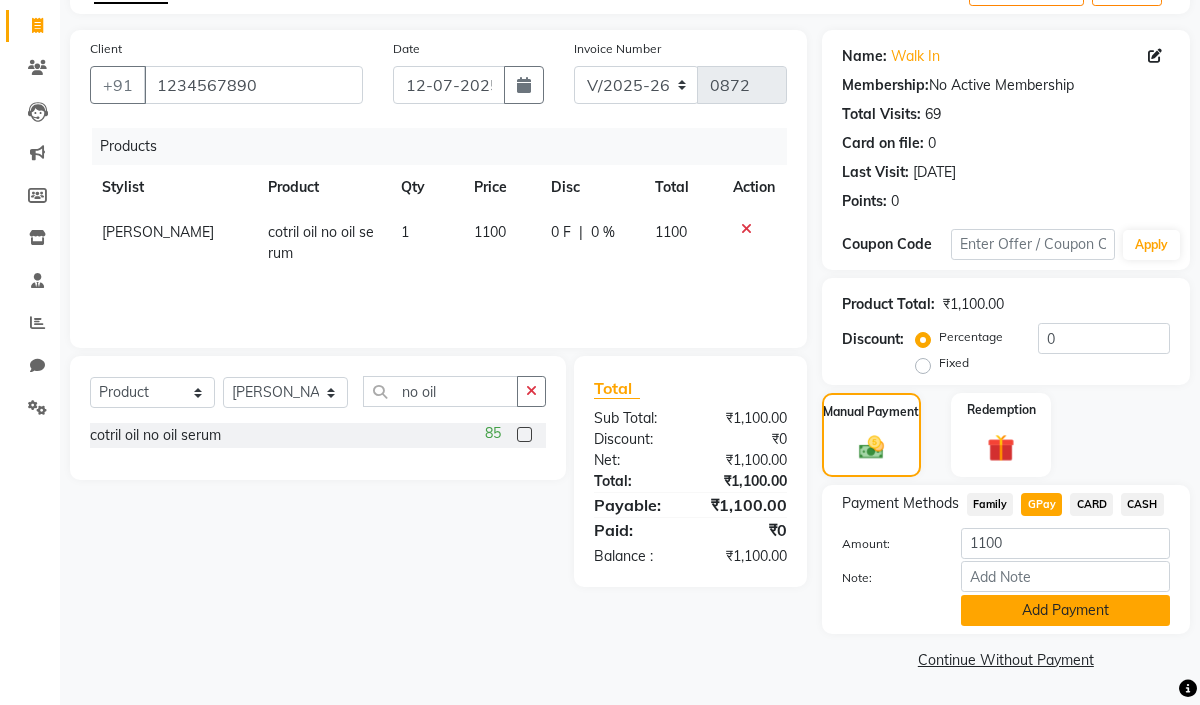 click on "Add Payment" 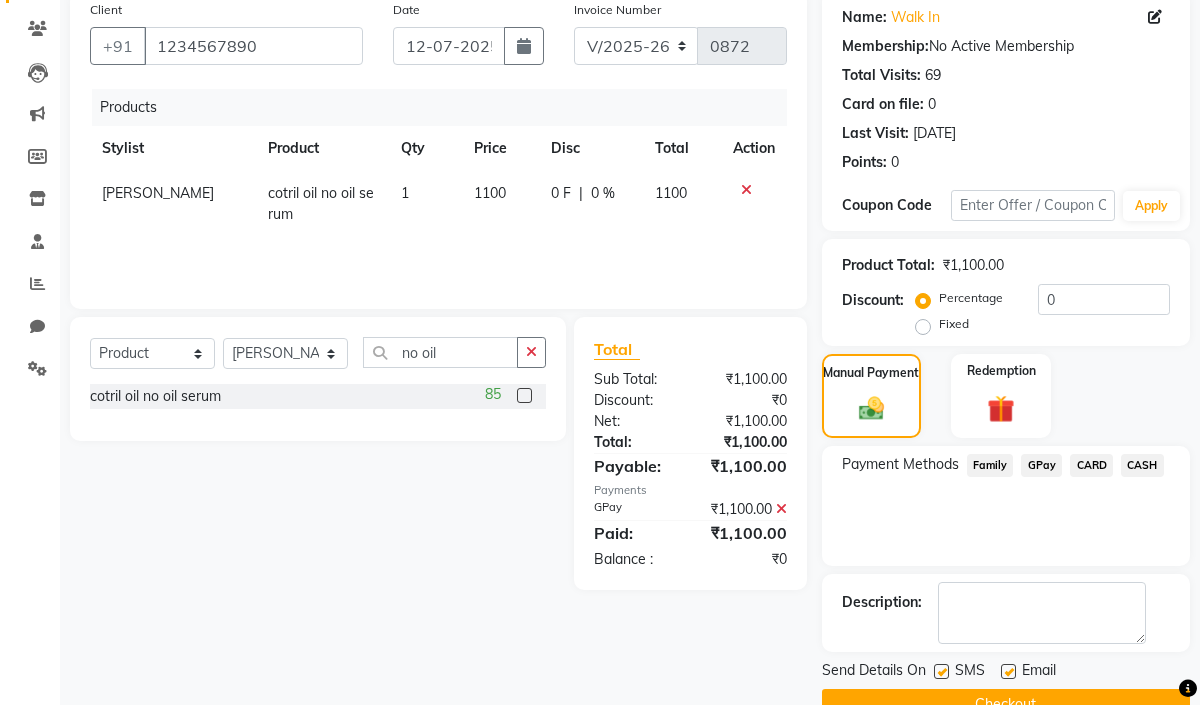 scroll, scrollTop: 203, scrollLeft: 0, axis: vertical 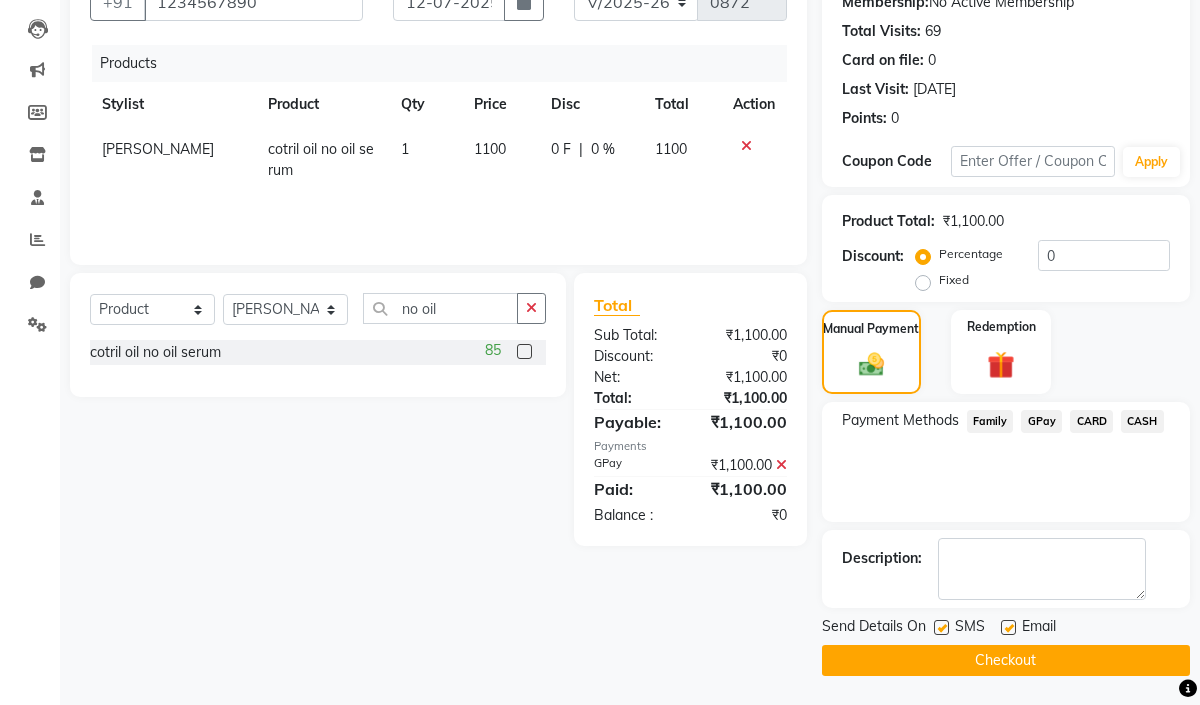 click 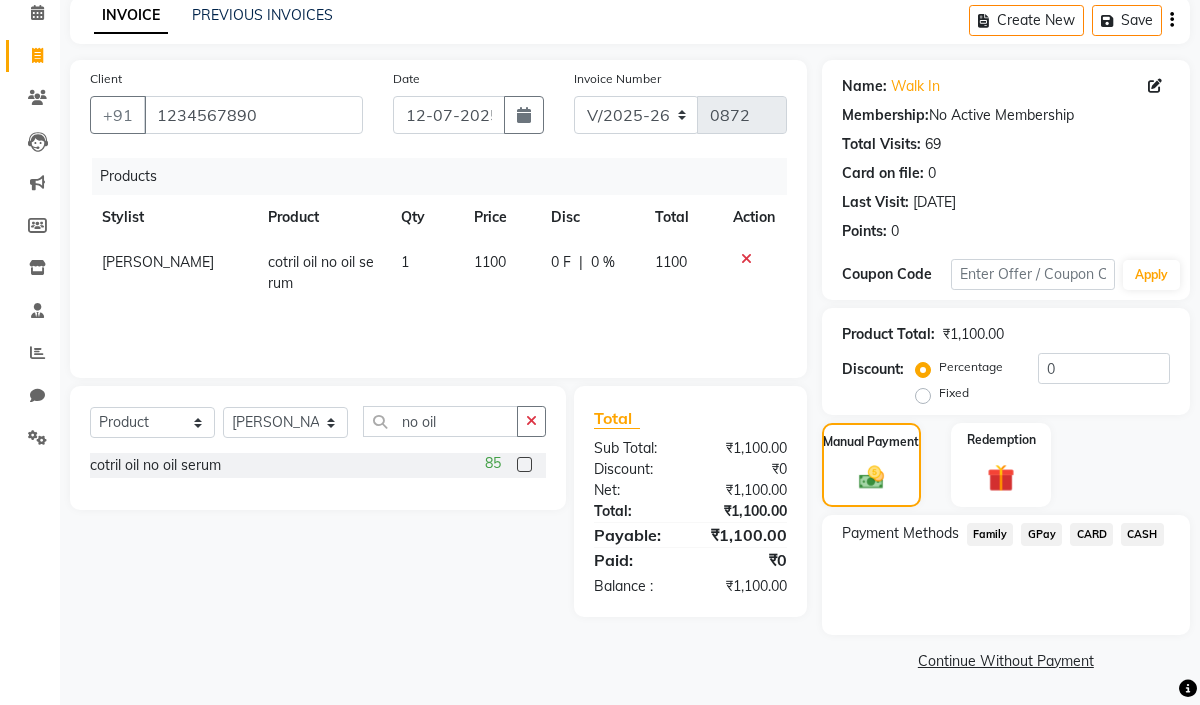 click on "CASH" 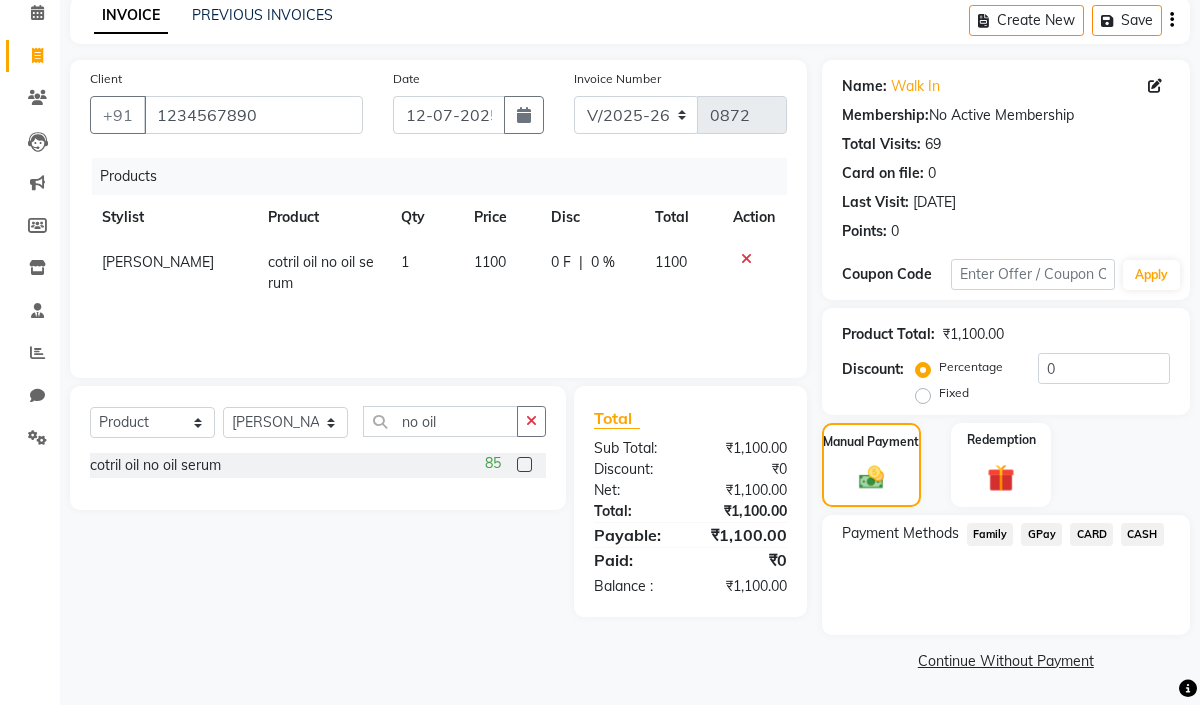 scroll, scrollTop: 121, scrollLeft: 0, axis: vertical 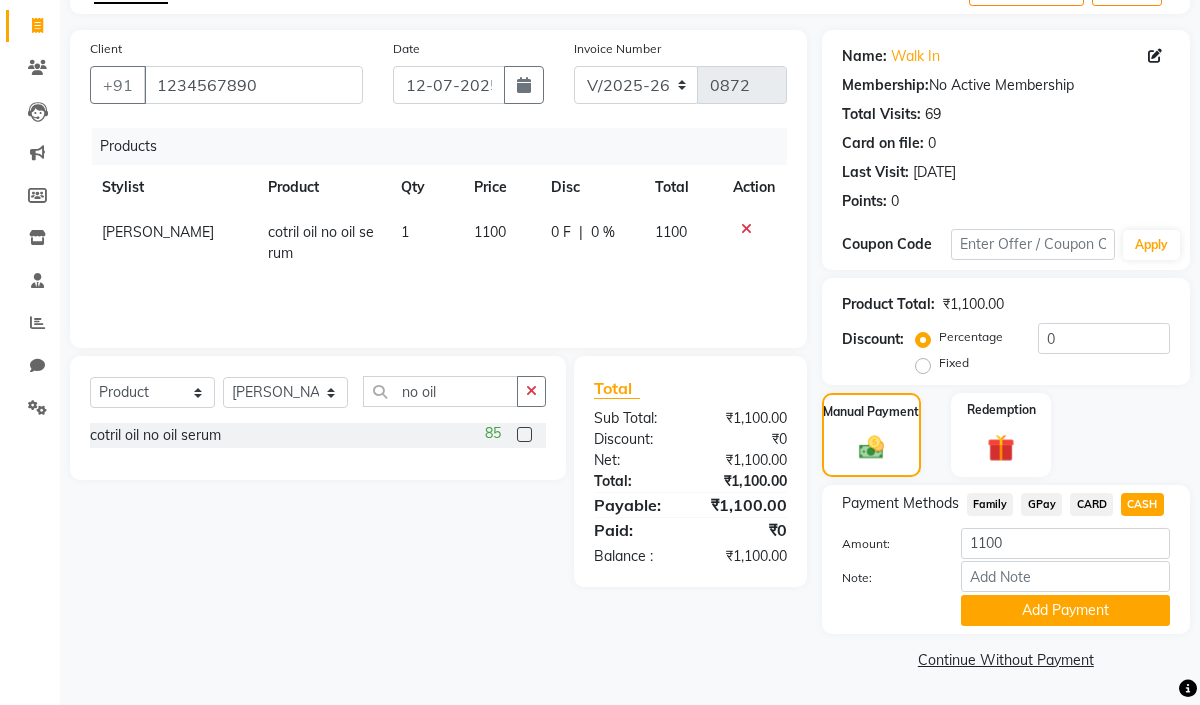 click on "Continue Without Payment" 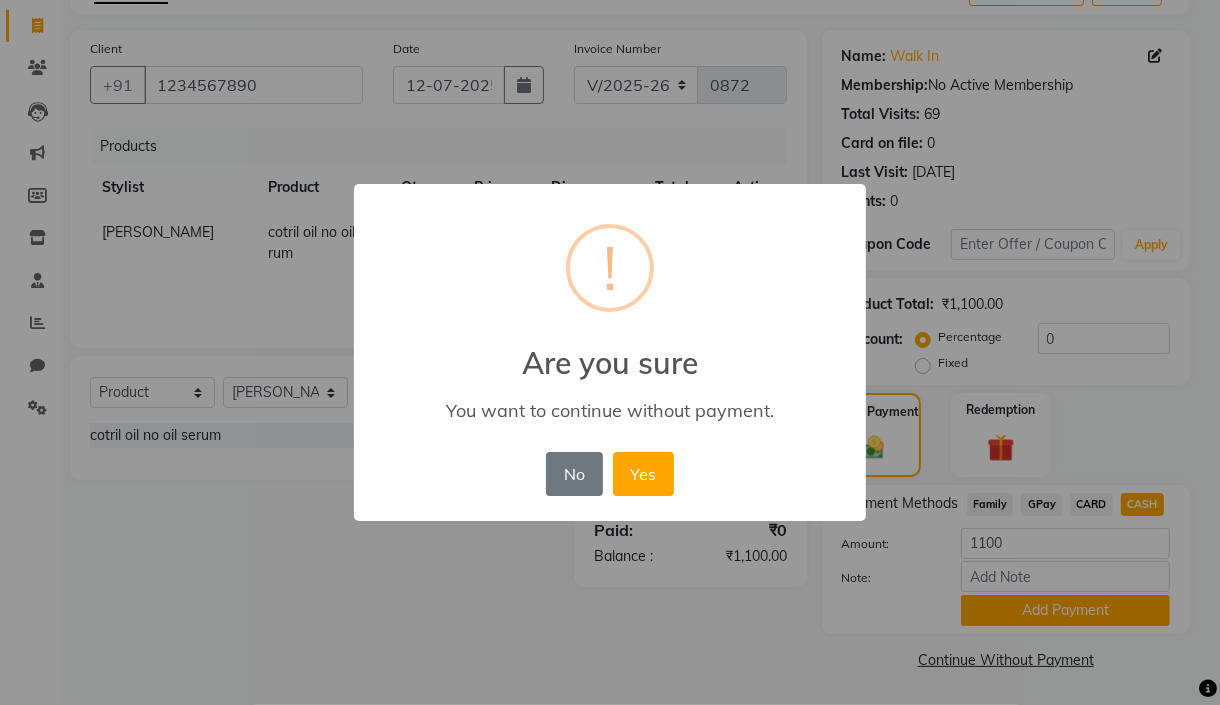 click on "× ! Are you sure You want to continue without payment. No No Yes" at bounding box center (610, 352) 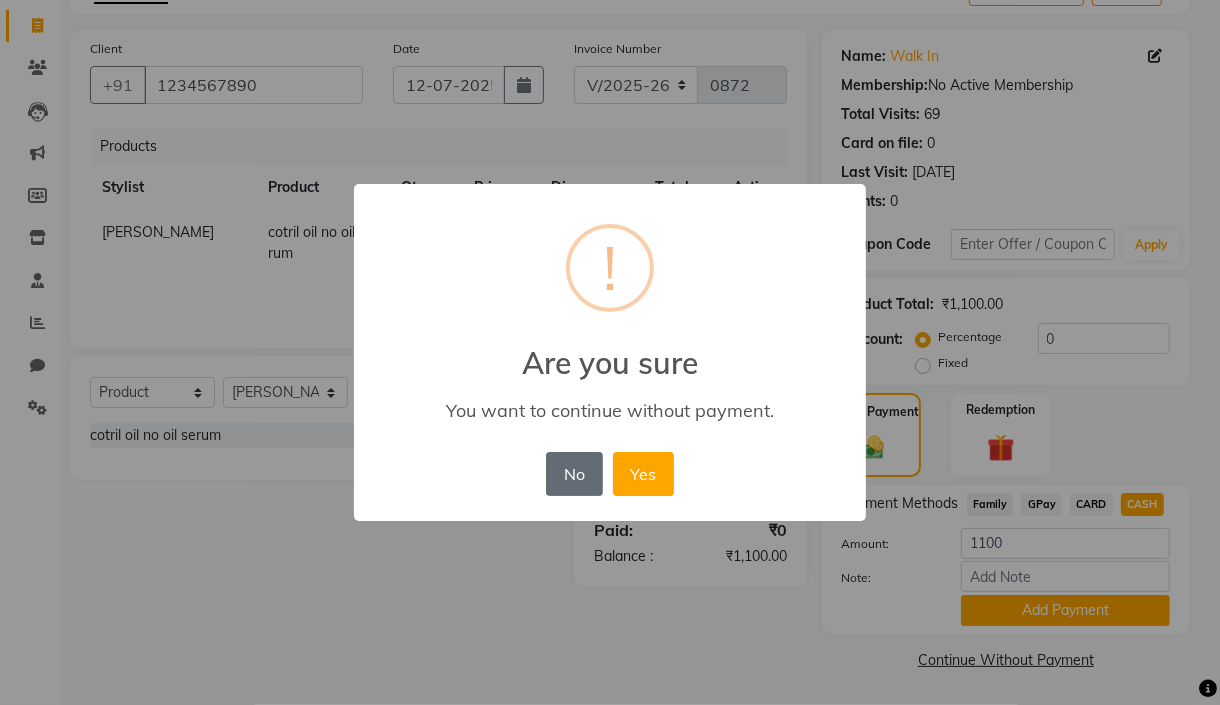 click on "No" at bounding box center (574, 474) 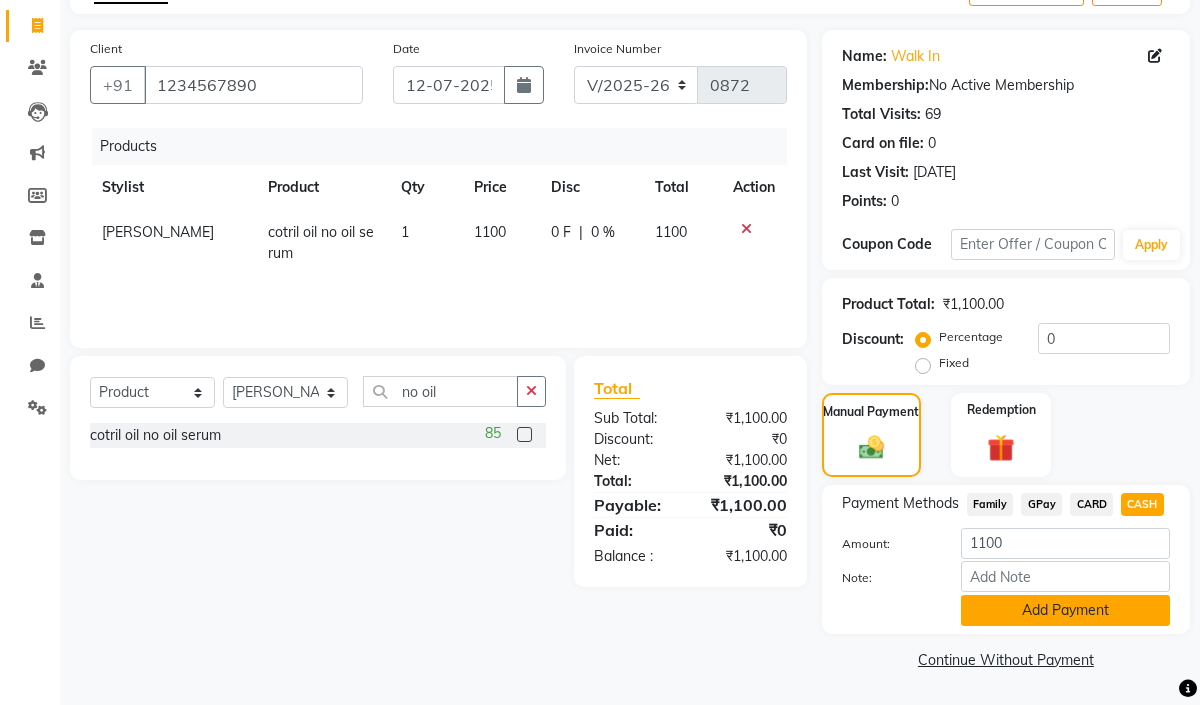 click on "Add Payment" 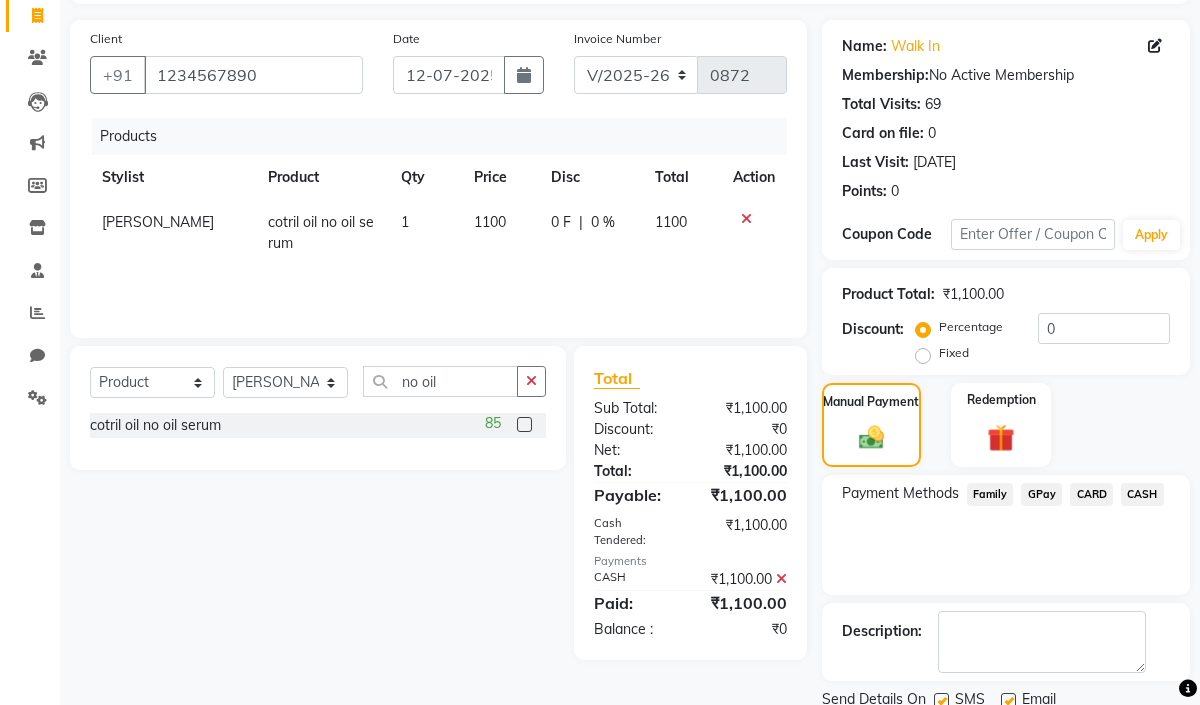 scroll, scrollTop: 203, scrollLeft: 0, axis: vertical 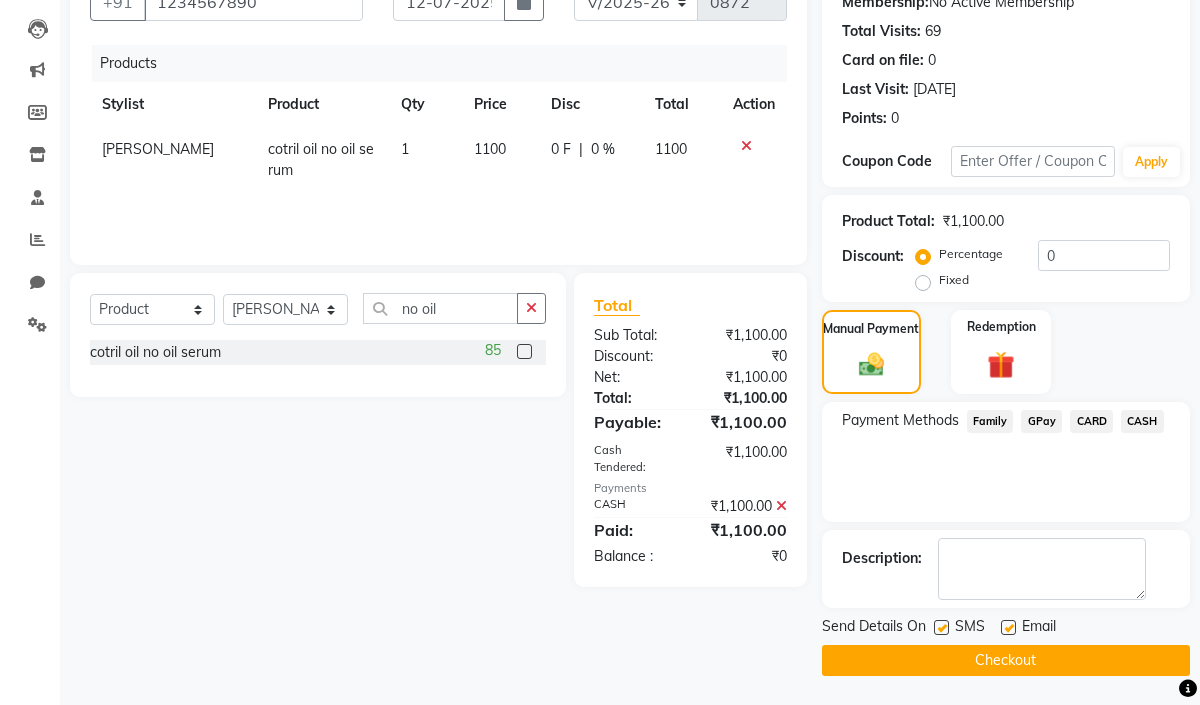 click on "Checkout" 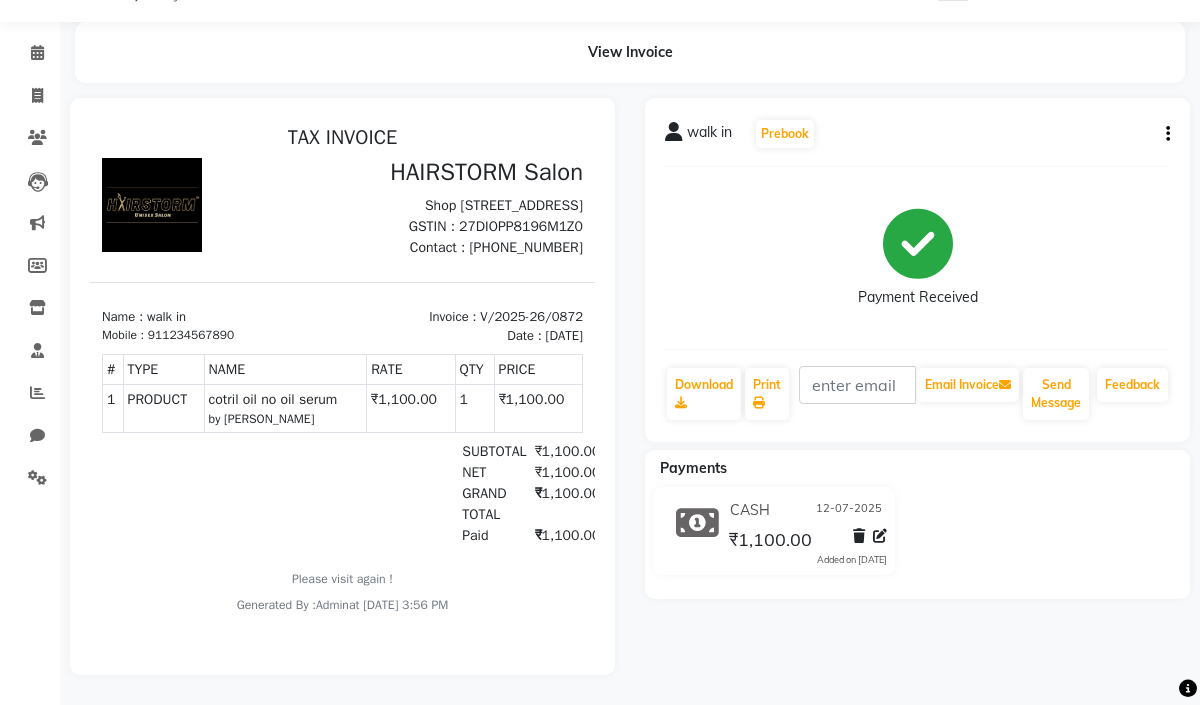 scroll, scrollTop: 69, scrollLeft: 0, axis: vertical 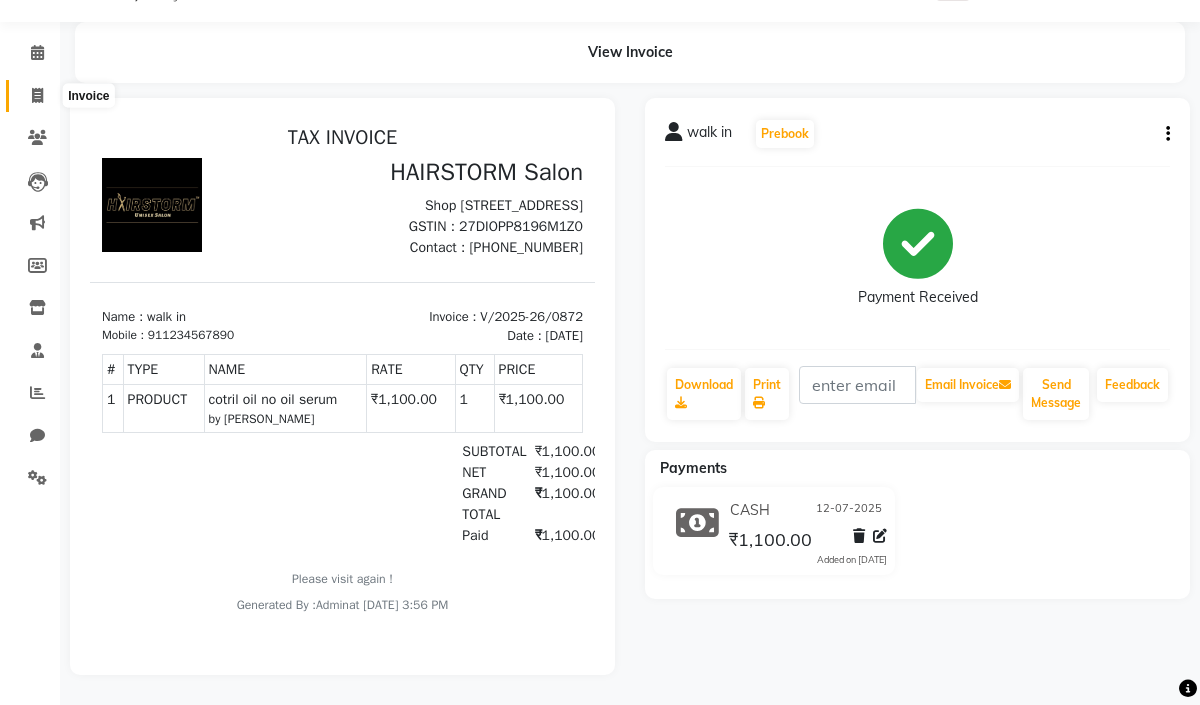 click 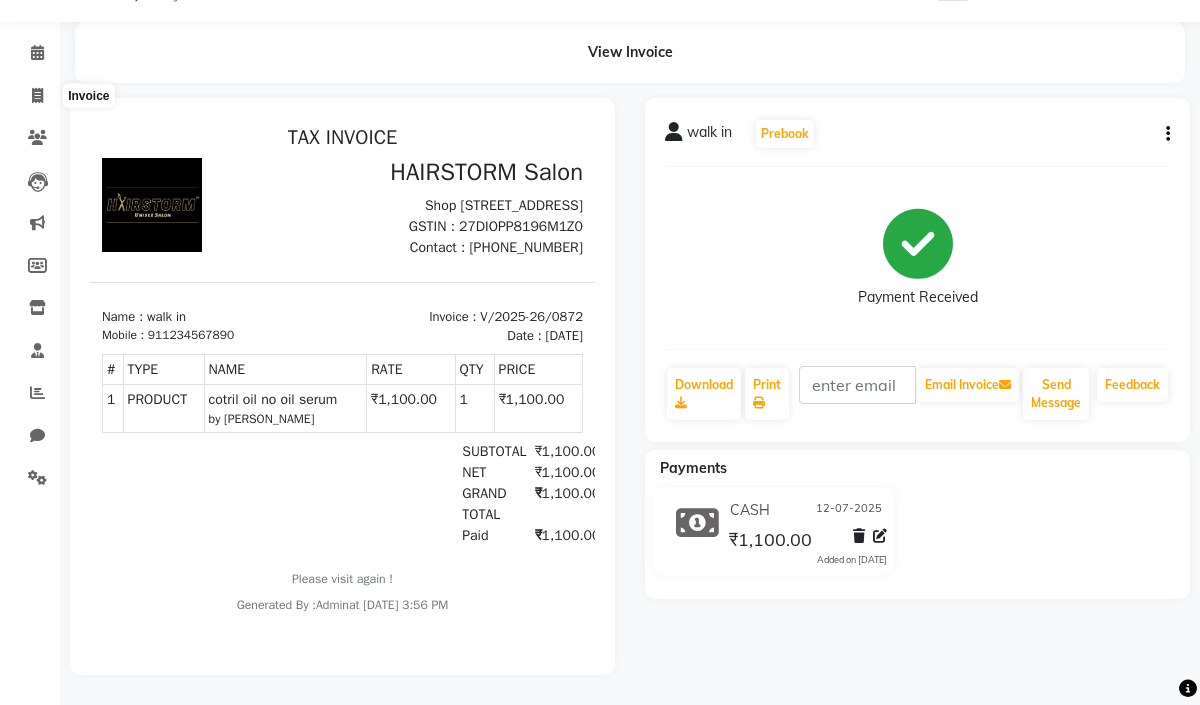 select on "279" 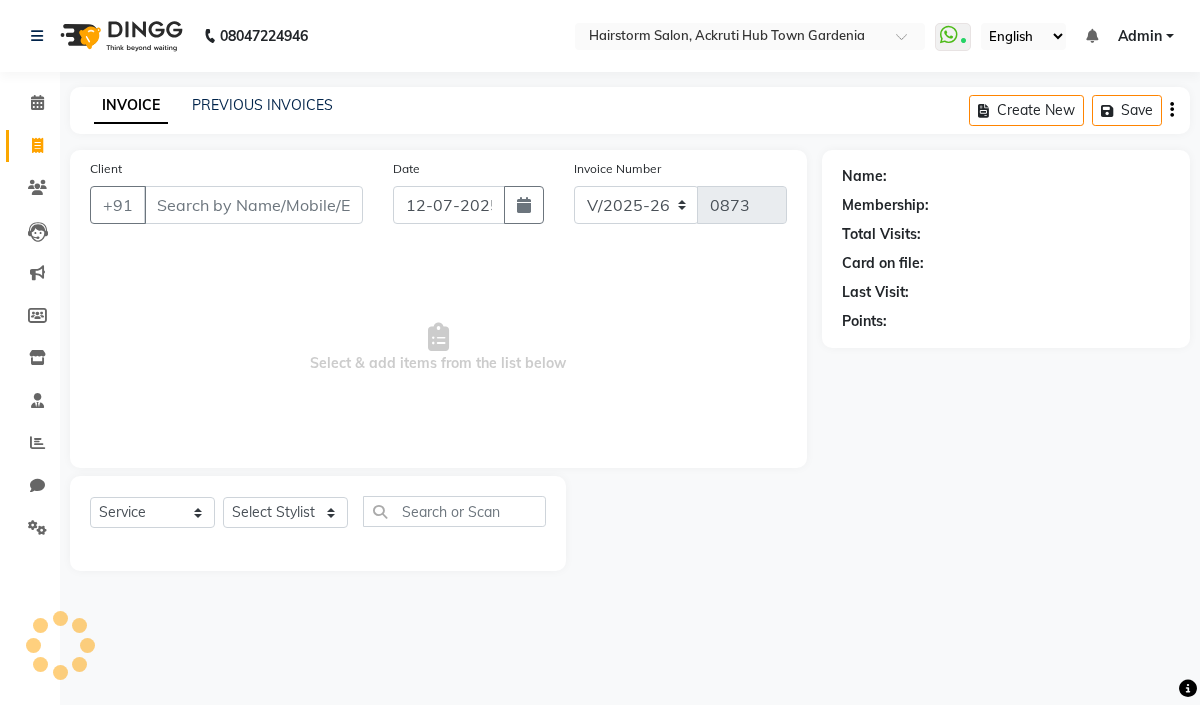 scroll, scrollTop: 0, scrollLeft: 0, axis: both 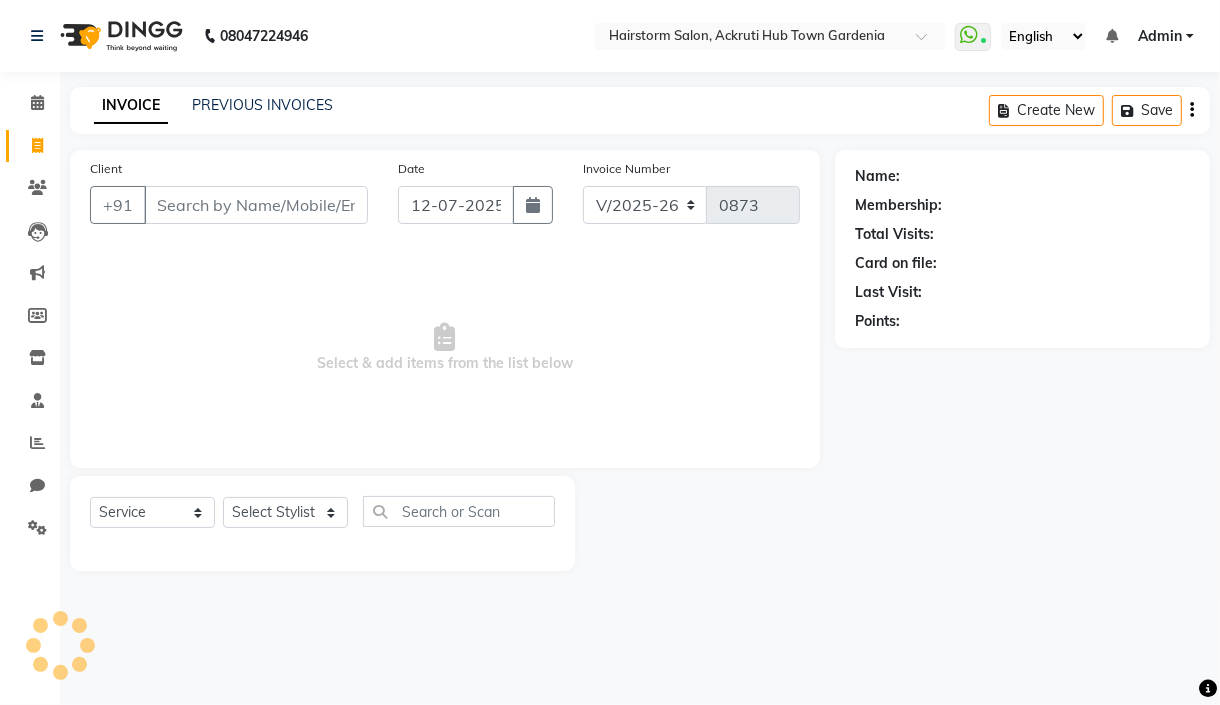 click on "Client" at bounding box center [256, 205] 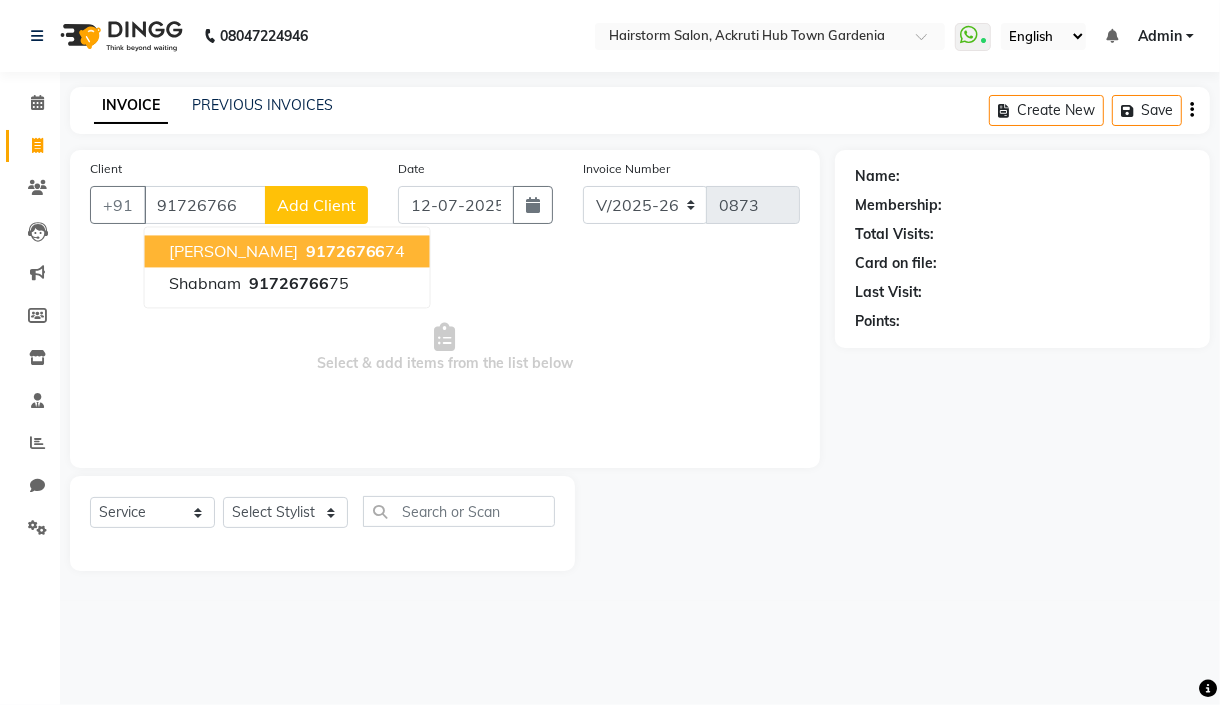 click on "91726766 74" at bounding box center (354, 251) 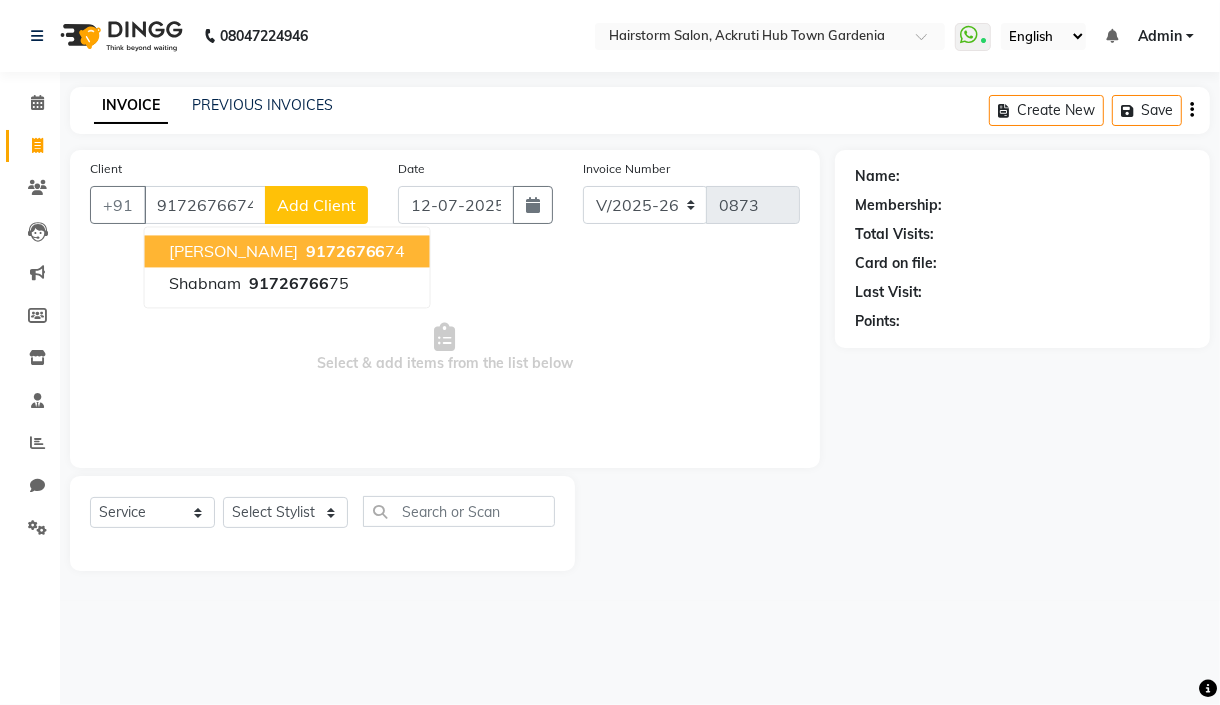 type on "9172676674" 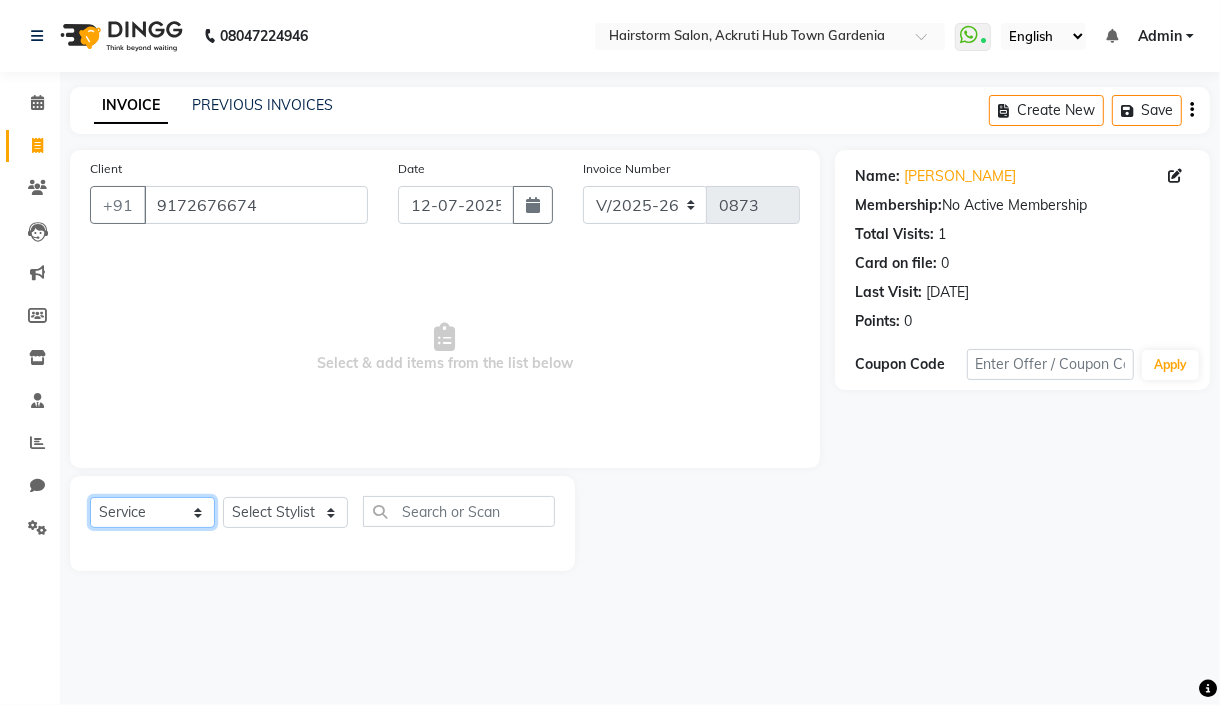 drag, startPoint x: 185, startPoint y: 514, endPoint x: 198, endPoint y: 504, distance: 16.40122 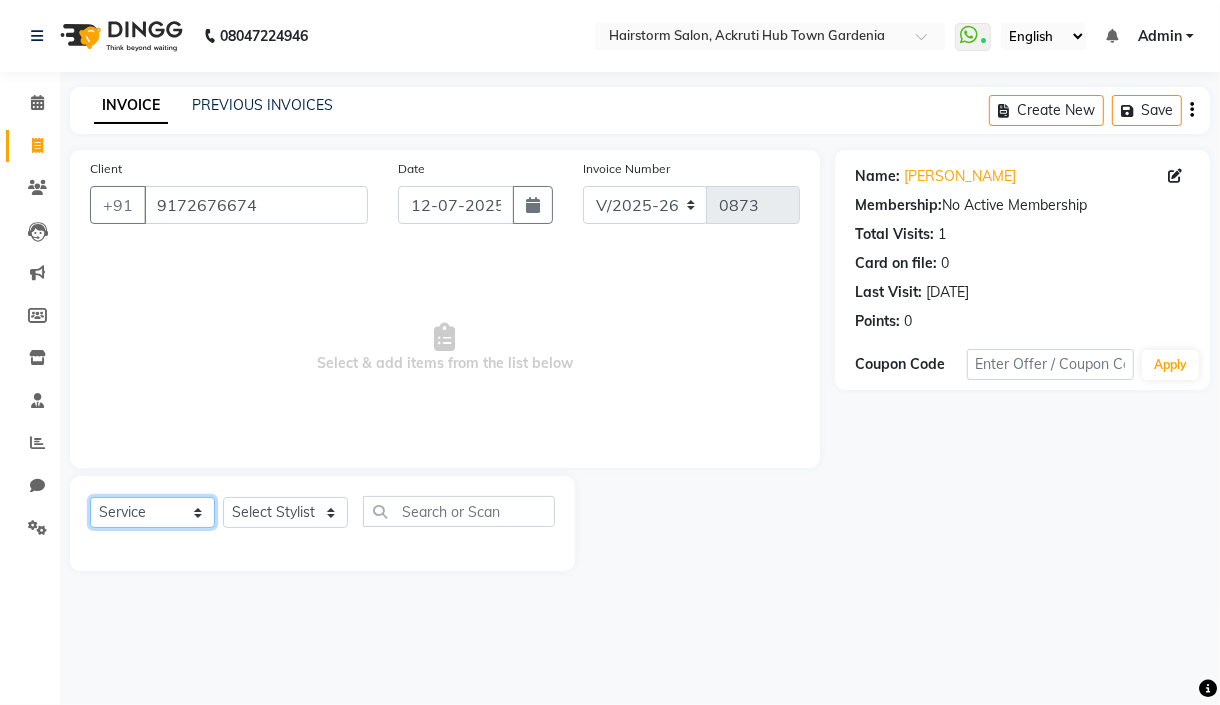 select on "product" 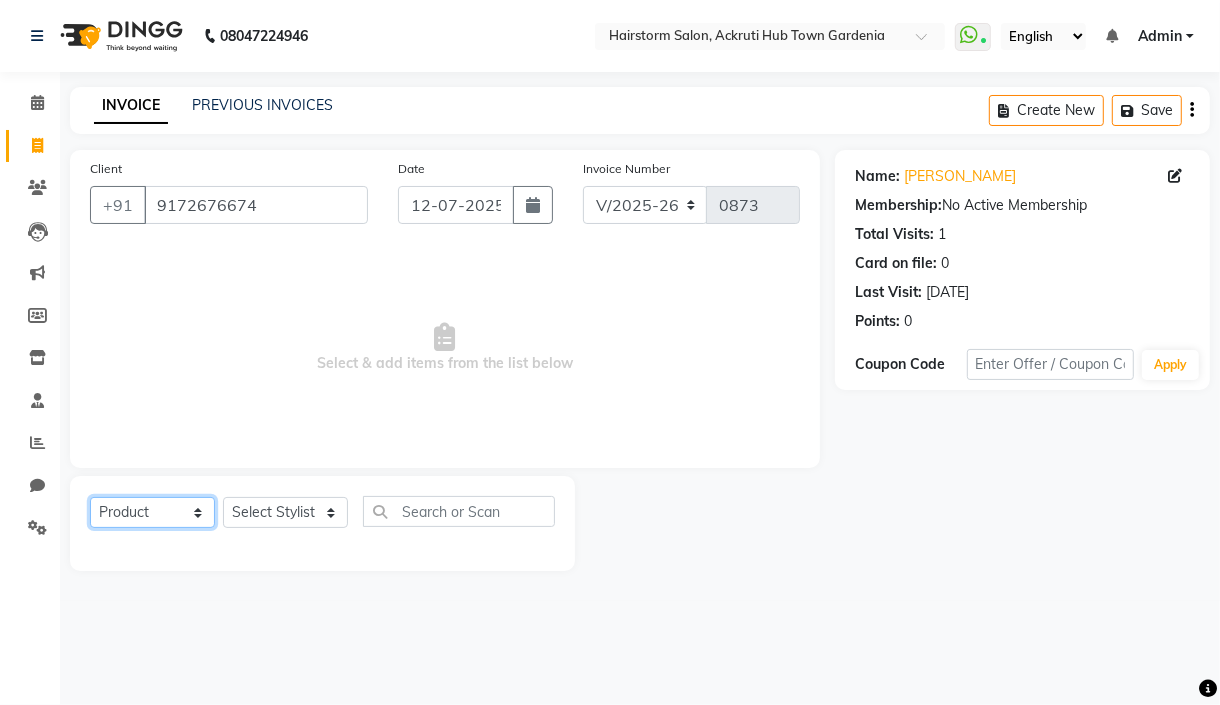 click on "Select  Service  Product  Membership  Package Voucher Prepaid Gift Card" 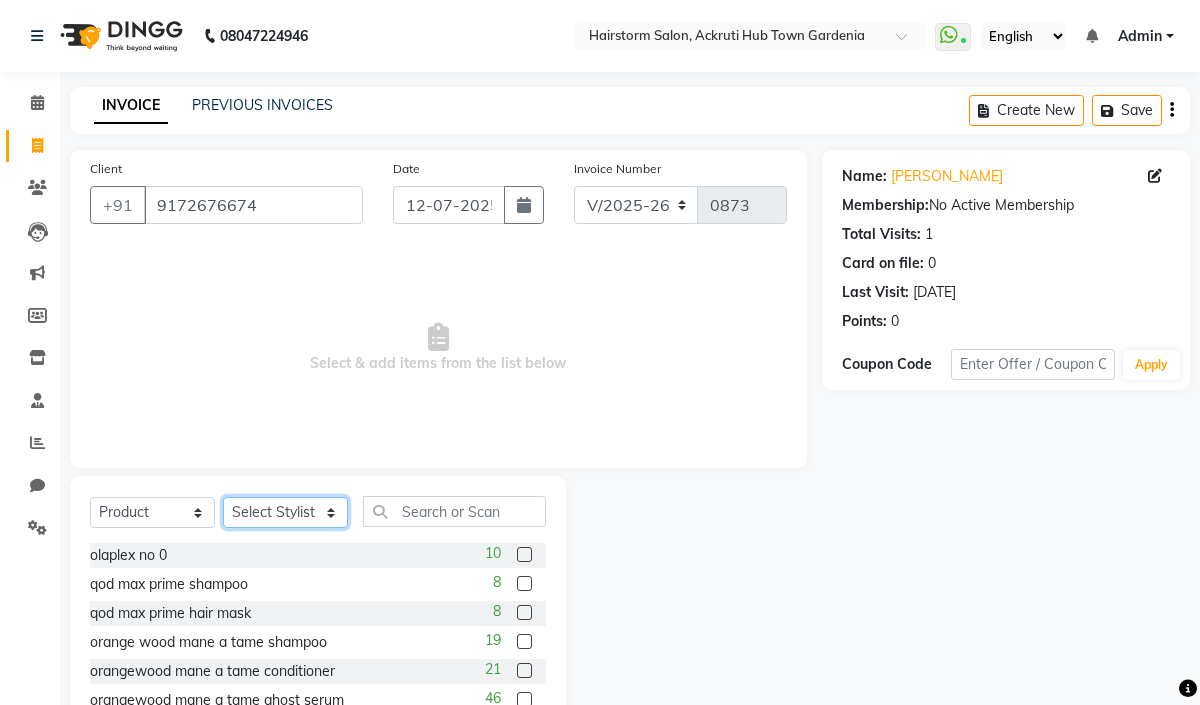 click on "Select Stylist Arbaaz patel deepak jayesh monali Neha Nilesh nishu  sarika parmar" 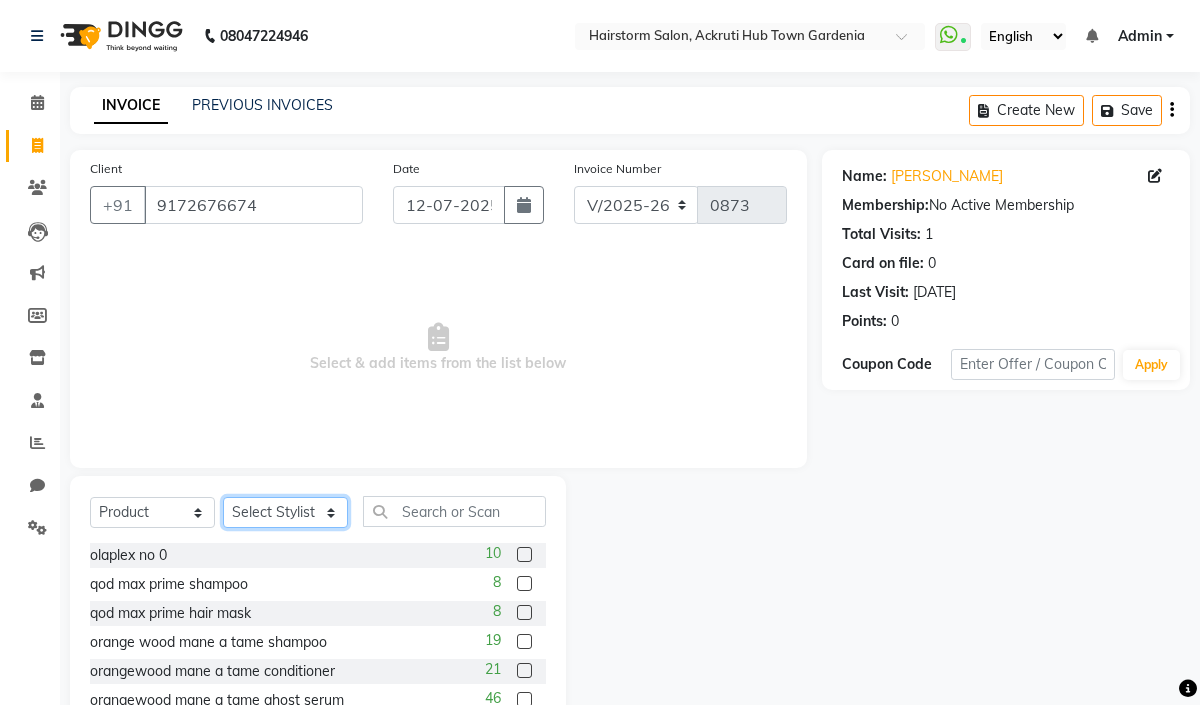 select on "59939" 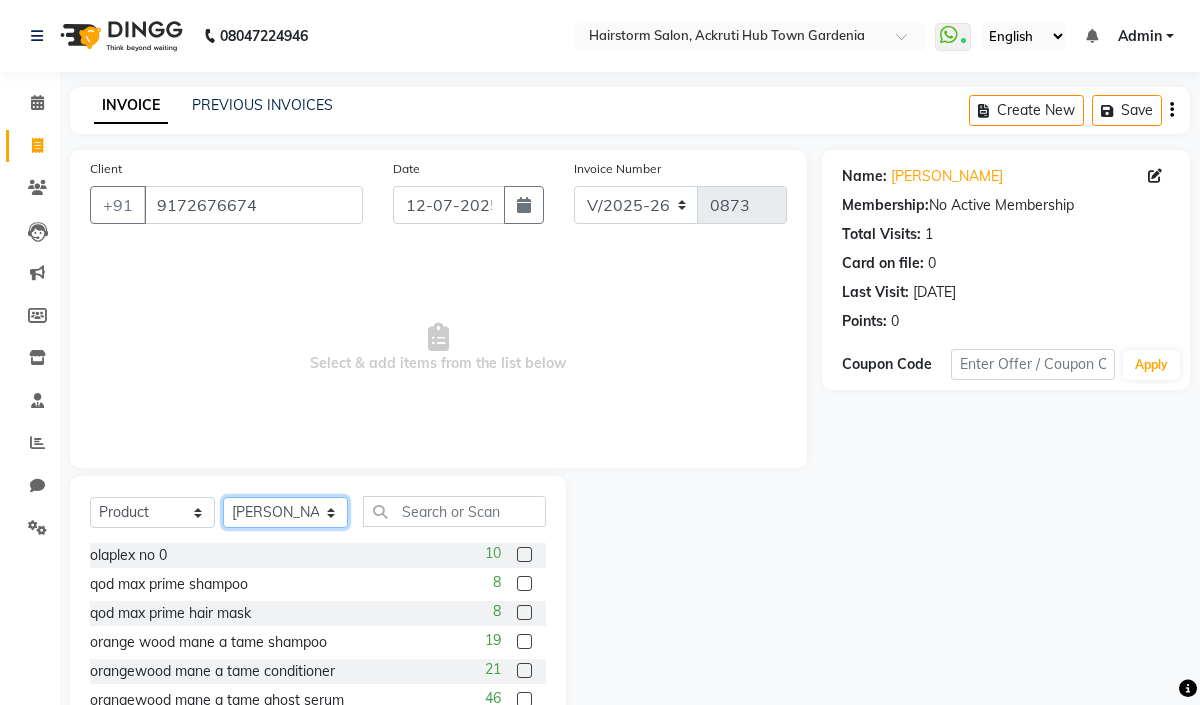 click on "Select Stylist Arbaaz patel deepak jayesh monali Neha Nilesh nishu  sarika parmar" 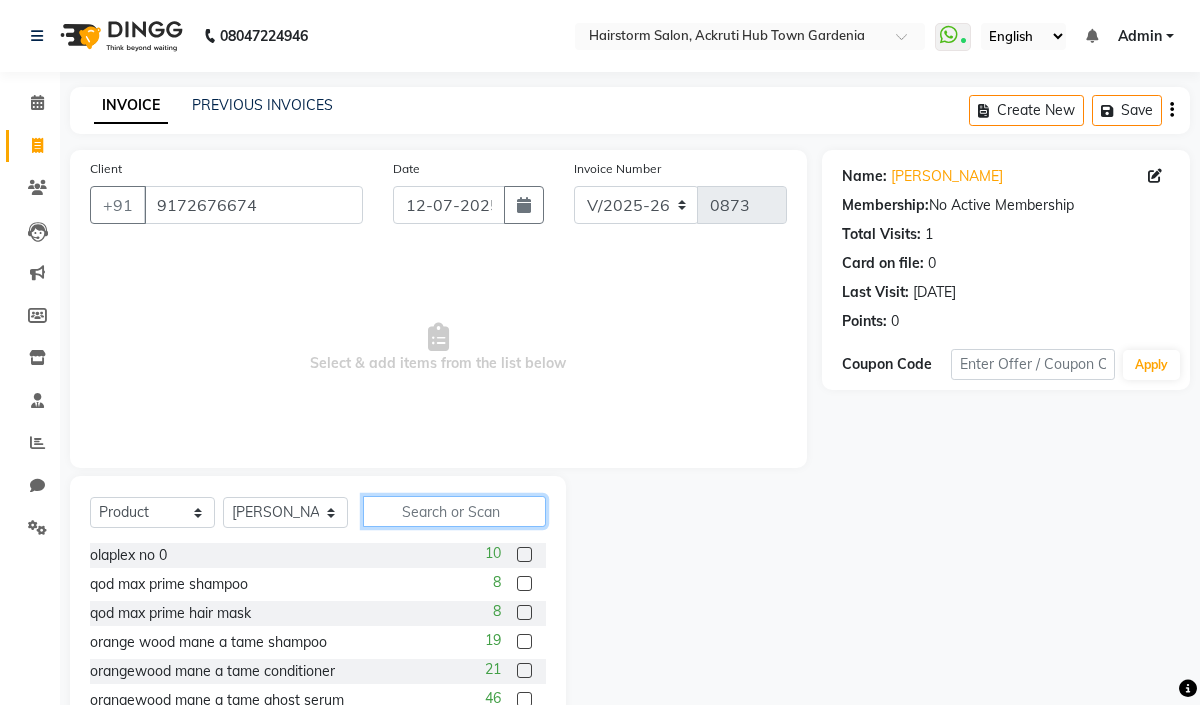 click 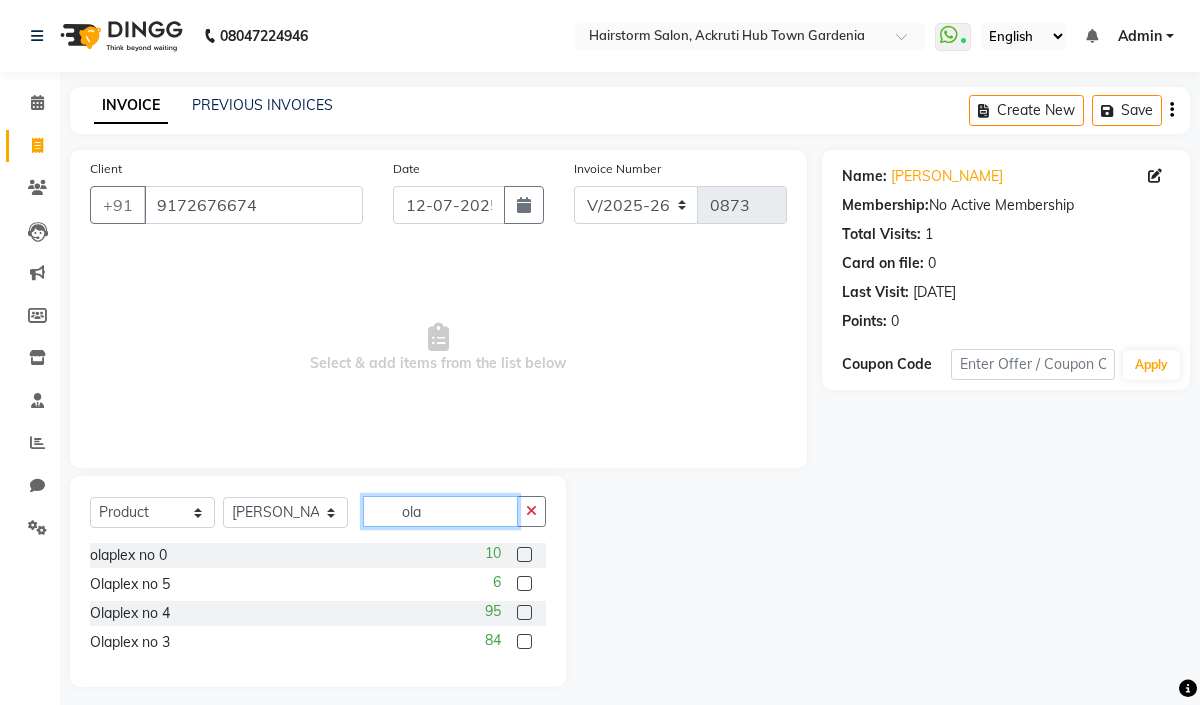 type on "ola" 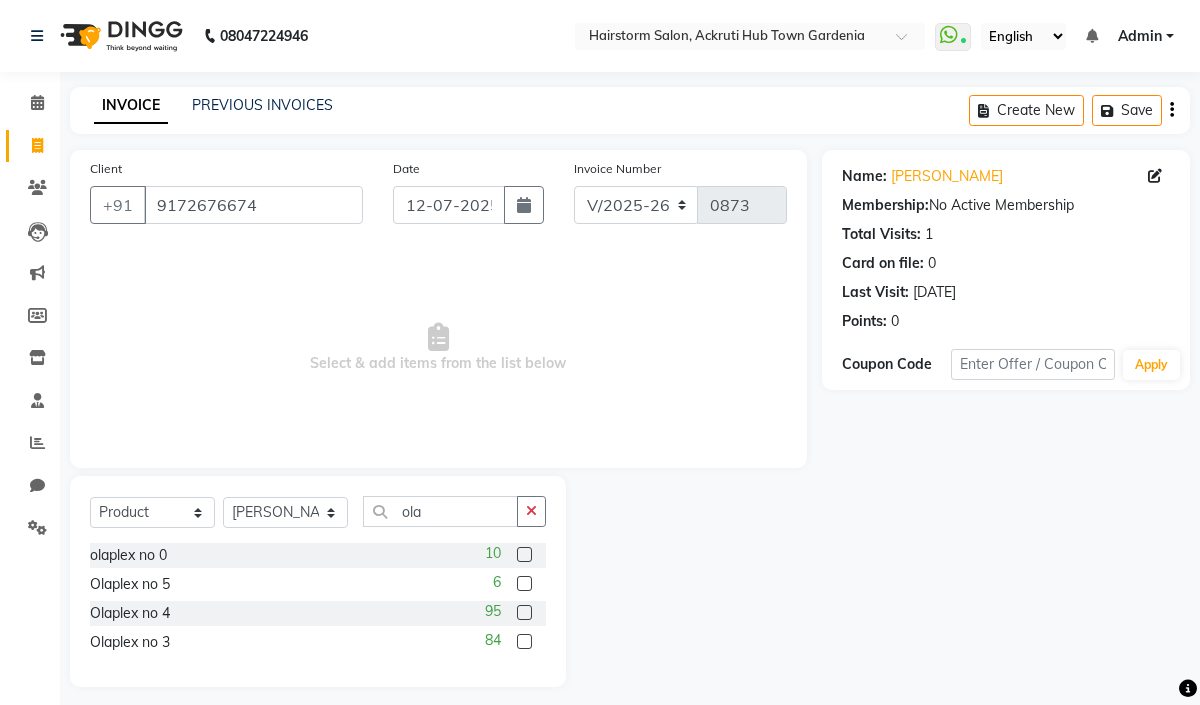 click 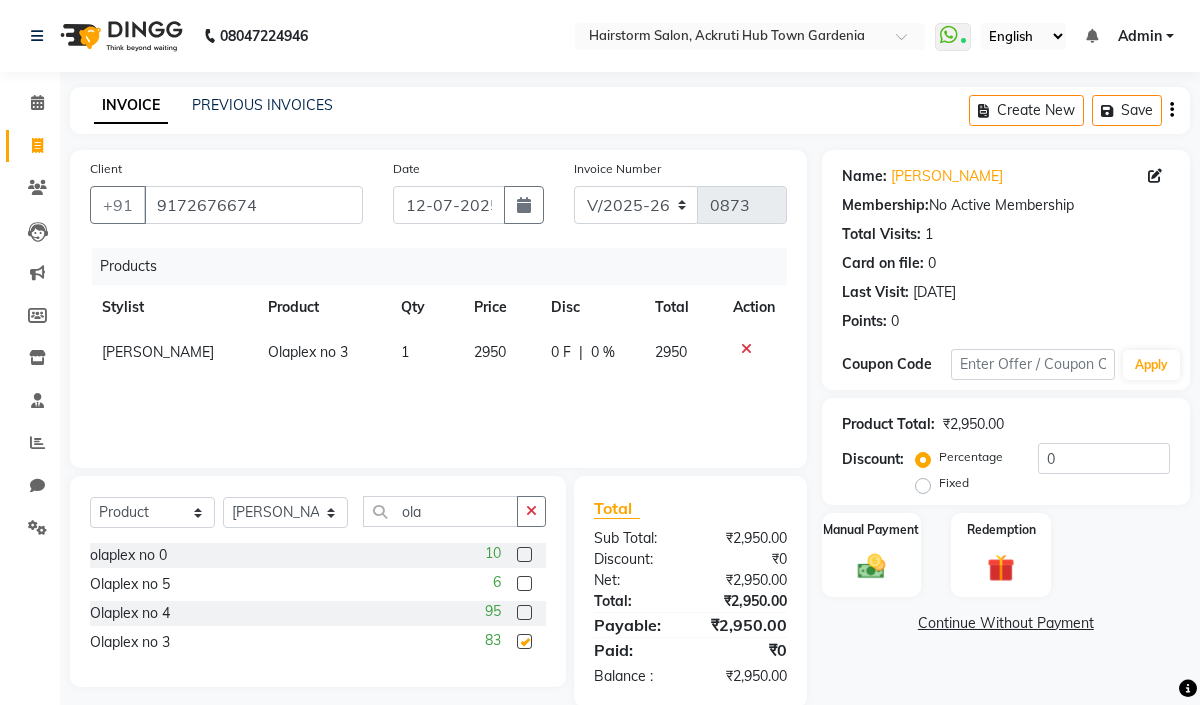 click 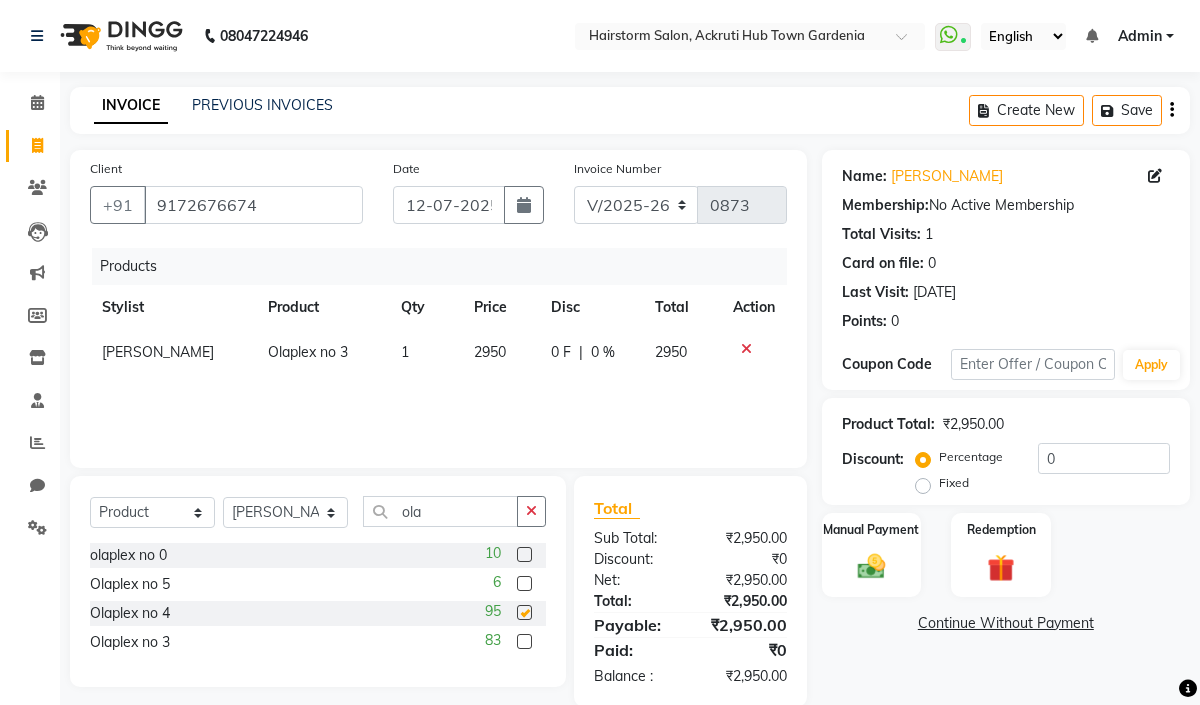 checkbox on "false" 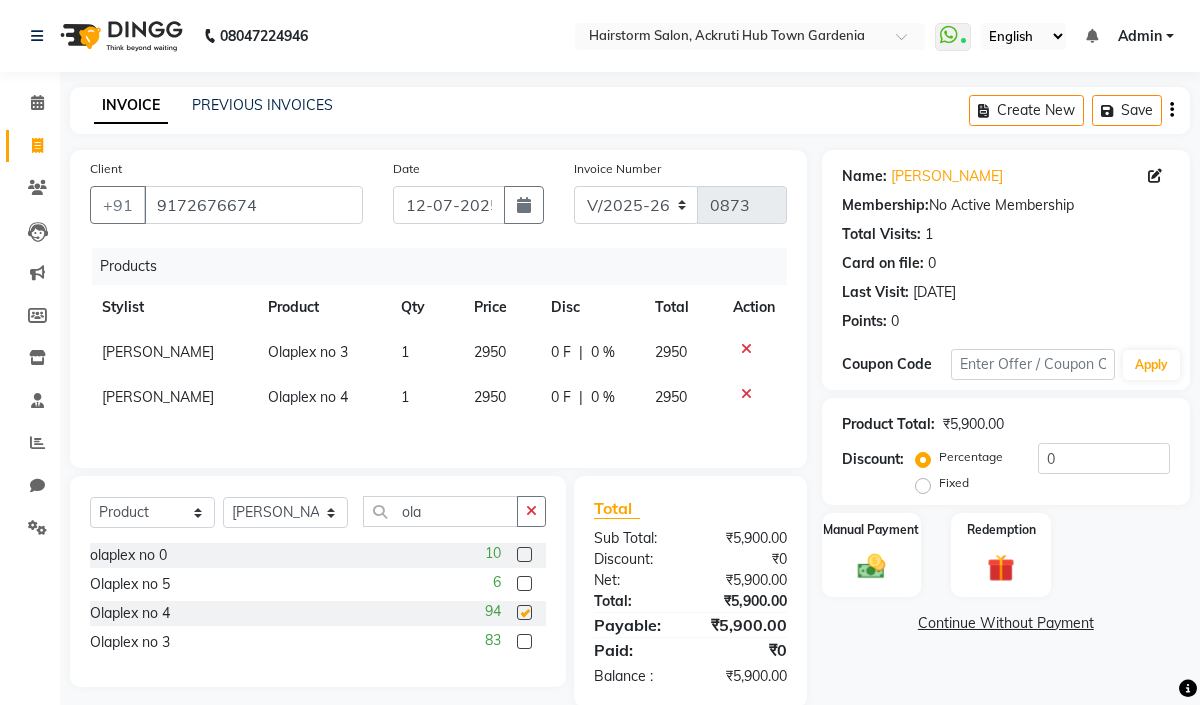 click 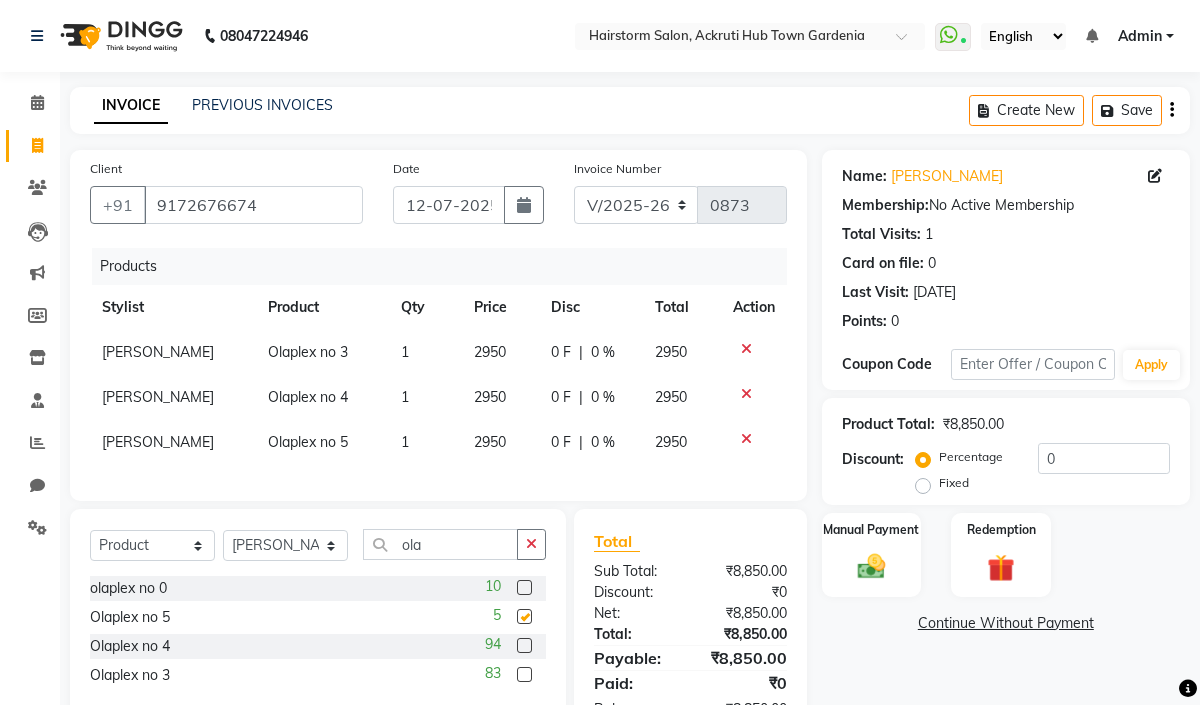 checkbox on "false" 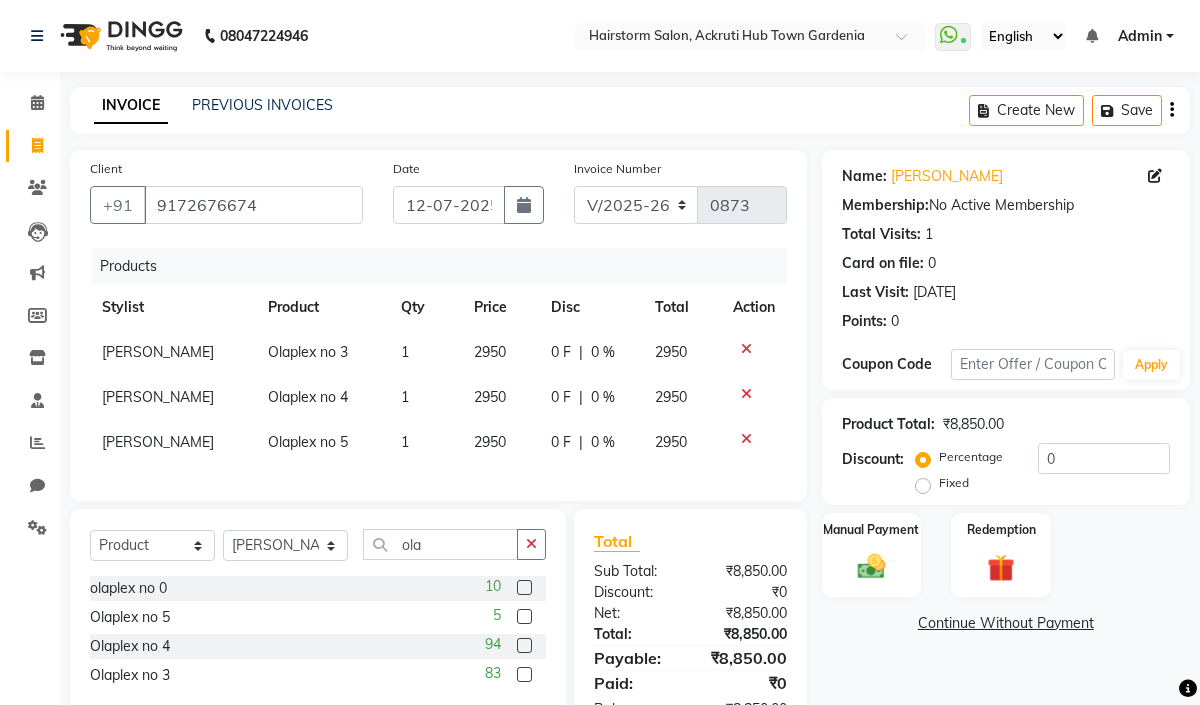 checkbox on "false" 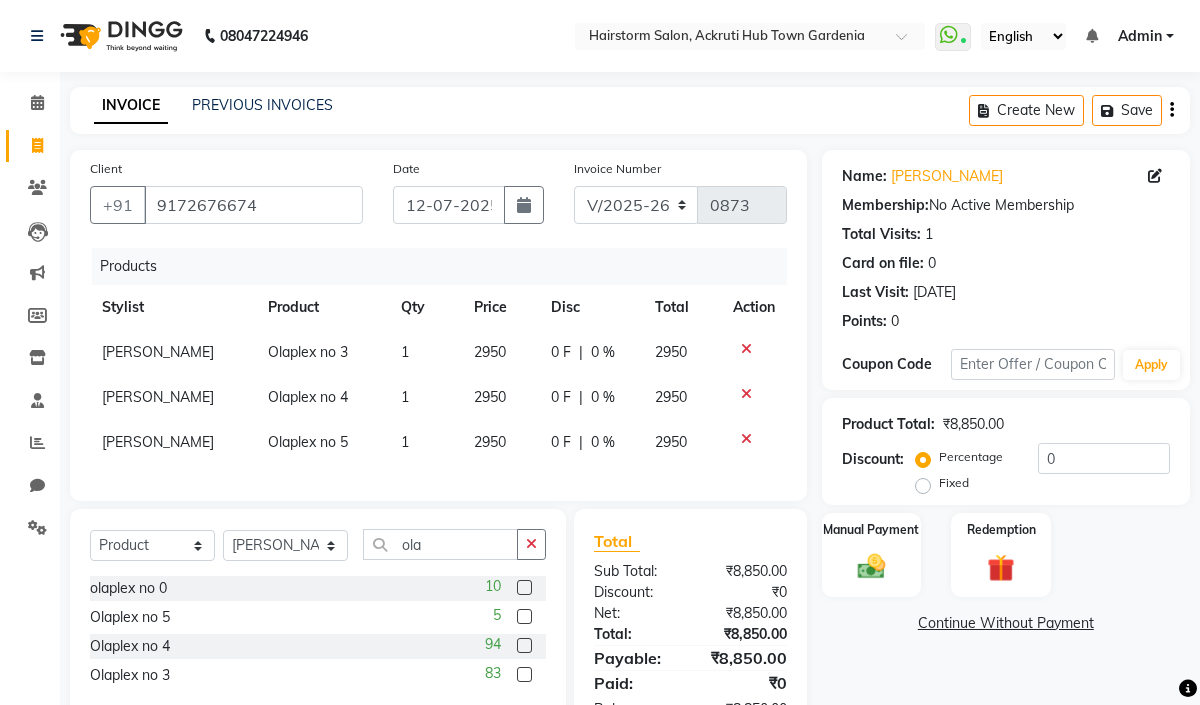 click on "2950" 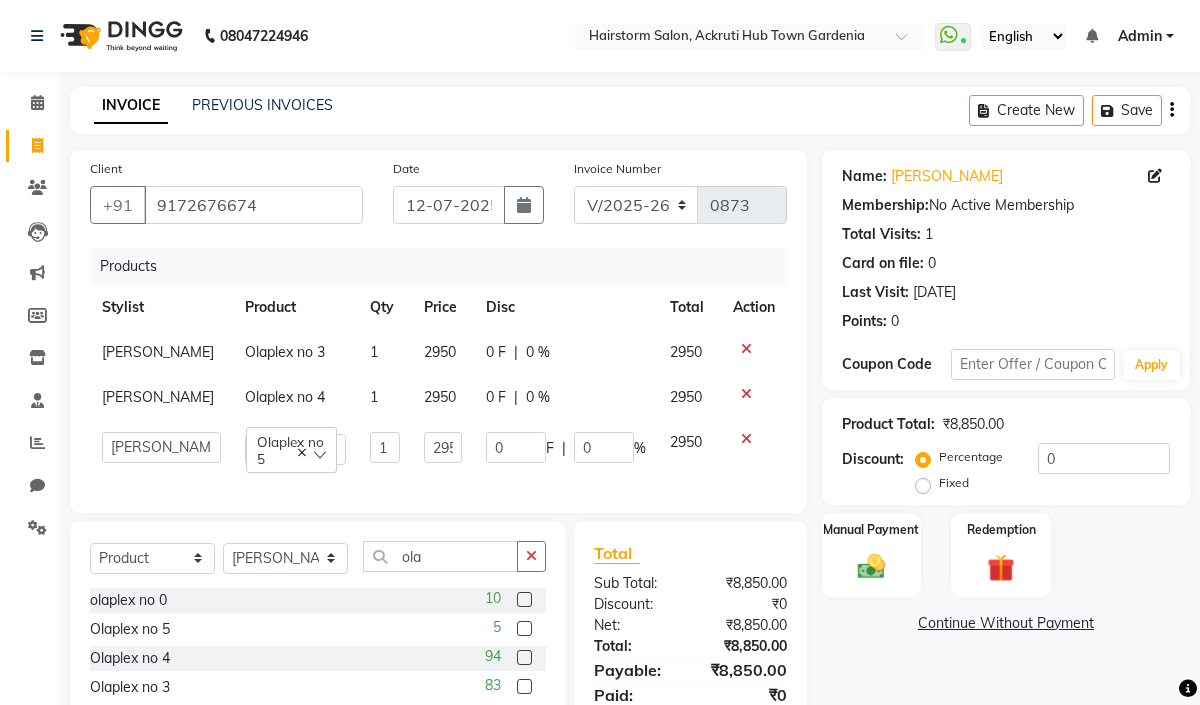 click on "2950" 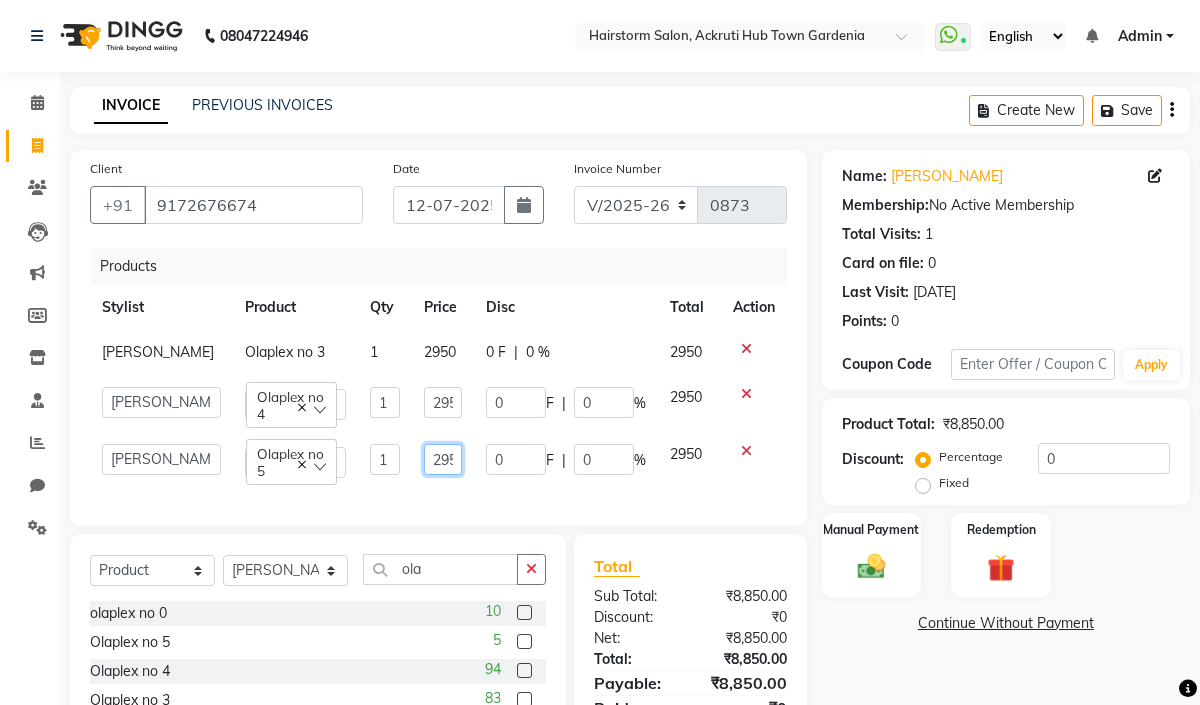 click on "2950" 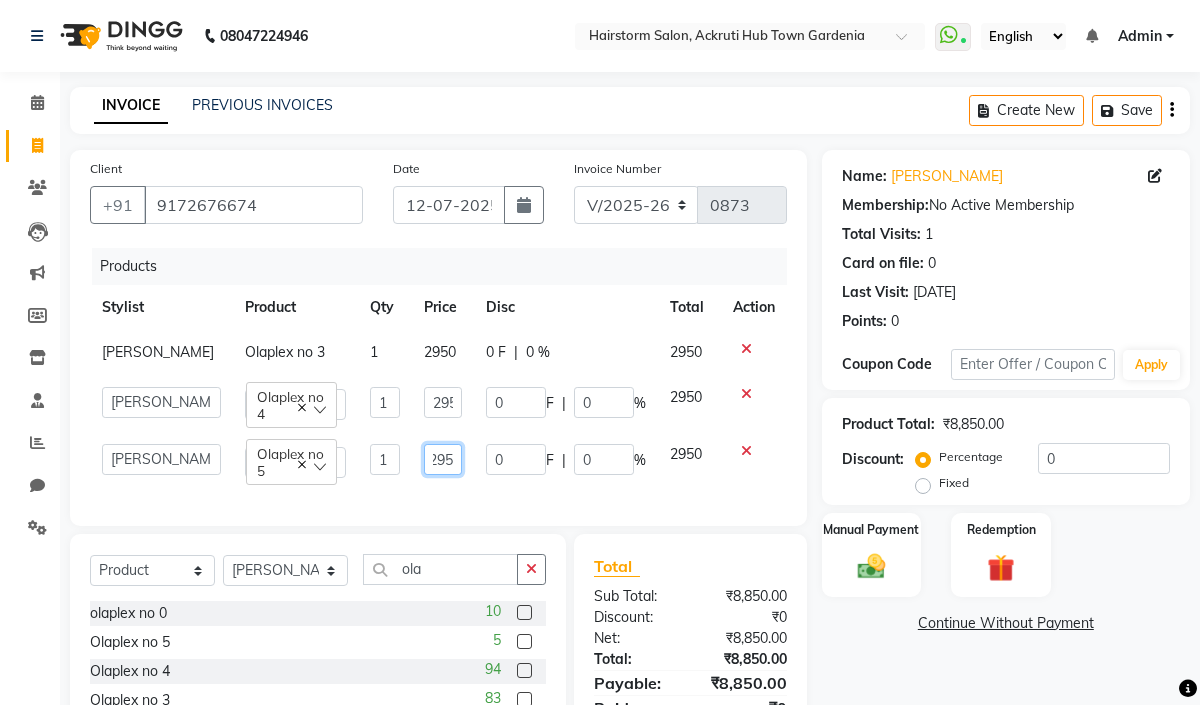 scroll, scrollTop: 0, scrollLeft: 0, axis: both 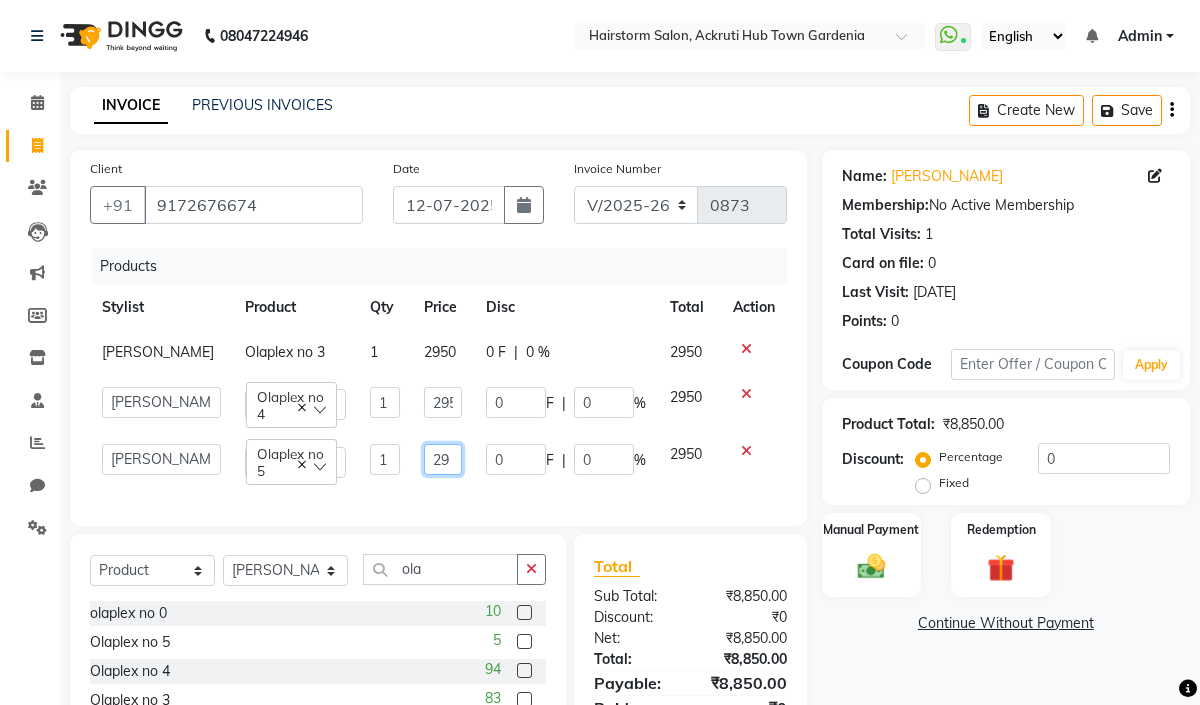 type on "2" 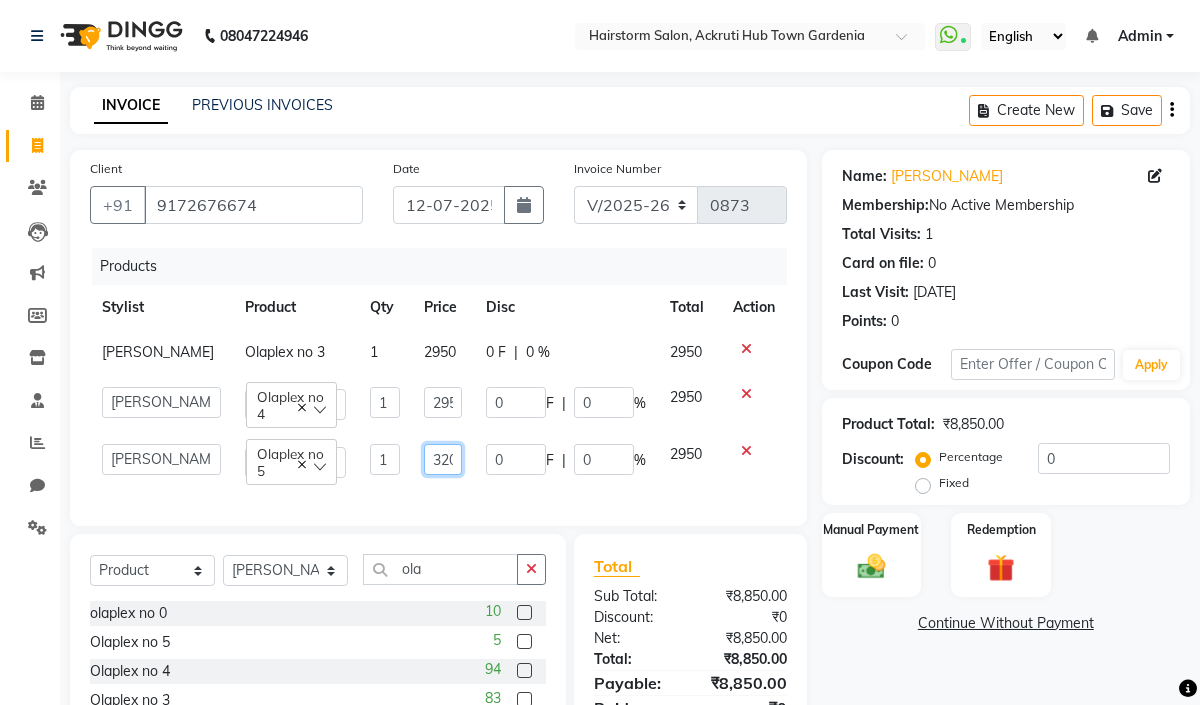 type on "3200" 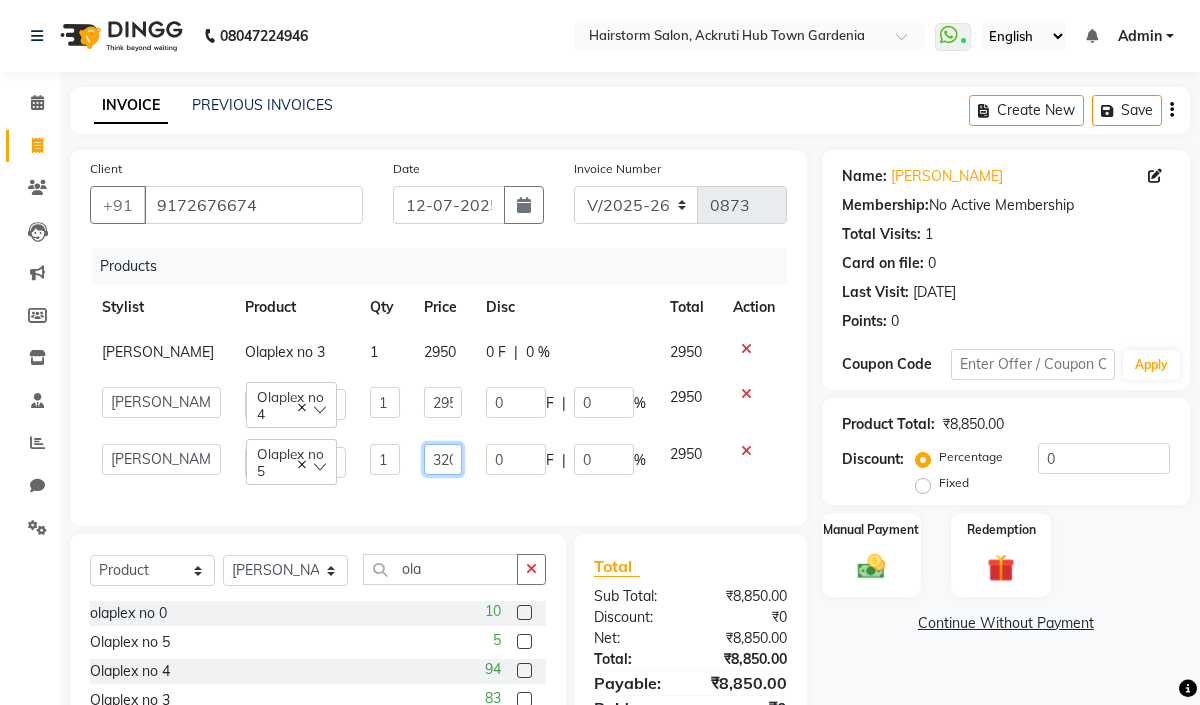 scroll, scrollTop: 0, scrollLeft: 7, axis: horizontal 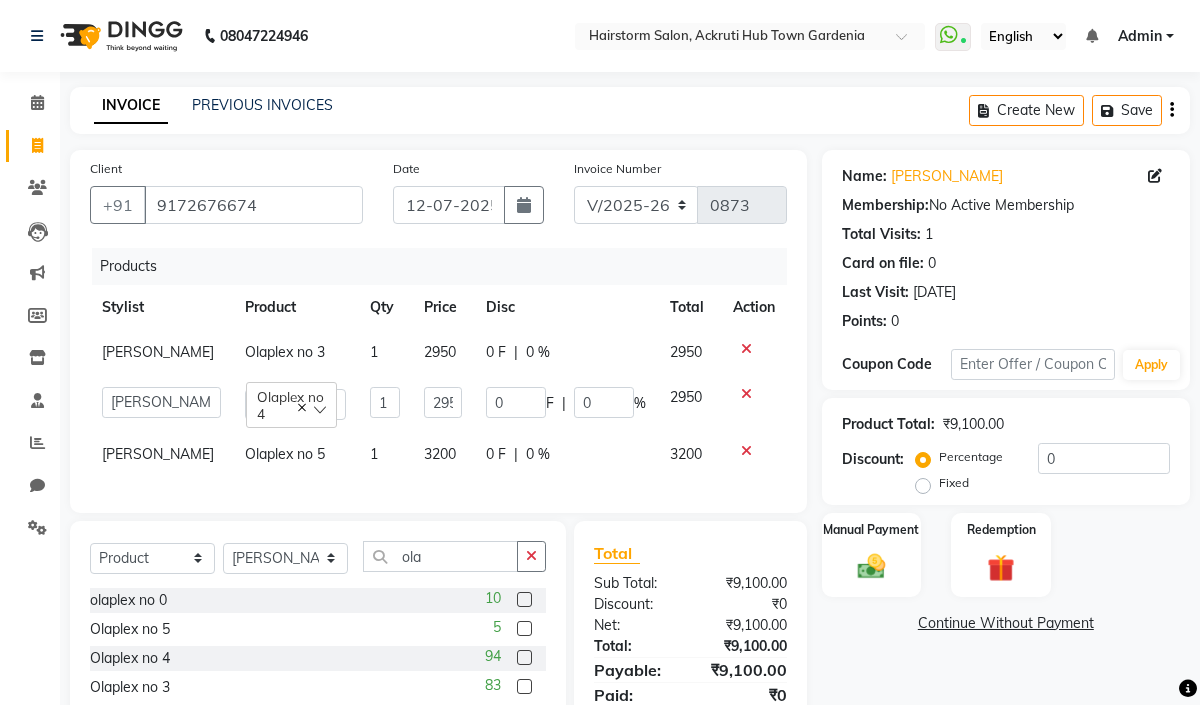 click on "Products Stylist Product Qty Price Disc Total Action Arbaaz patel Olaplex no 3 1 2950 0 F | 0 % 2950  Arbaaz patel   deepak   jayesh   monali   Neha   Nilesh   nishu    sarika parmar   Olaplex no 4  1 2950 0 F | 0 % 2950 Arbaaz patel Olaplex no 5 1 3200 0 F | 0 % 3200" 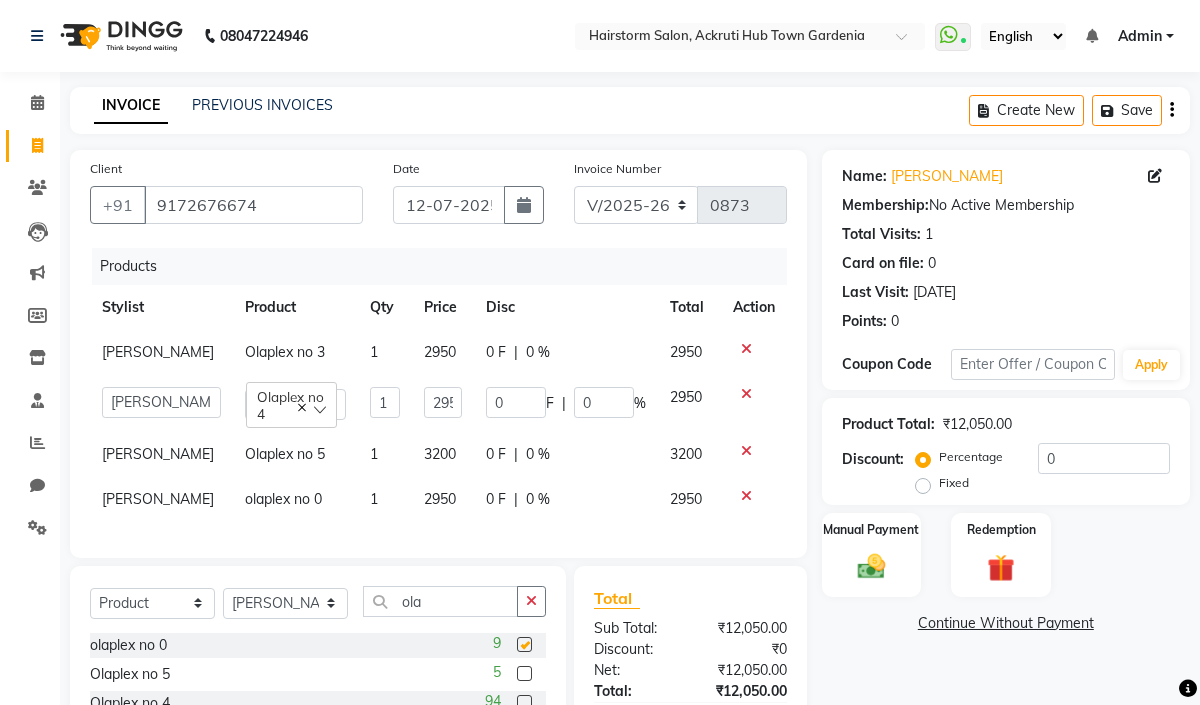 checkbox on "false" 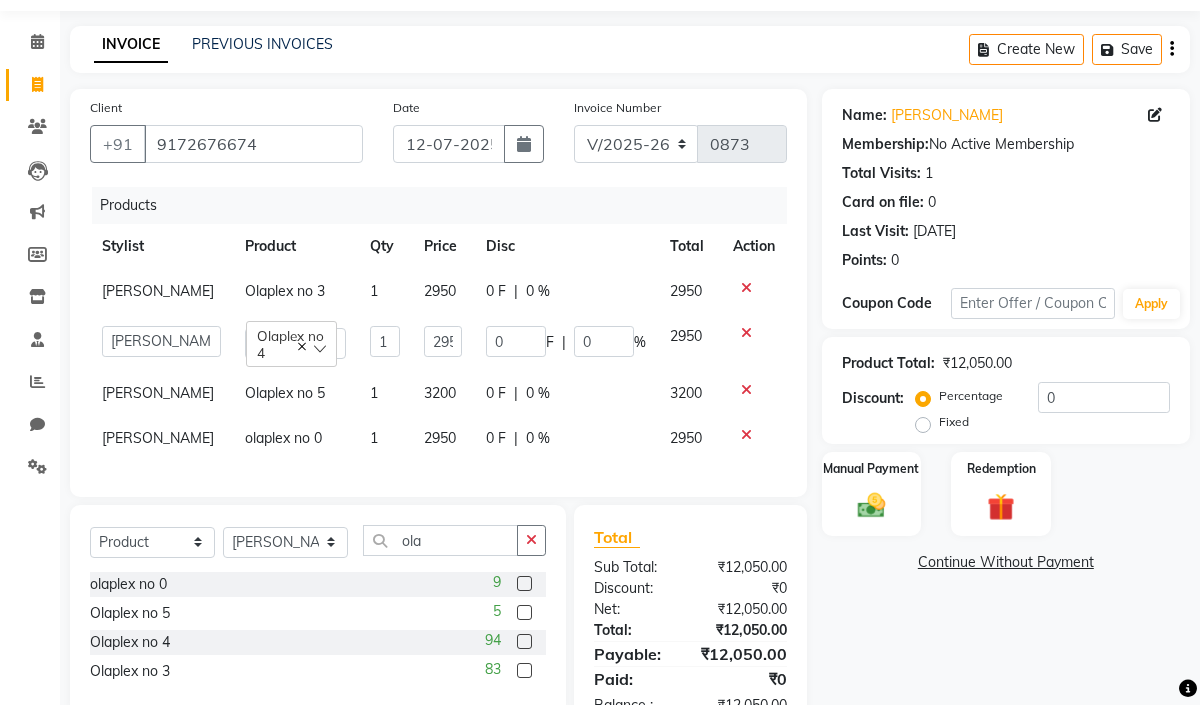 scroll, scrollTop: 133, scrollLeft: 0, axis: vertical 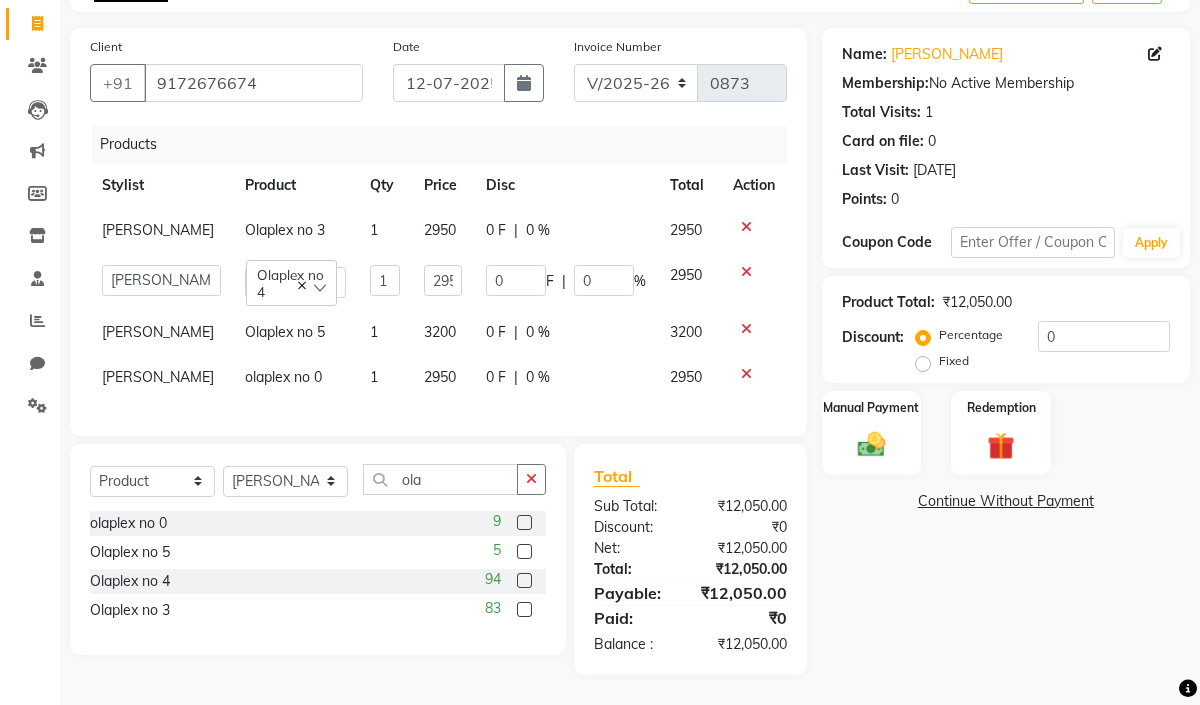 click on "olaplex no 0" 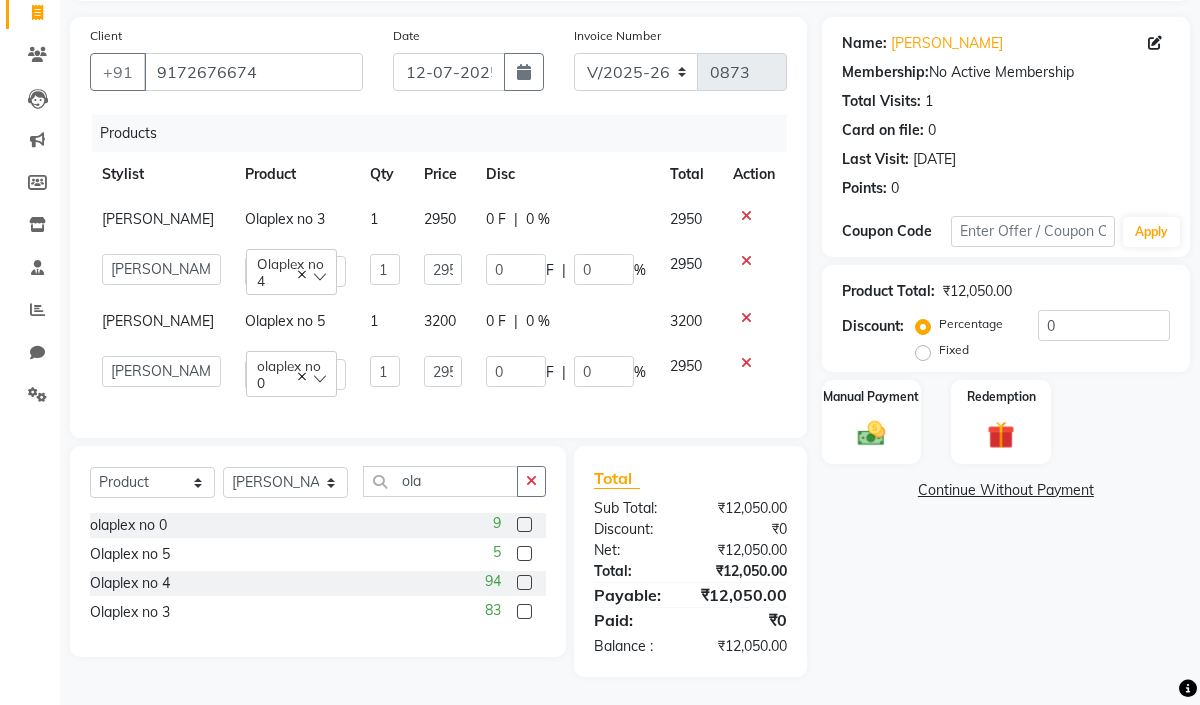 click on "olaplex no 0" 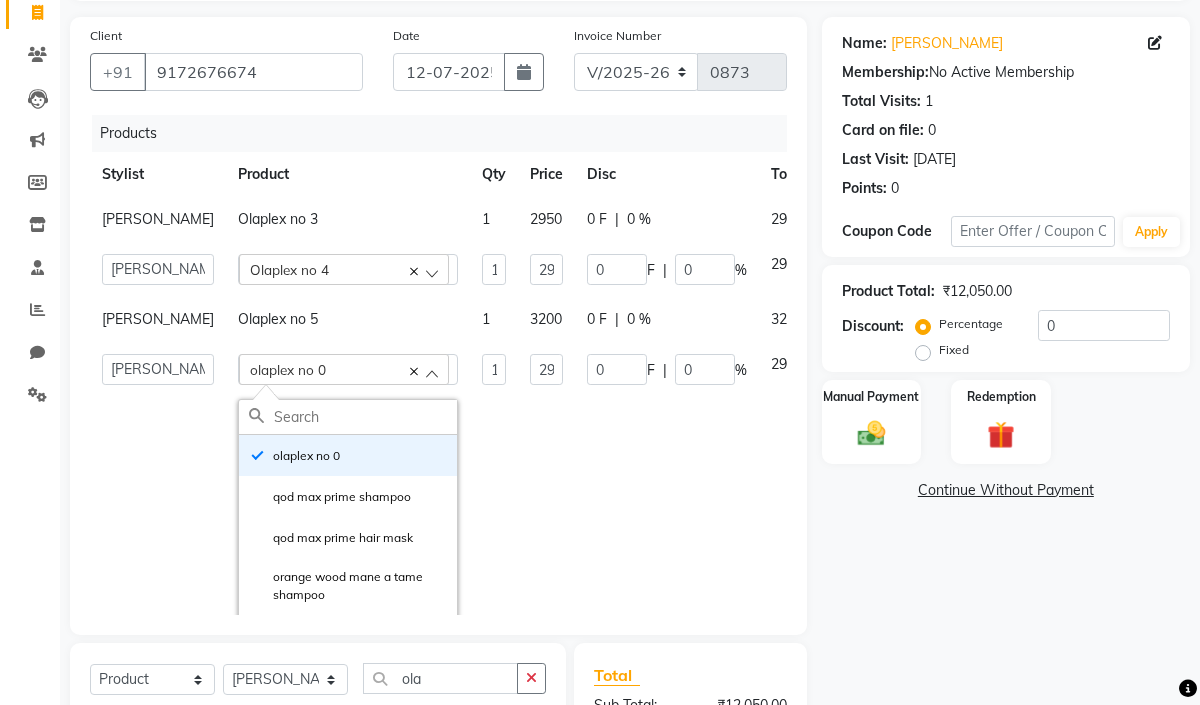 click on "olaplex no 0" 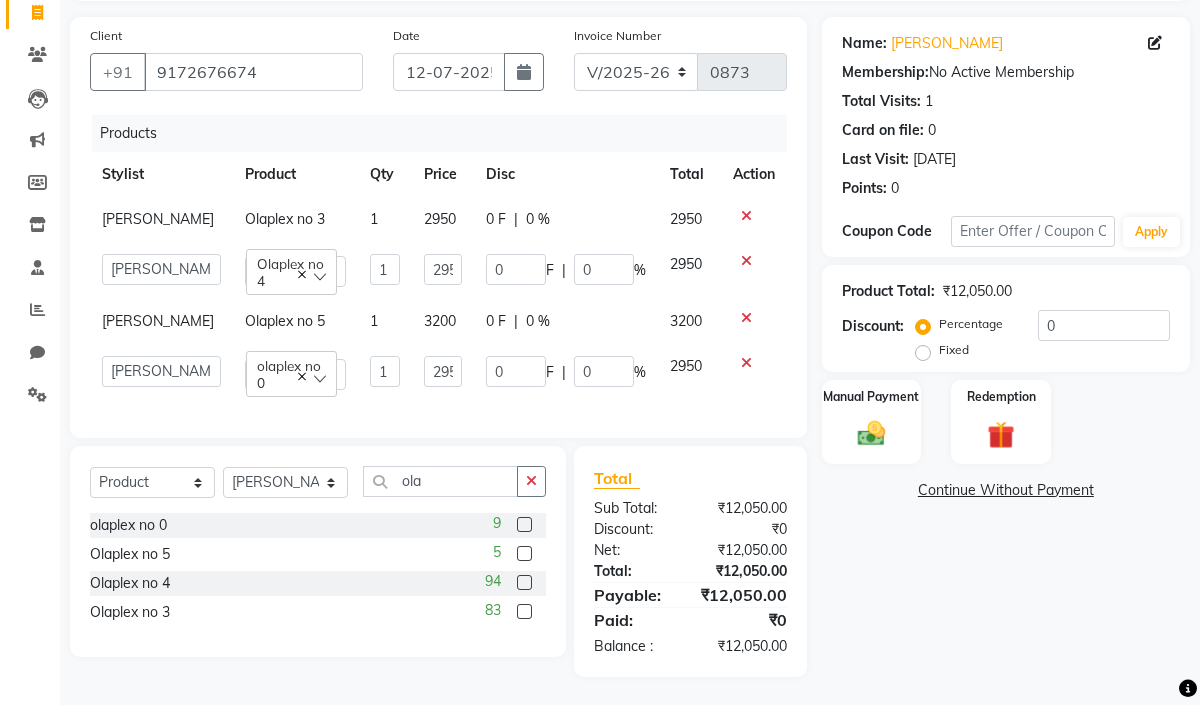 click on "olaplex no 0" 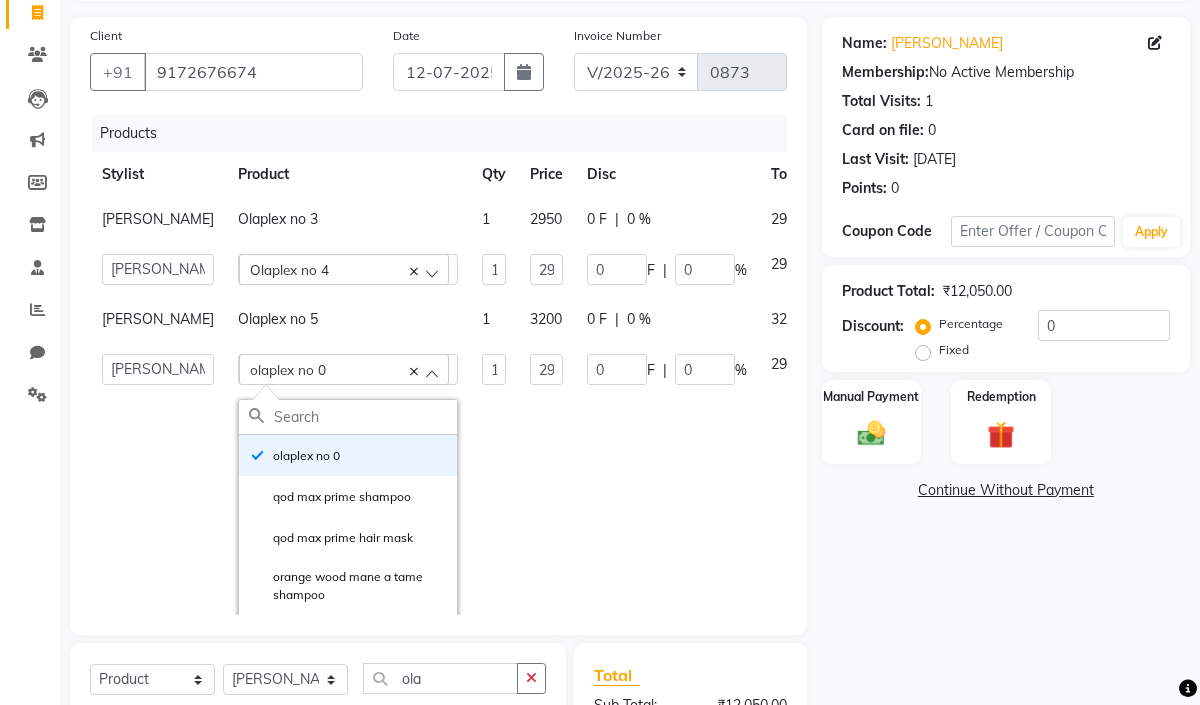 click on "olaplex no 0" 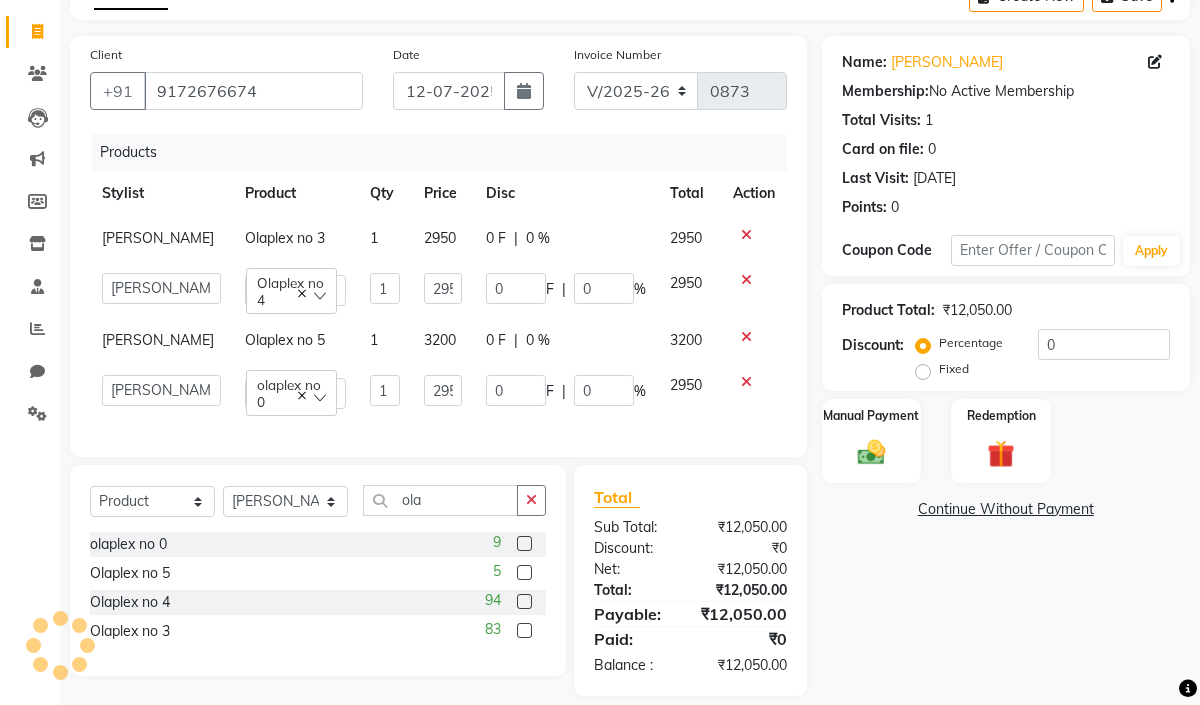scroll, scrollTop: 59, scrollLeft: 0, axis: vertical 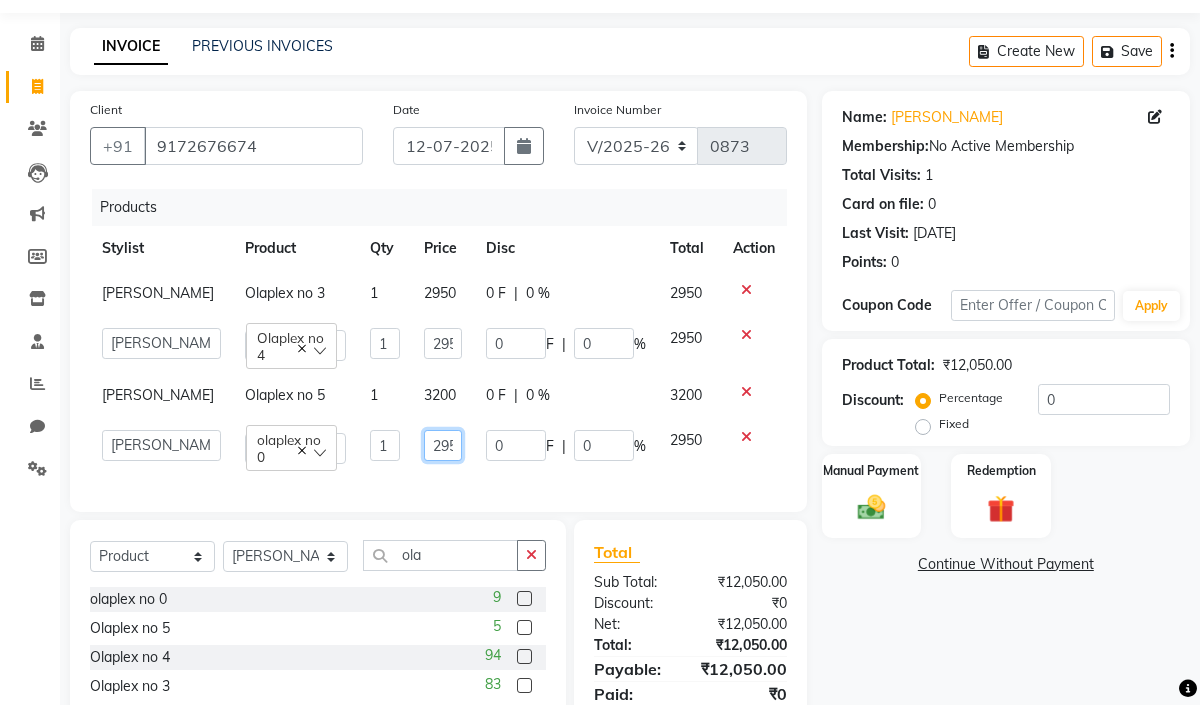 click on "2950" 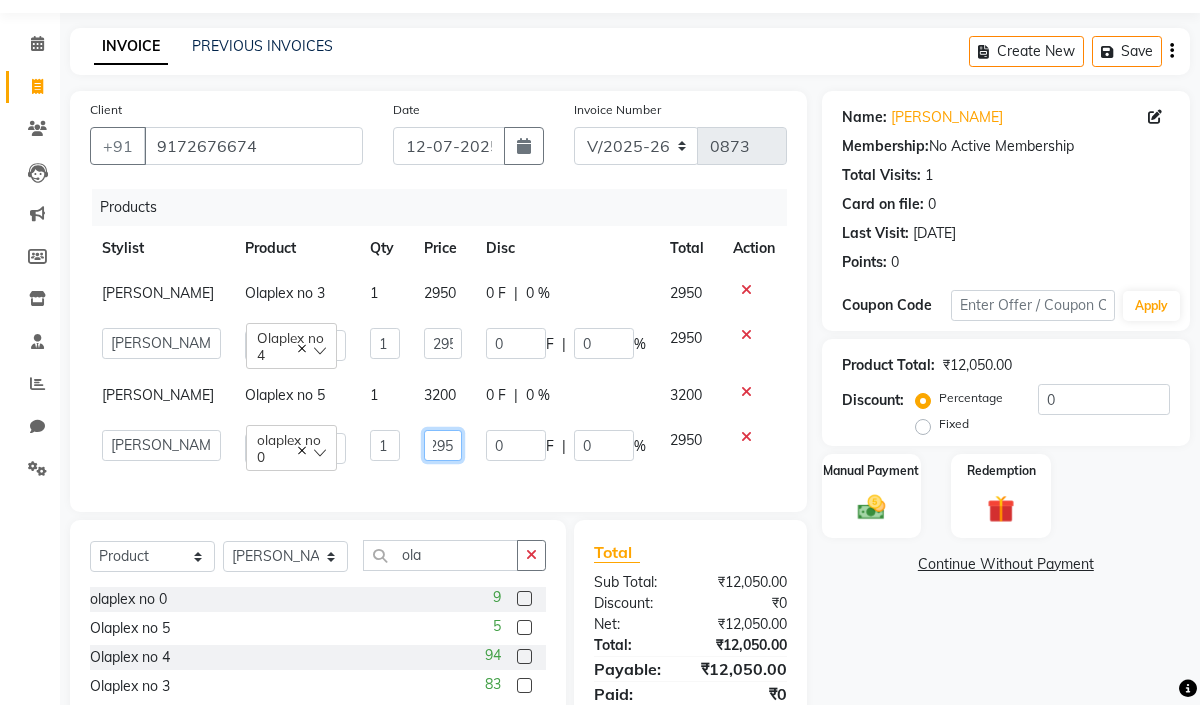 scroll, scrollTop: 0, scrollLeft: 0, axis: both 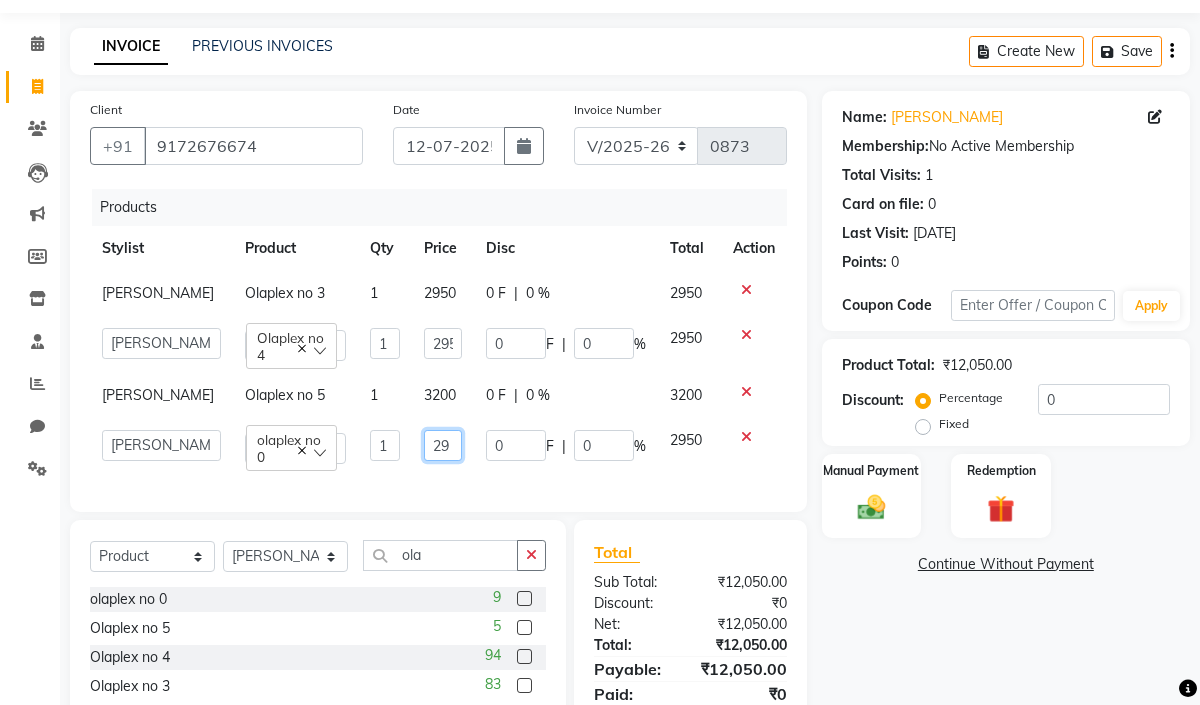 type on "2" 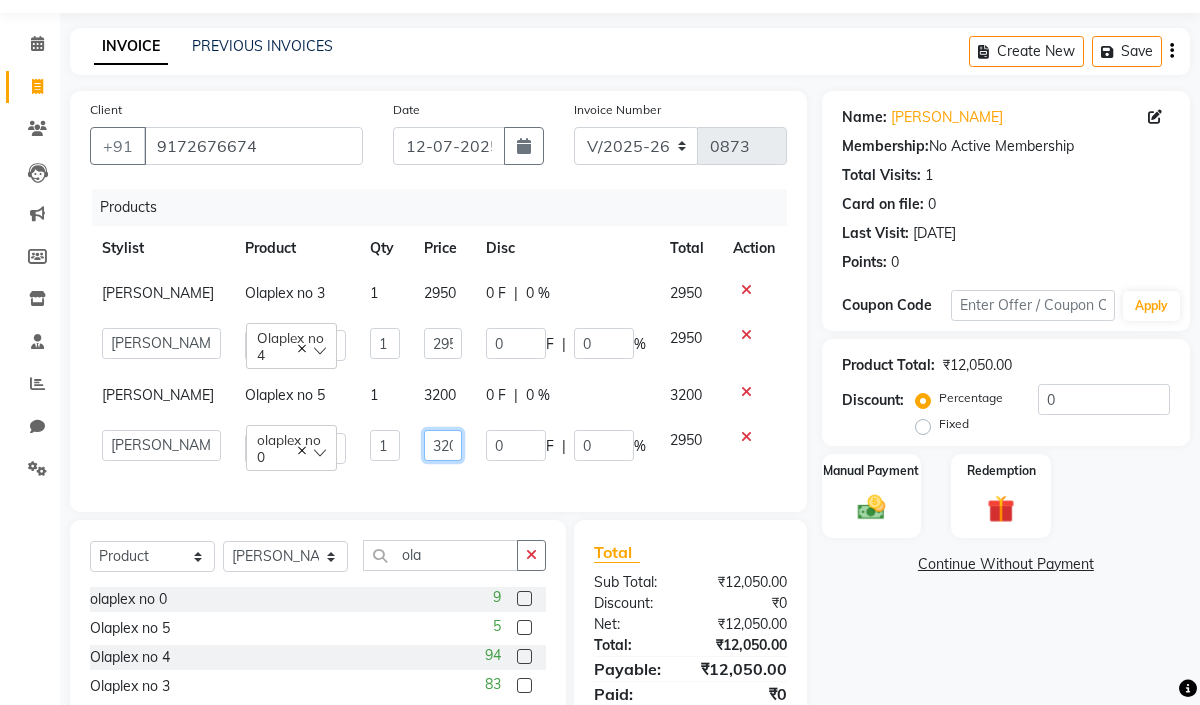 type on "3200" 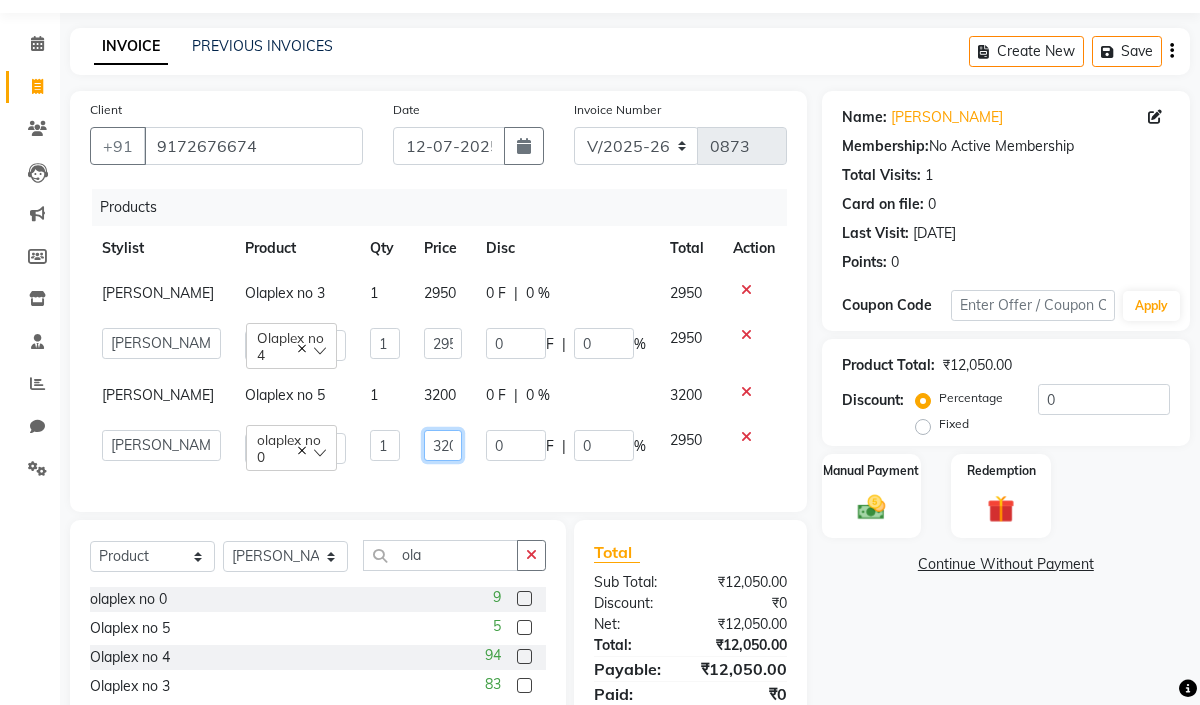 scroll, scrollTop: 0, scrollLeft: 7, axis: horizontal 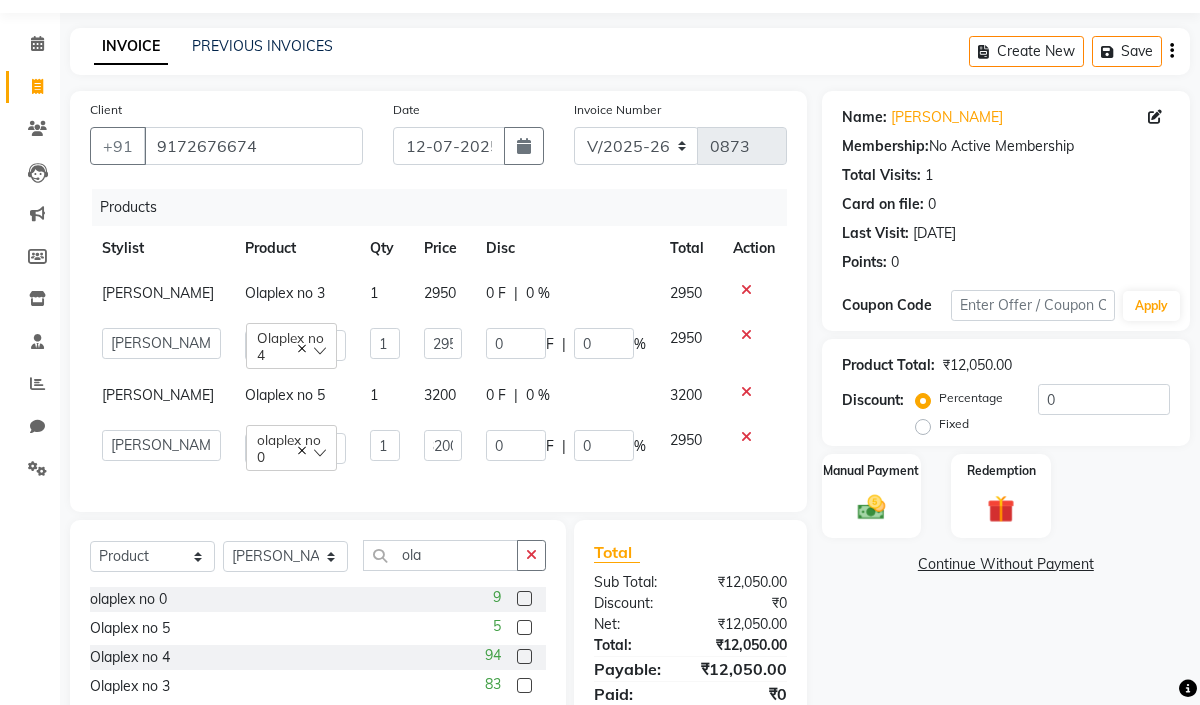 click on "1" 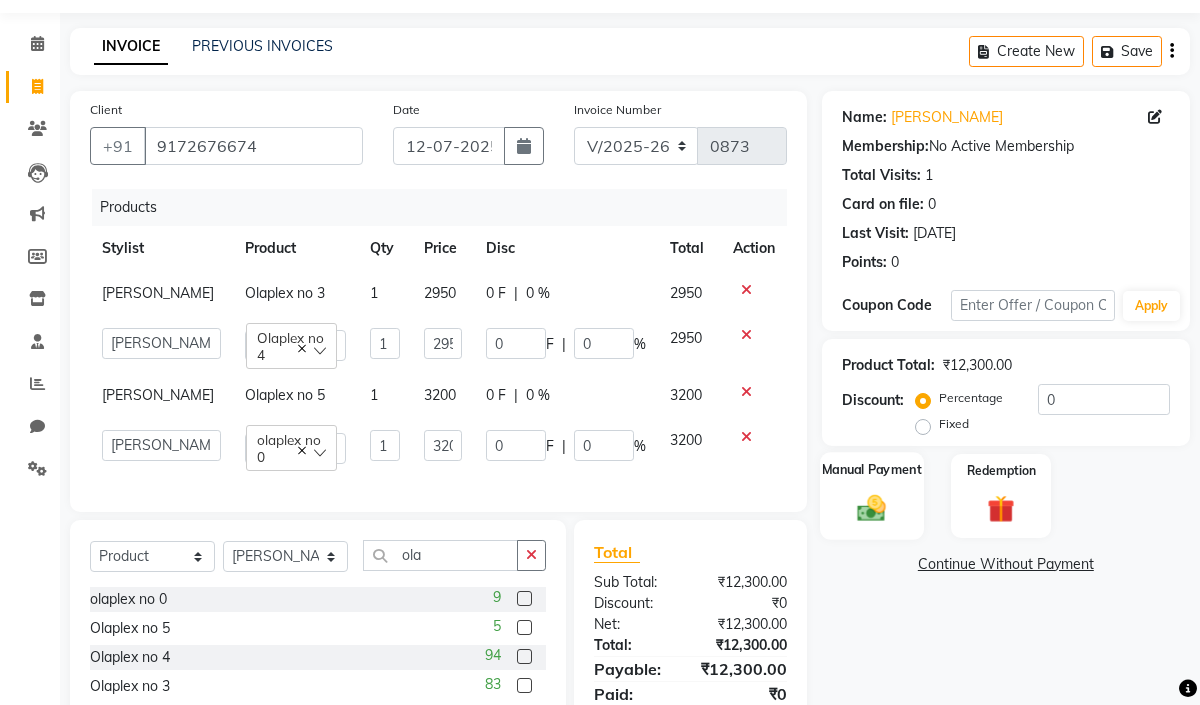 scroll, scrollTop: 192, scrollLeft: 0, axis: vertical 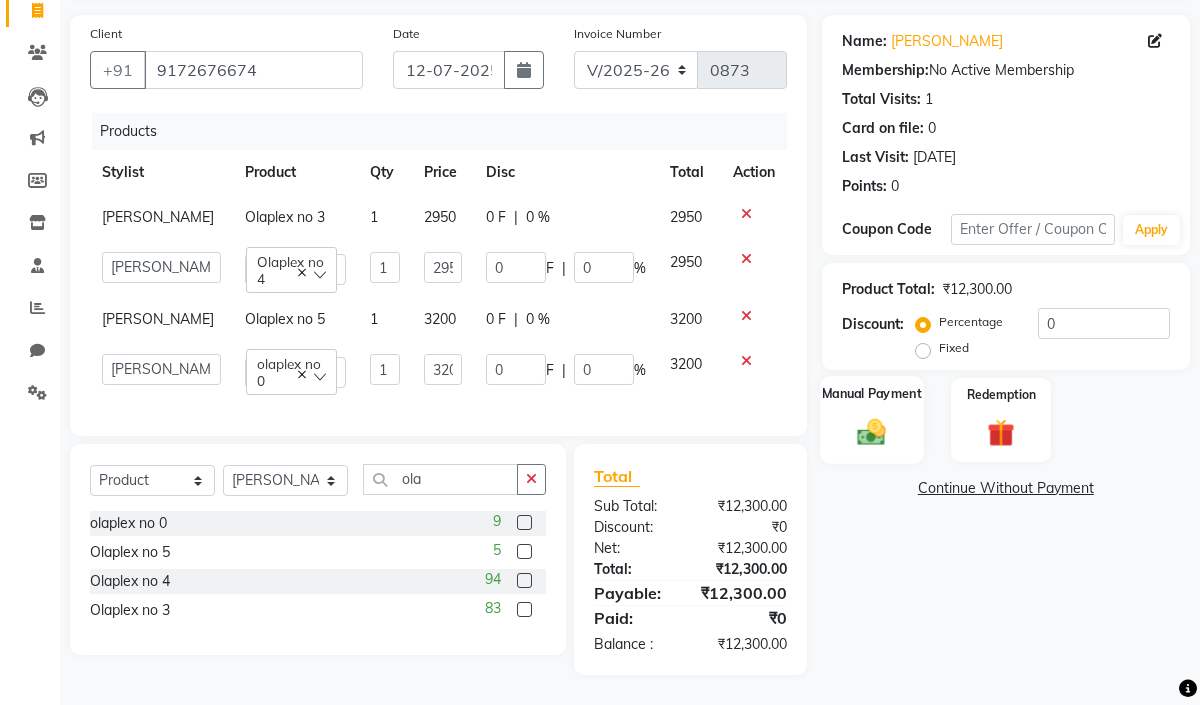 click 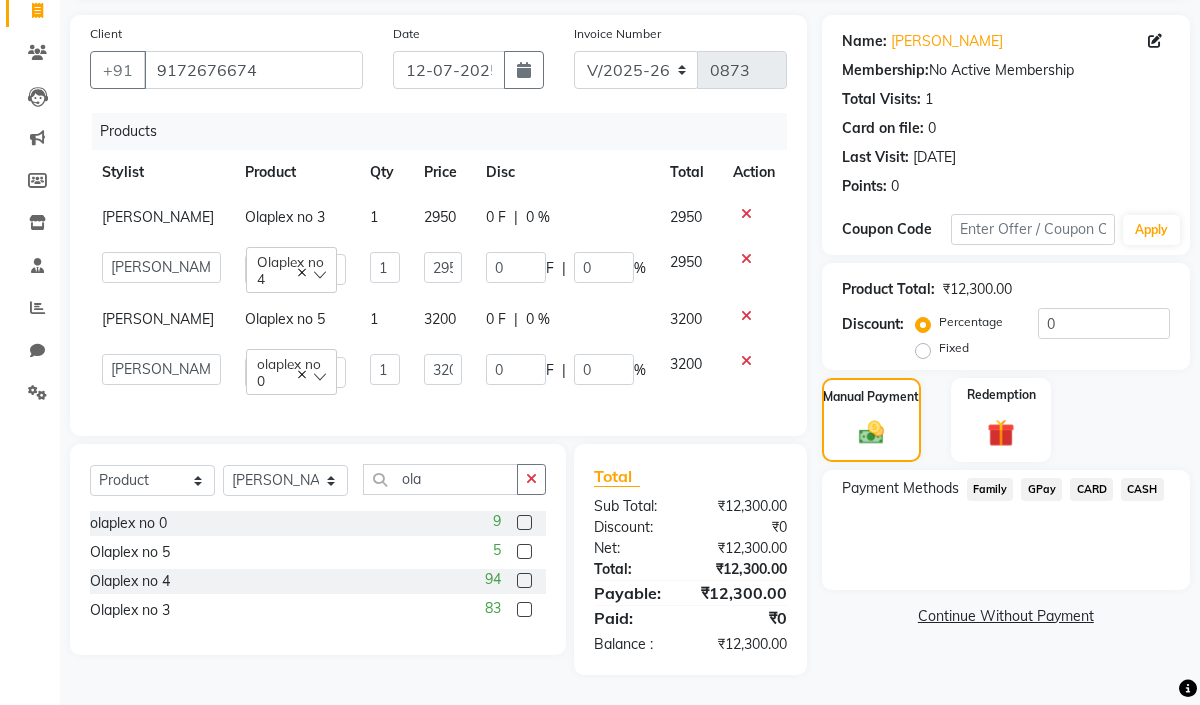 click on "GPay" 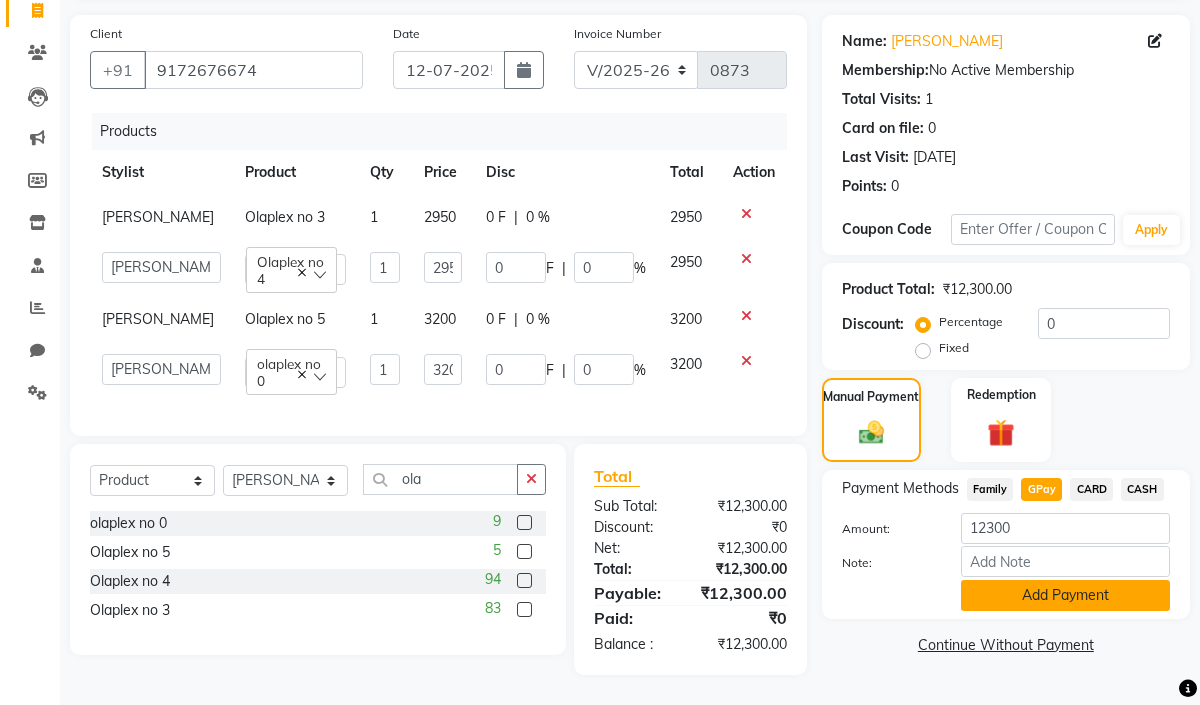 drag, startPoint x: 1034, startPoint y: 536, endPoint x: 978, endPoint y: 517, distance: 59.135437 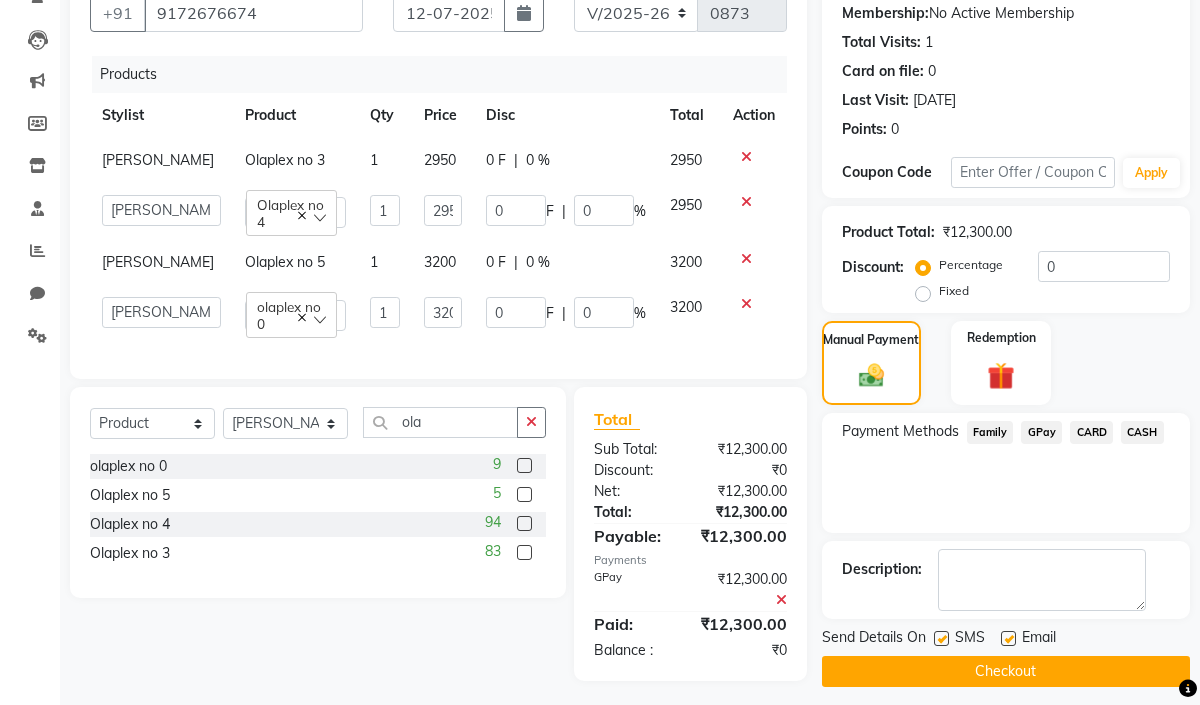 scroll, scrollTop: 254, scrollLeft: 0, axis: vertical 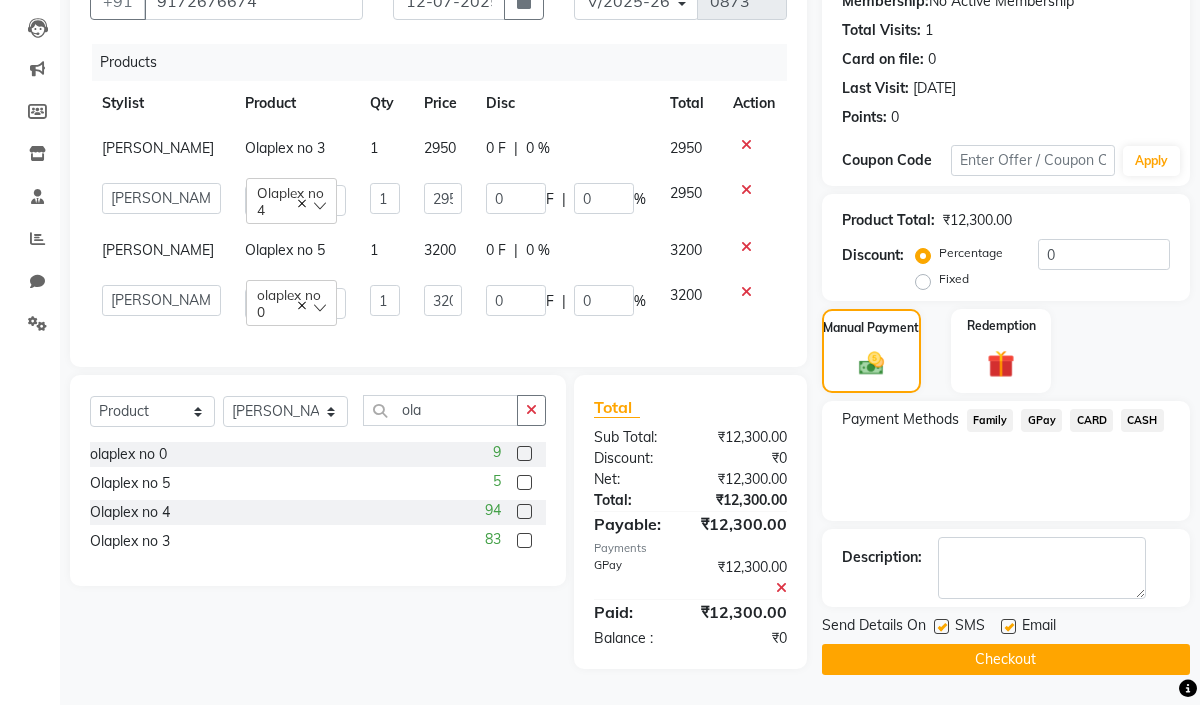 click on "Checkout" 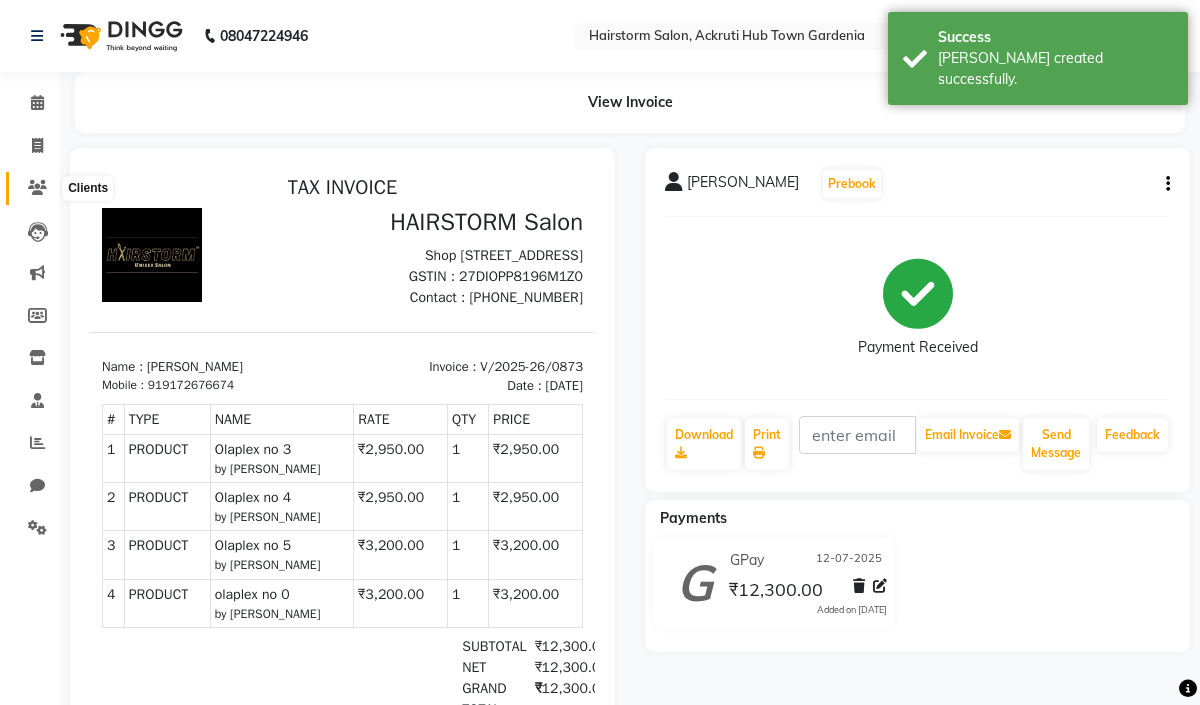 scroll, scrollTop: 0, scrollLeft: 0, axis: both 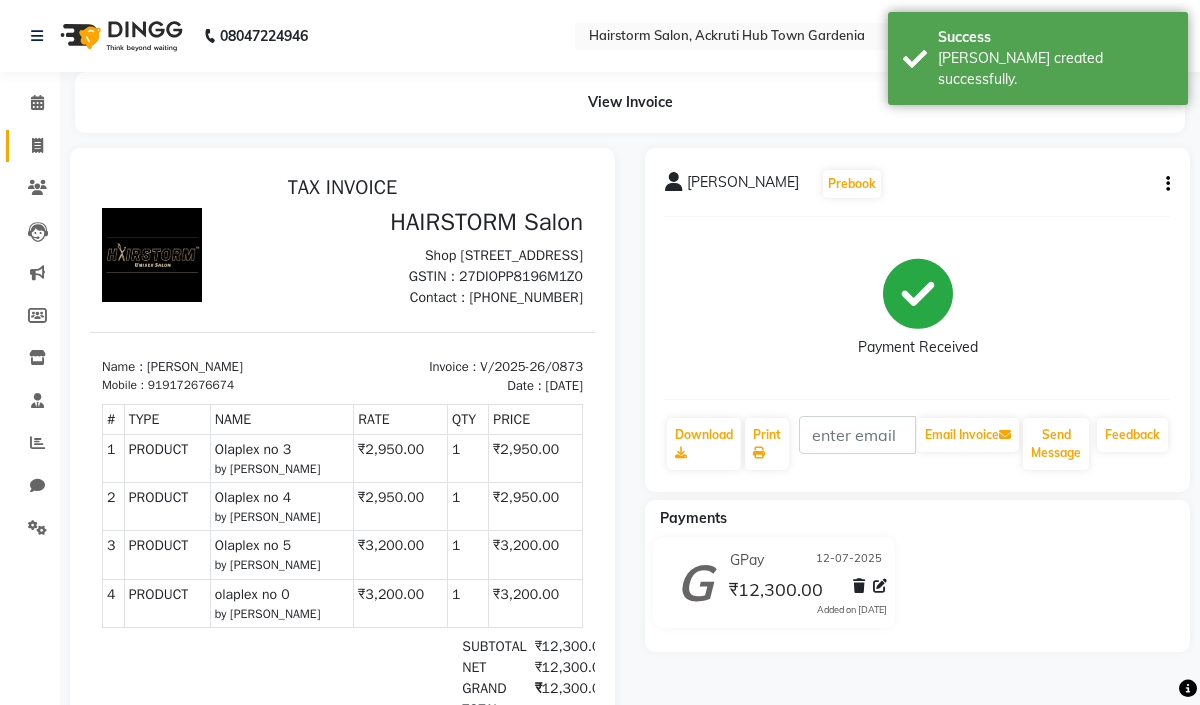click 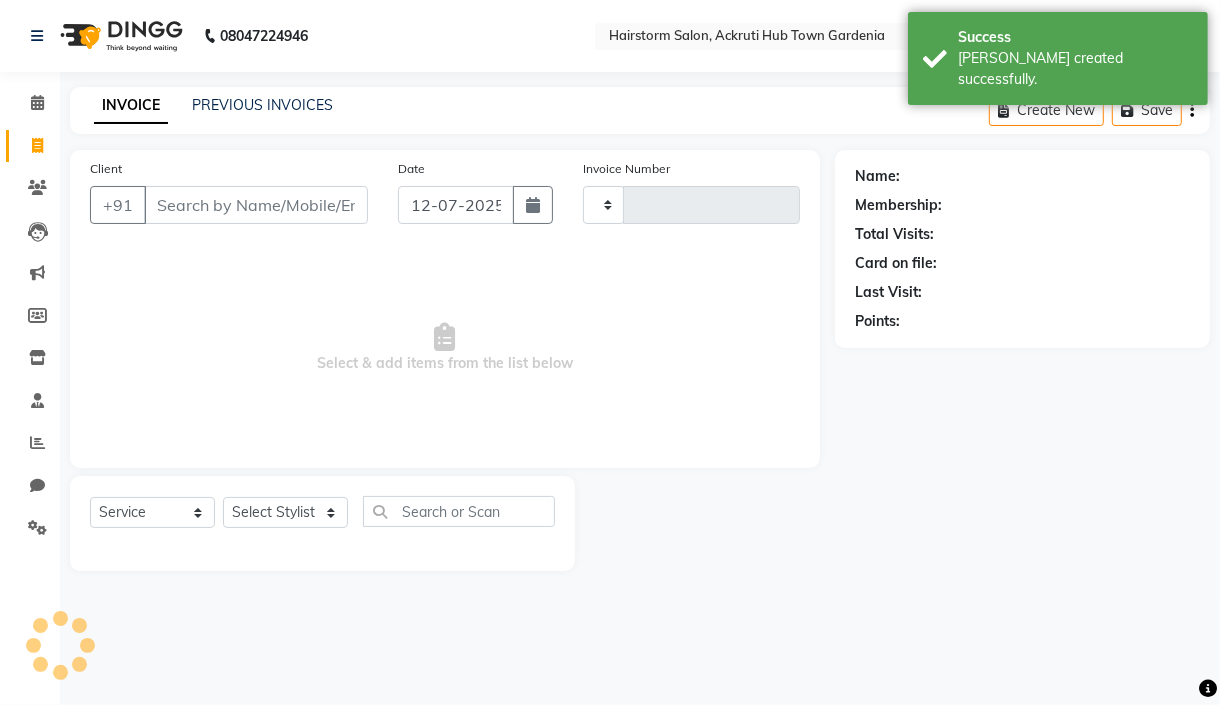 click on "Client" at bounding box center (256, 205) 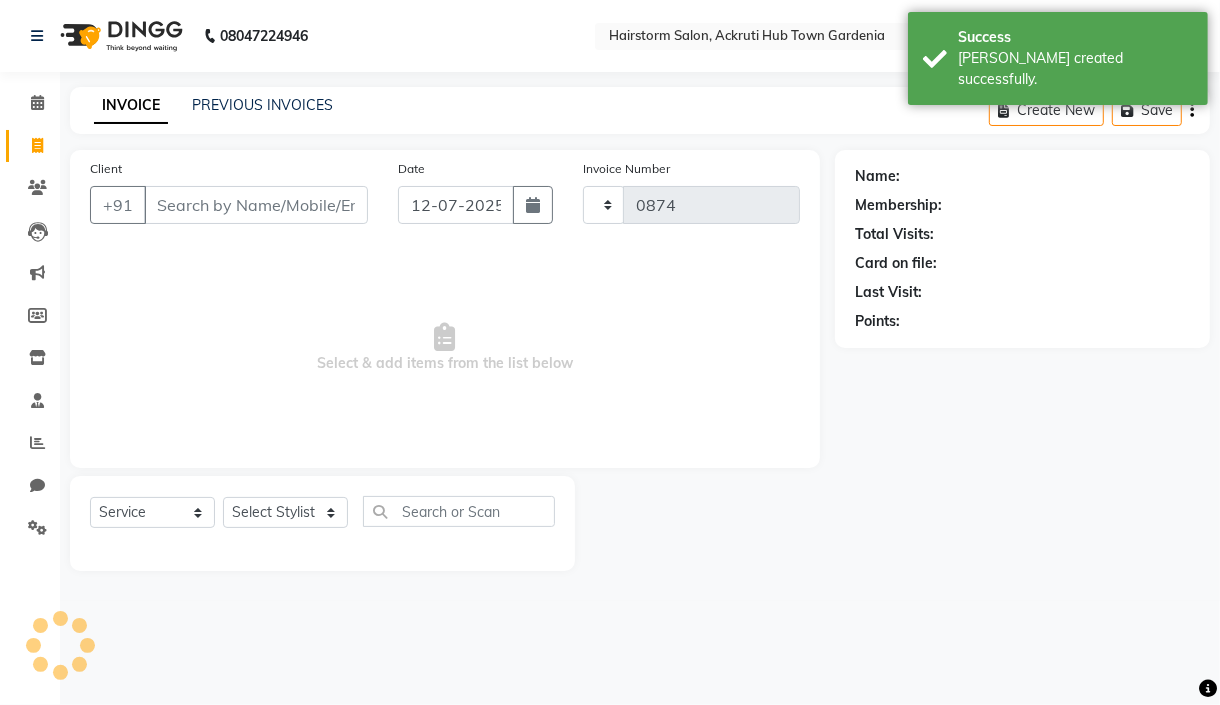 select on "279" 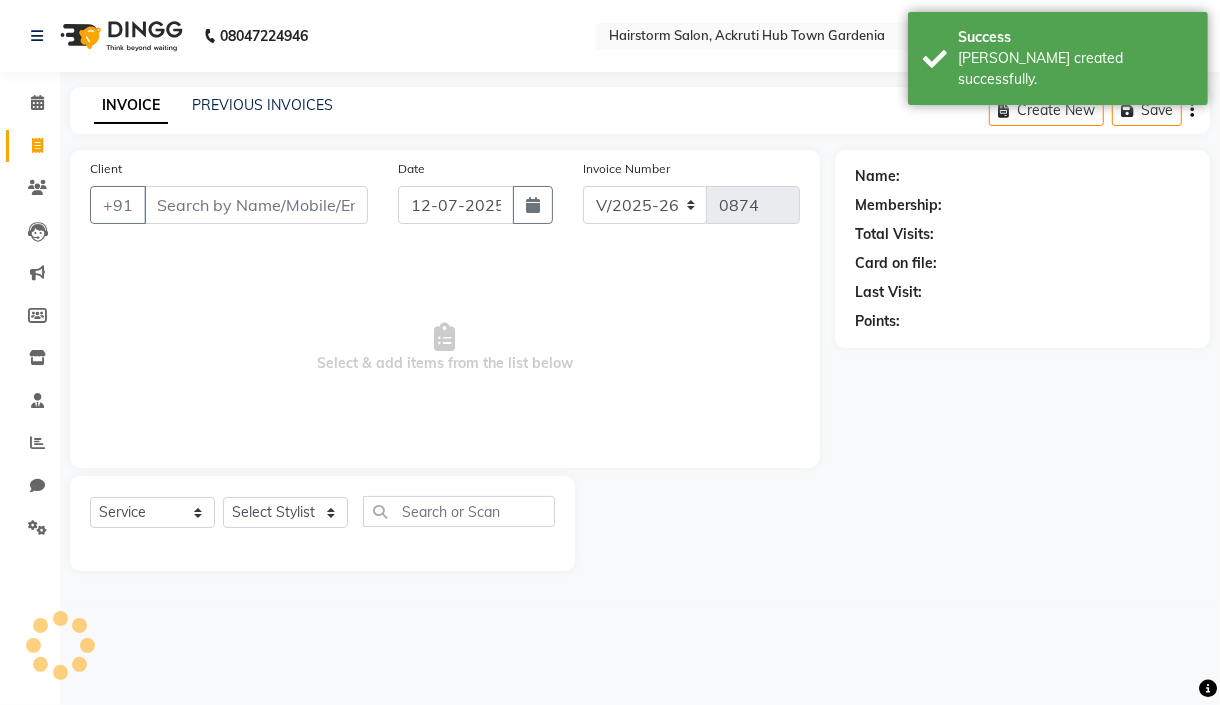 click on "Select  Service  Product  Membership  Package Voucher Prepaid Gift Card  Select Stylist" 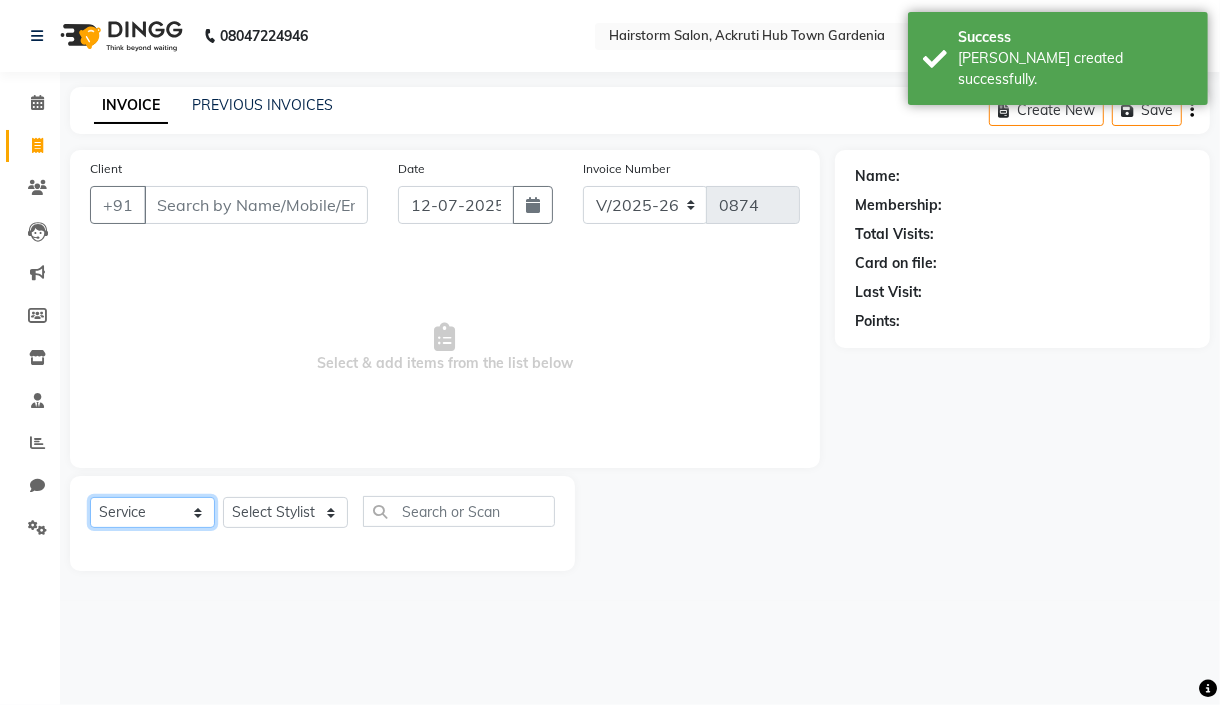 click on "Select  Service  Product  Membership  Package Voucher Prepaid Gift Card" 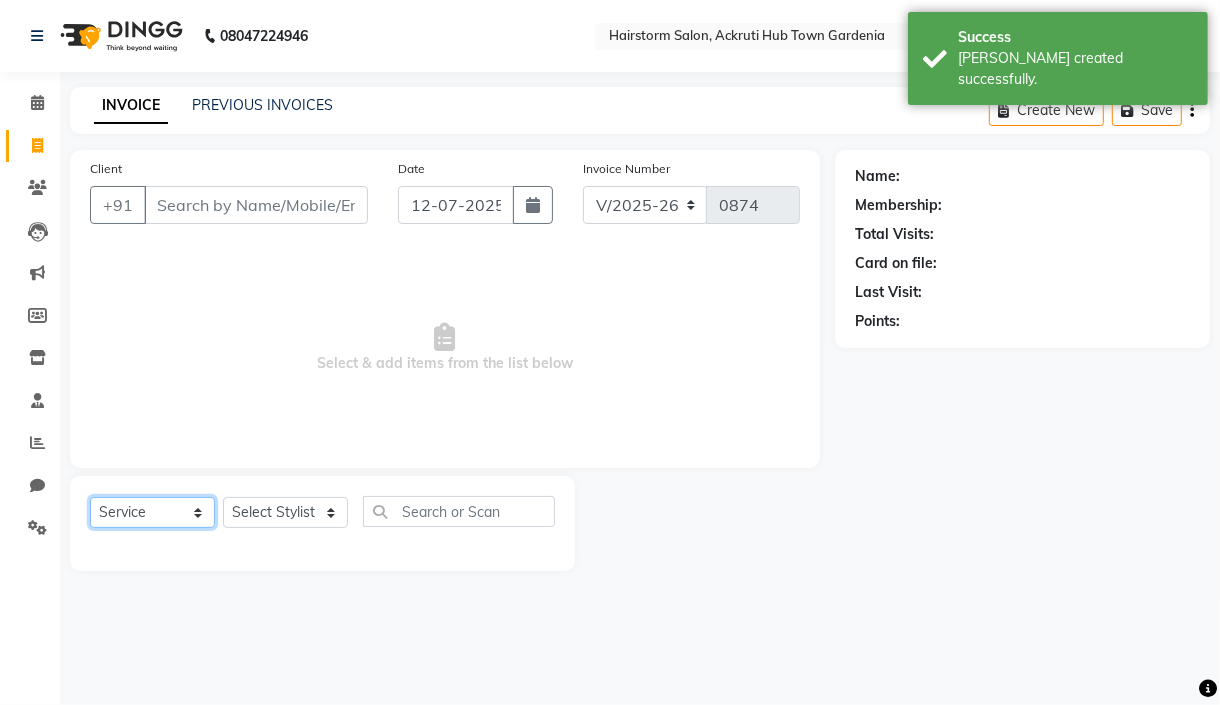 click on "Select  Service  Product  Membership  Package Voucher Prepaid Gift Card" 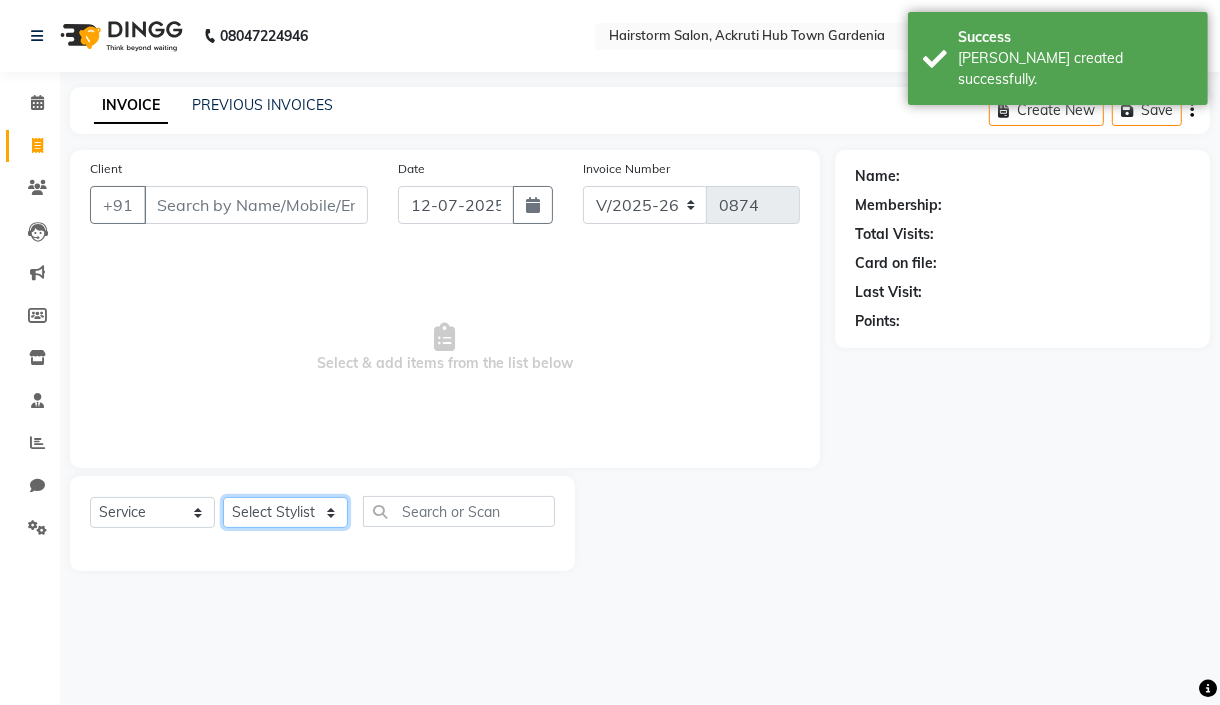 click on "Select Stylist Arbaaz patel deepak jayesh monali Neha Nilesh nishu  sarika parmar" 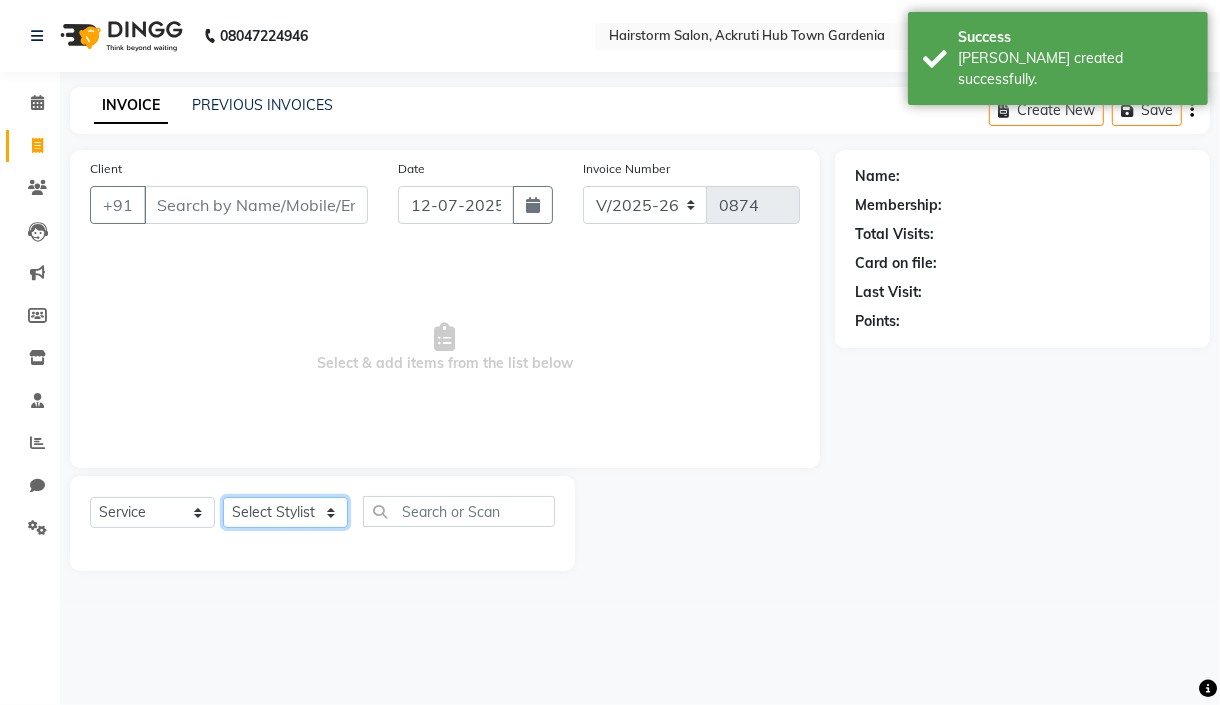 select on "59937" 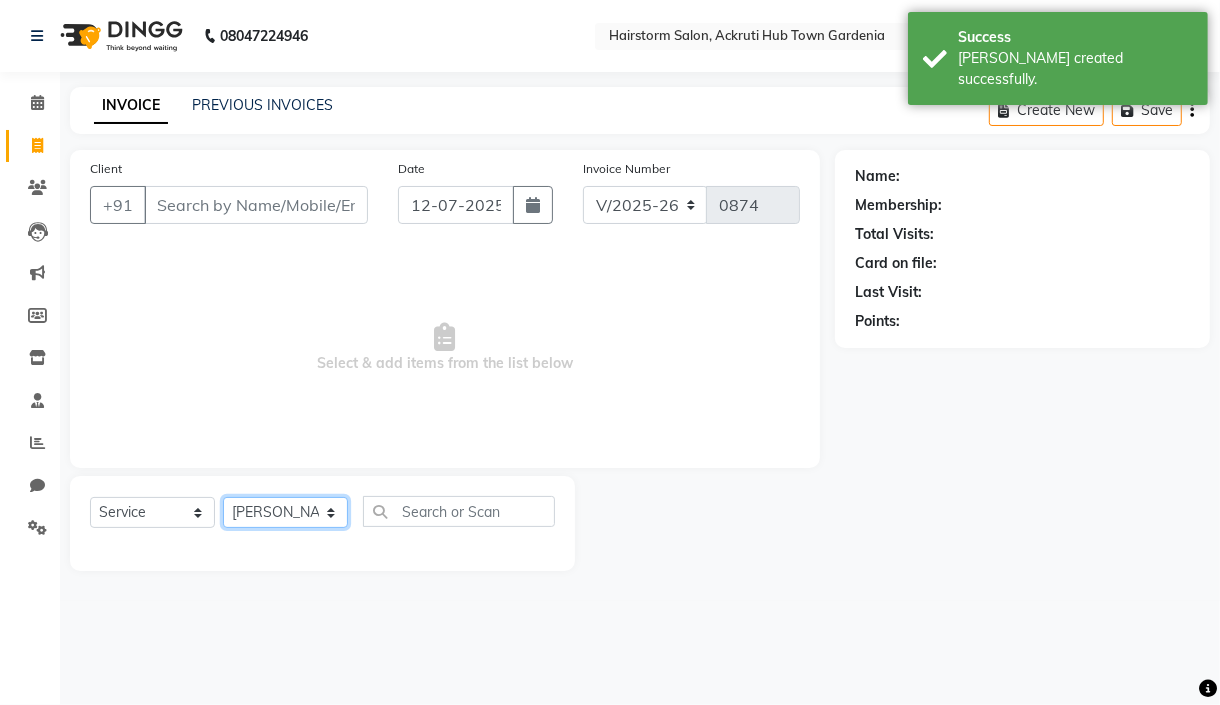 click on "Select Stylist Arbaaz patel deepak jayesh monali Neha Nilesh nishu  sarika parmar" 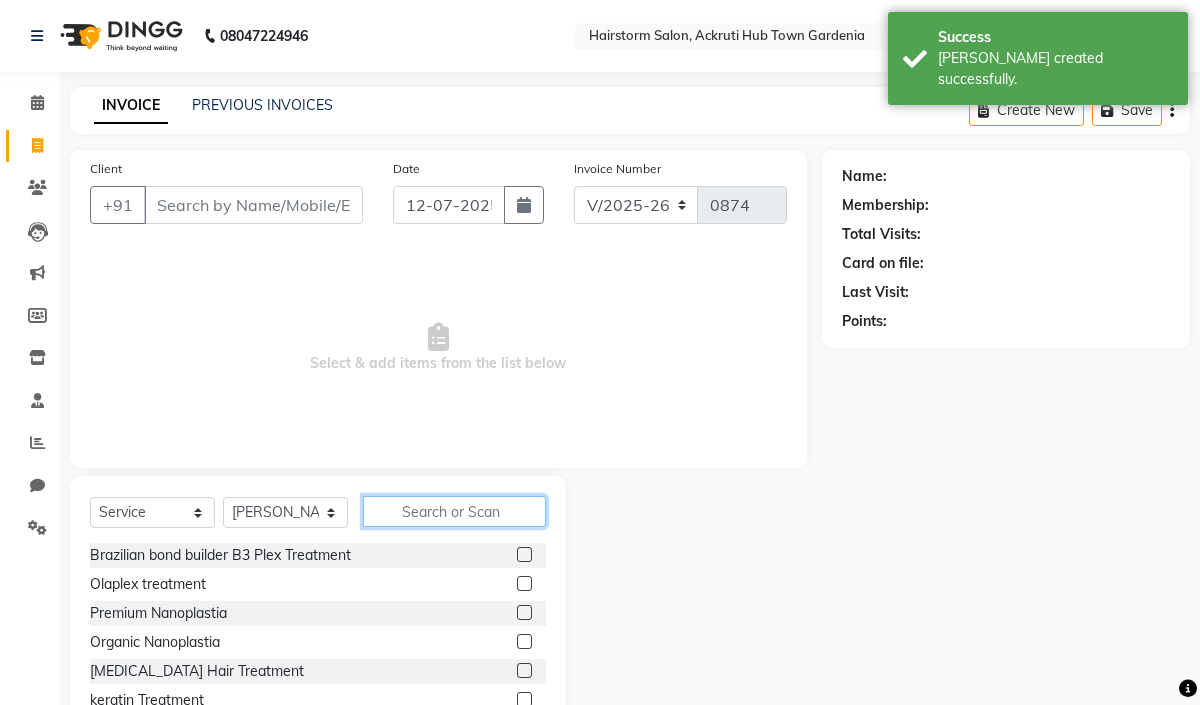 drag, startPoint x: 438, startPoint y: 516, endPoint x: 435, endPoint y: 506, distance: 10.440307 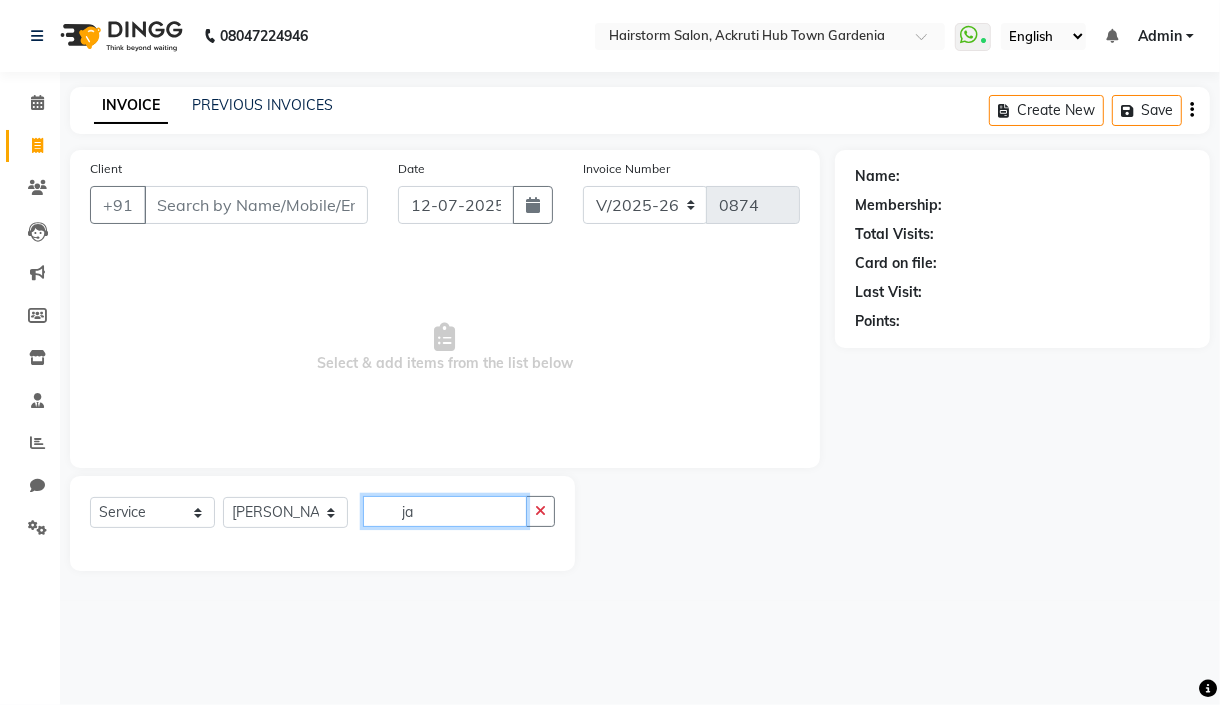 type on "j" 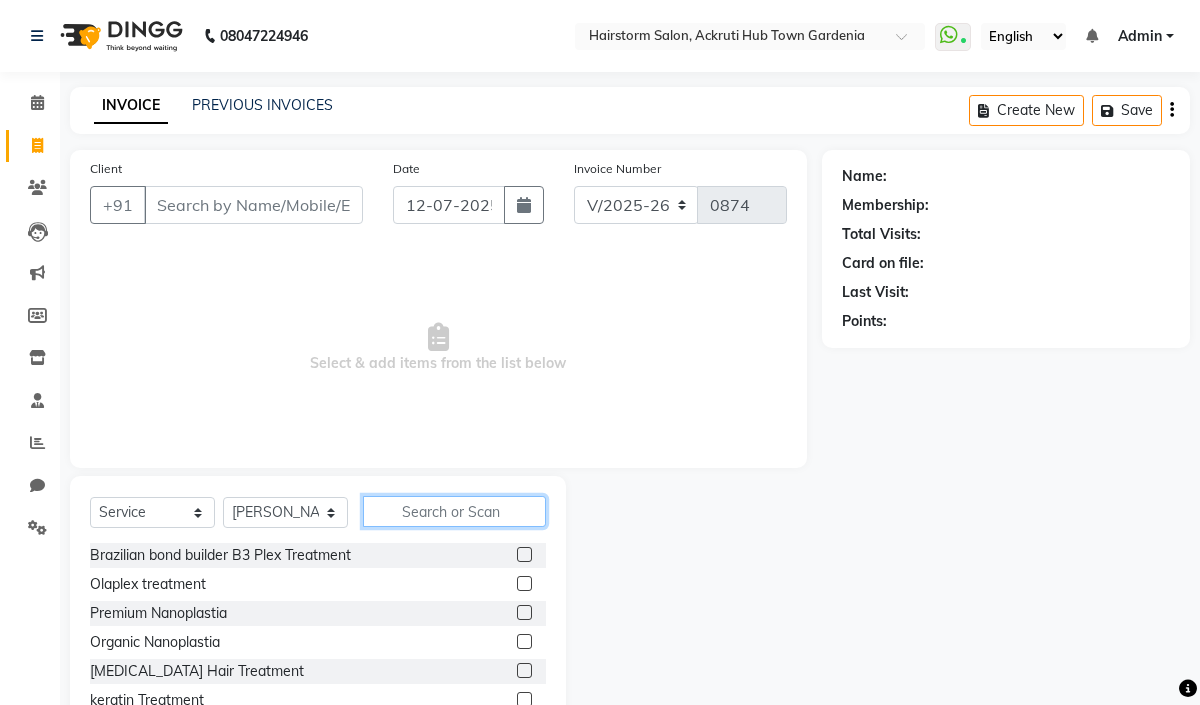 type on "t" 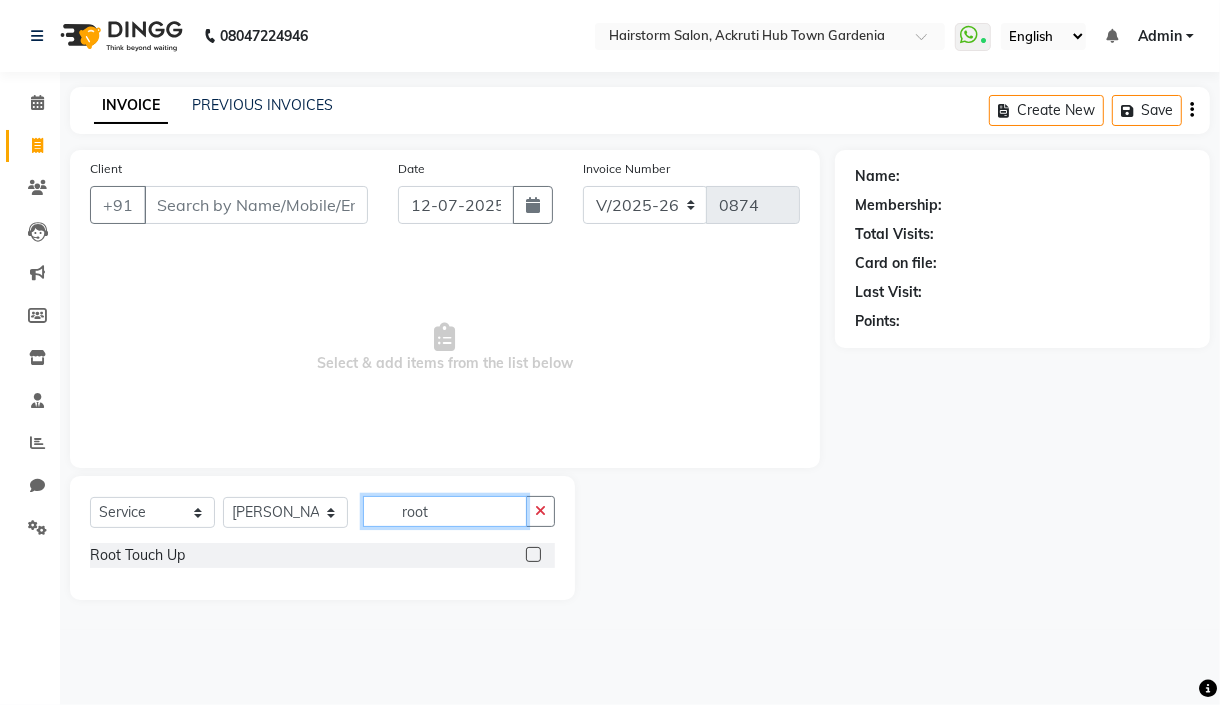 type on "root" 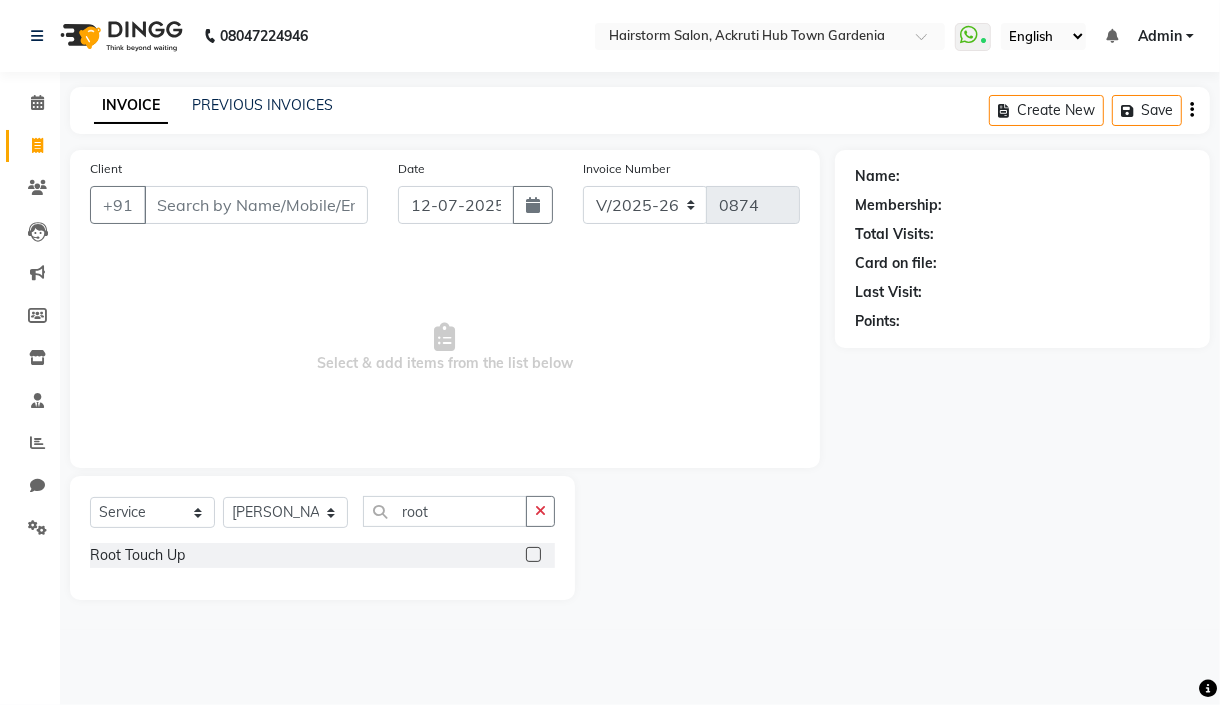 click 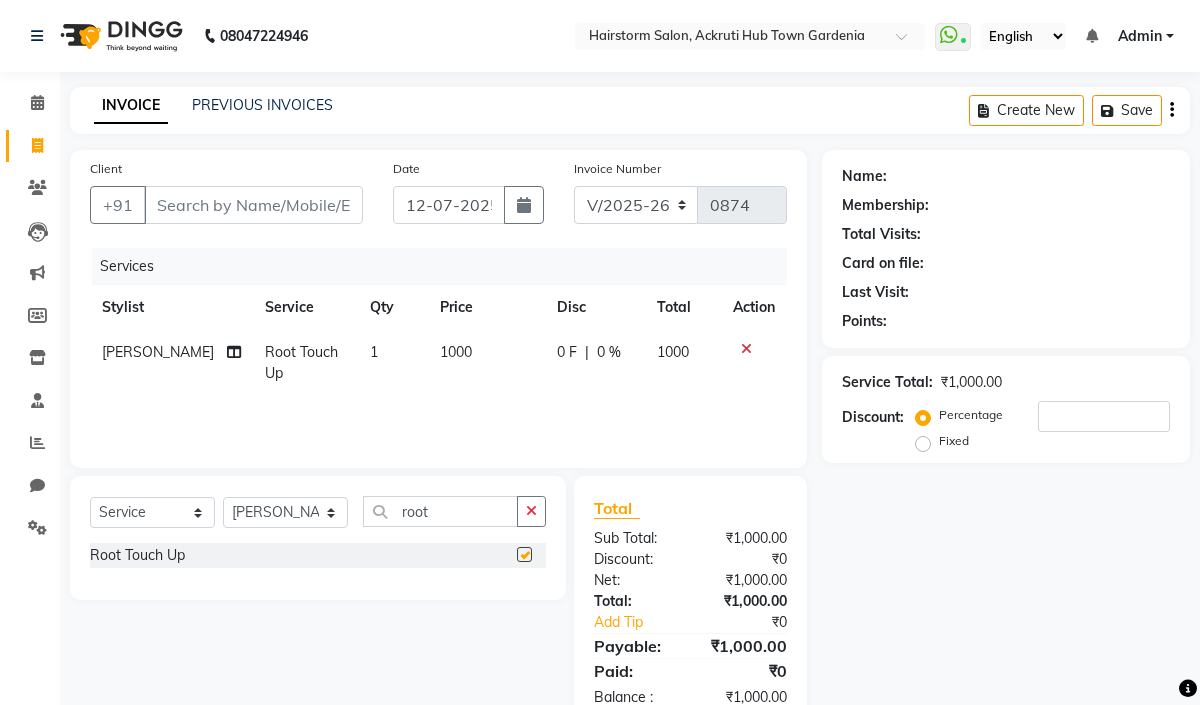 checkbox on "false" 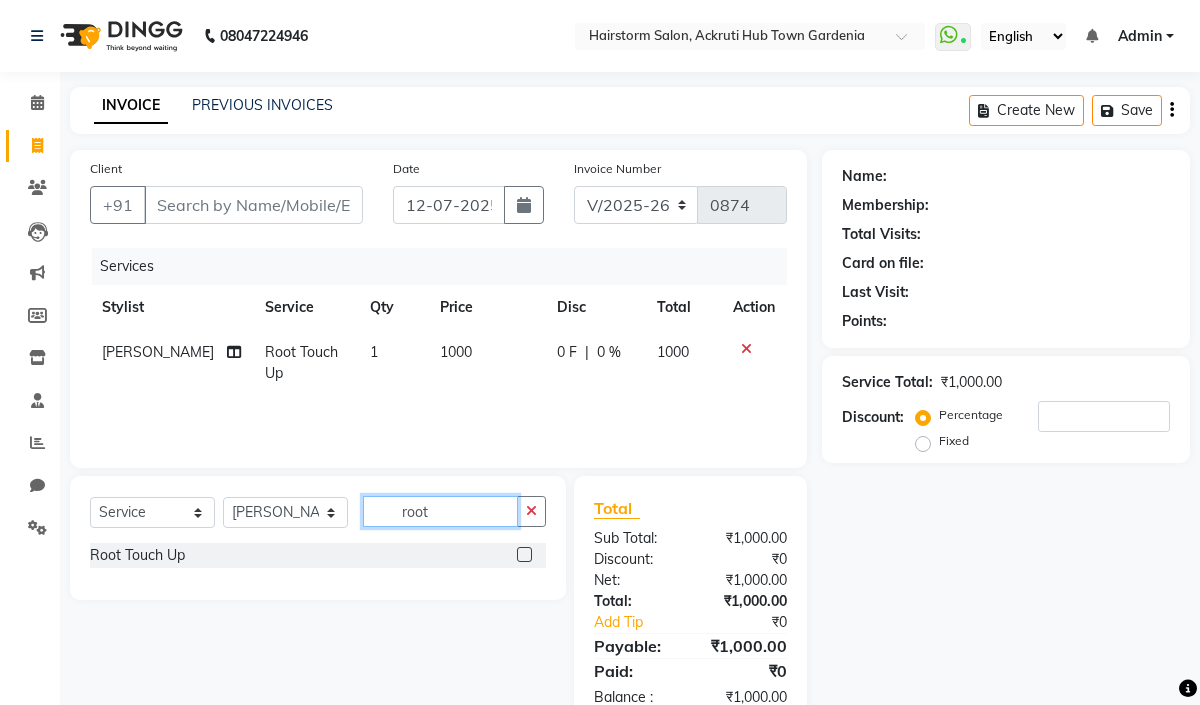 click on "root" 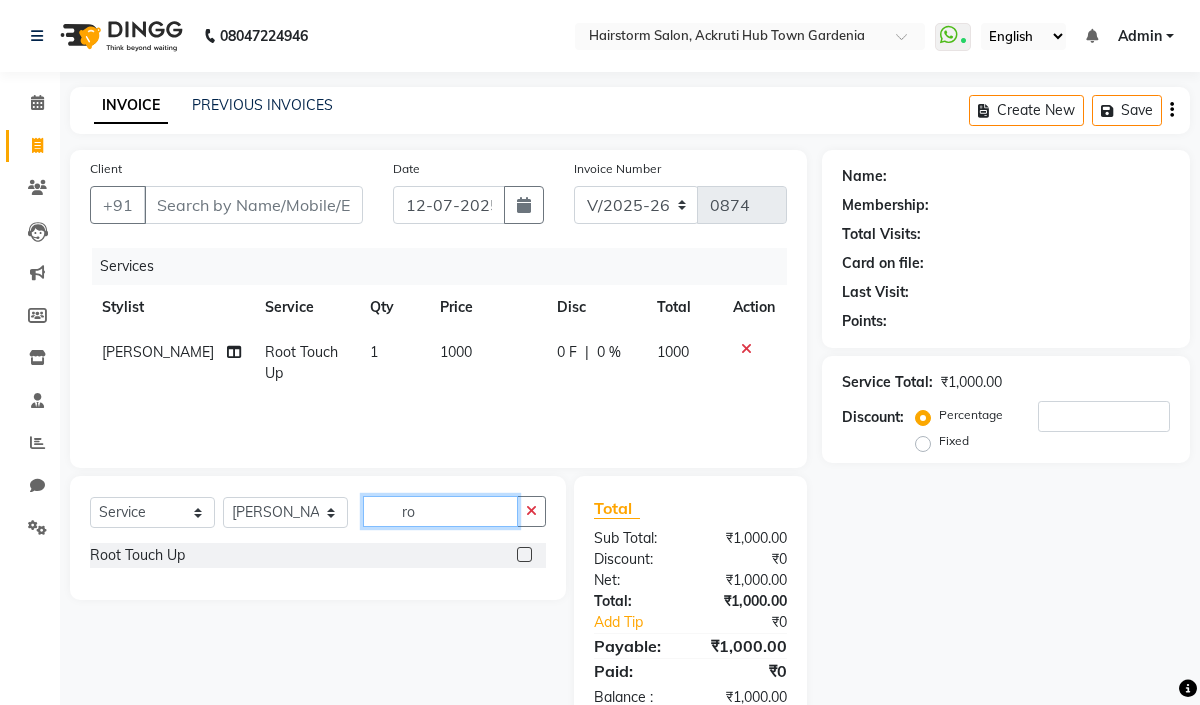 type on "r" 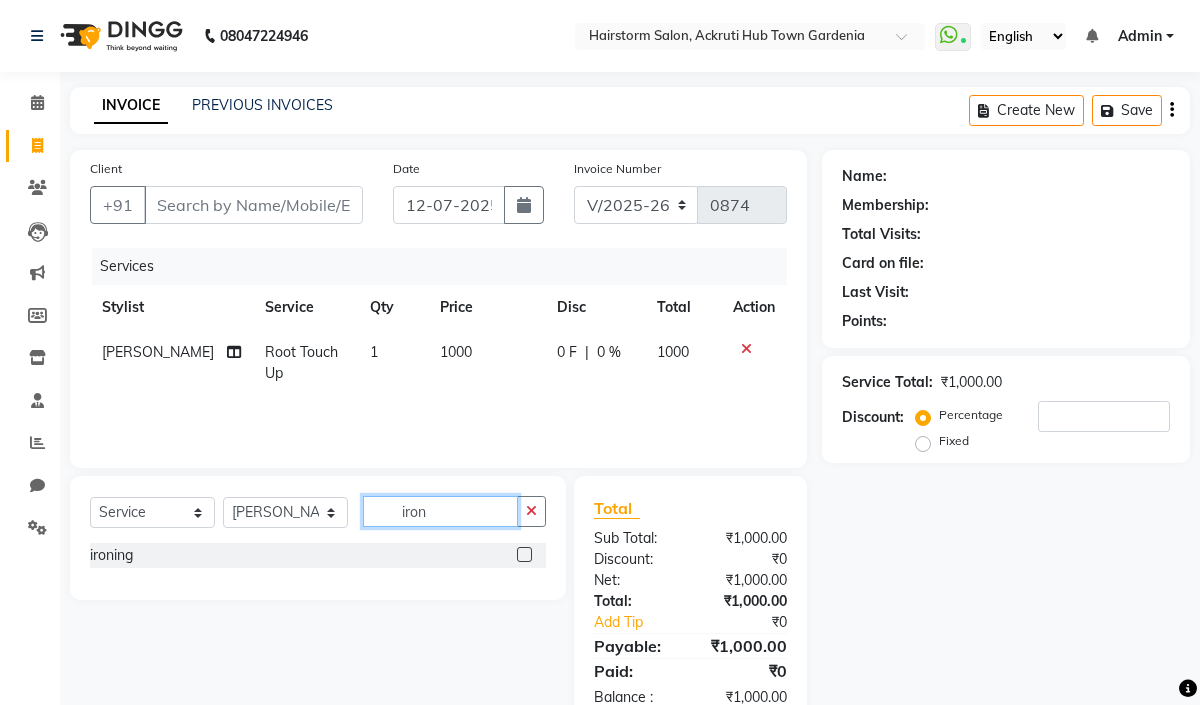 type on "iron" 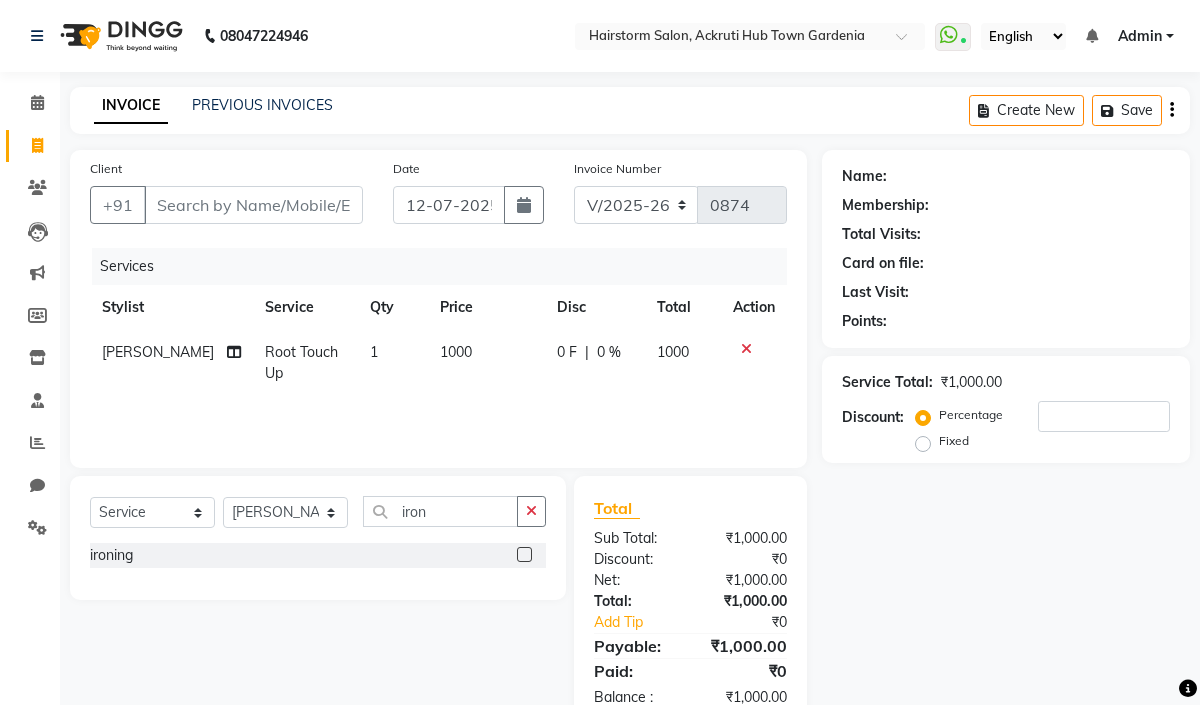click 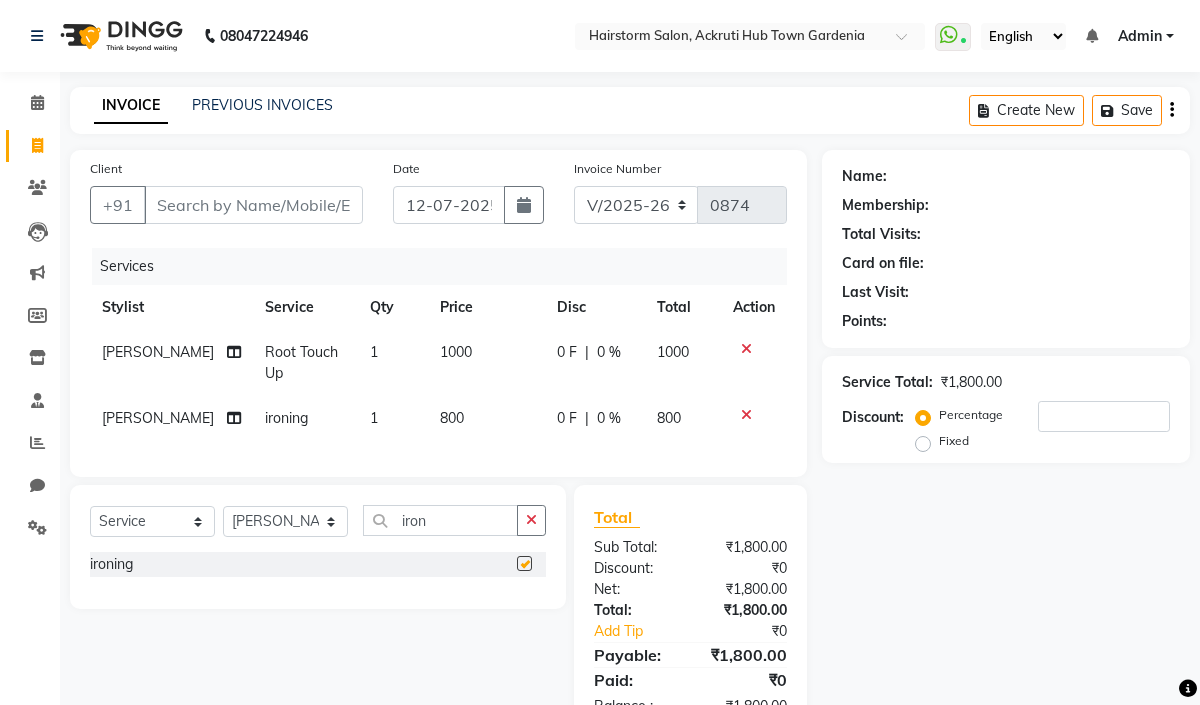 checkbox on "false" 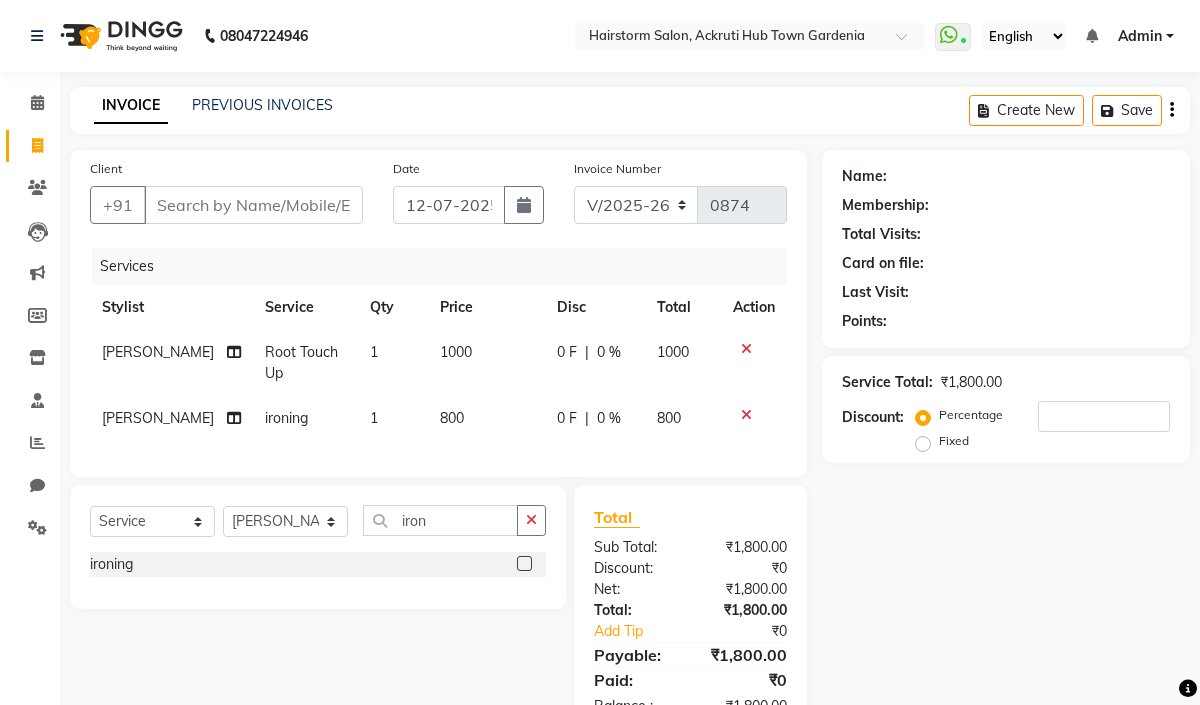 click on "800" 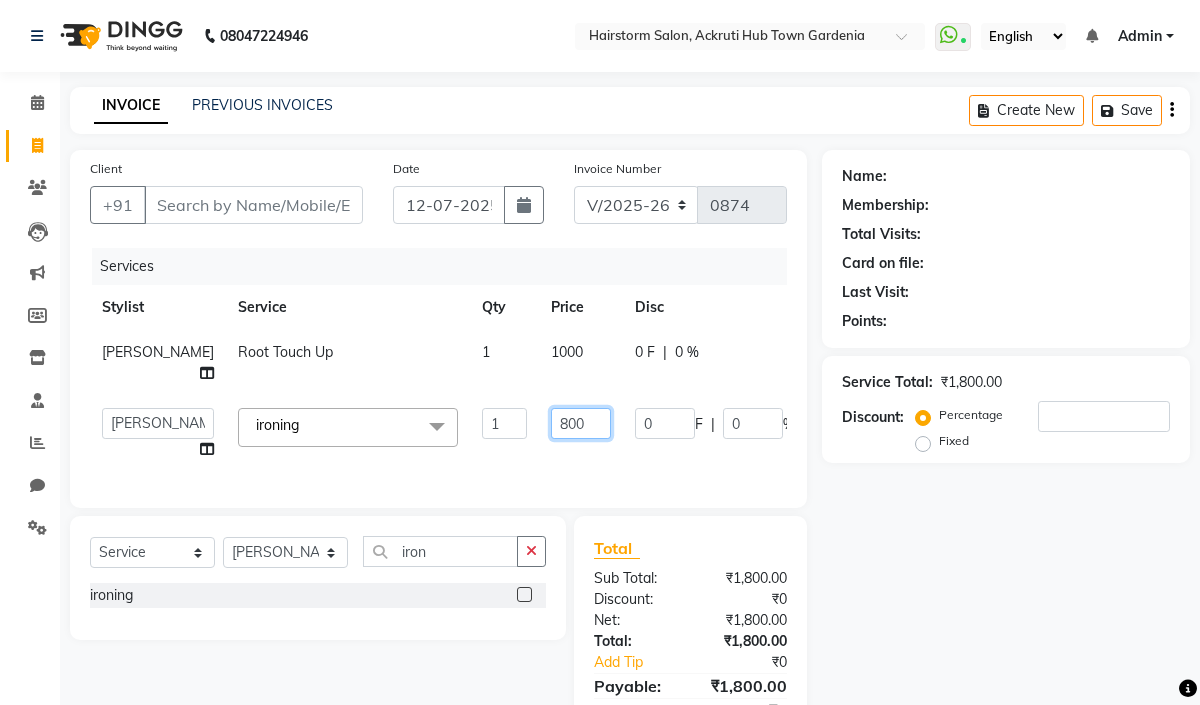 click on "800" 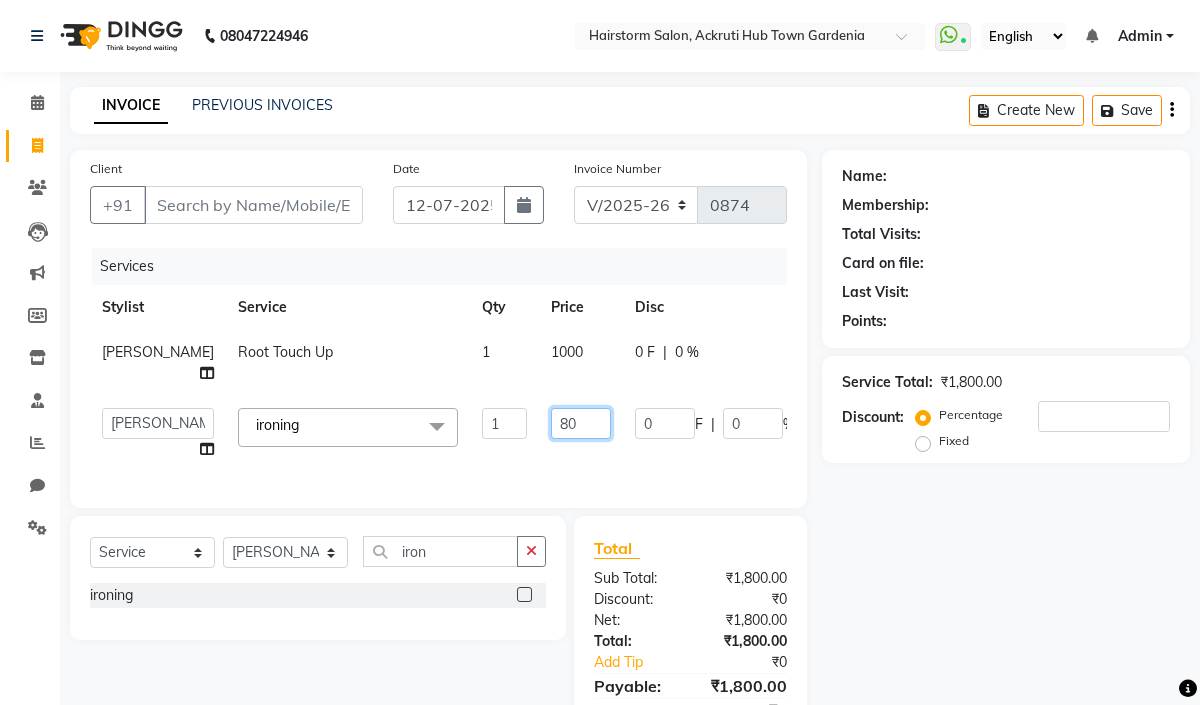 type on "8" 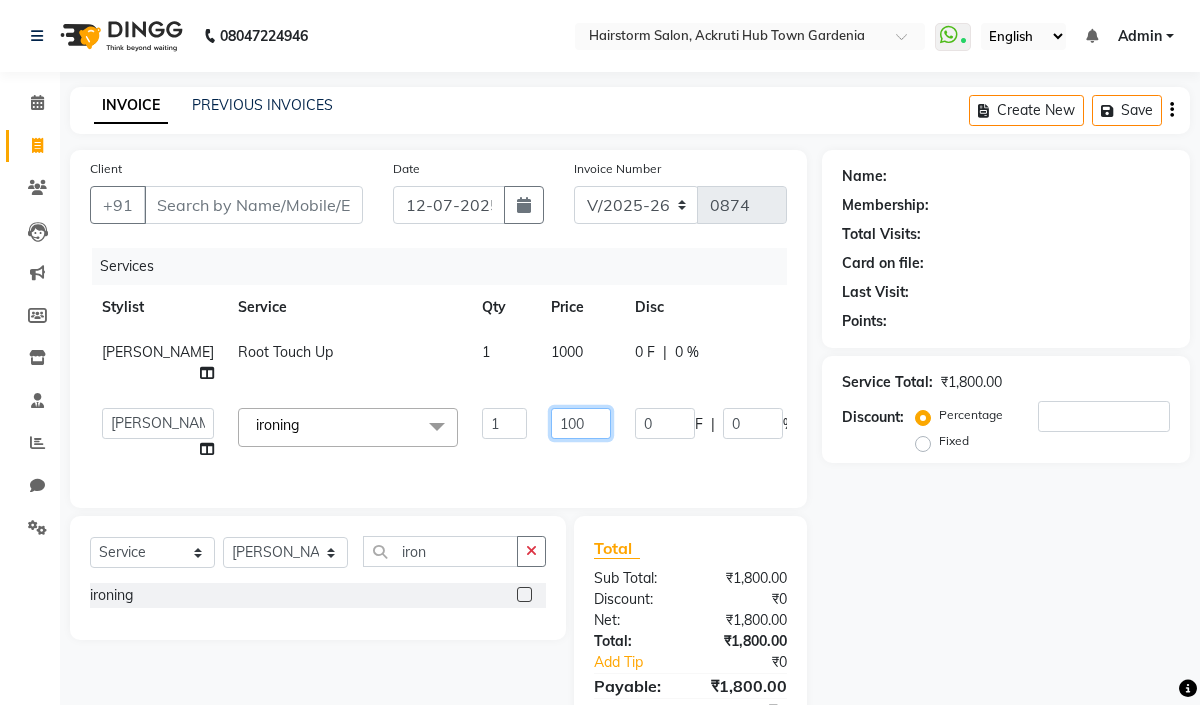 type on "1000" 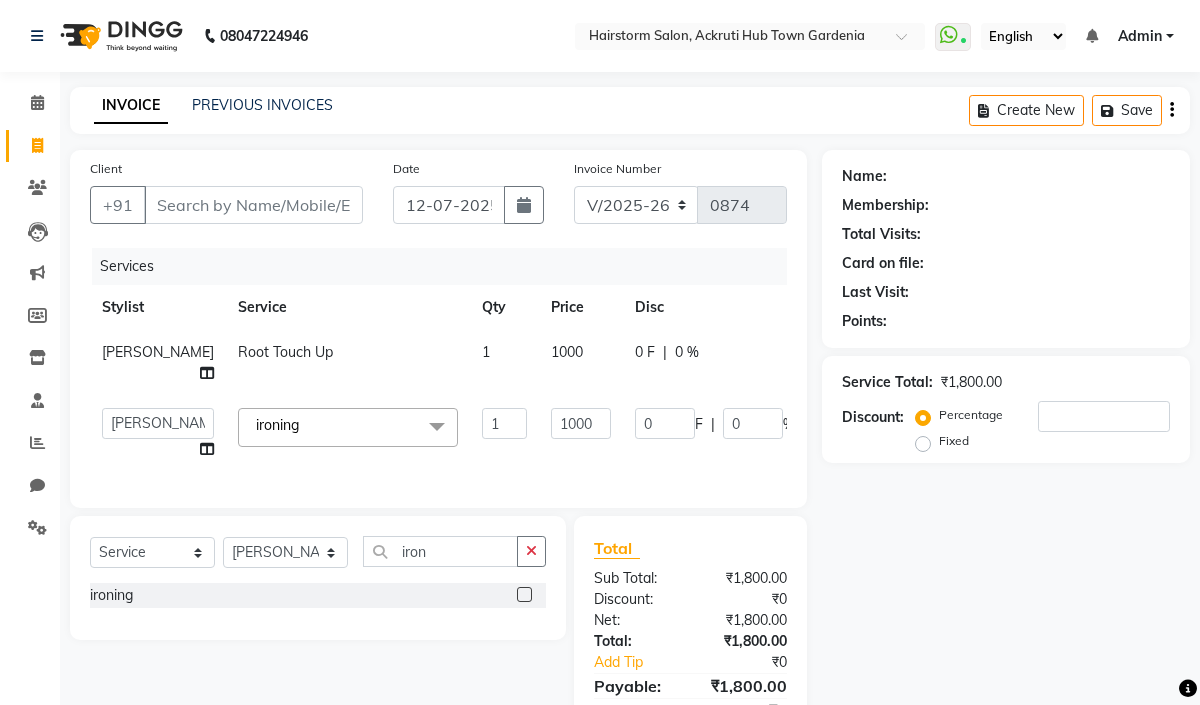 click on "Services Stylist Service Qty Price Disc Total Action jayesh Root Touch Up 1 1000 0 F | 0 % 1000  Arbaaz patel   deepak   jayesh   monali   Neha   Nilesh   nishu    sarika parmar  ironing  x Brazilian bond builder B3 Plex Treatment Olaplex treatment Premium Nanoplastia Organic Nanoplastia Botox Hair Treatment keratin Treatment loreal smoothening Female Haircut Male Haircut Beard shave Hair Wash Female Hair Wash Male Male Haircut - long hair Hair cut Female - Trim flicks cut blow dry Global color female Global High lifting color Classic Highlights (No Bleach) Classic Highlights (Prelight+toning) Baby Lights  Teasy Lights Balayage ( Any) Global color male  Global Color Male - ammonia free Patch test - color Root Touch Up beard color Loreal Basic Spa Marrocan Gold Spa Botox Hair Retention Spa Nashi Argan Ritual Spa Nashi Argan Ritual Spa Olaplex Spa Brazilian Bond Builder B3 Spa Oil Head massage Loreal Basic Hair Spa Keratin Hair Spa Olaplex Spa Advance dandruff treatment Basic Hydrafacial under arms wax advance" 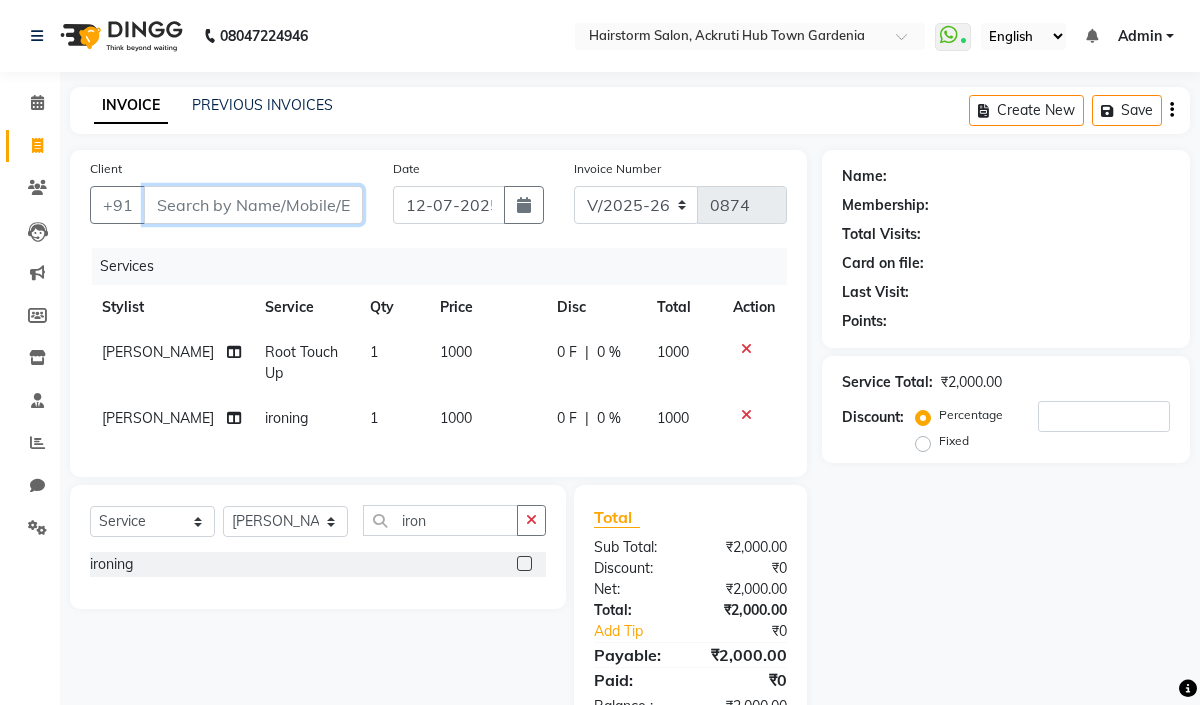 click on "Client" at bounding box center [253, 205] 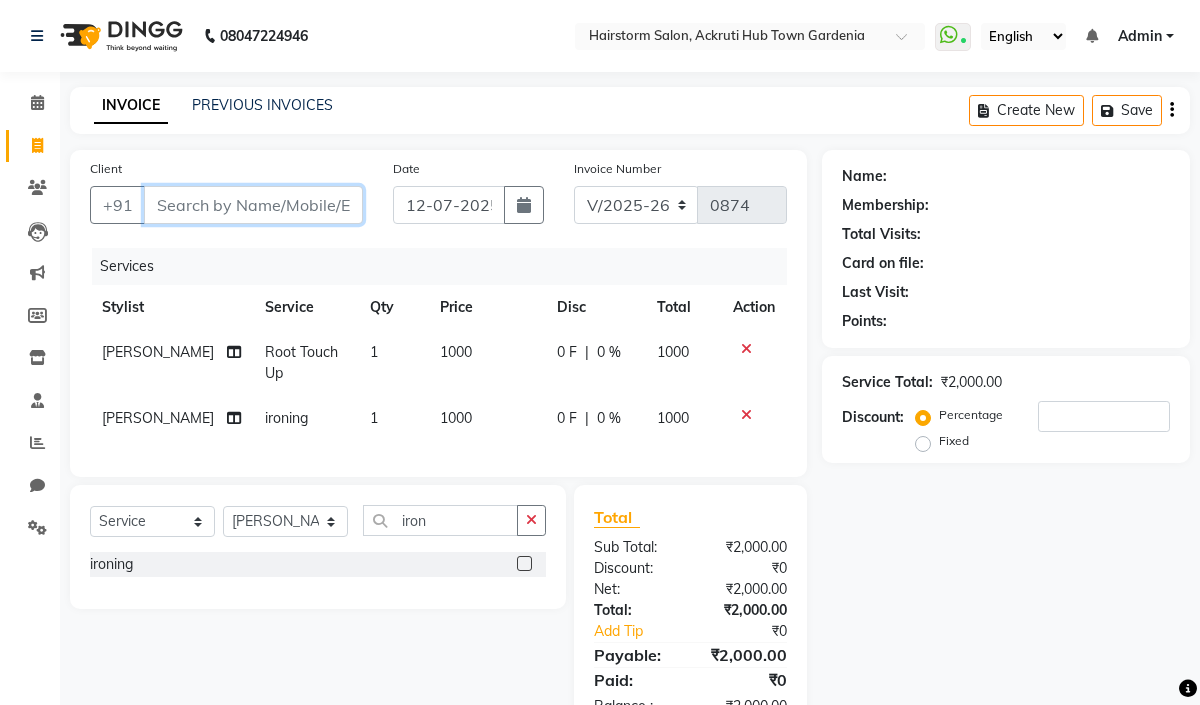 click on "Client" at bounding box center [253, 205] 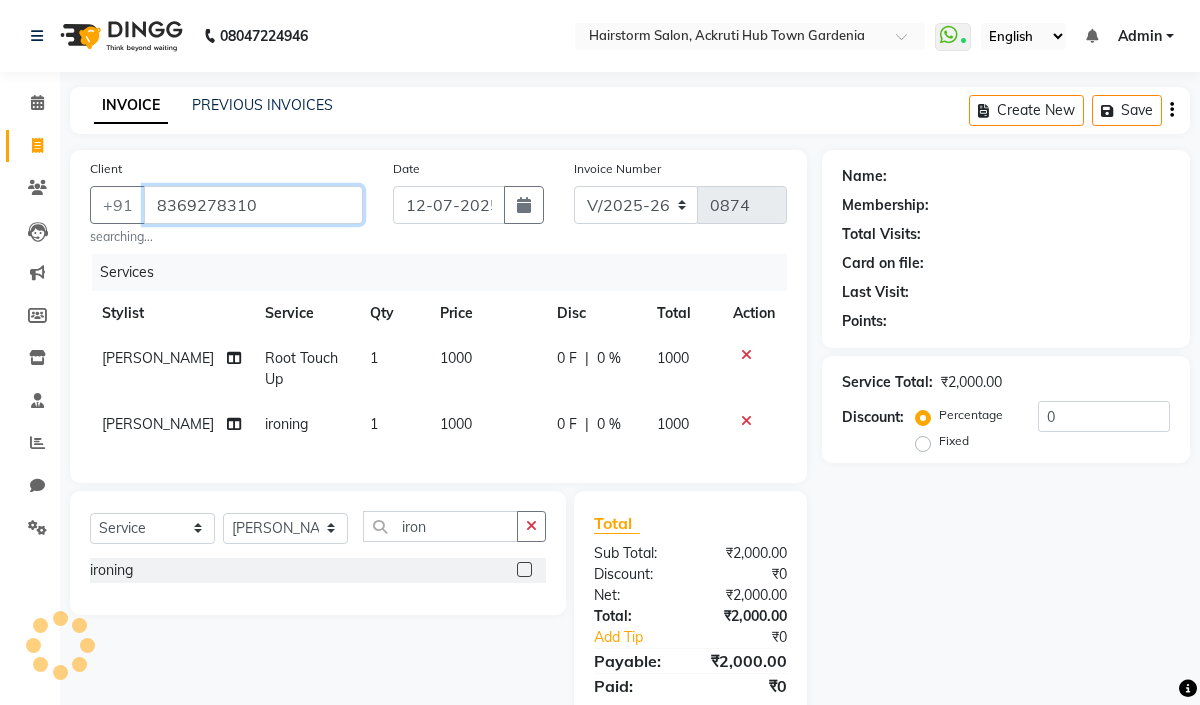 type on "8369278310" 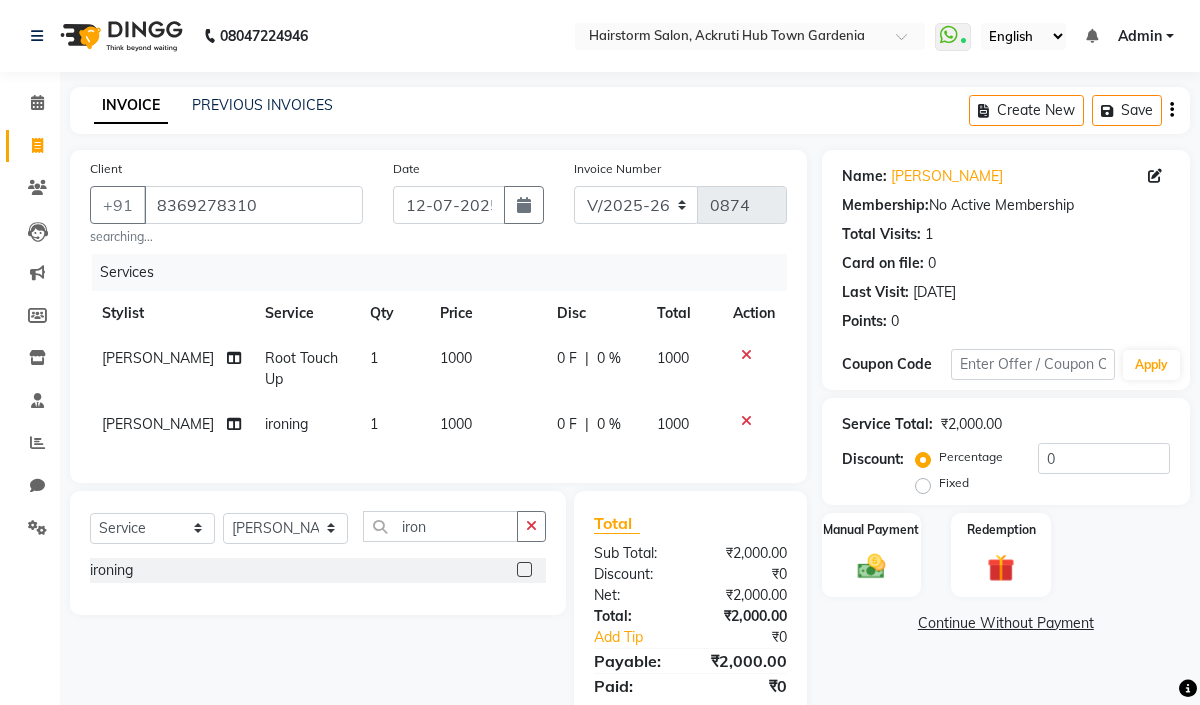 click 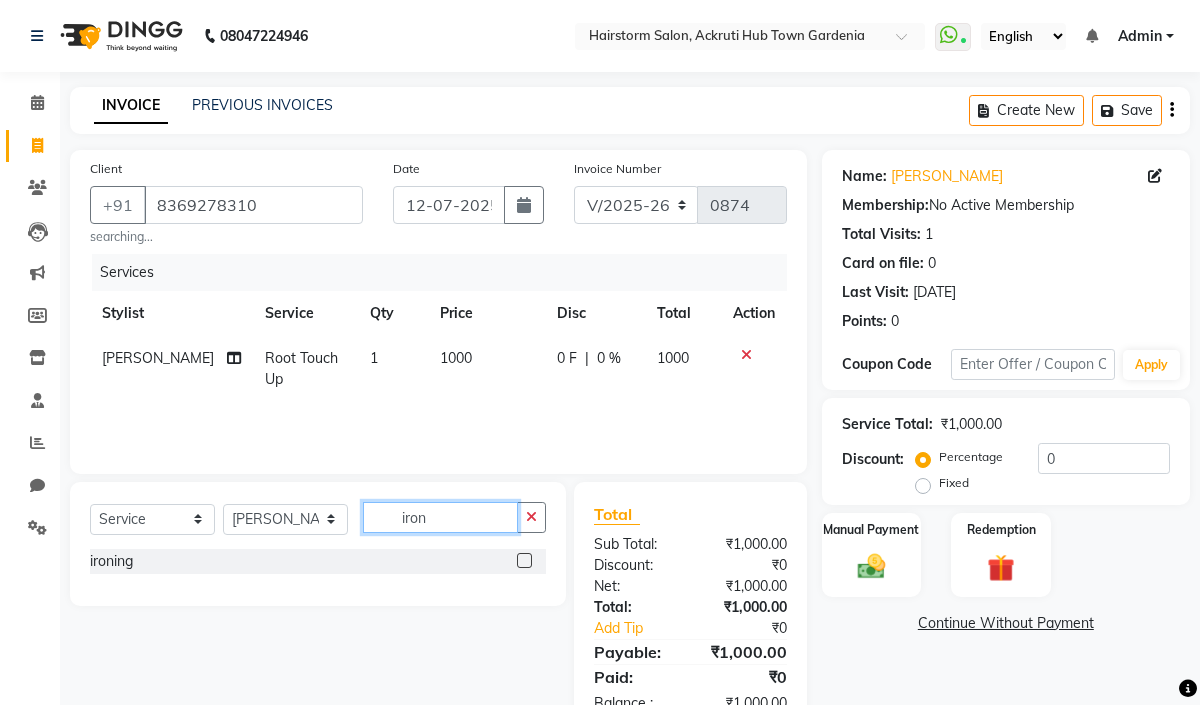 click on "iron" 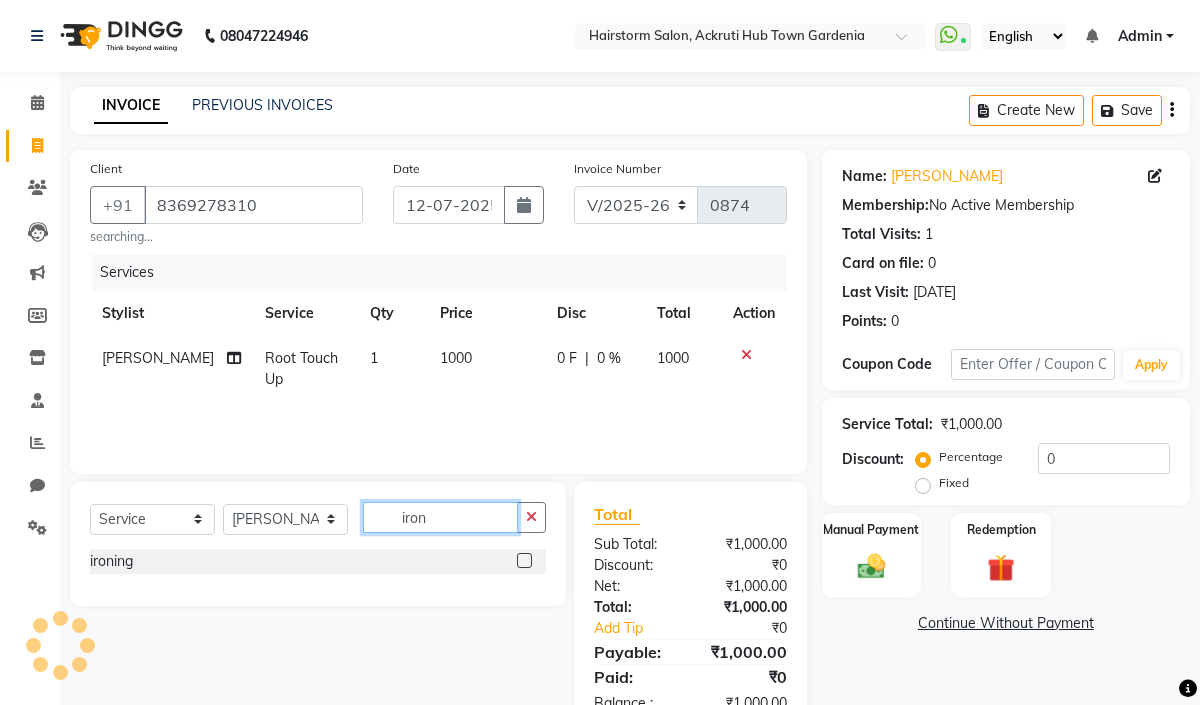 click on "iron" 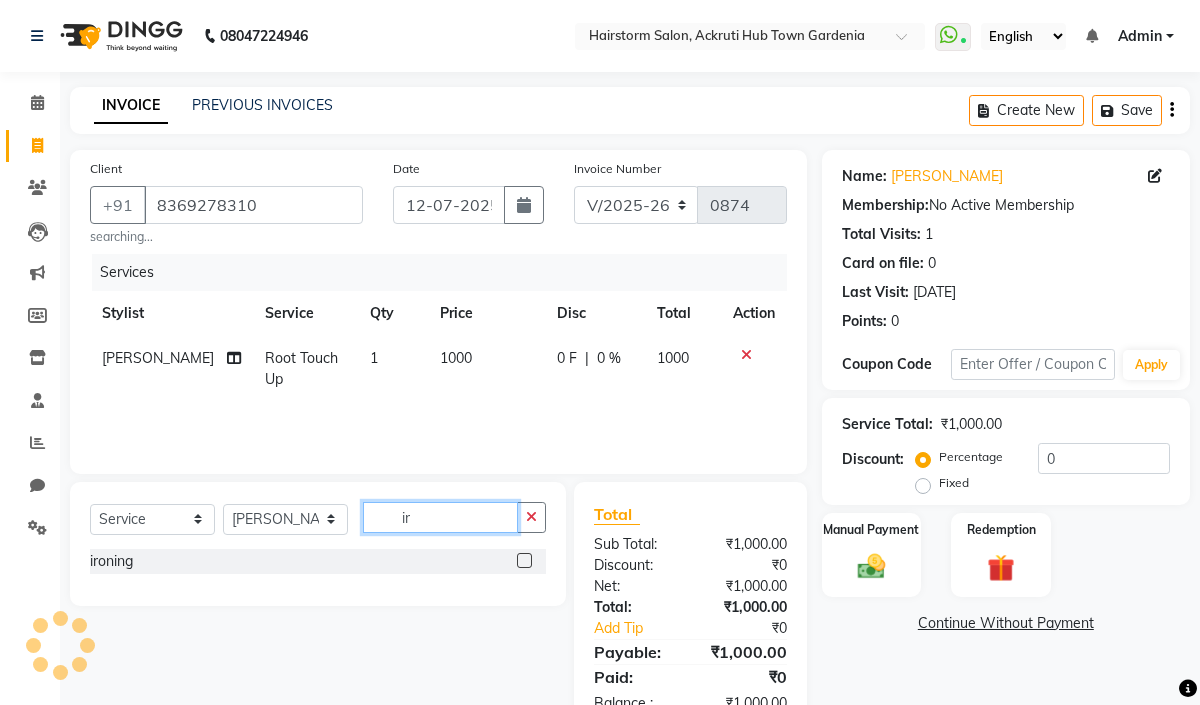 type on "i" 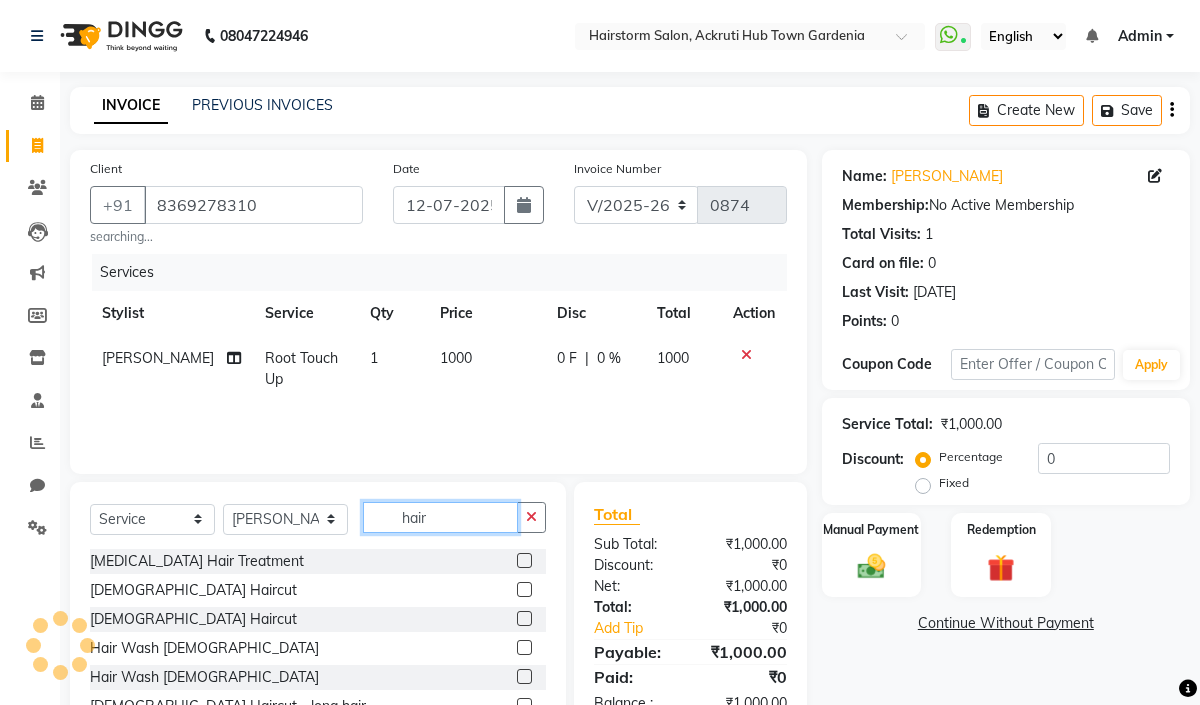type on "hair" 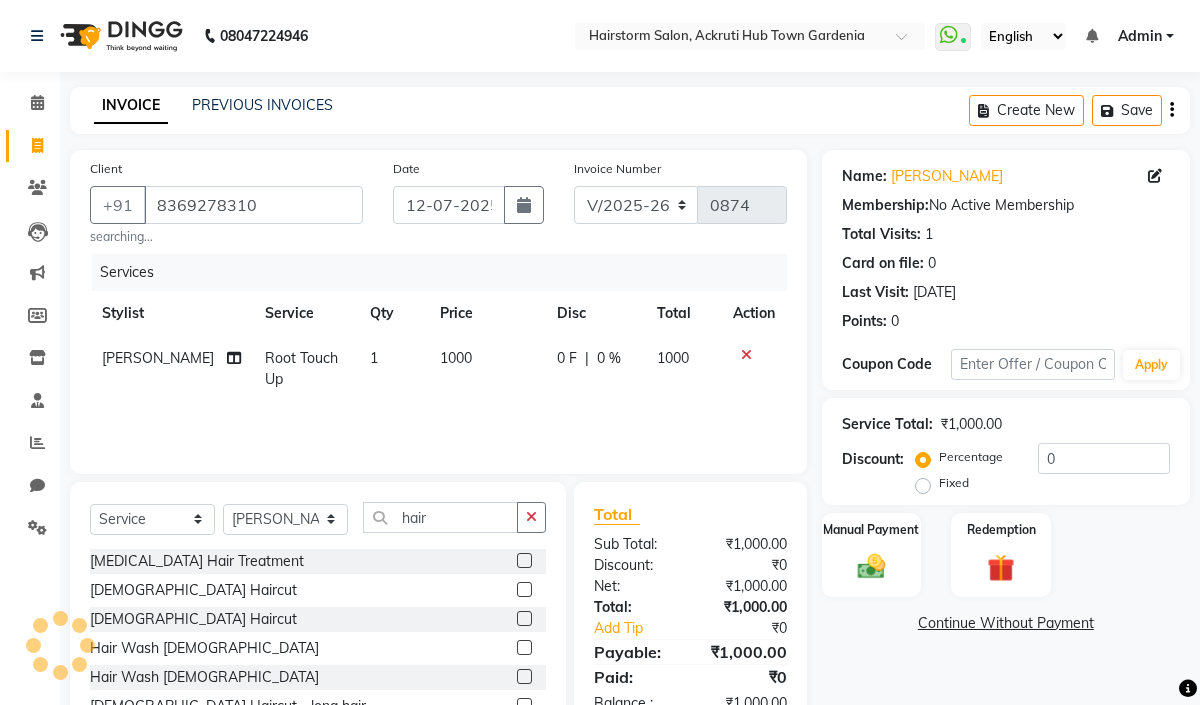 click 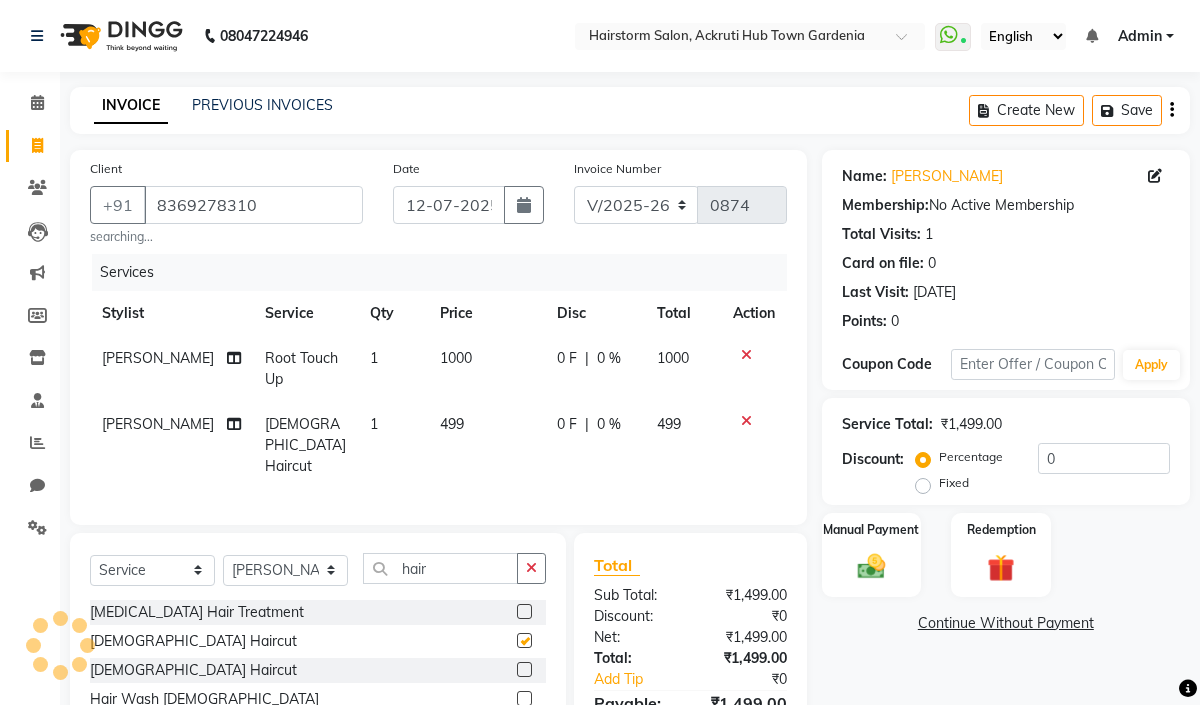 checkbox on "false" 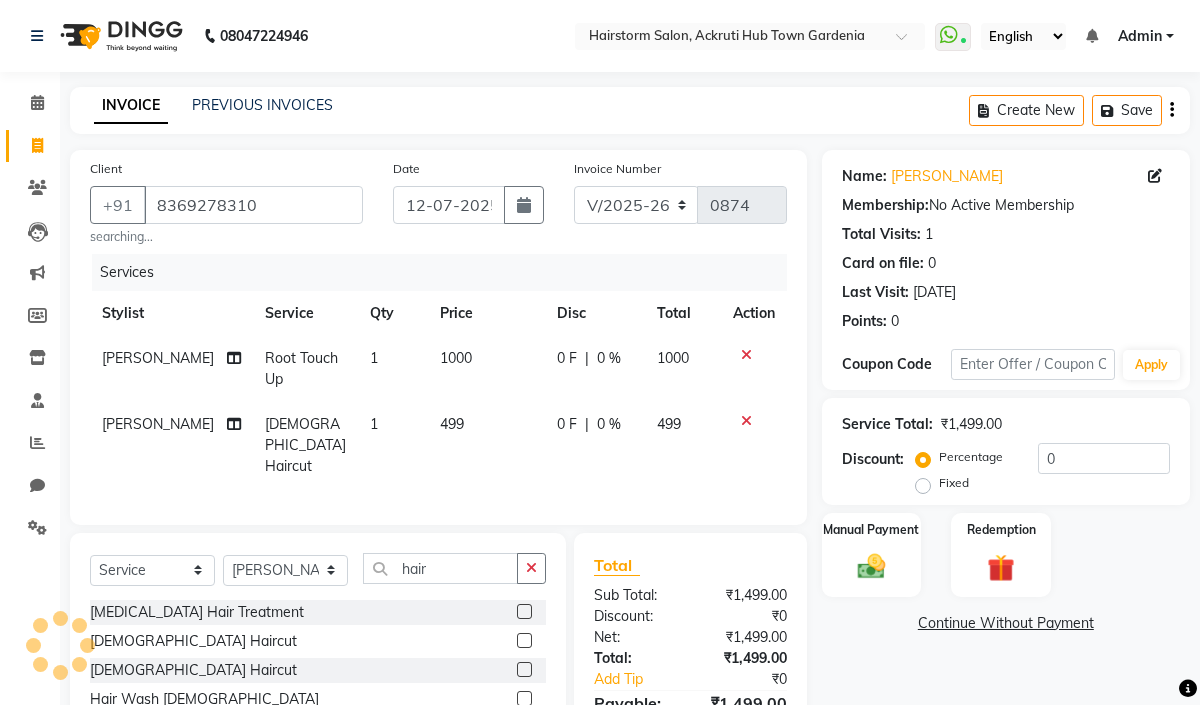 click on "499" 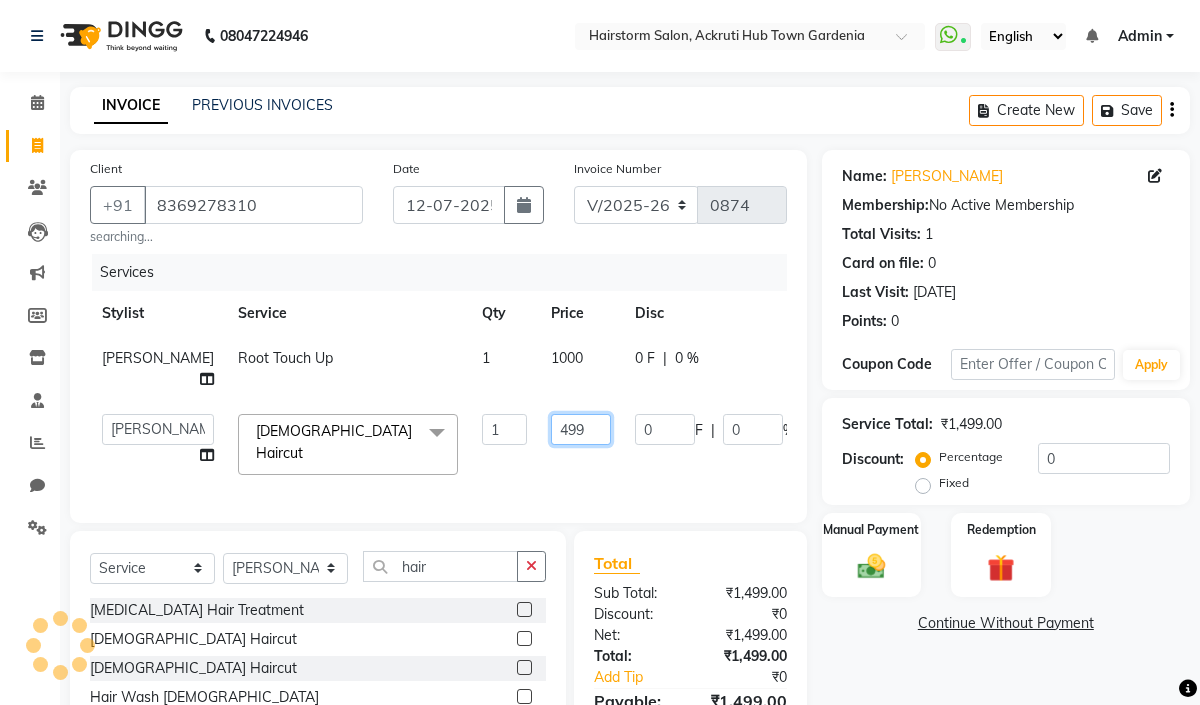 click on "499" 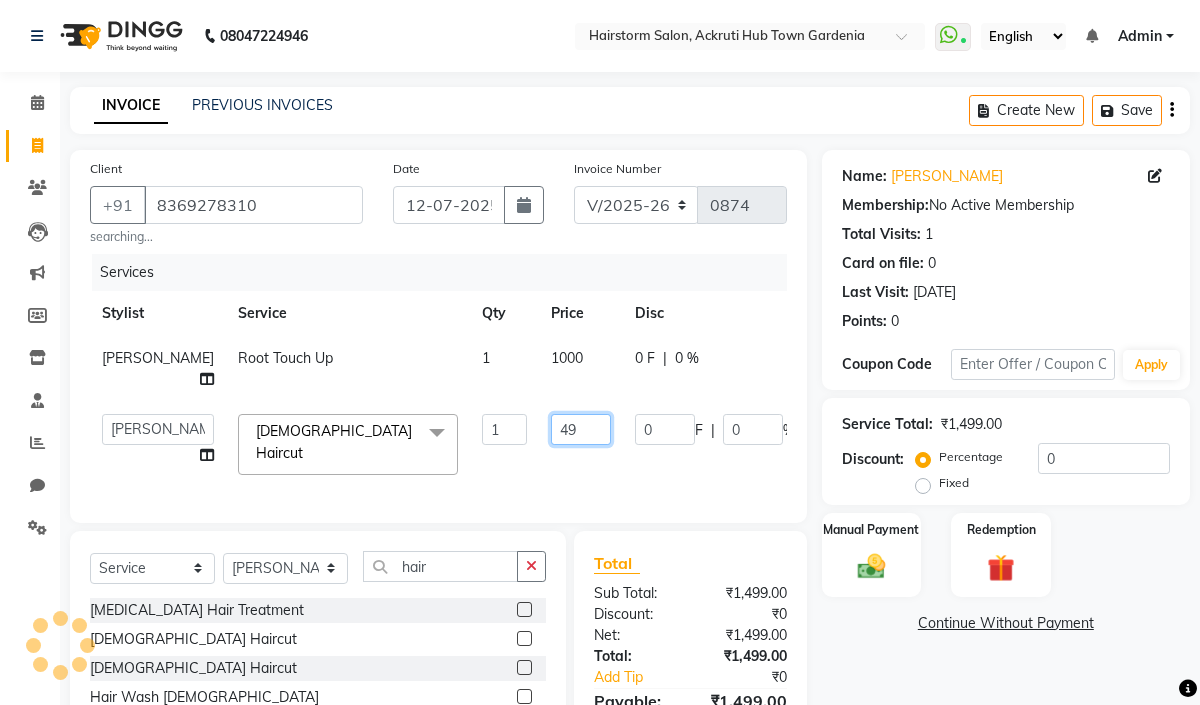type on "4" 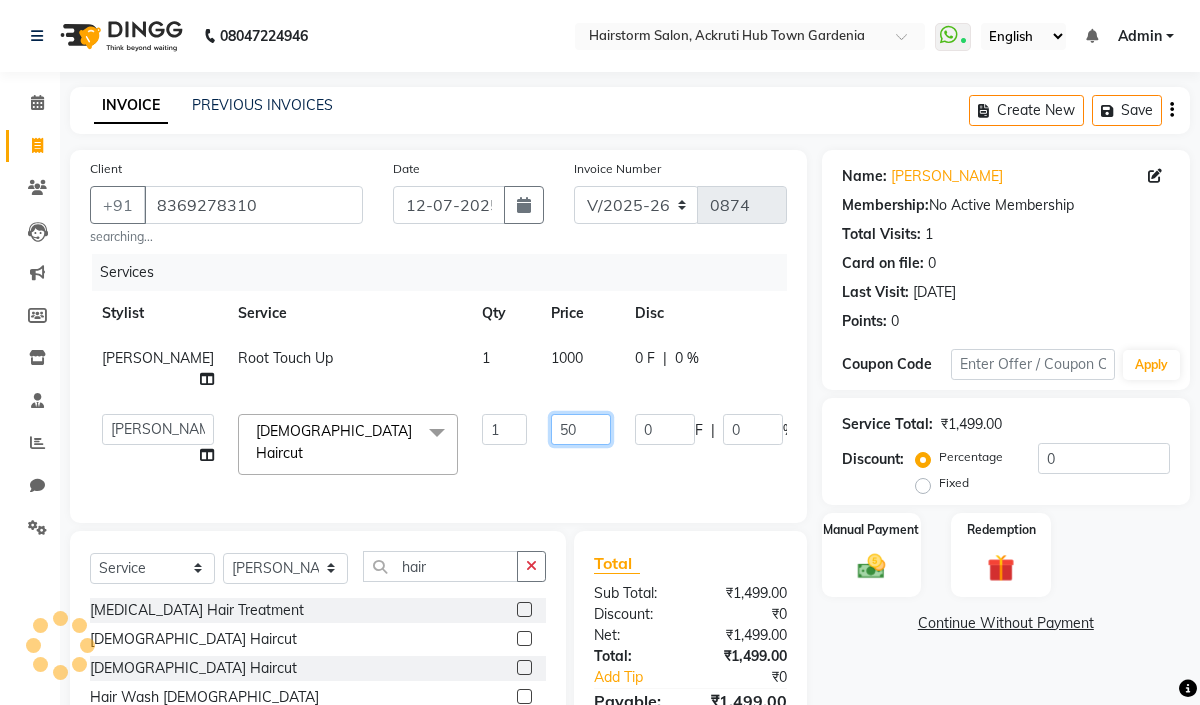 type on "500" 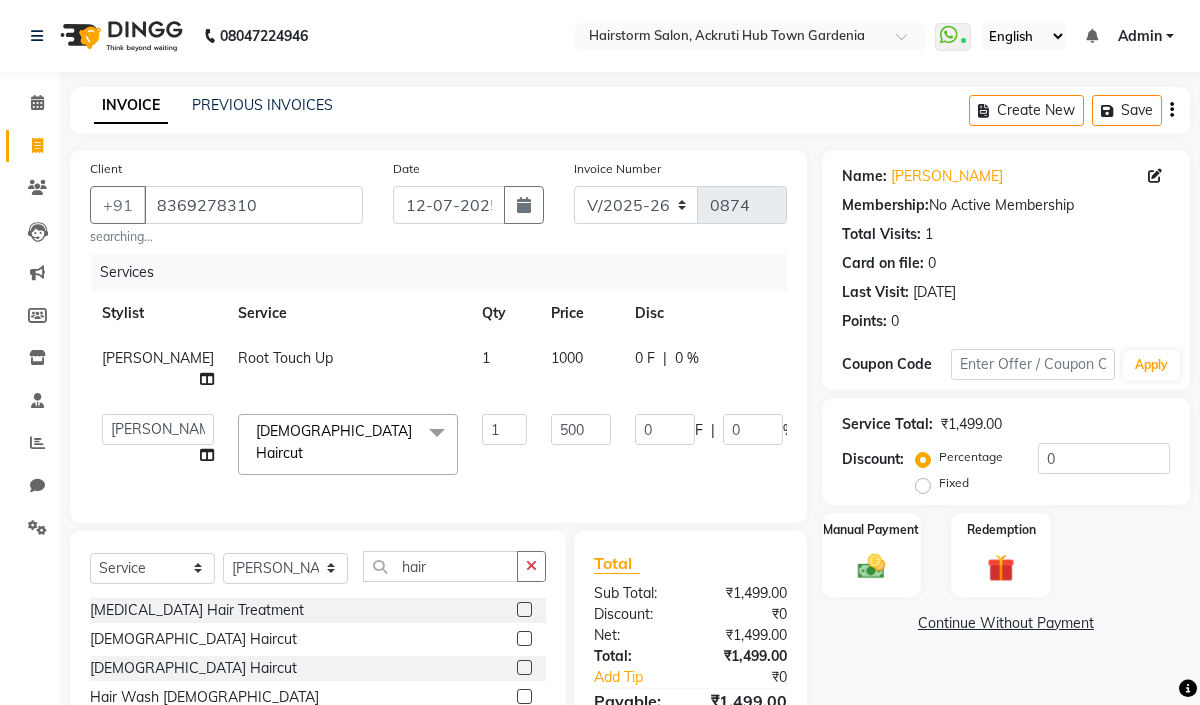 drag, startPoint x: 445, startPoint y: 494, endPoint x: 465, endPoint y: 493, distance: 20.024984 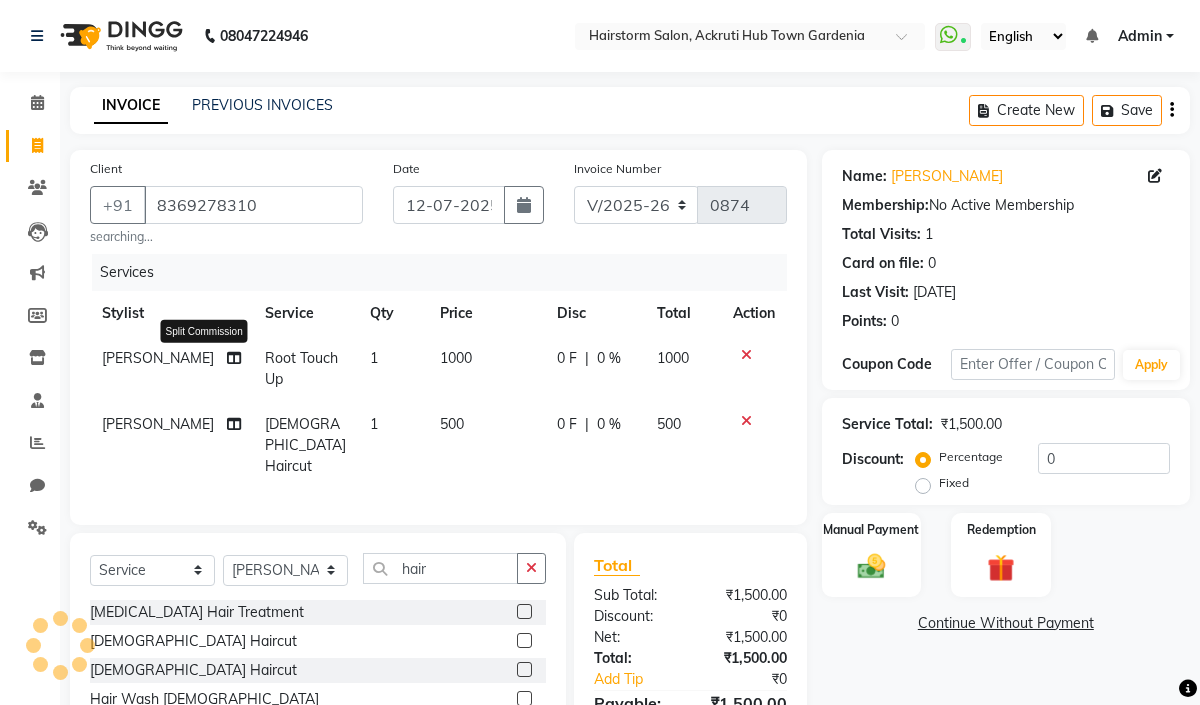 click 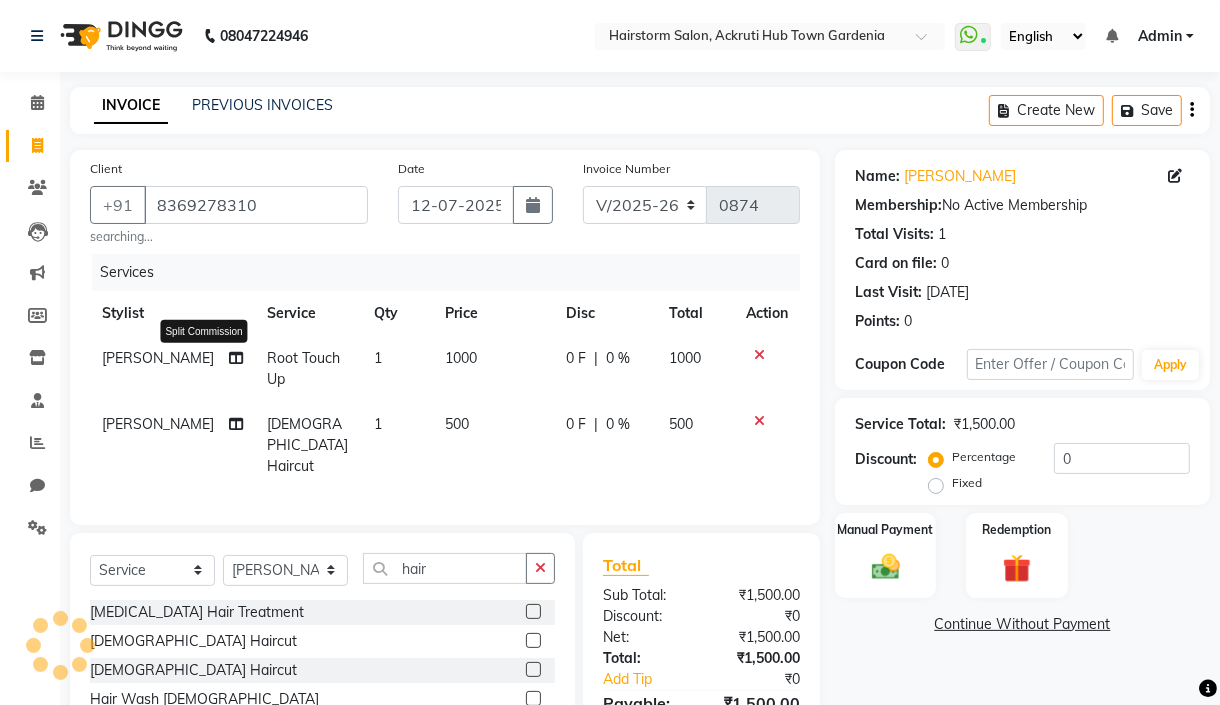 select on "59937" 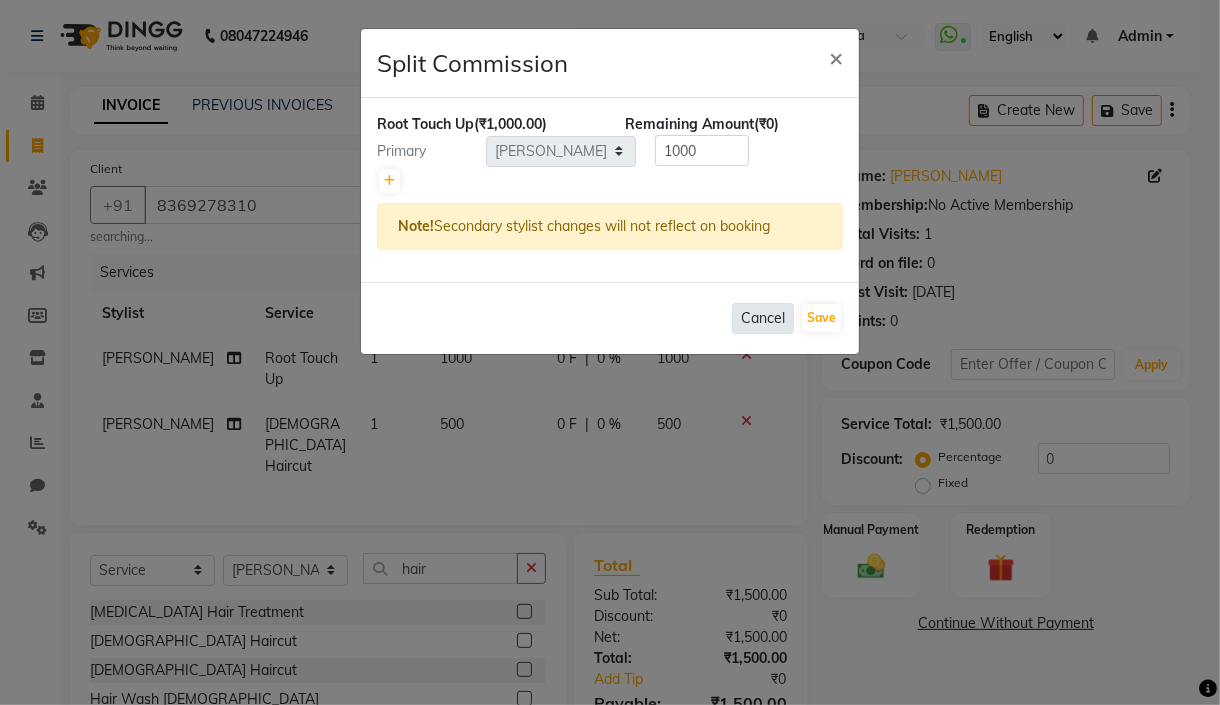 click on "Cancel" 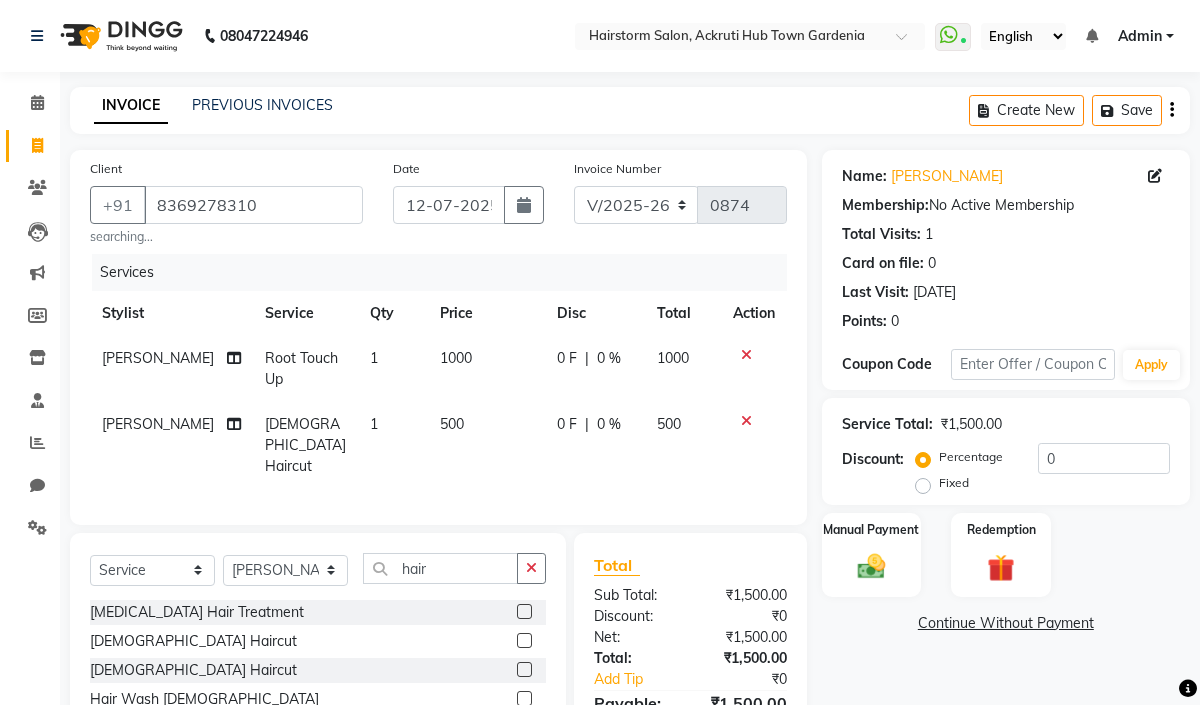 click 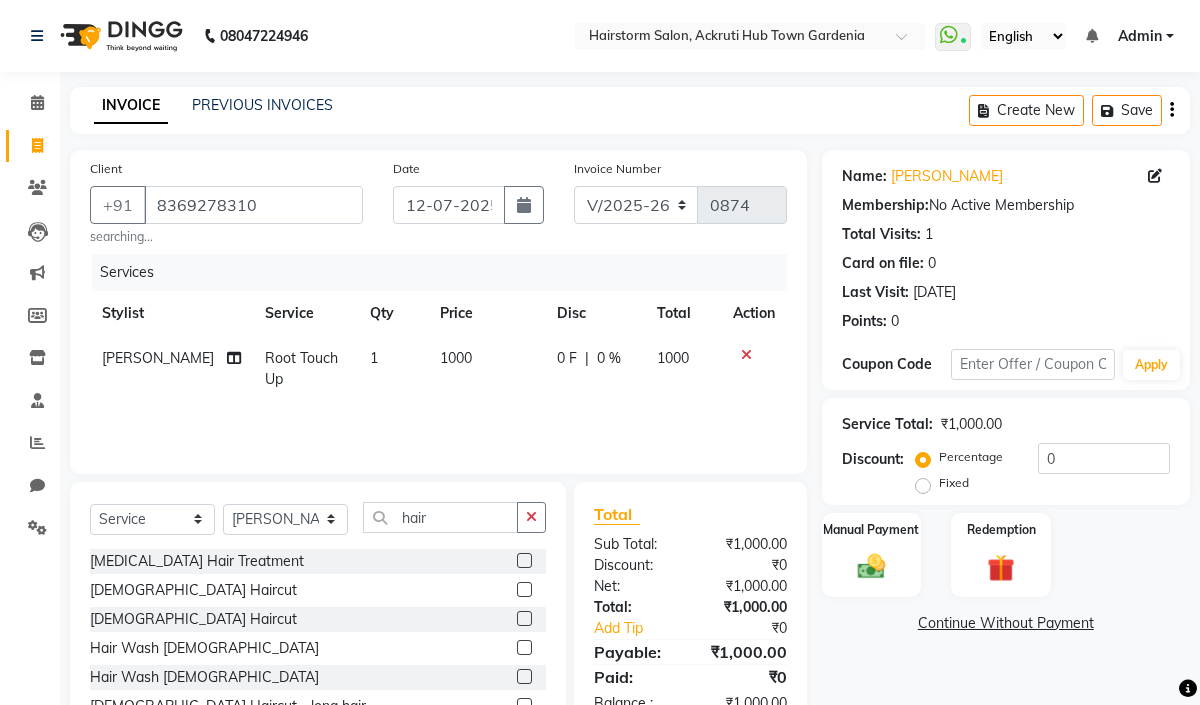 click 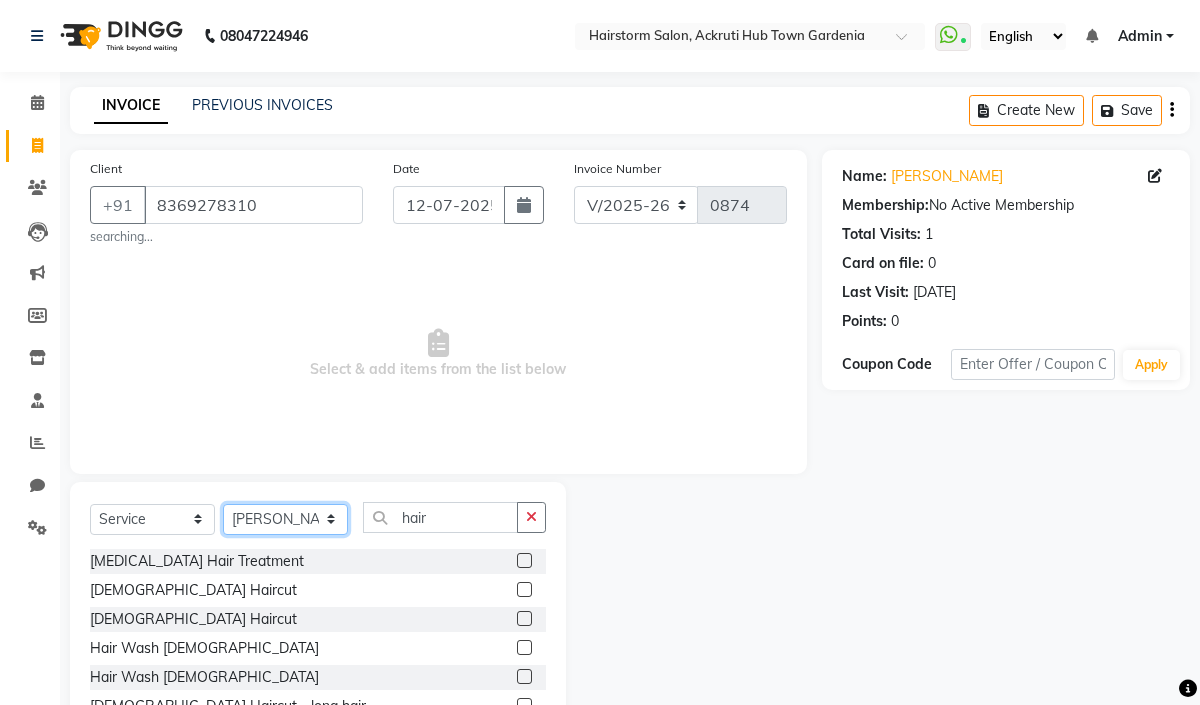 click on "Select Stylist Arbaaz patel deepak jayesh monali Neha Nilesh nishu  sarika parmar" 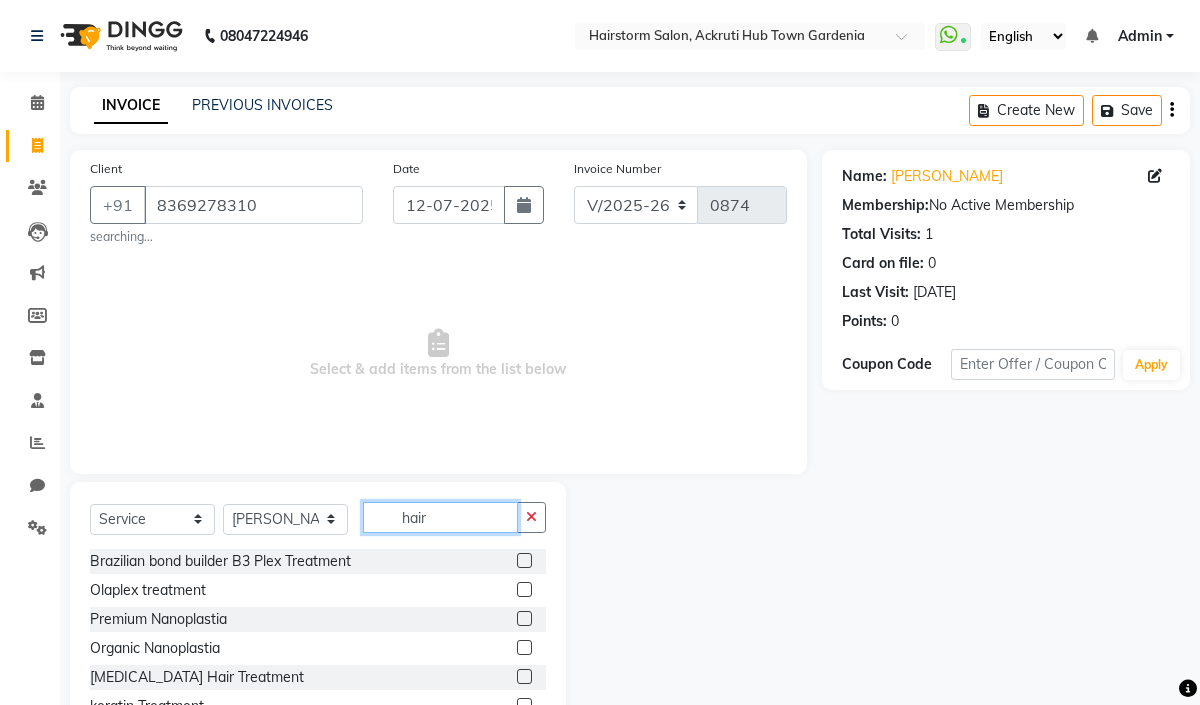 click on "hair" 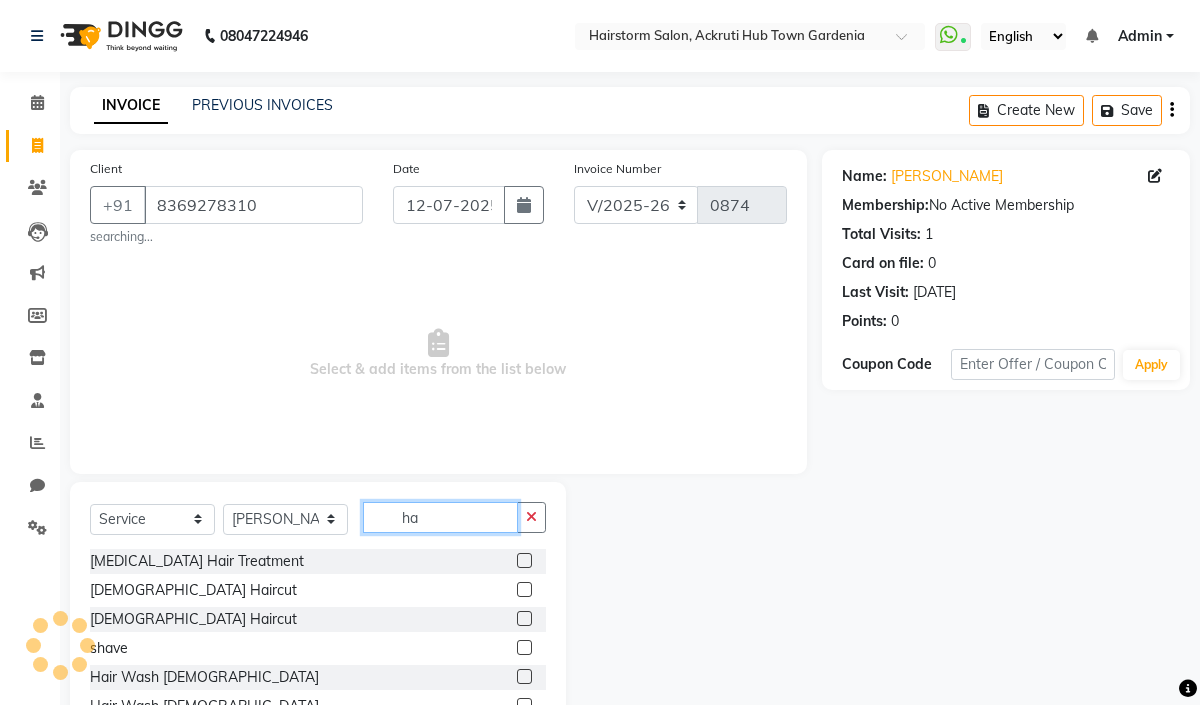 type on "h" 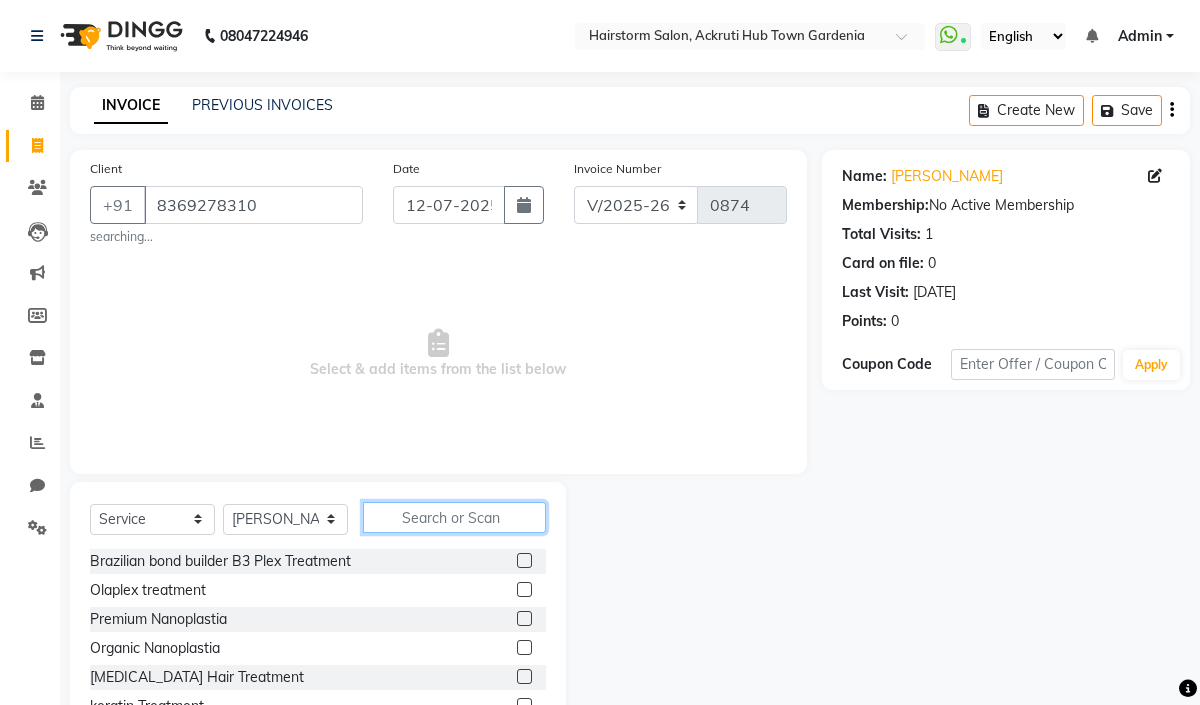 click 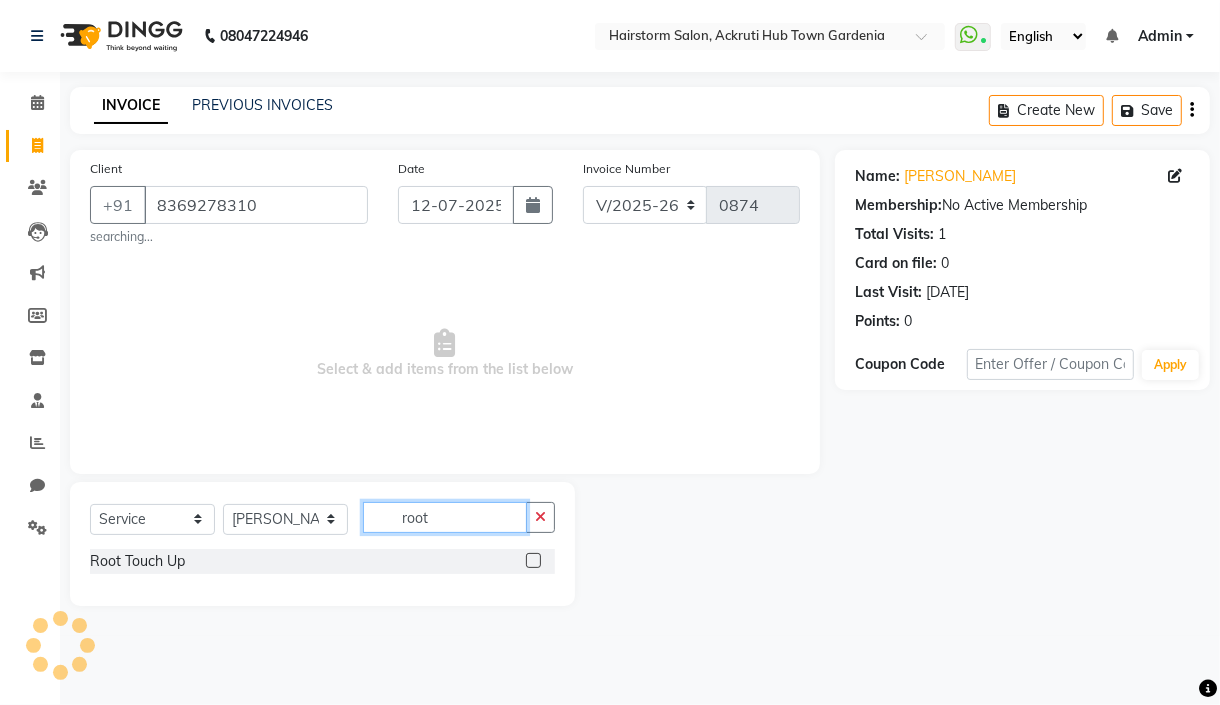 type on "root" 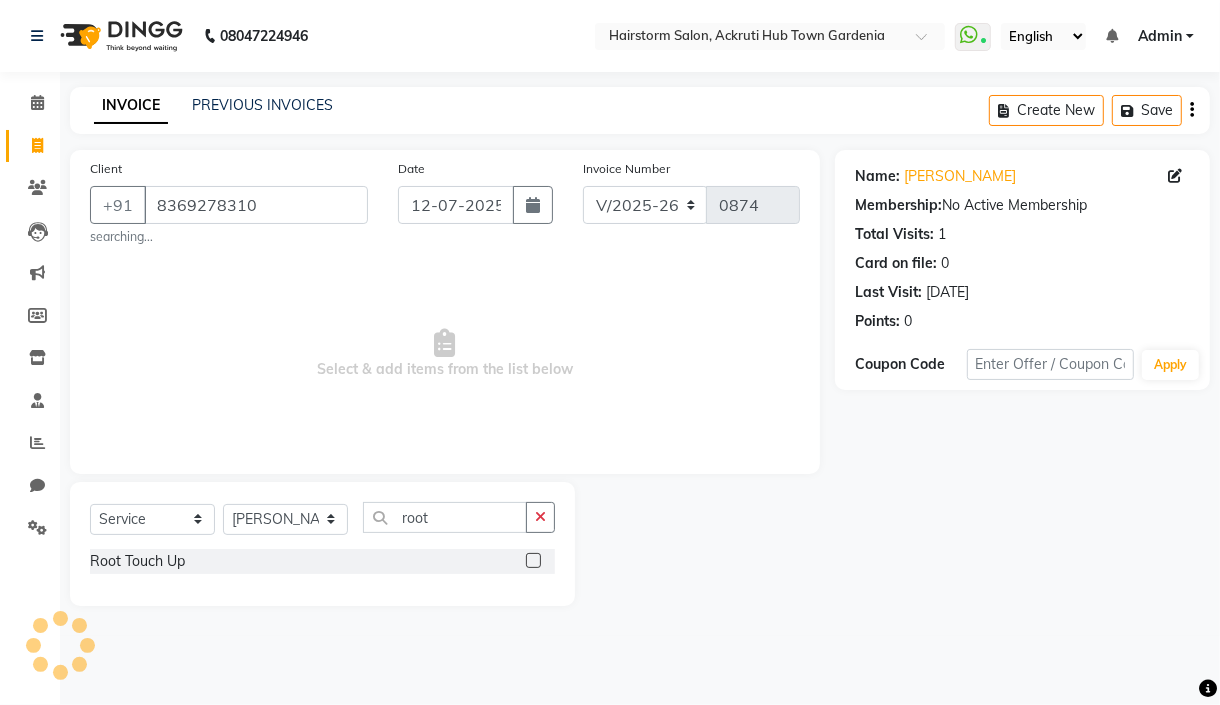 click 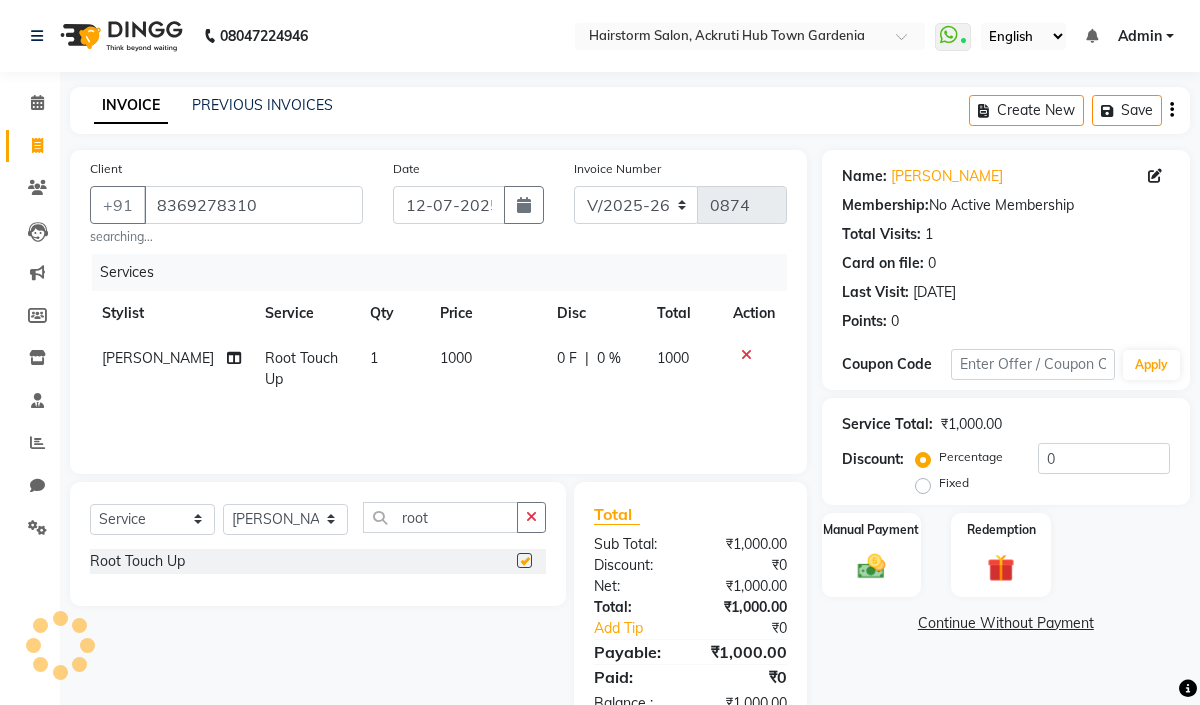 checkbox on "false" 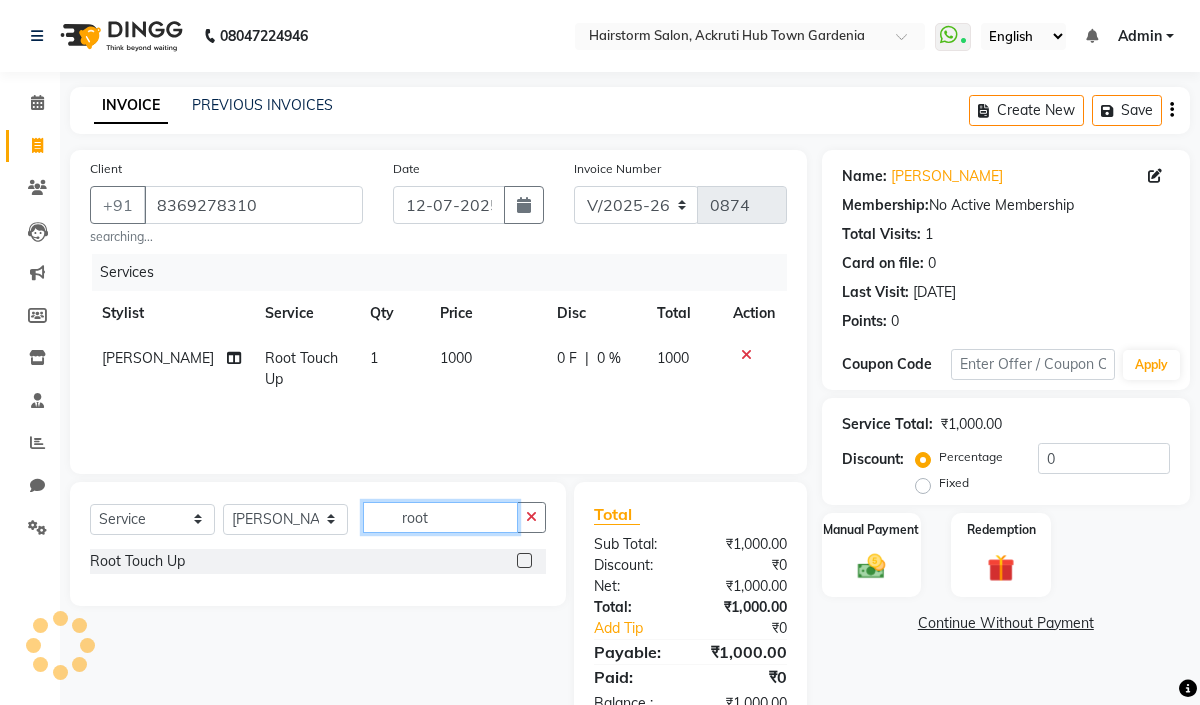 click on "root" 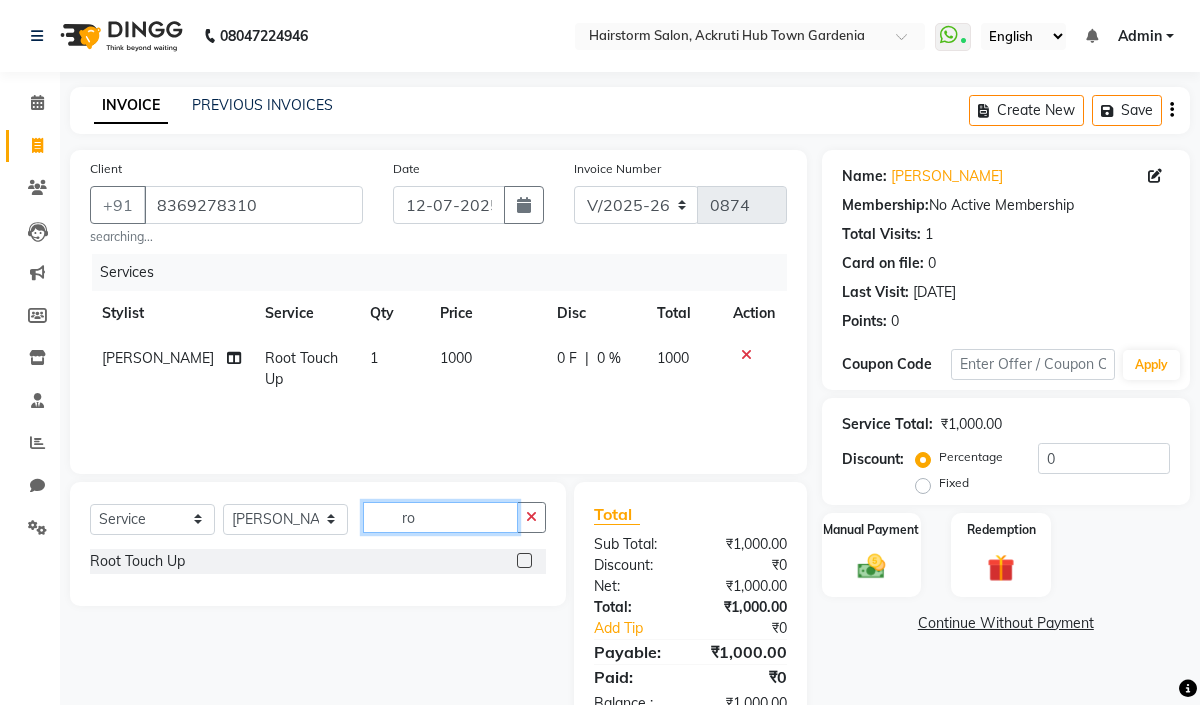 type on "r" 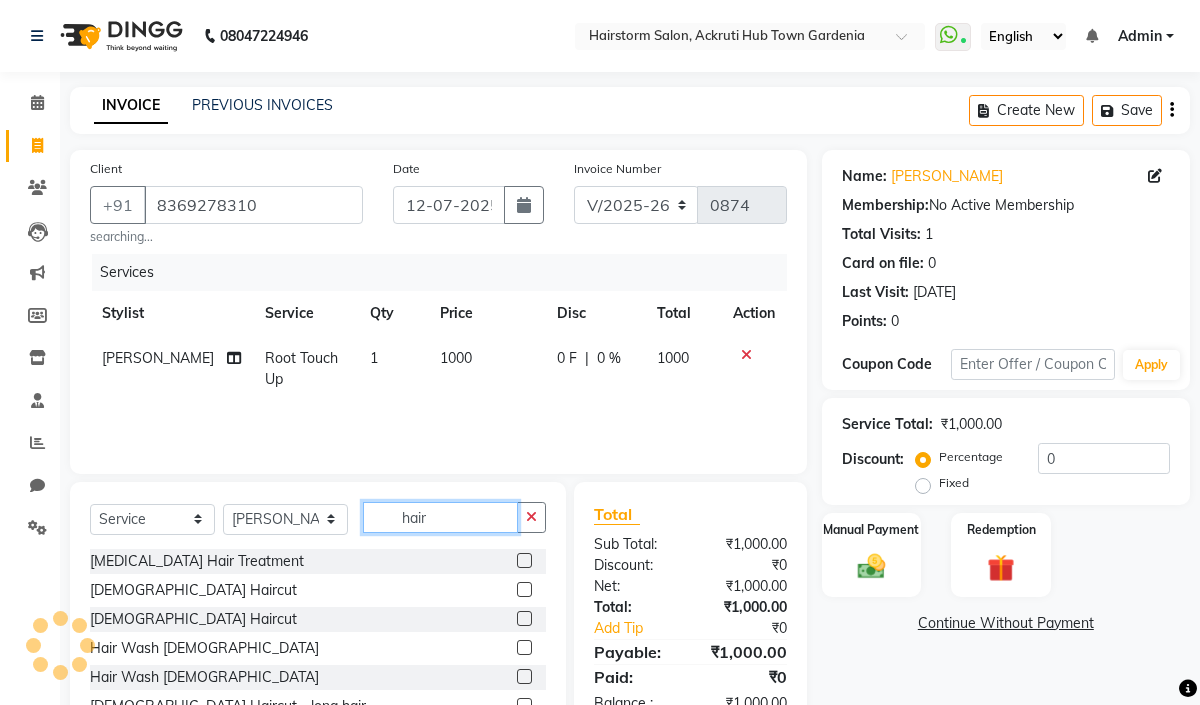 type on "hair" 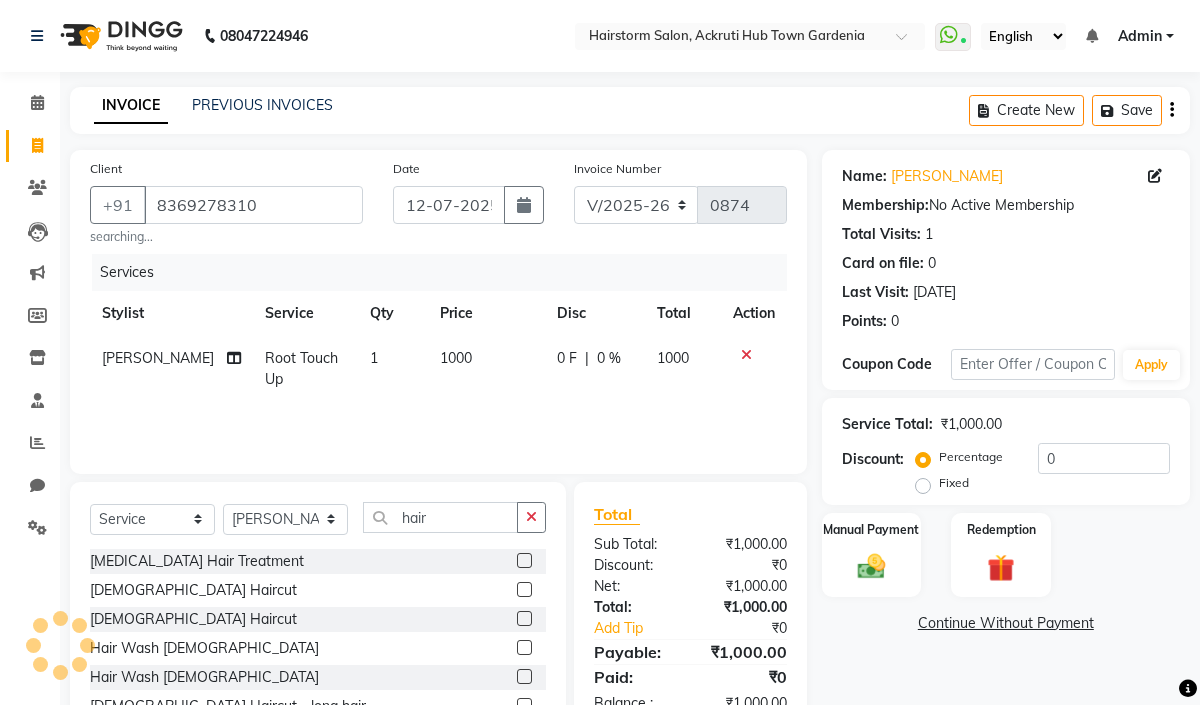 click 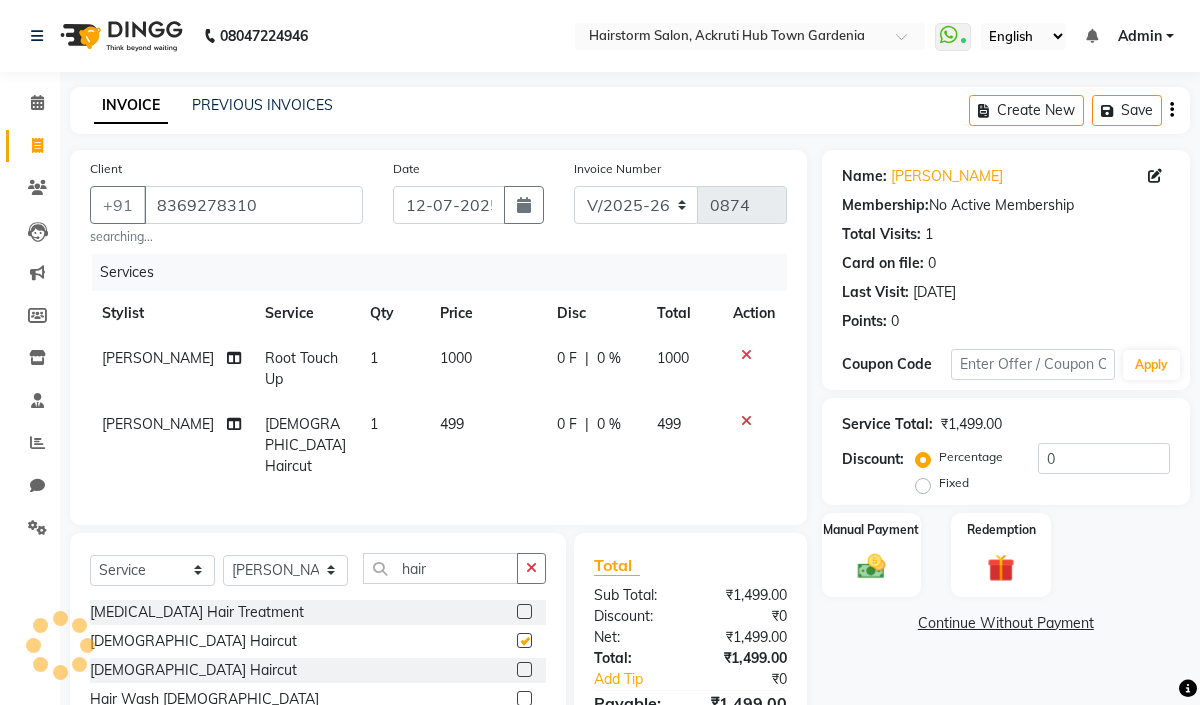 checkbox on "false" 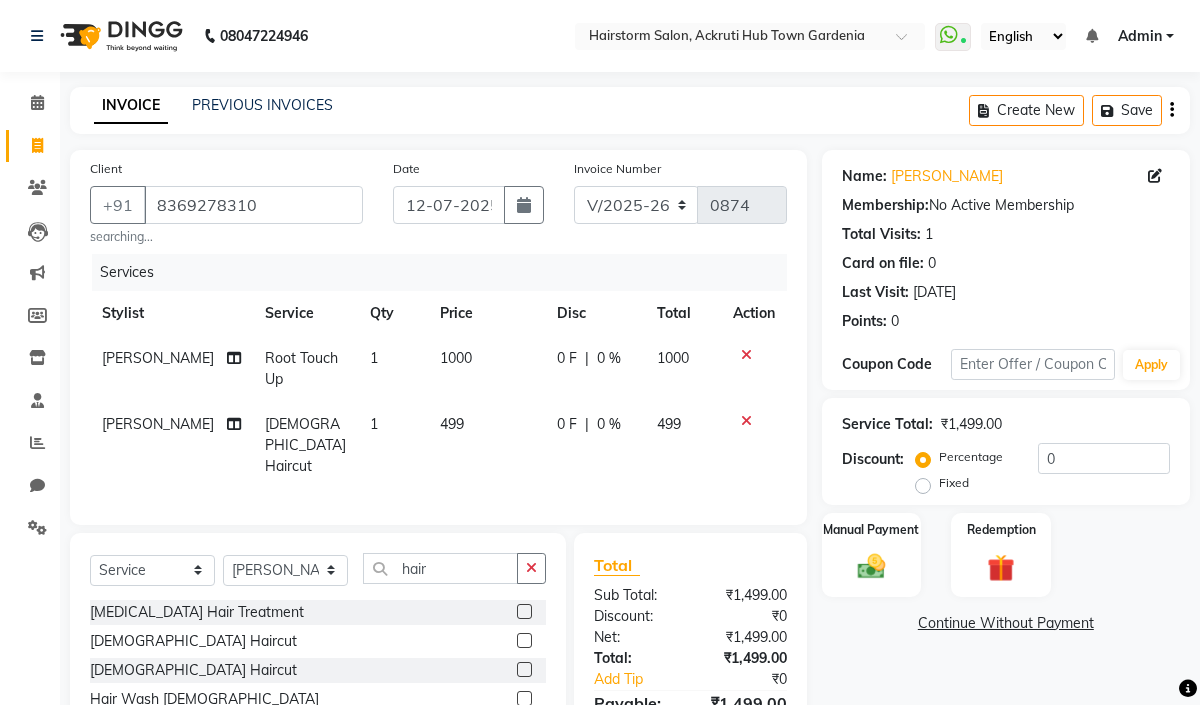 click on "499" 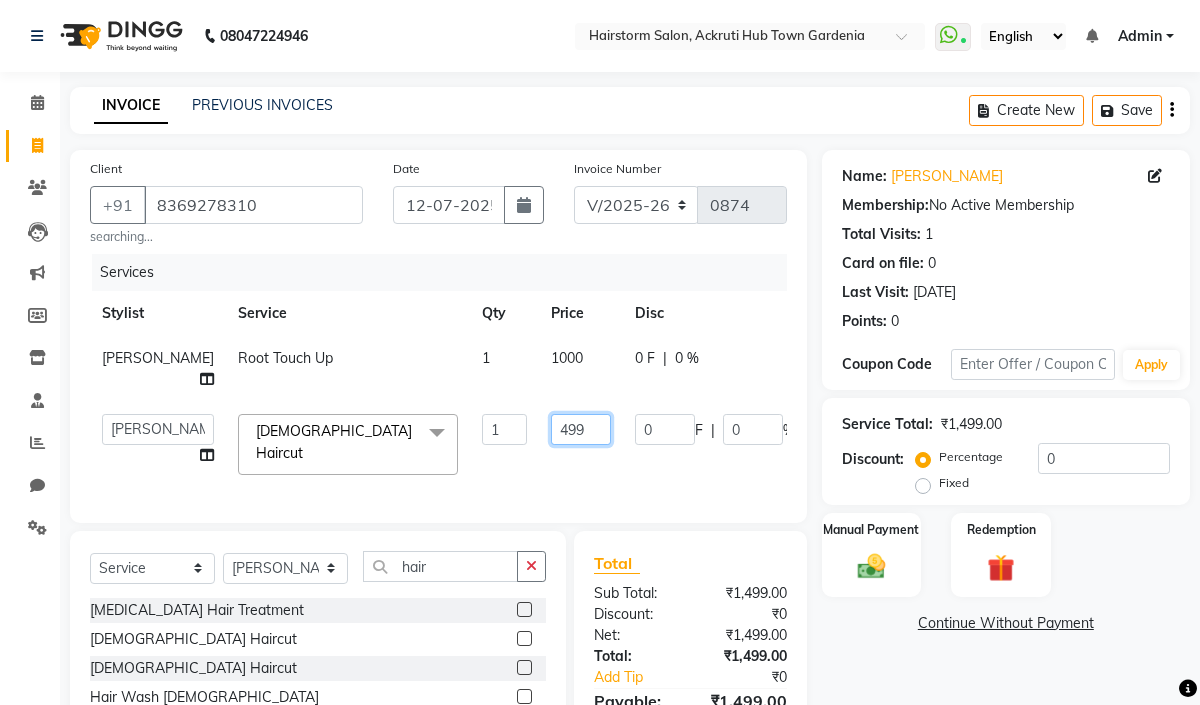 click on "499" 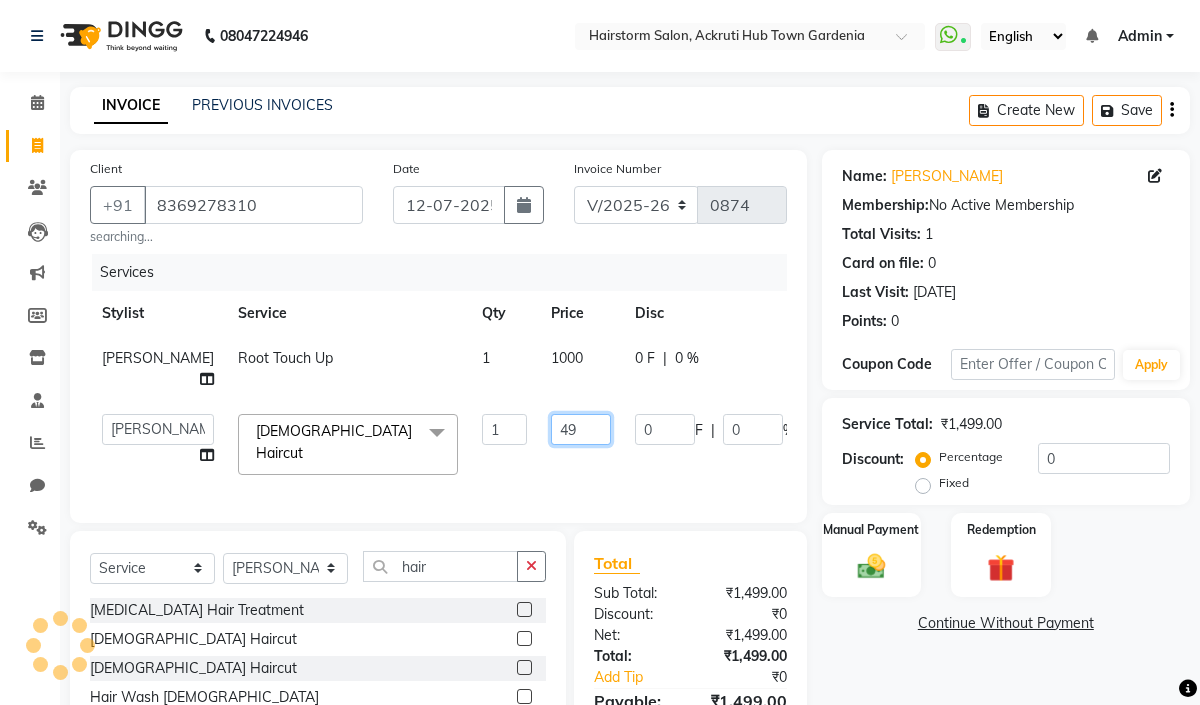 type on "4" 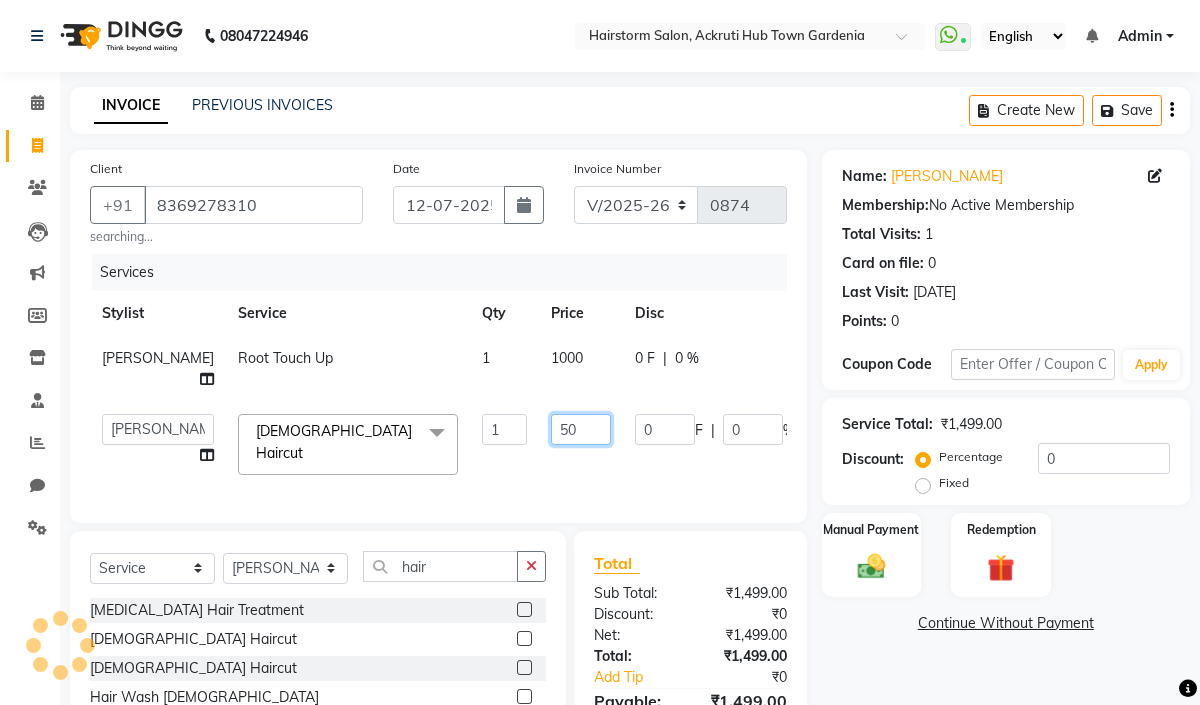 type on "500" 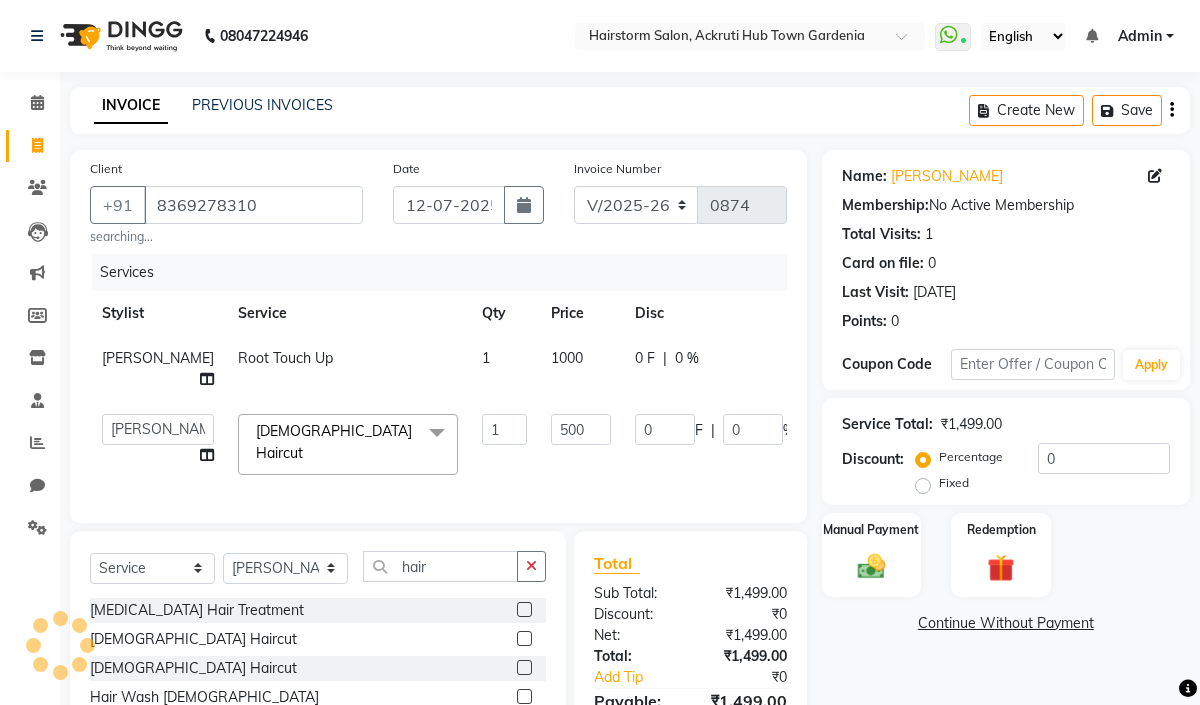 click on "Arbaaz patel   deepak   jayesh   monali   Neha   Nilesh   nishu    sarika parmar  Female Haircut  x Brazilian bond builder B3 Plex Treatment Olaplex treatment Premium Nanoplastia Organic Nanoplastia Botox Hair Treatment keratin Treatment loreal smoothening Female Haircut Male Haircut Beard shave Hair Wash Female Hair Wash Male Male Haircut - long hair Hair cut Female - Trim flicks cut blow dry Global color female Global High lifting color Classic Highlights (No Bleach) Classic Highlights (Prelight+toning) Baby Lights  Teasy Lights Balayage ( Any) Global color male  Global Color Male - ammonia free Patch test - color Root Touch Up beard color Loreal Basic Spa Marrocan Gold Spa Botox Hair Retention Spa Nashi Argan Ritual Spa Nashi Argan Ritual Spa Olaplex Spa Brazilian Bond Builder B3 Spa Oil Head massage Loreal Basic Hair Spa Keratin Hair Spa Olaplex Spa Advance dandruff treatment Basic Hydrafacial Platinum glow hydrafacial Beauty Lbs Signature Facial under arms wax full hand wax half legs wax back wax 1 500" 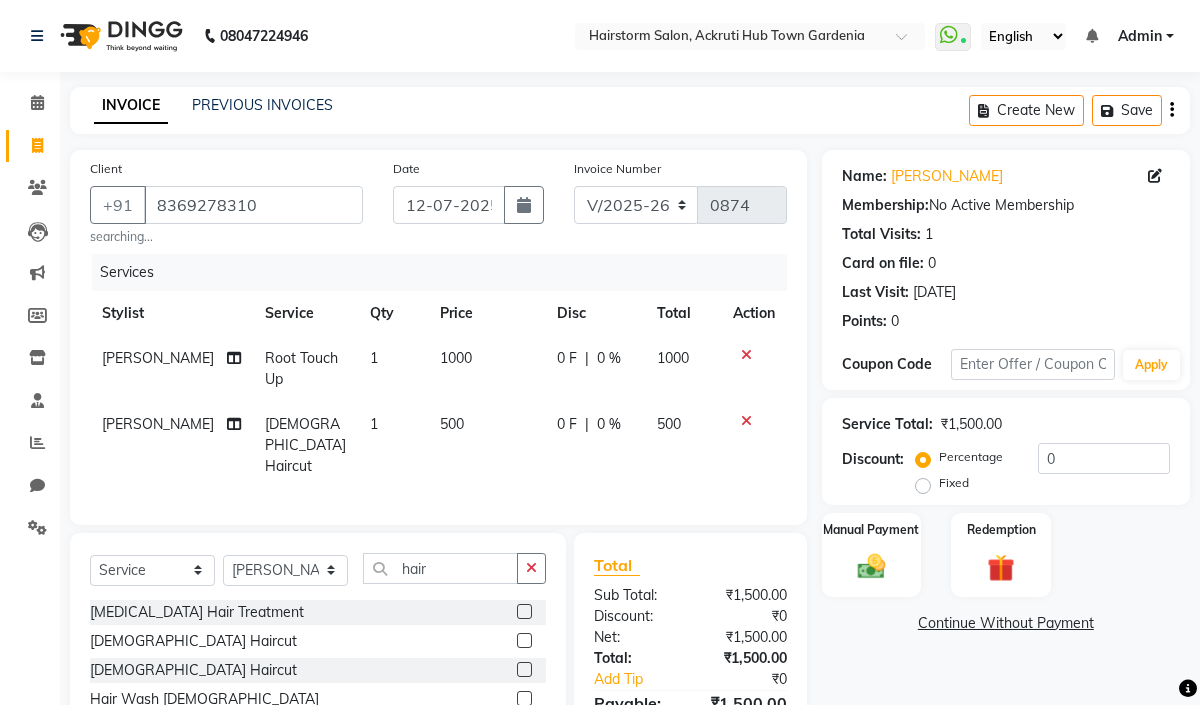 click on "1000" 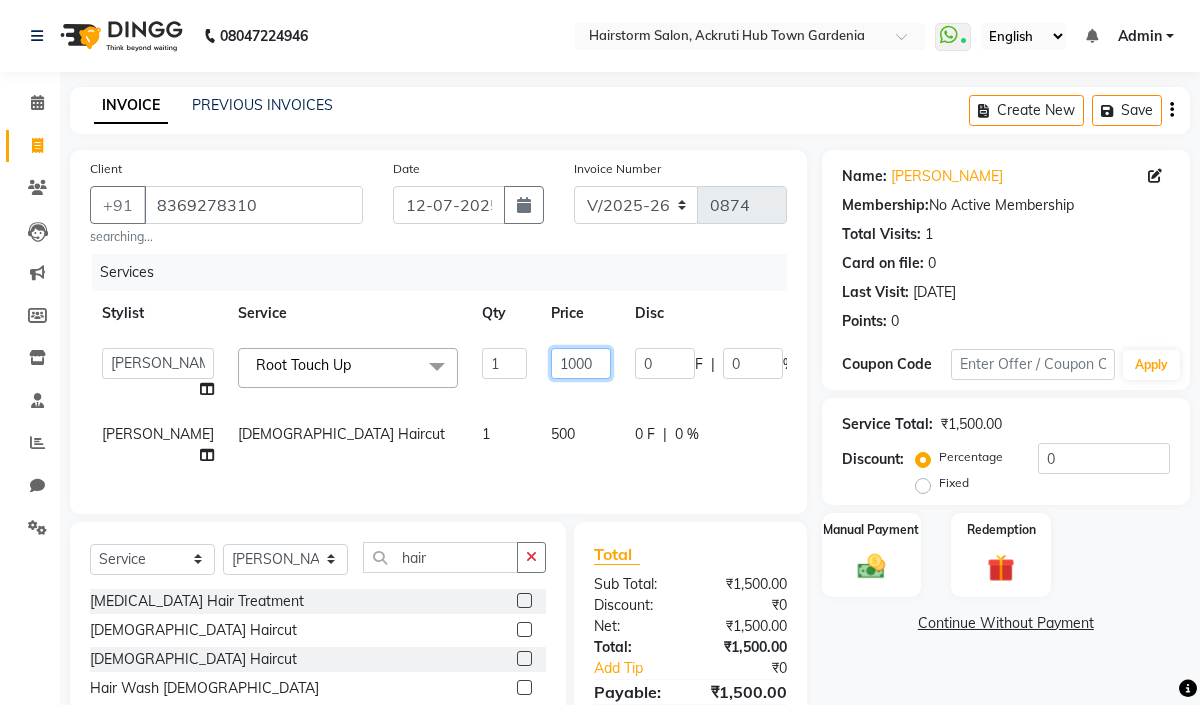 click on "1000" 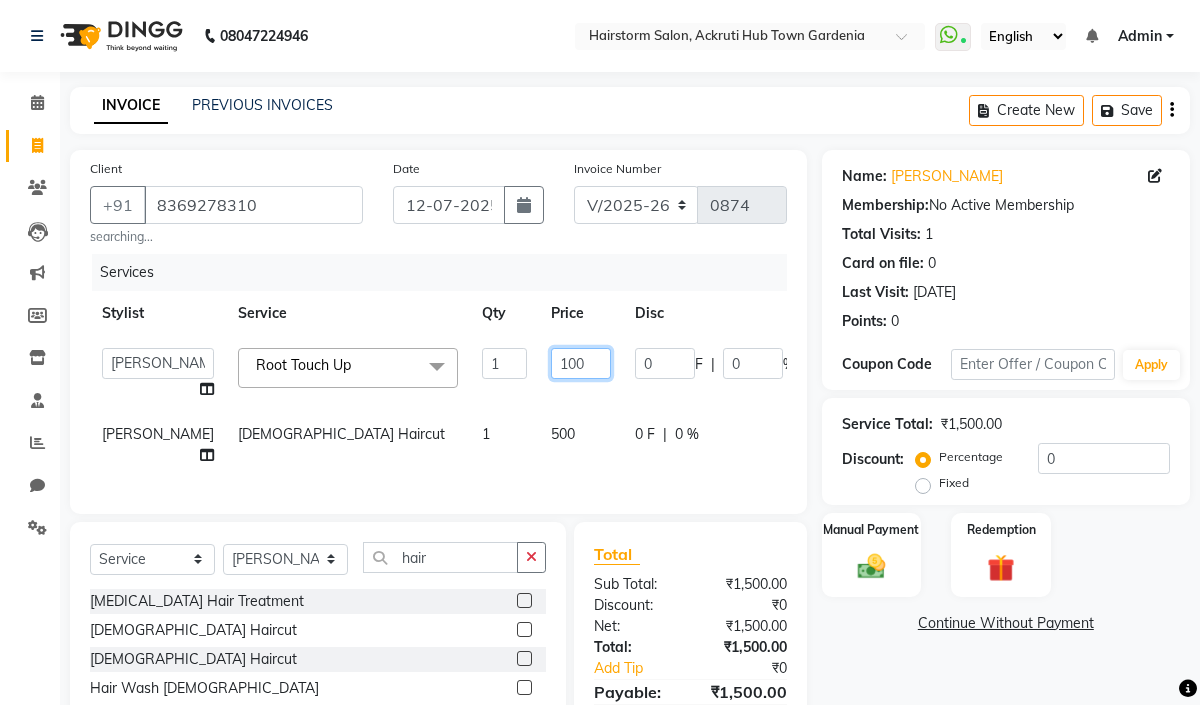 type on "1300" 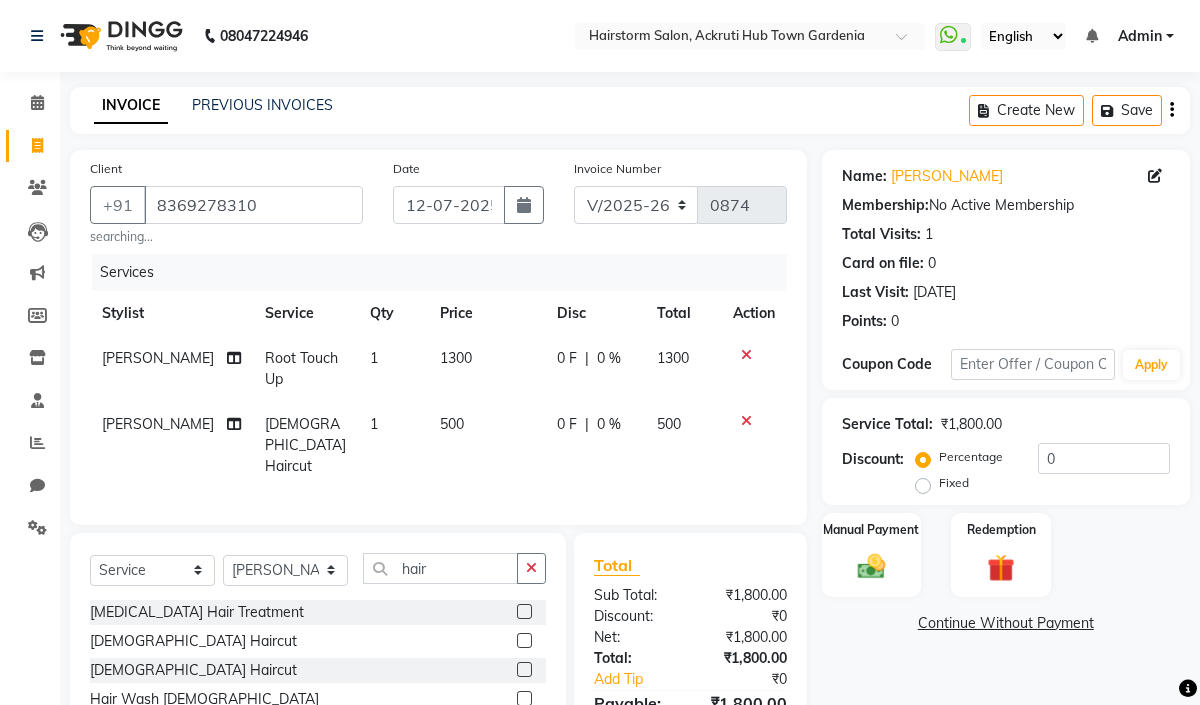 click on "nishu  Female Haircut 1 500 0 F | 0 % 500" 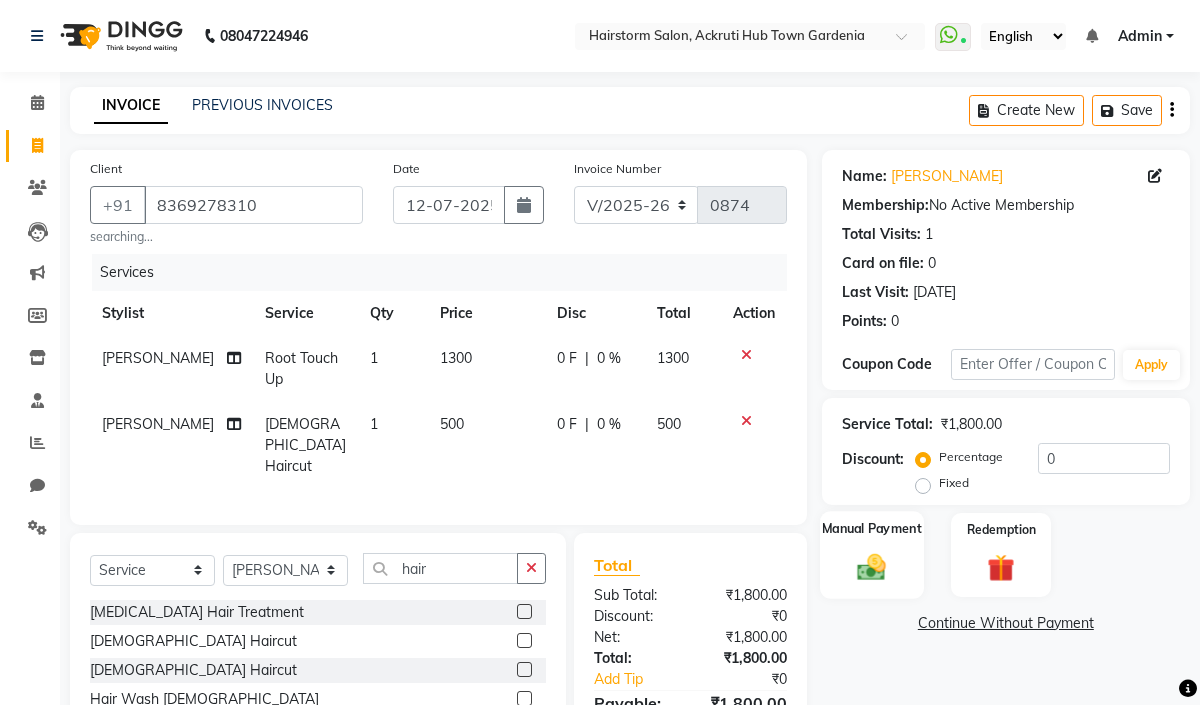 click 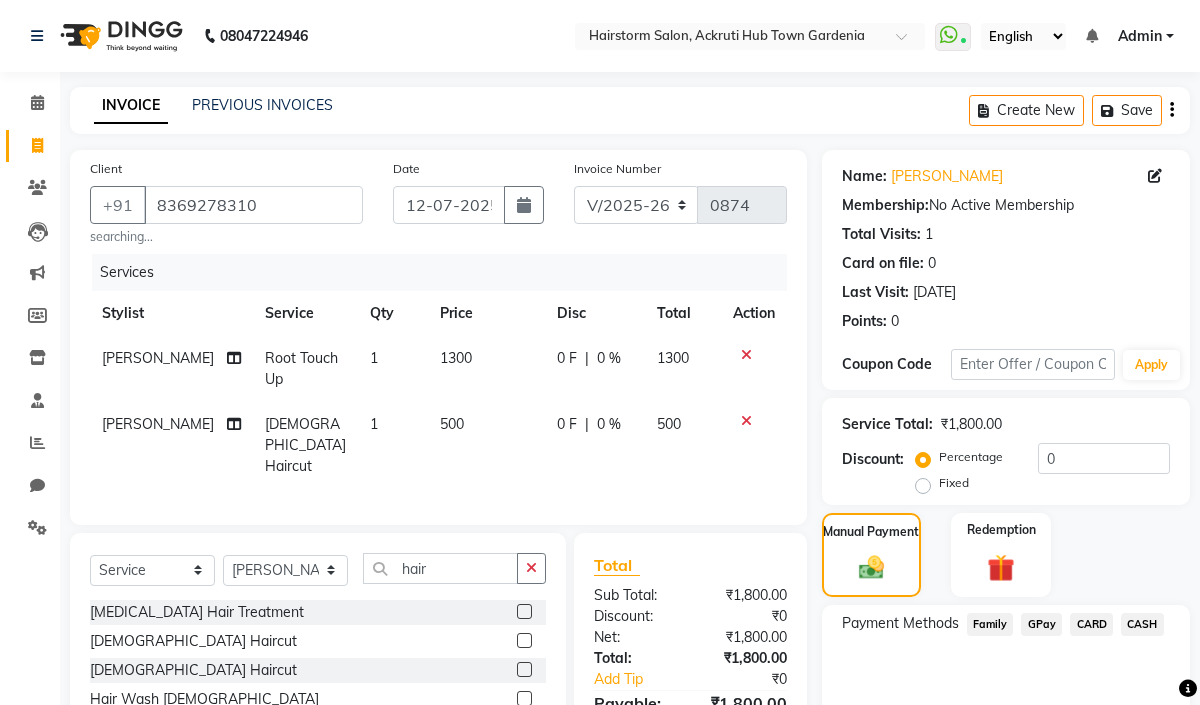 click on "GPay" 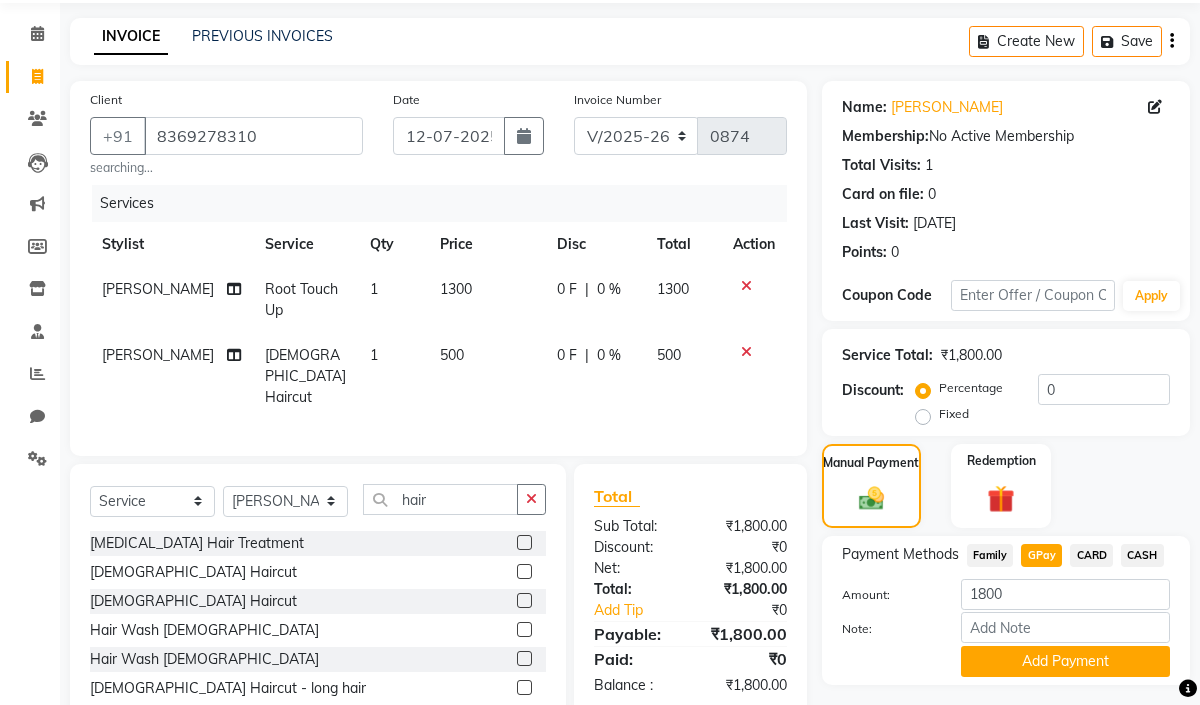 scroll, scrollTop: 153, scrollLeft: 0, axis: vertical 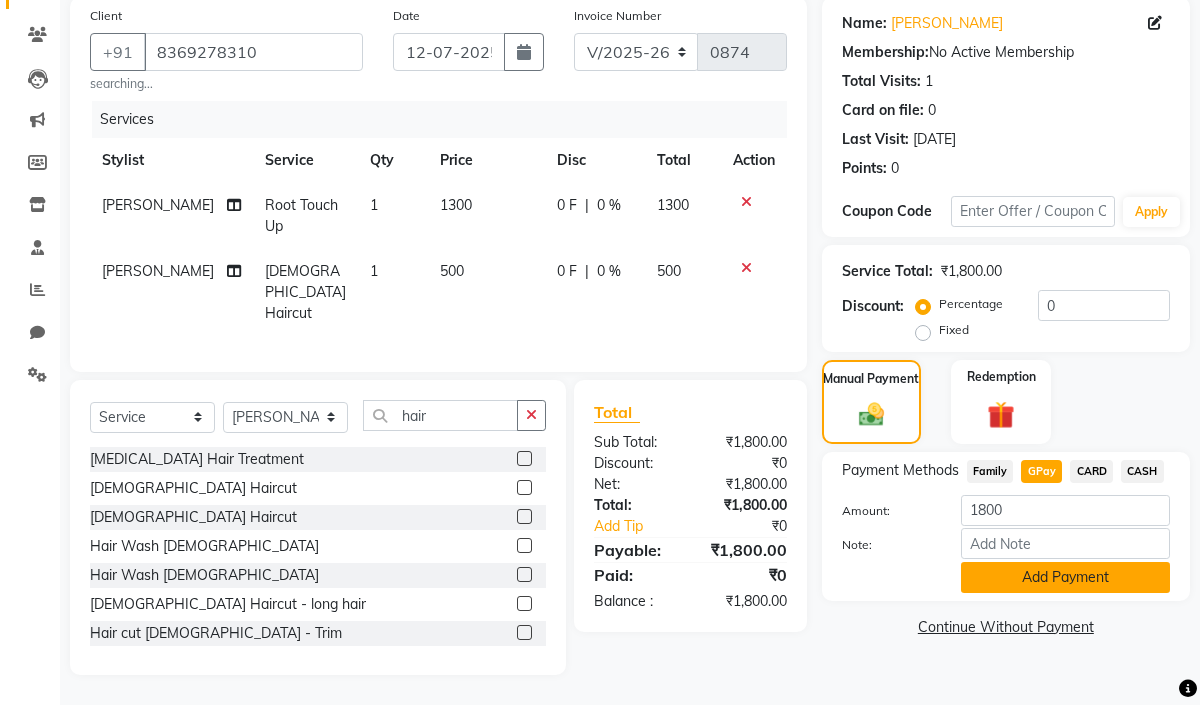 click on "Add Payment" 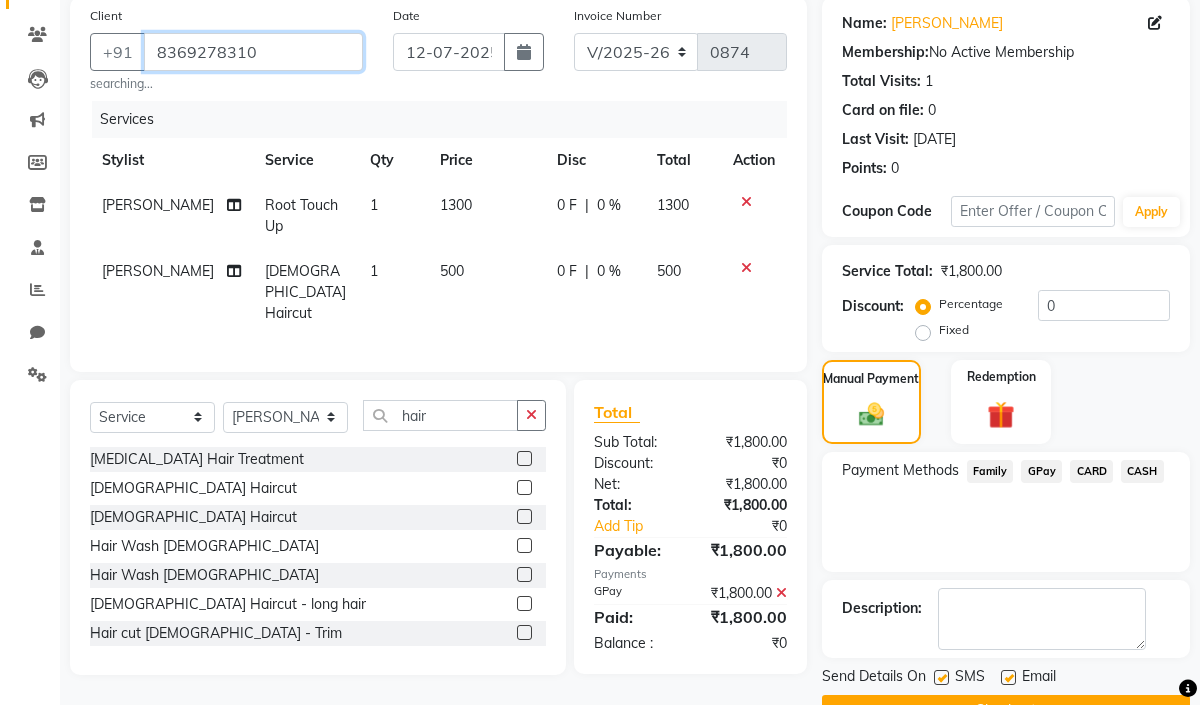 click on "8369278310" at bounding box center [253, 52] 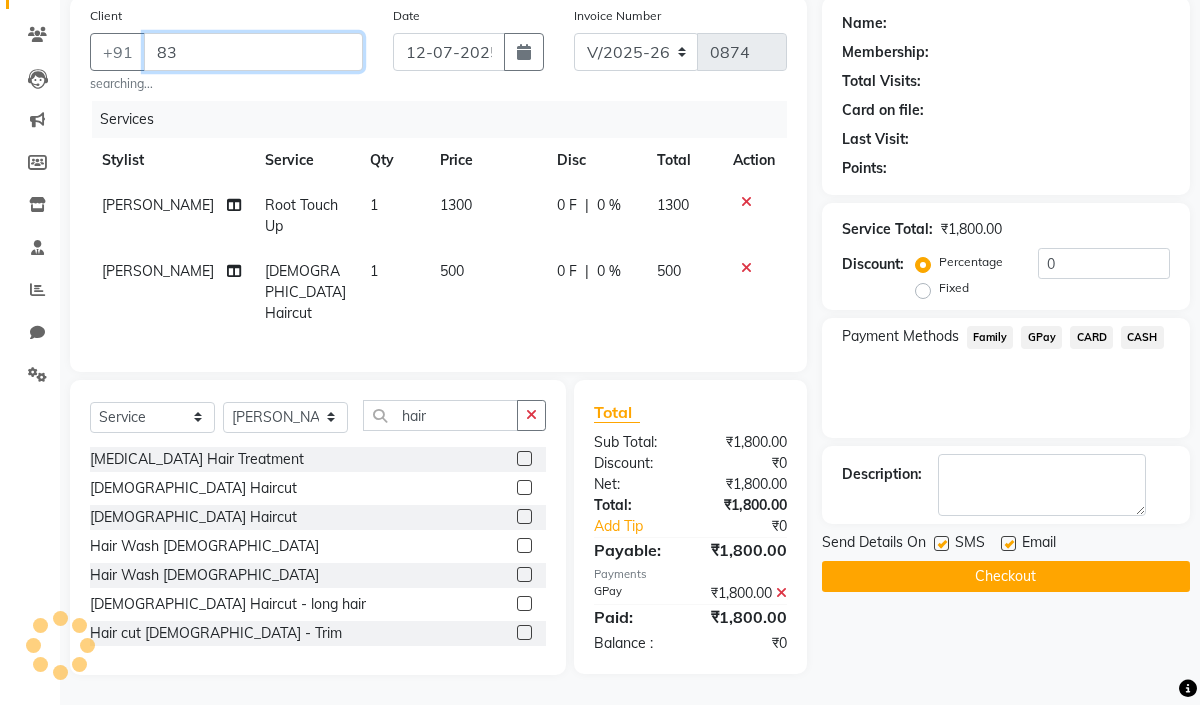 type on "8" 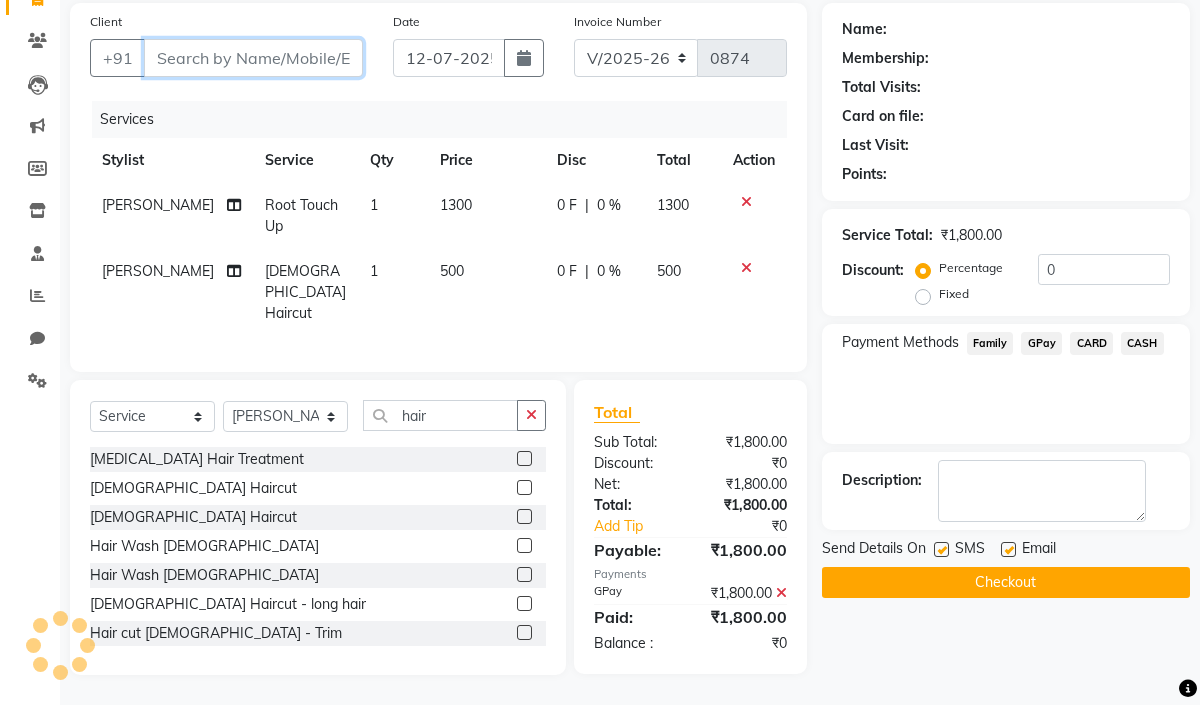 click on "Client" at bounding box center (253, 58) 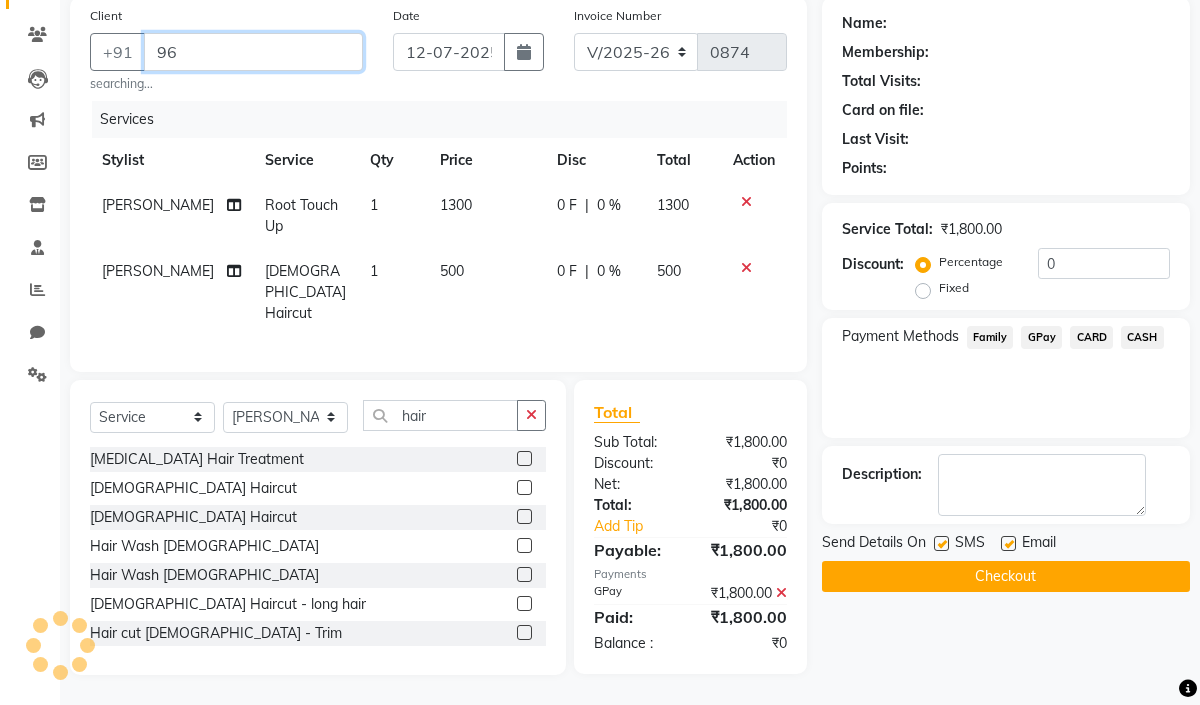type on "9" 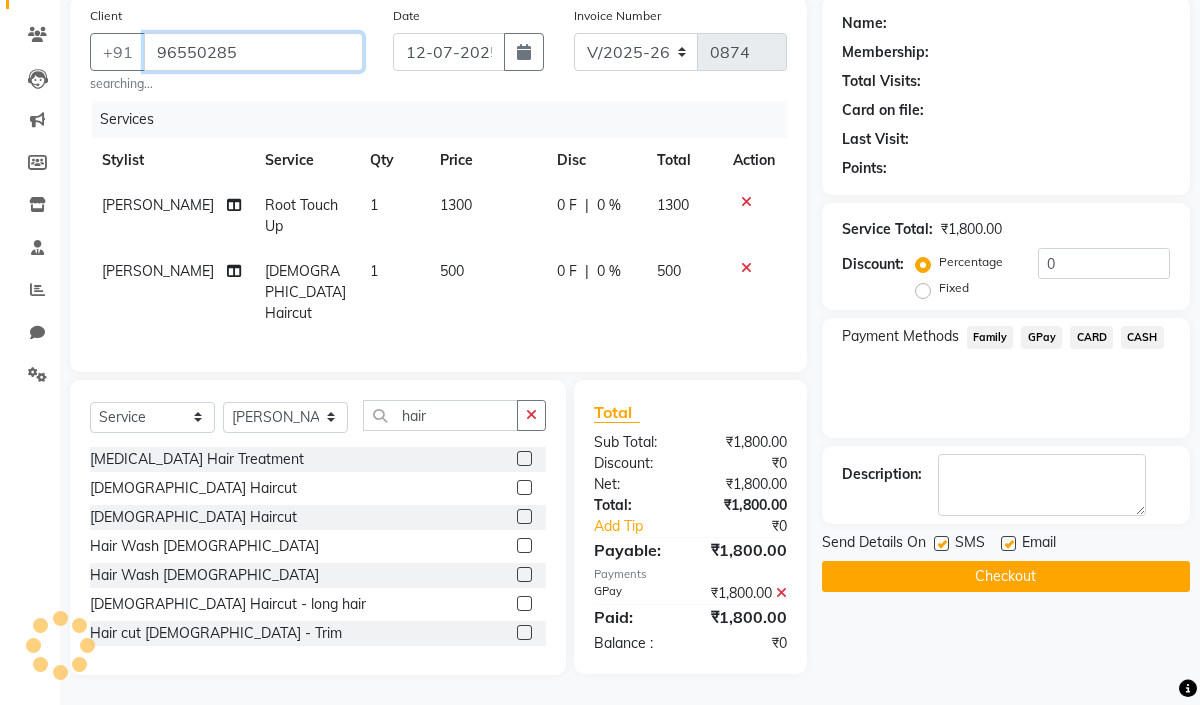 type on "965502853" 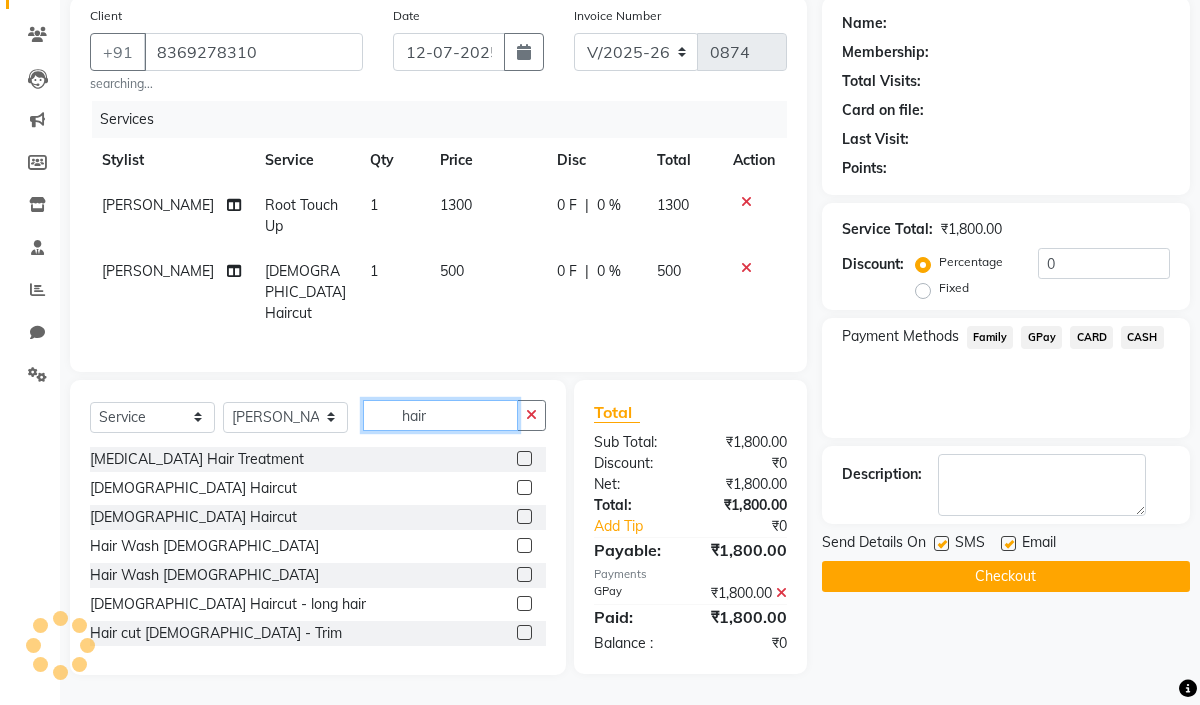 type on "8369278310" 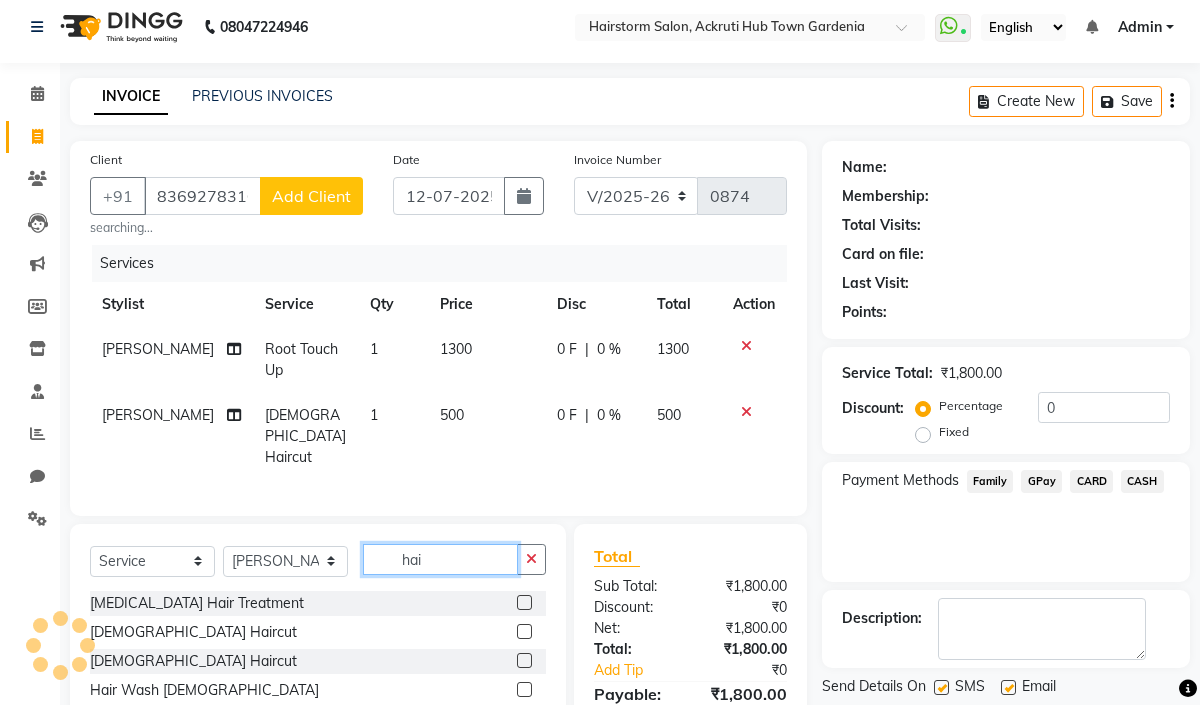 scroll, scrollTop: 0, scrollLeft: 0, axis: both 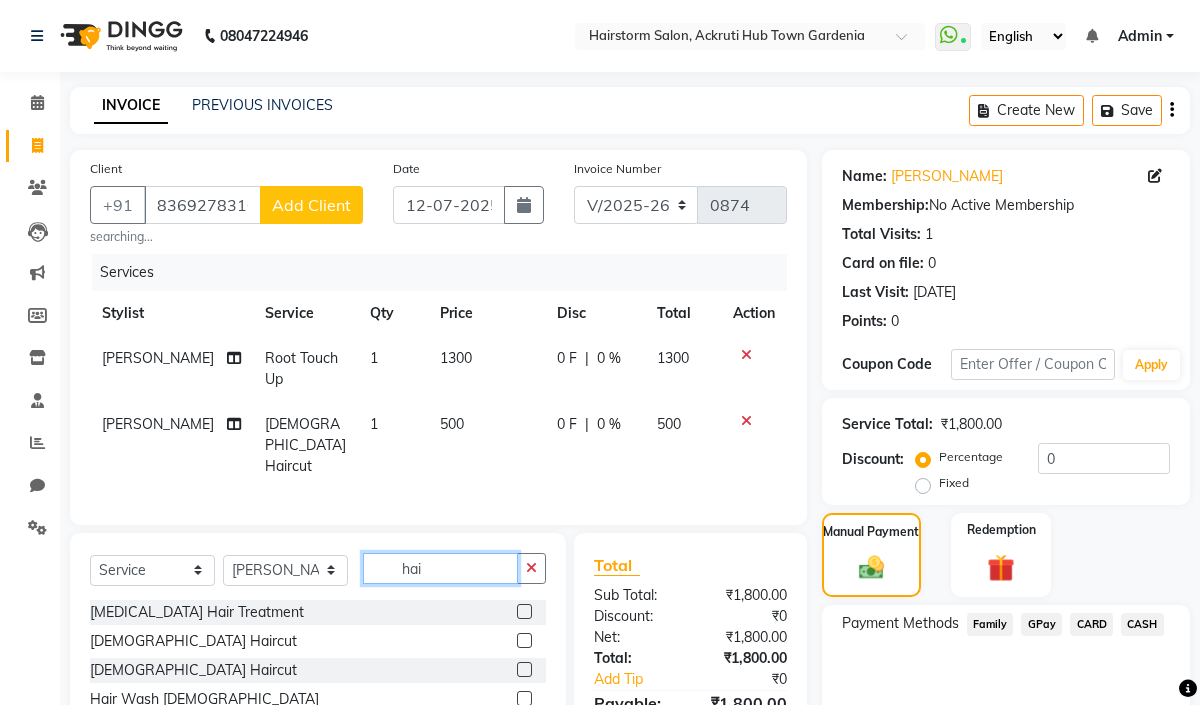 type on "hai" 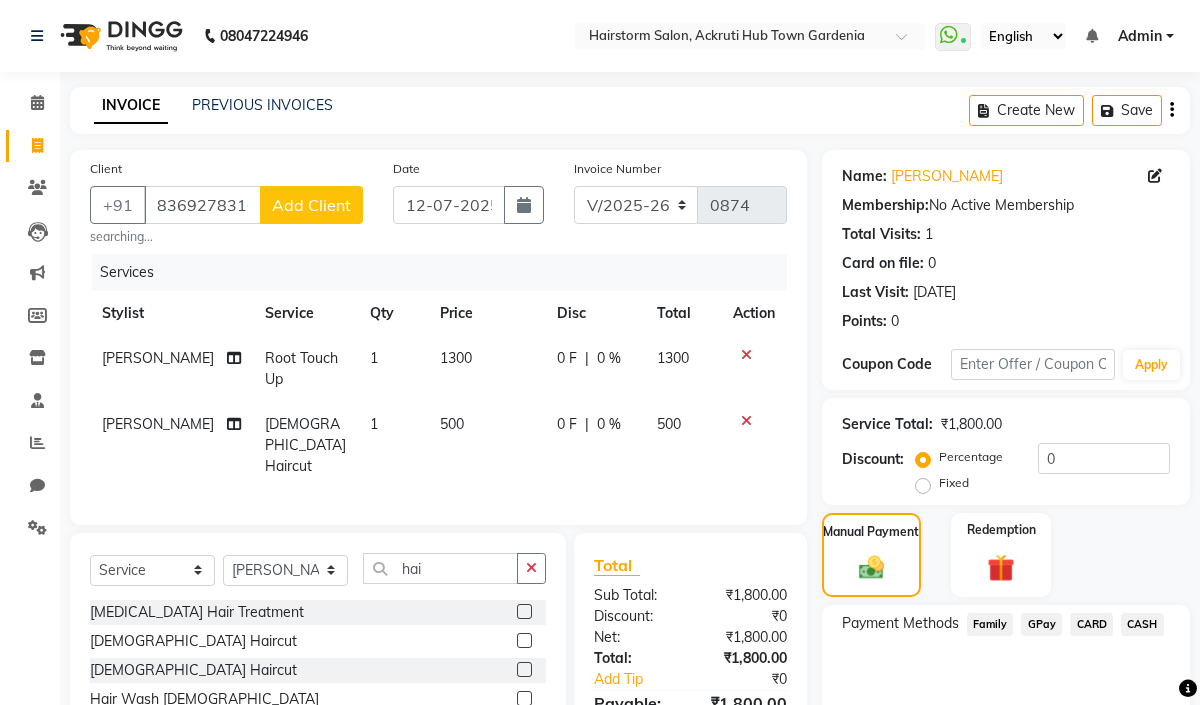 click on "GPay" 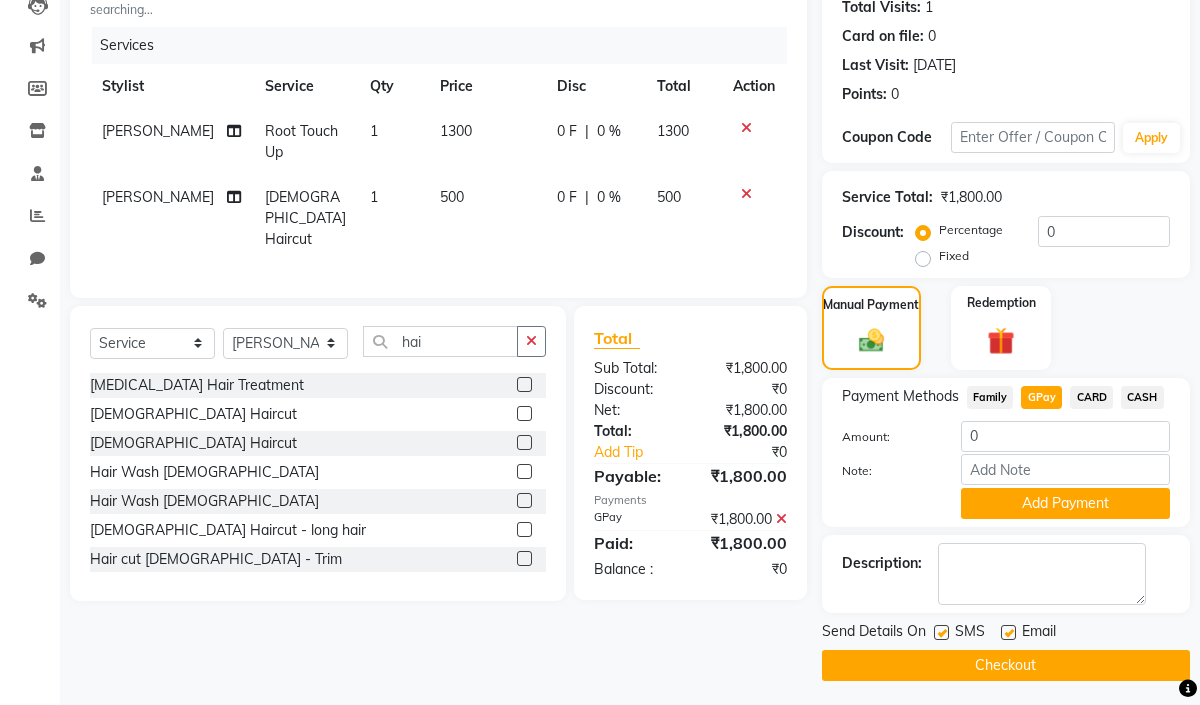 scroll, scrollTop: 234, scrollLeft: 0, axis: vertical 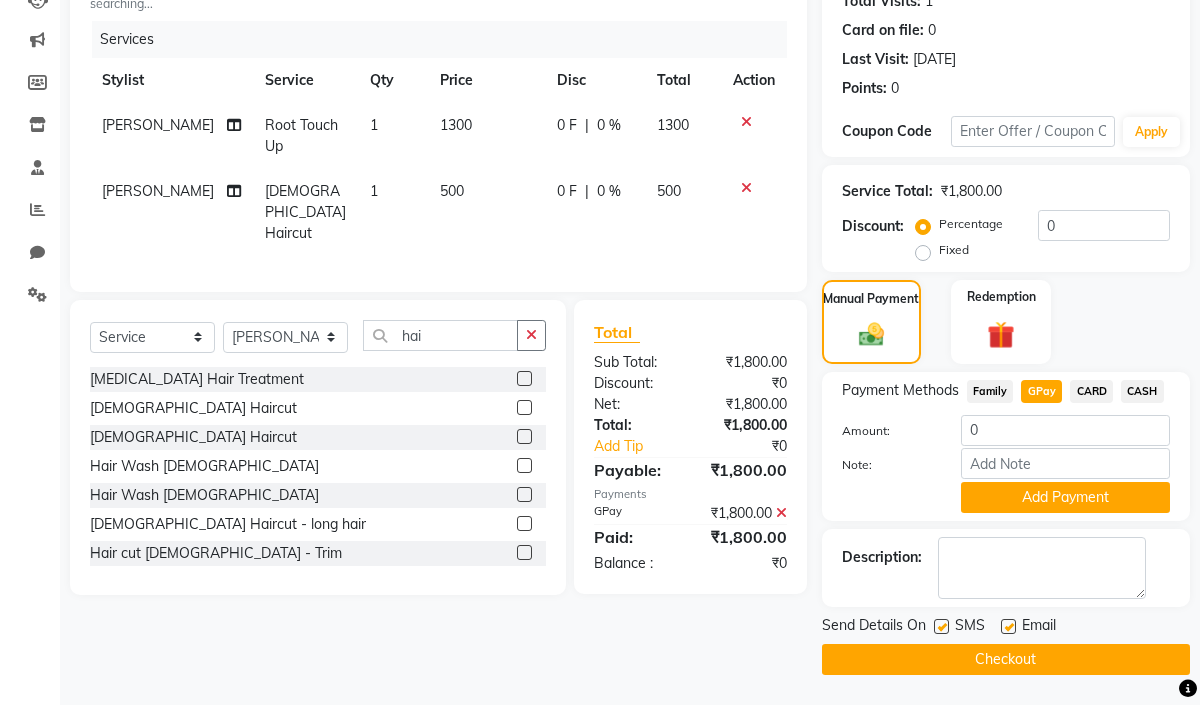 click on "Checkout" 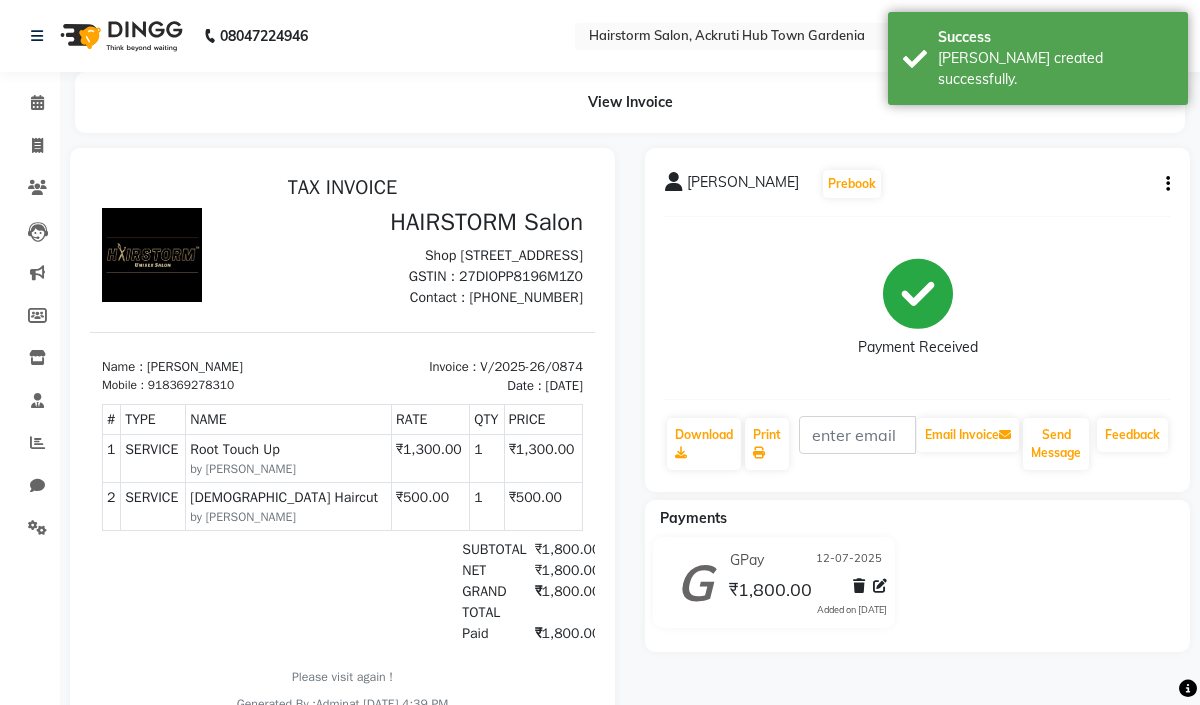 scroll, scrollTop: 0, scrollLeft: 0, axis: both 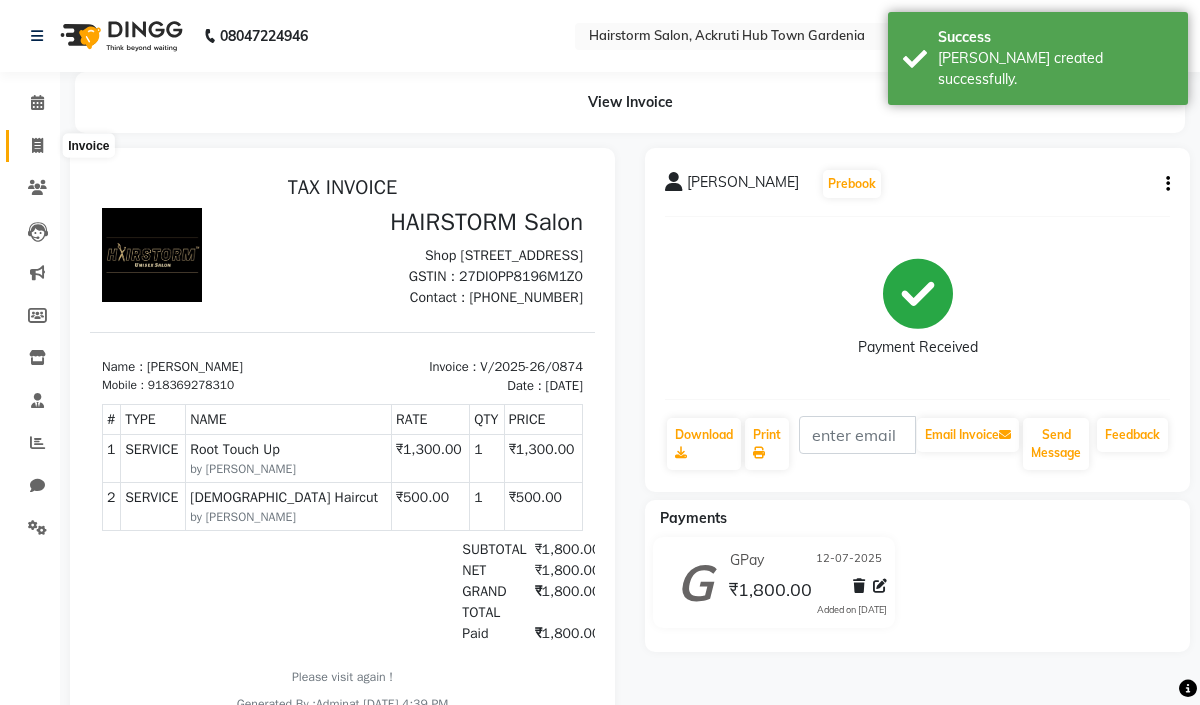 click 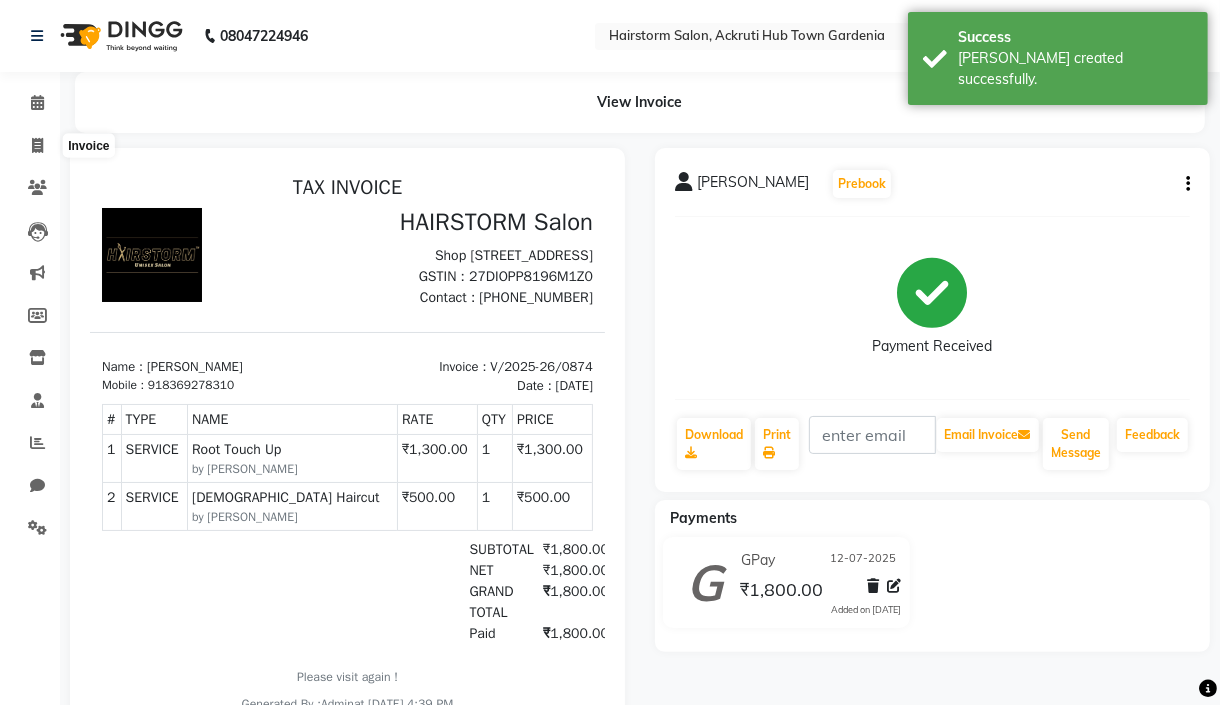select on "279" 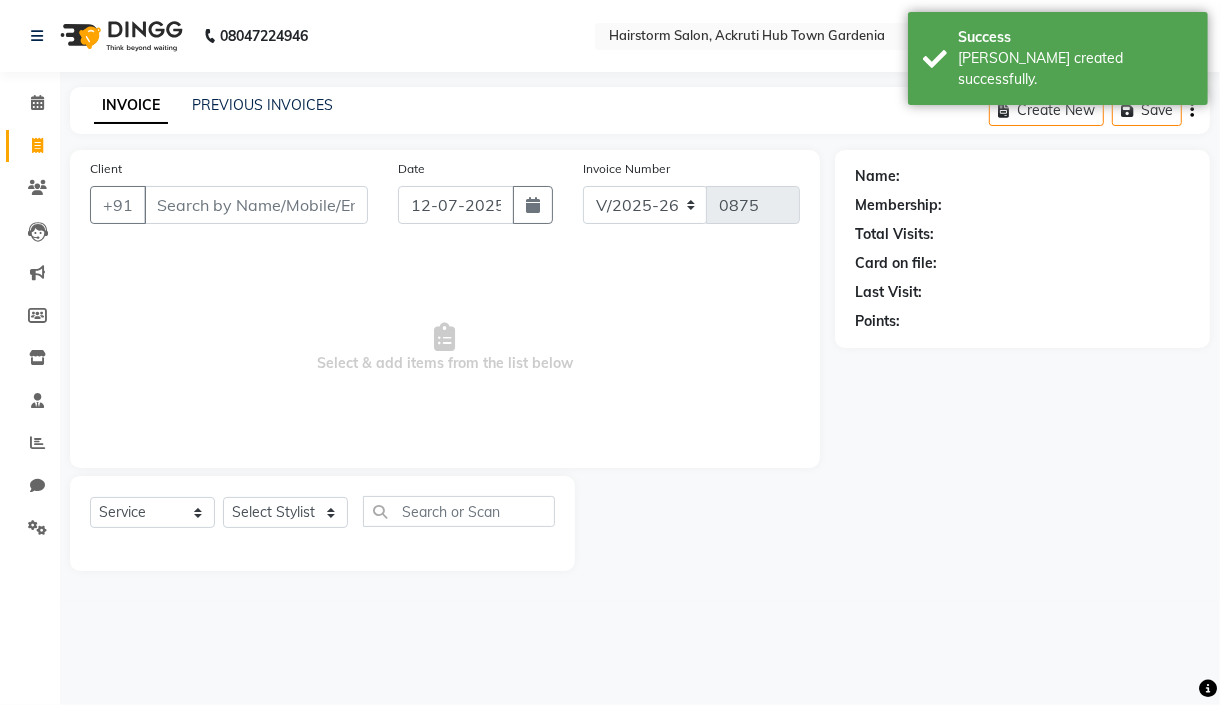 click on "Client +91" 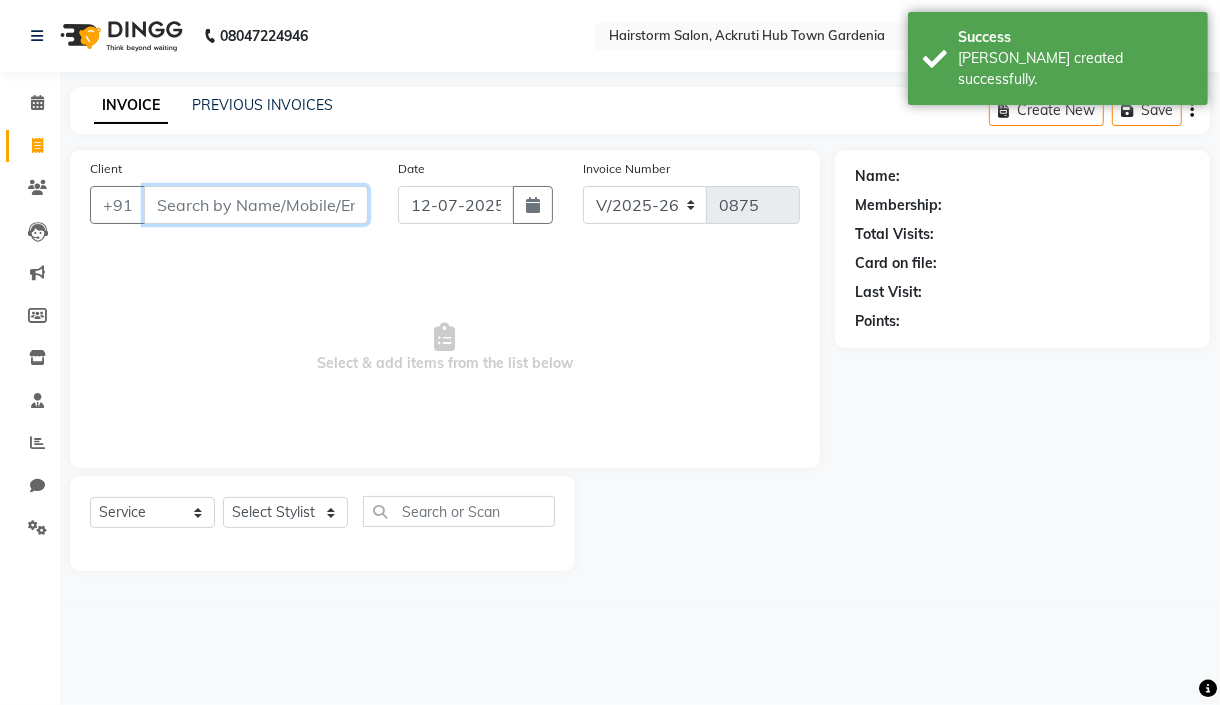 click on "Client" at bounding box center [256, 205] 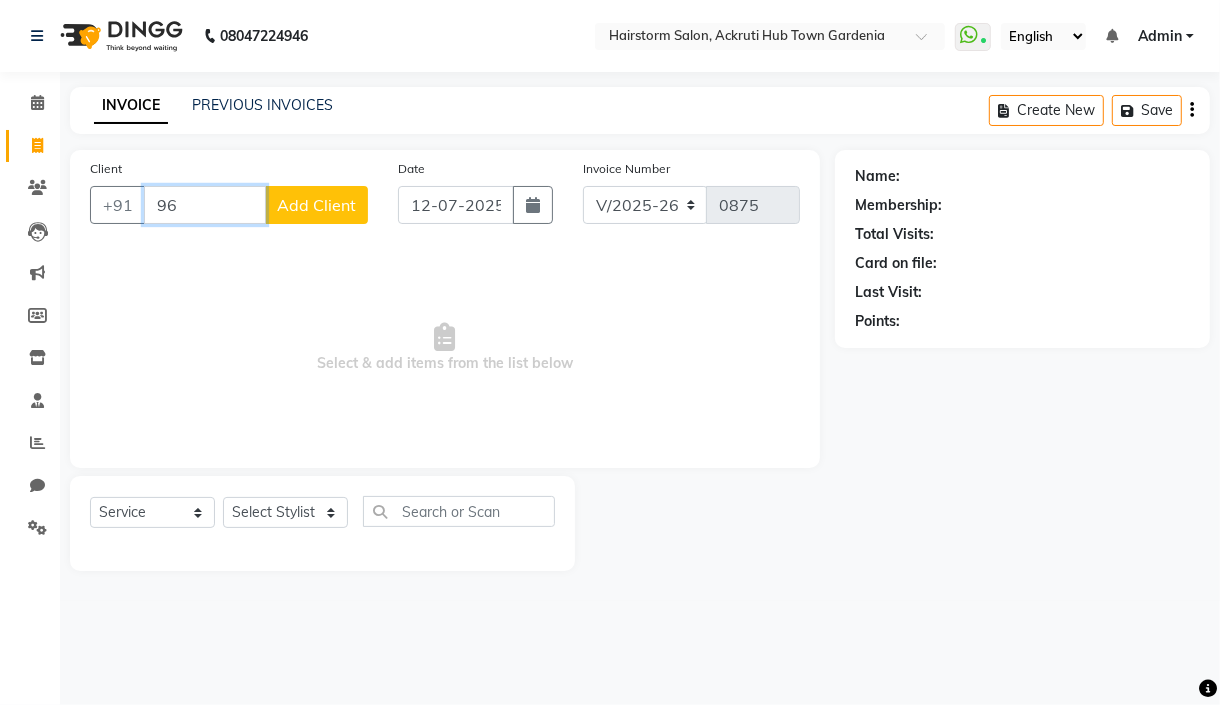 type on "9" 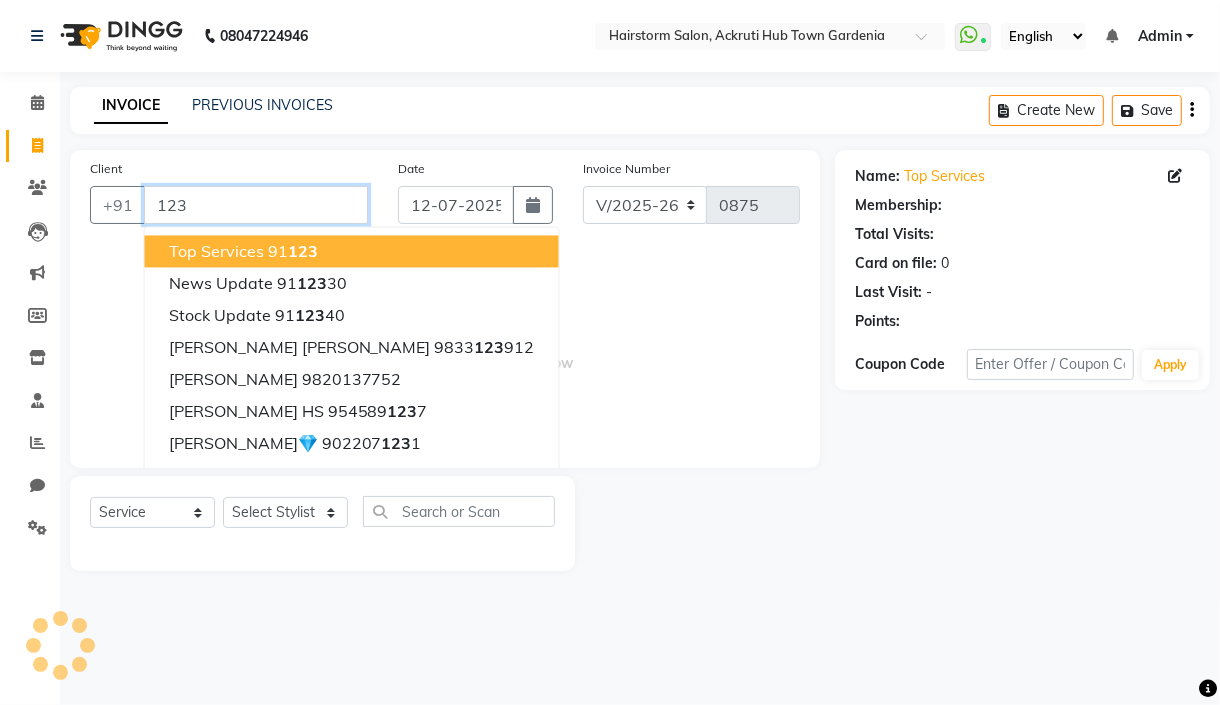 click on "123" at bounding box center (256, 205) 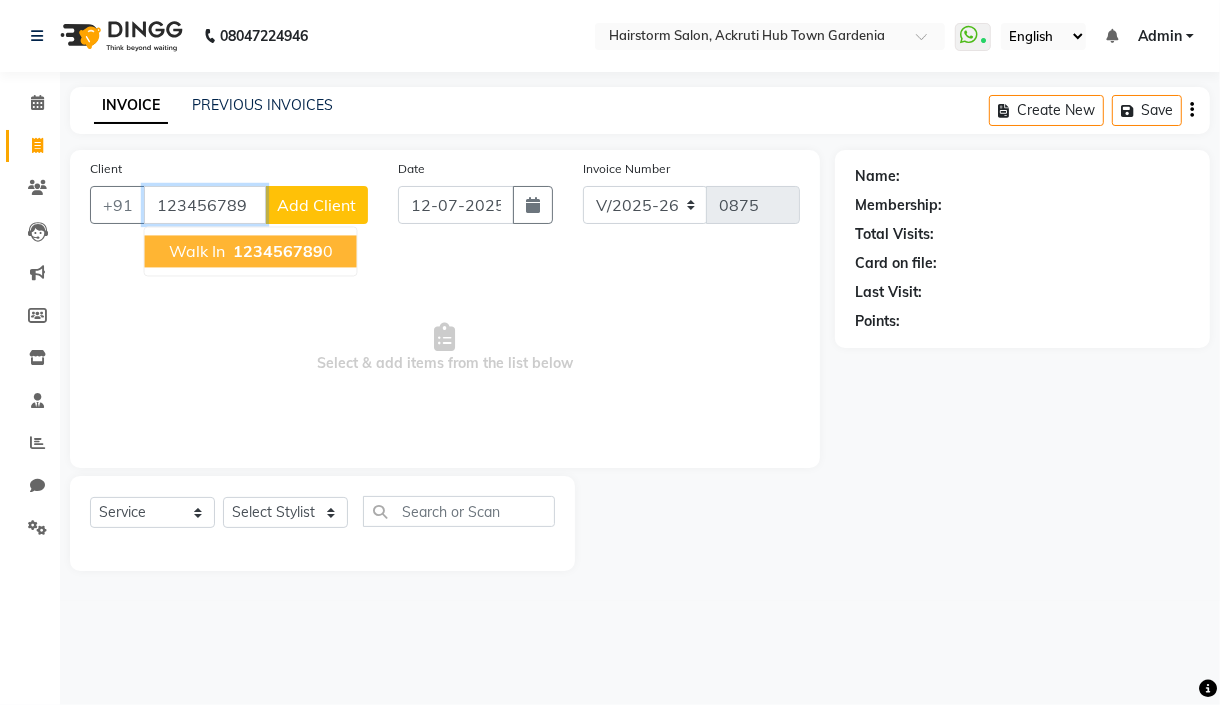 click on "123456789" at bounding box center [278, 251] 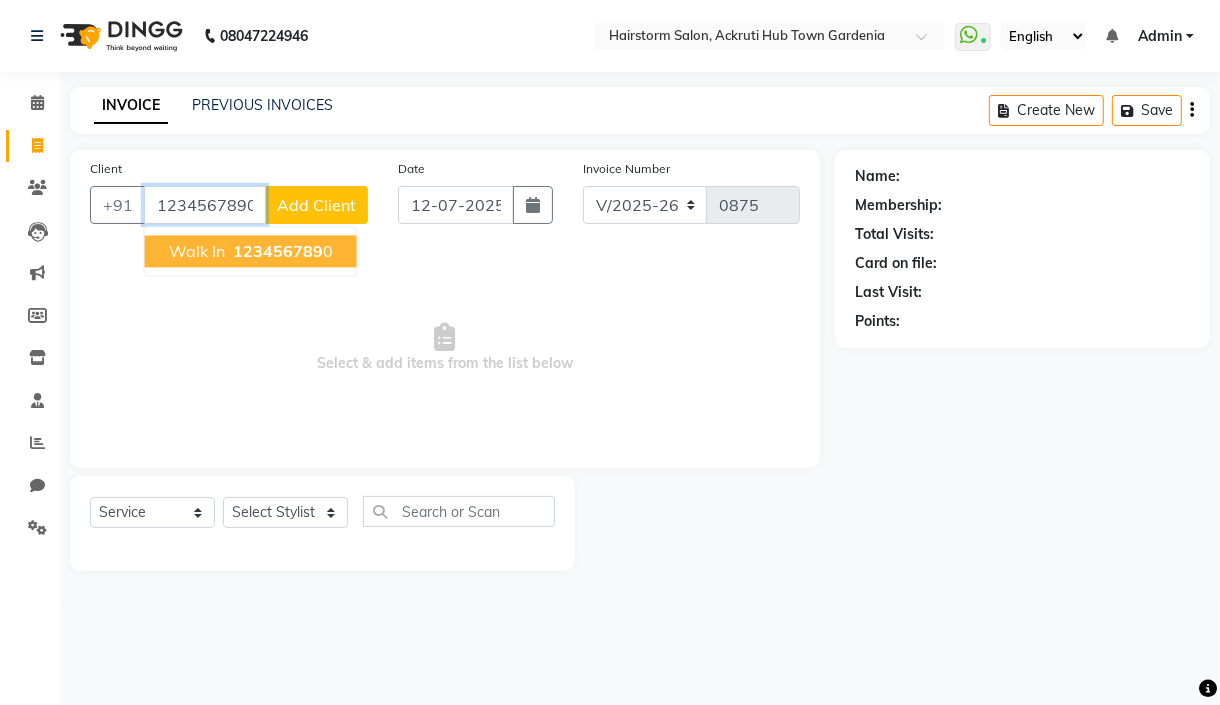 type on "1234567890" 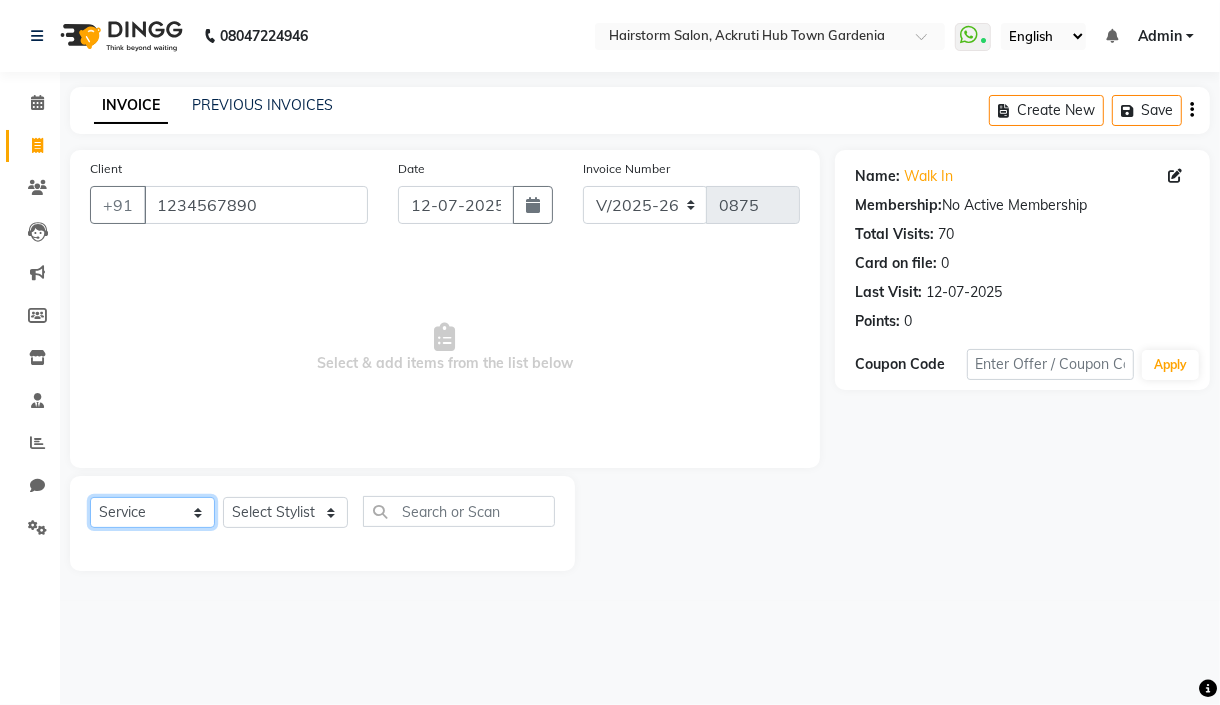 click on "Select  Service  Product  Membership  Package Voucher Prepaid Gift Card" 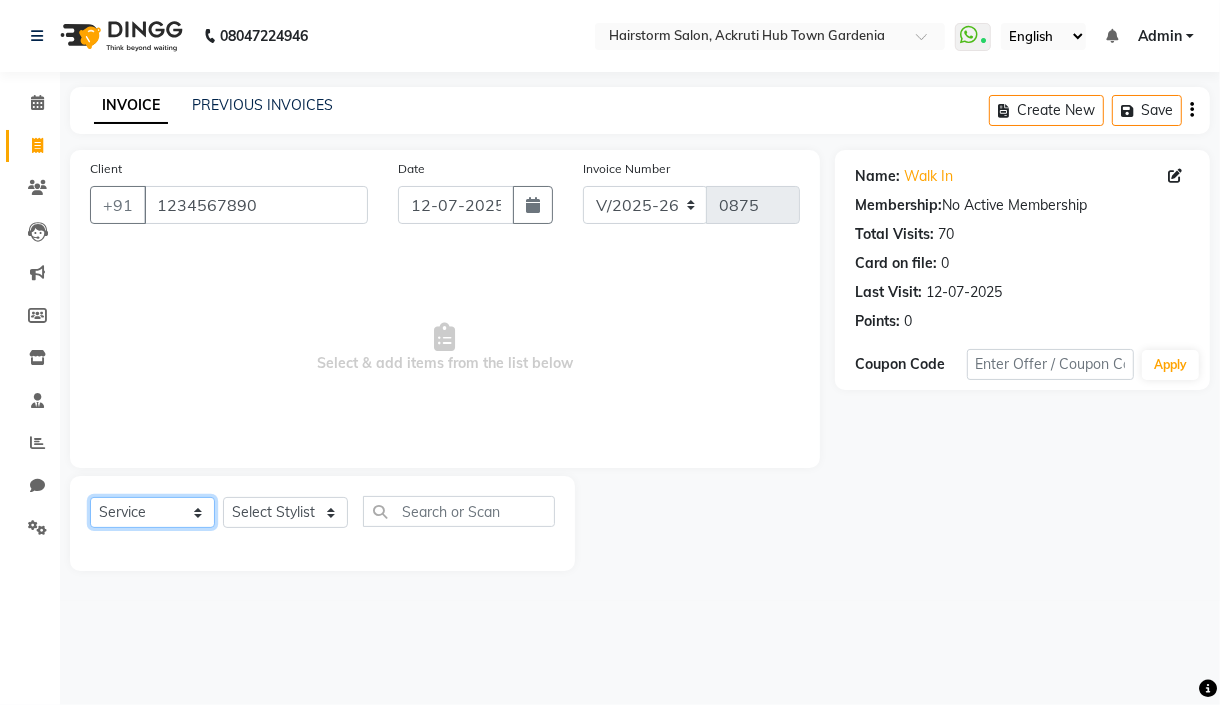 click on "Select  Service  Product  Membership  Package Voucher Prepaid Gift Card" 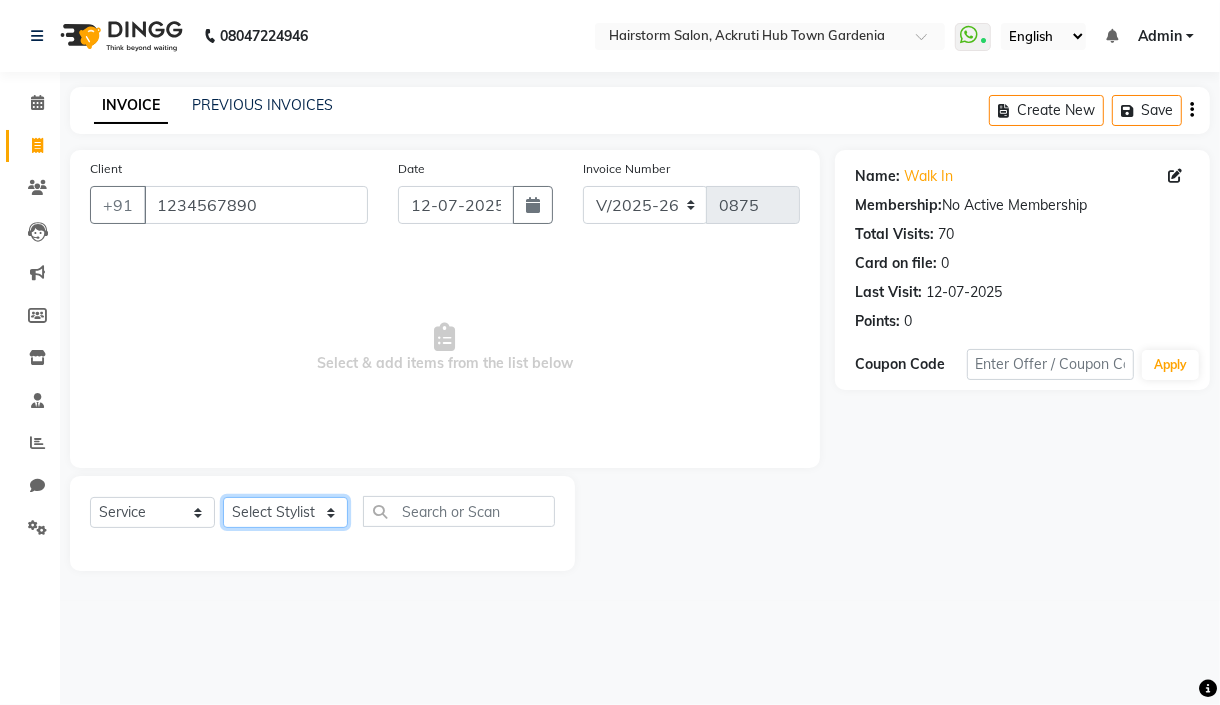 click on "Select Stylist Arbaaz patel deepak jayesh monali Neha Nilesh nishu  sarika parmar" 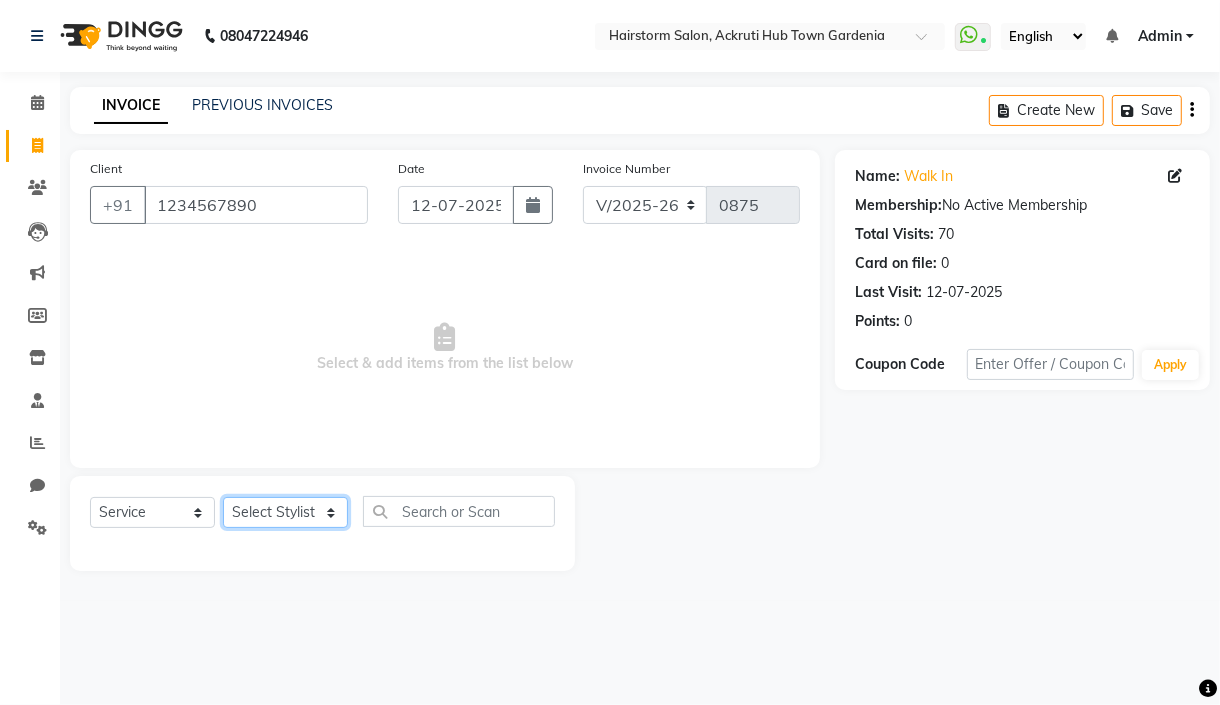 select on "59937" 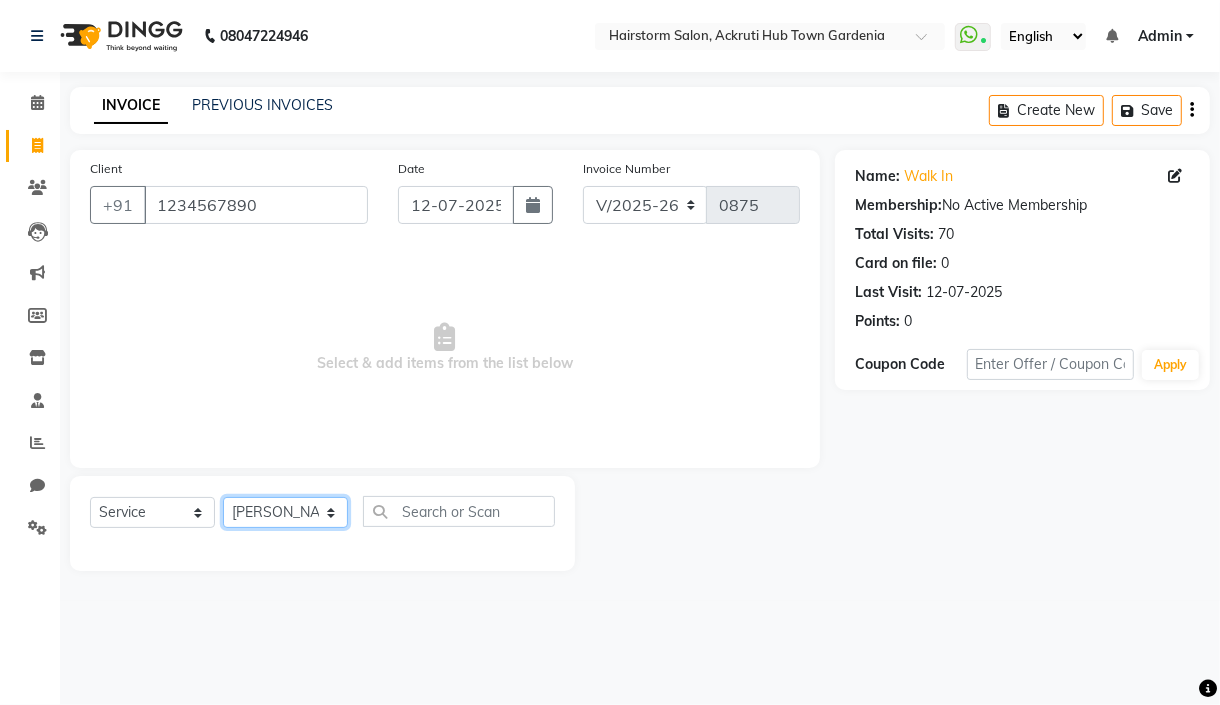 click on "Select Stylist Arbaaz patel deepak jayesh monali Neha Nilesh nishu  sarika parmar" 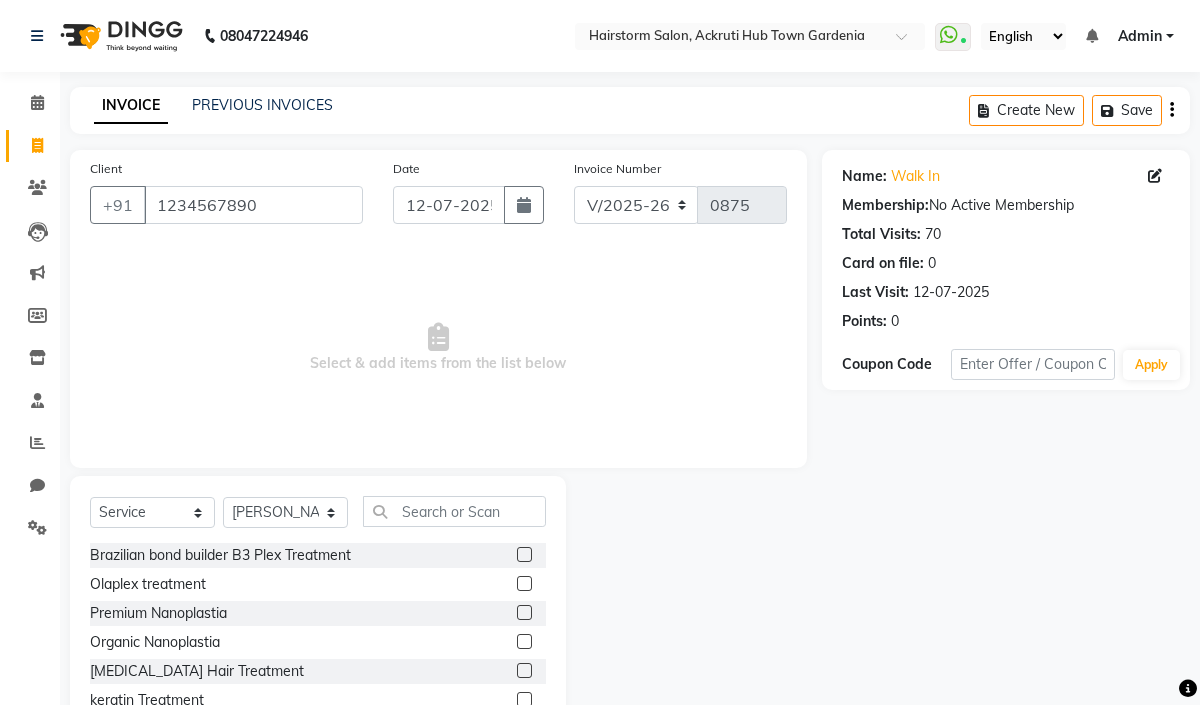 click on "Select  Service  Product  Membership  Package Voucher Prepaid Gift Card  Select Stylist Arbaaz patel deepak jayesh monali Neha Nilesh nishu  sarika parmar" 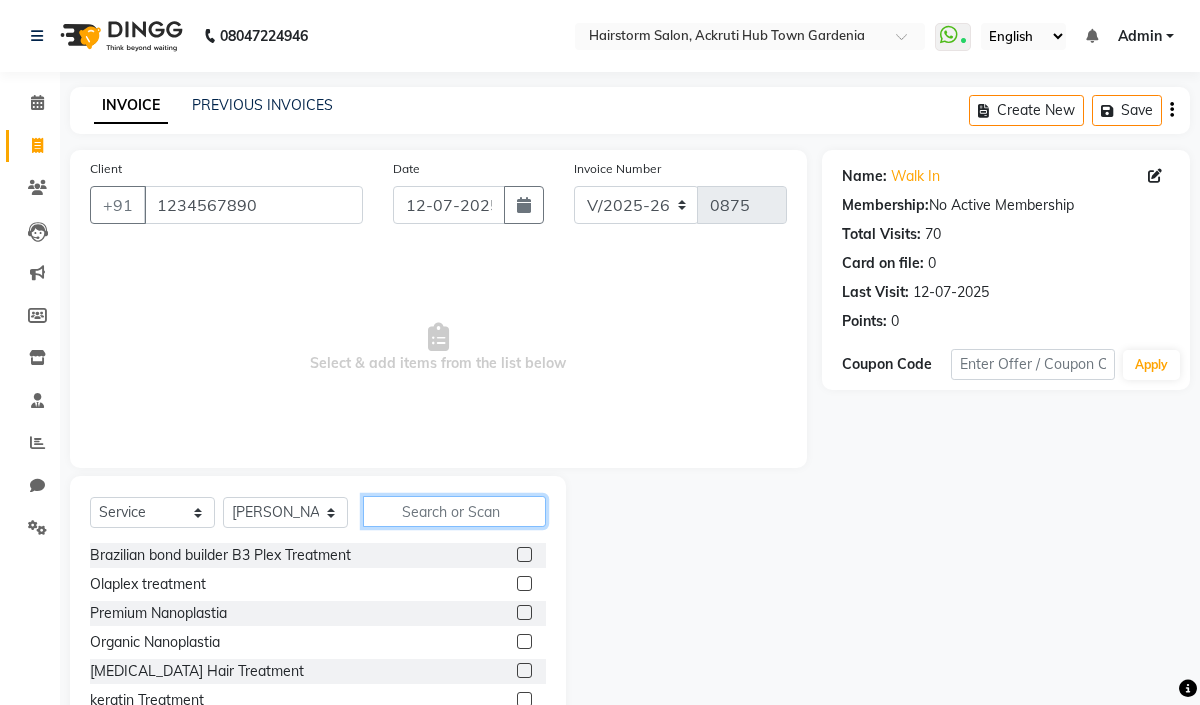 click 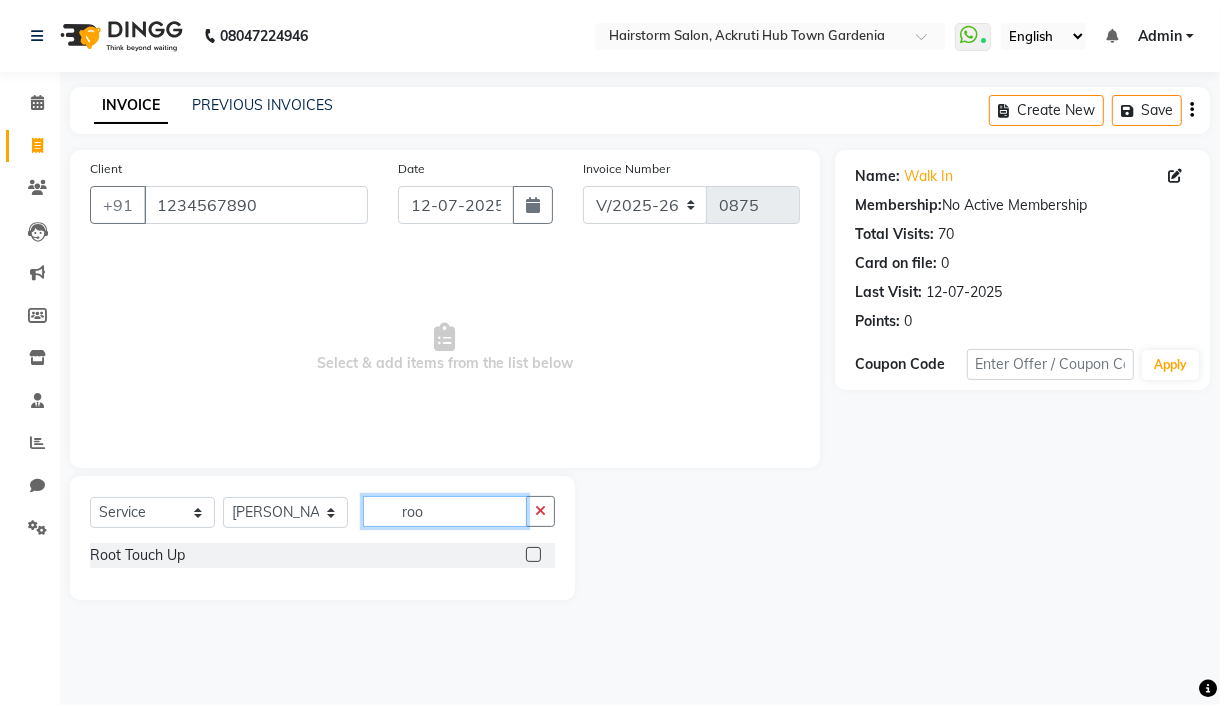 type on "roo" 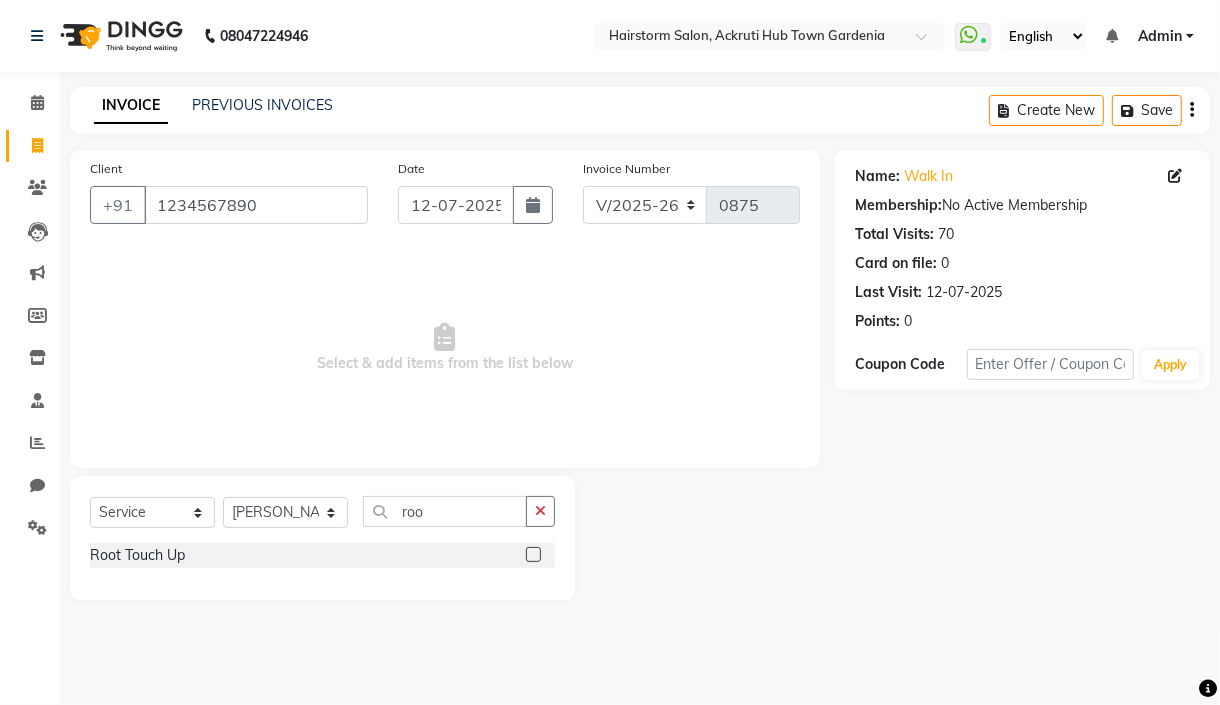 click 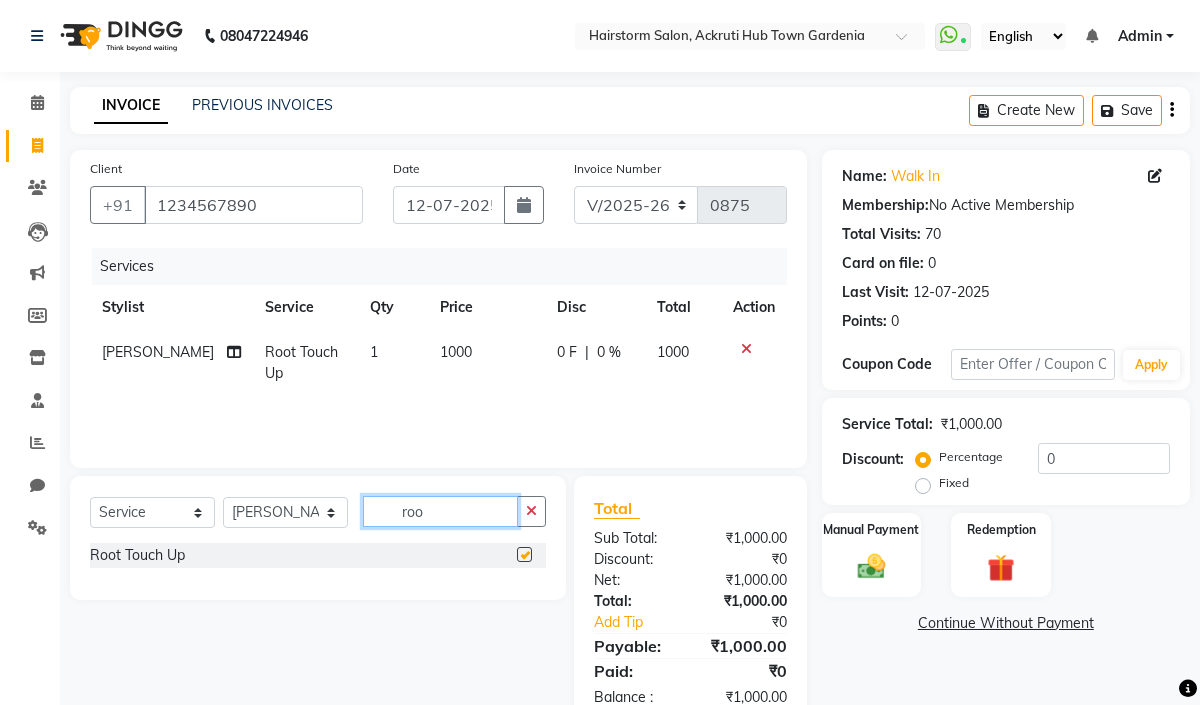 drag, startPoint x: 407, startPoint y: 511, endPoint x: 475, endPoint y: 523, distance: 69.050705 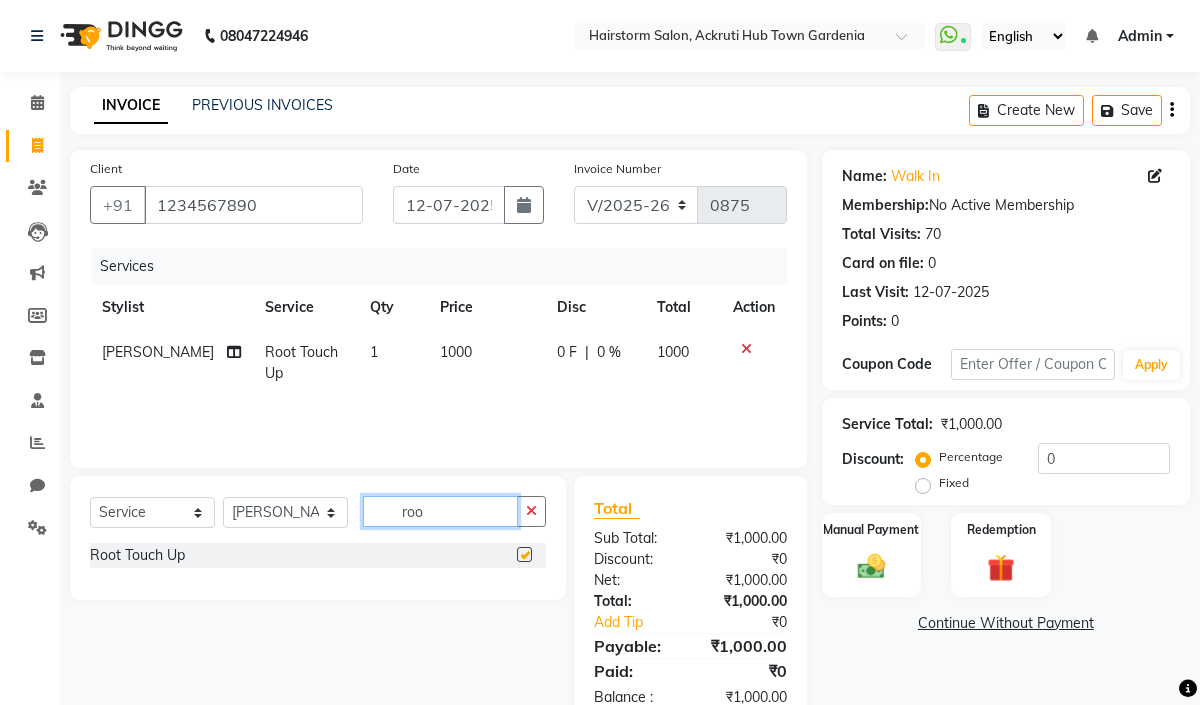 click on "roo" 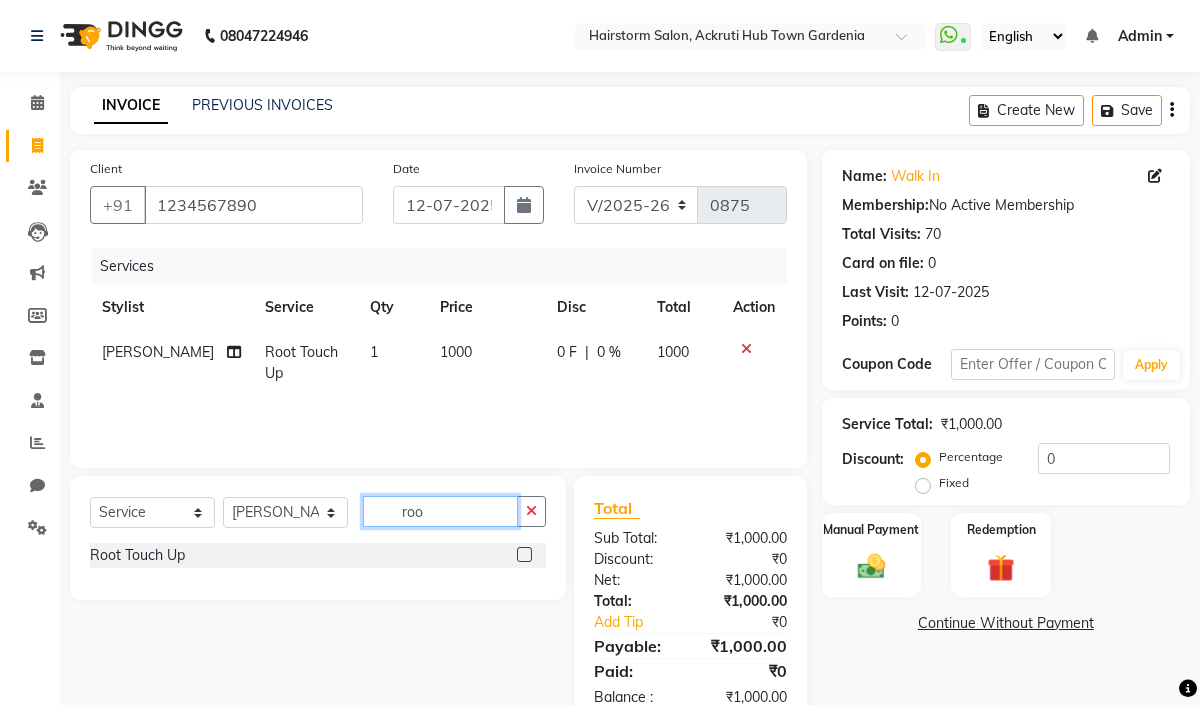 checkbox on "false" 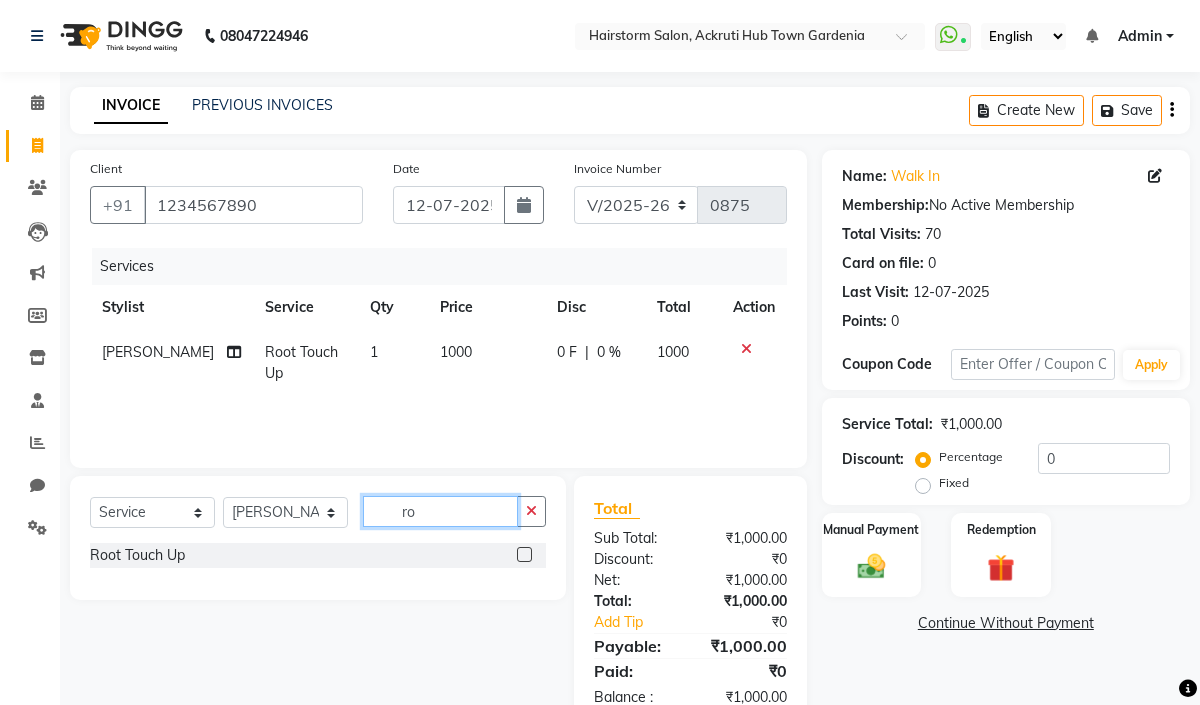 type on "r" 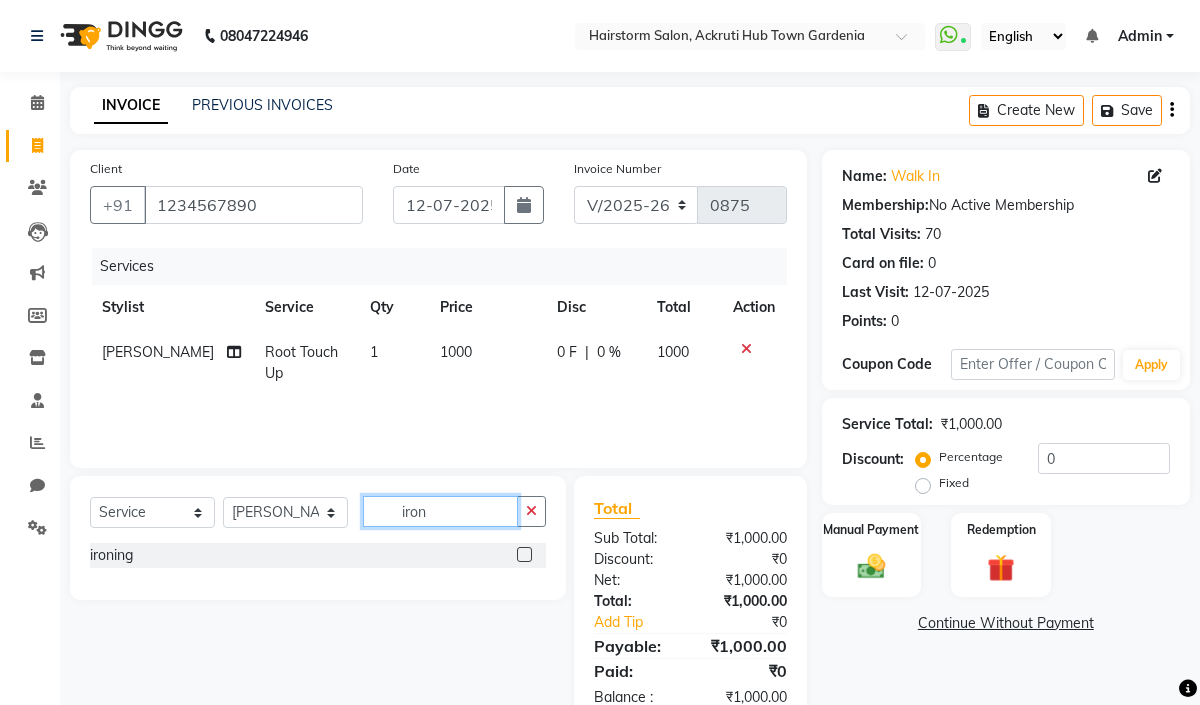 type on "iron" 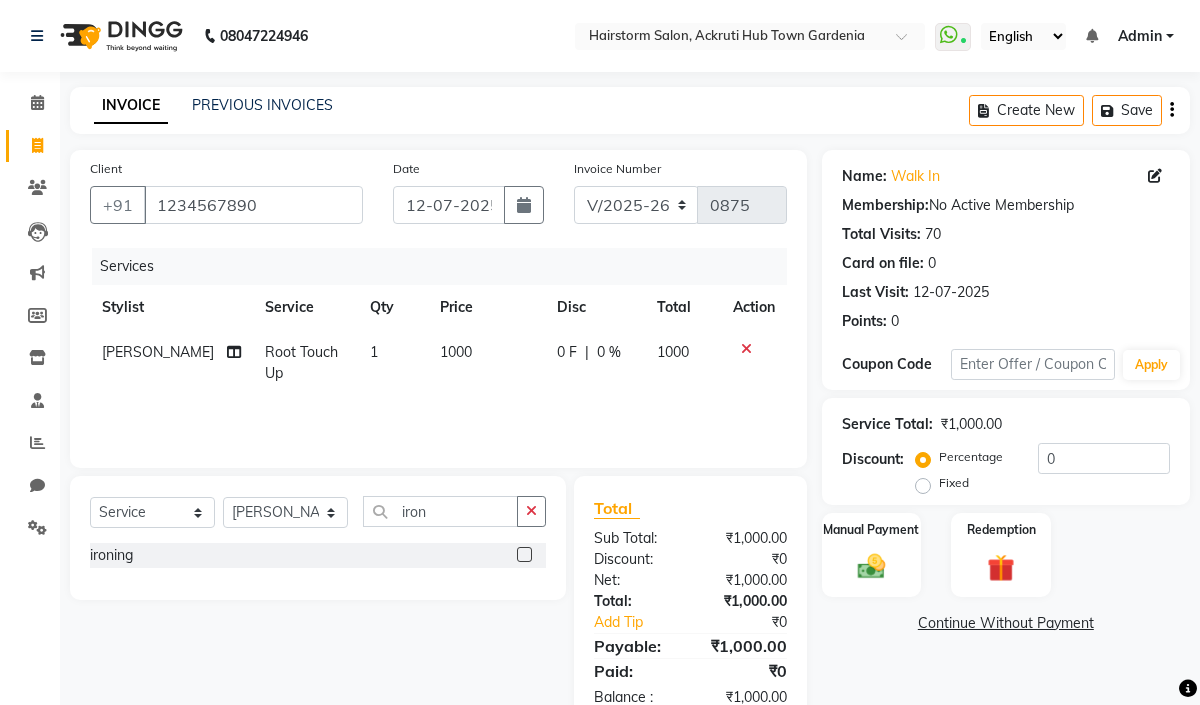 click 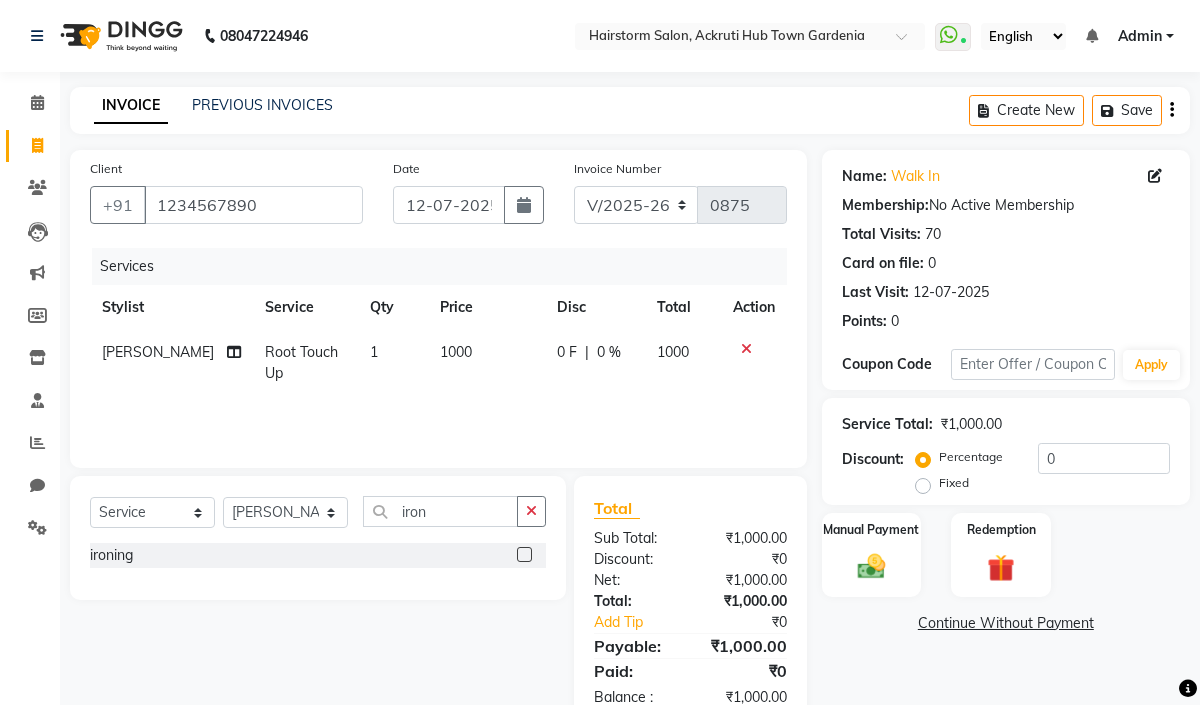 click at bounding box center [523, 555] 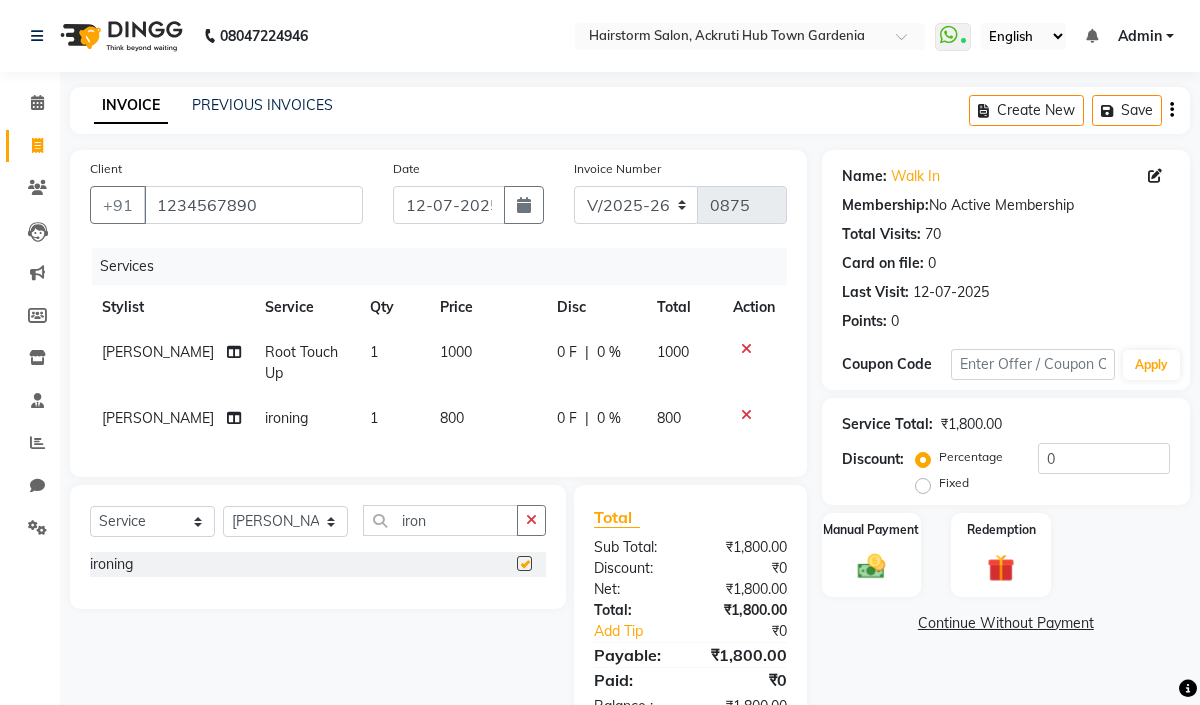 checkbox on "false" 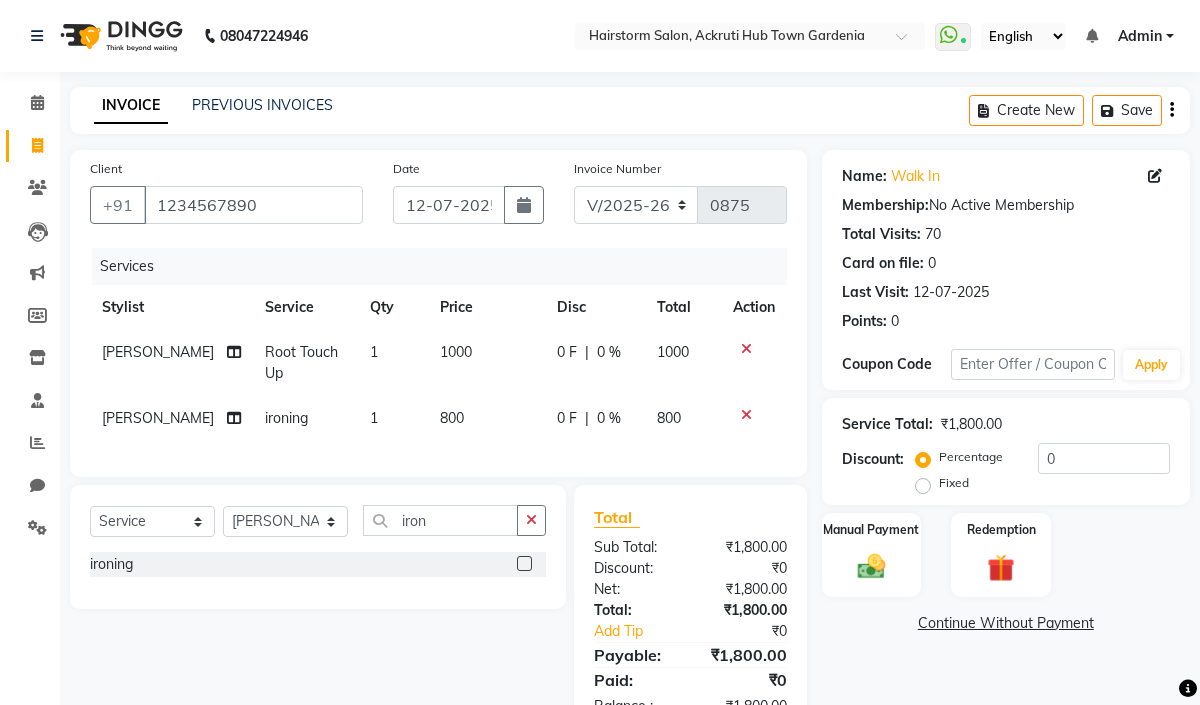 click on "800" 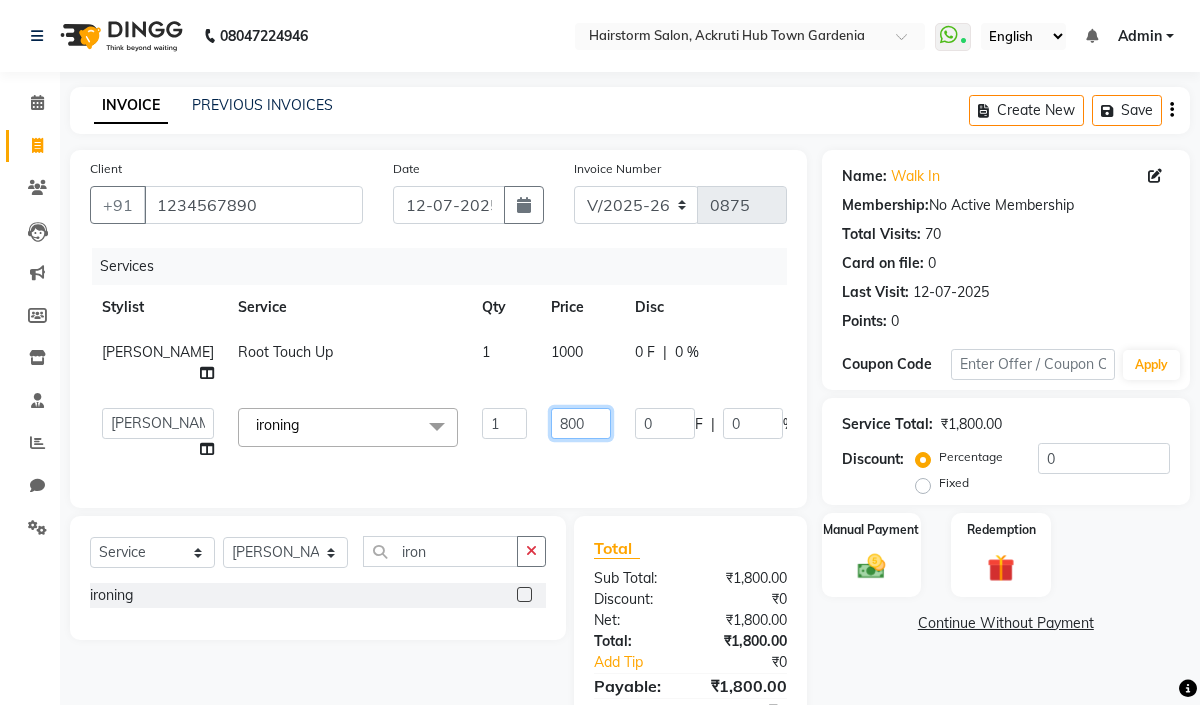 click on "800" 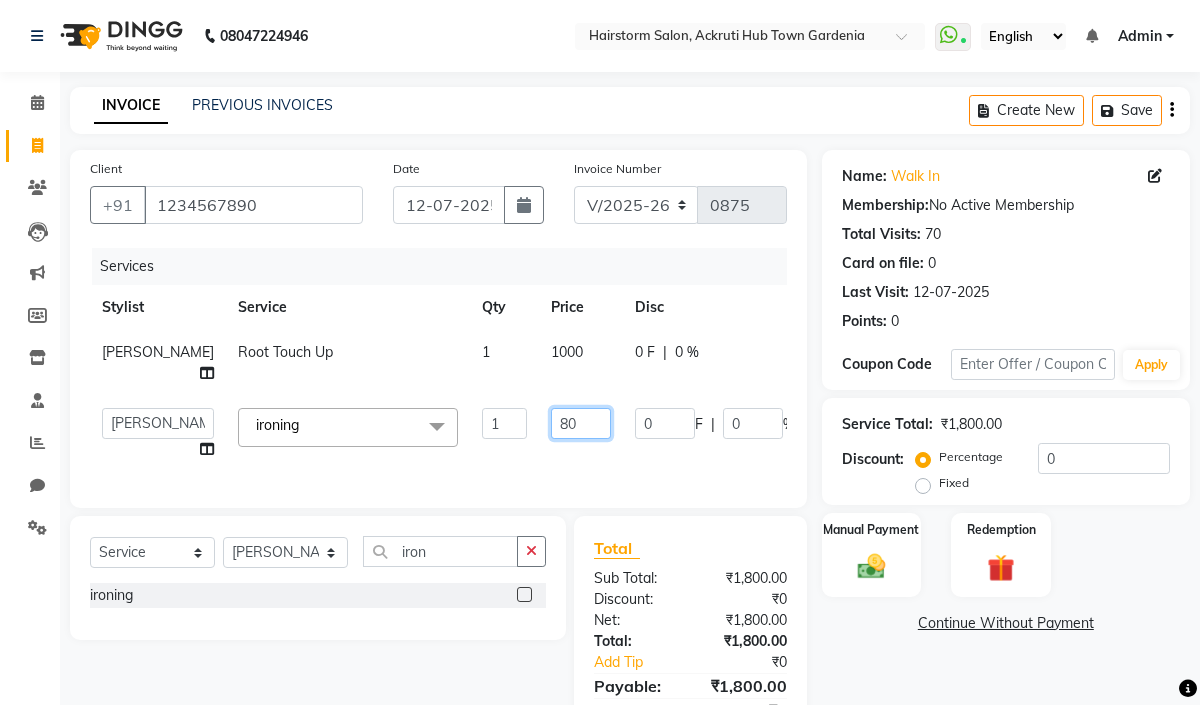 type on "8" 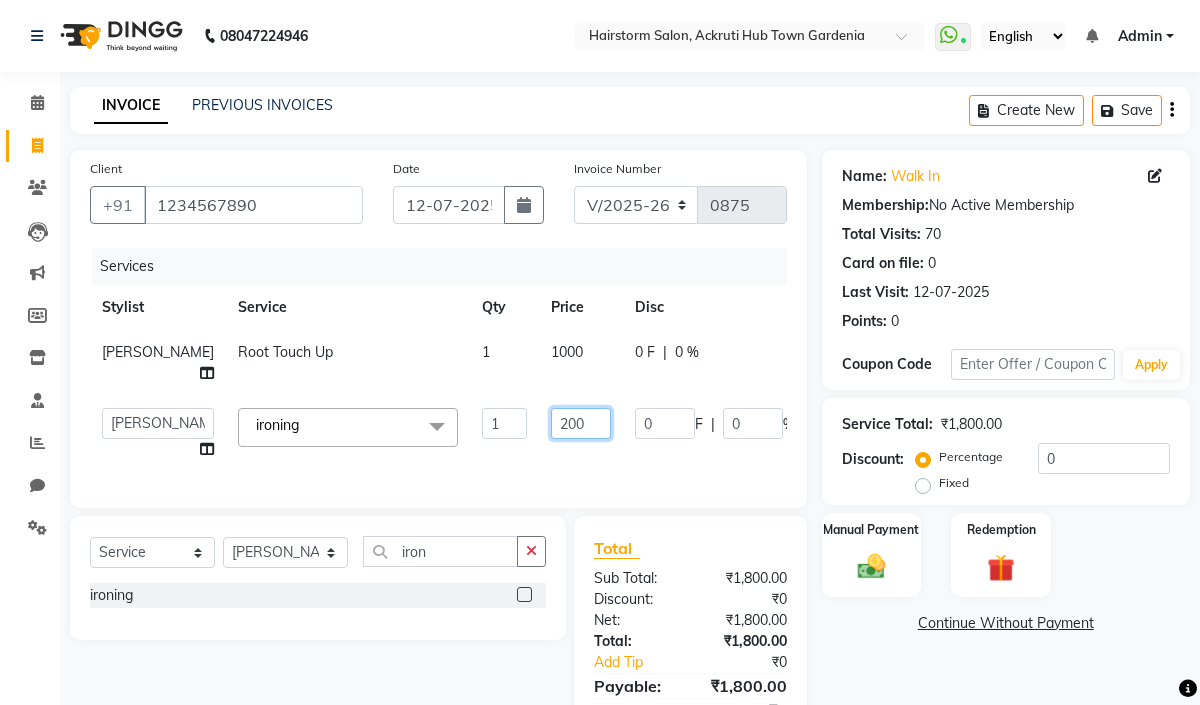 type on "2000" 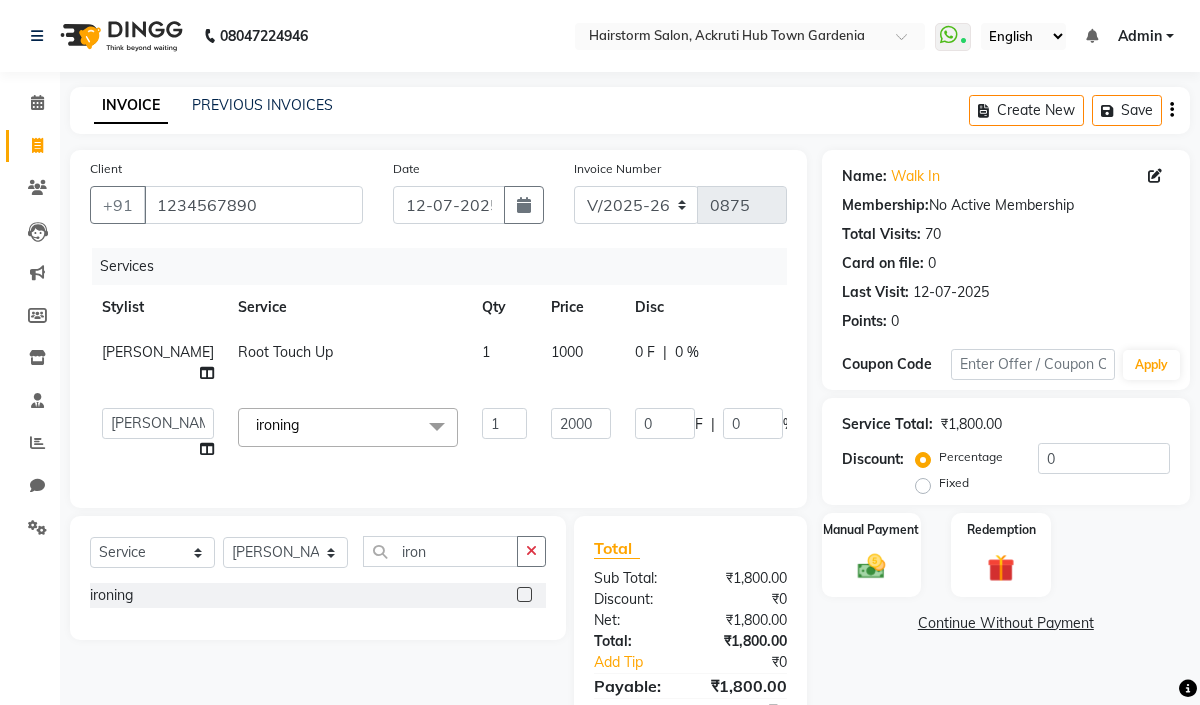 click on "Services Stylist Service Qty Price Disc Total Action jayesh Root Touch Up 1 1000 0 F | 0 % 1000  Arbaaz patel   deepak   jayesh   monali   Neha   Nilesh   nishu    sarika parmar  ironing  x Brazilian bond builder B3 Plex Treatment Olaplex treatment Premium Nanoplastia Organic Nanoplastia Botox Hair Treatment keratin Treatment loreal smoothening Female Haircut Male Haircut Beard shave Hair Wash Female Hair Wash Male Male Haircut - long hair Hair cut Female - Trim flicks cut blow dry Global color female Global High lifting color Classic Highlights (No Bleach) Classic Highlights (Prelight+toning) Baby Lights  Teasy Lights Balayage ( Any) Global color male  Global Color Male - ammonia free Patch test - color Root Touch Up beard color Loreal Basic Spa Marrocan Gold Spa Botox Hair Retention Spa Nashi Argan Ritual Spa Nashi Argan Ritual Spa Olaplex Spa Brazilian Bond Builder B3 Spa Oil Head massage Loreal Basic Hair Spa Keratin Hair Spa Olaplex Spa Advance dandruff treatment Basic Hydrafacial under arms wax advance" 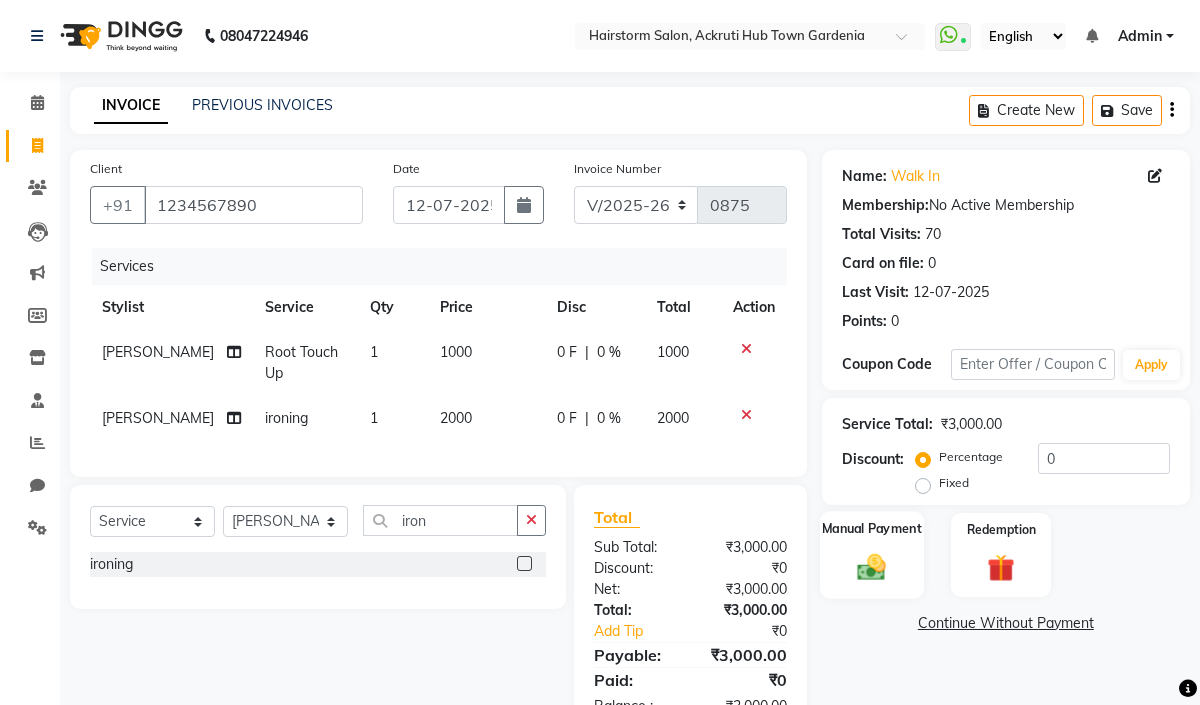 drag, startPoint x: 835, startPoint y: 570, endPoint x: 894, endPoint y: 566, distance: 59.135437 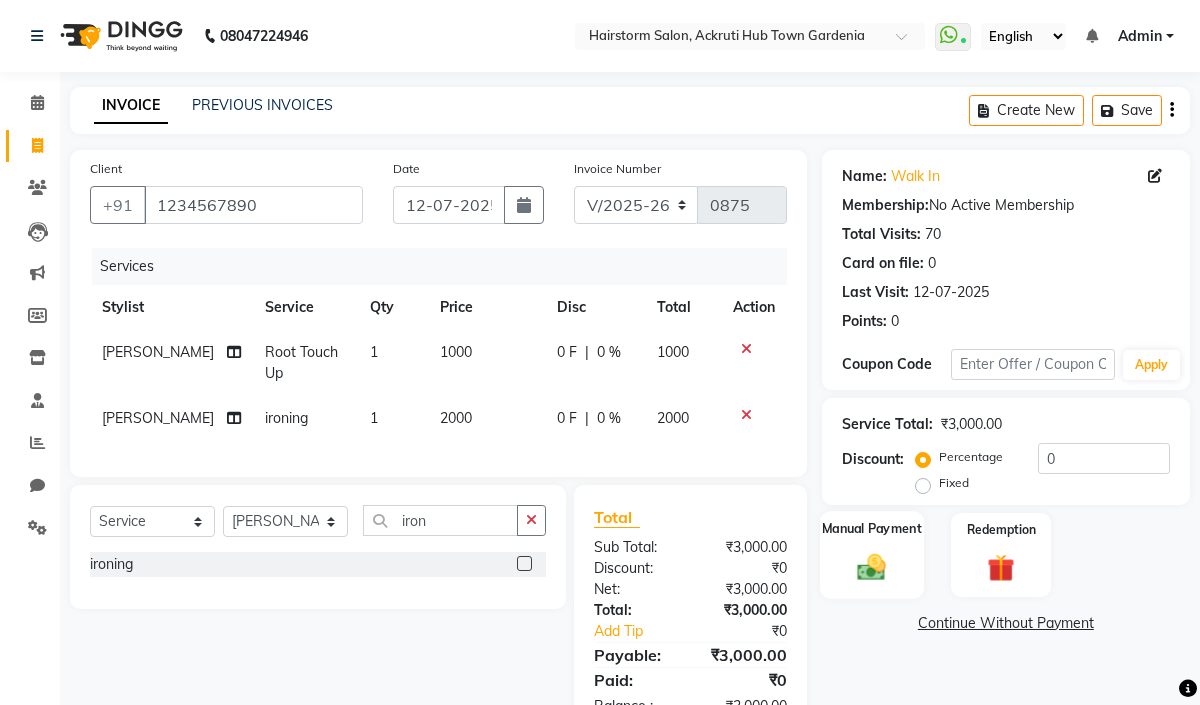 click on "Manual Payment" 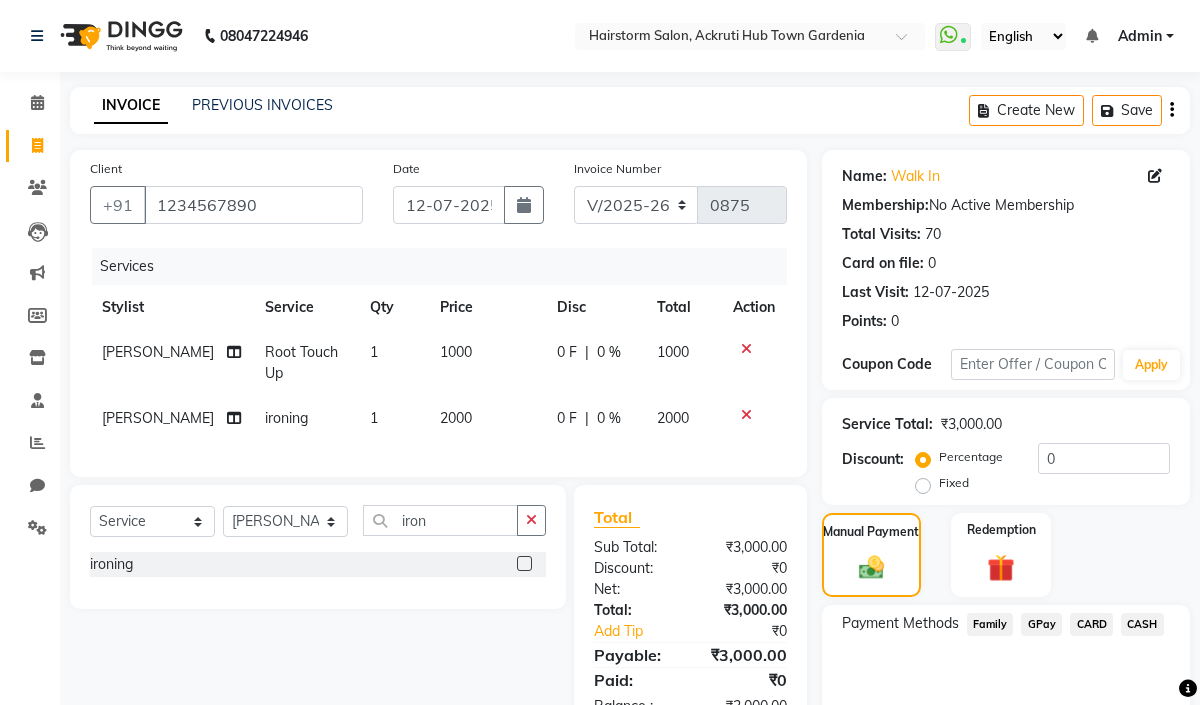 click on "GPay" 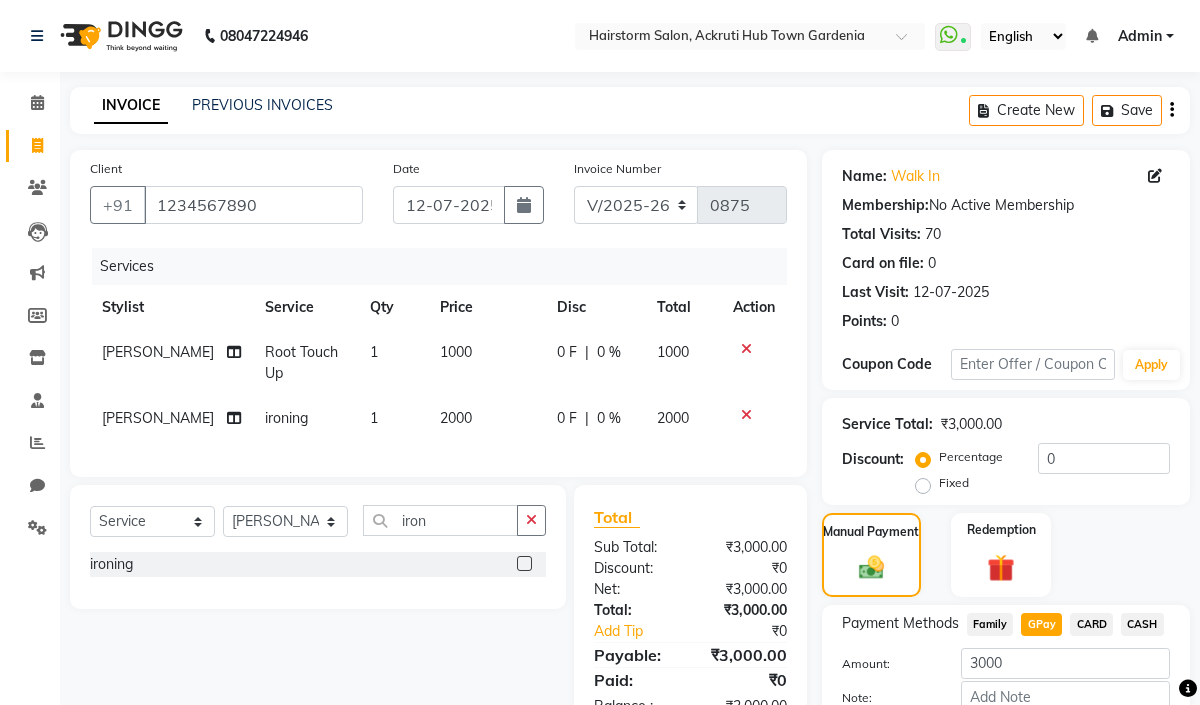 scroll, scrollTop: 121, scrollLeft: 0, axis: vertical 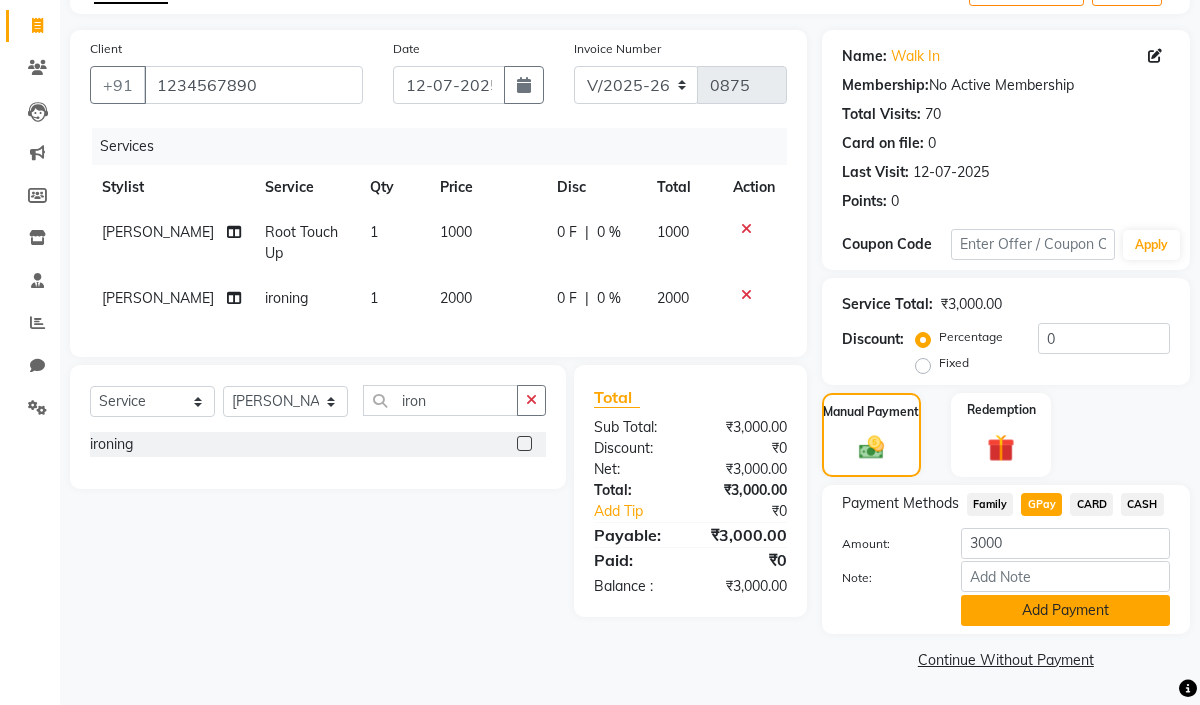 click on "Add Payment" 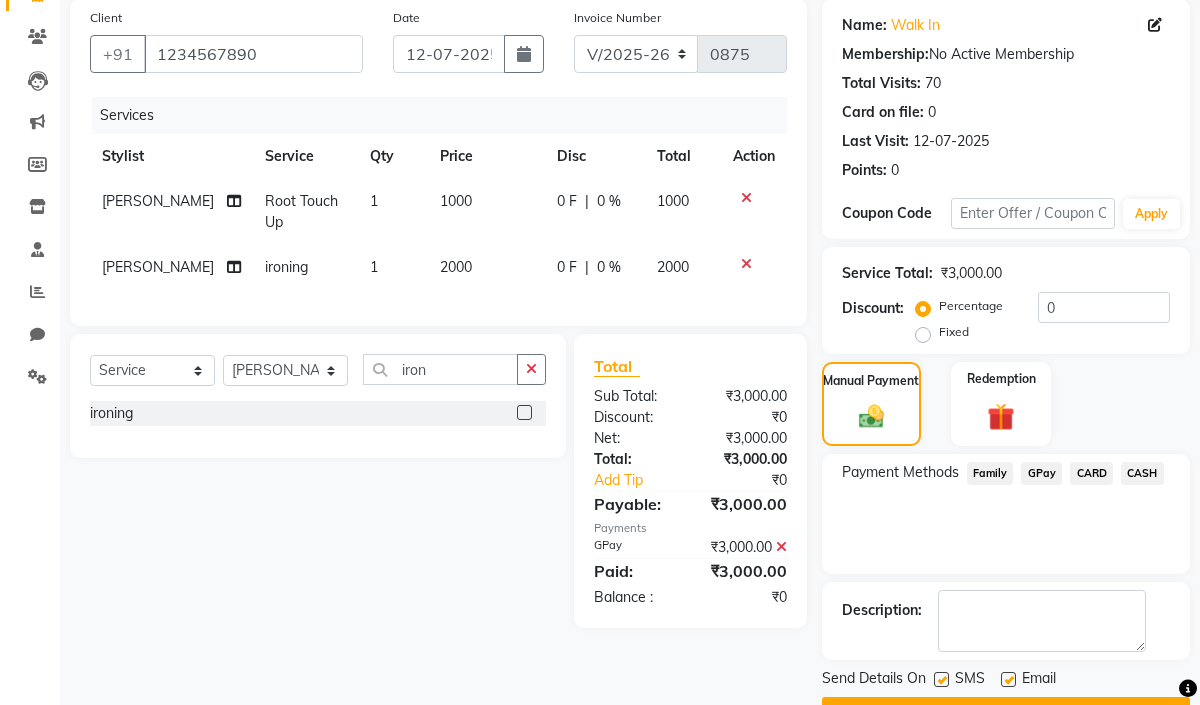 scroll, scrollTop: 203, scrollLeft: 0, axis: vertical 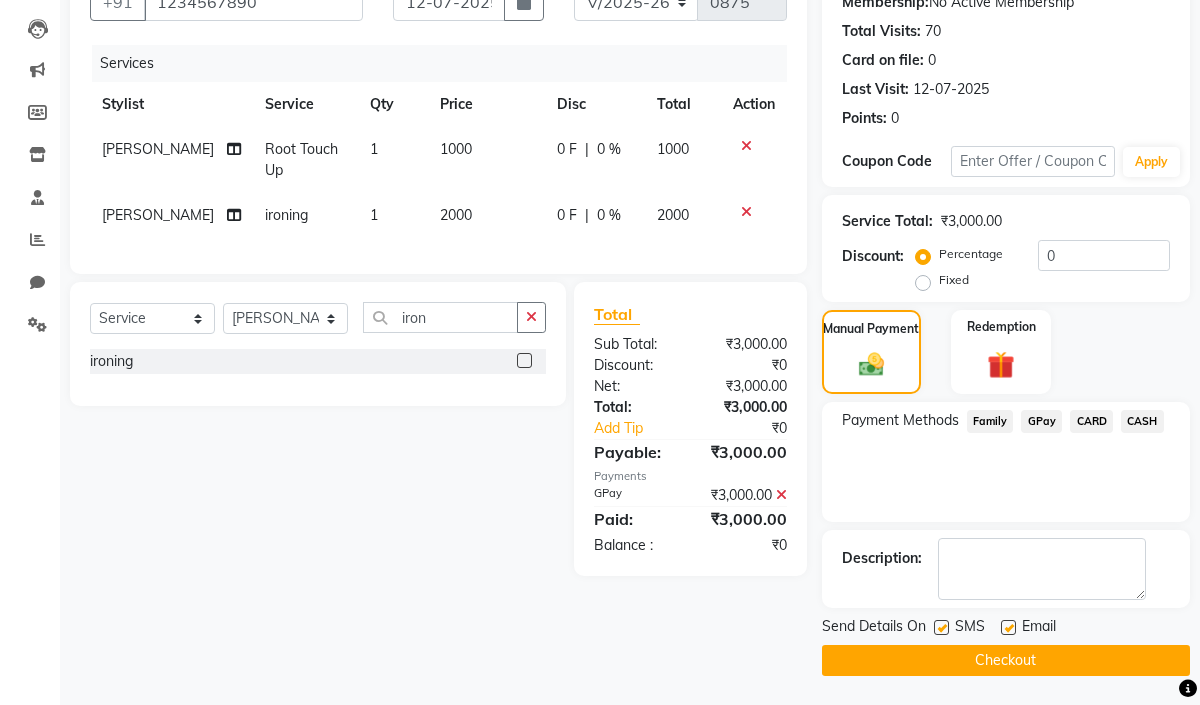 click on "2000" 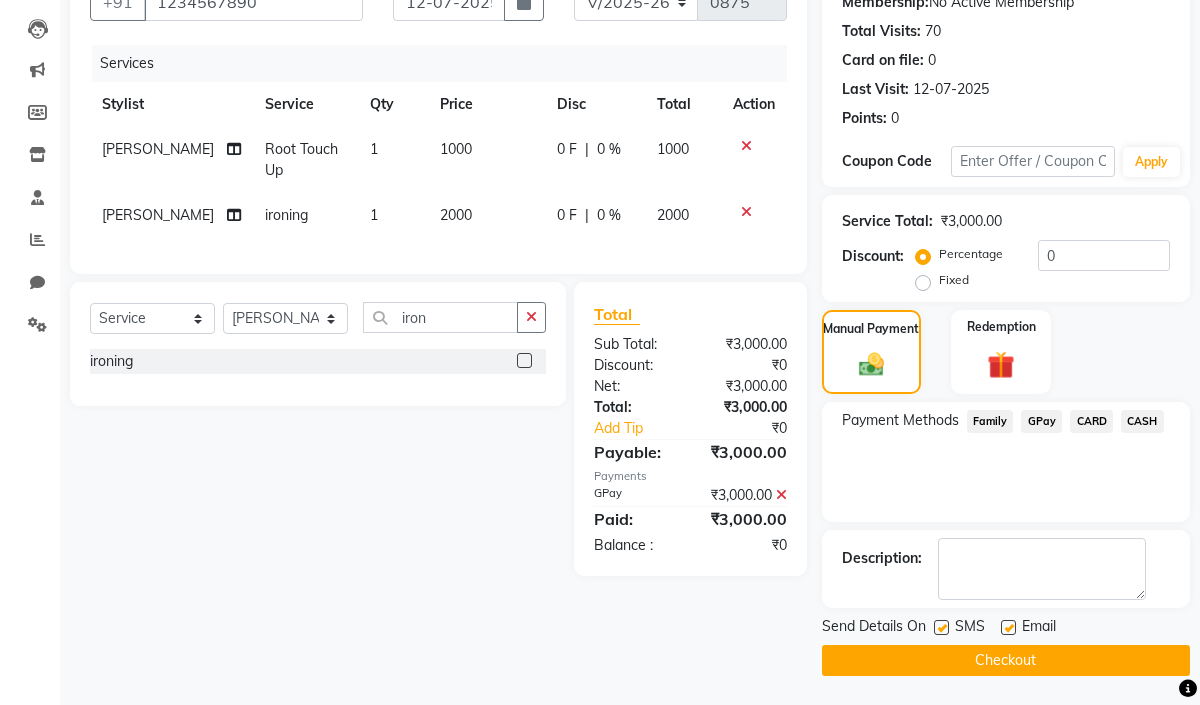select on "59937" 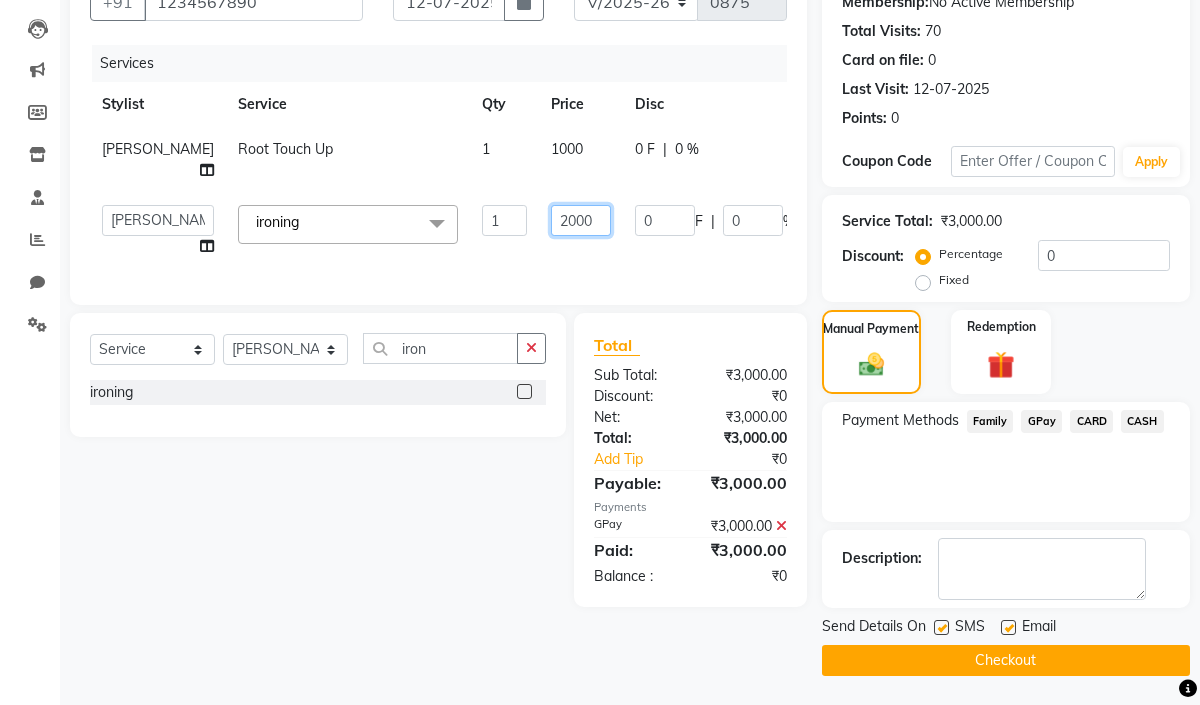 click on "2000" 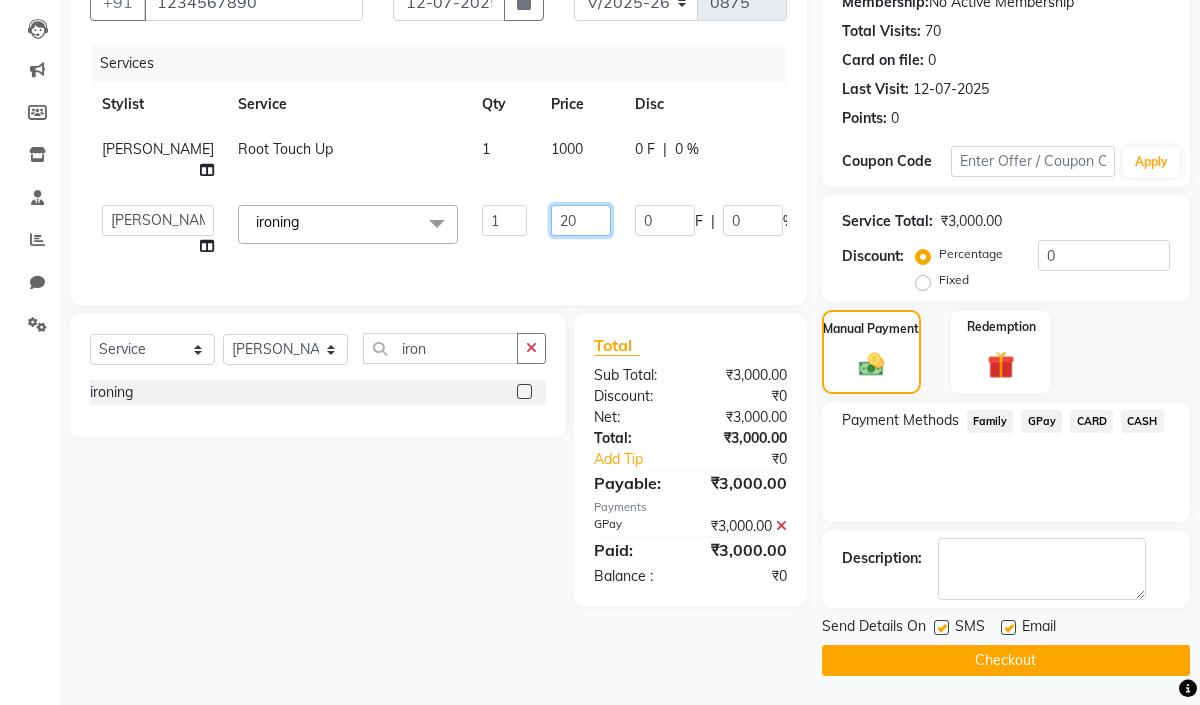 type on "2" 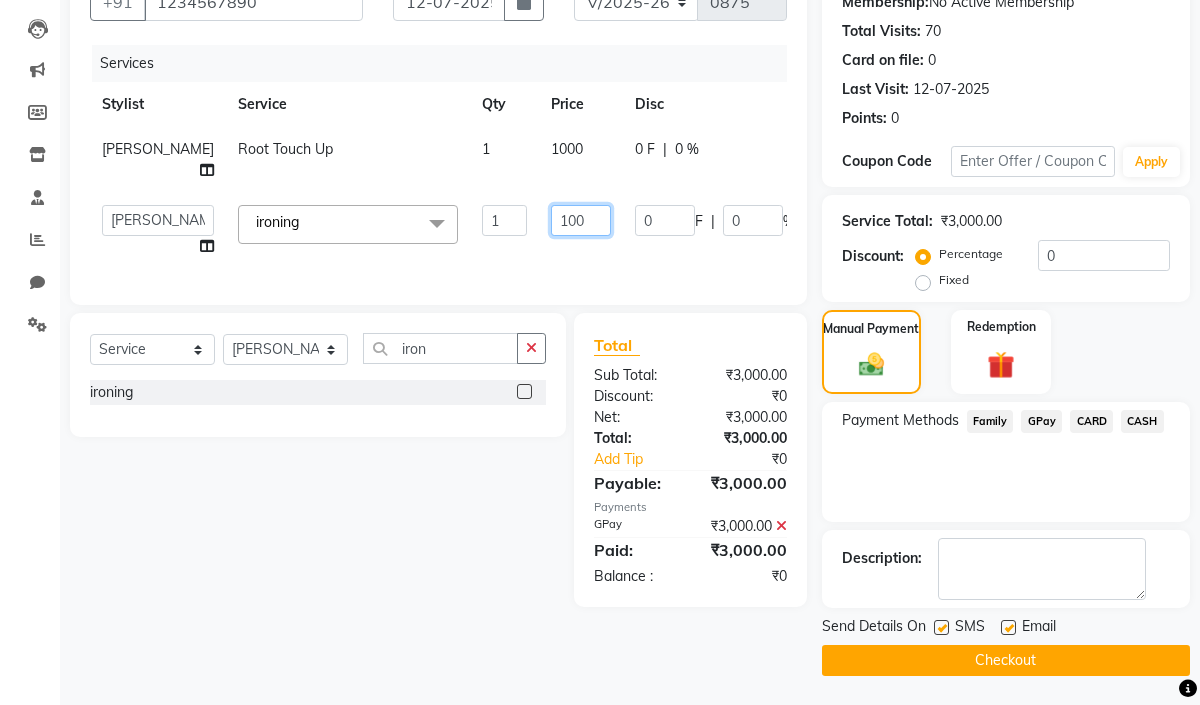 type on "1000" 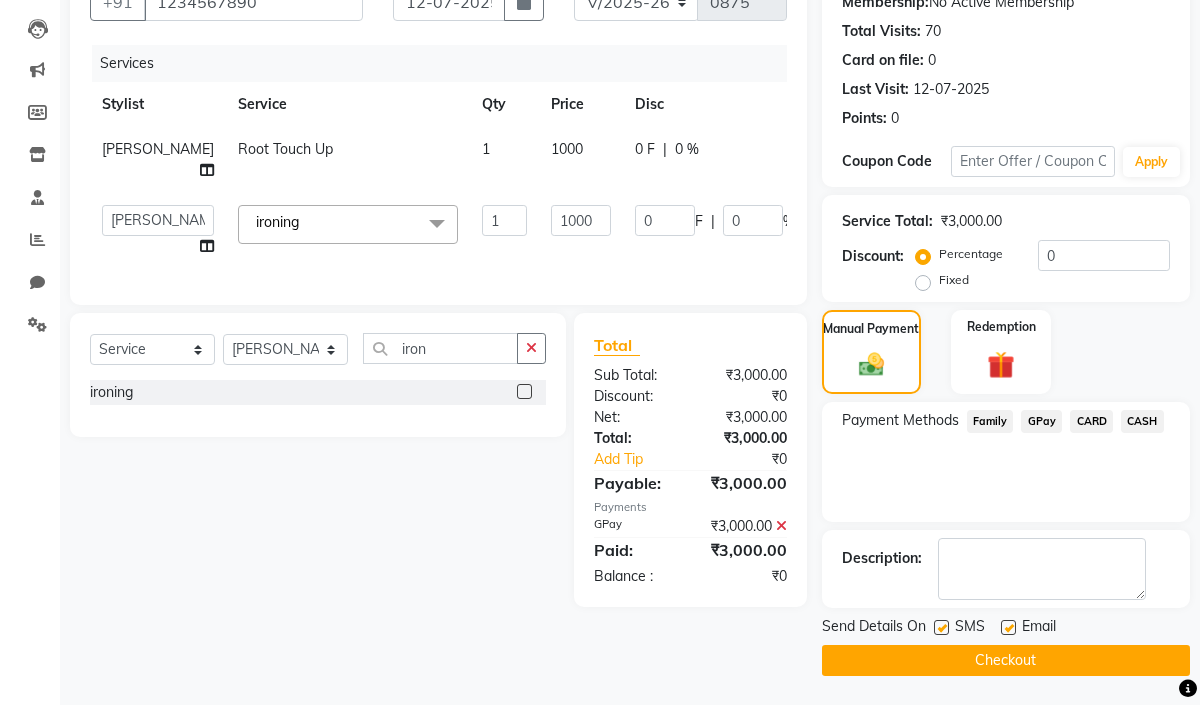 click on "Services Stylist Service Qty Price Disc Total Action jayesh Root Touch Up 1 1000 0 F | 0 % 1000  Arbaaz patel   deepak   jayesh   monali   Neha   Nilesh   nishu    sarika parmar  ironing  x Brazilian bond builder B3 Plex Treatment Olaplex treatment Premium Nanoplastia Organic Nanoplastia Botox Hair Treatment keratin Treatment loreal smoothening Female Haircut Male Haircut Beard shave Hair Wash Female Hair Wash Male Male Haircut - long hair Hair cut Female - Trim flicks cut blow dry Global color female Global High lifting color Classic Highlights (No Bleach) Classic Highlights (Prelight+toning) Baby Lights  Teasy Lights Balayage ( Any) Global color male  Global Color Male - ammonia free Patch test - color Root Touch Up beard color Loreal Basic Spa Marrocan Gold Spa Botox Hair Retention Spa Nashi Argan Ritual Spa Nashi Argan Ritual Spa Olaplex Spa Brazilian Bond Builder B3 Spa Oil Head massage Loreal Basic Hair Spa Keratin Hair Spa Olaplex Spa Advance dandruff treatment Basic Hydrafacial under arms wax advance" 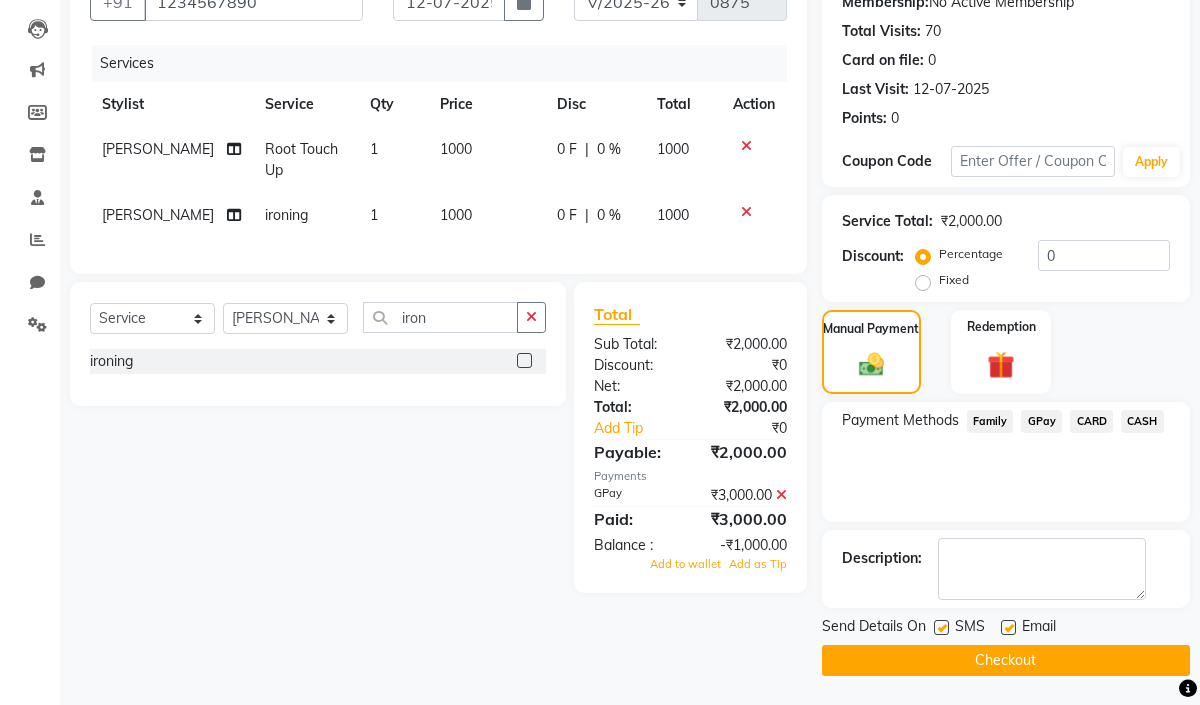 click 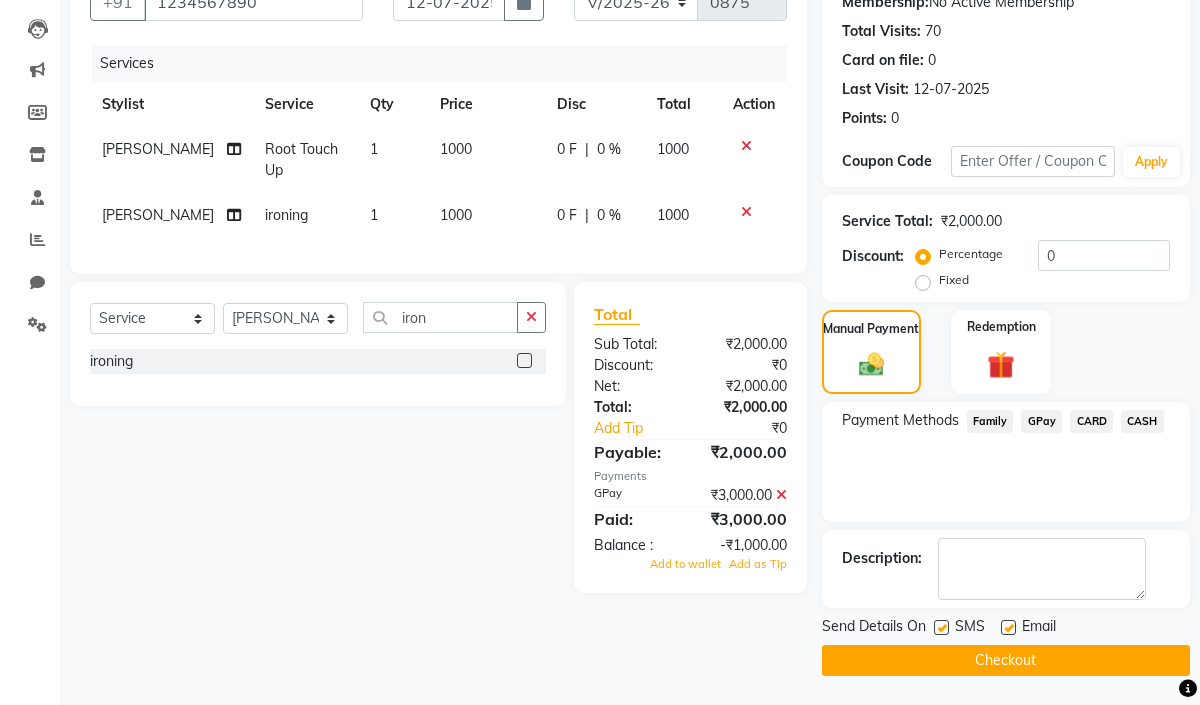 scroll, scrollTop: 90, scrollLeft: 0, axis: vertical 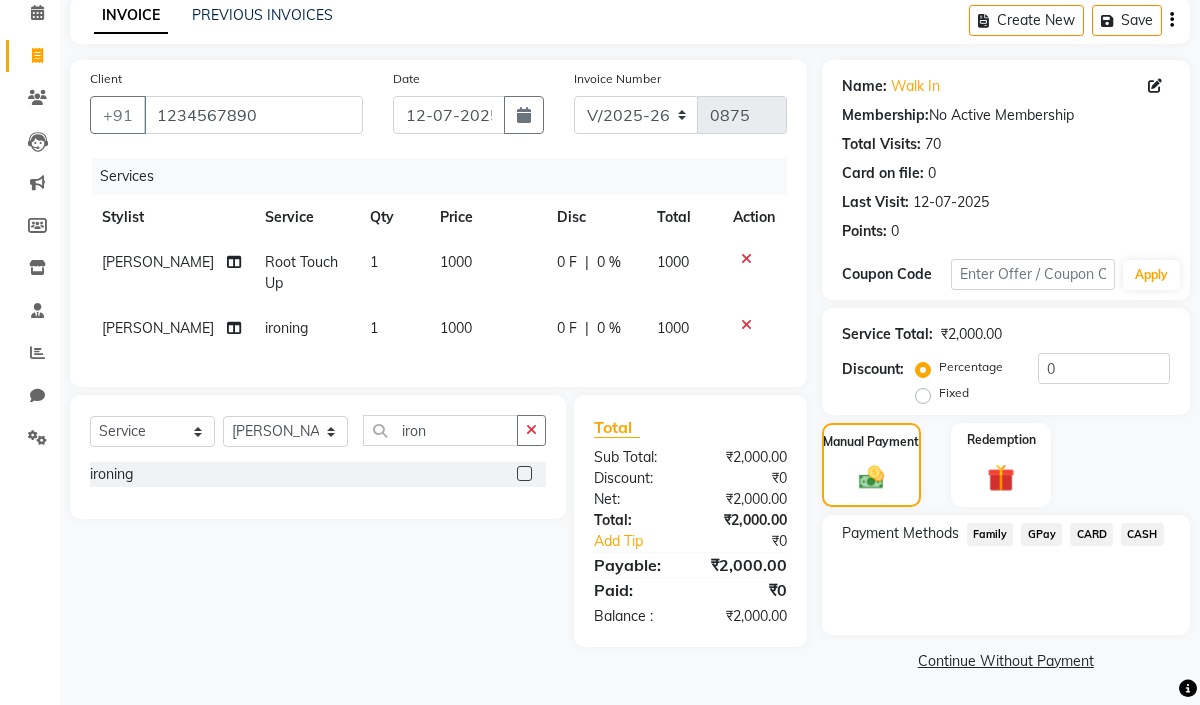 click on "GPay" 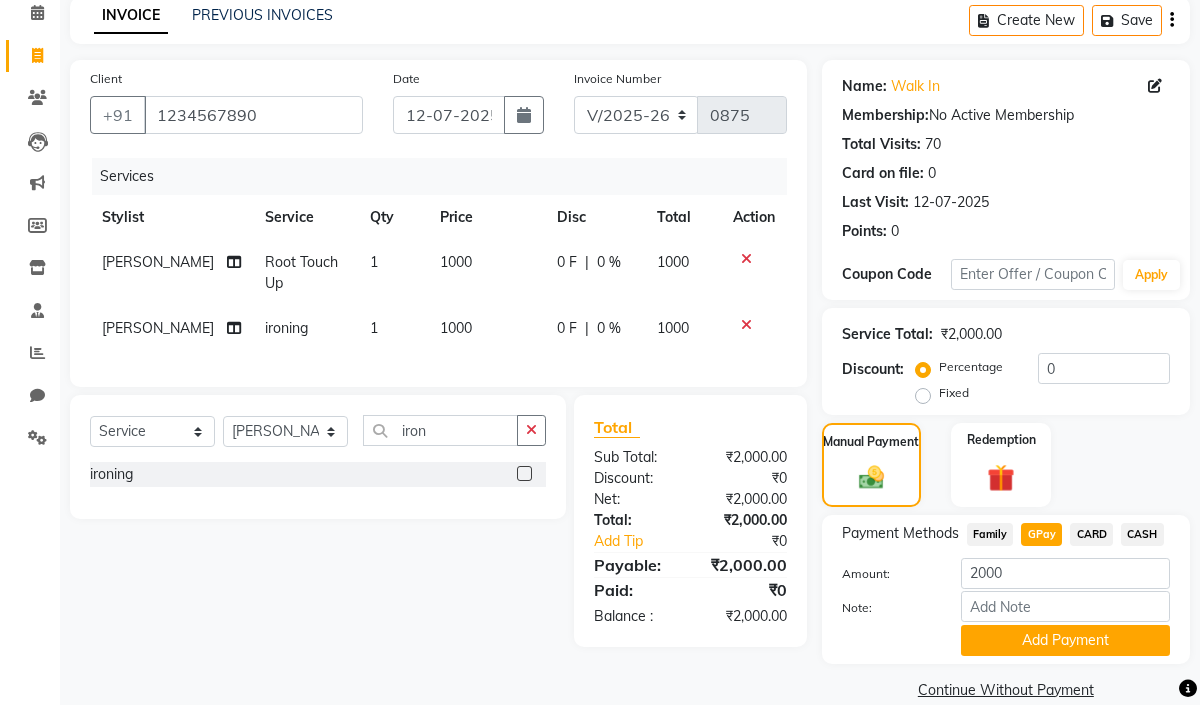 scroll, scrollTop: 121, scrollLeft: 0, axis: vertical 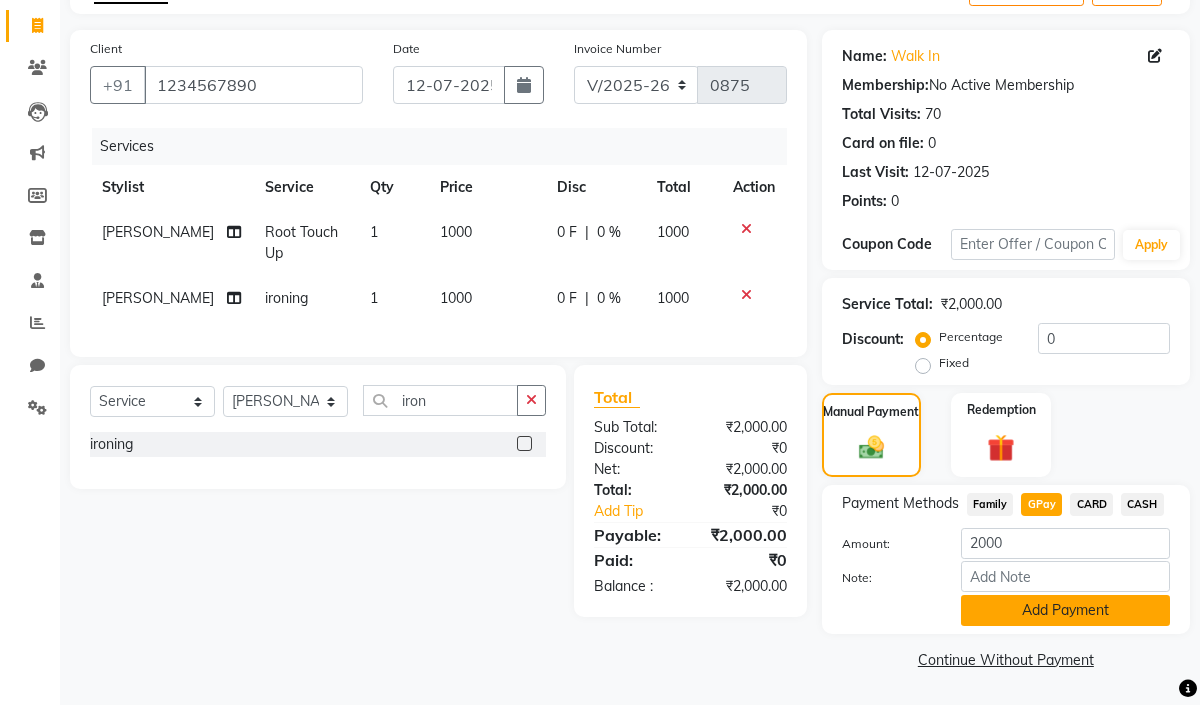 click on "Add Payment" 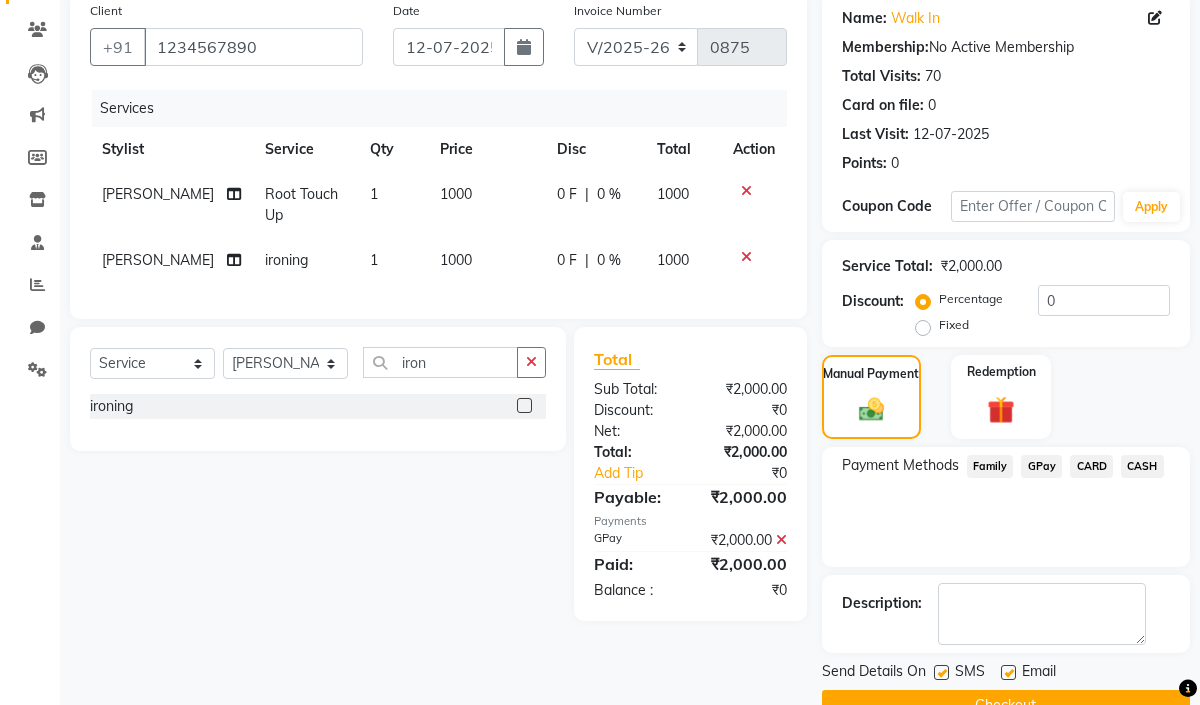 scroll, scrollTop: 203, scrollLeft: 0, axis: vertical 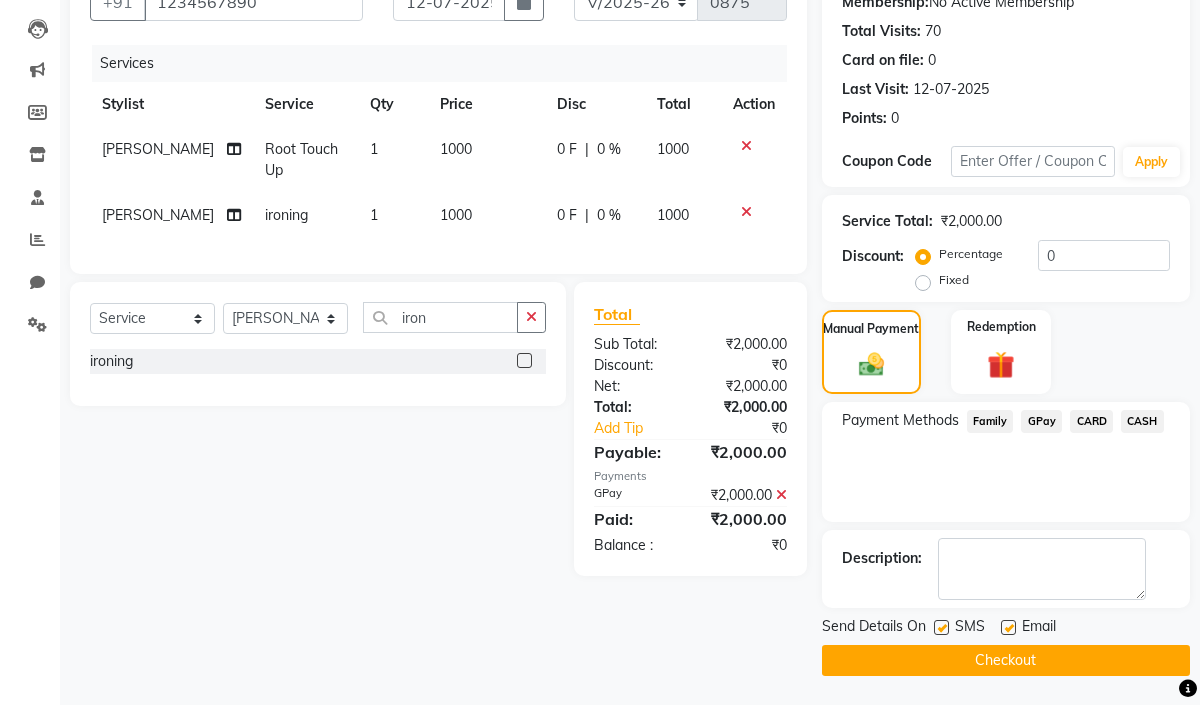 click on "Checkout" 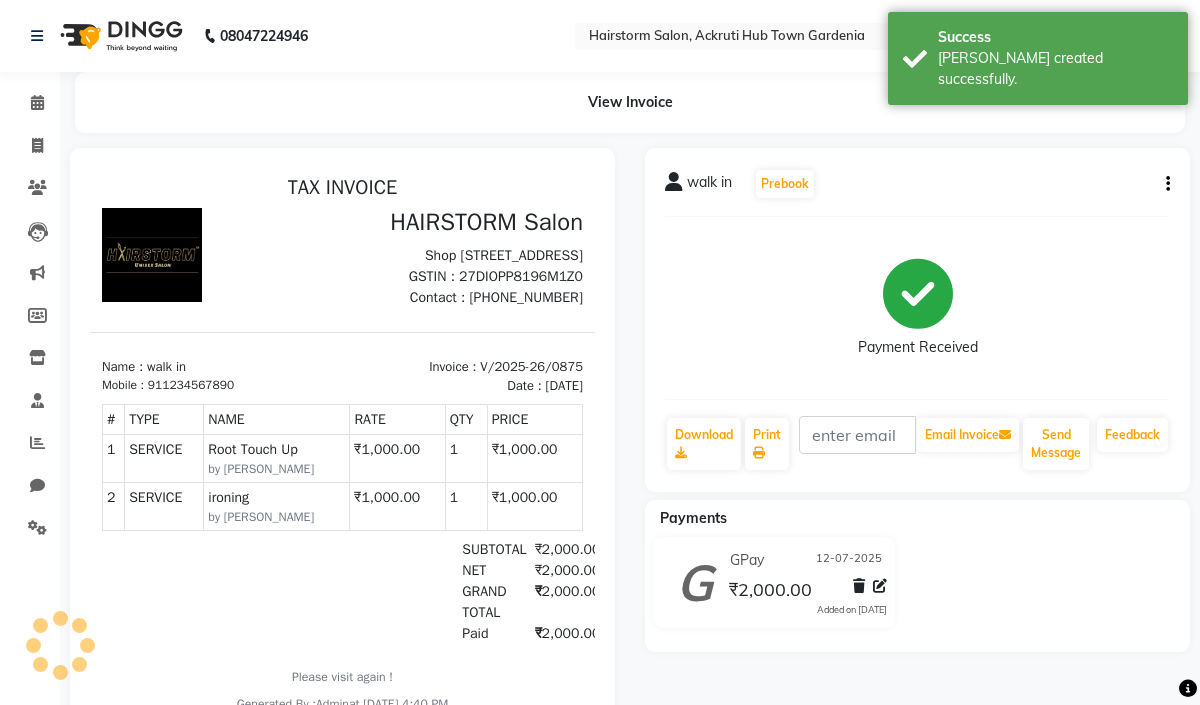 scroll, scrollTop: 0, scrollLeft: 0, axis: both 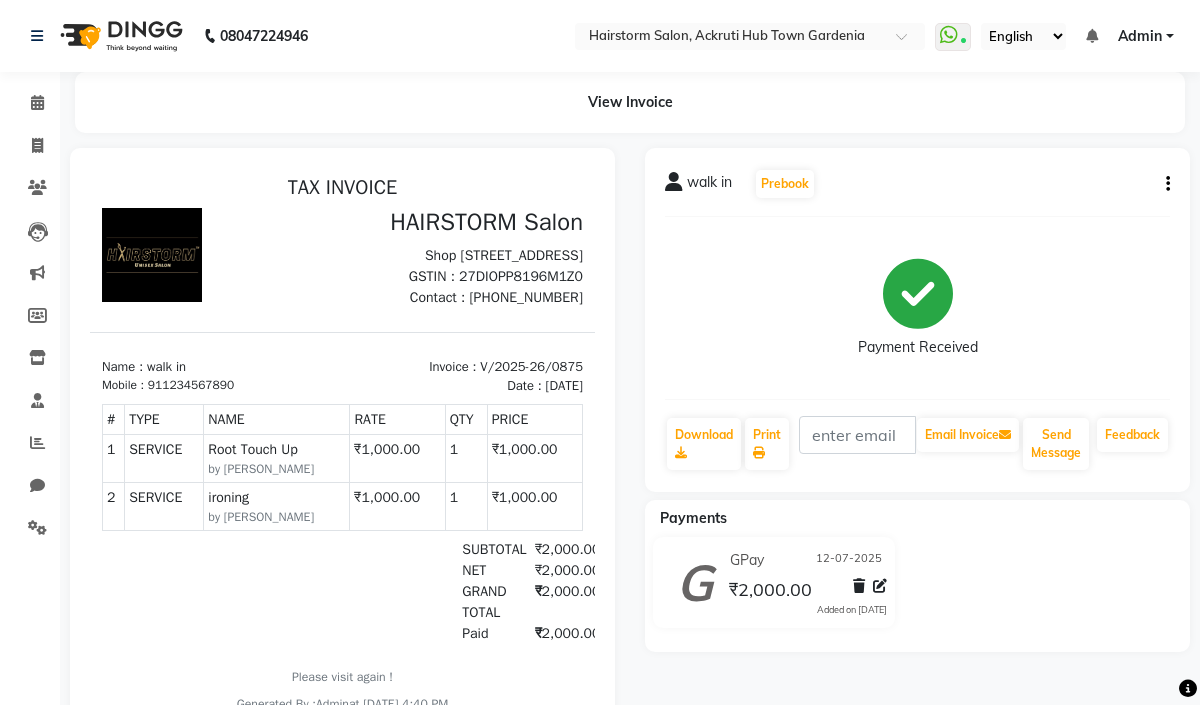 select on "279" 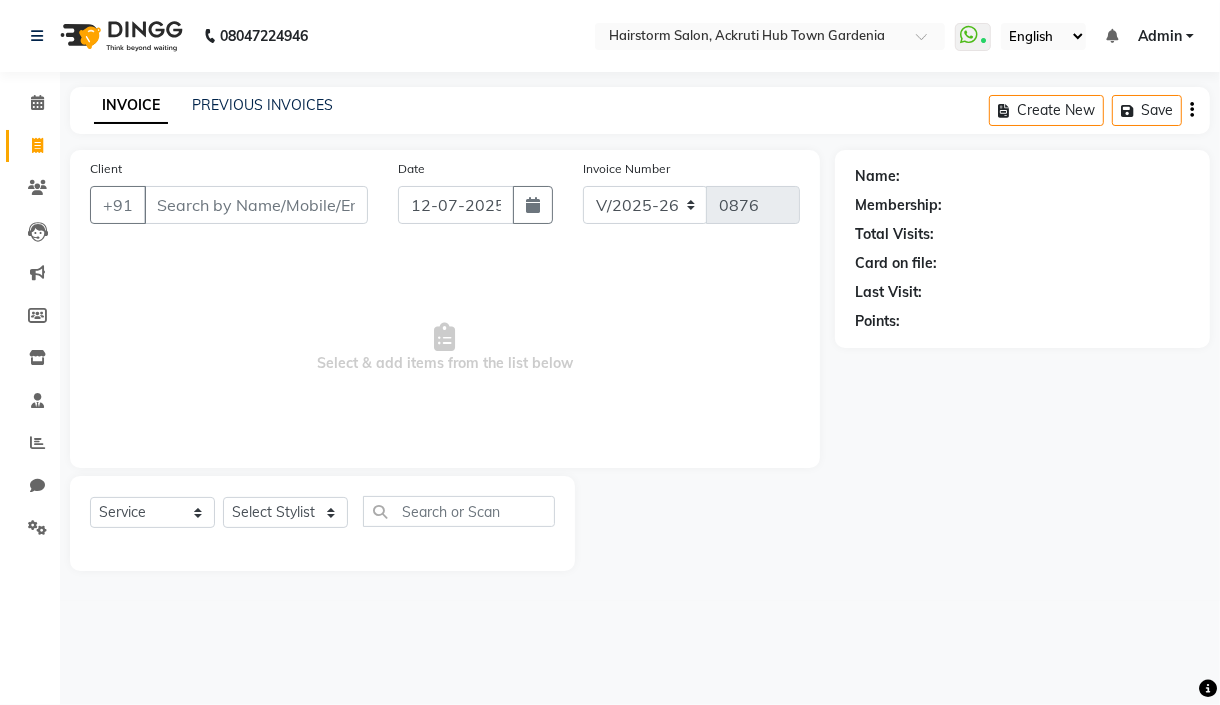 click on "Client" at bounding box center (256, 205) 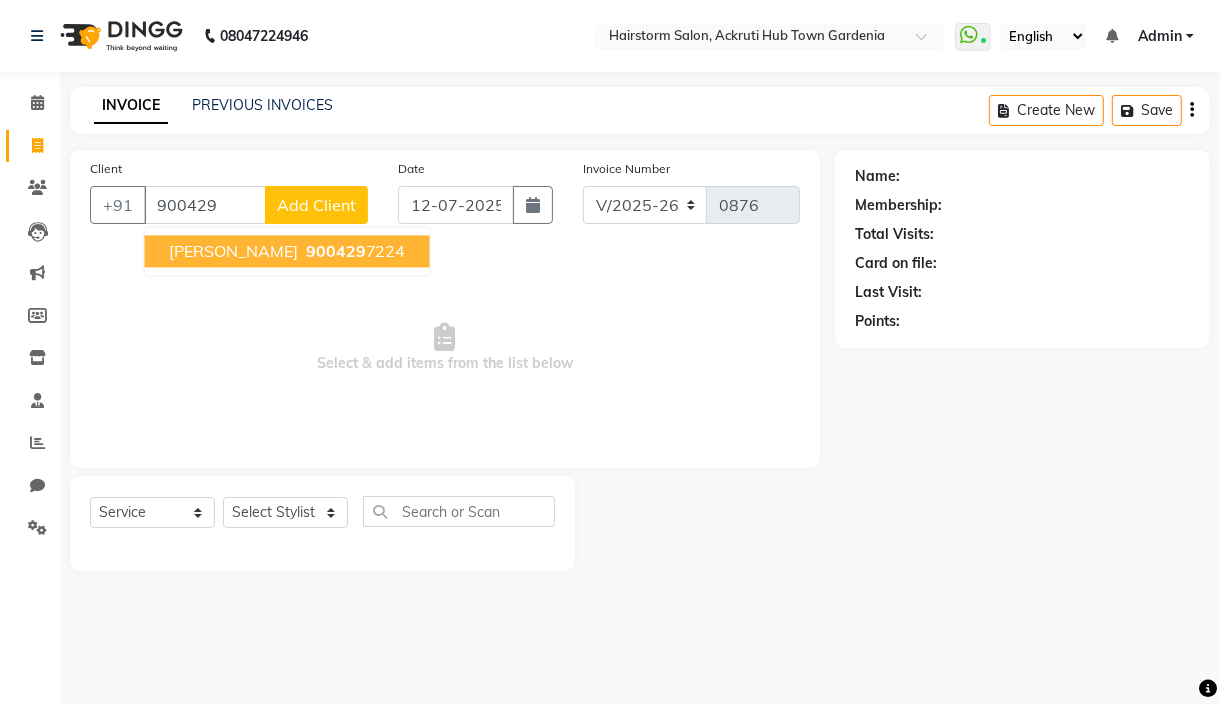 drag, startPoint x: 219, startPoint y: 201, endPoint x: 204, endPoint y: 205, distance: 15.524175 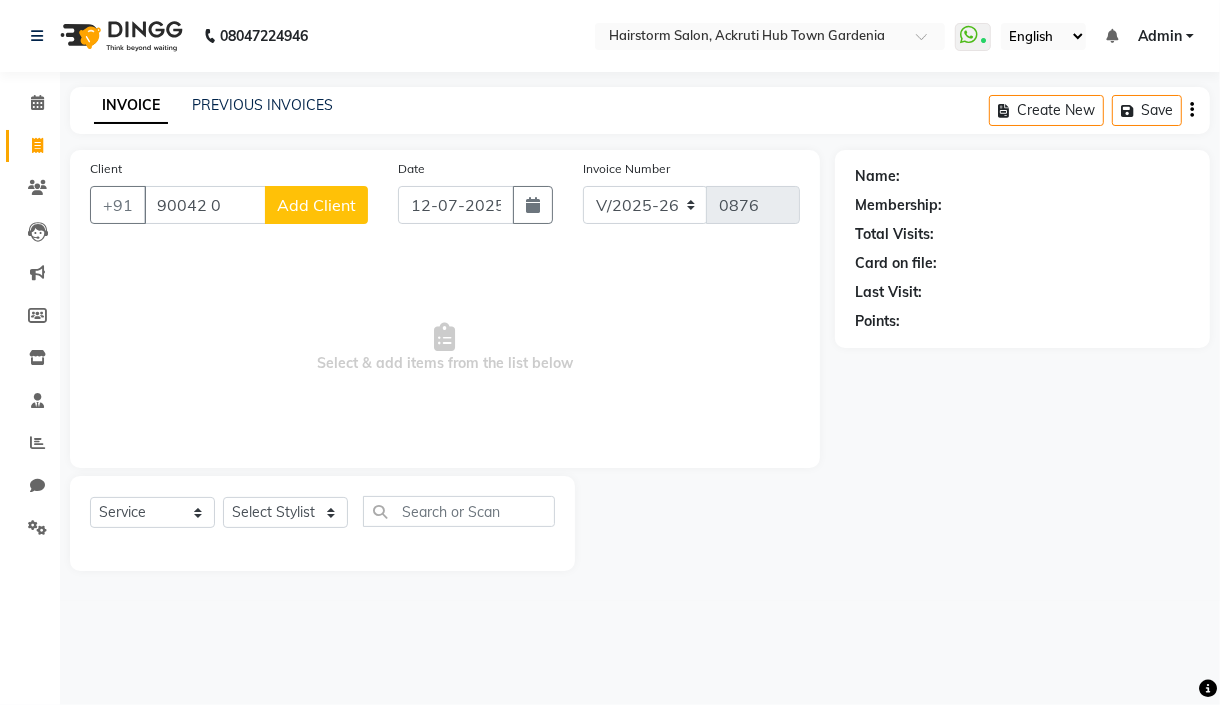 click on "90042 0" at bounding box center [205, 205] 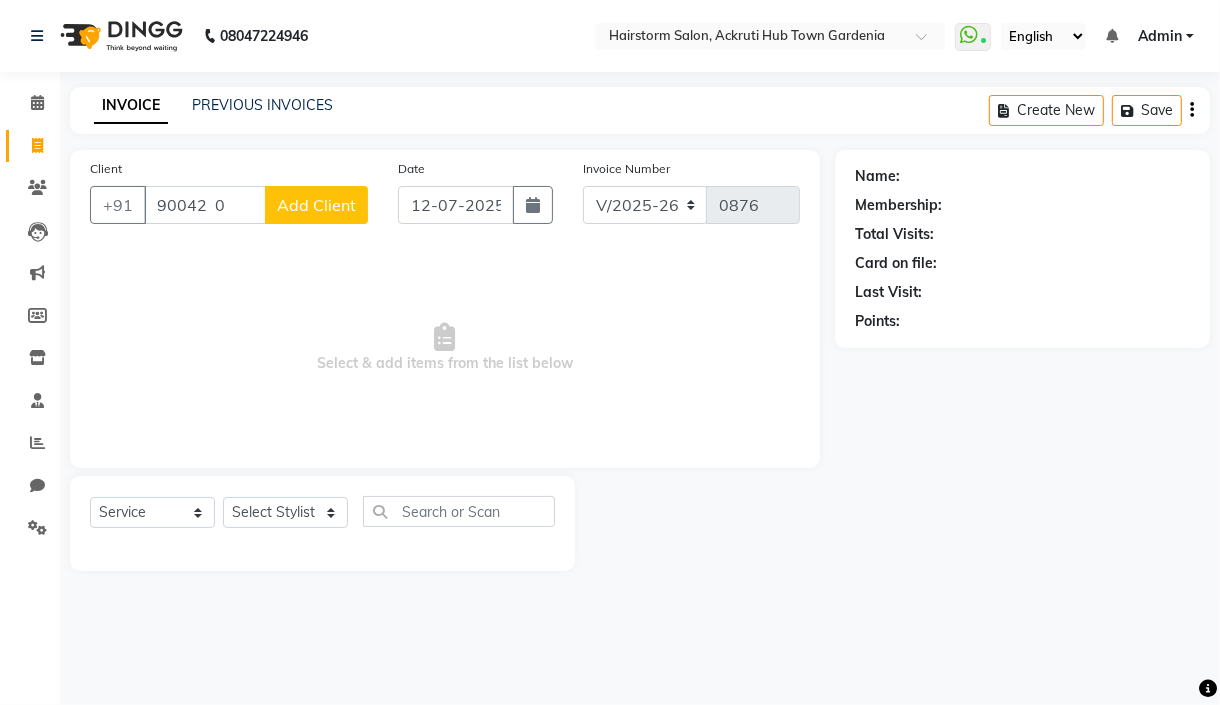 drag, startPoint x: 227, startPoint y: 208, endPoint x: 192, endPoint y: 202, distance: 35.510563 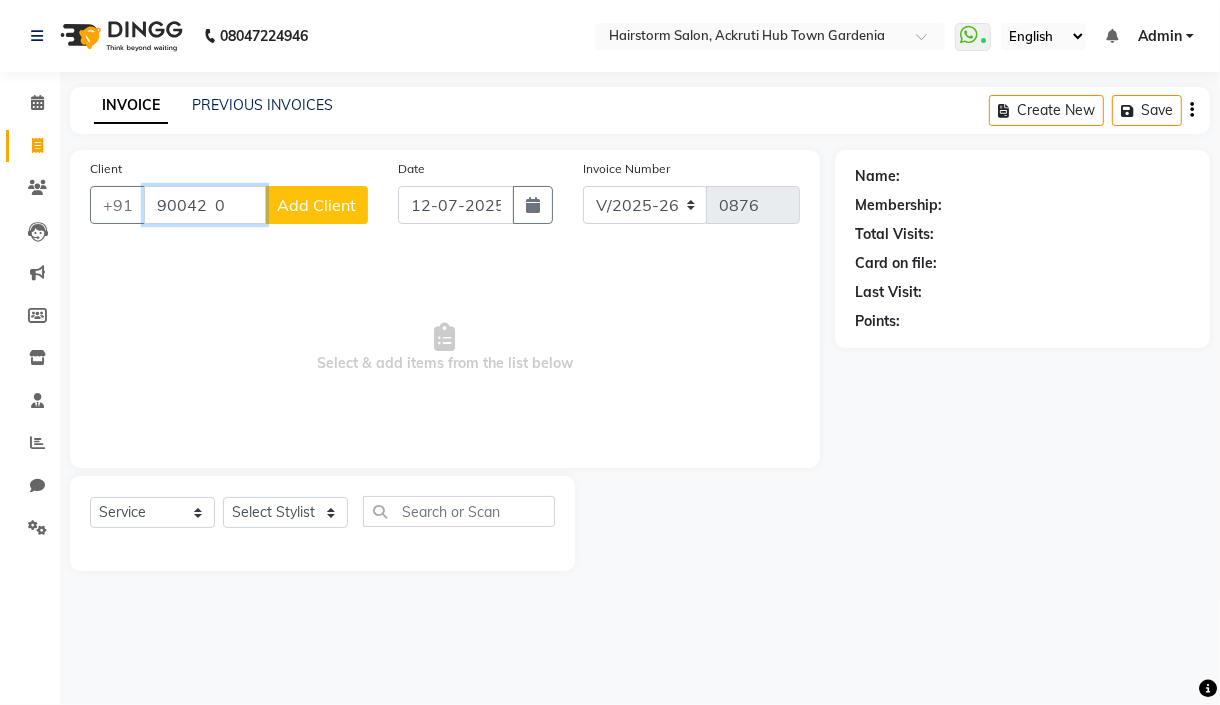 click on "90042  0" at bounding box center [205, 205] 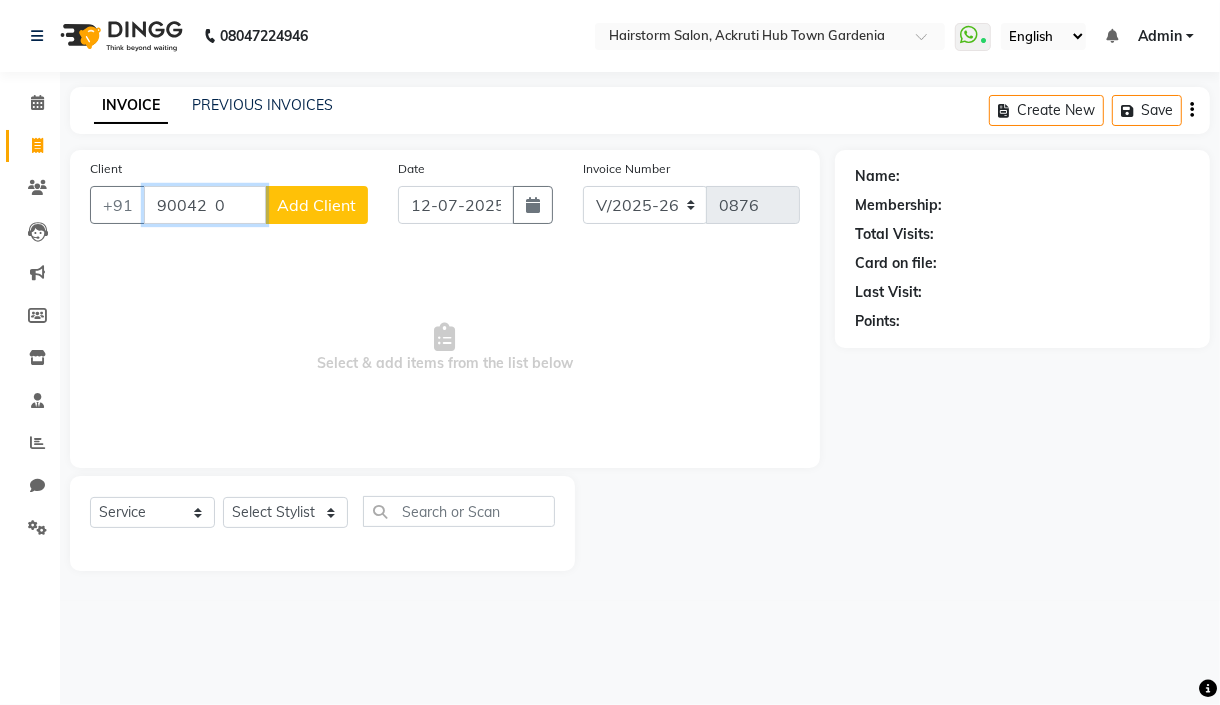 drag, startPoint x: 228, startPoint y: 204, endPoint x: 158, endPoint y: 211, distance: 70.34913 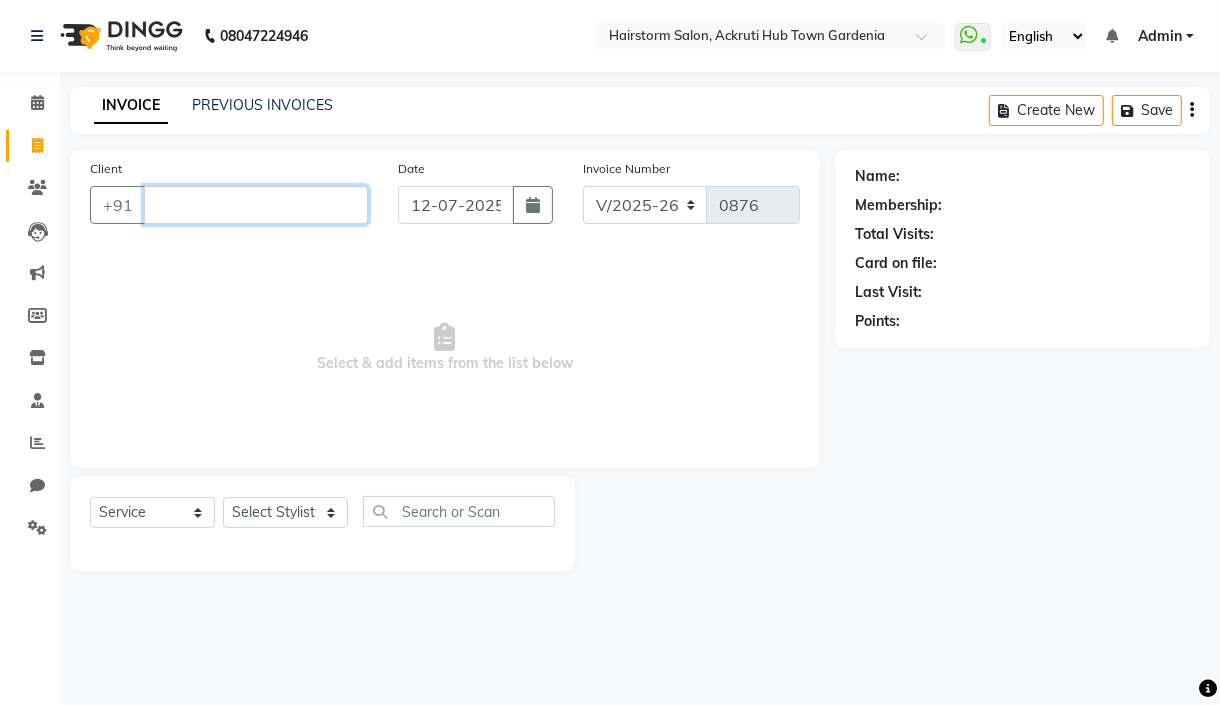 click on "Client" at bounding box center [256, 205] 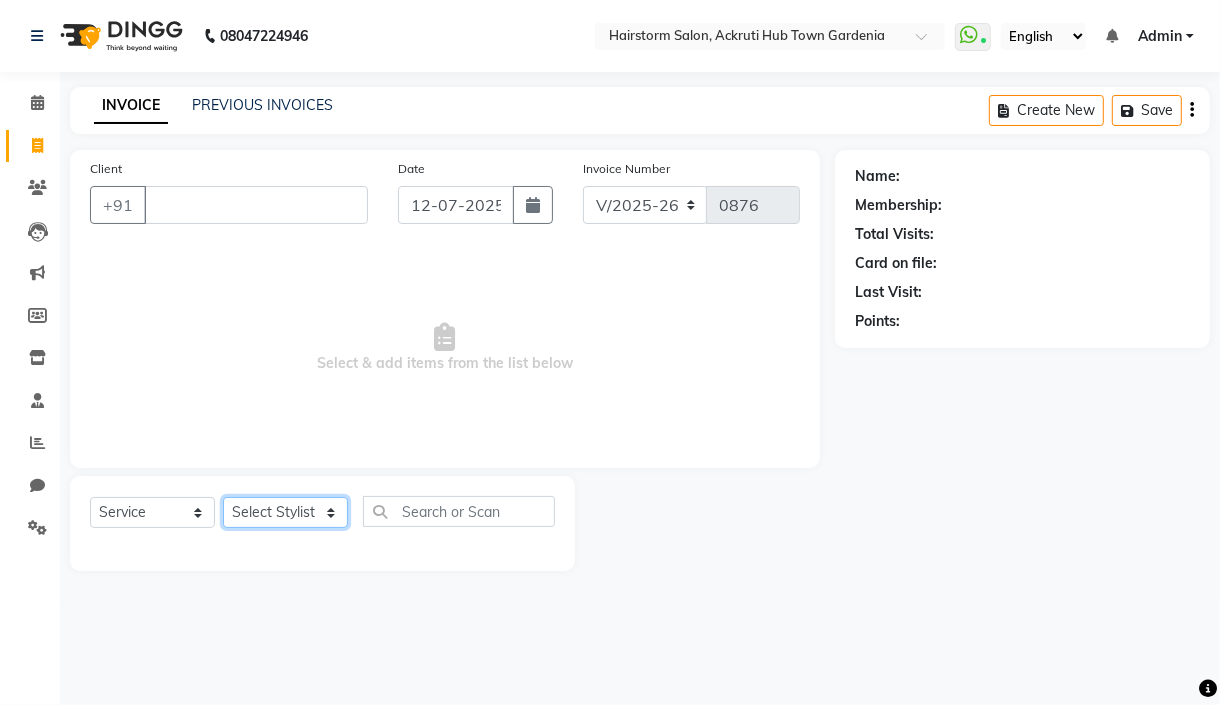 click on "Select Stylist Arbaaz patel deepak jayesh monali Neha Nilesh nishu  sarika parmar" 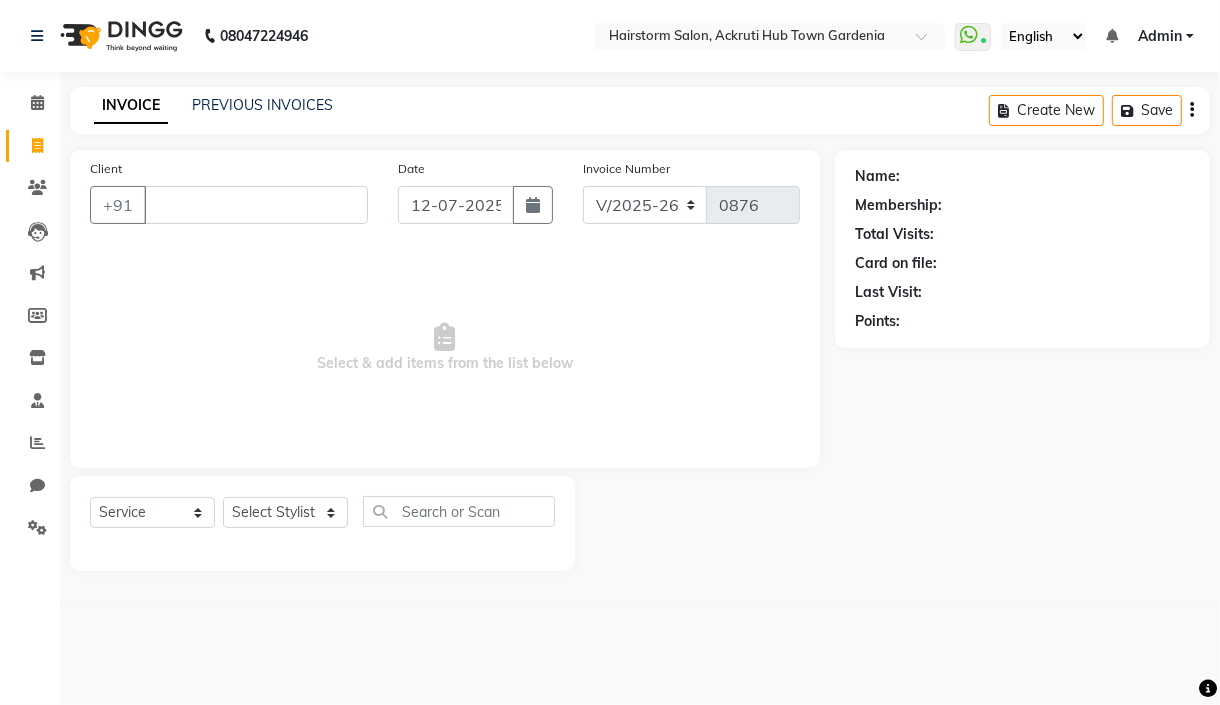 click on "Select & add items from the list below" at bounding box center (445, 348) 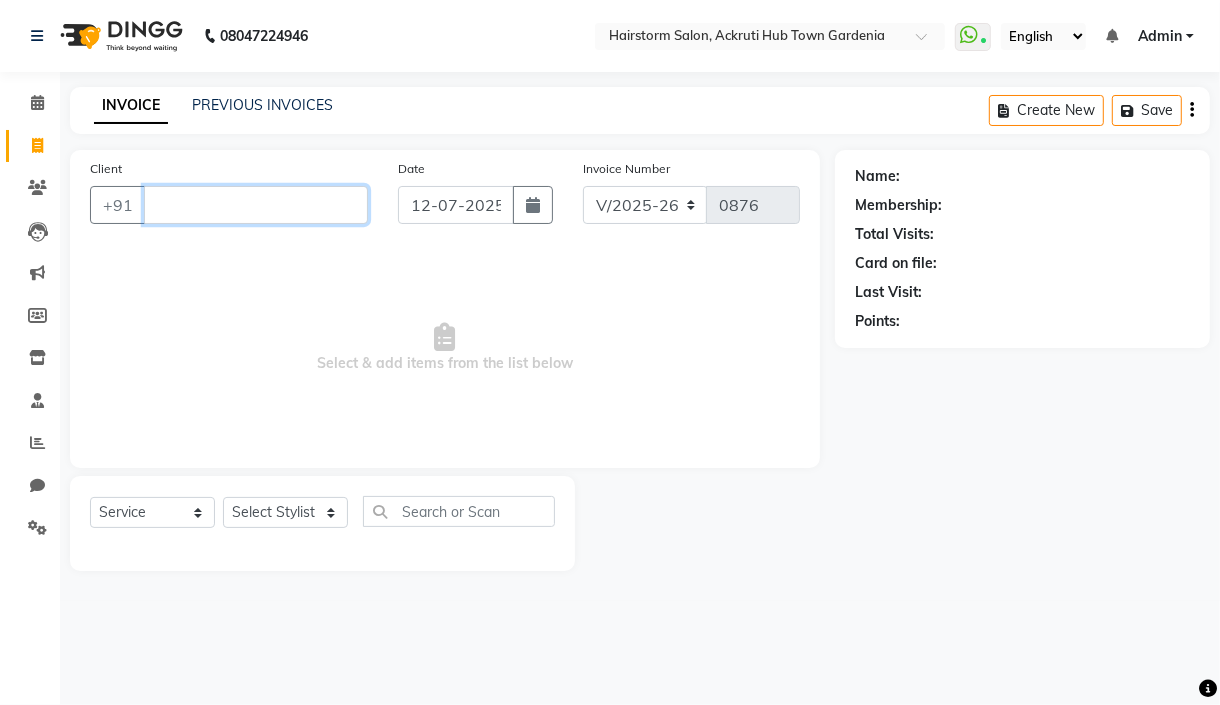 click on "Client" at bounding box center [256, 205] 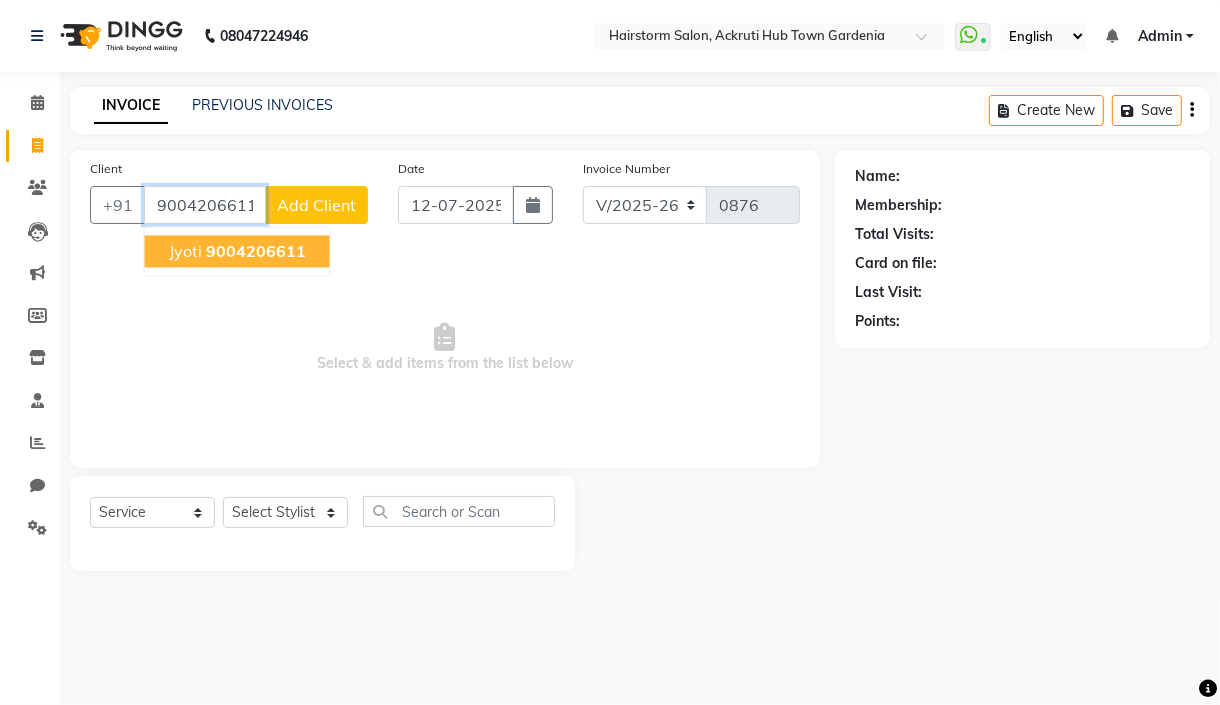 click on "9004206611" 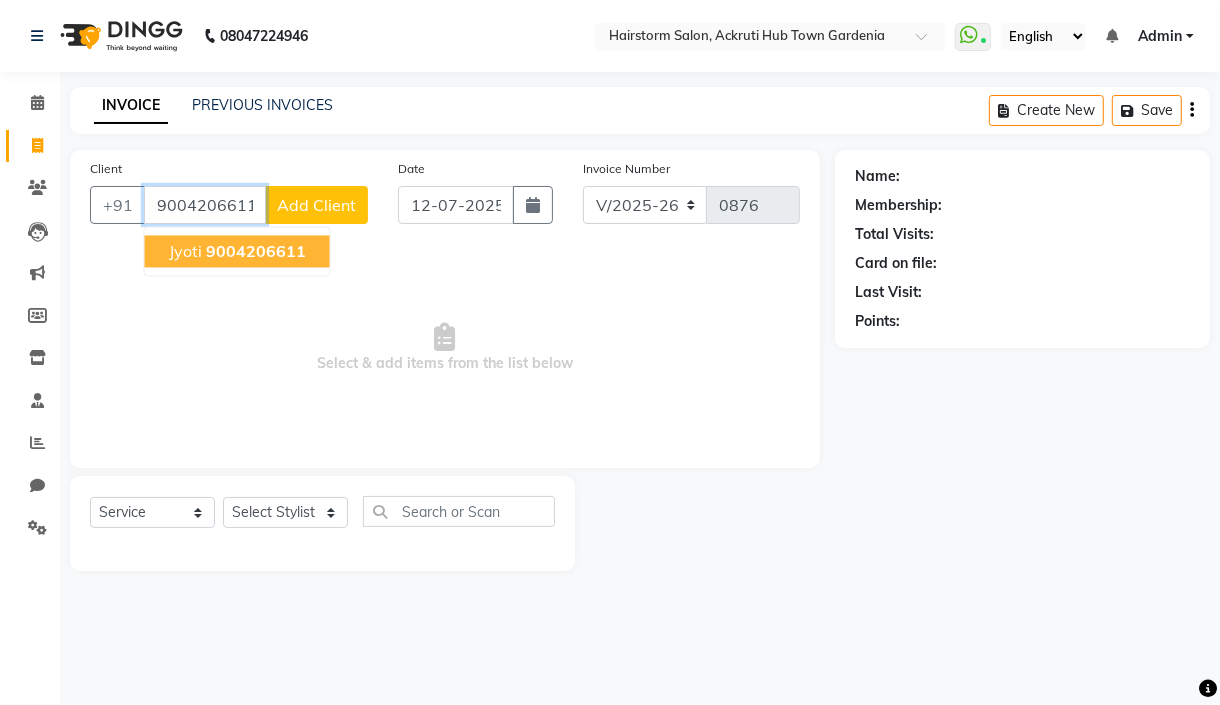 type on "9004206611" 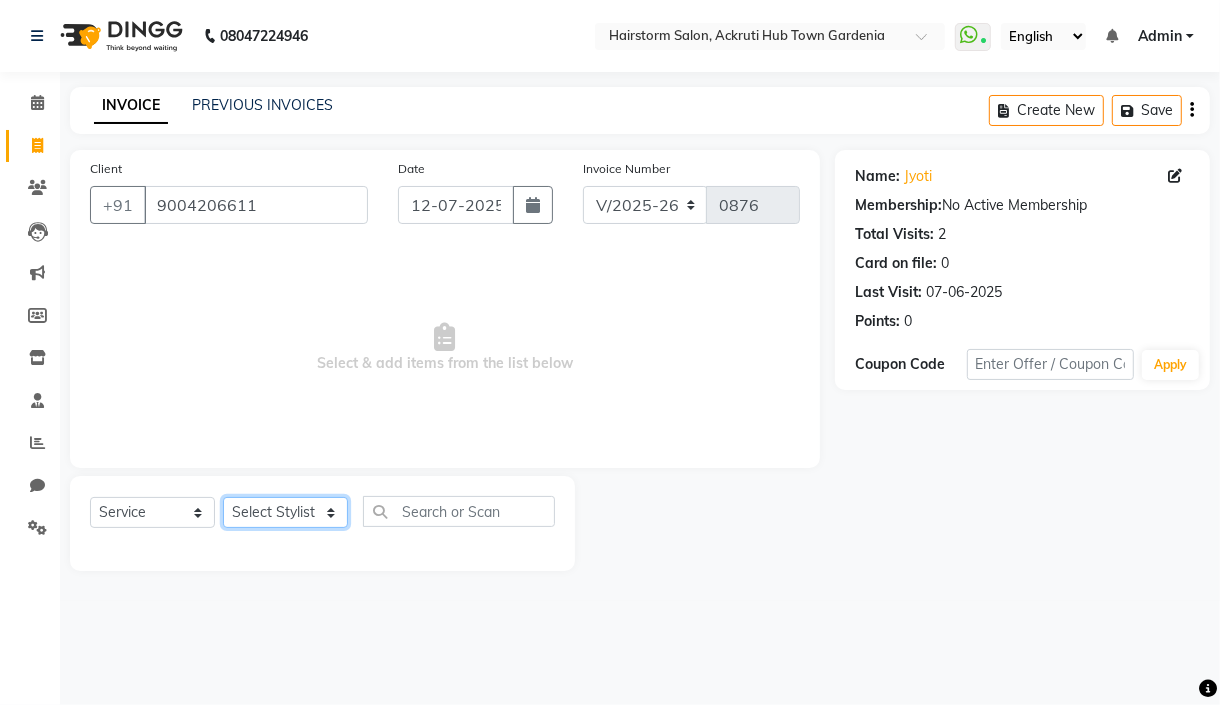 click on "Select Stylist Arbaaz patel deepak jayesh monali Neha Nilesh nishu  sarika parmar" 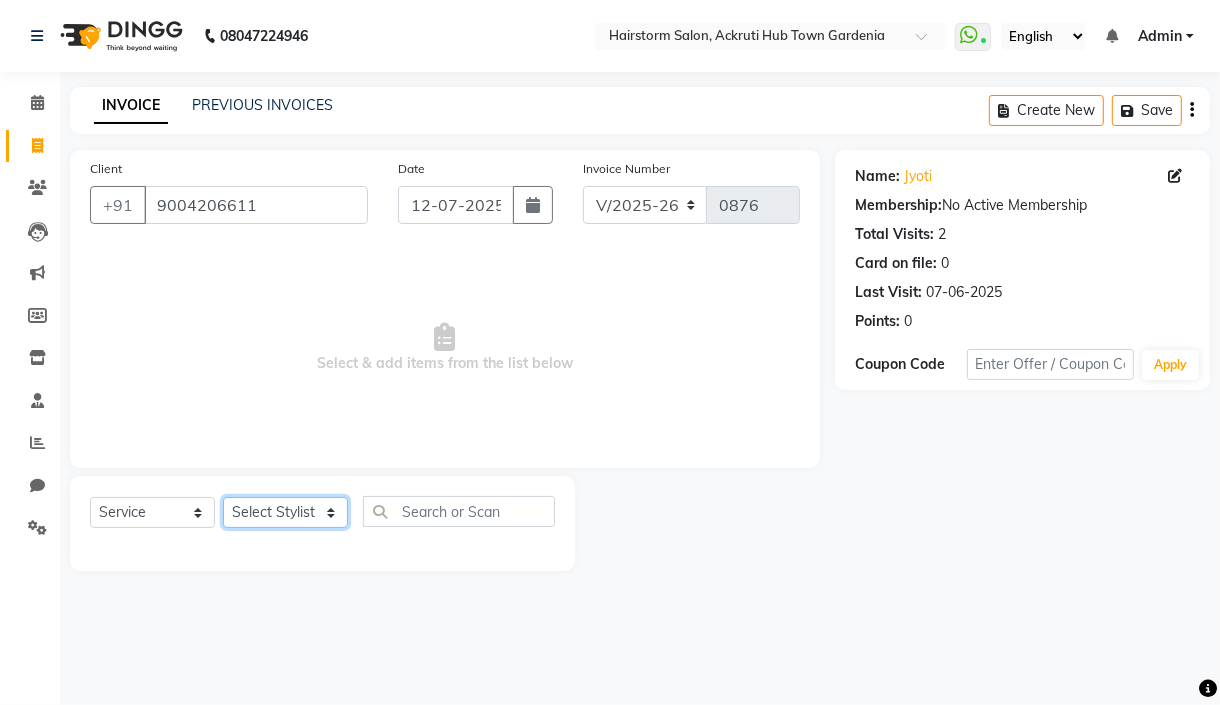 select on "59936" 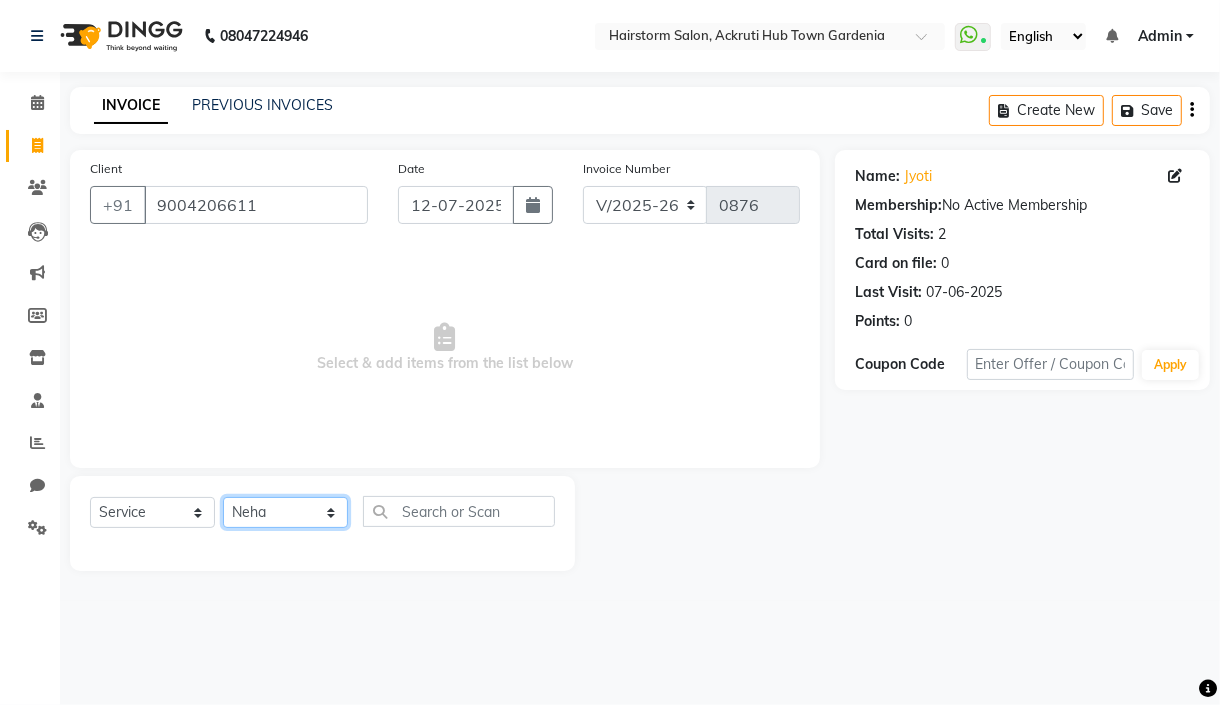 click on "Select Stylist Arbaaz patel deepak jayesh monali Neha Nilesh nishu  sarika parmar" 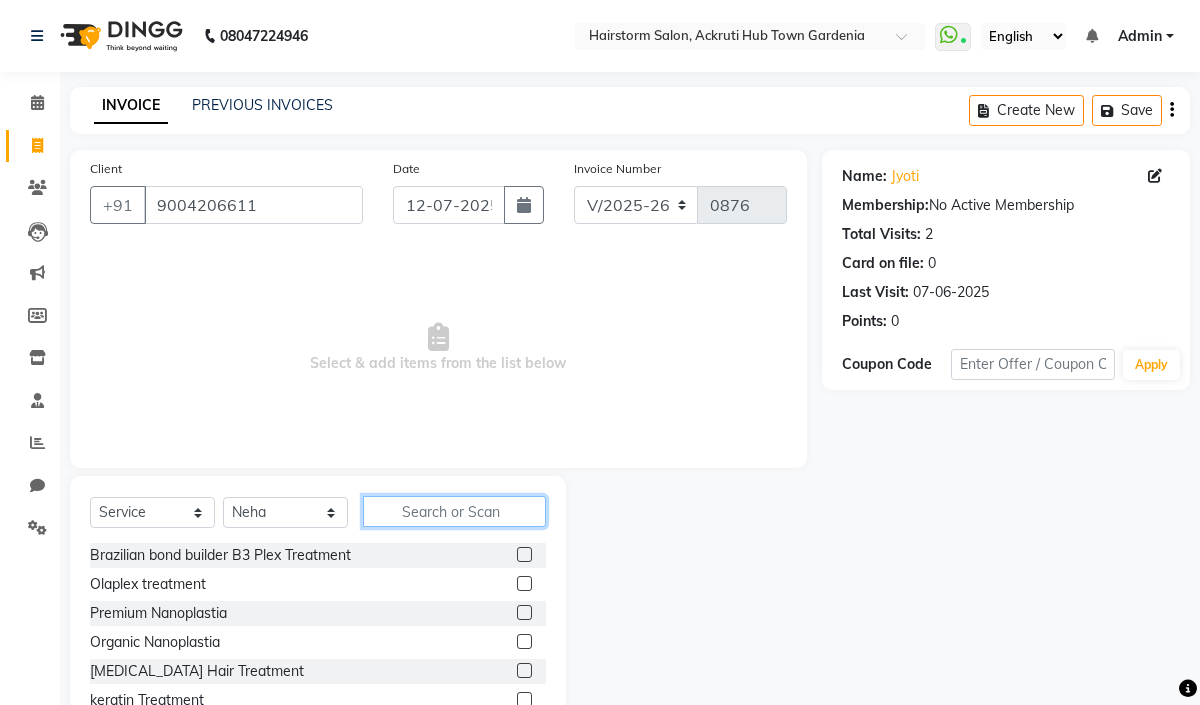 click 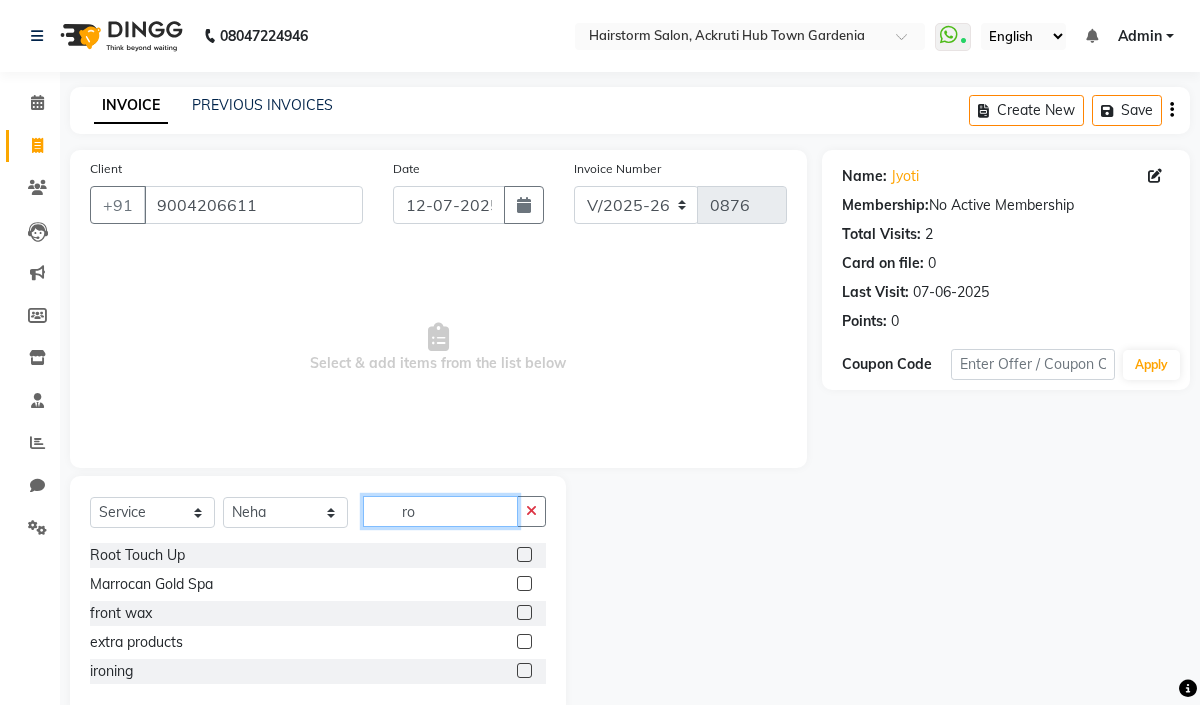 type on "ro" 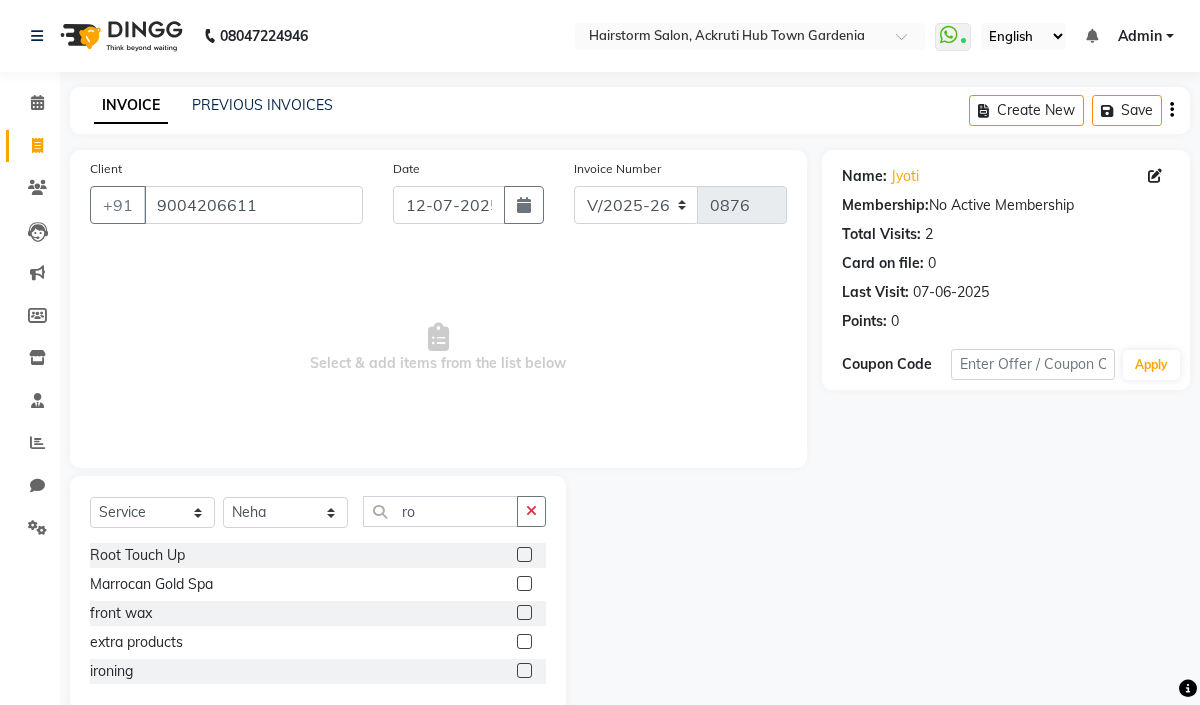 click 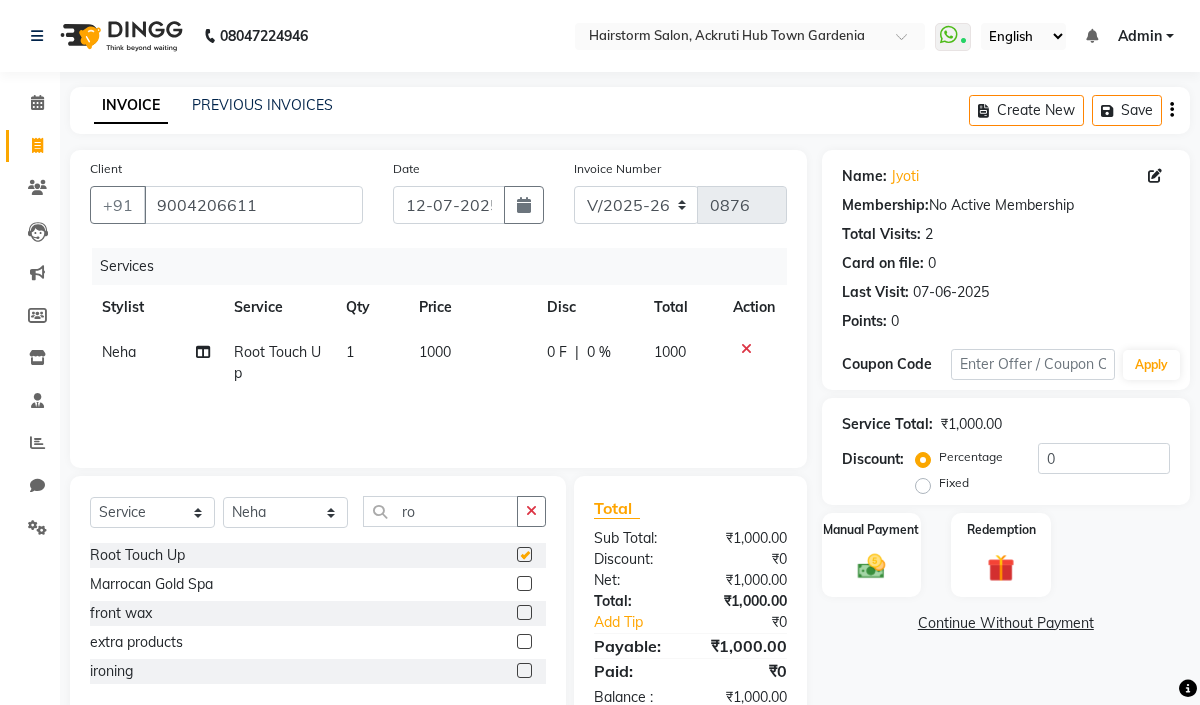 checkbox on "false" 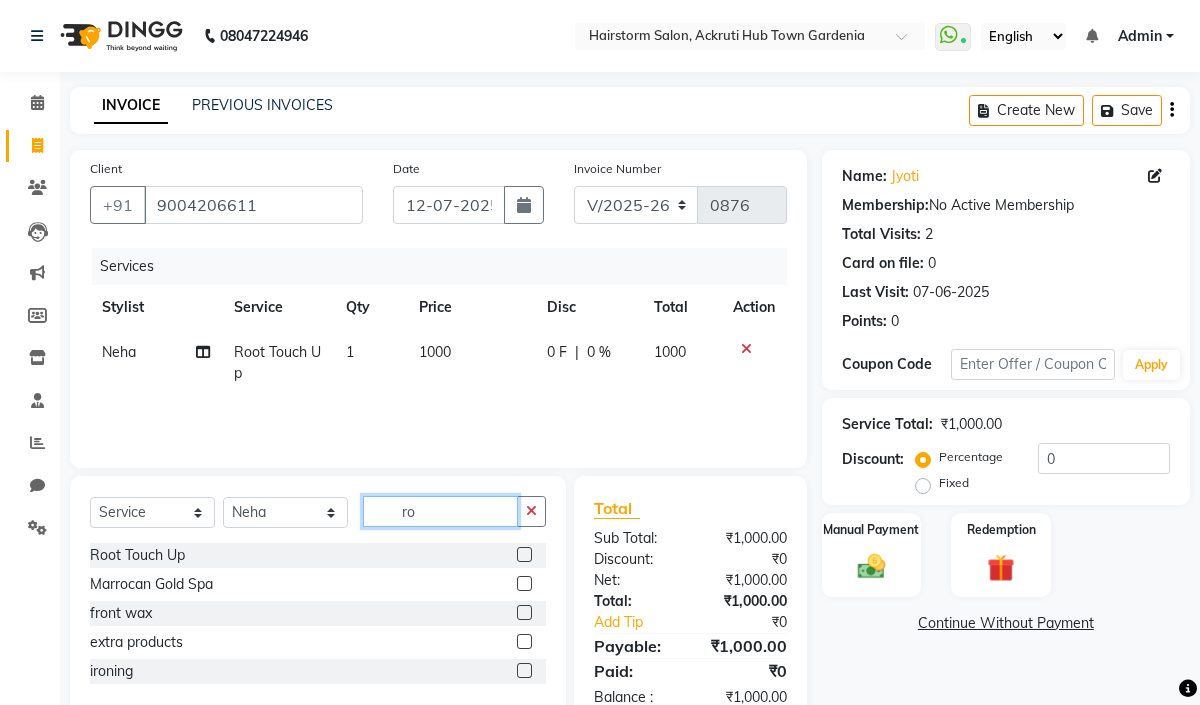 click on "ro" 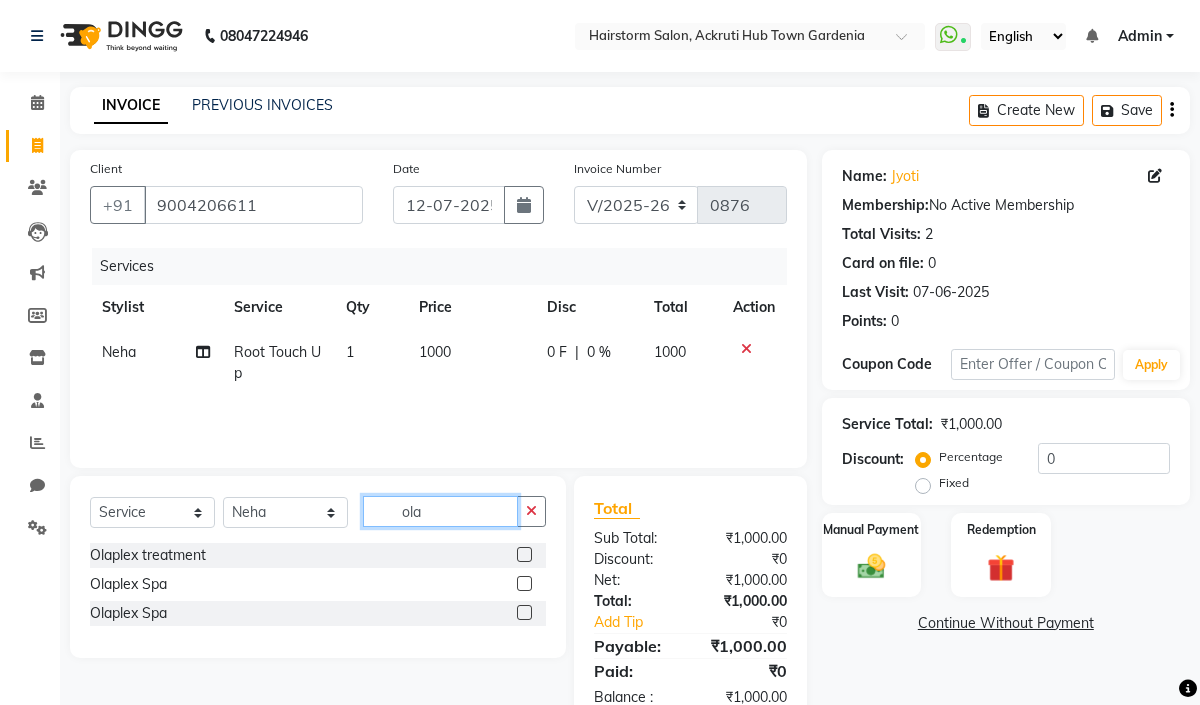type on "ola" 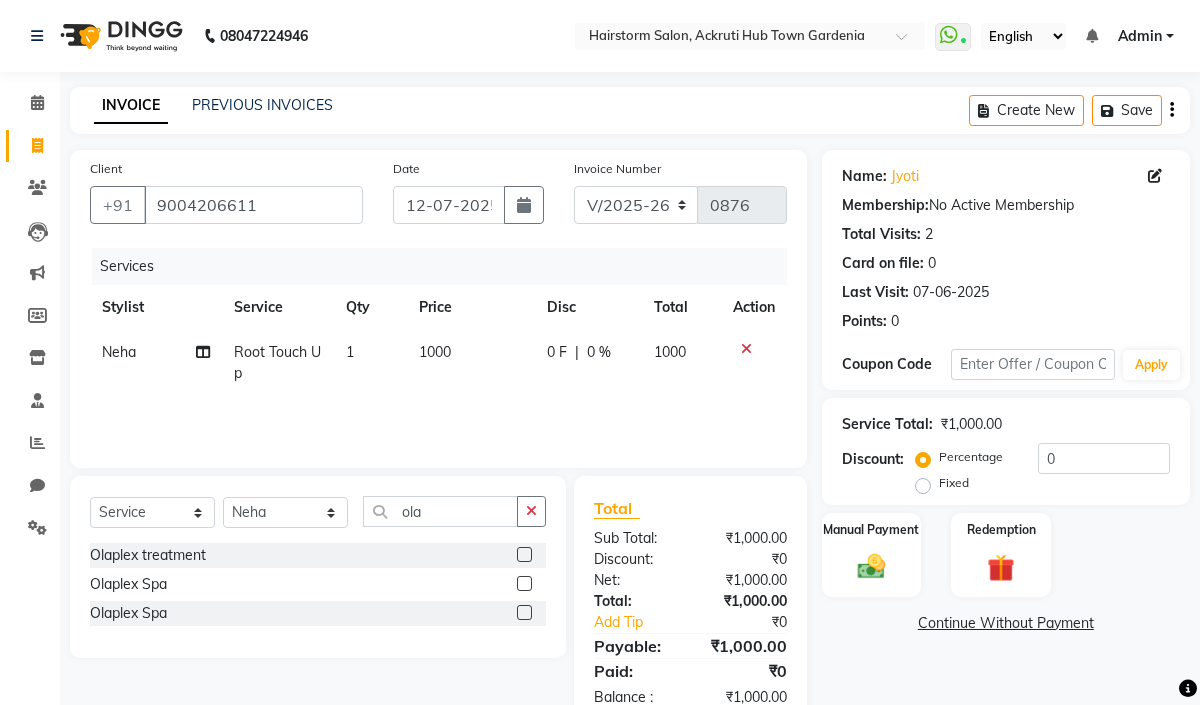 click 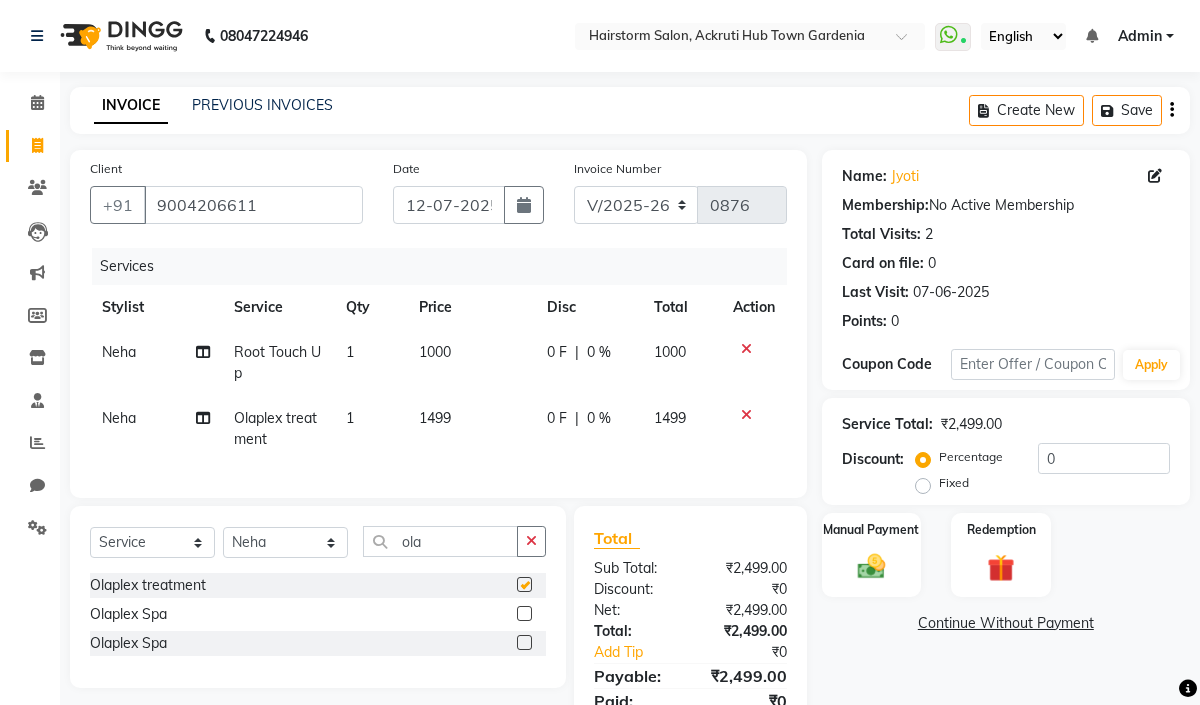 checkbox on "false" 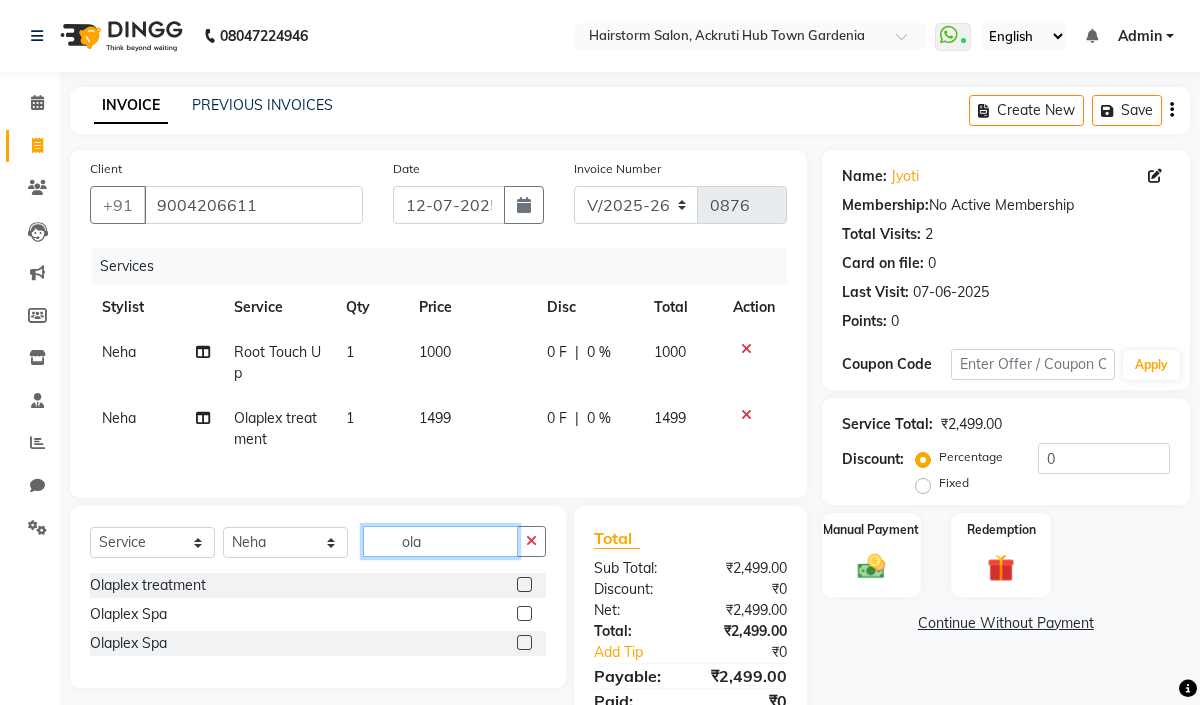 drag, startPoint x: 482, startPoint y: 561, endPoint x: 505, endPoint y: 558, distance: 23.194826 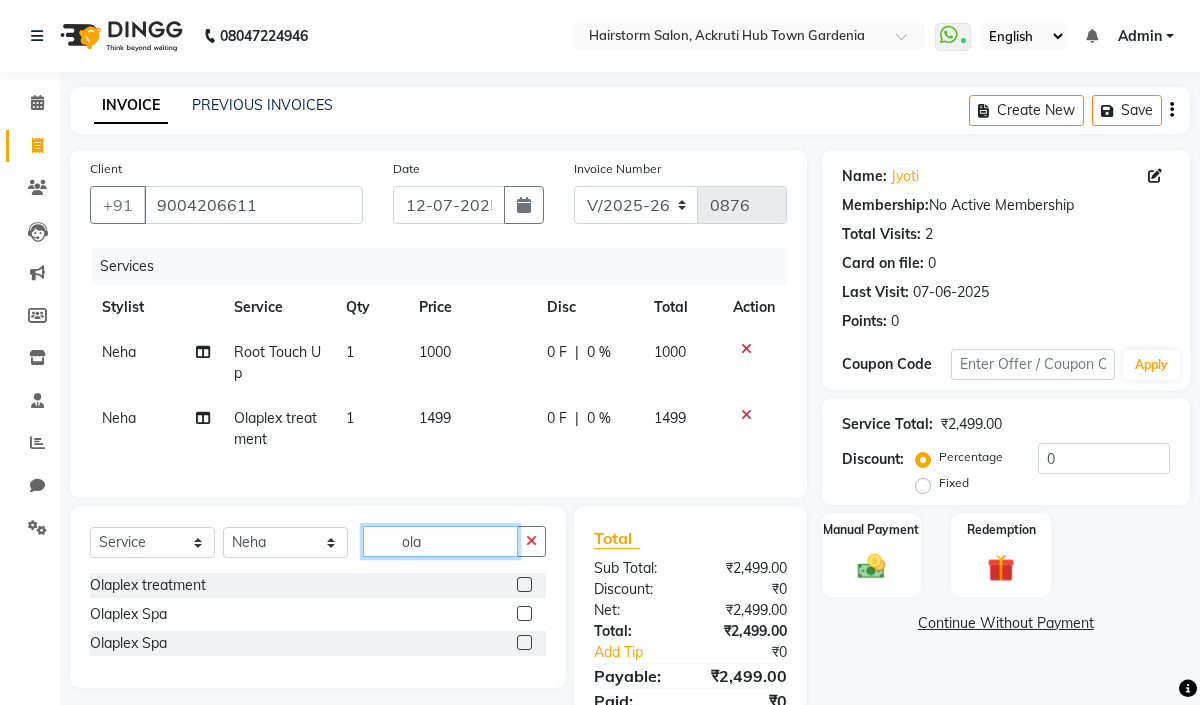 click on "ola" 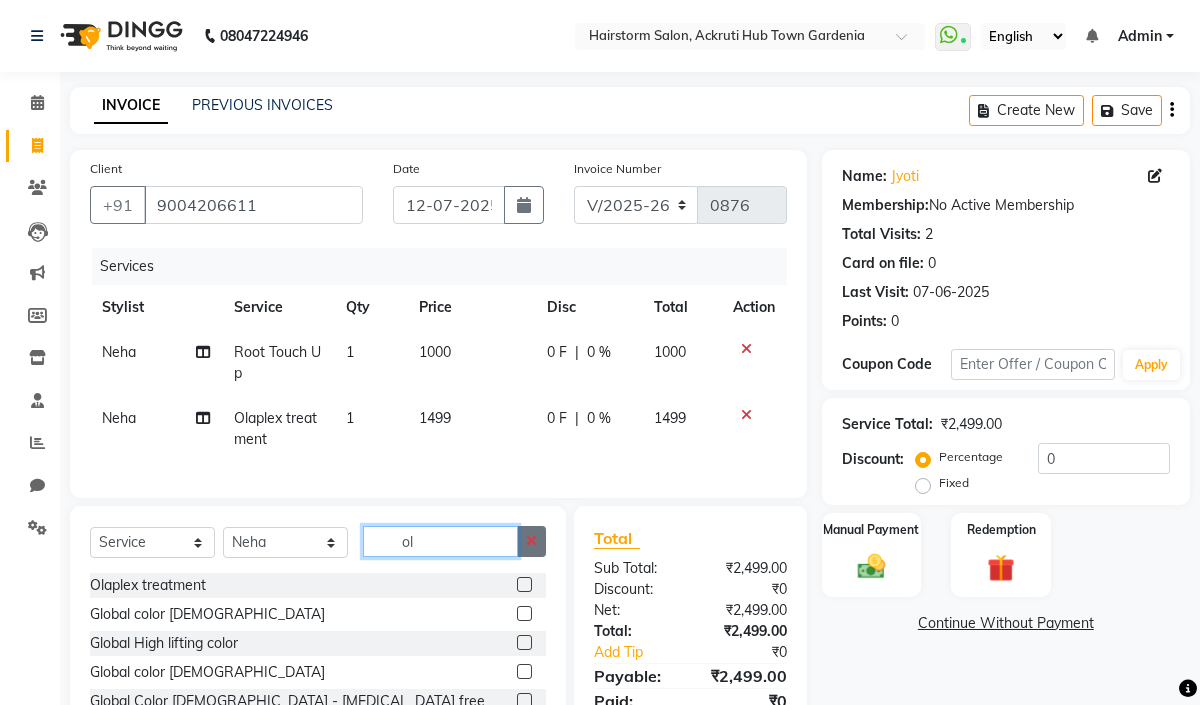 type on "o" 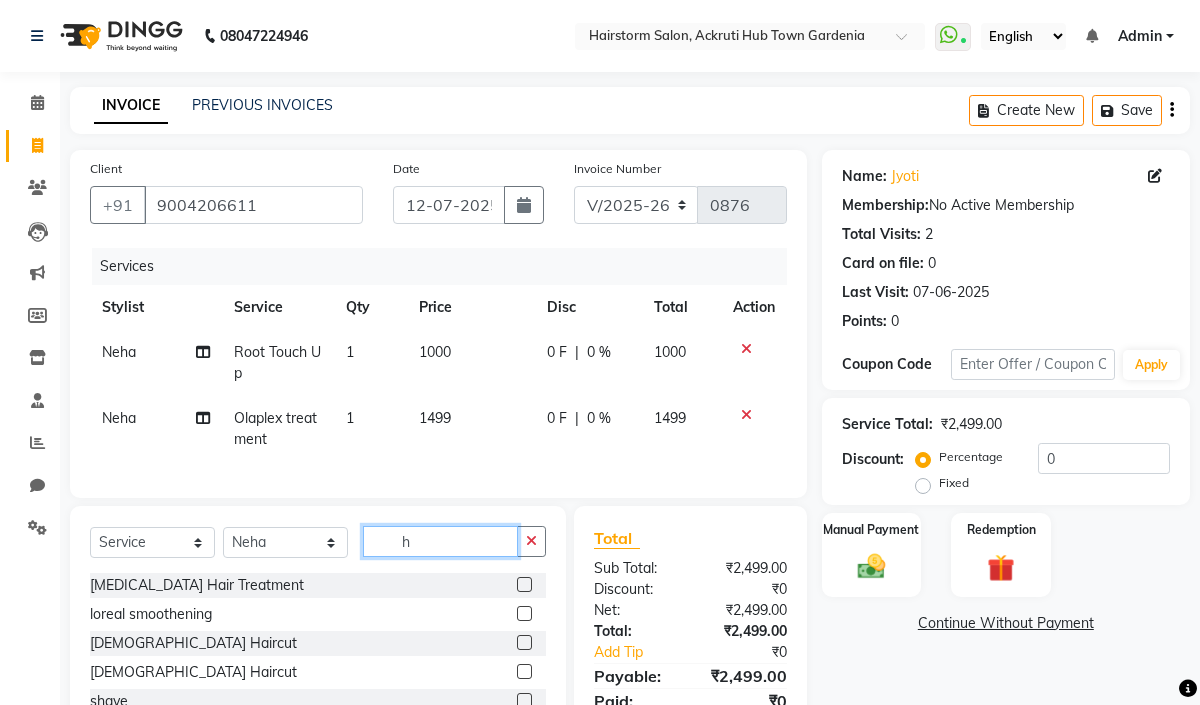 type on "h" 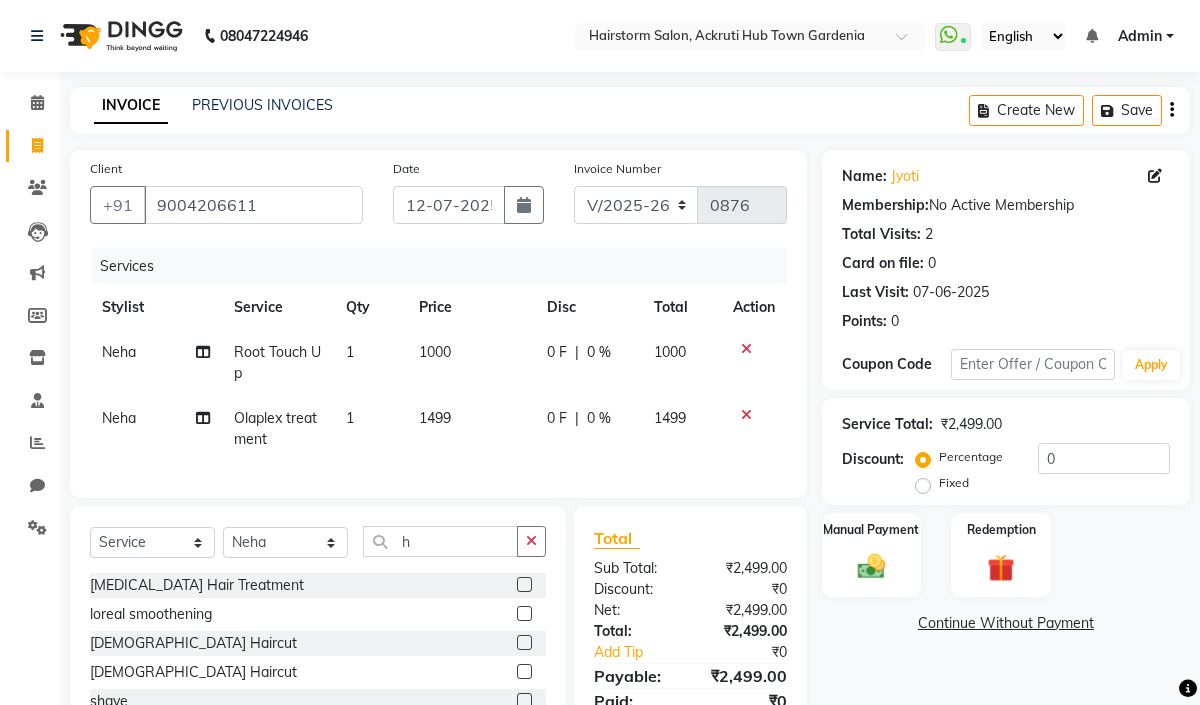 click 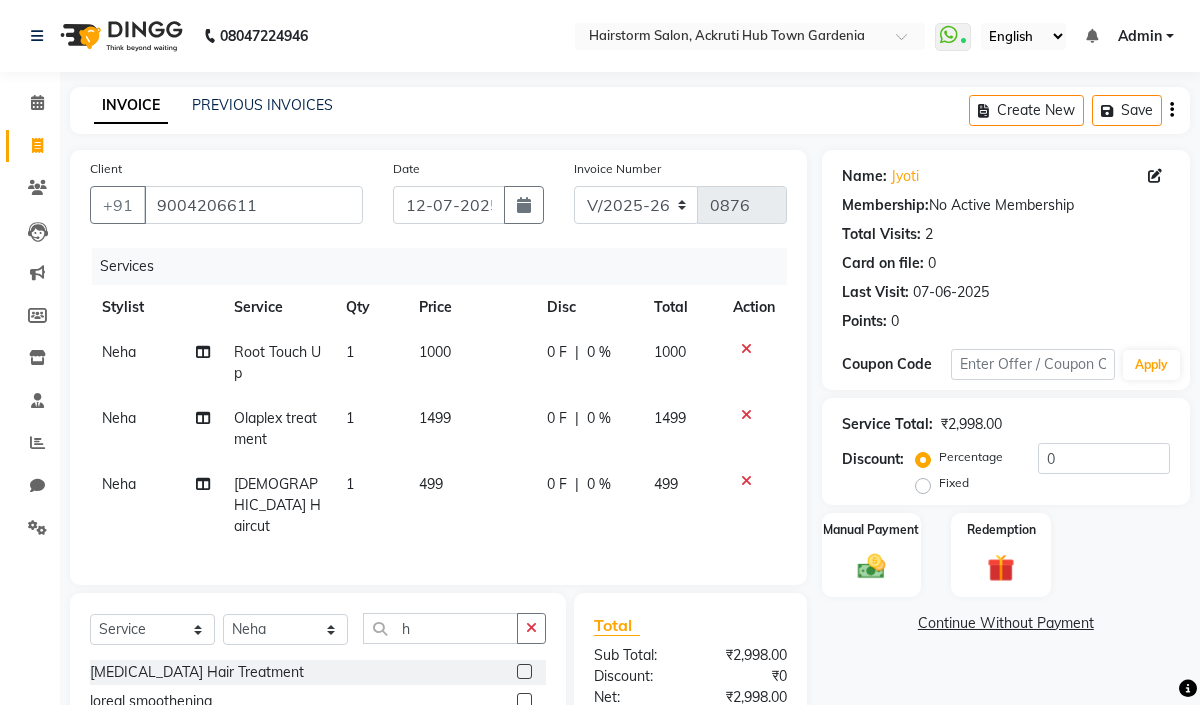 checkbox on "false" 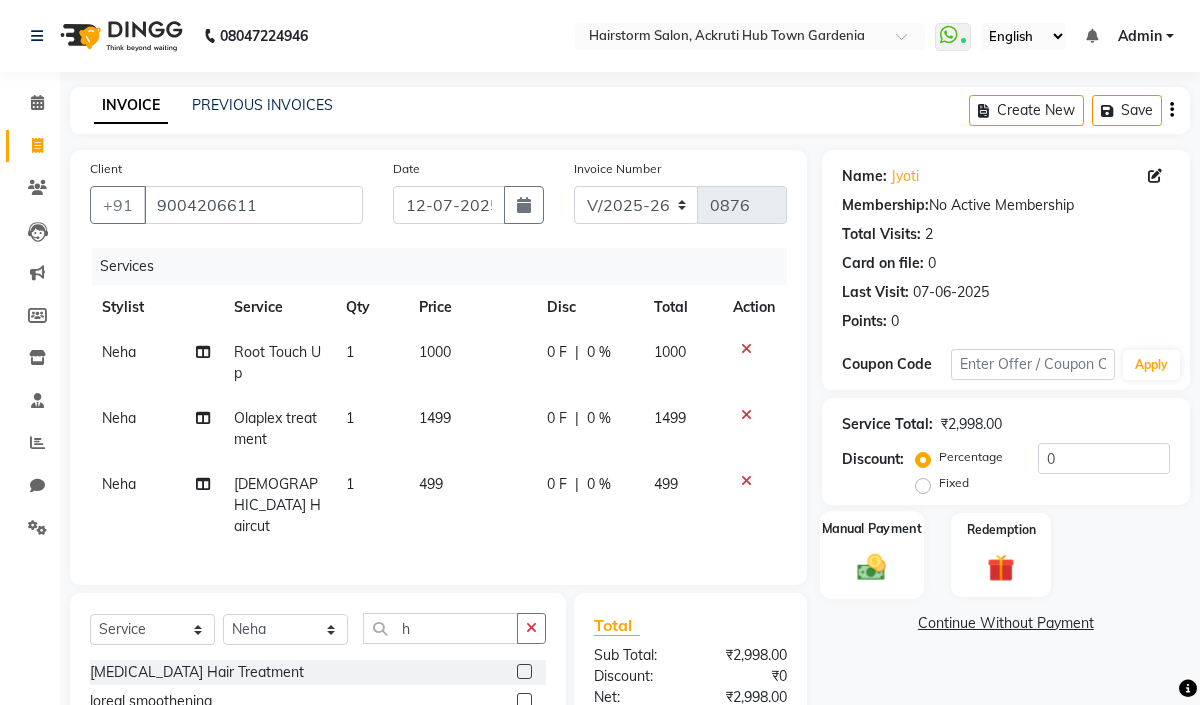 click 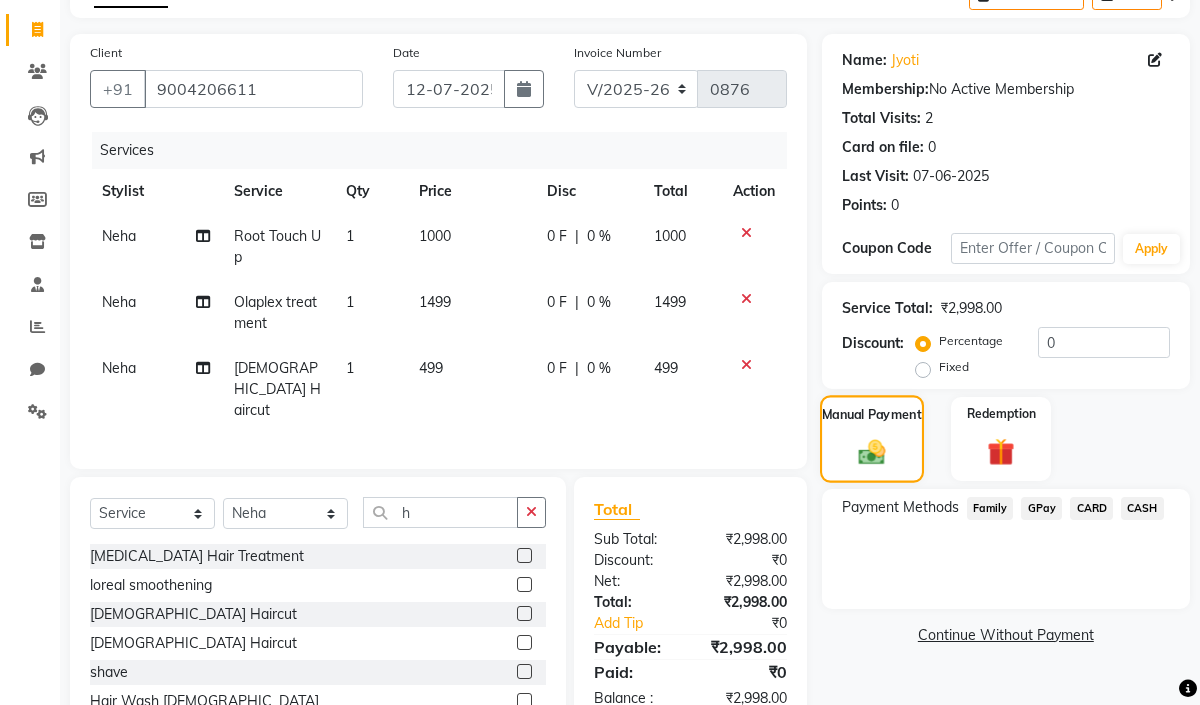 scroll, scrollTop: 211, scrollLeft: 0, axis: vertical 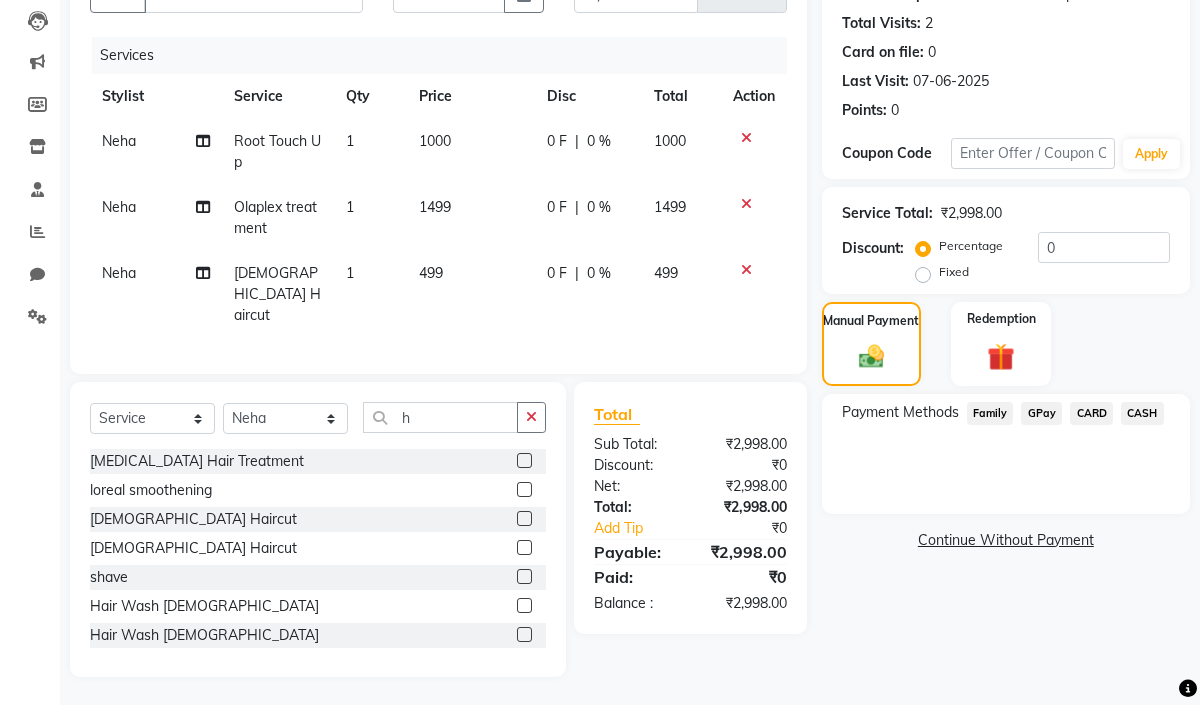 click on "GPay" 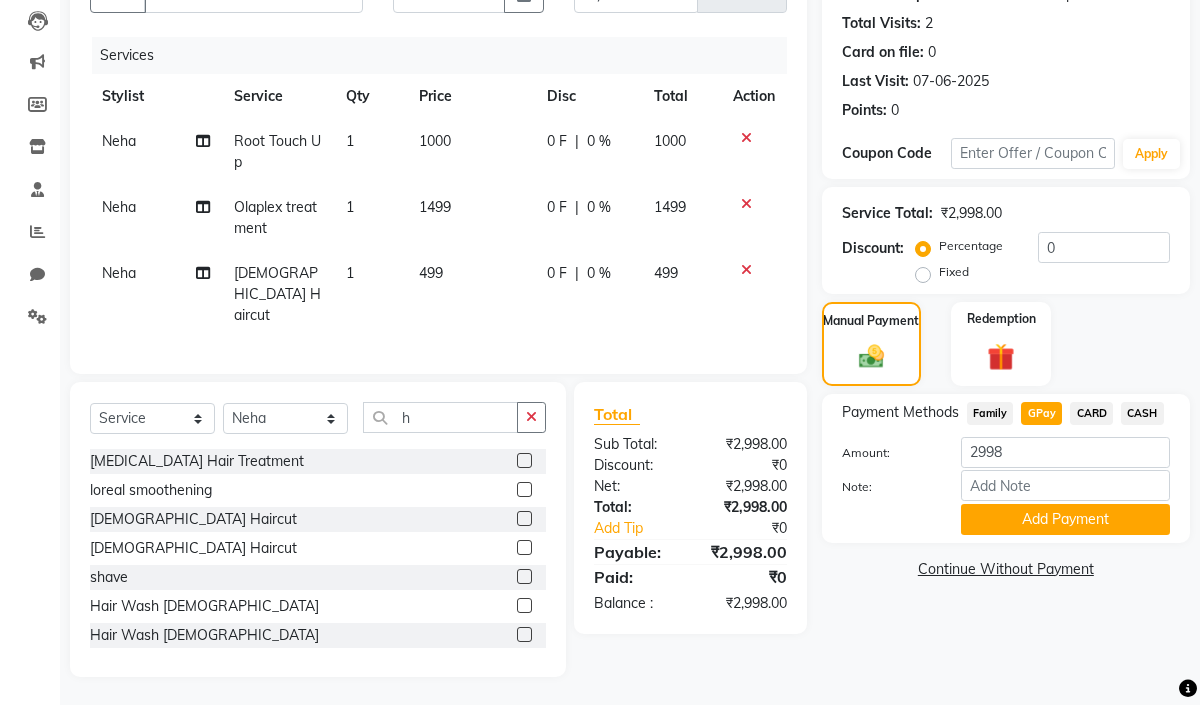 click on "499" 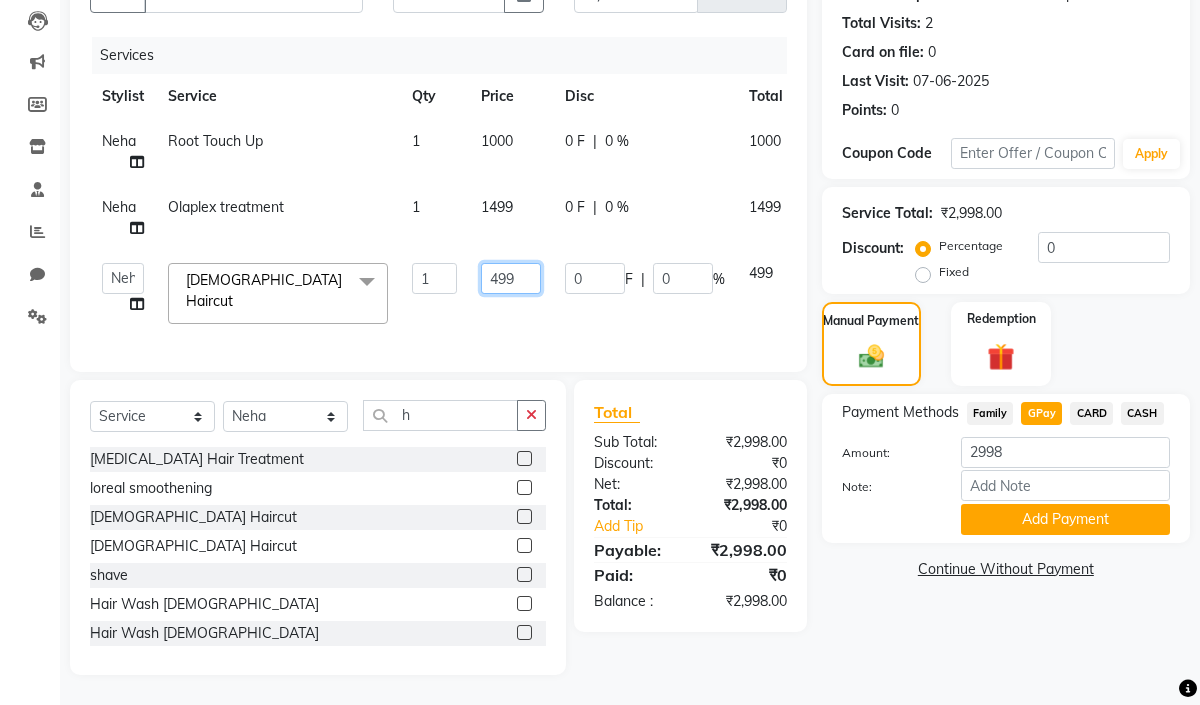 click on "499" 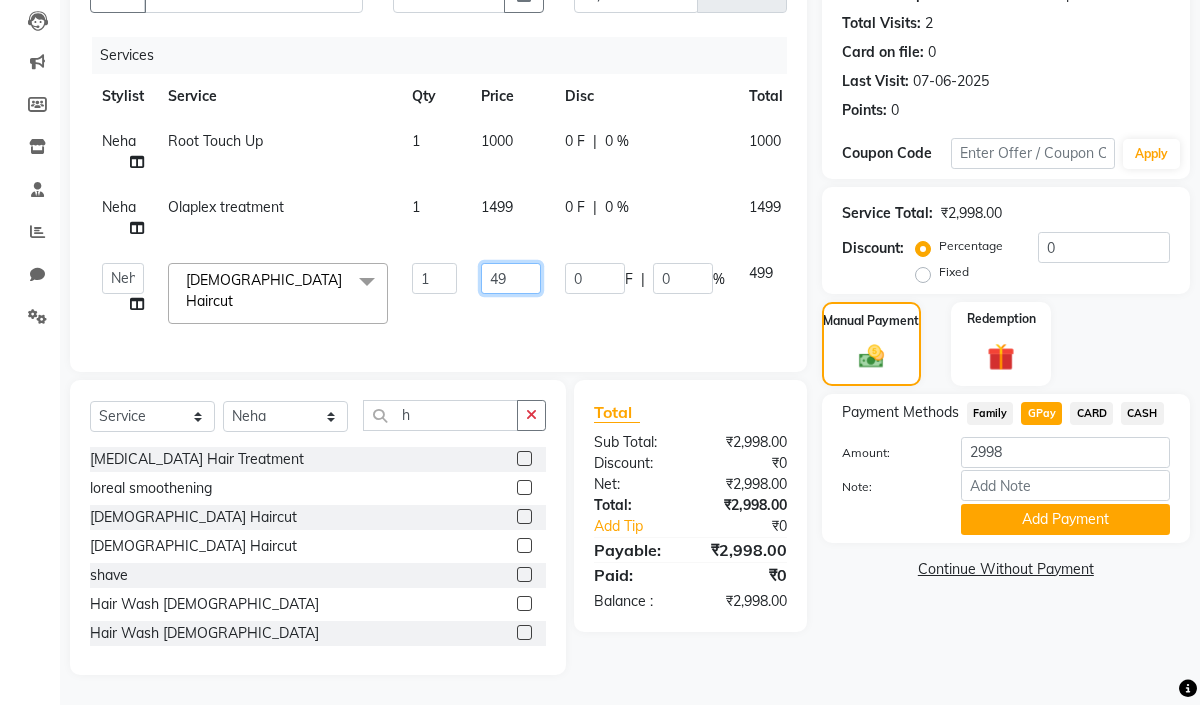type on "4" 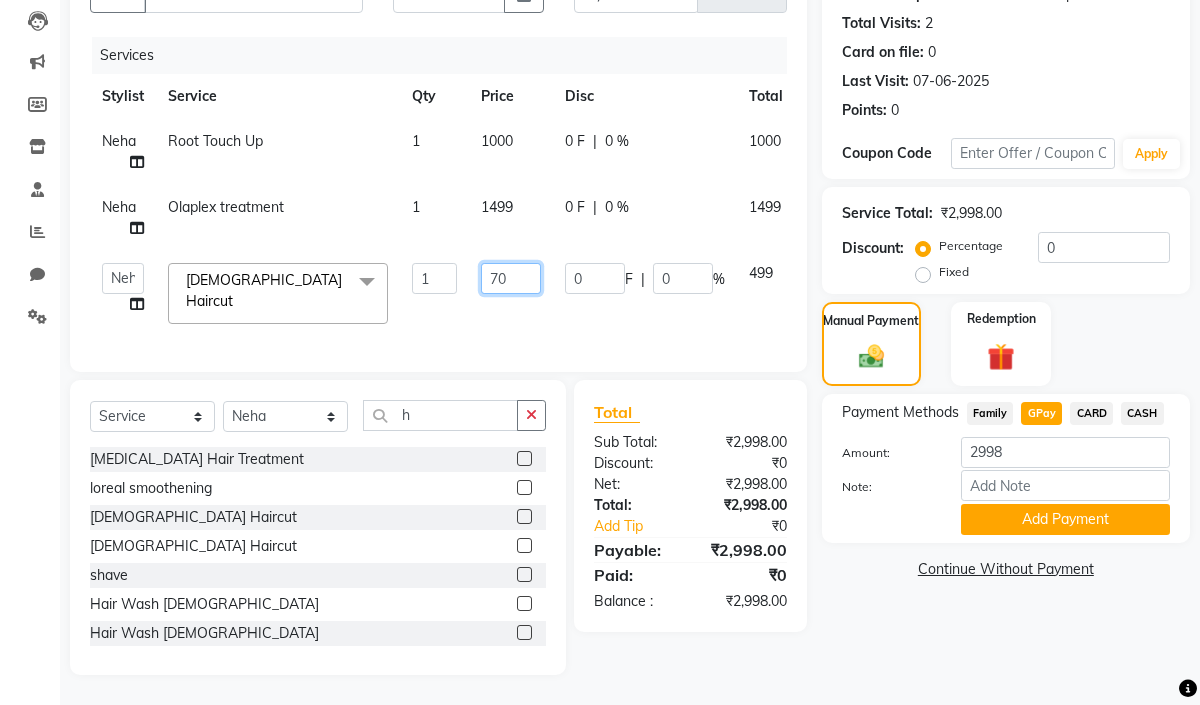 type on "700" 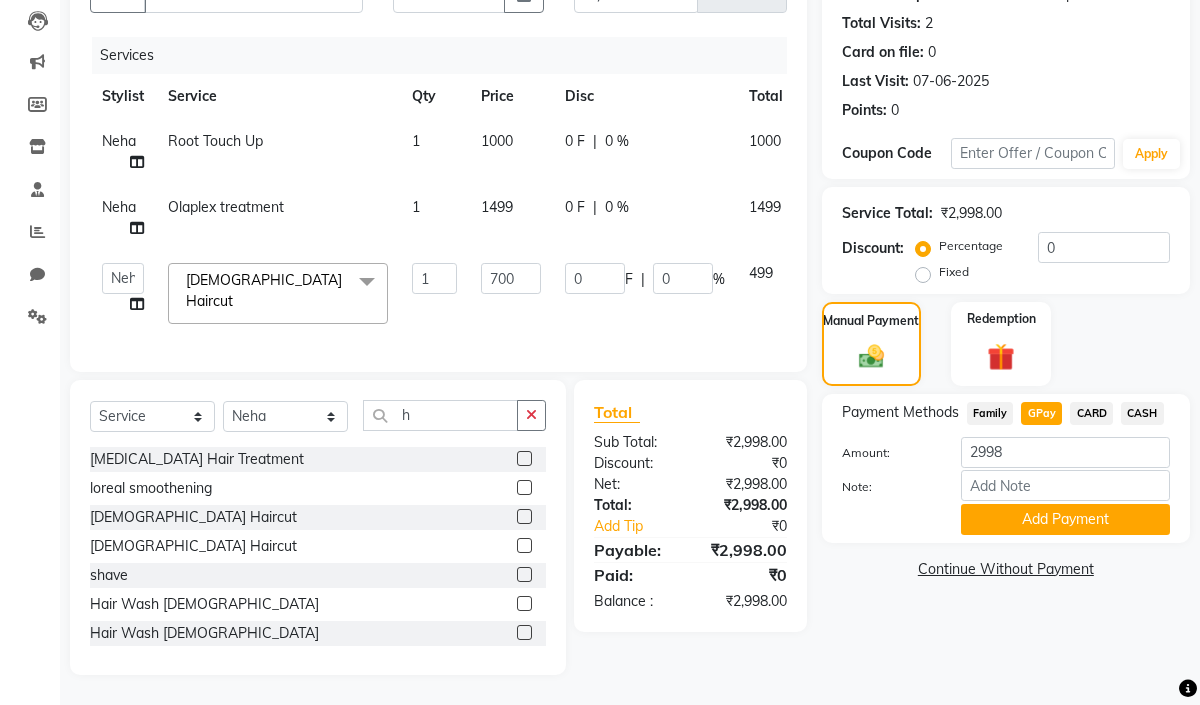 click on "CARD" 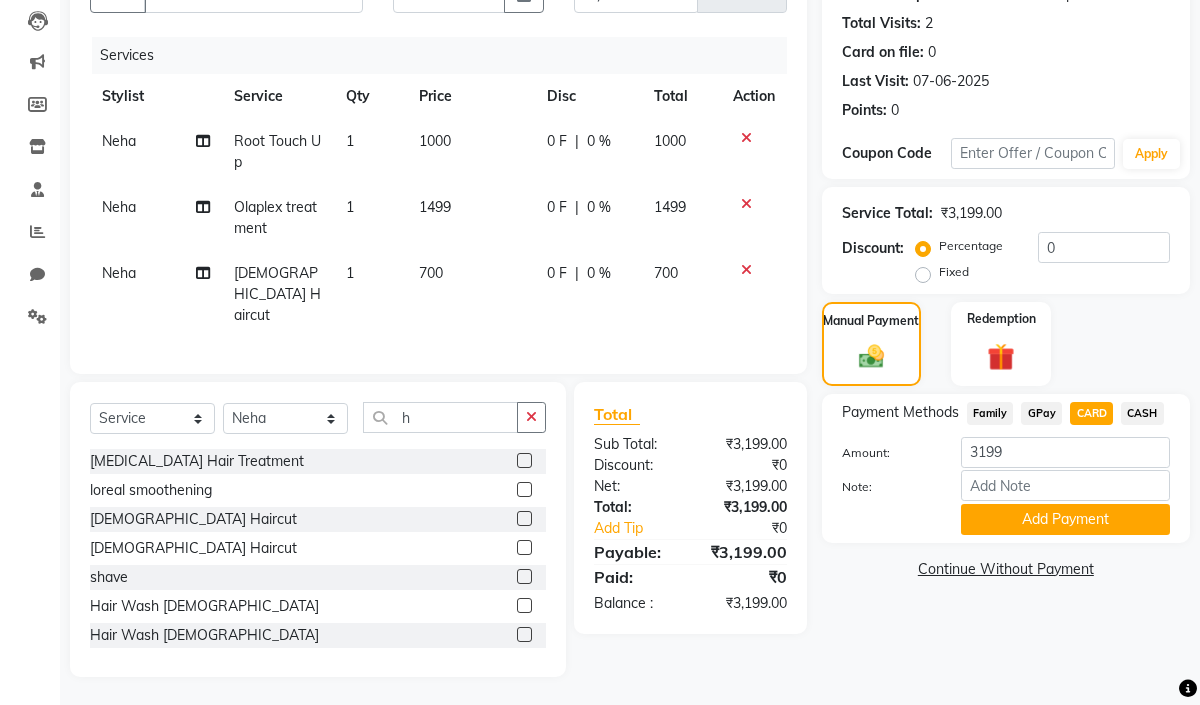 click on "GPay" 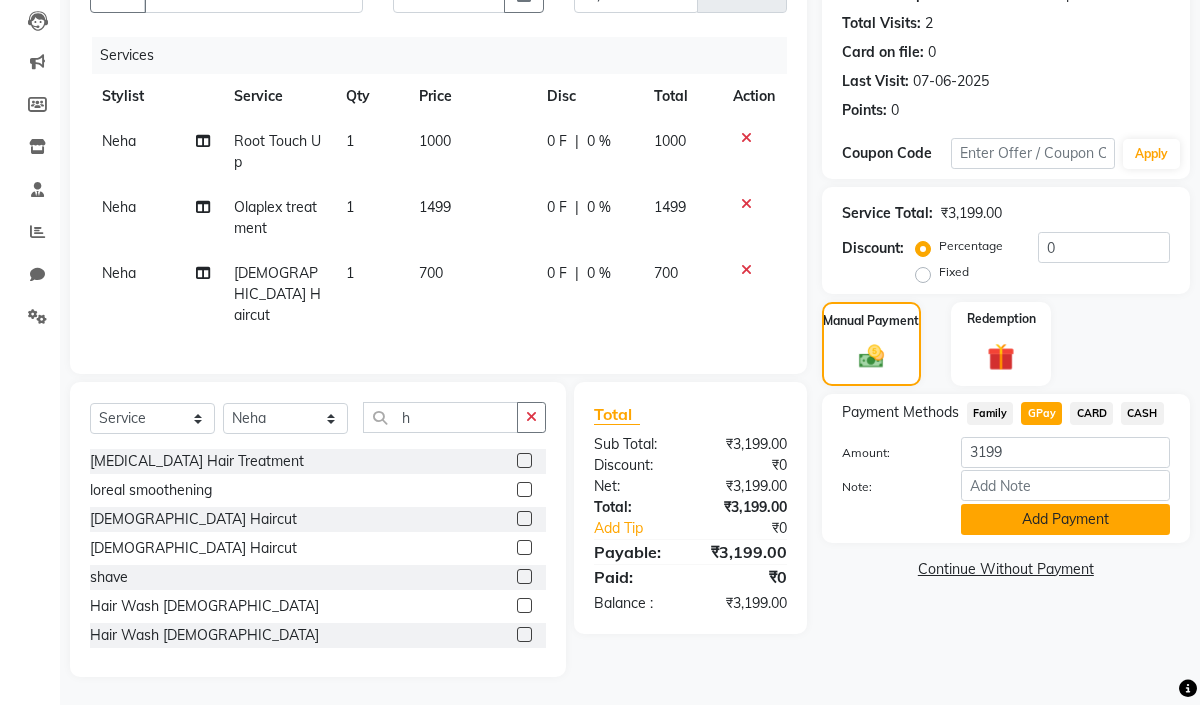 click on "Add Payment" 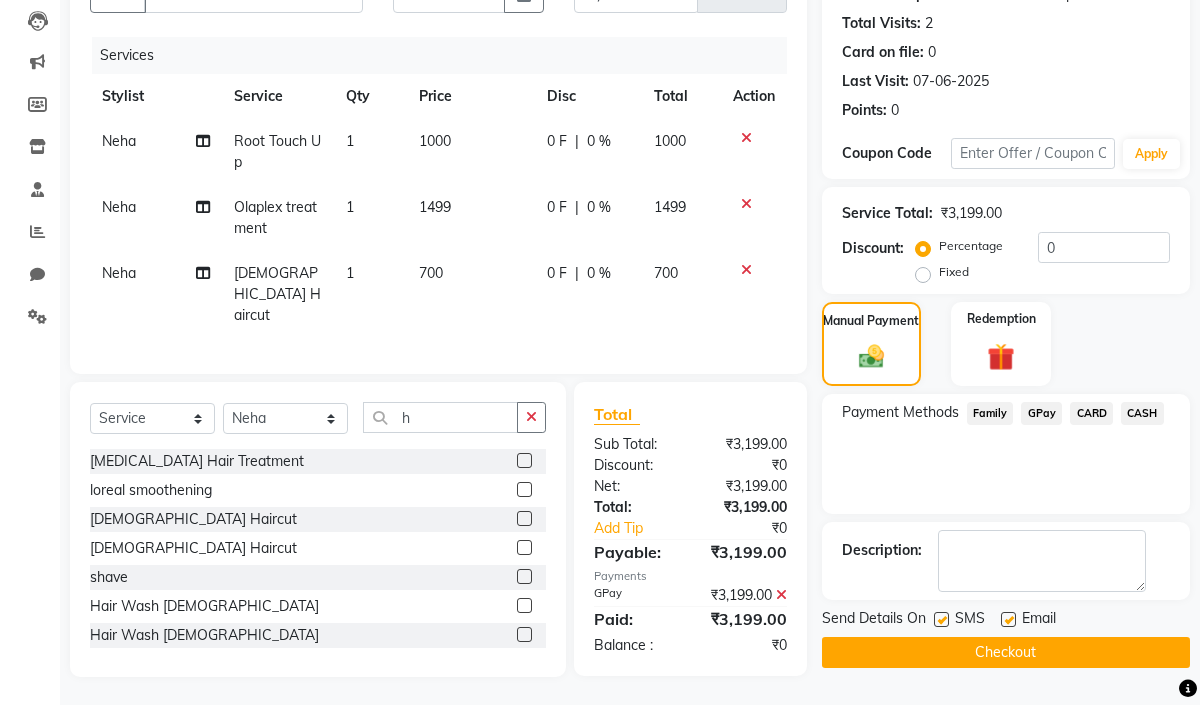 click on "Checkout" 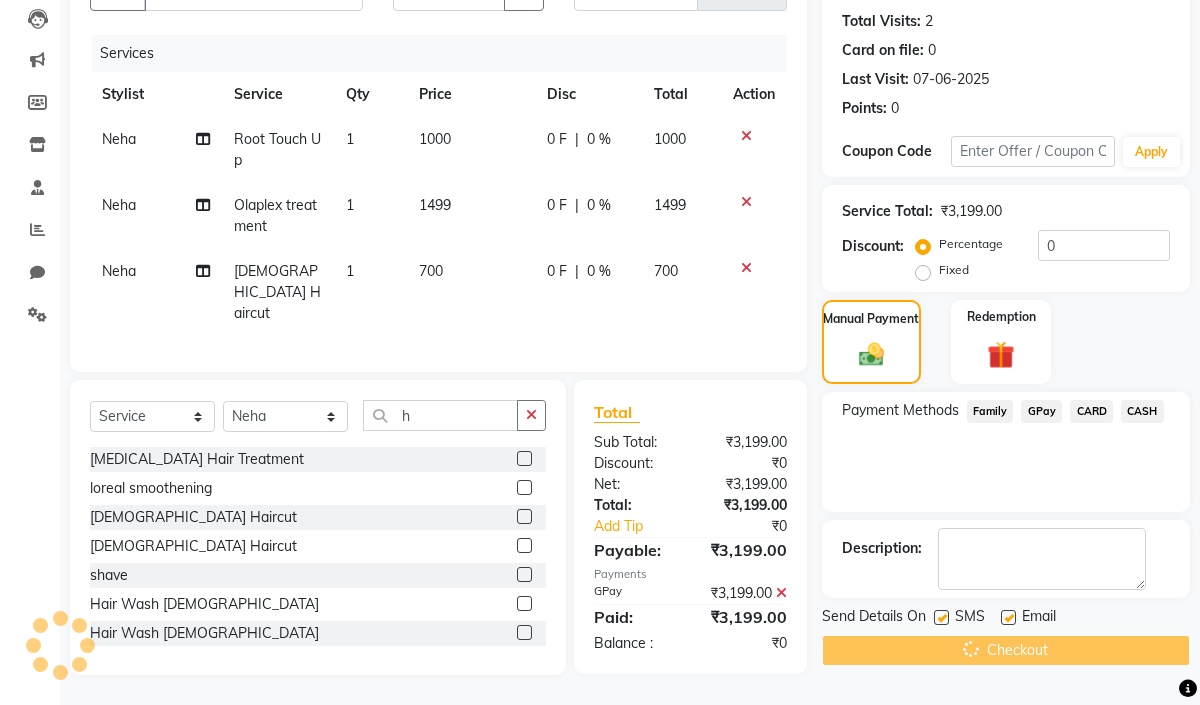 scroll, scrollTop: 232, scrollLeft: 0, axis: vertical 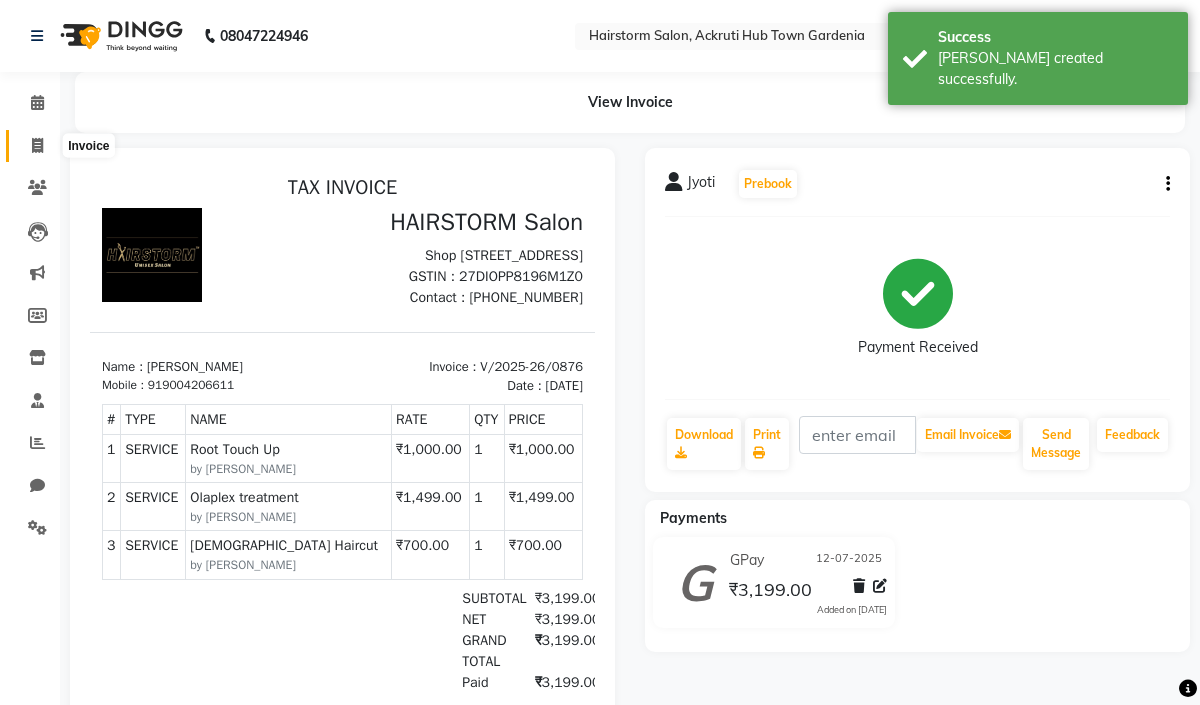 click 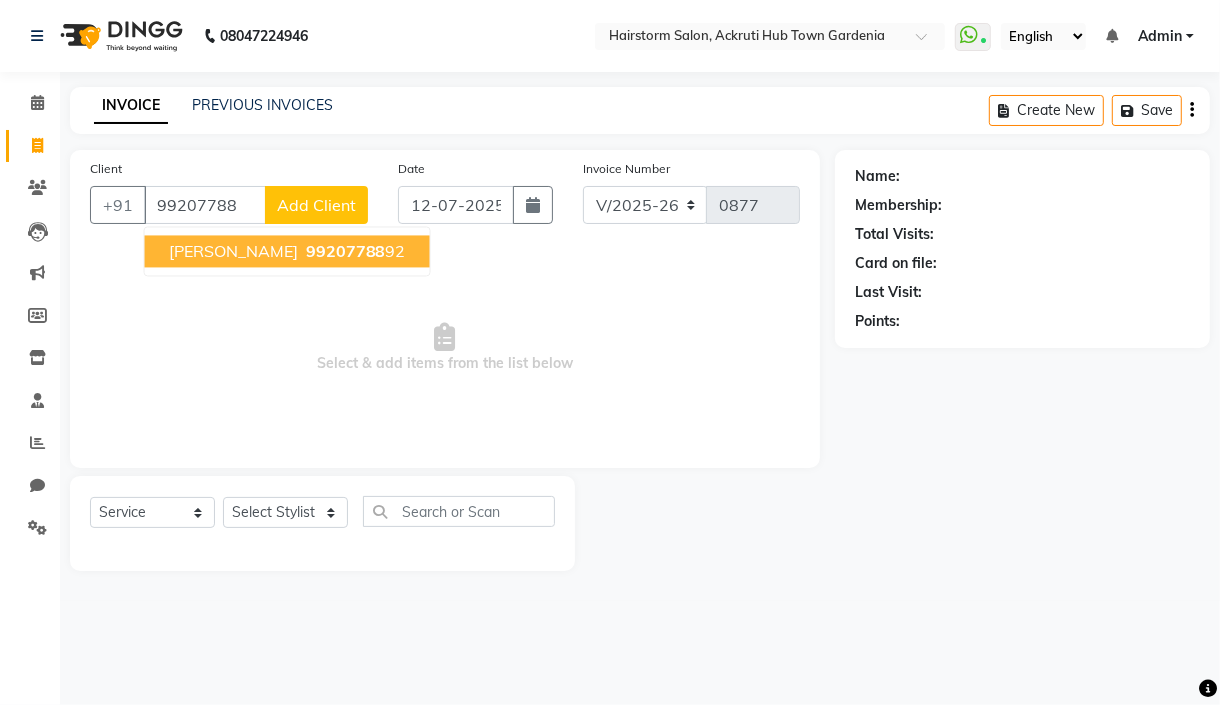 click on "Tandra   99207788 92" at bounding box center [287, 251] 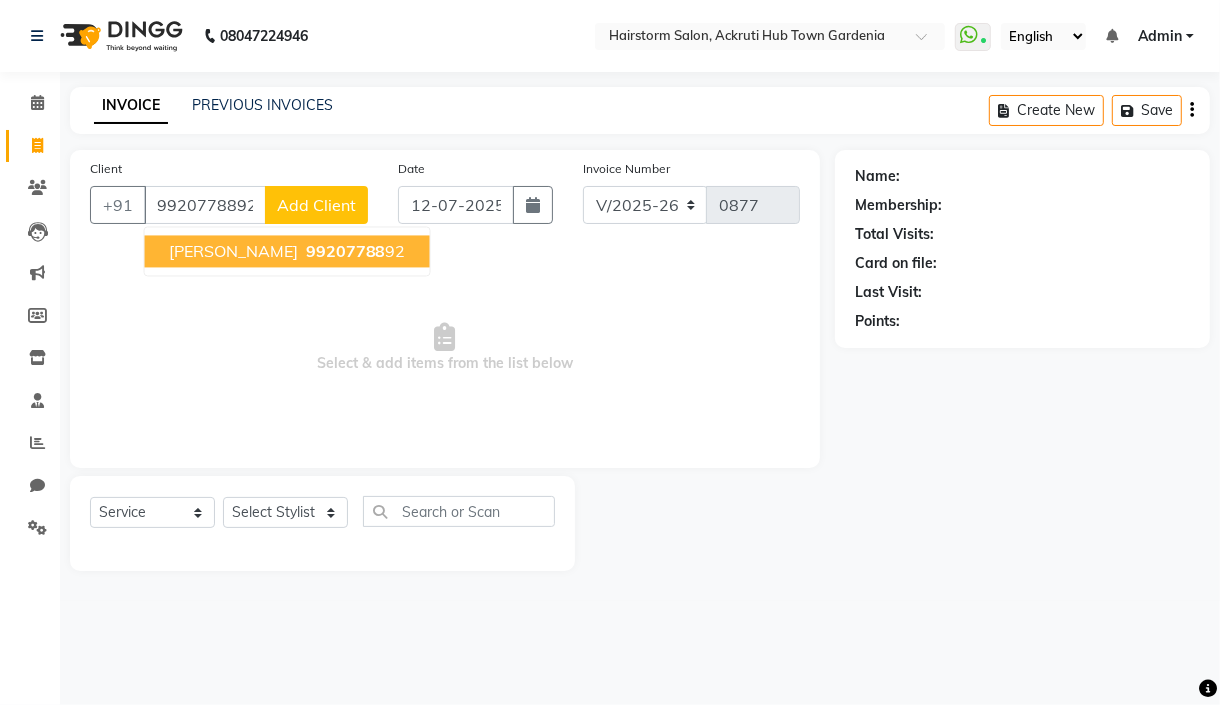 type on "9920778892" 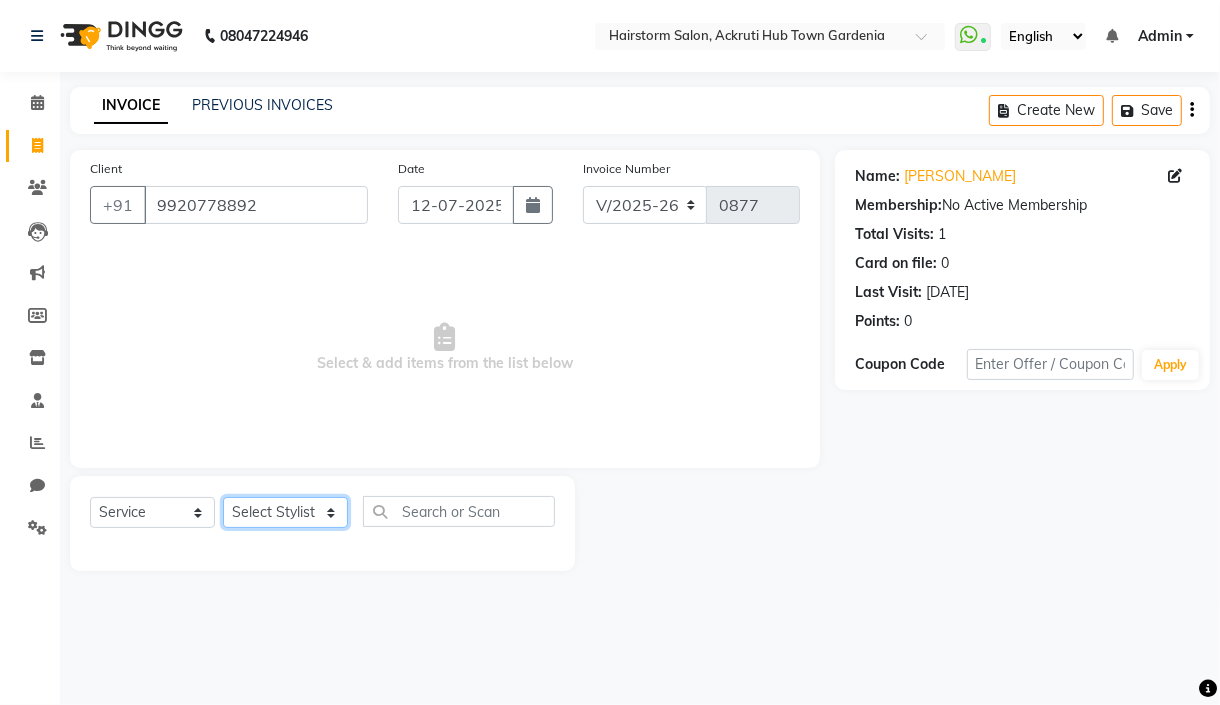 click on "Select Stylist Arbaaz patel deepak jayesh monali Neha Nilesh nishu  sarika parmar" 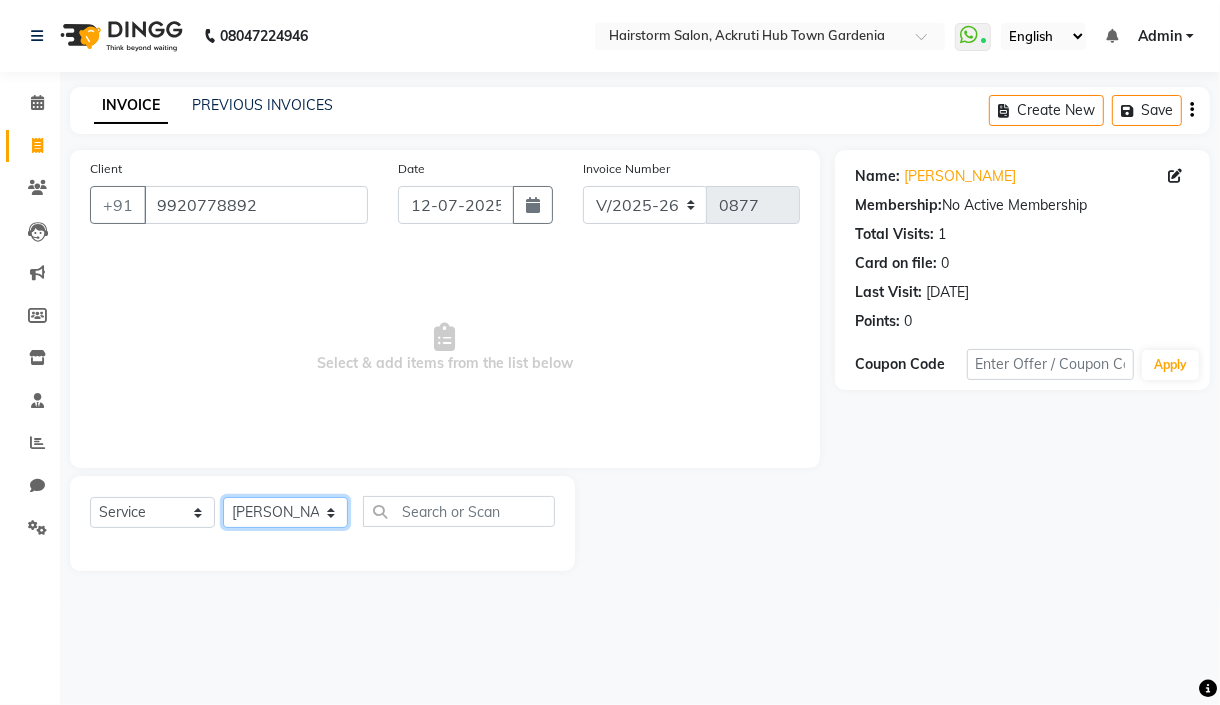 click on "Select Stylist Arbaaz patel deepak jayesh monali Neha Nilesh nishu  sarika parmar" 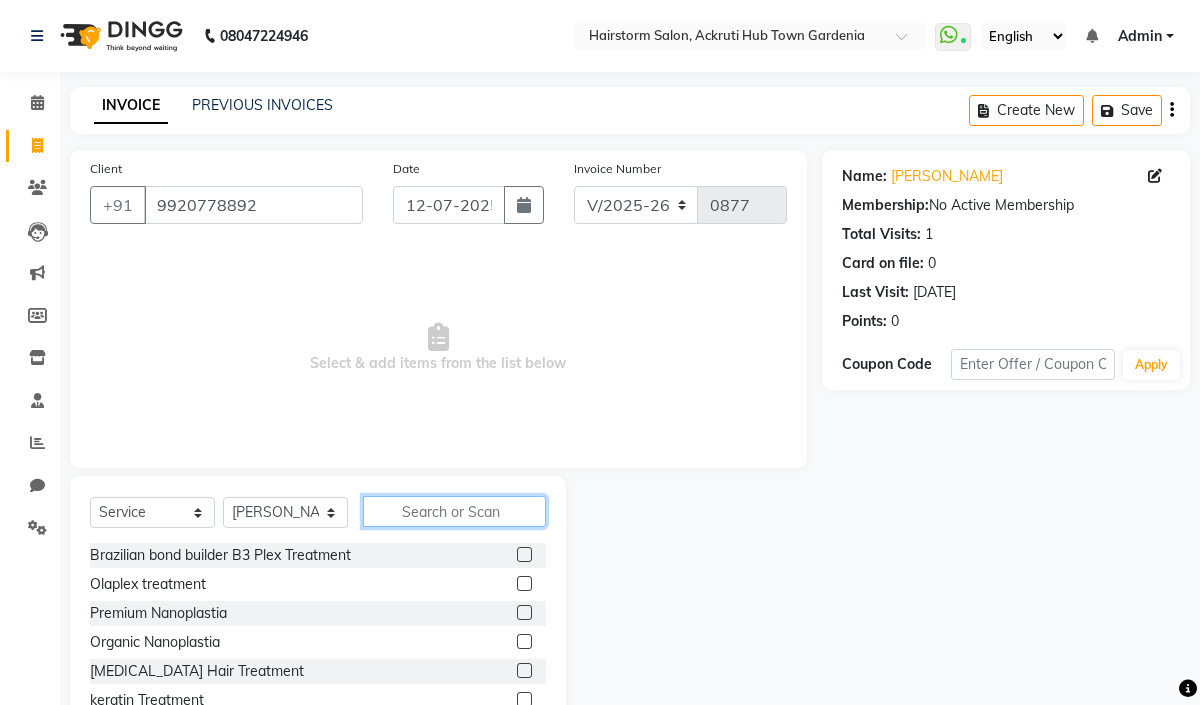 click 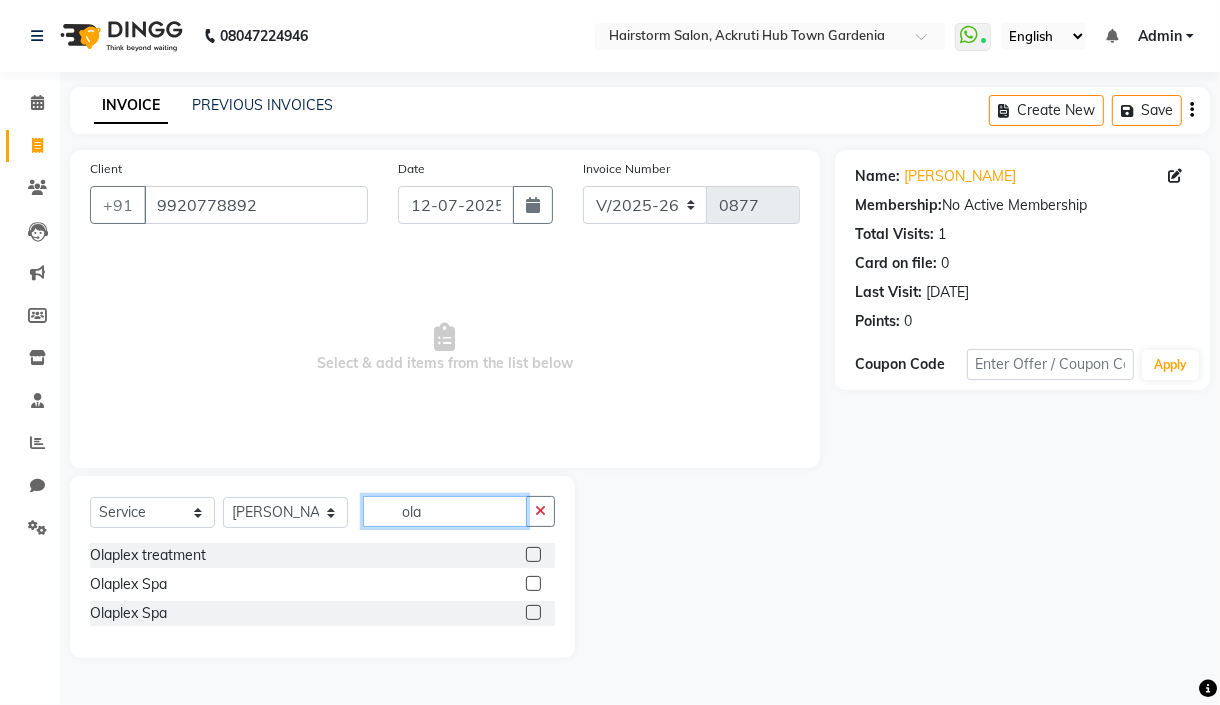 type on "ola" 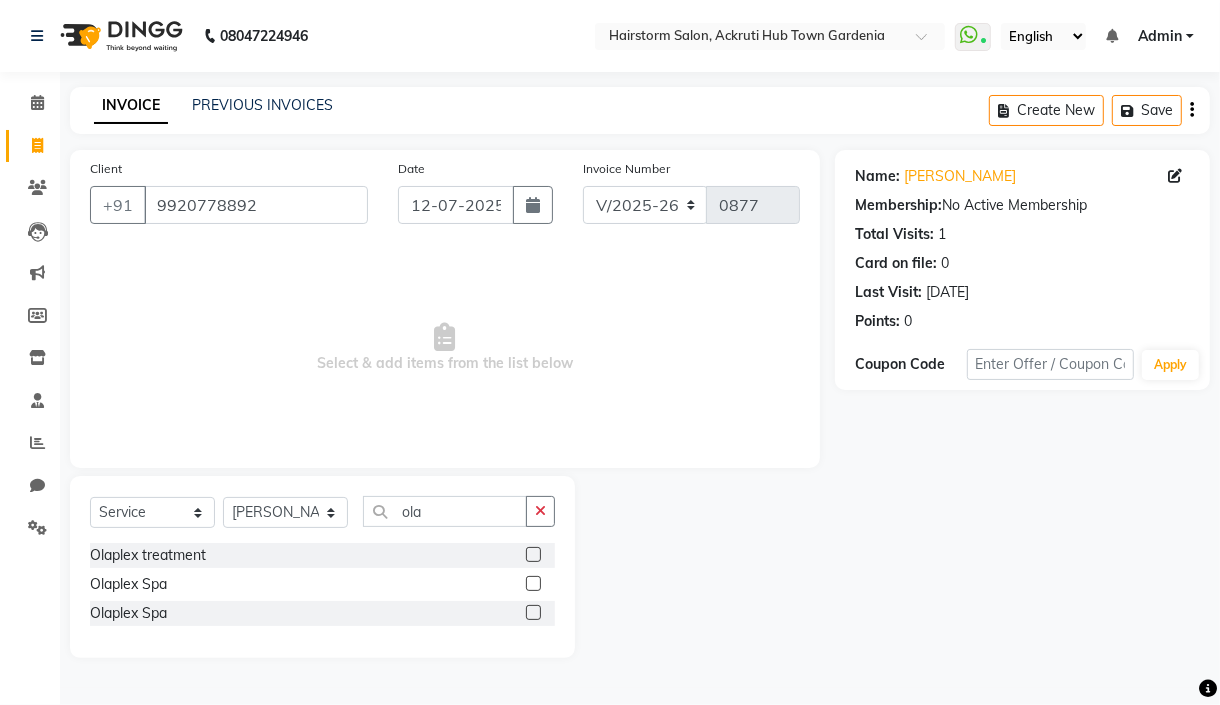 click 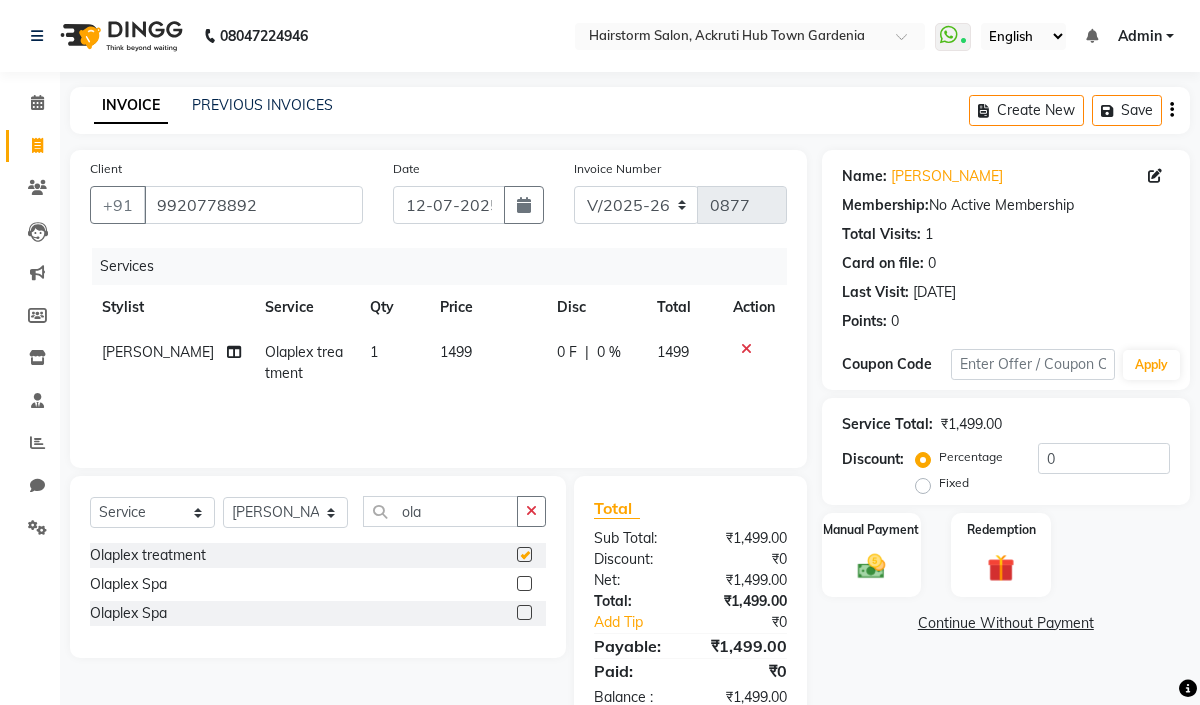 checkbox on "false" 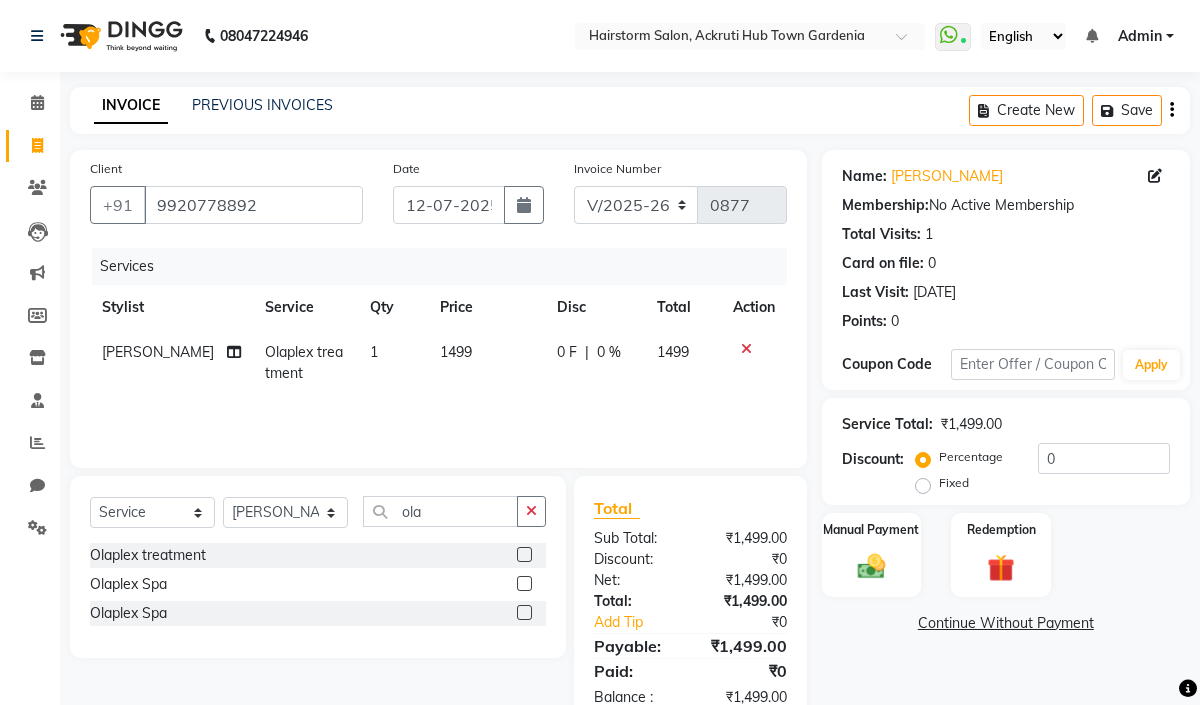 click on "1499" 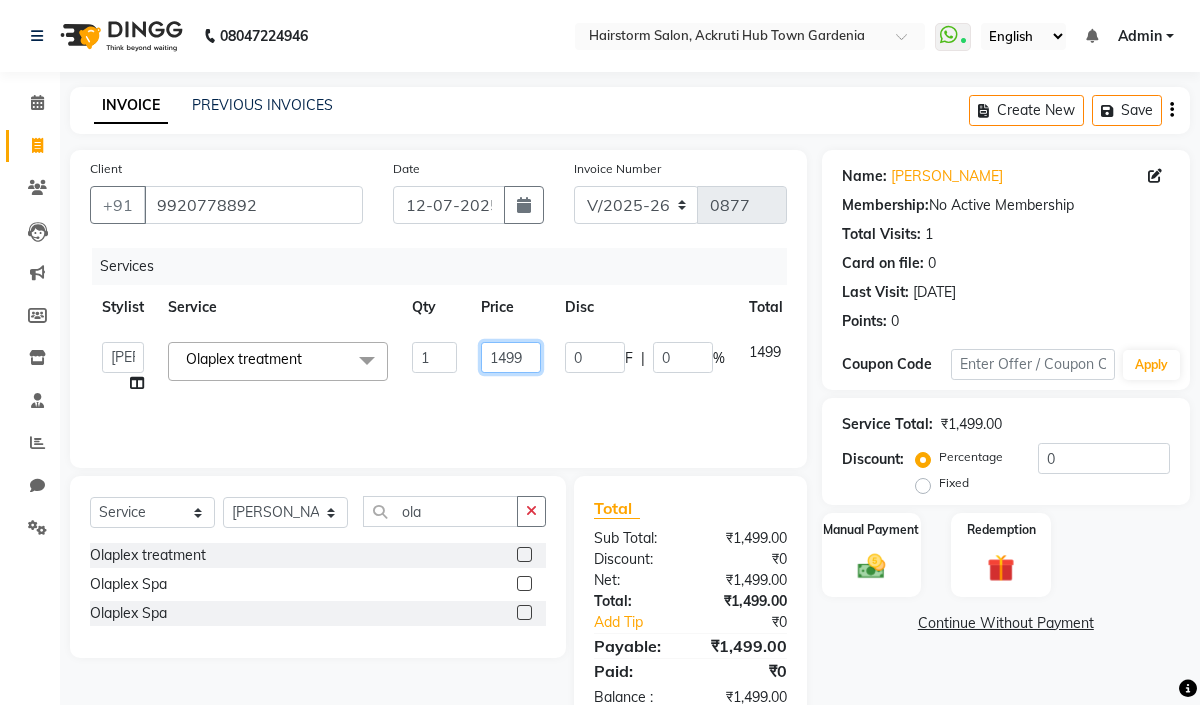 click on "1499" 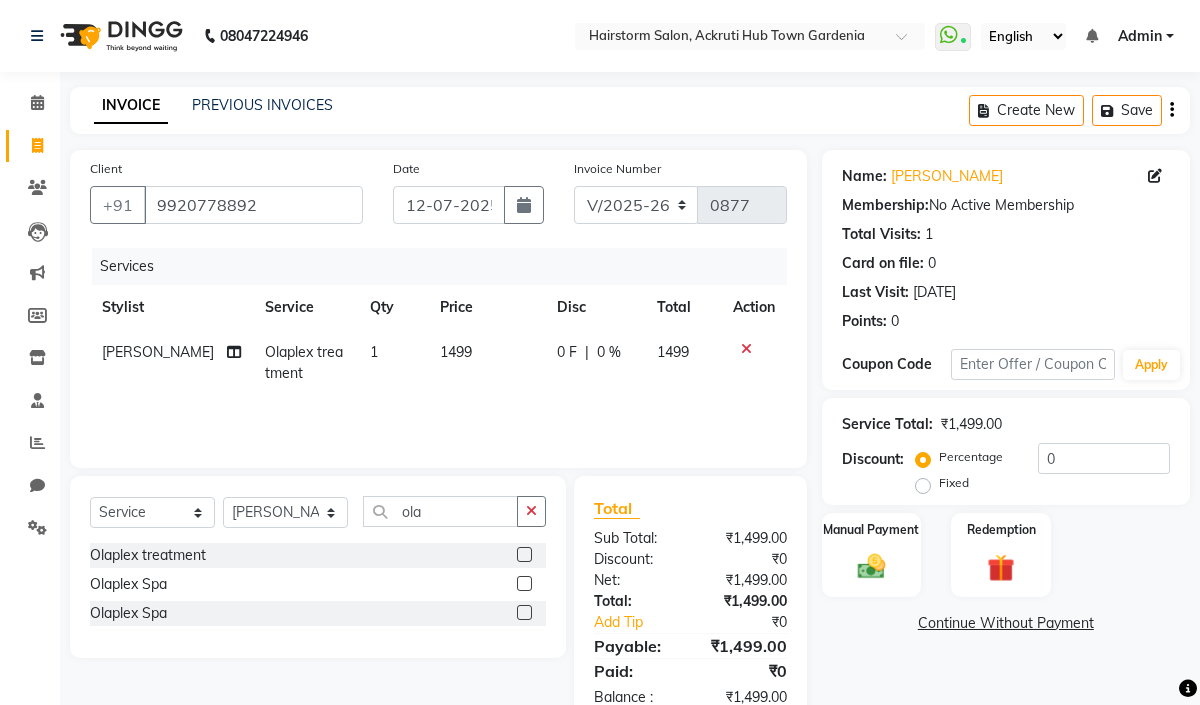 click 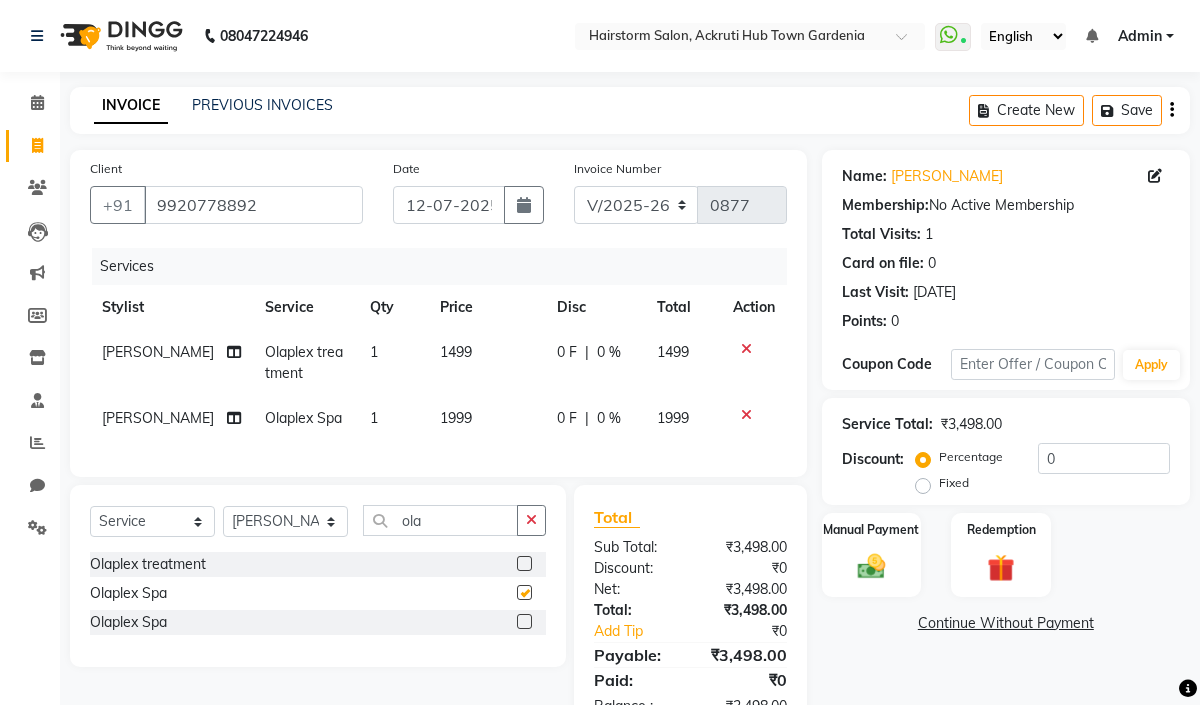 checkbox on "false" 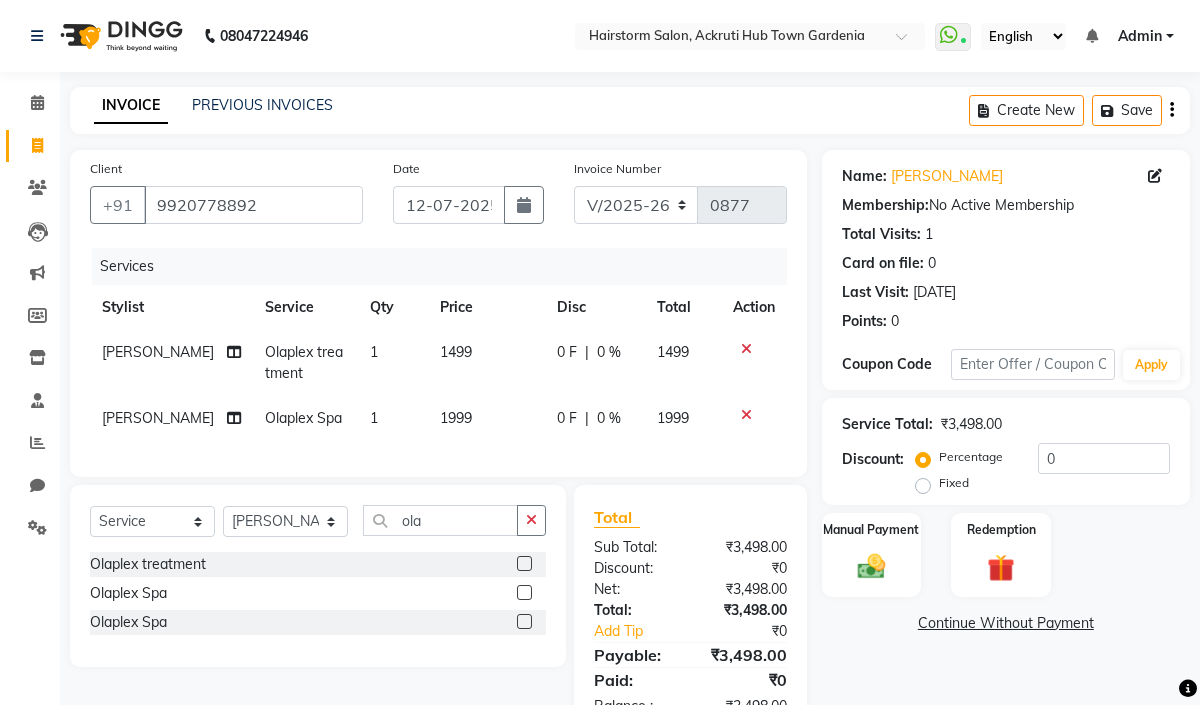 click 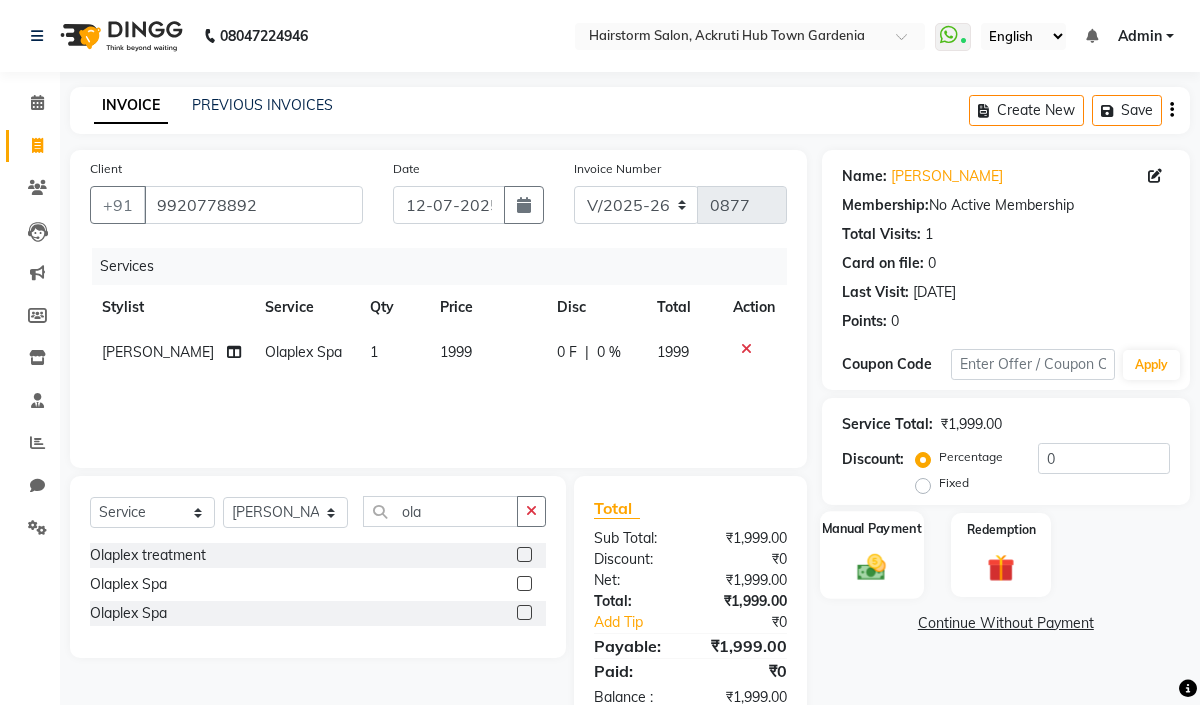 click 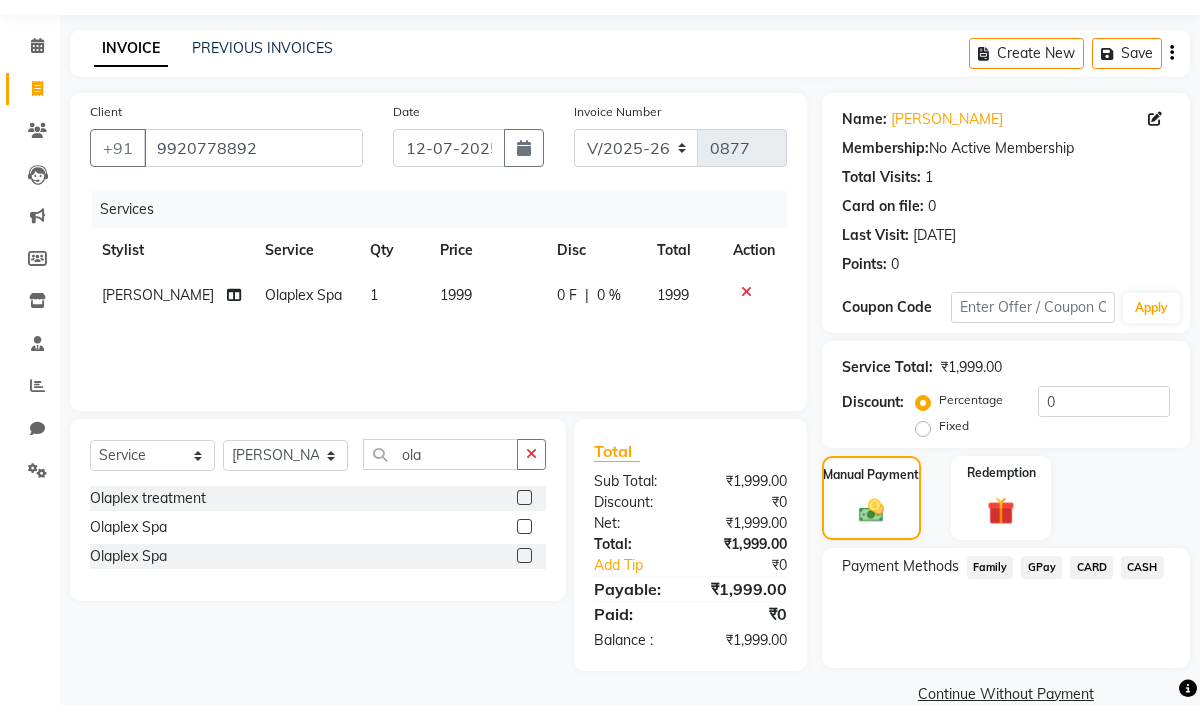 scroll, scrollTop: 90, scrollLeft: 0, axis: vertical 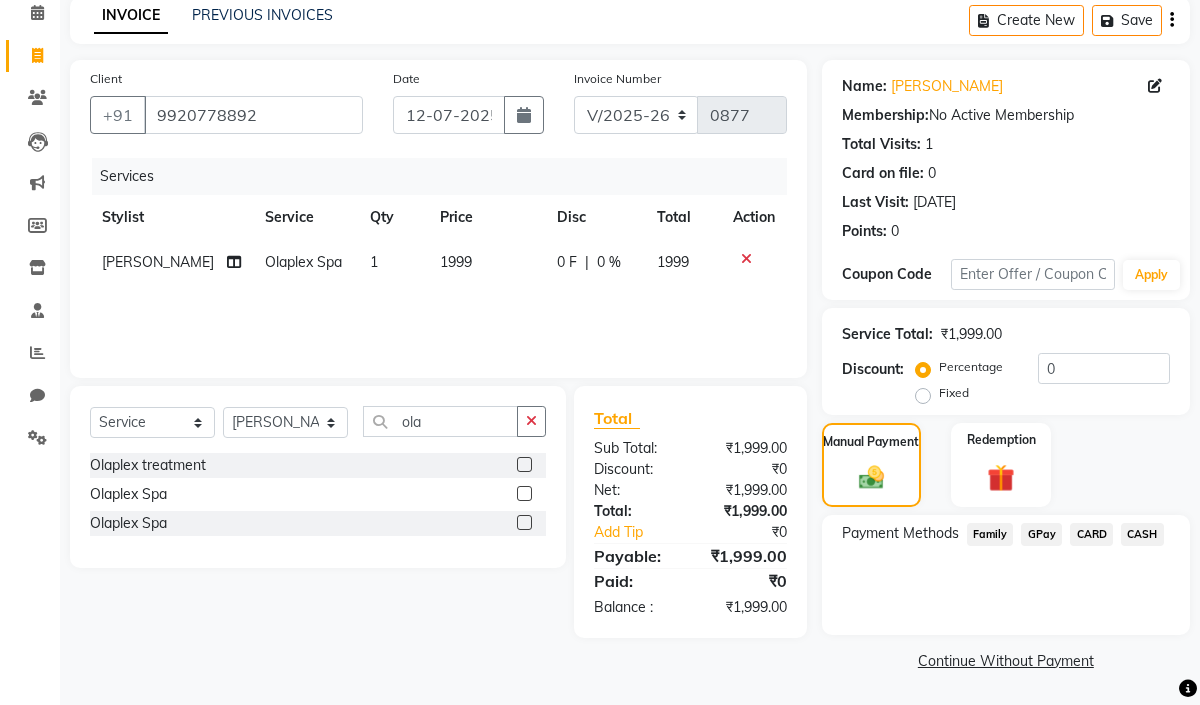 click on "GPay" 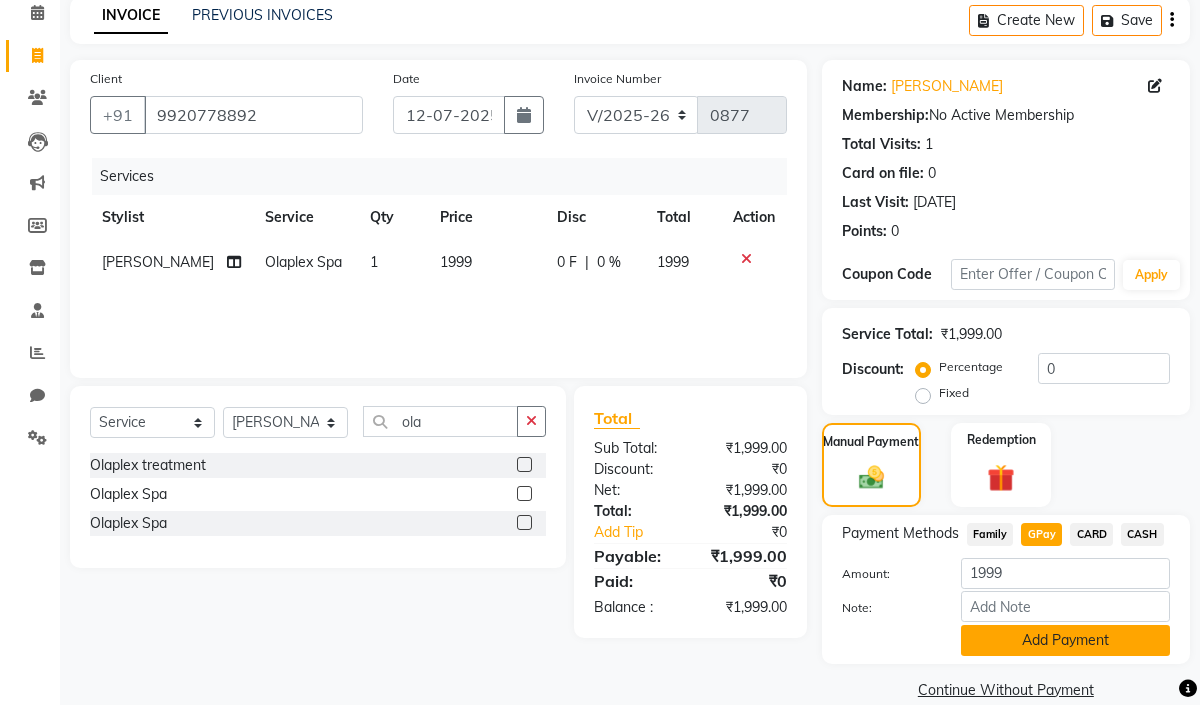 click on "Add Payment" 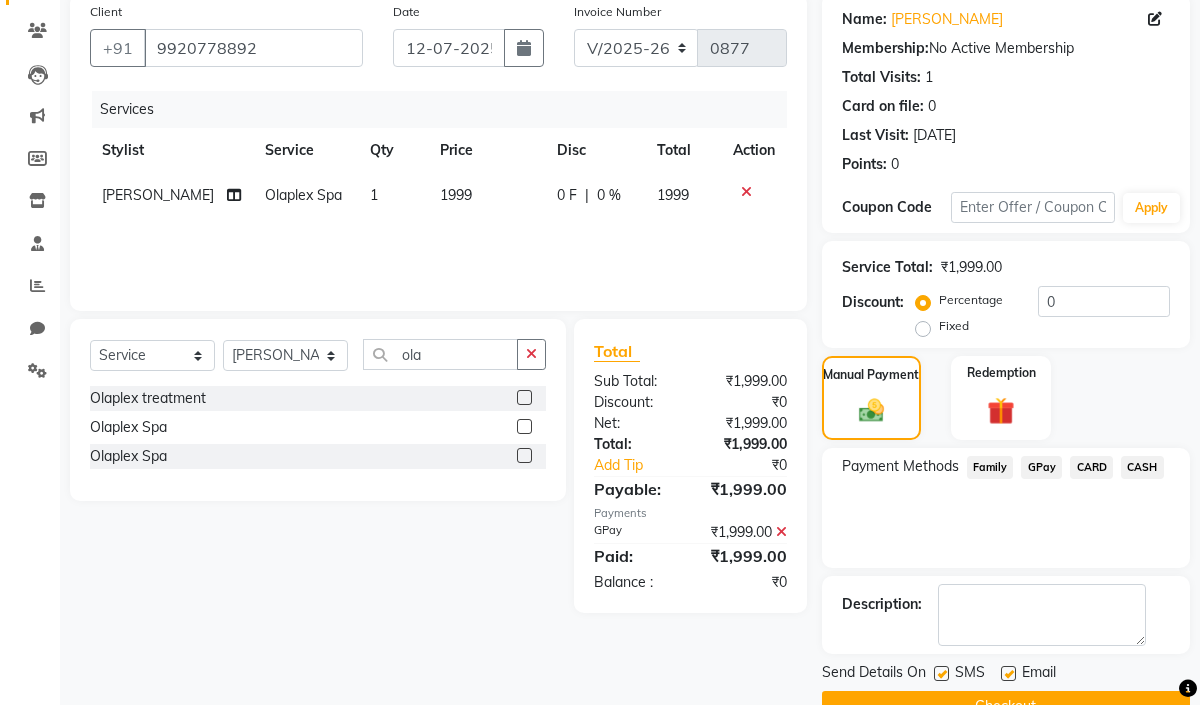 scroll, scrollTop: 203, scrollLeft: 0, axis: vertical 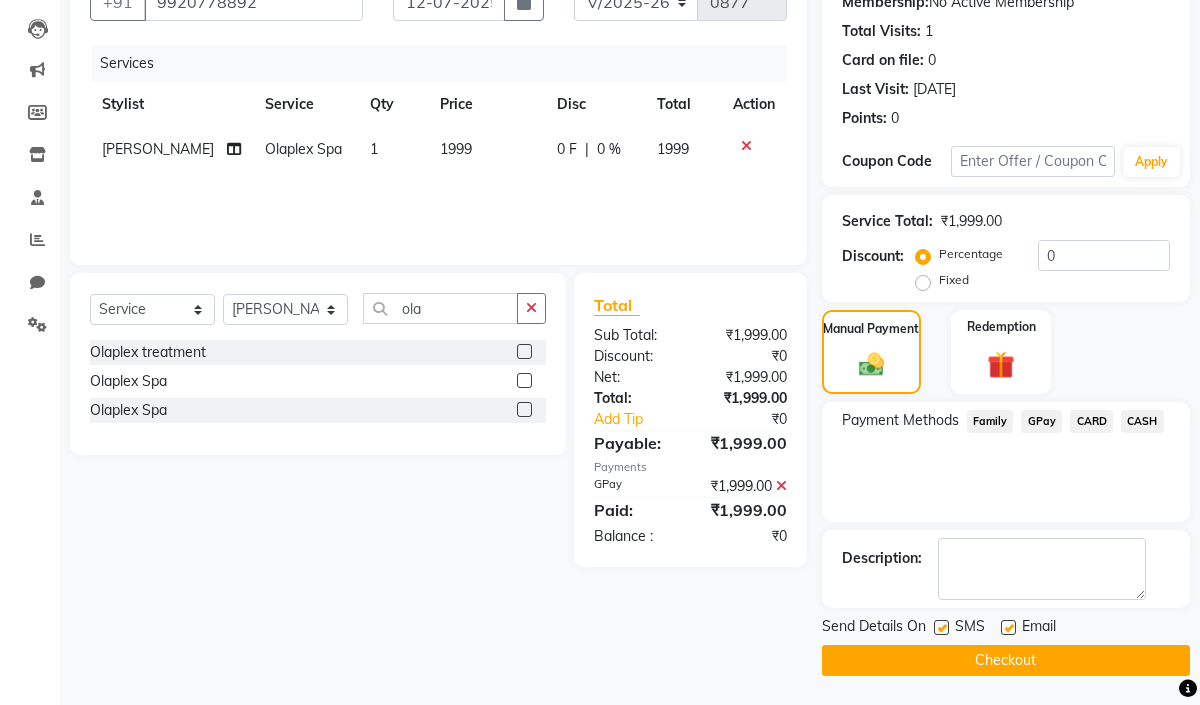 click on "Checkout" 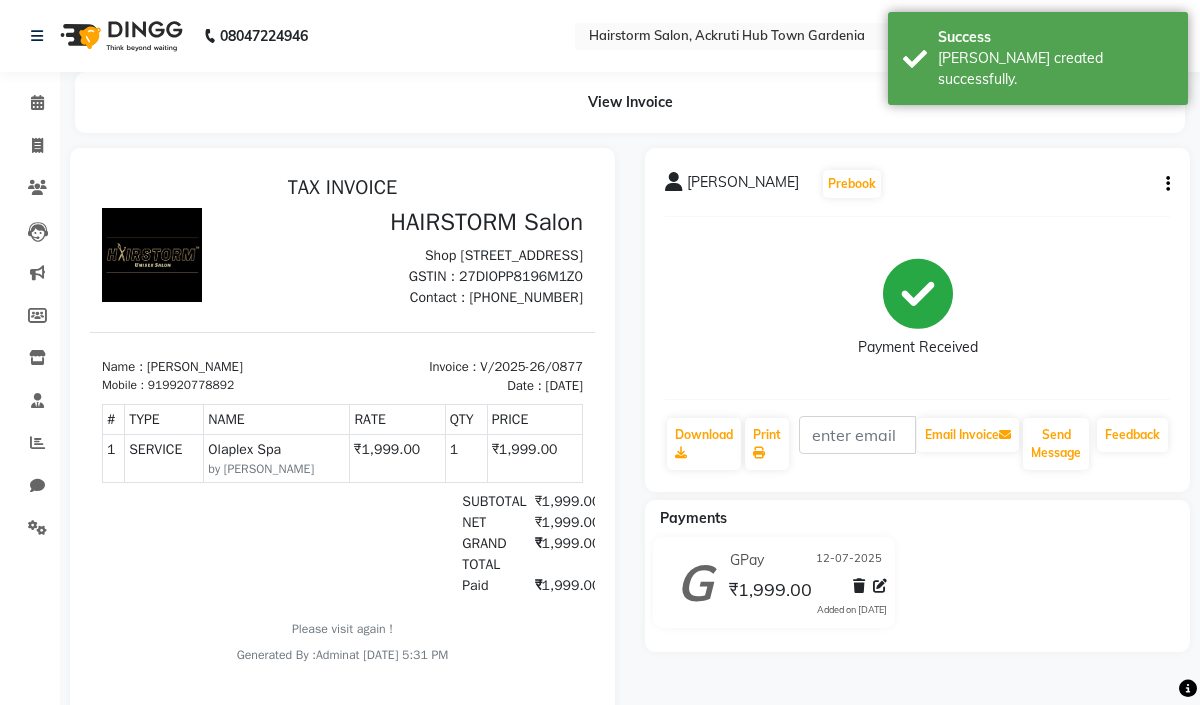 scroll, scrollTop: 0, scrollLeft: 0, axis: both 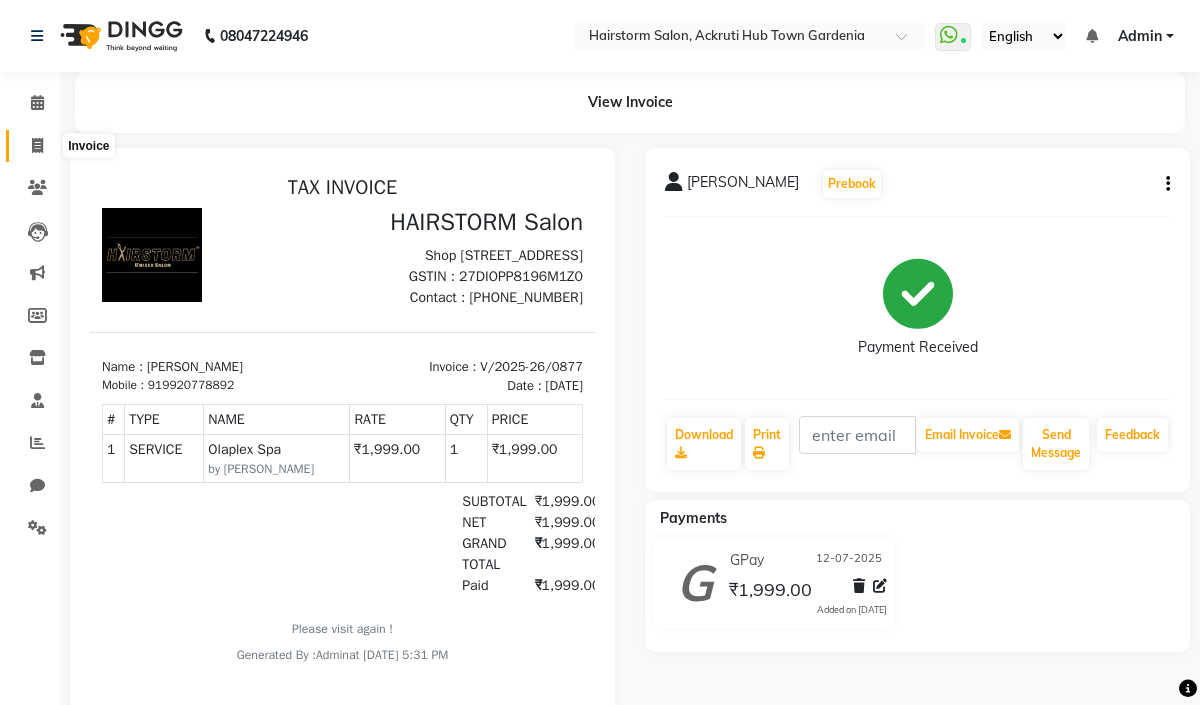 click 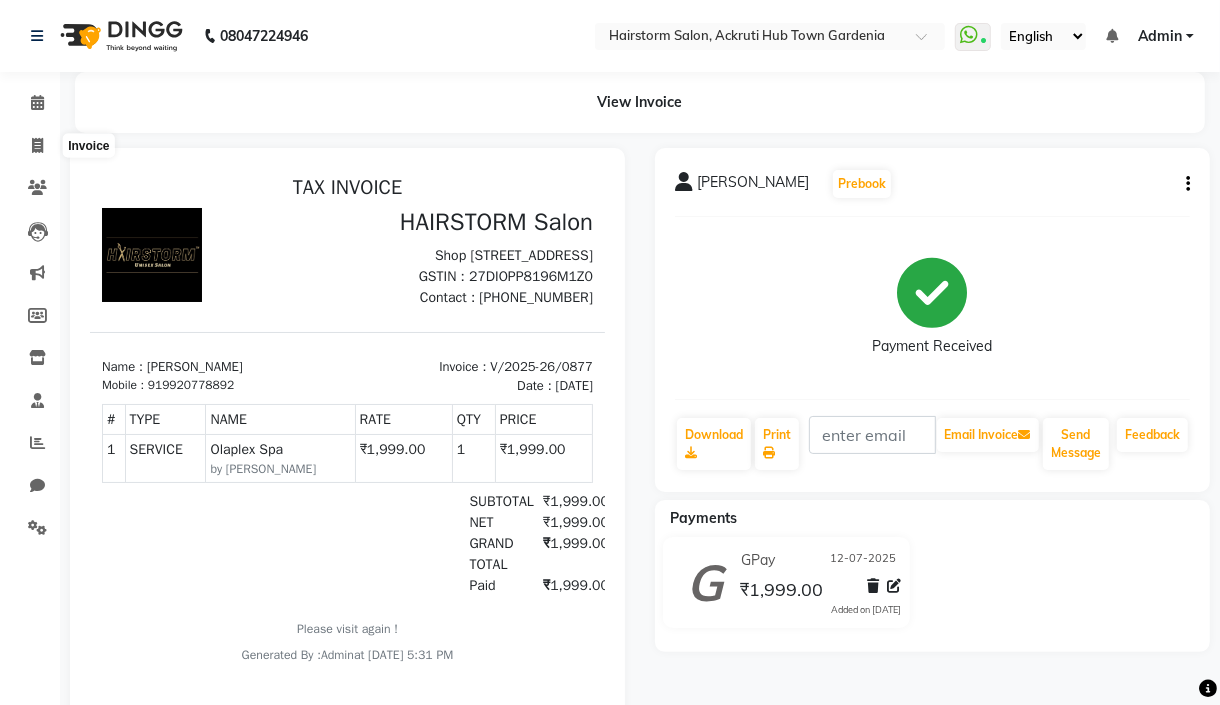 select on "service" 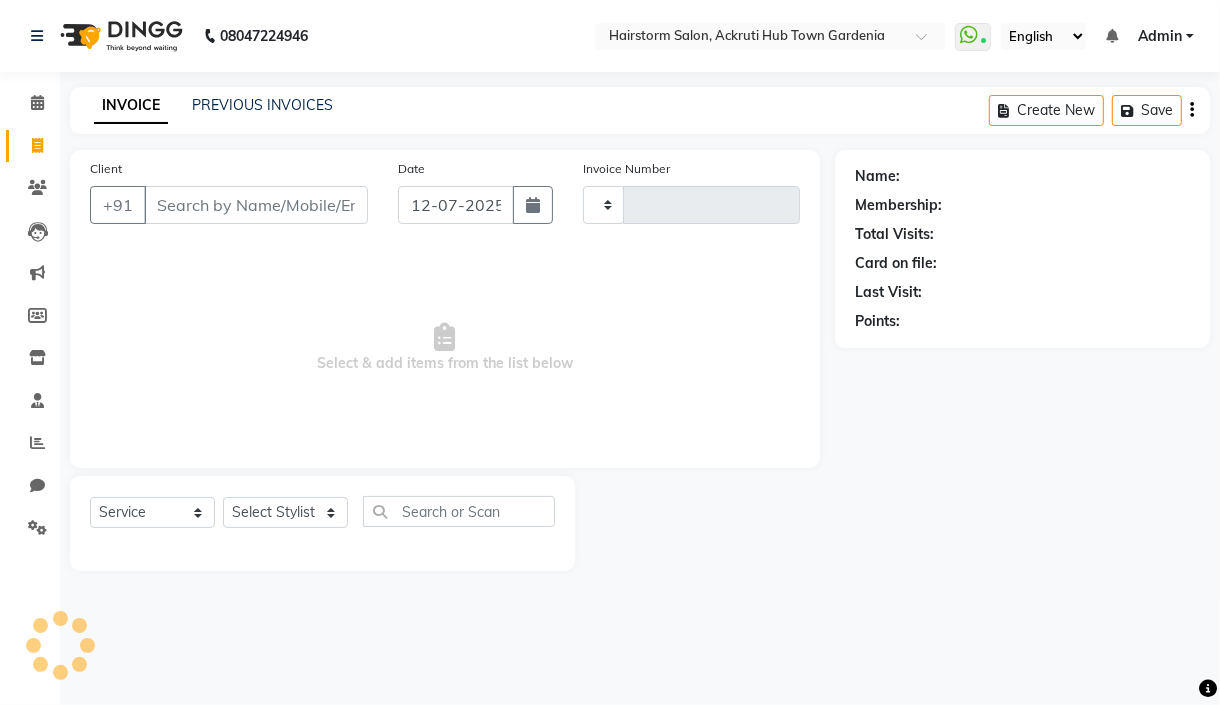 type on "0878" 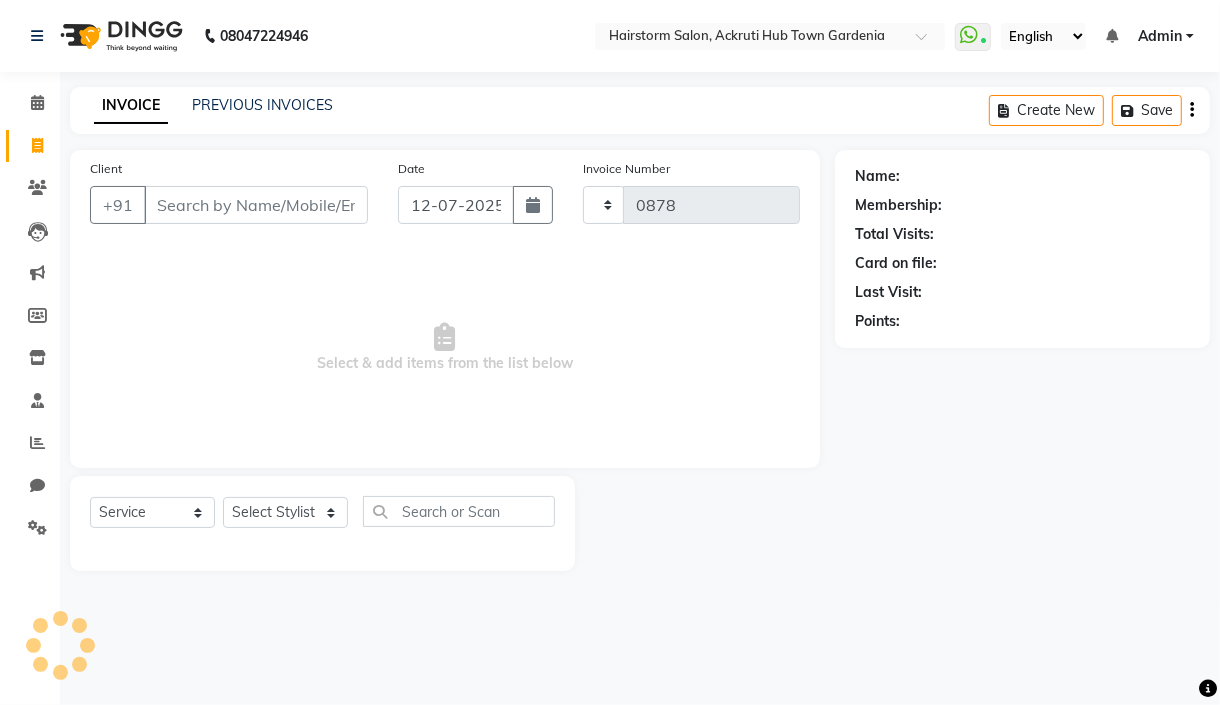 select on "279" 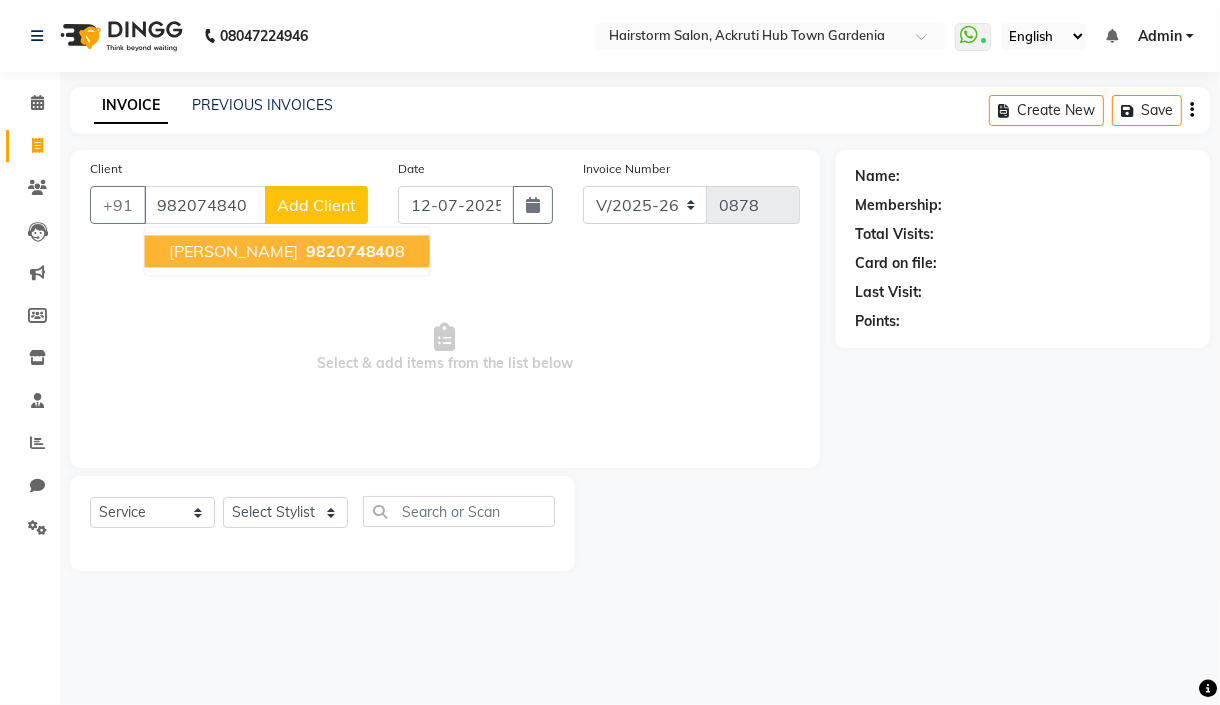 click on "Pooja Negi" at bounding box center [233, 251] 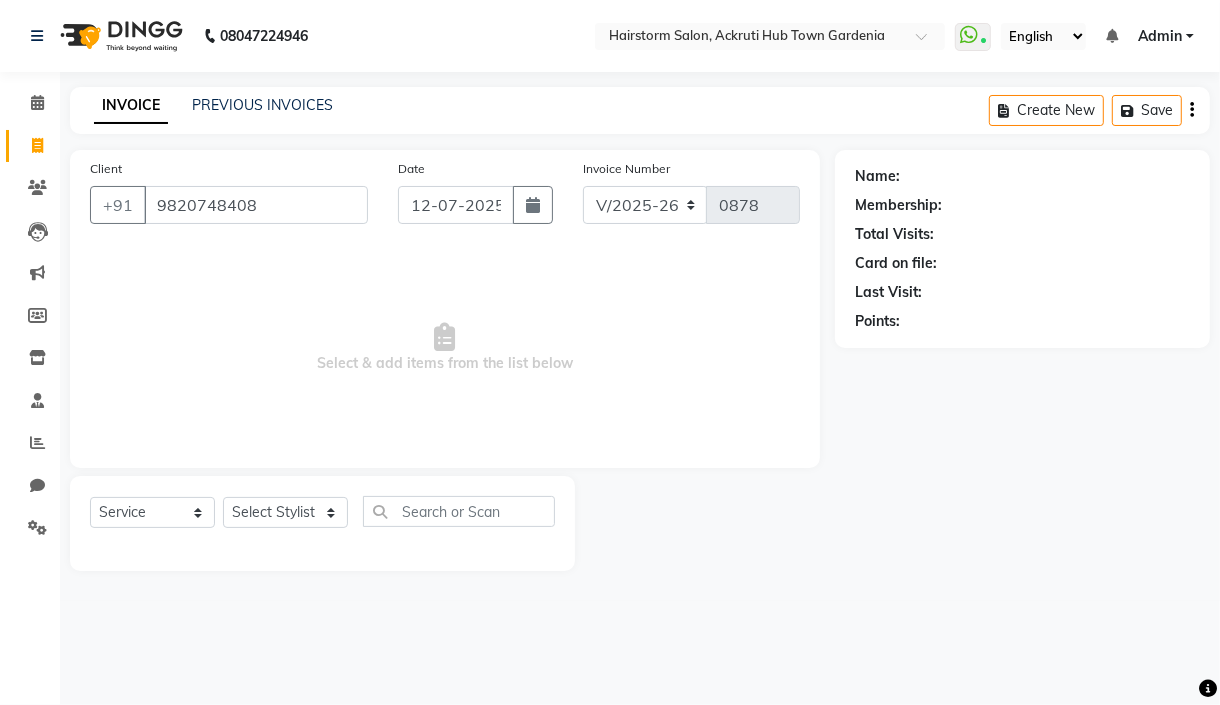 type on "9820748408" 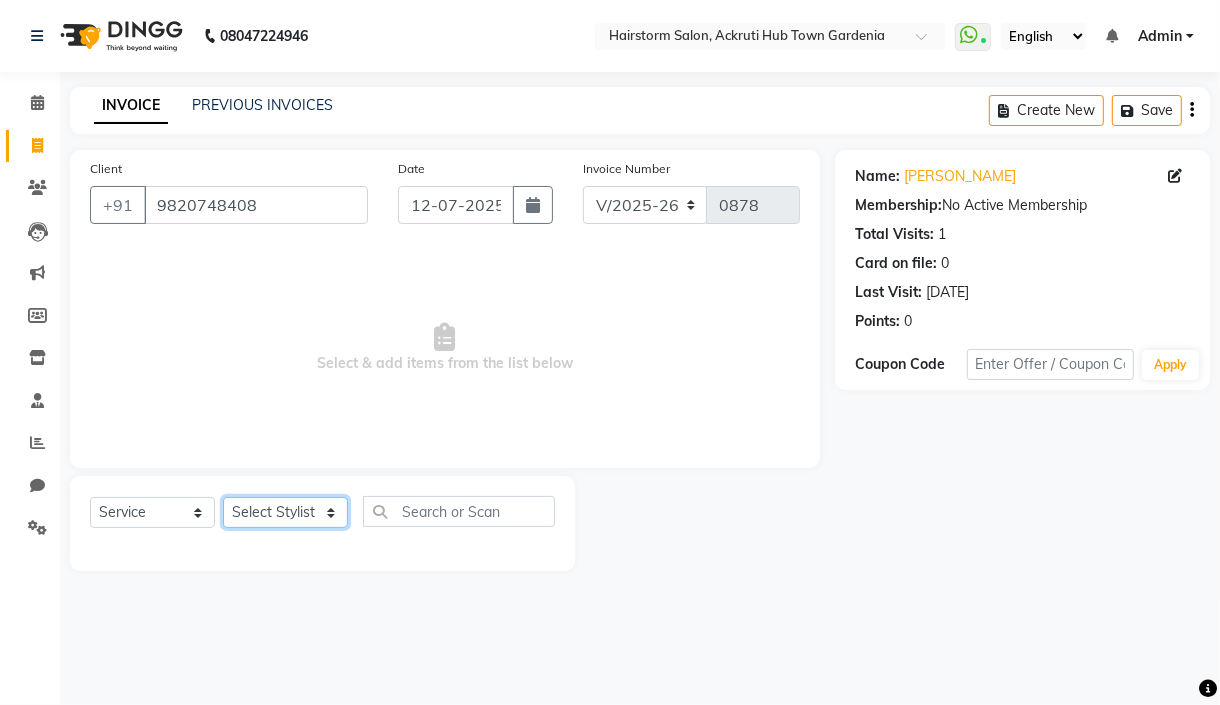 click on "Select Stylist Arbaaz patel deepak jayesh monali Neha Nilesh nishu  sarika parmar" 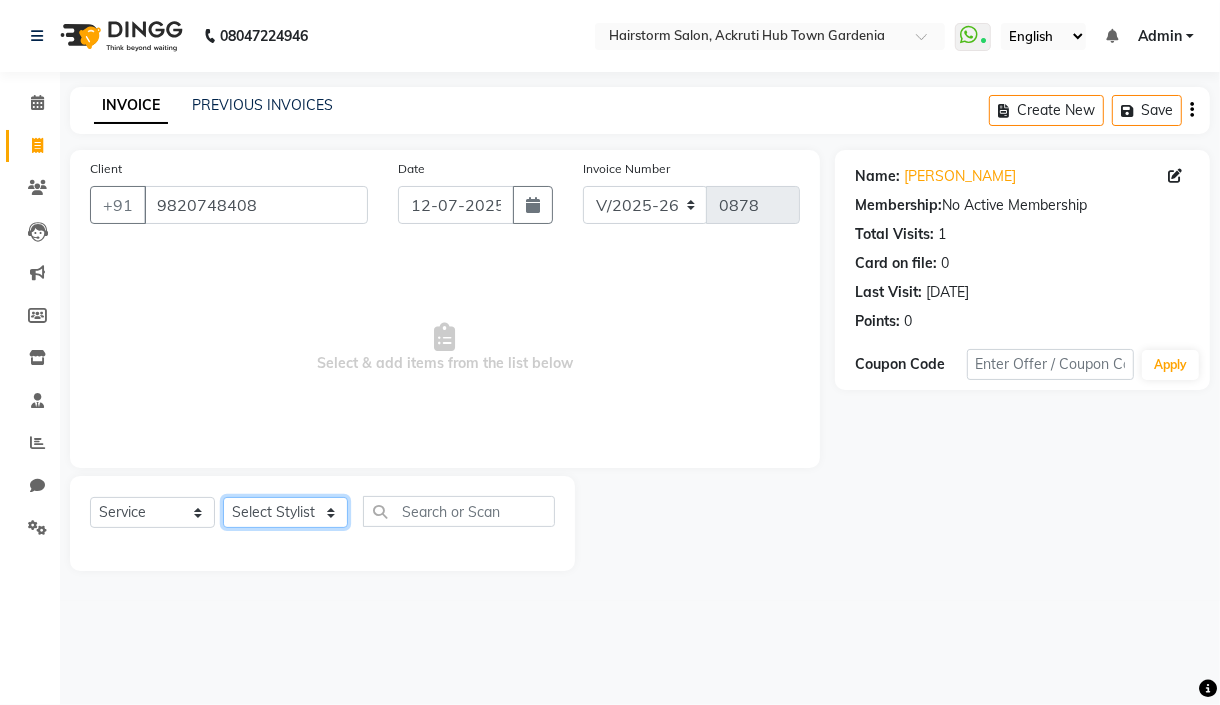 select on "59938" 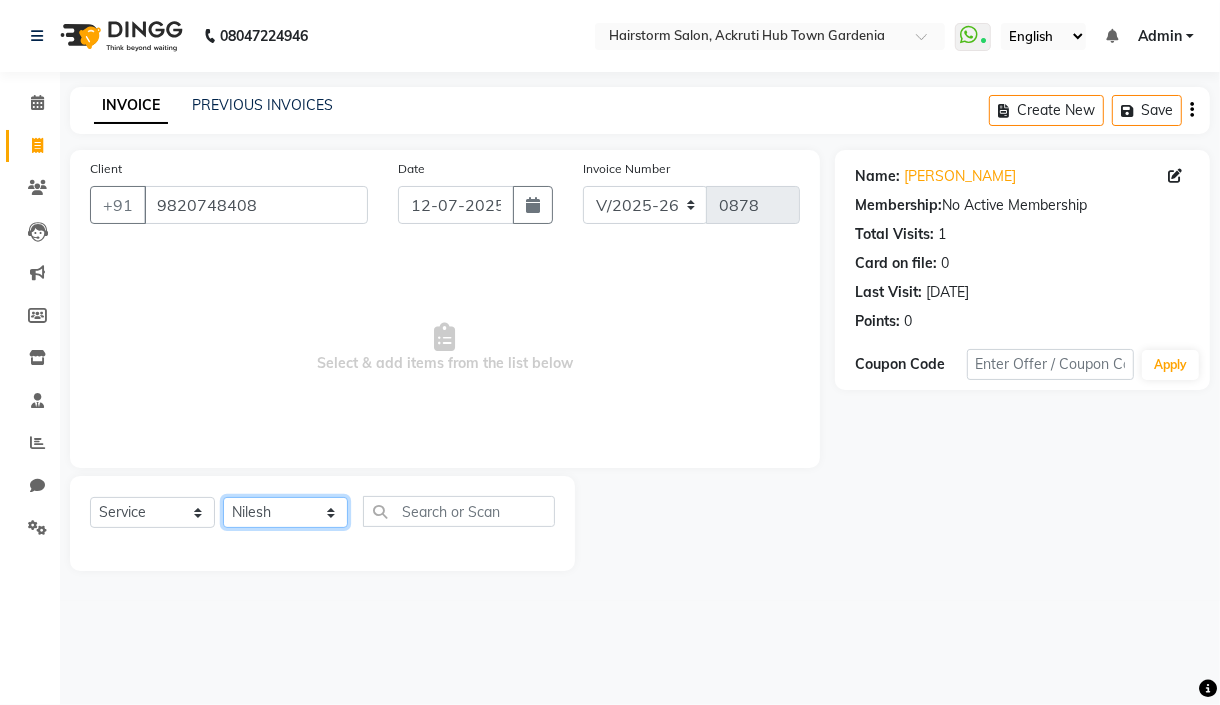 click on "Select Stylist Arbaaz patel deepak jayesh monali Neha Nilesh nishu  sarika parmar" 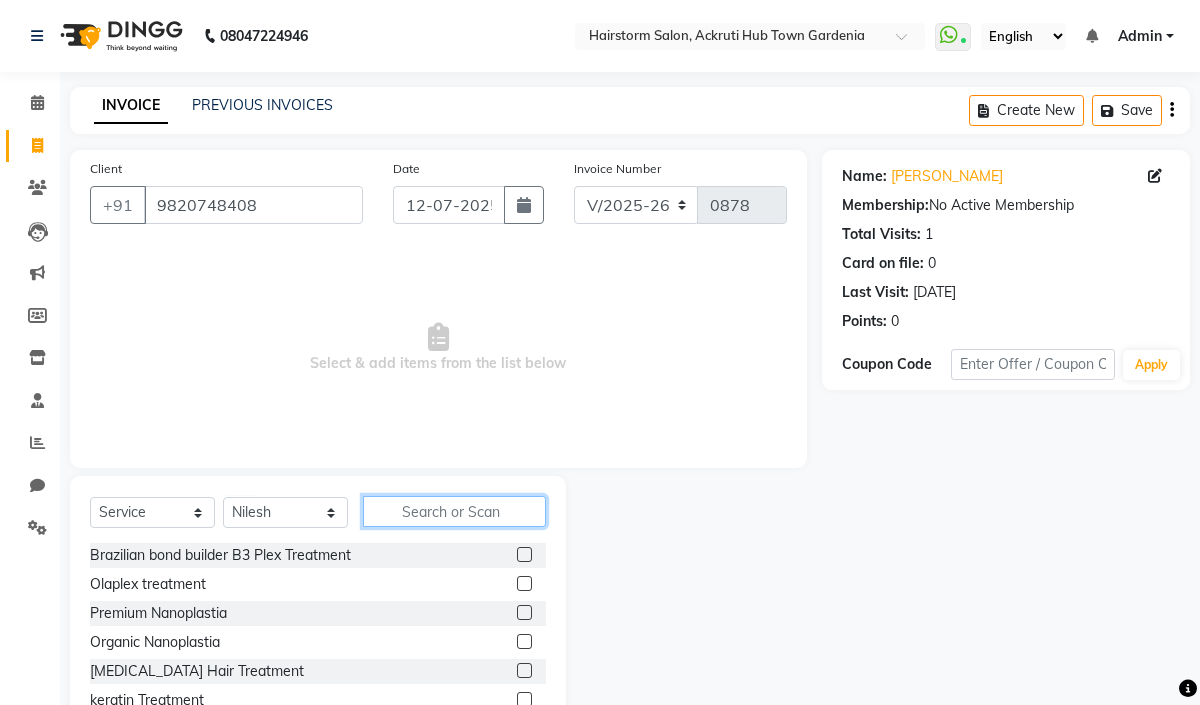 click 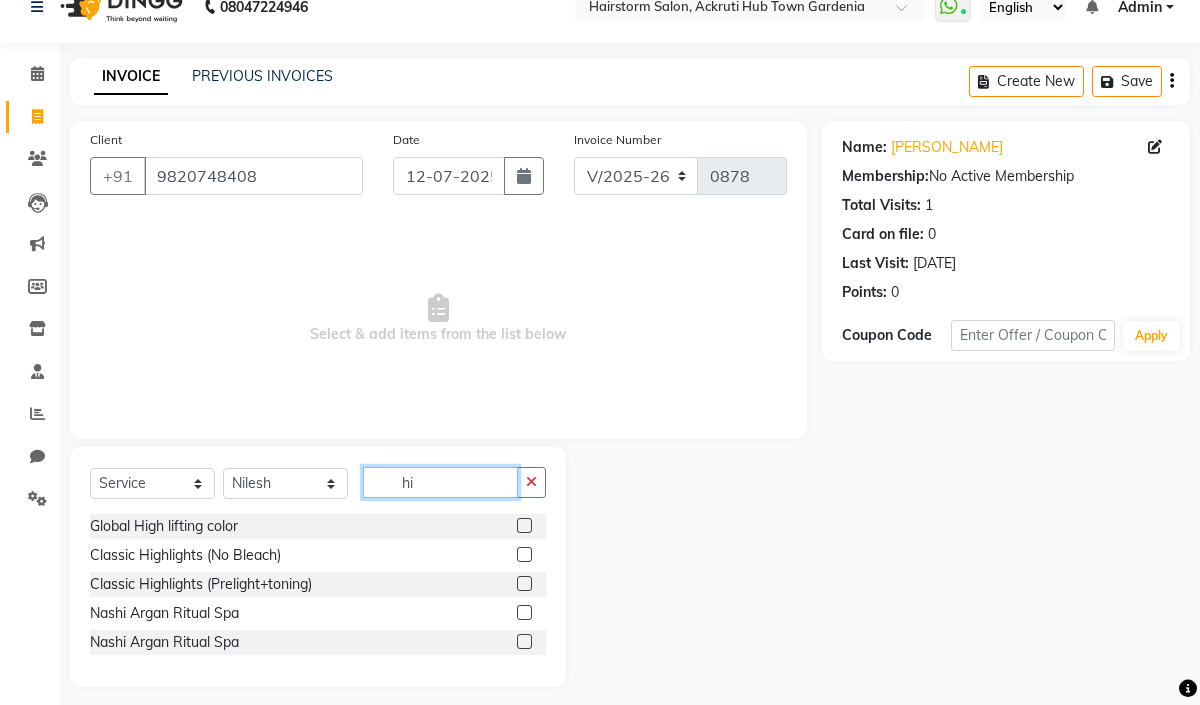 scroll, scrollTop: 41, scrollLeft: 0, axis: vertical 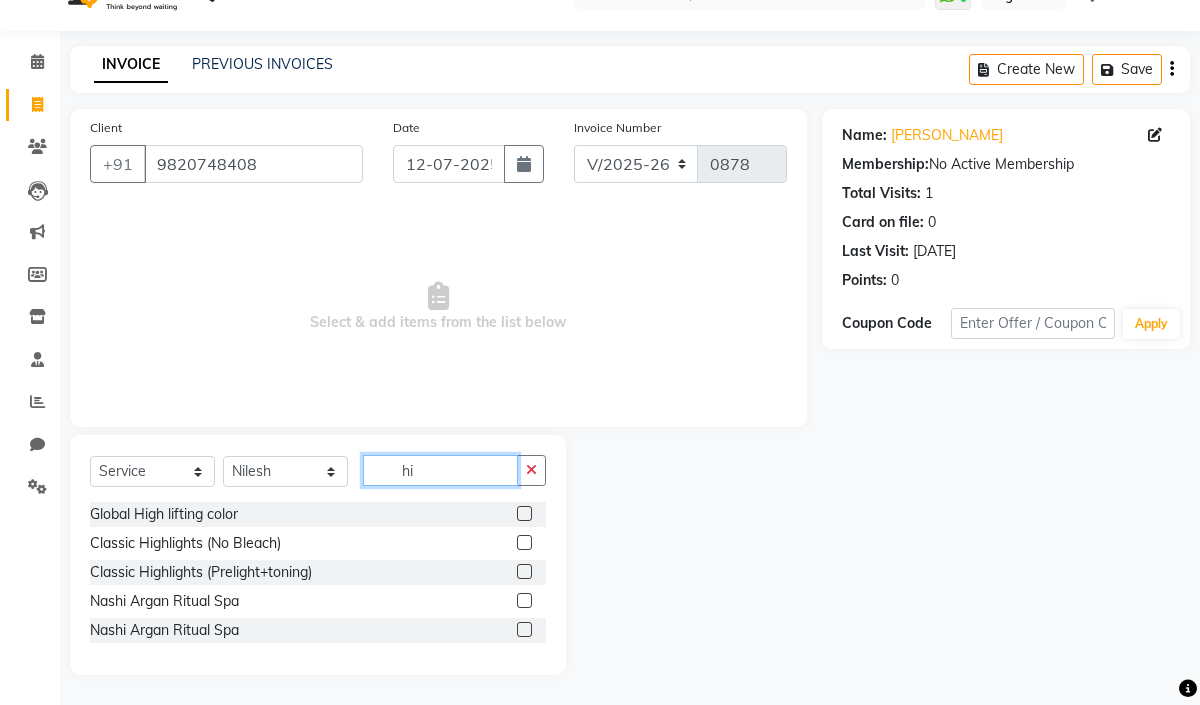 type on "hi" 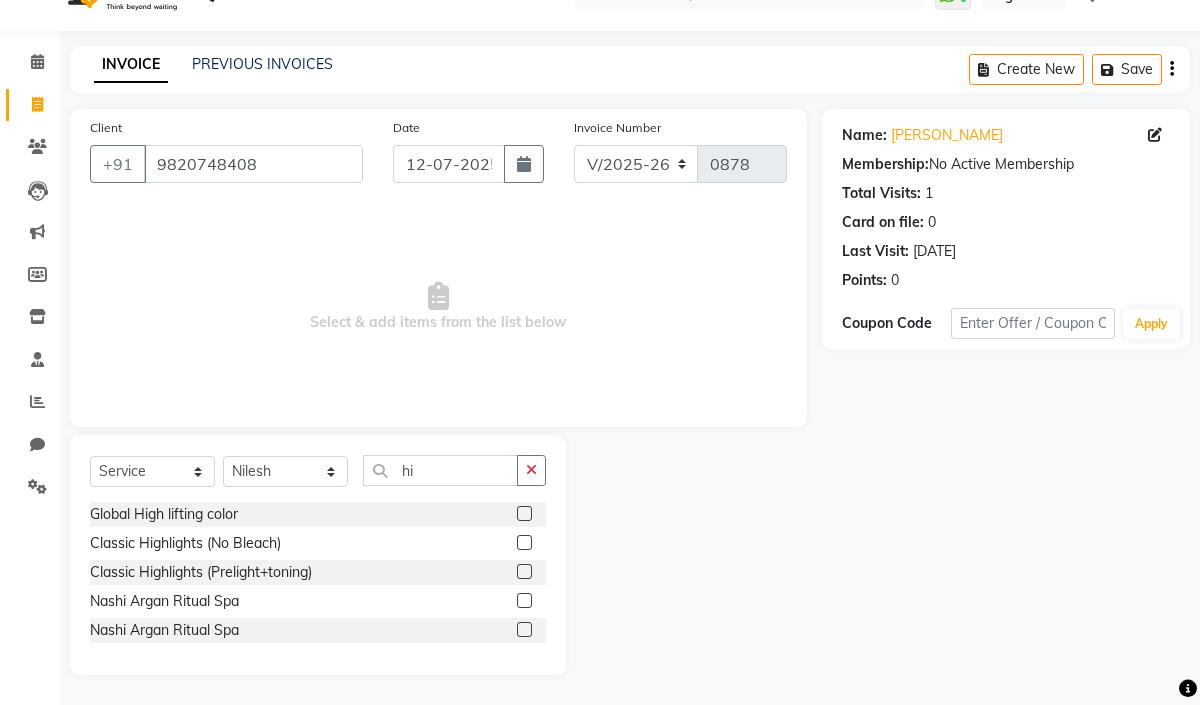 click 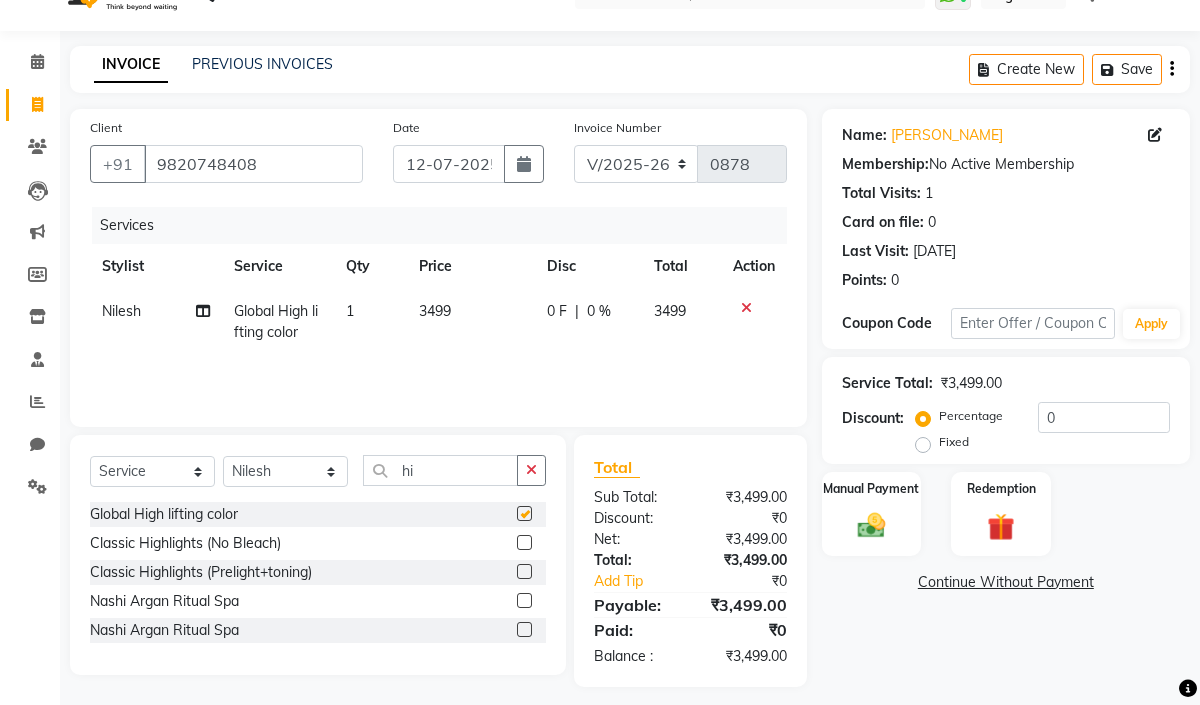 checkbox on "false" 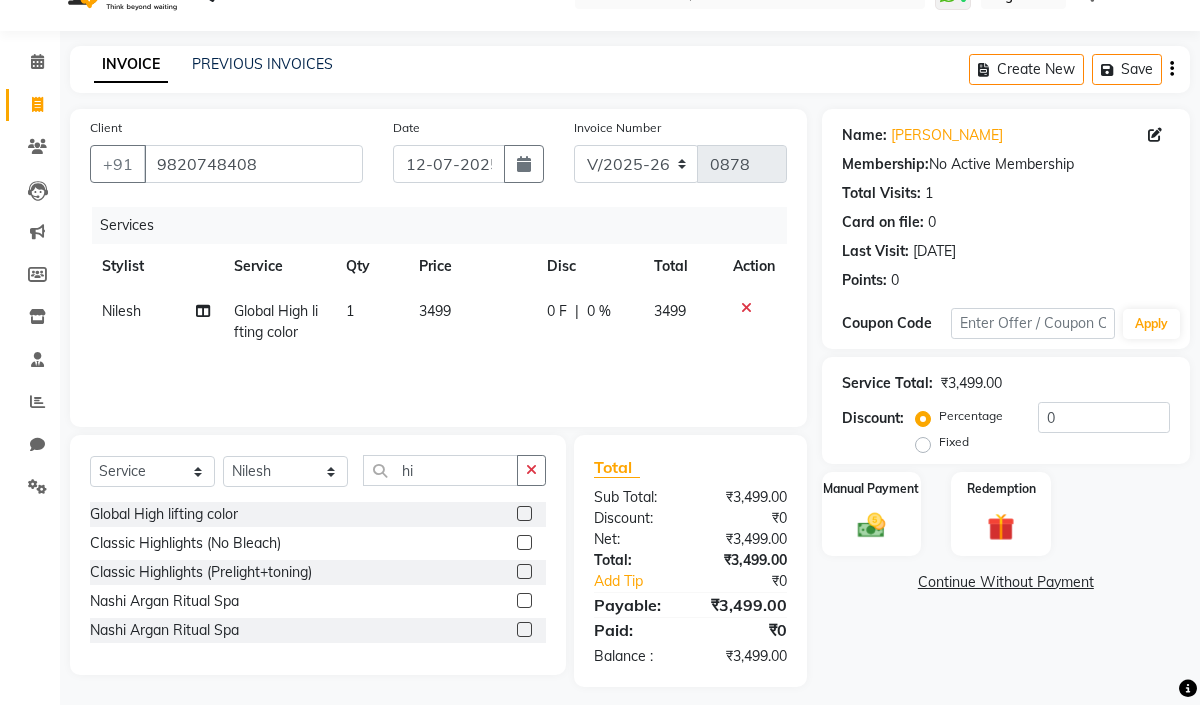 click 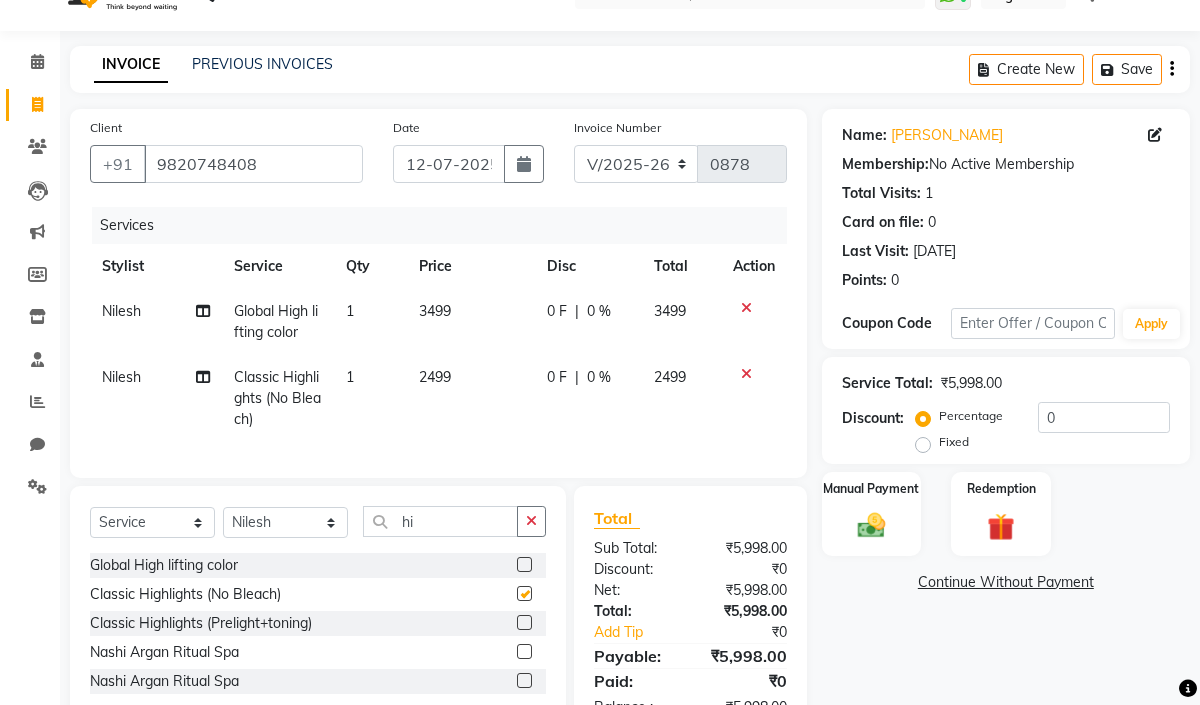 checkbox on "false" 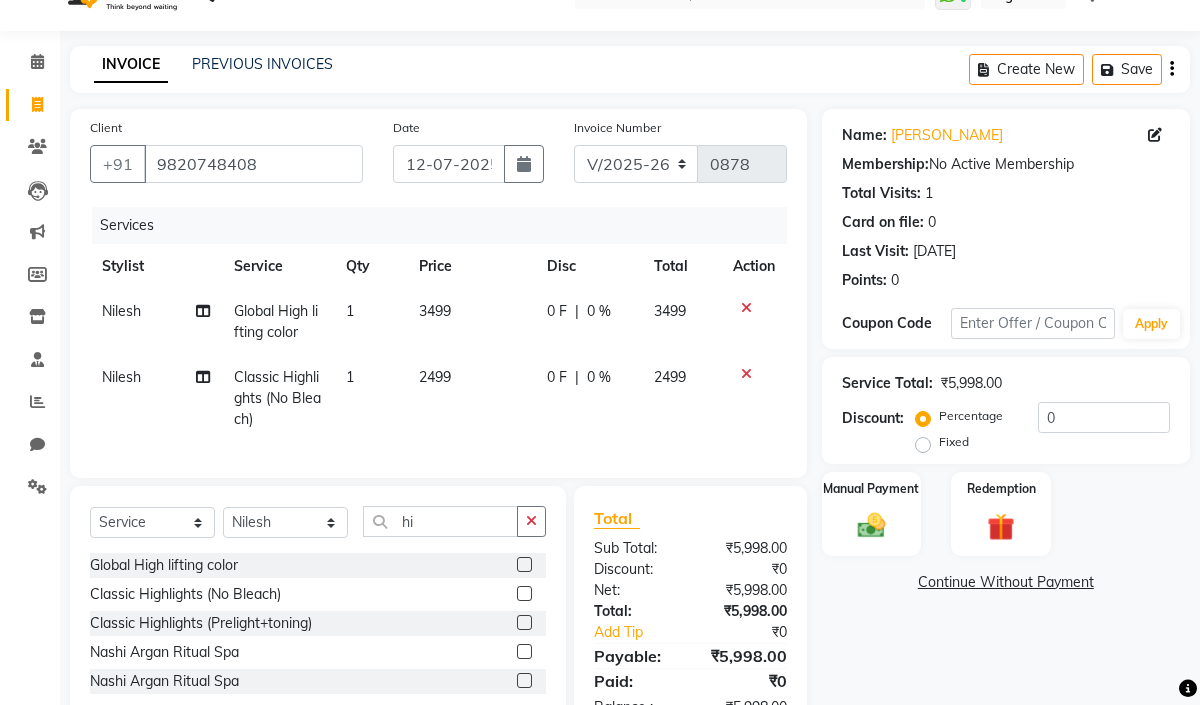 click 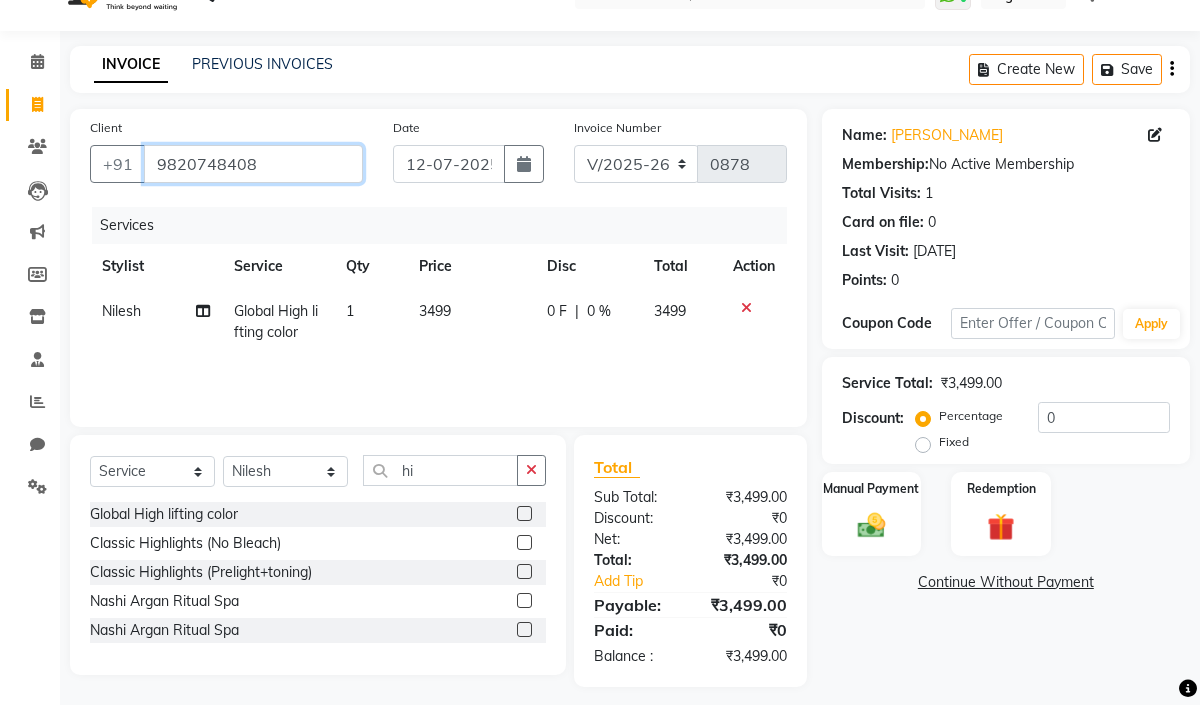 click on "9820748408" at bounding box center [253, 164] 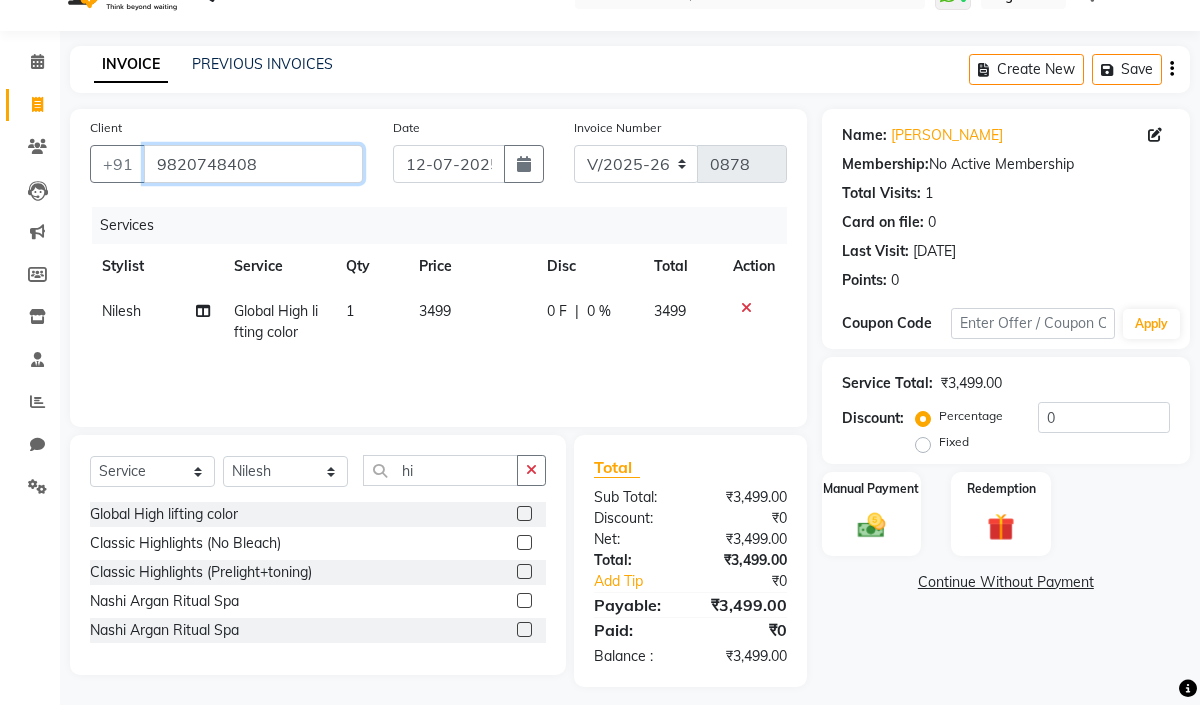 click on "9820748408" at bounding box center (253, 164) 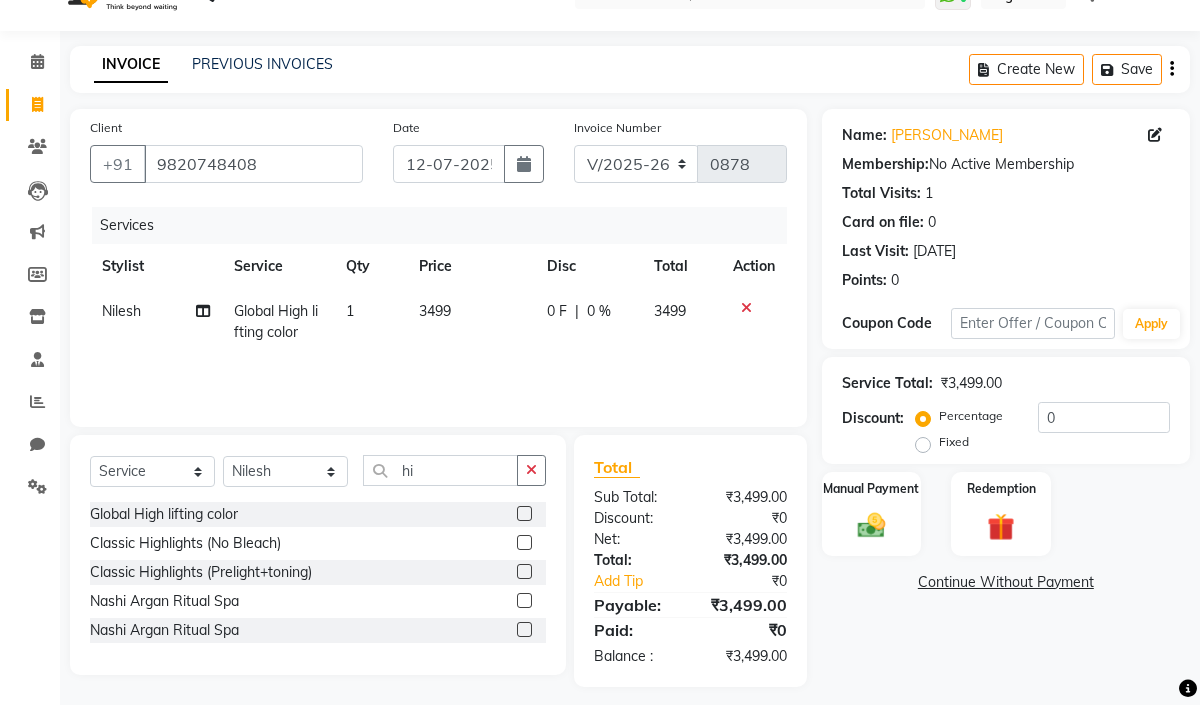 click on "3499" 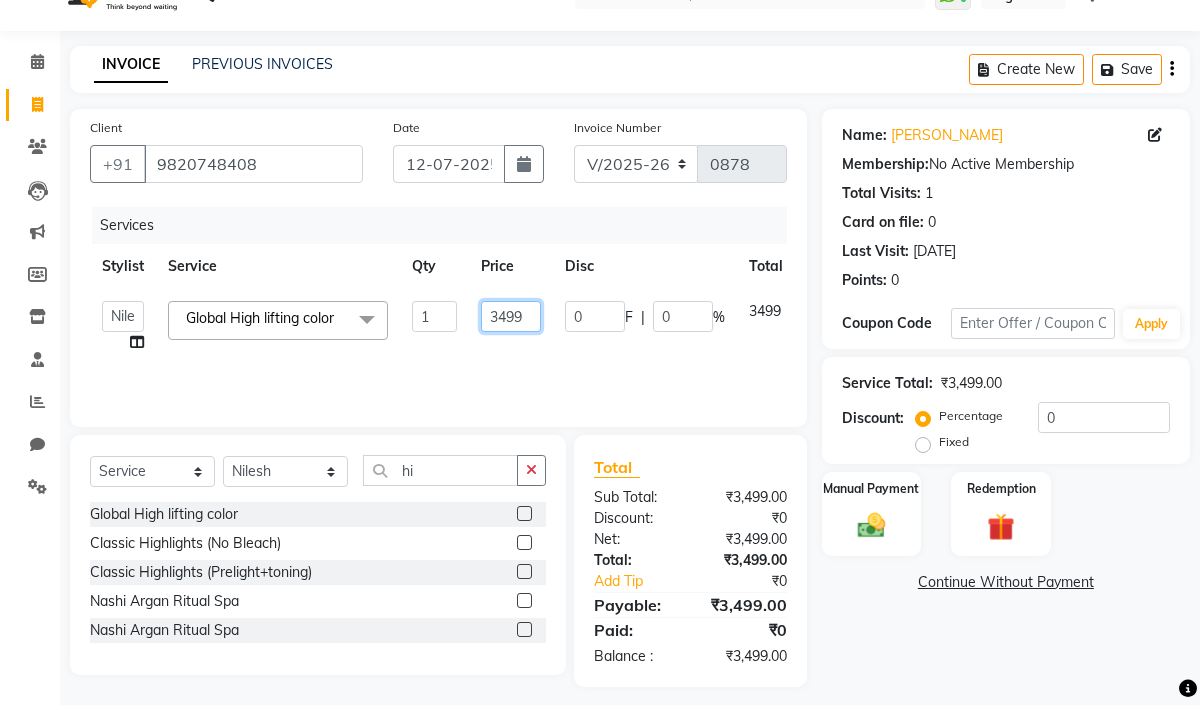 click on "3499" 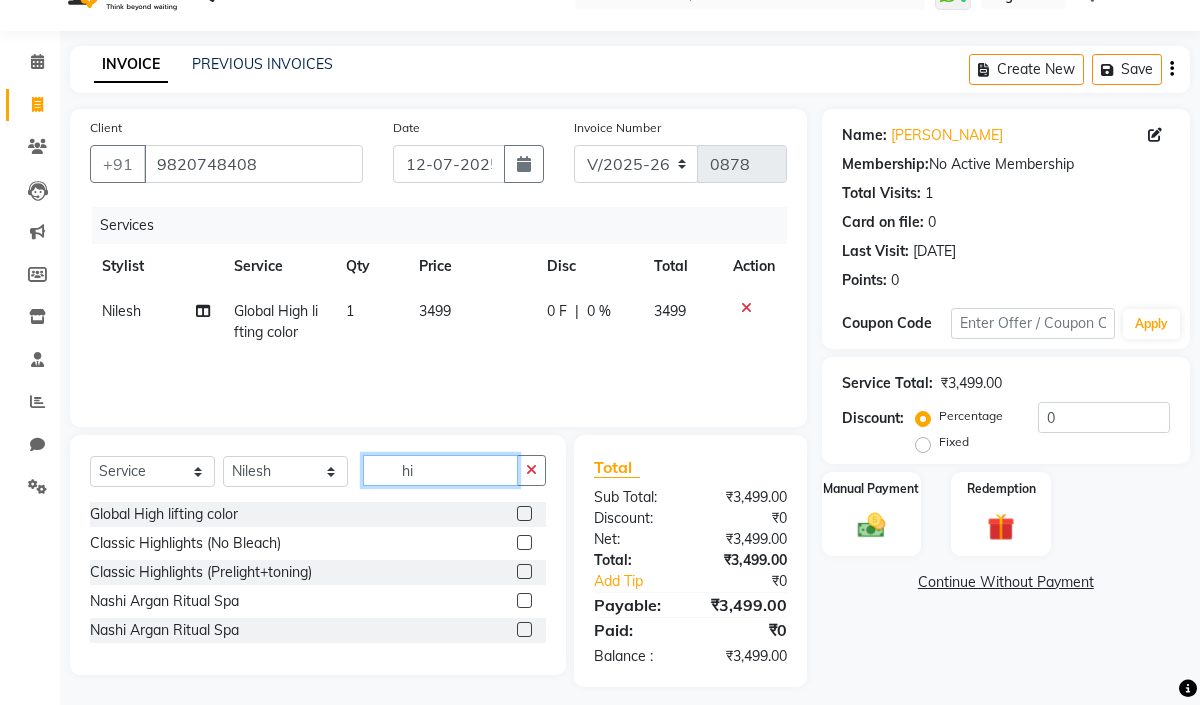 click on "hi" 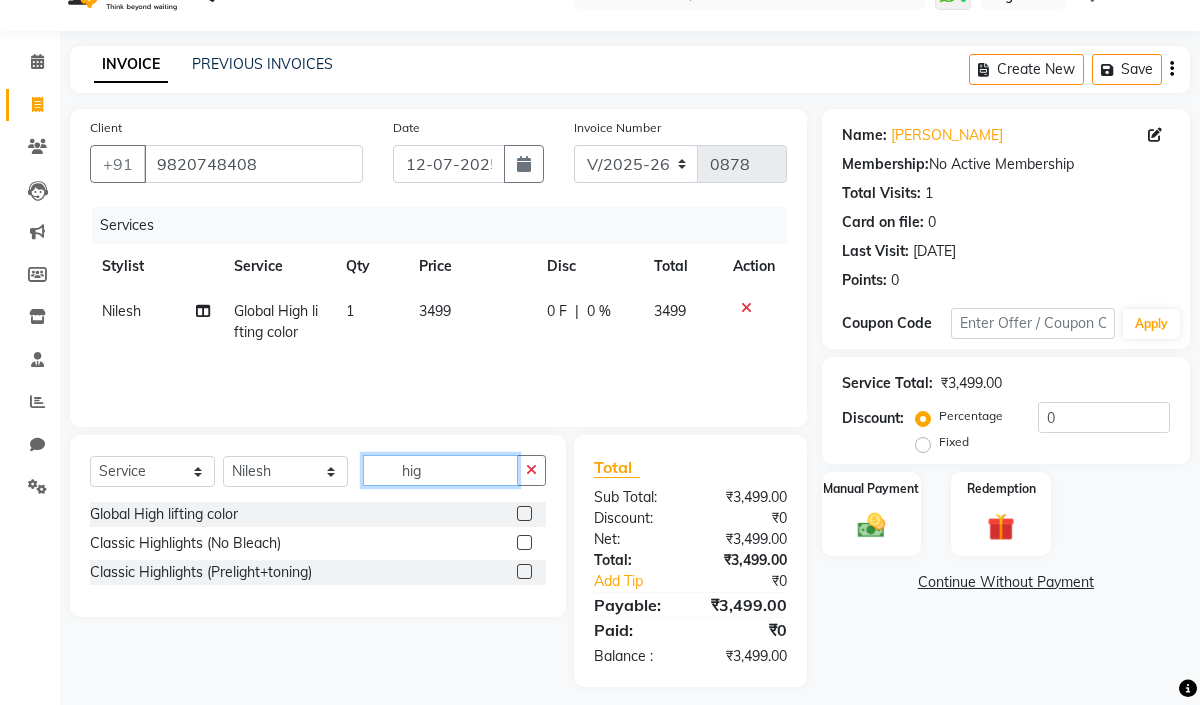 type on "hig" 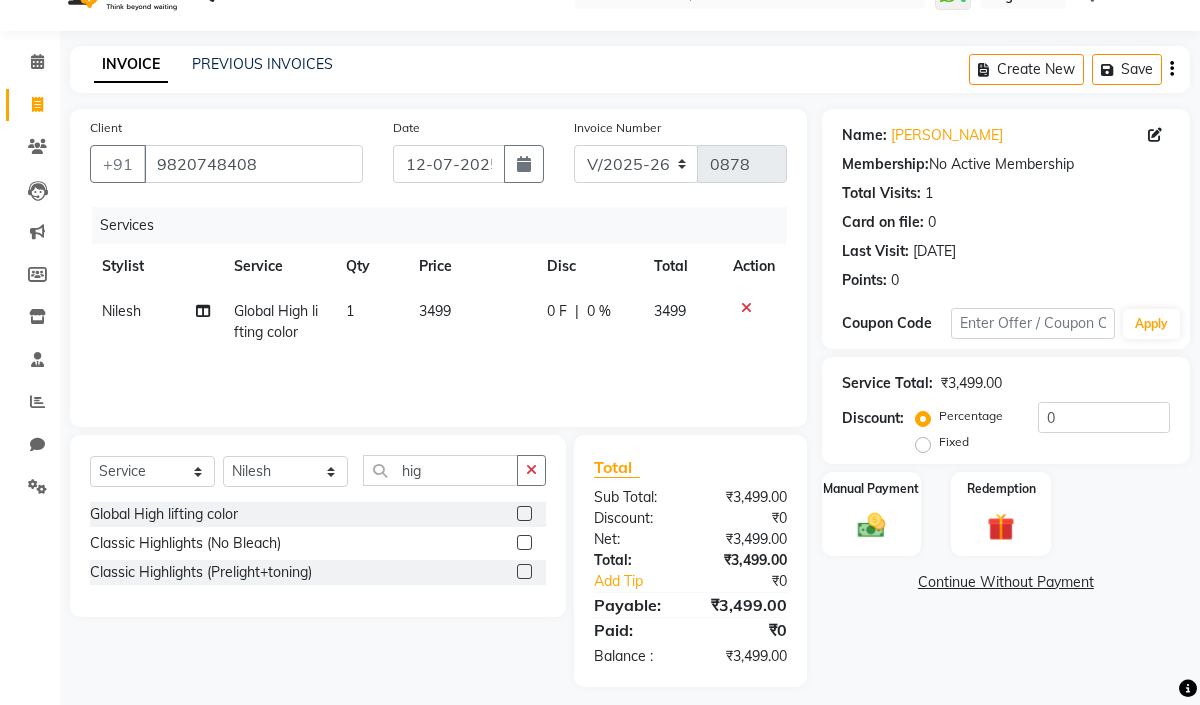 click 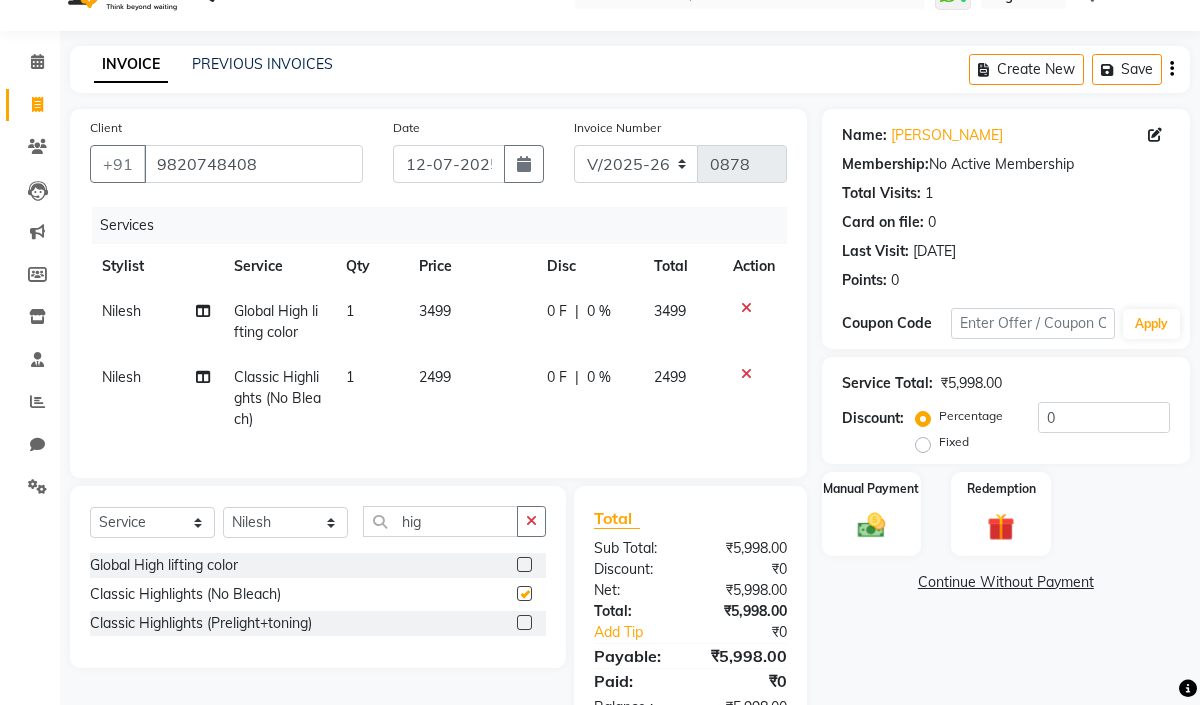 checkbox on "false" 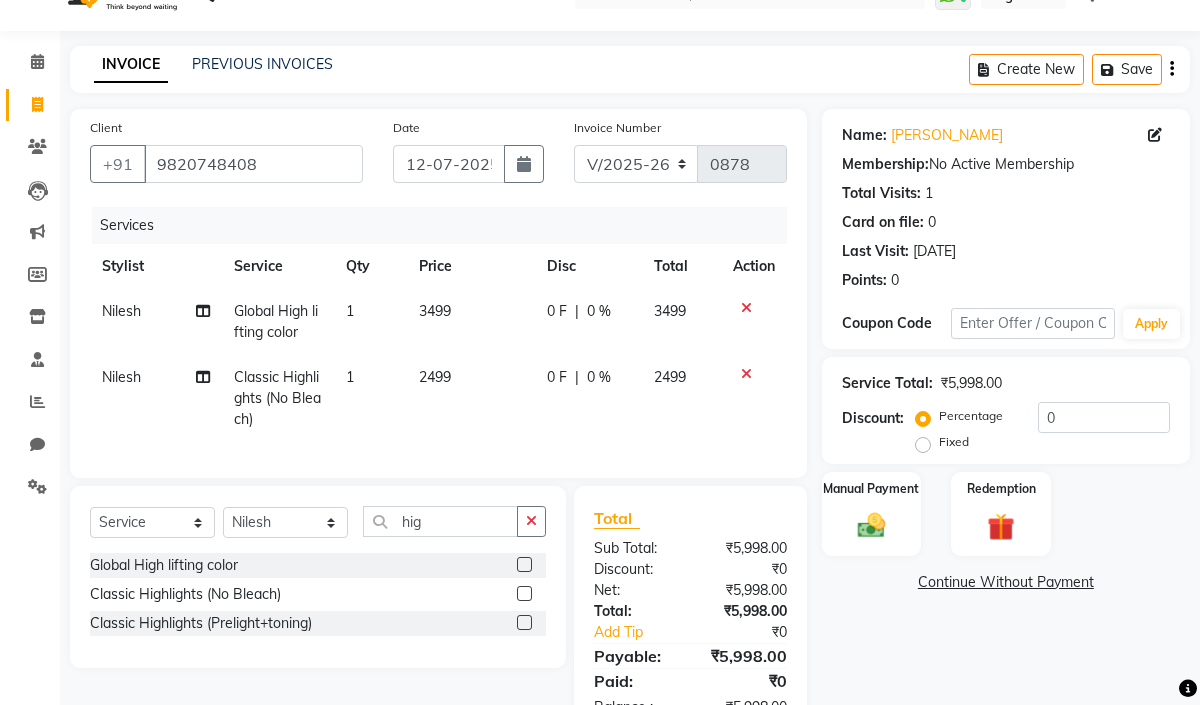 click on "3499" 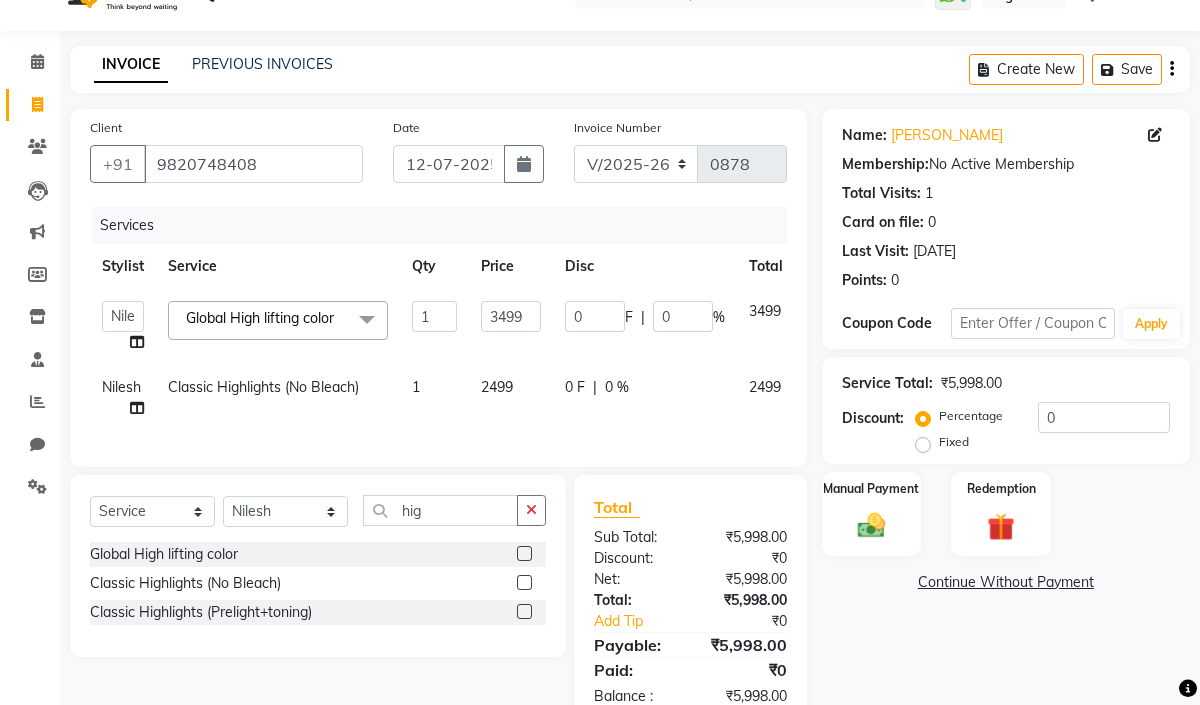 click 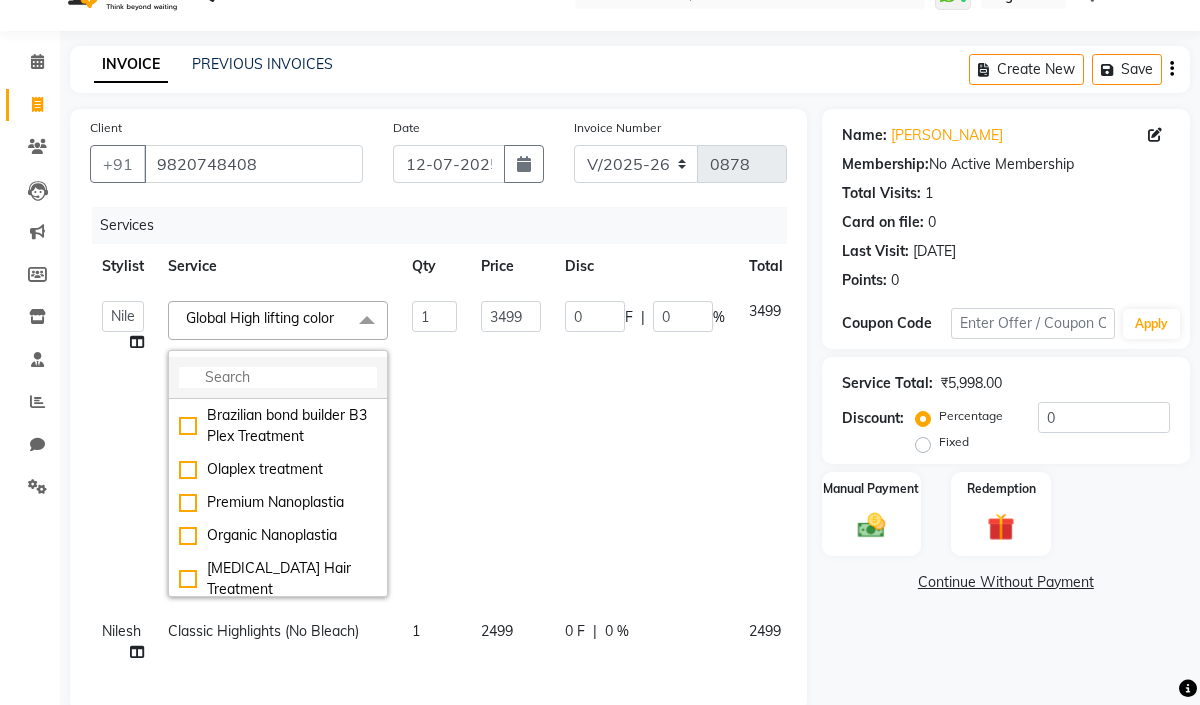 click 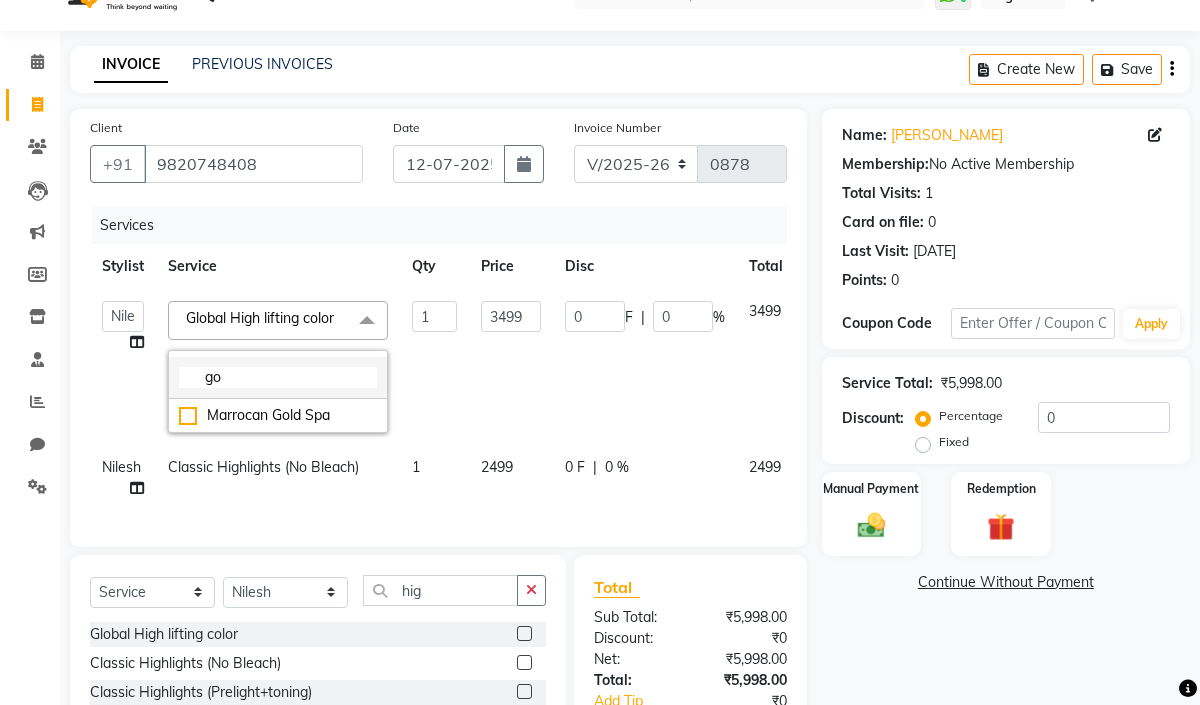 type on "g" 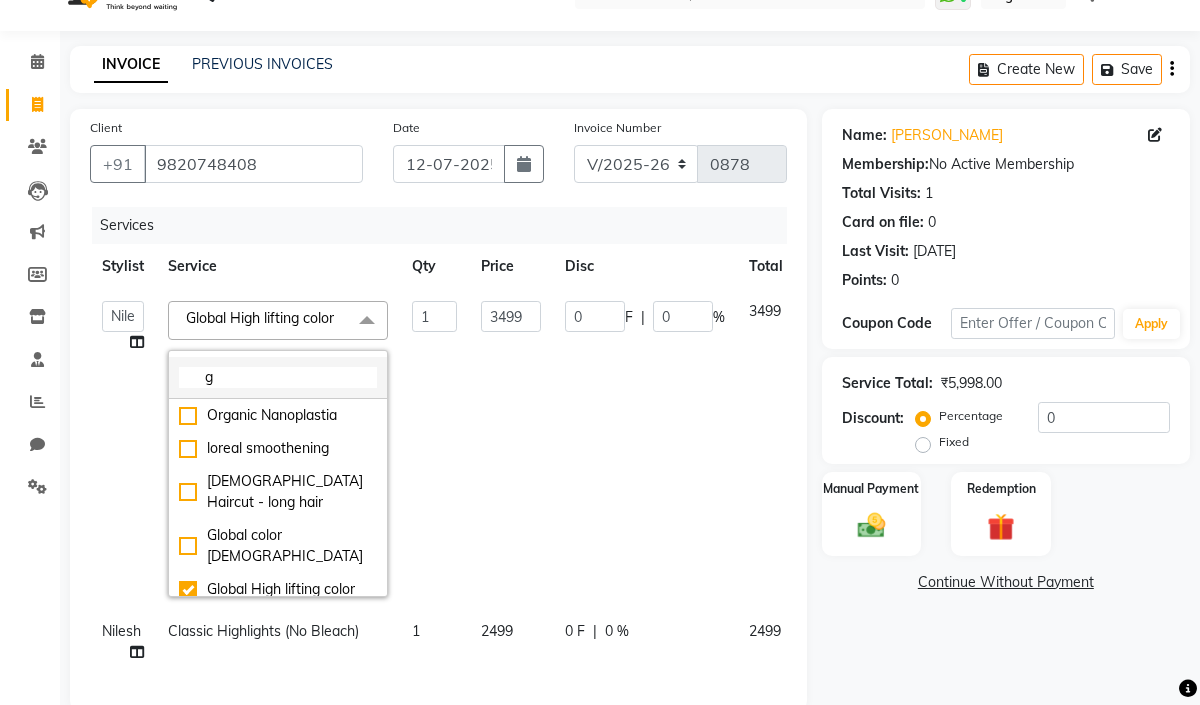 type 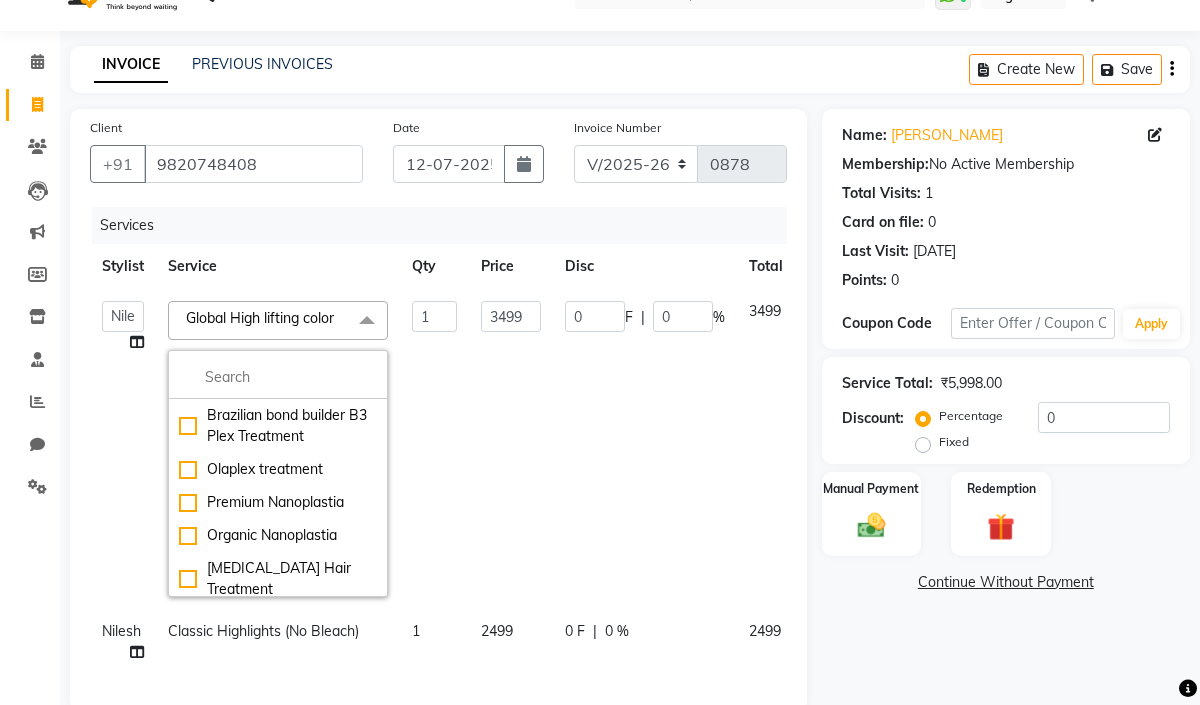 click on "3499" 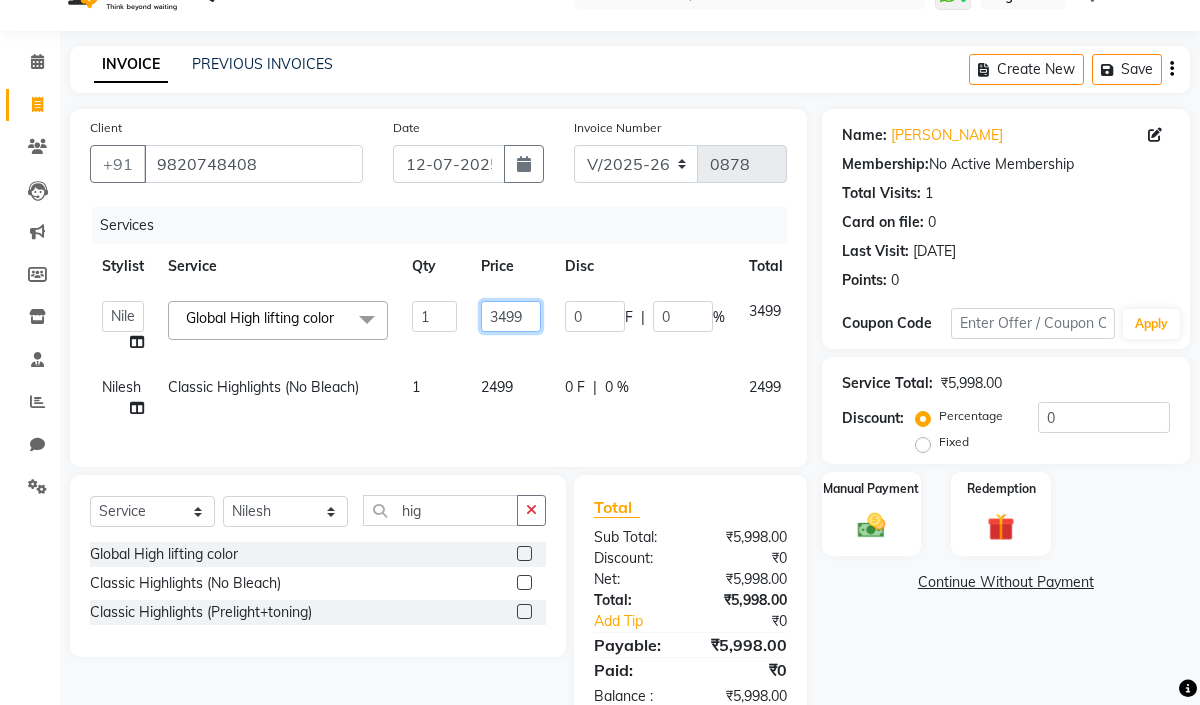 click on "3499" 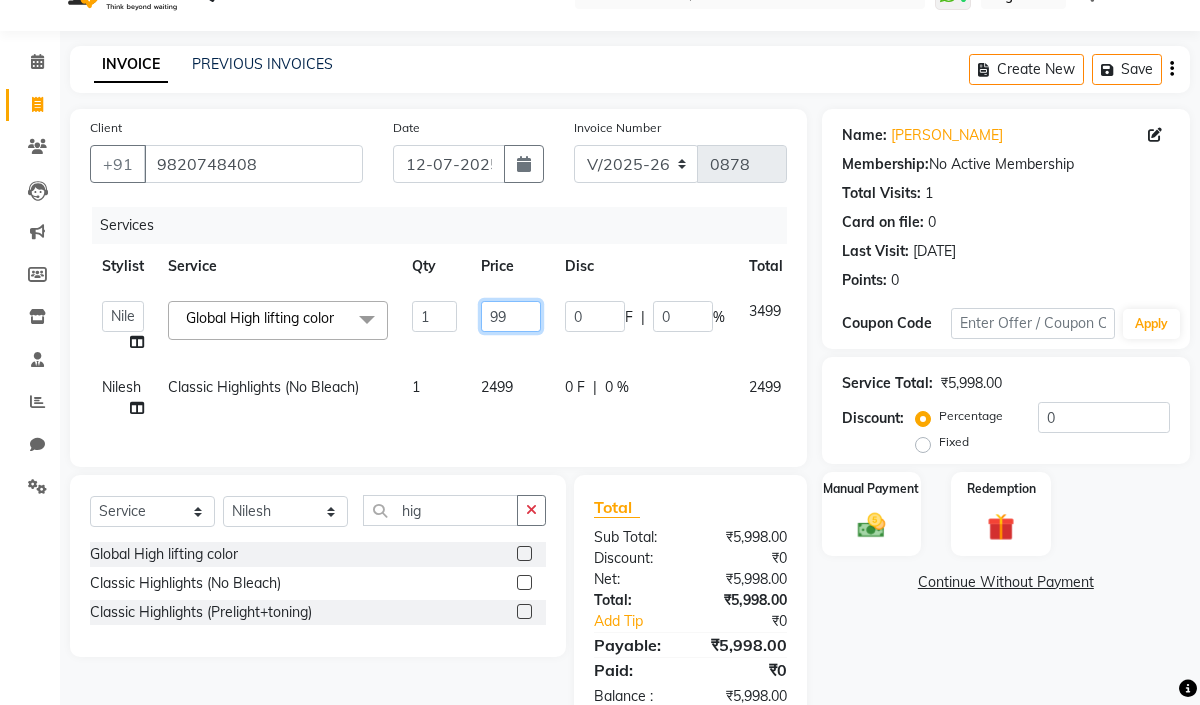 type on "9" 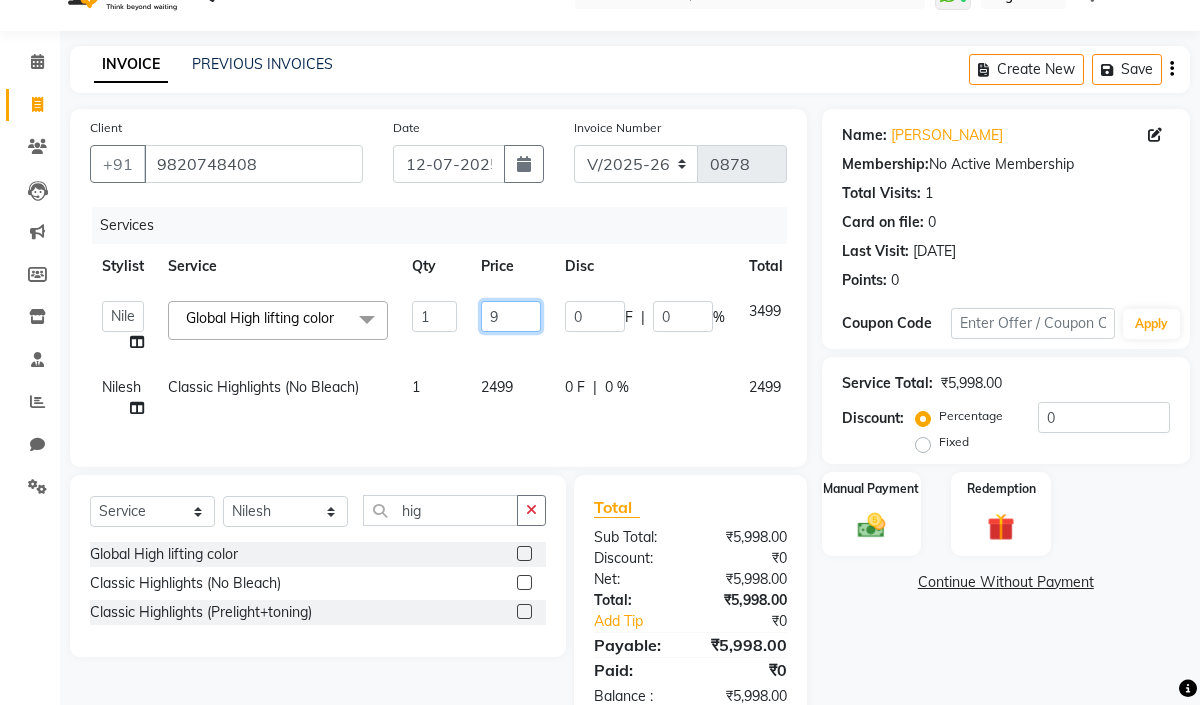 type 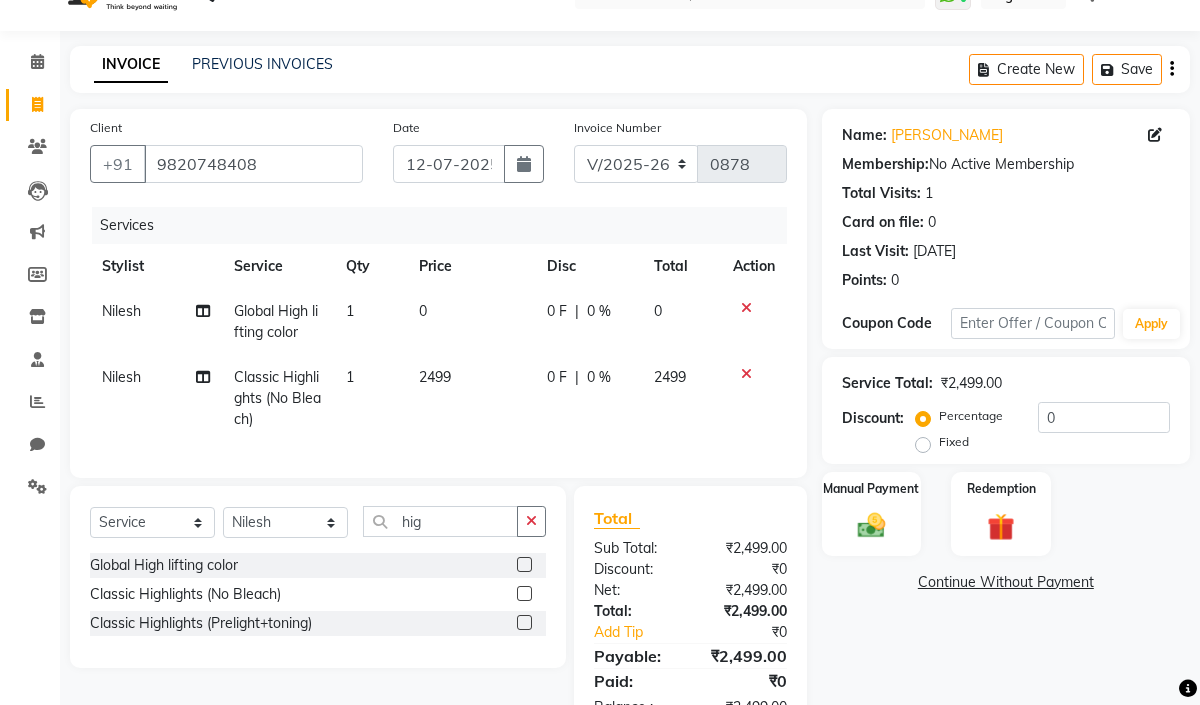 click on "1" 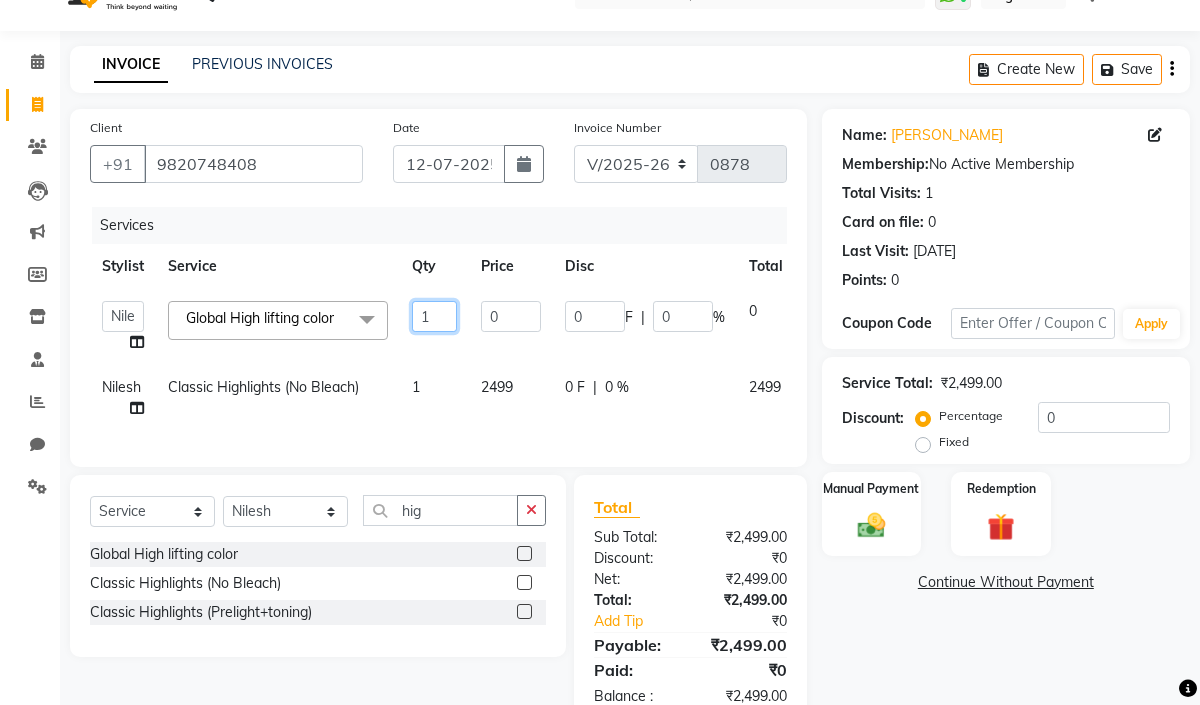 click on "1" 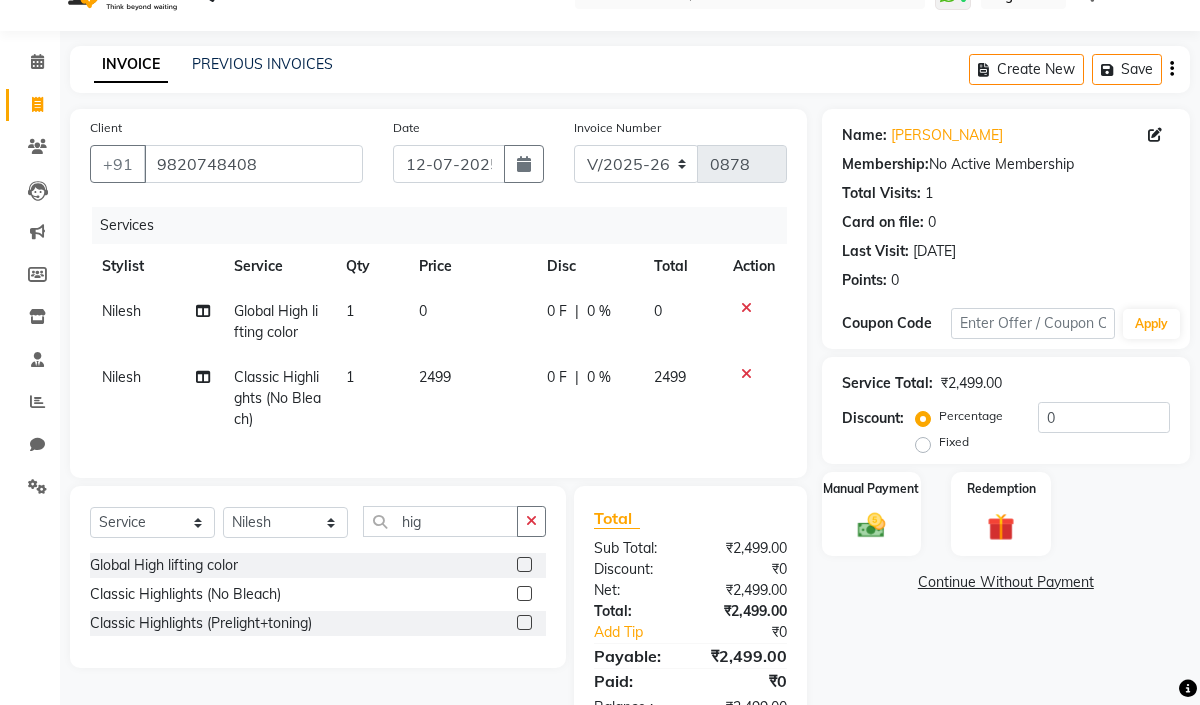 click on "0" 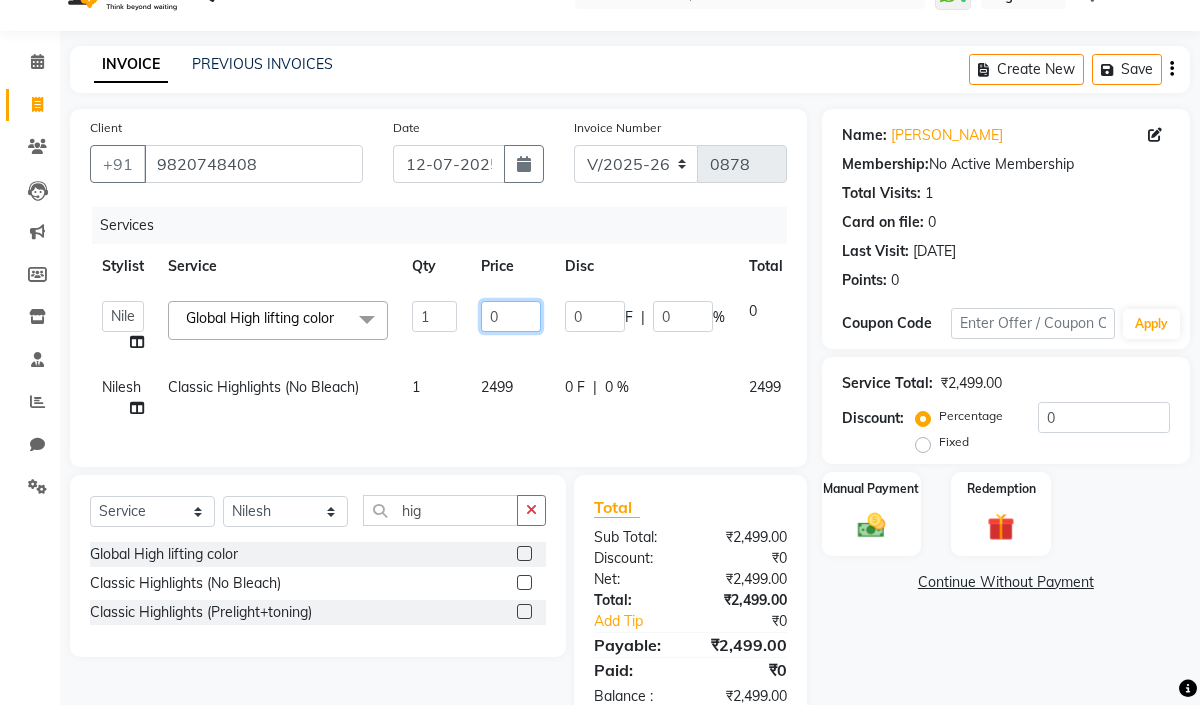 click on "0" 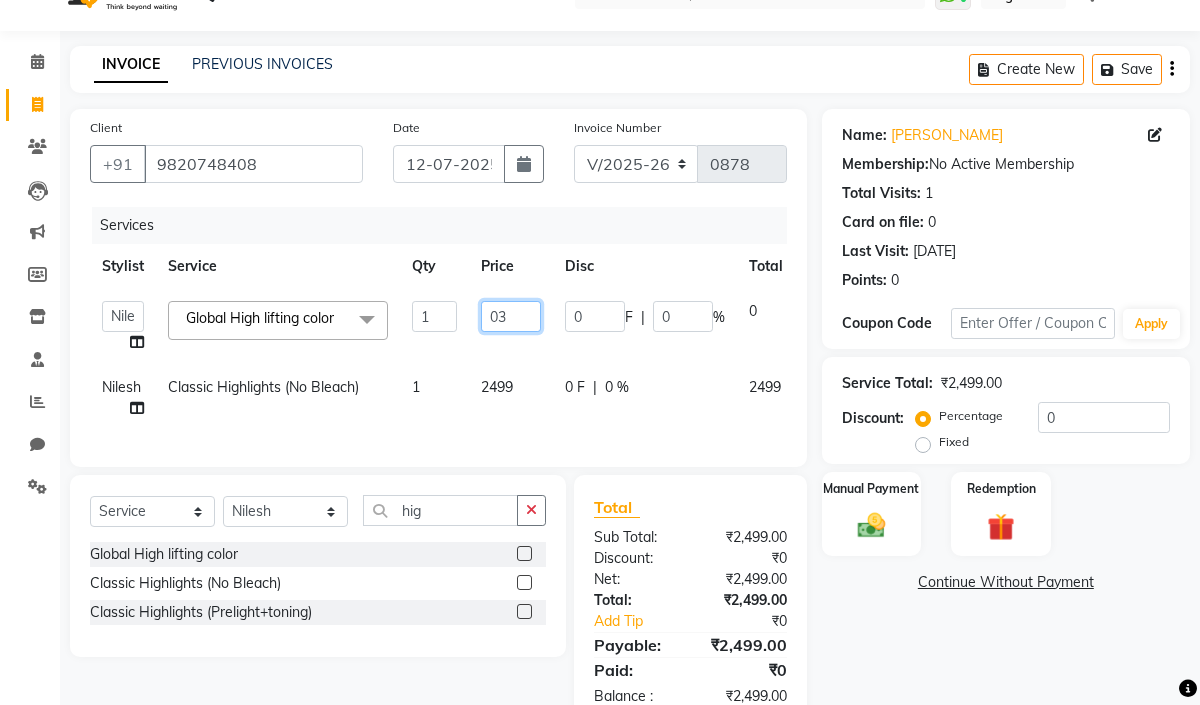 type on "0" 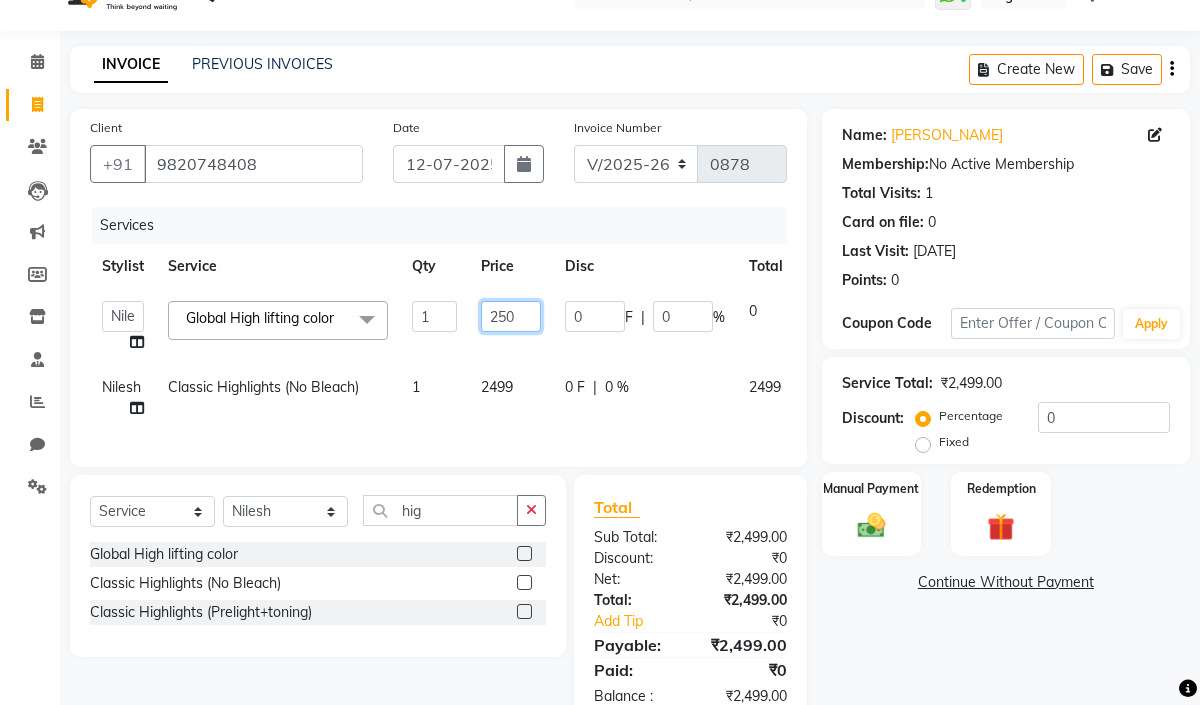 type on "2500" 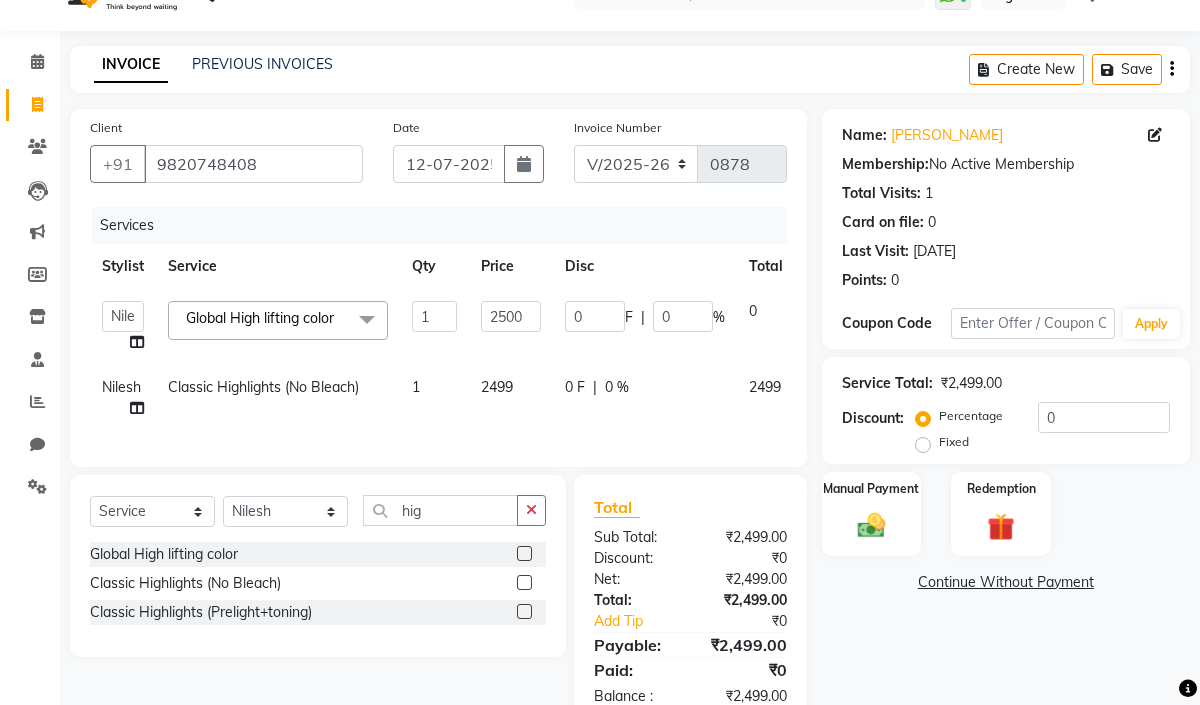 click on "Nilesh Classic Highlights (No Bleach) 1 2499 0 F | 0 % 2499" 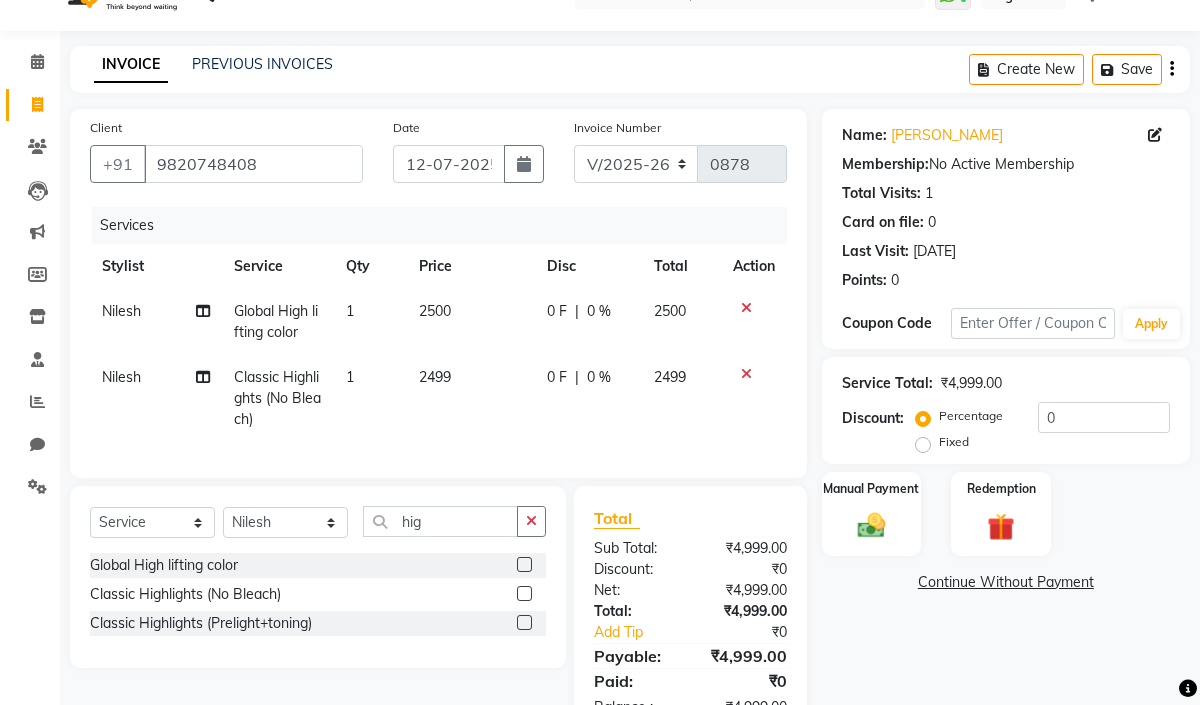 click on "2499" 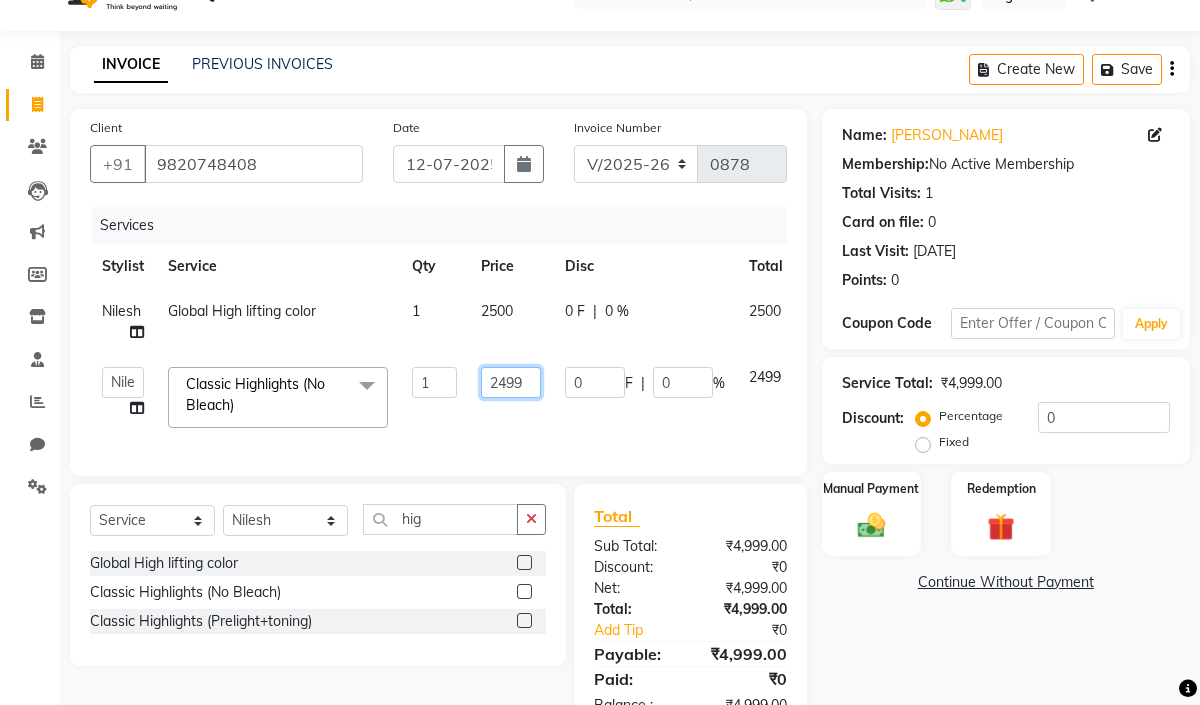 click on "2499" 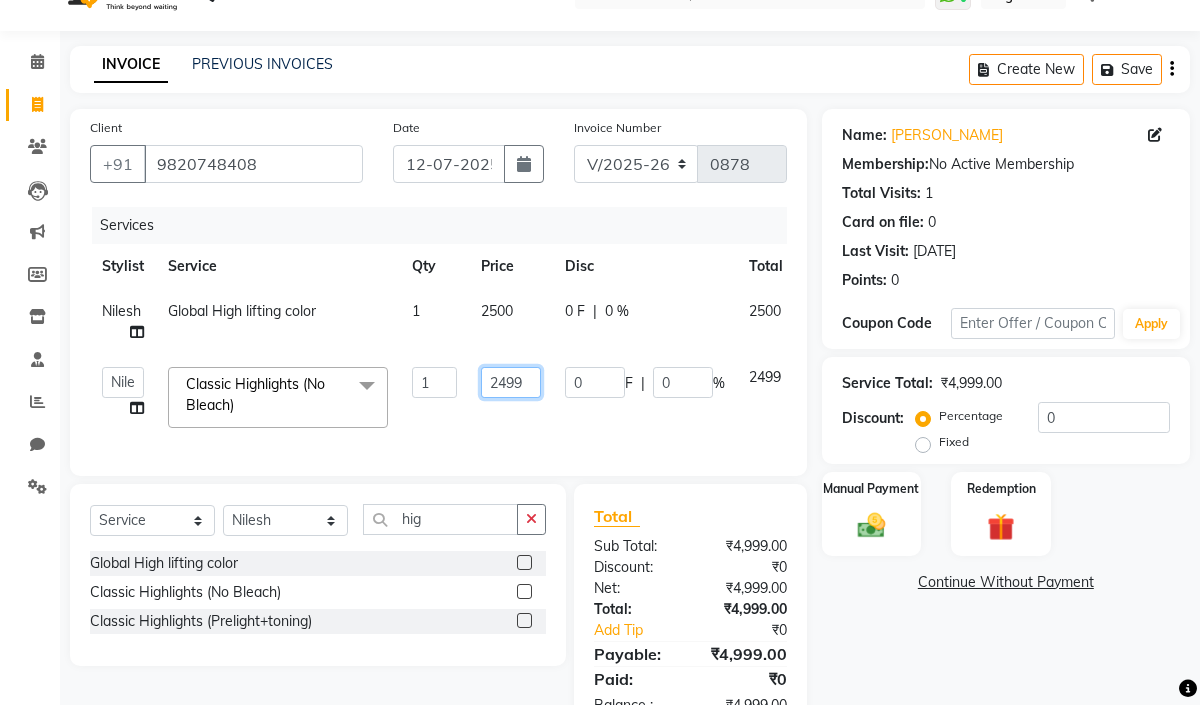 scroll, scrollTop: 0, scrollLeft: 0, axis: both 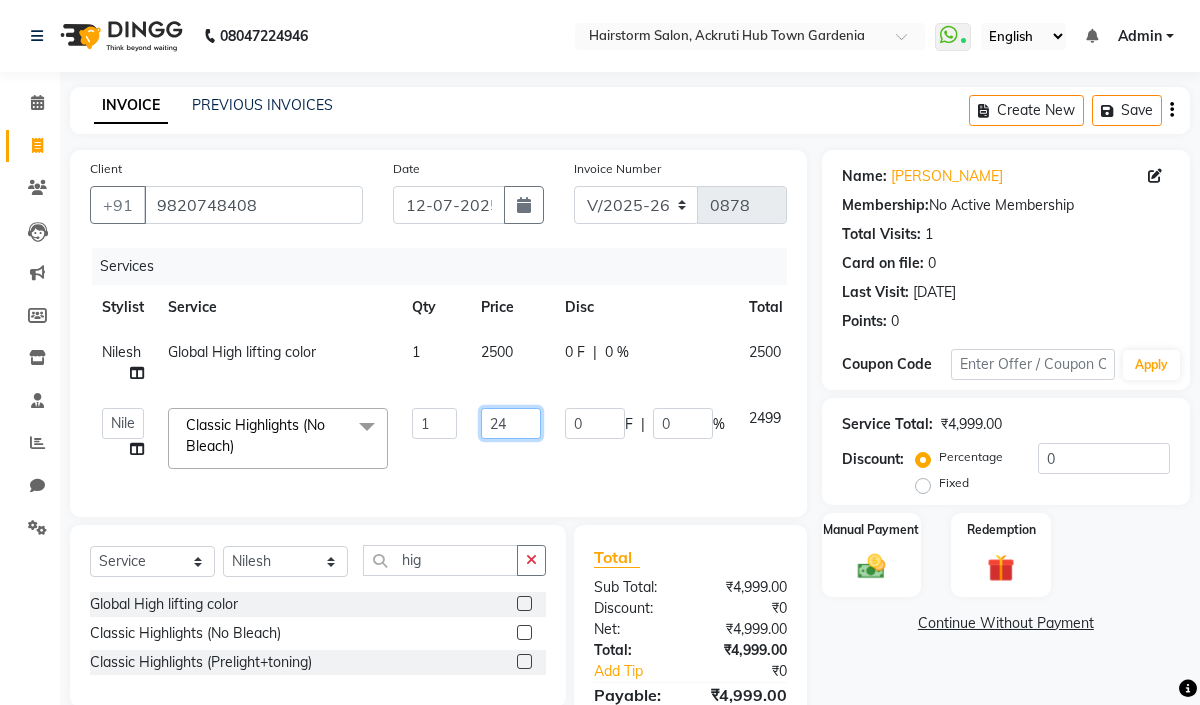 type on "2" 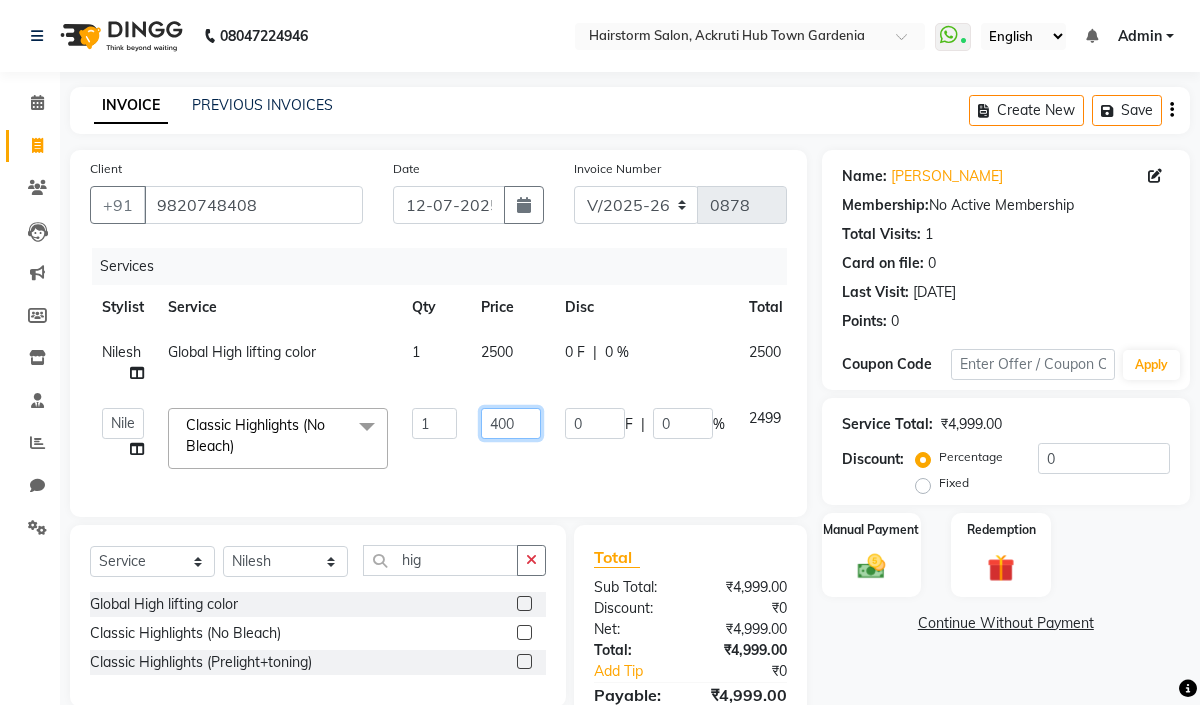 type on "4000" 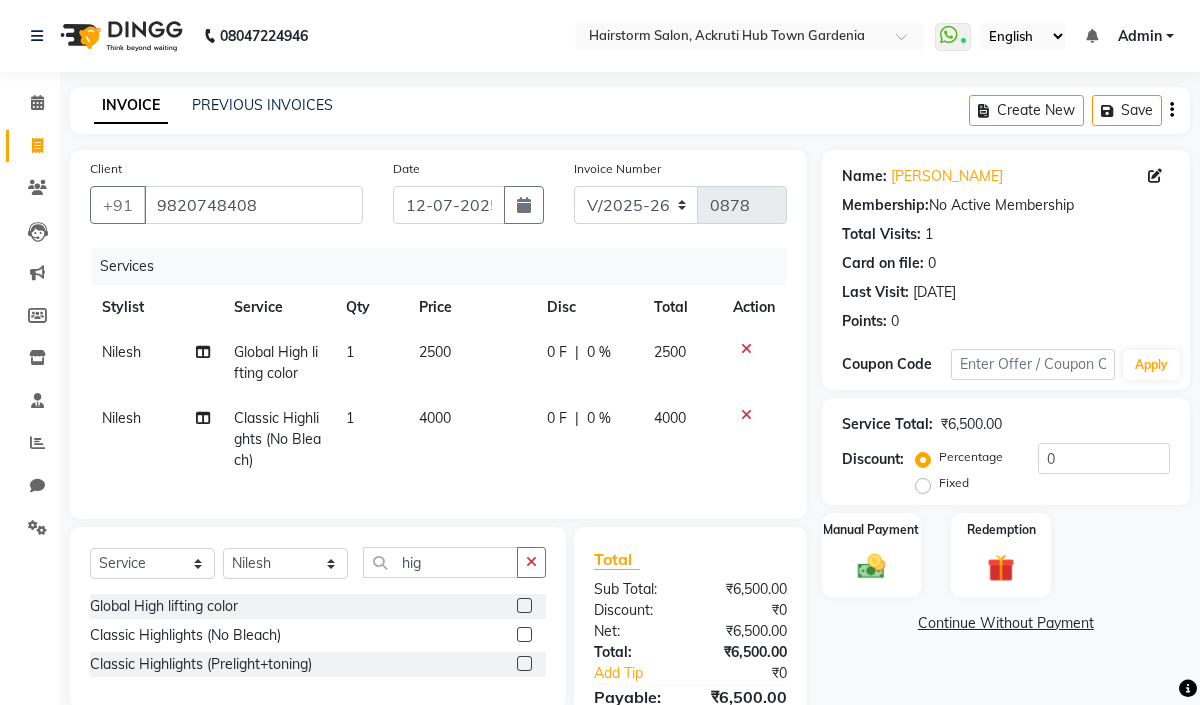 click on "4000" 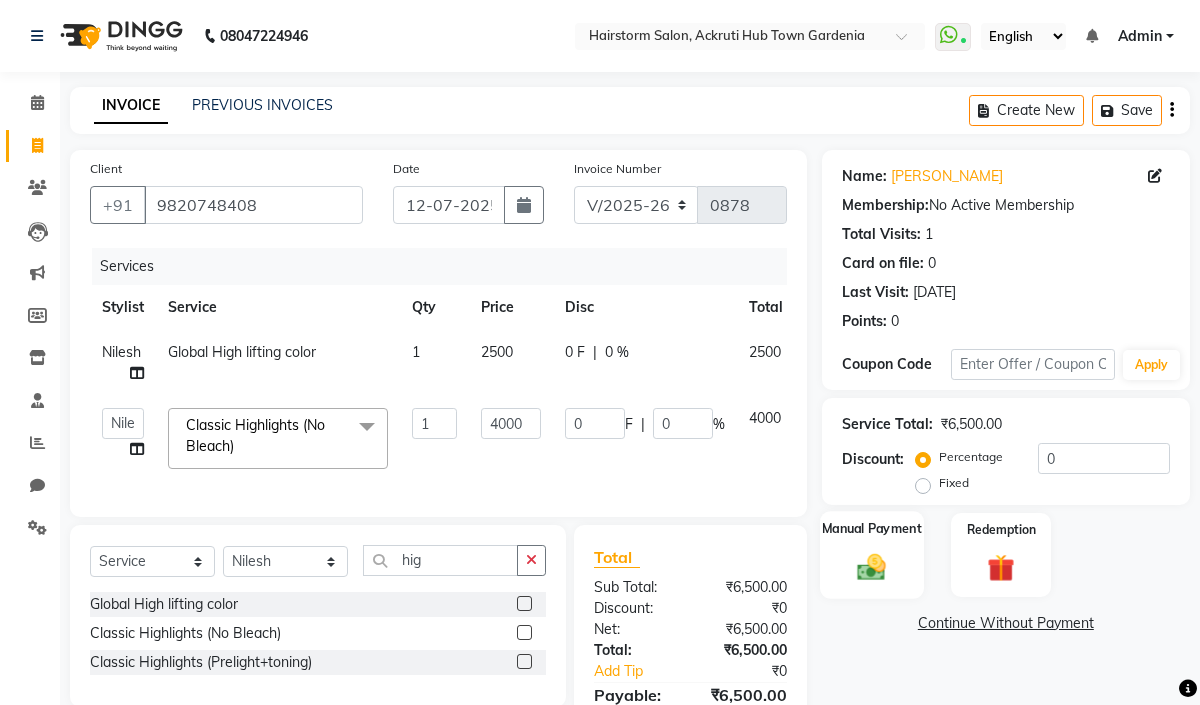 click 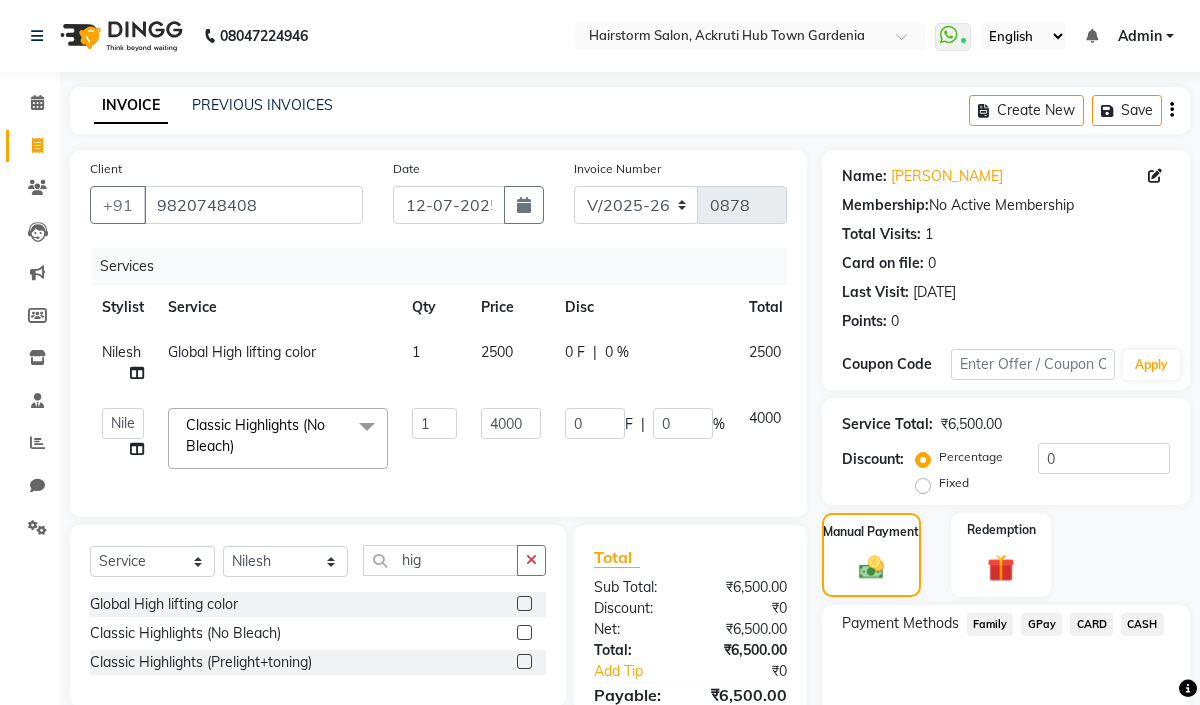 click on "GPay" 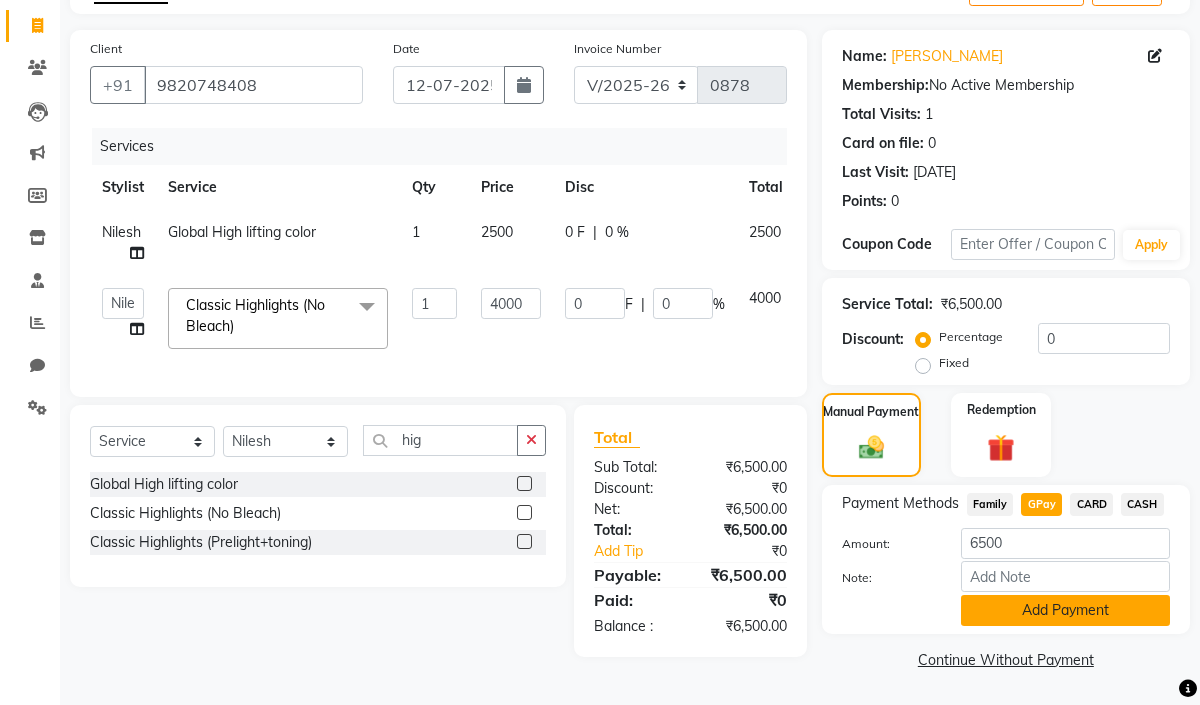 click on "Add Payment" 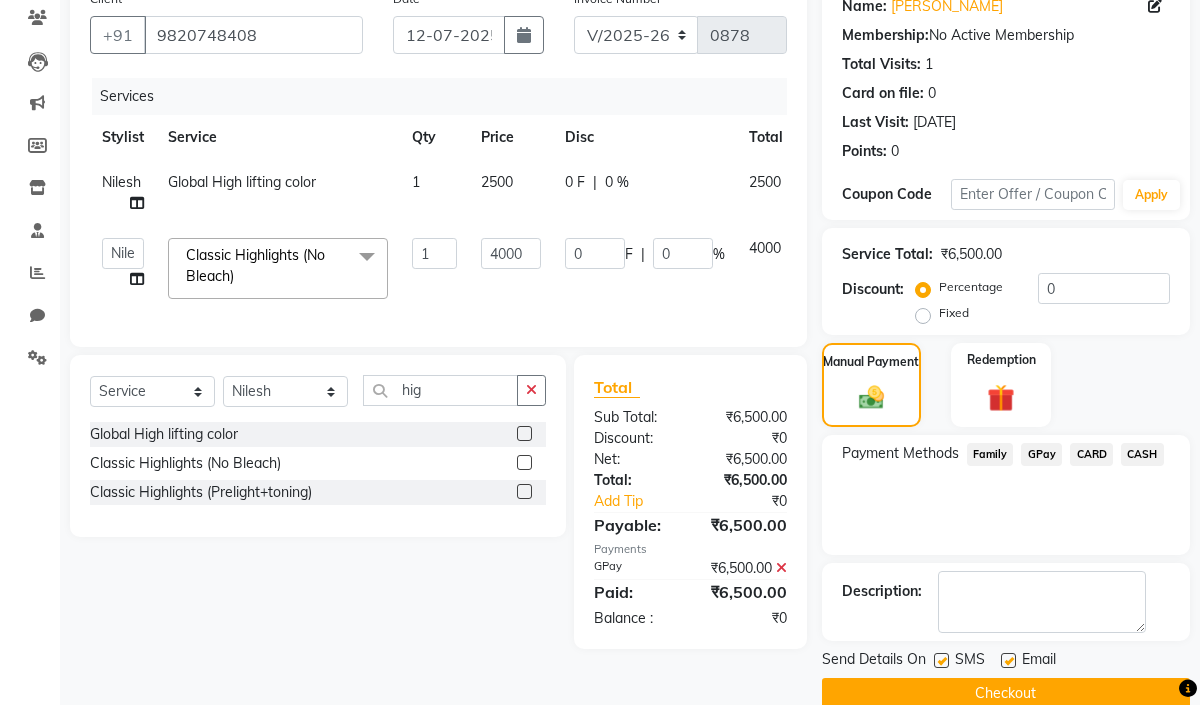 scroll, scrollTop: 203, scrollLeft: 0, axis: vertical 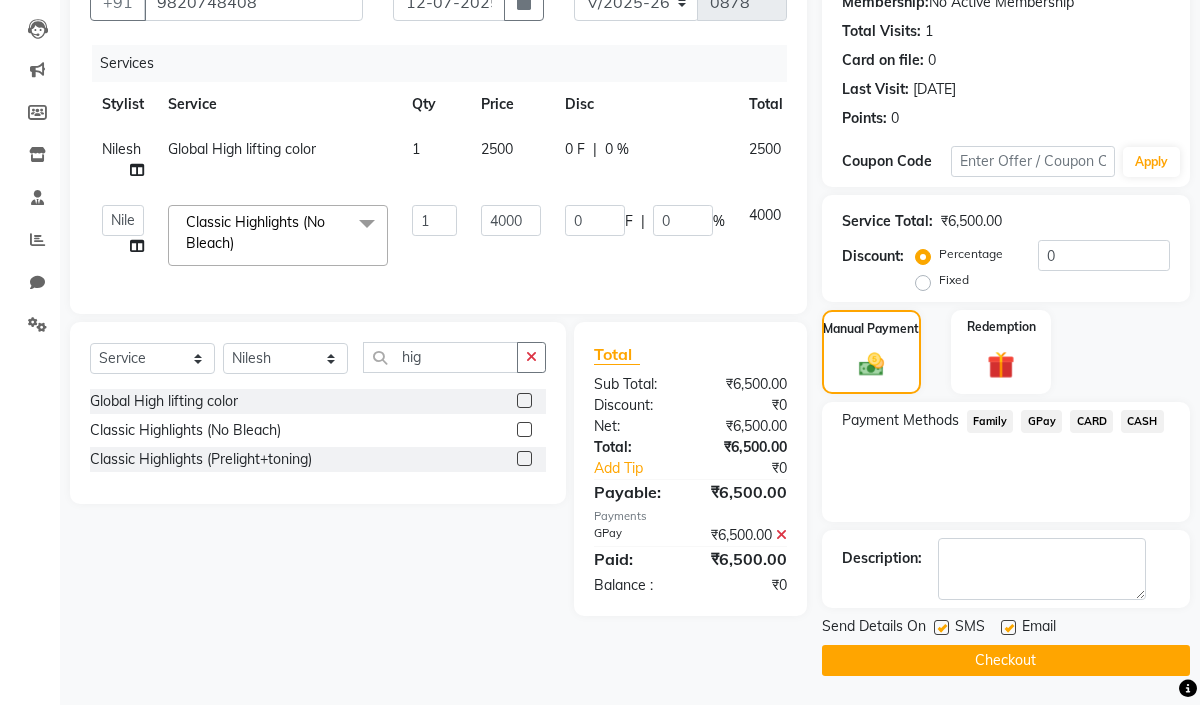 click on "Checkout" 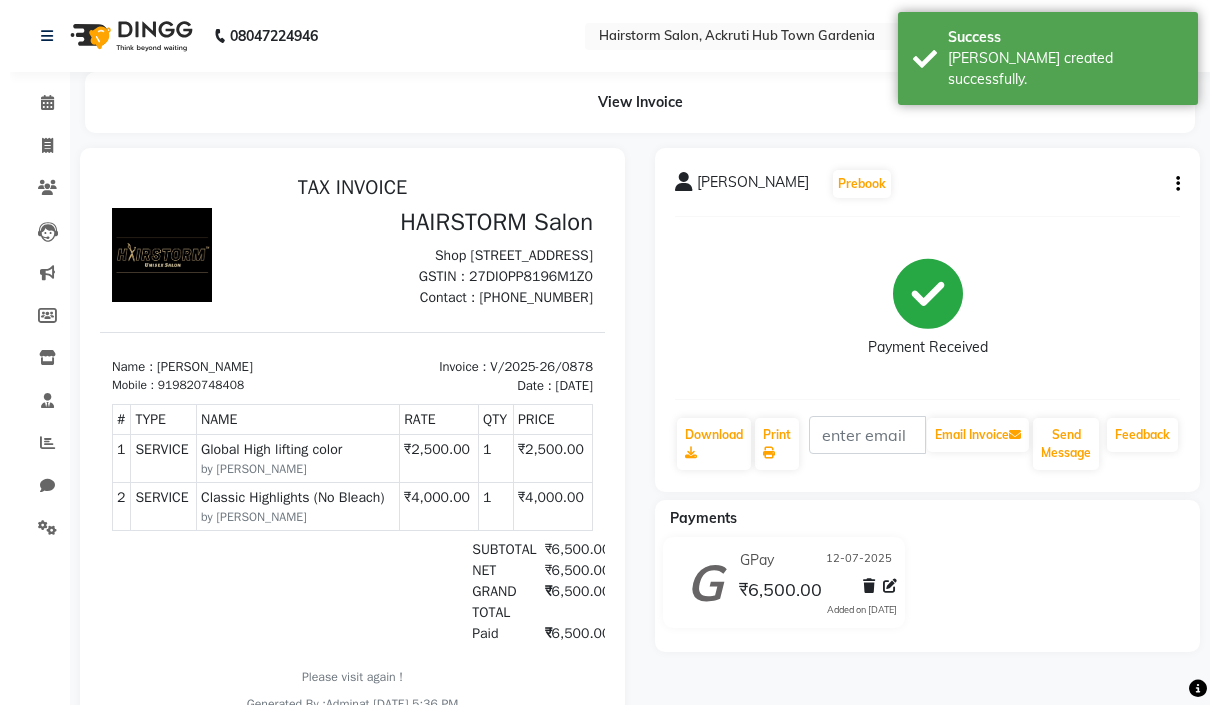 scroll, scrollTop: 0, scrollLeft: 0, axis: both 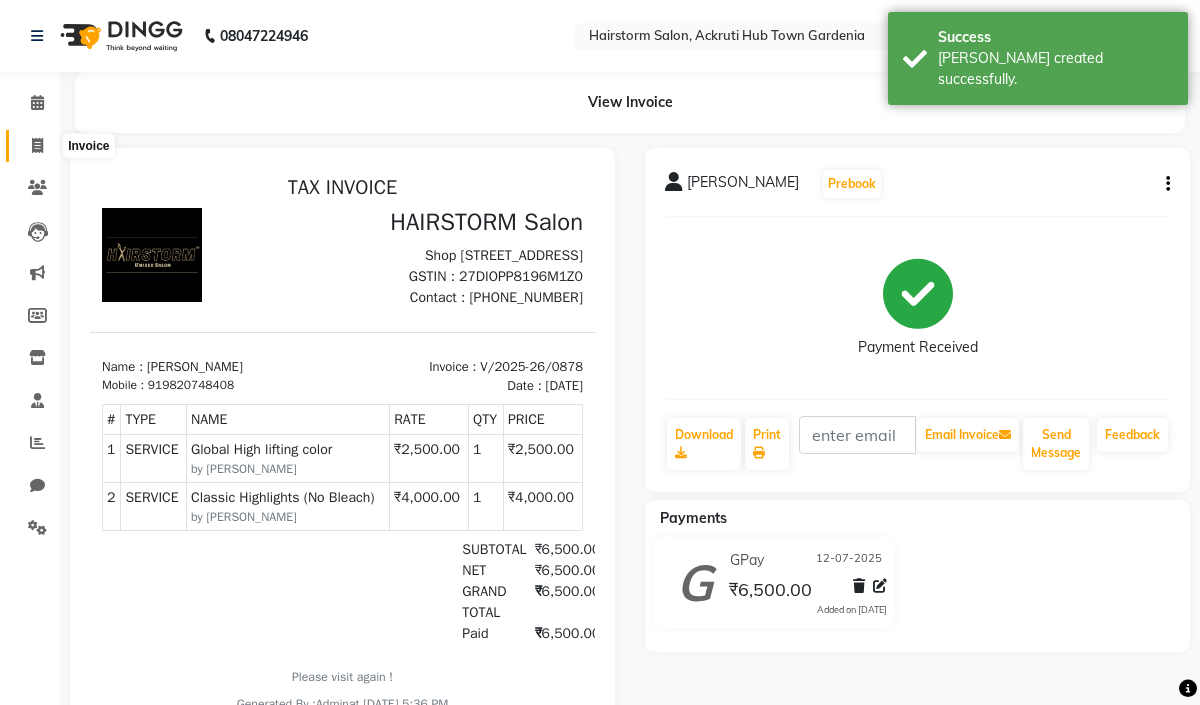 click 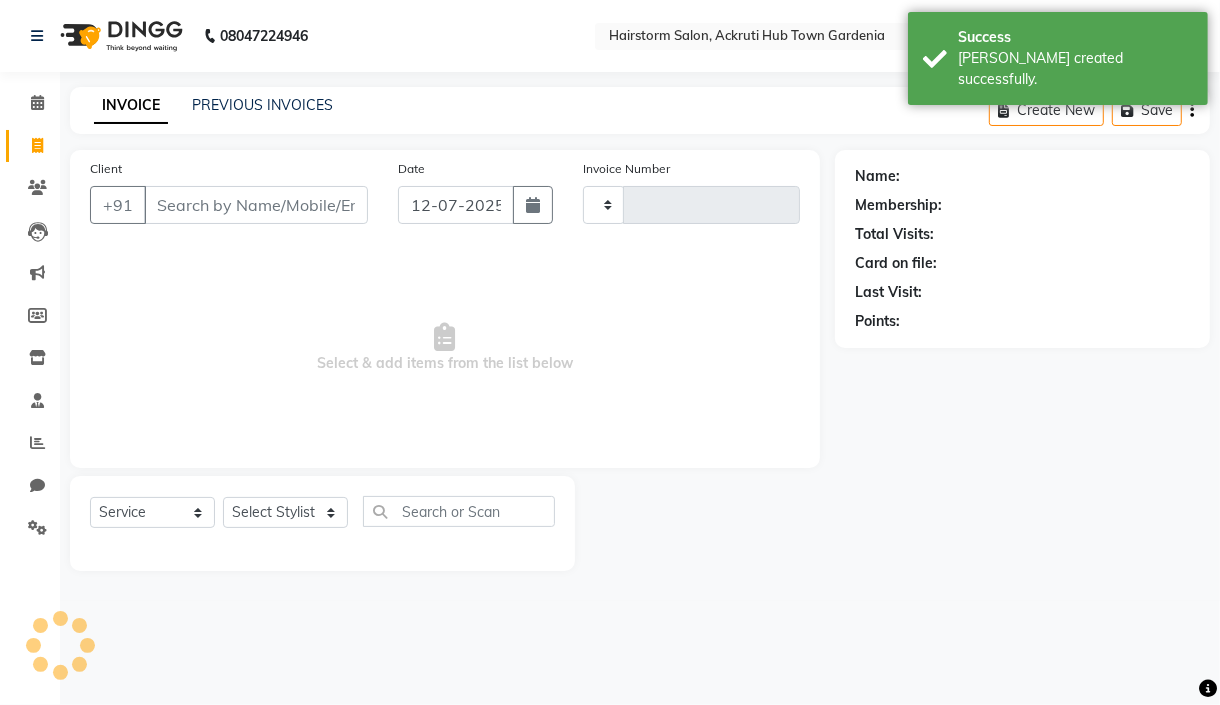 type on "0879" 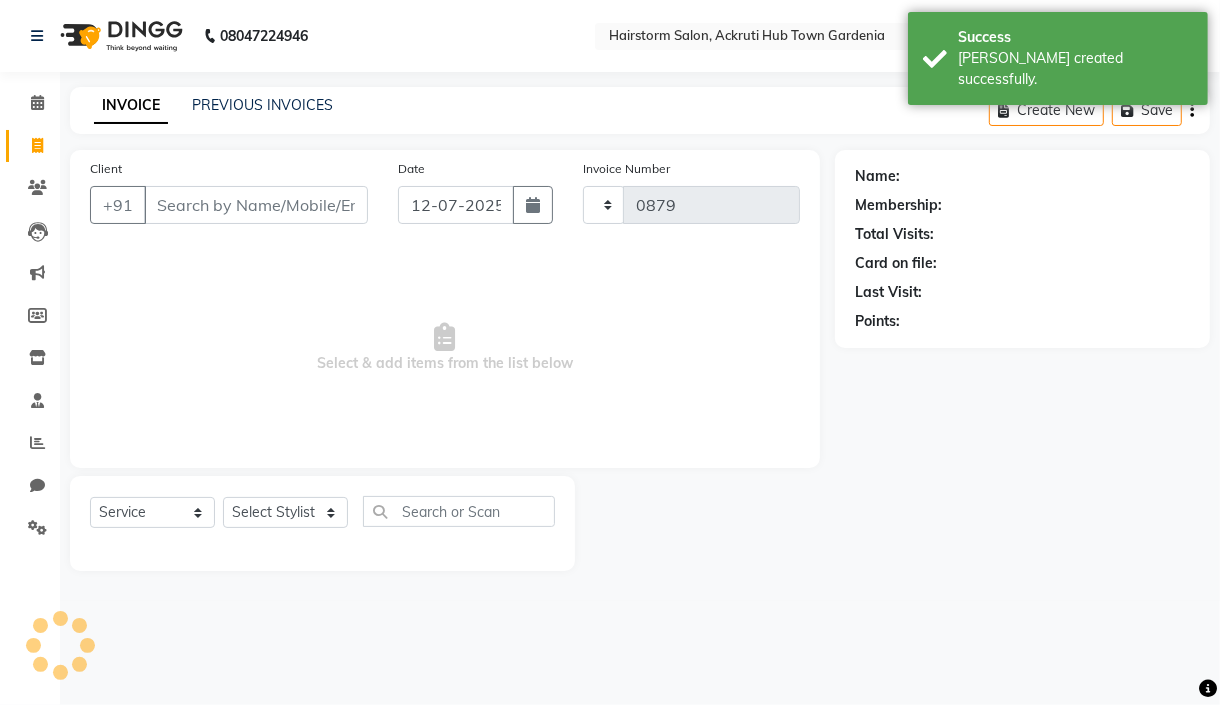select on "279" 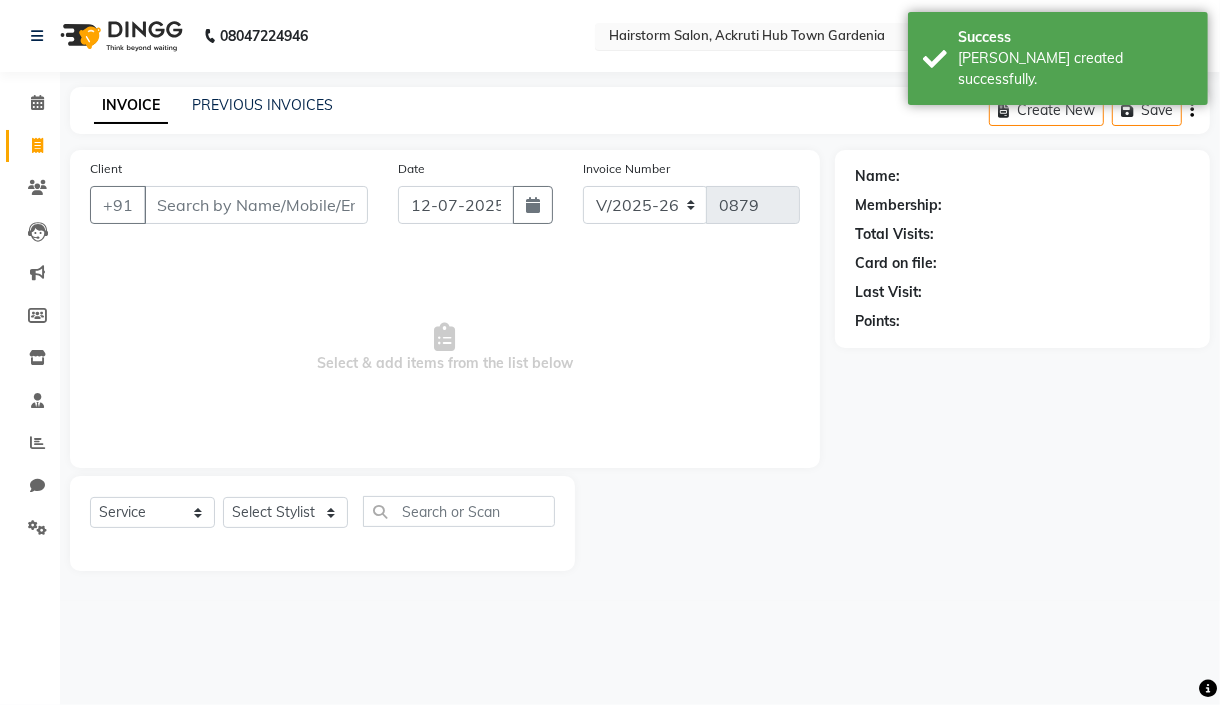 click at bounding box center [750, 38] 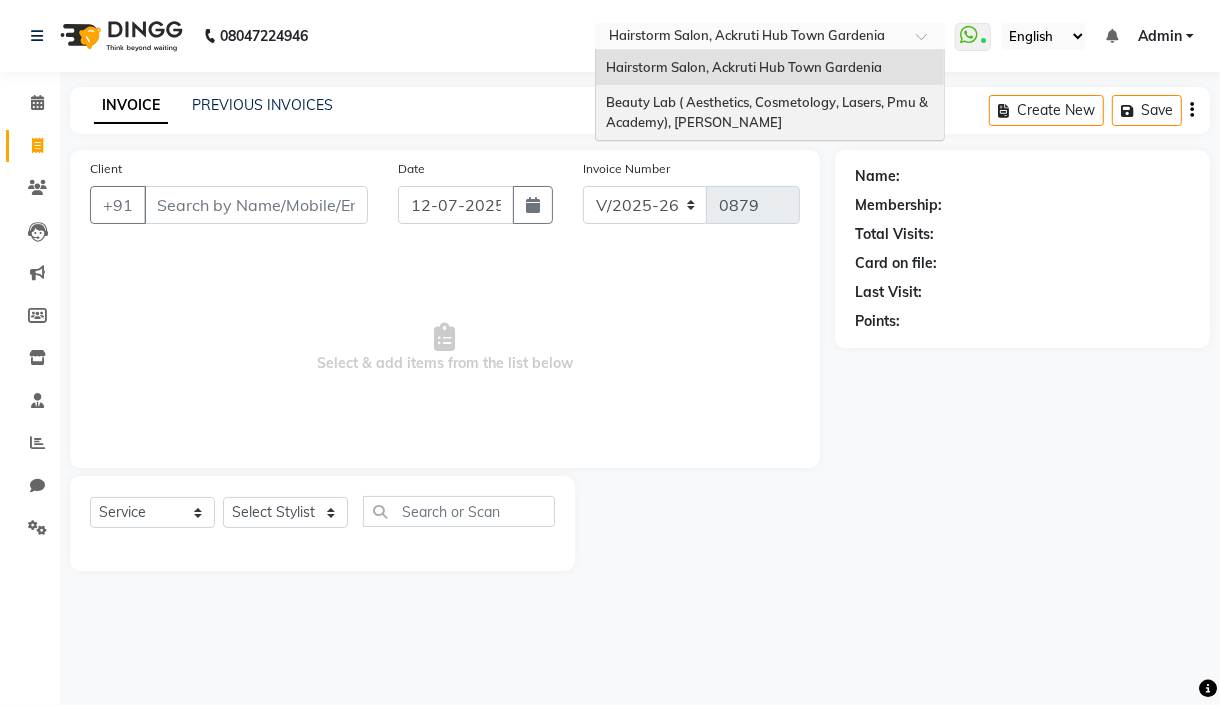 click on "Beauty Lab ( Aesthetics, Cosmetology, Lasers, Pmu & Academy), Mira Bhayandar" at bounding box center (768, 112) 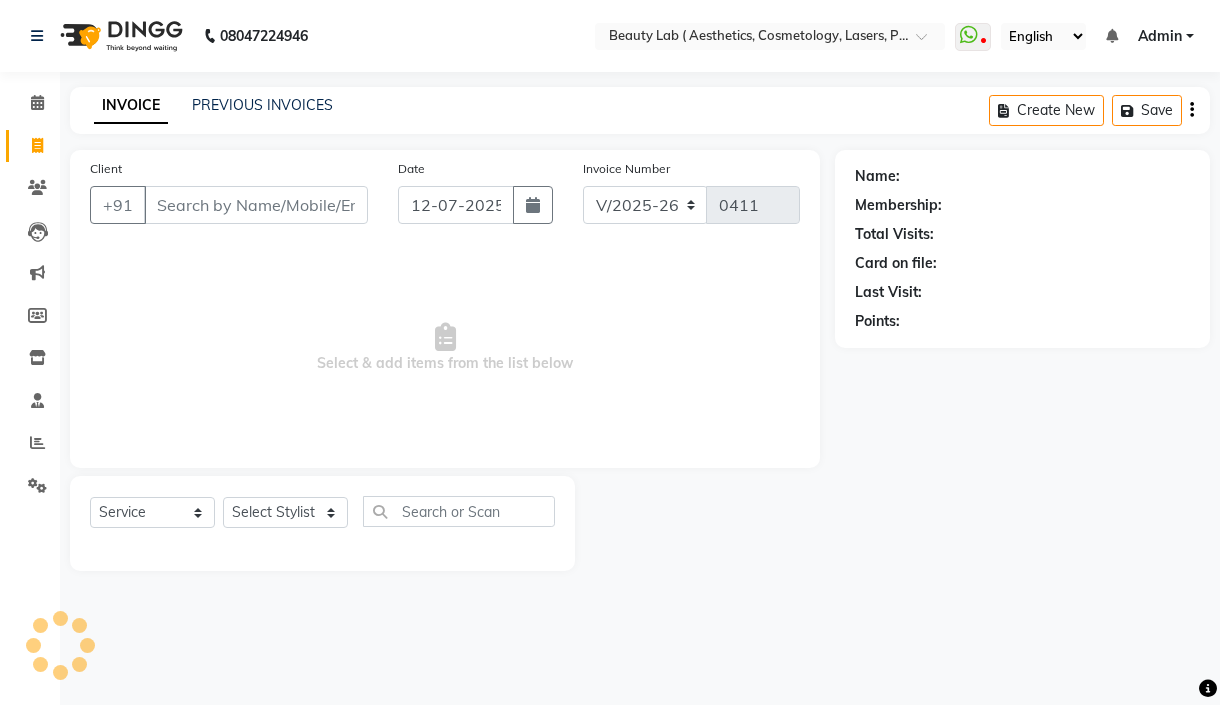 select on "7169" 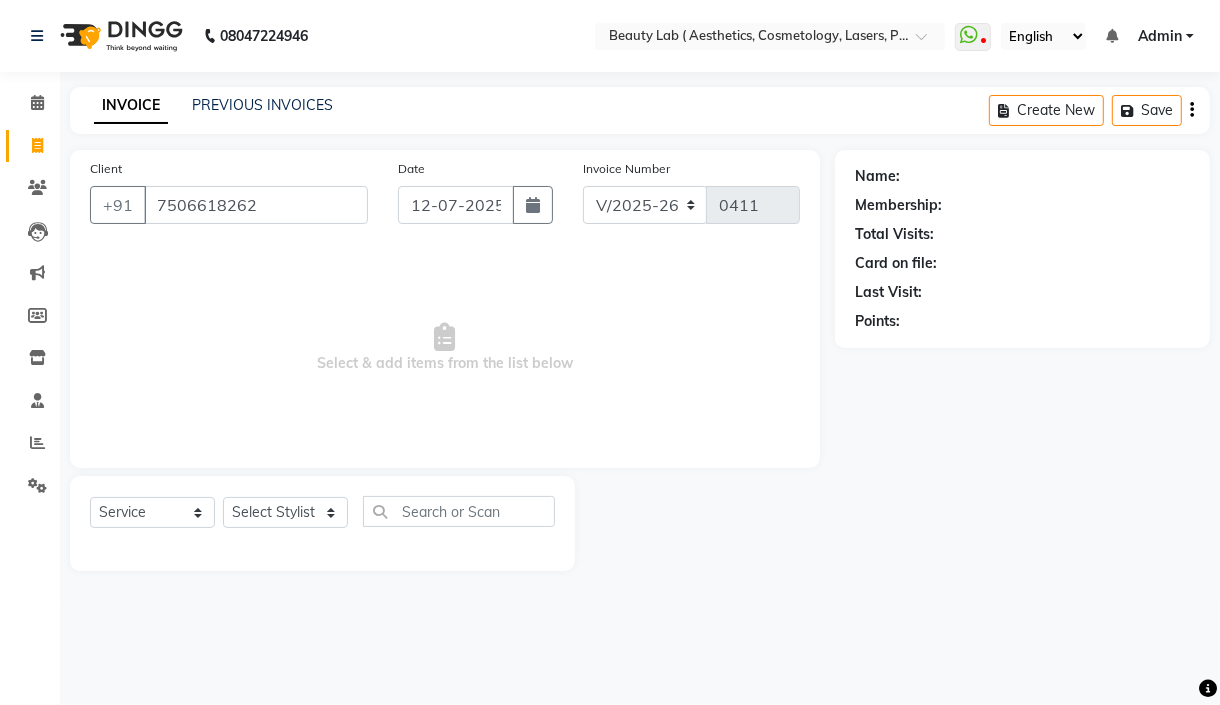 type on "7506618262" 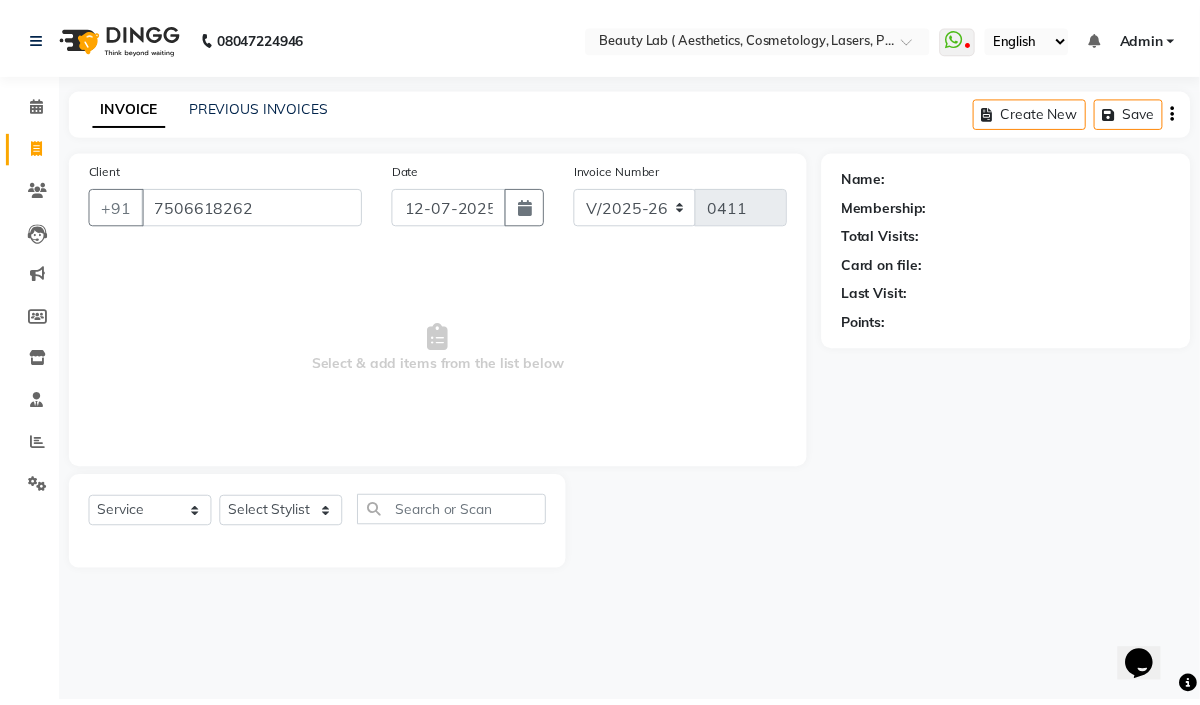 scroll, scrollTop: 0, scrollLeft: 0, axis: both 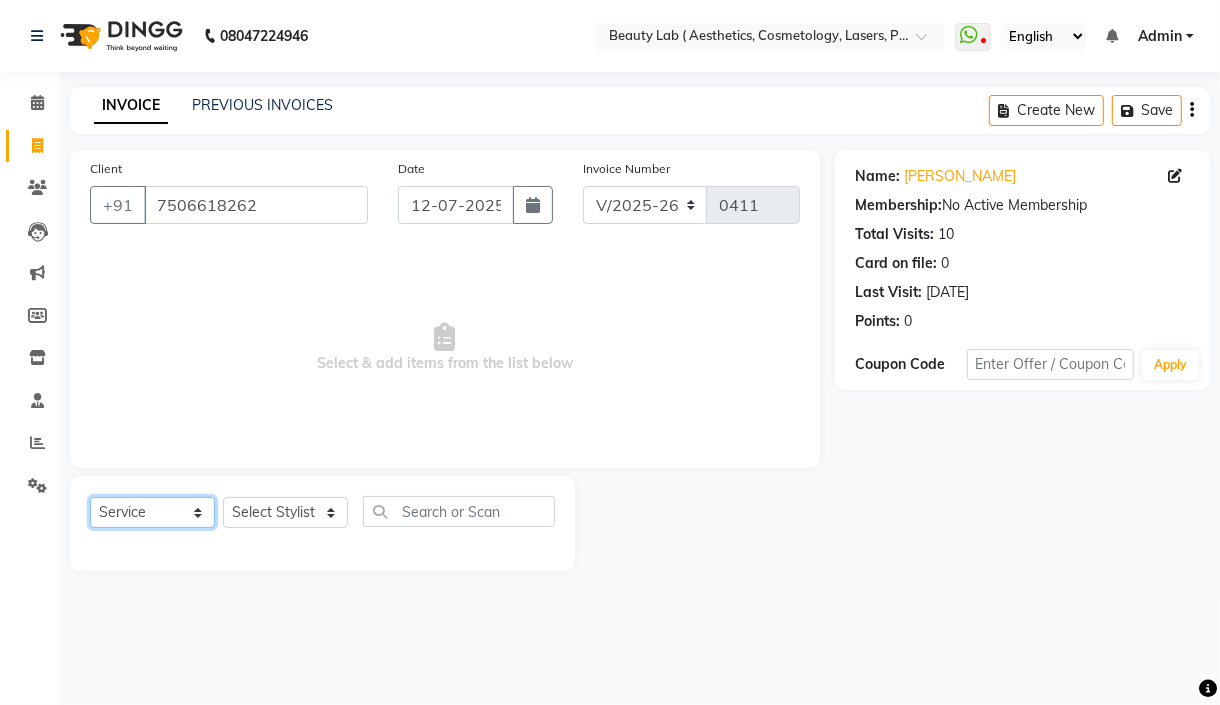 drag, startPoint x: 164, startPoint y: 519, endPoint x: 189, endPoint y: 513, distance: 25.70992 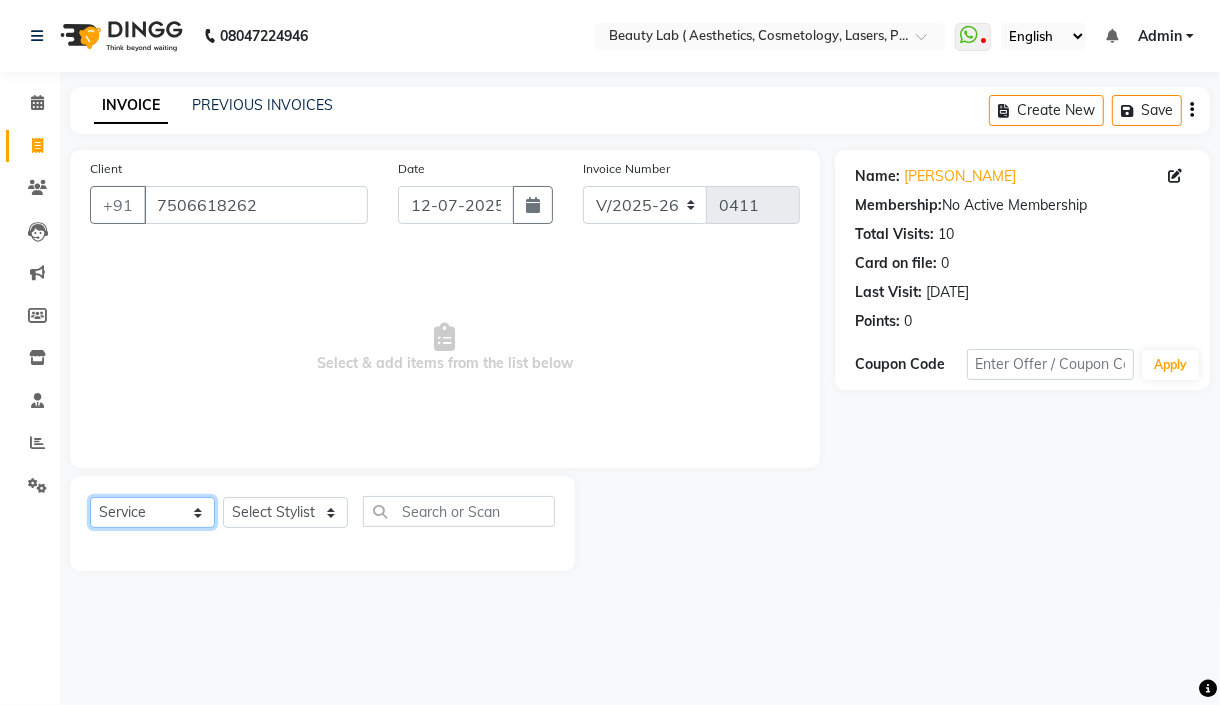 select on "product" 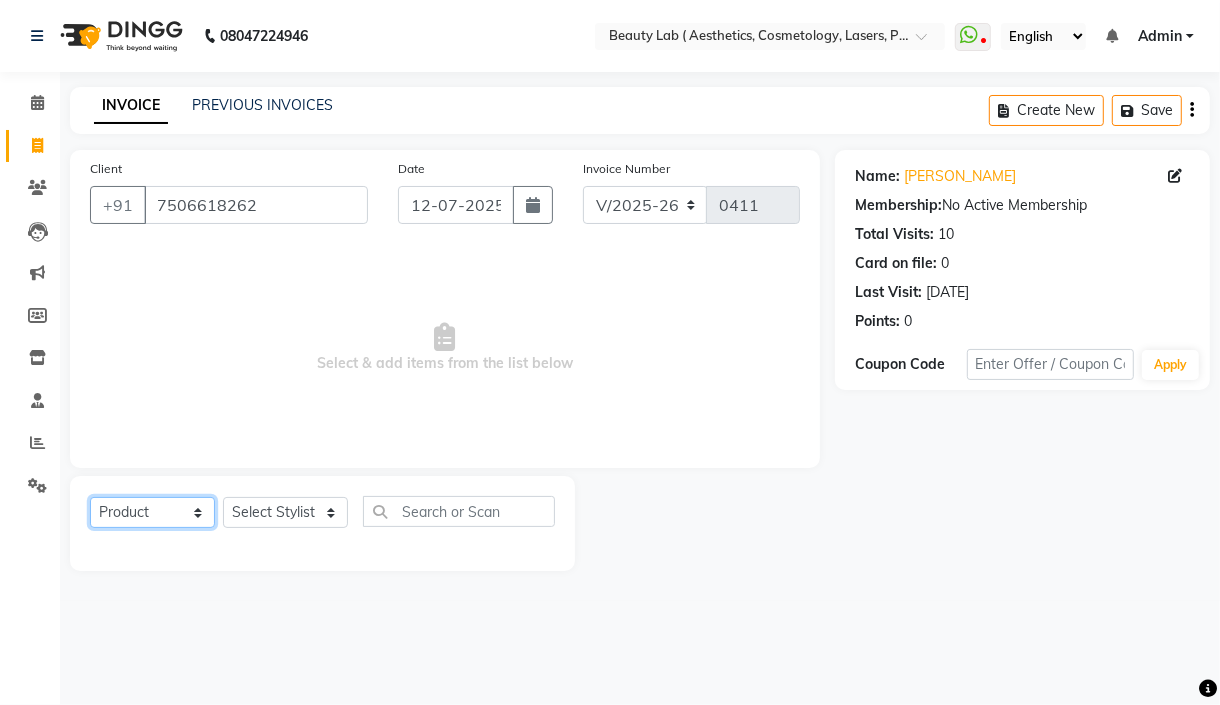 click on "Select  Service  Product  Membership  Package Voucher Prepaid Gift Card" 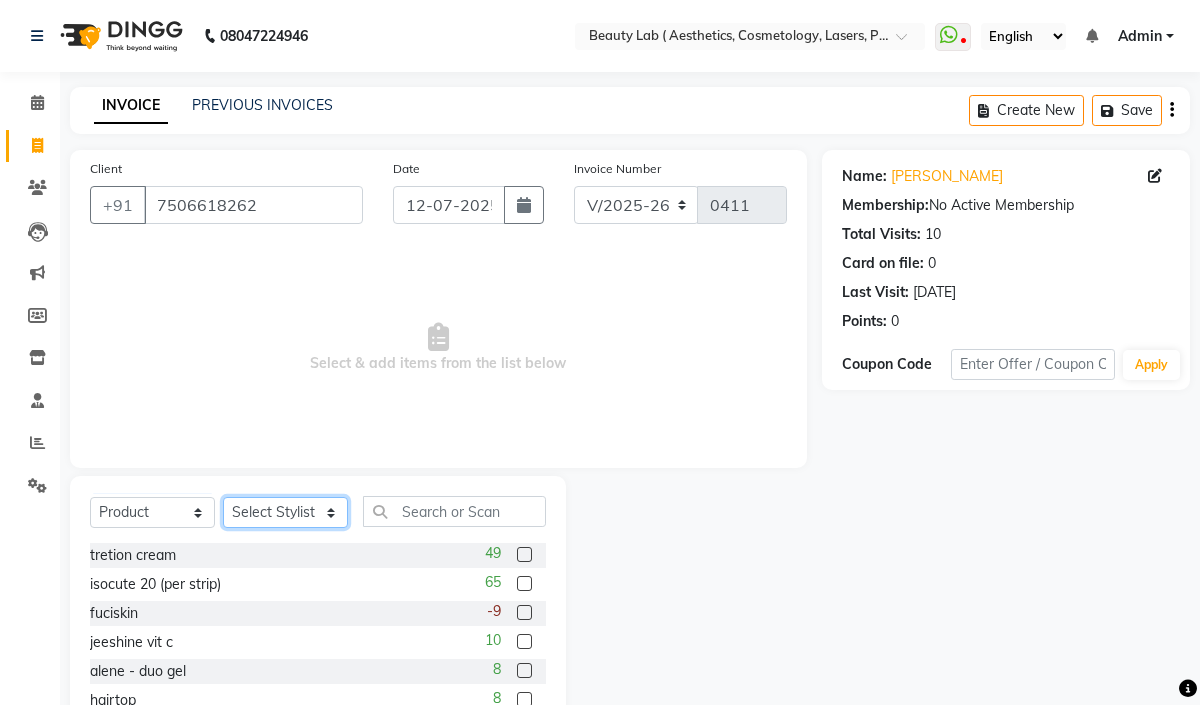 click on "Select Stylist [PERSON_NAME] neha nishu sarika" 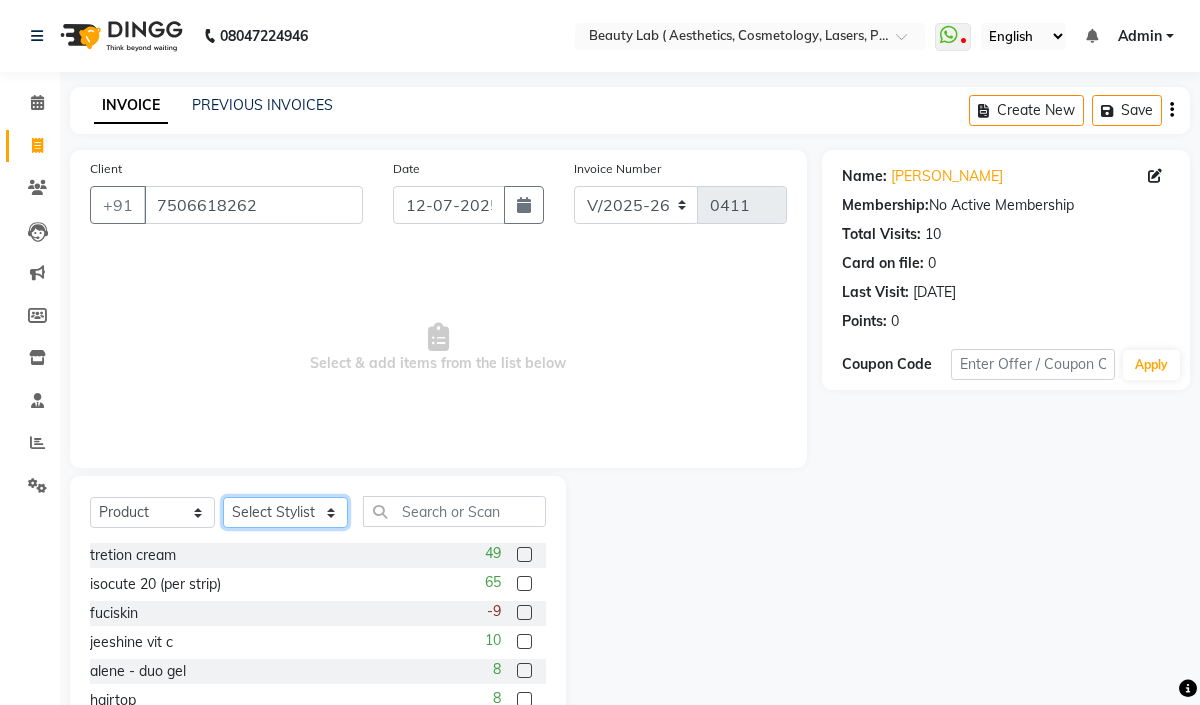 select on "59942" 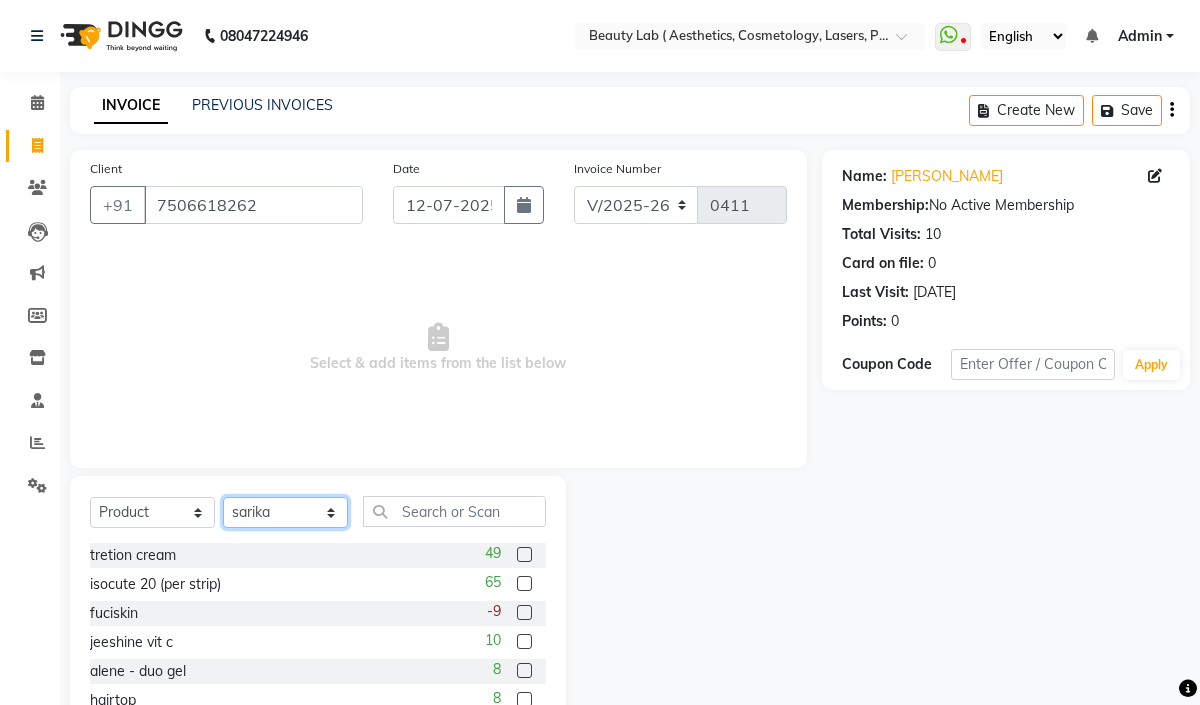click on "Select Stylist [PERSON_NAME] neha nishu sarika" 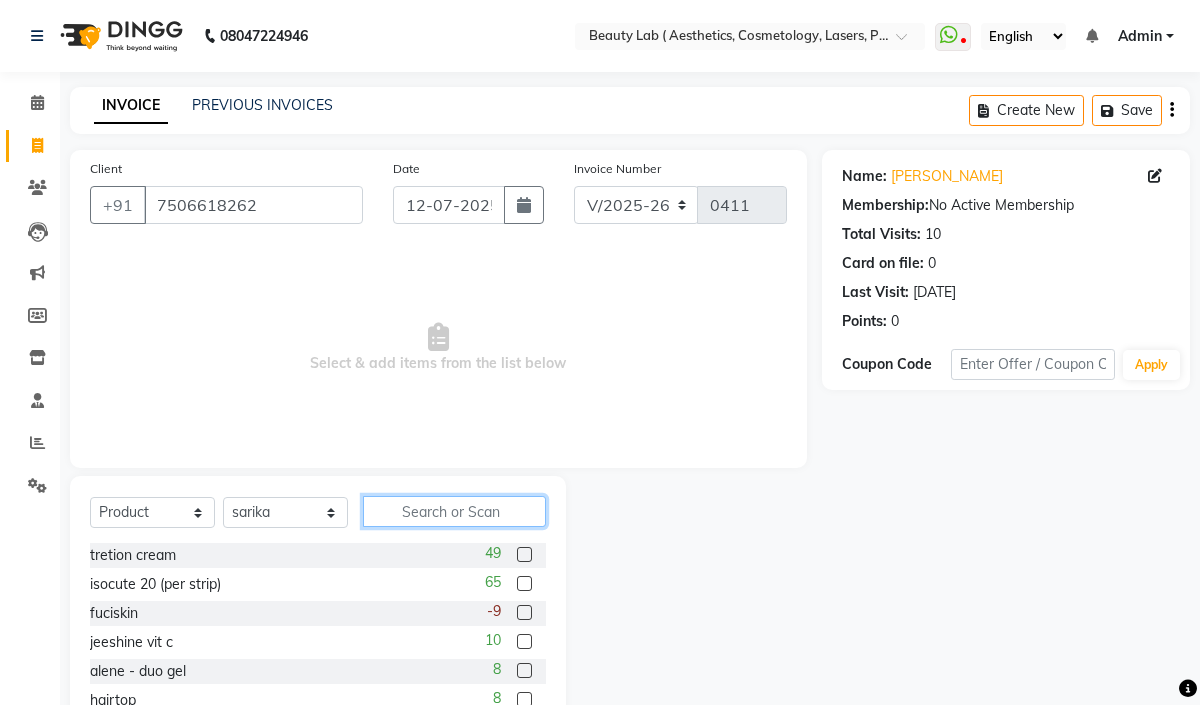 click 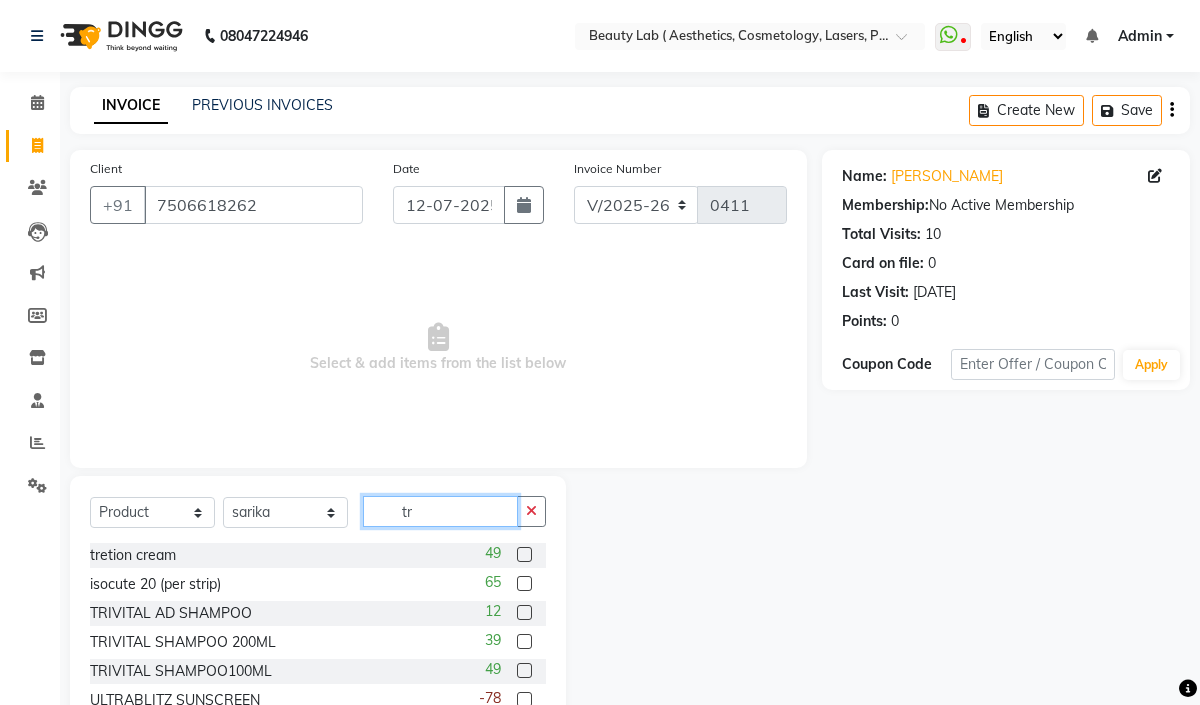 type on "tr" 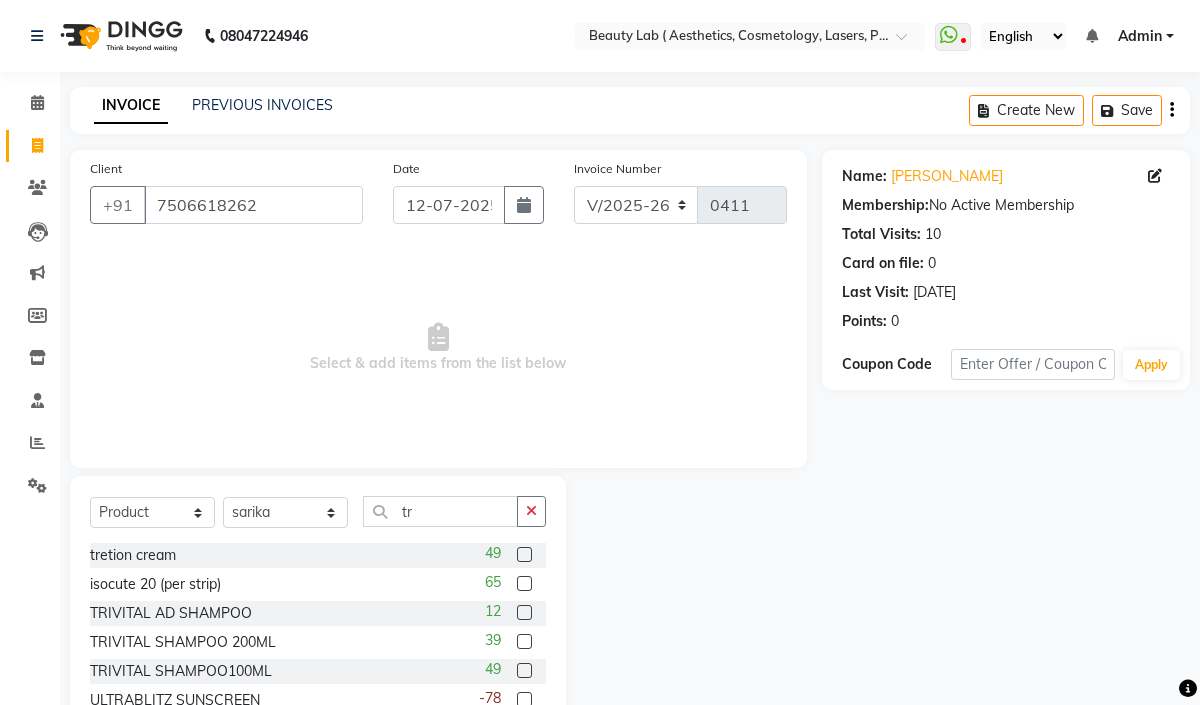 click 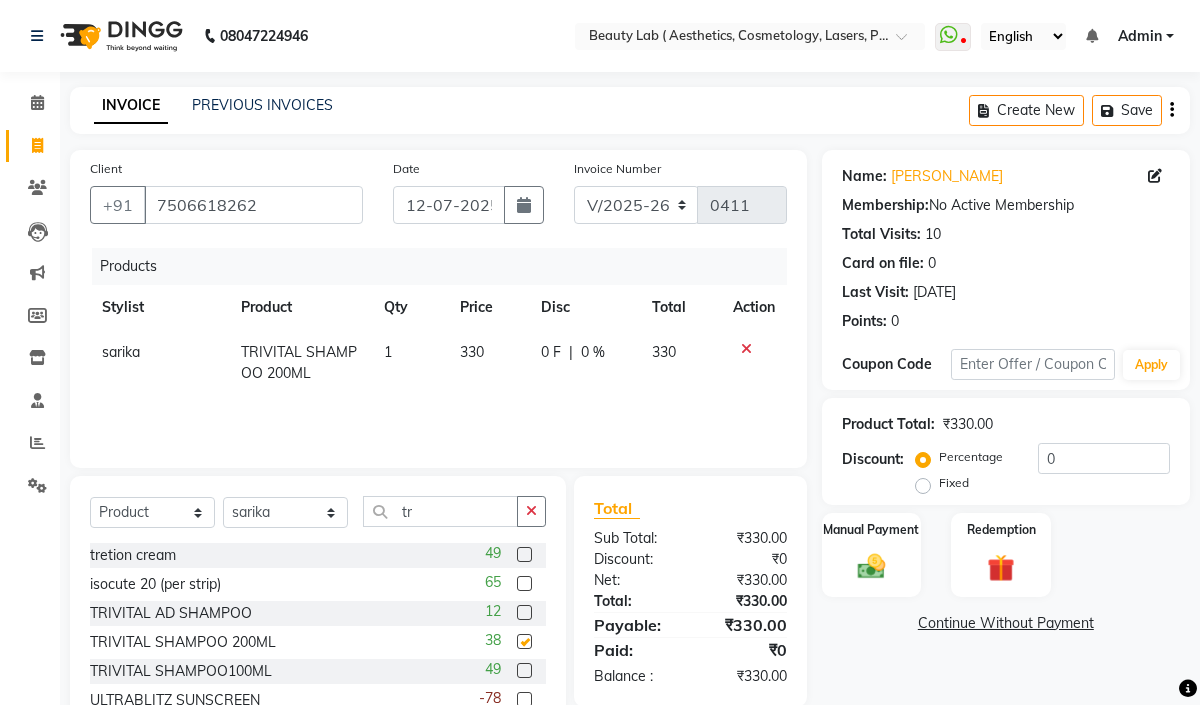 checkbox on "false" 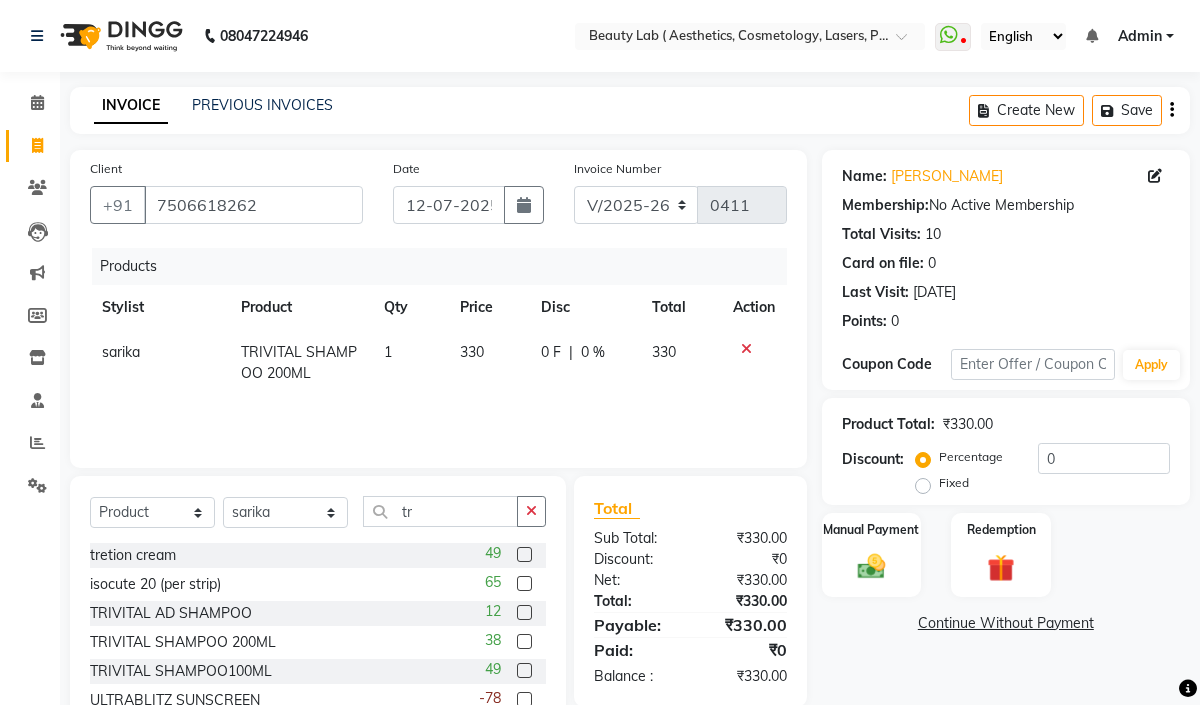 scroll, scrollTop: 70, scrollLeft: 0, axis: vertical 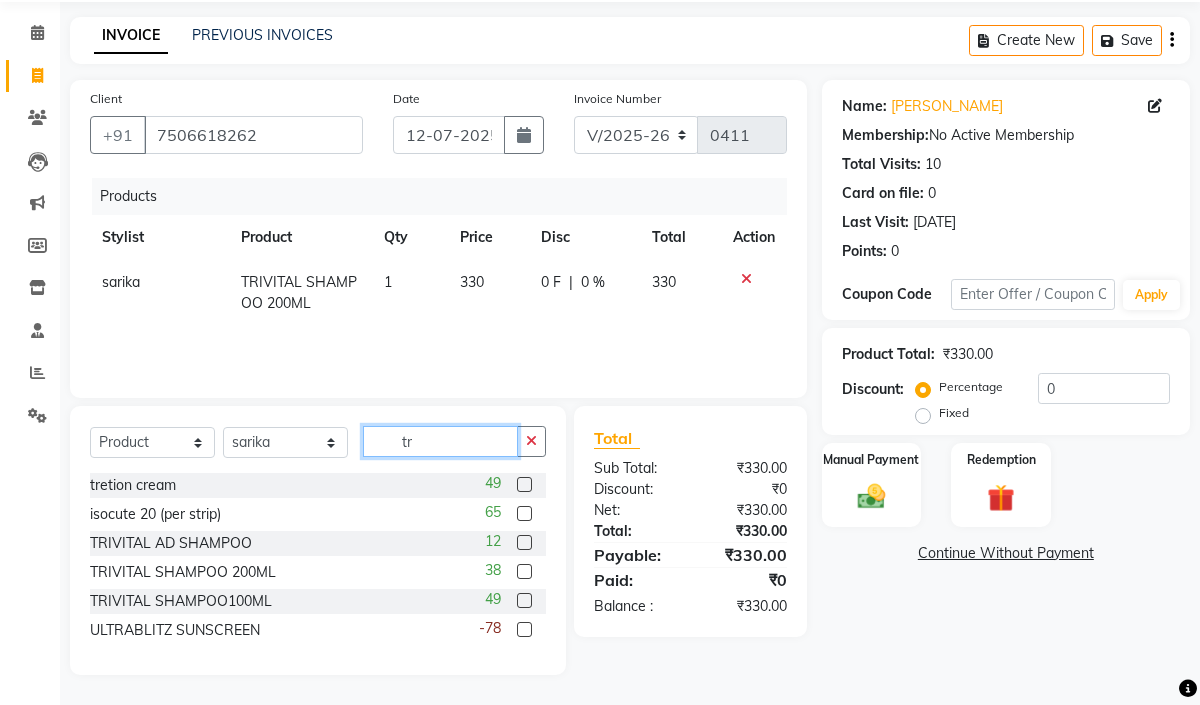 click on "tr" 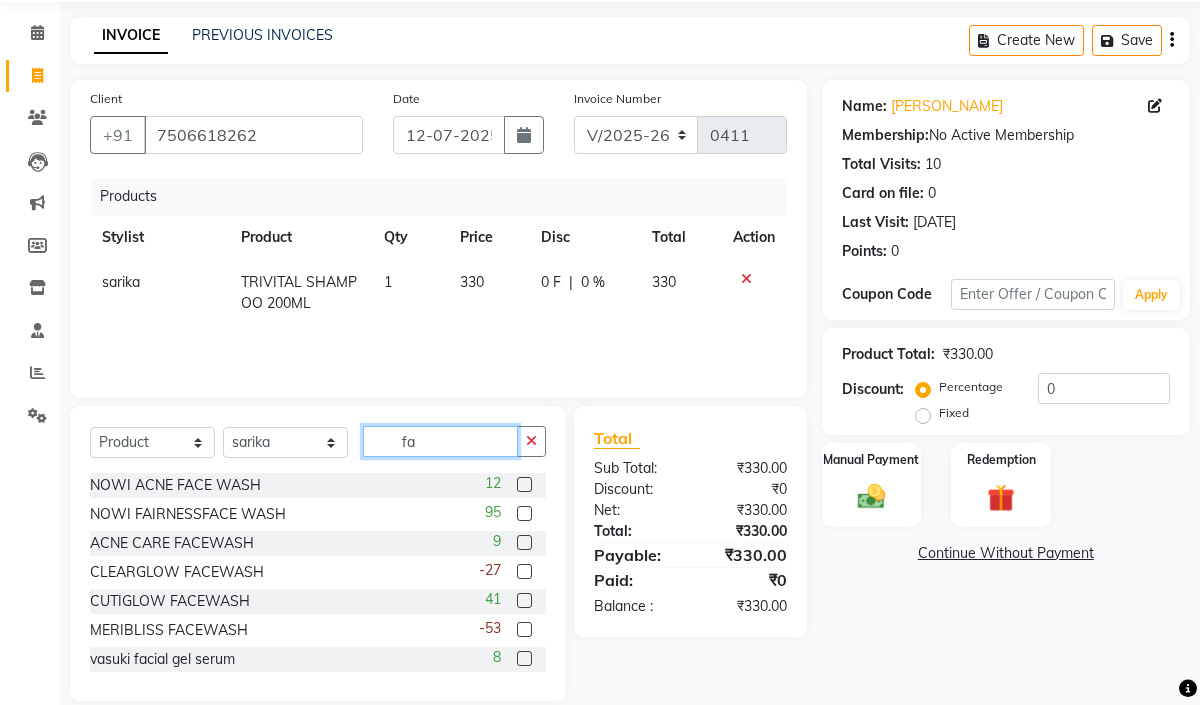 type on "f" 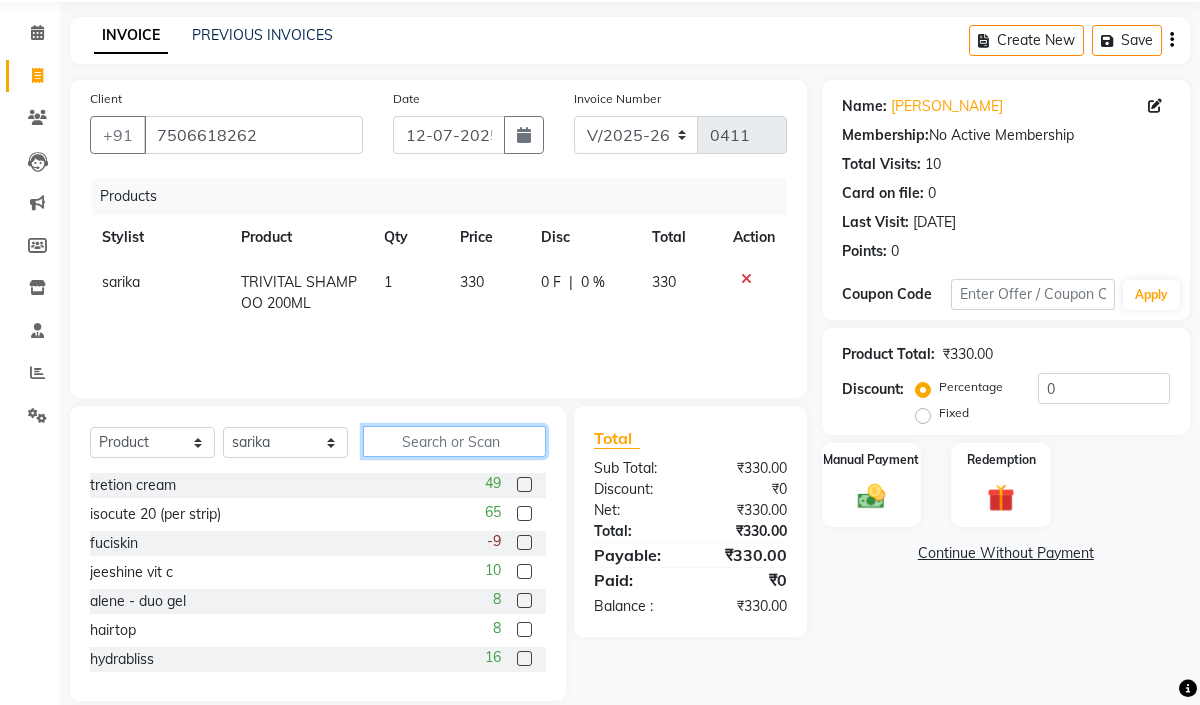 type 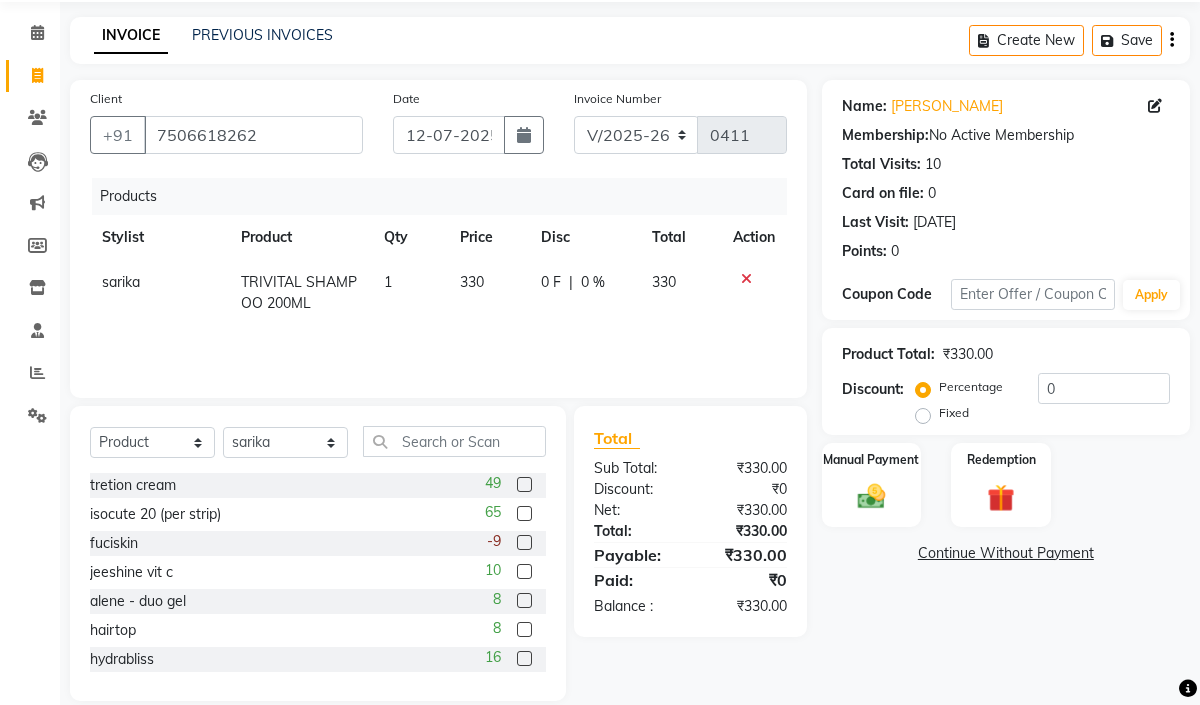 click on "TRIVITAL SHAMPOO 200ML" 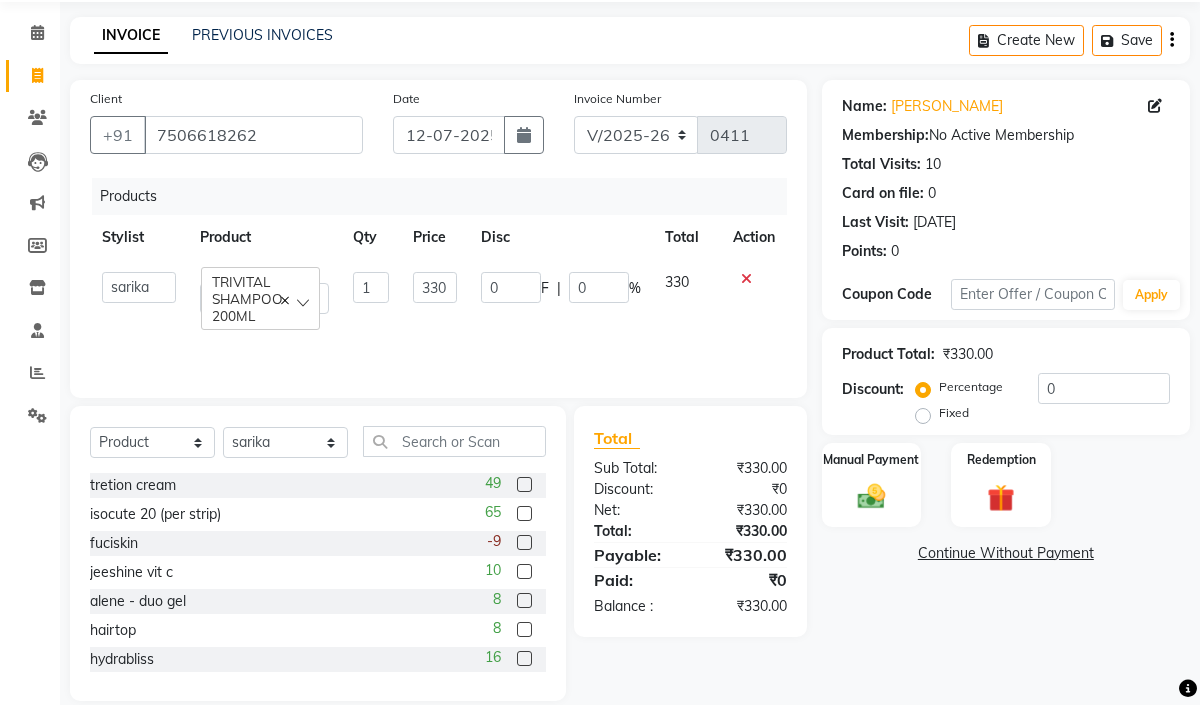 click 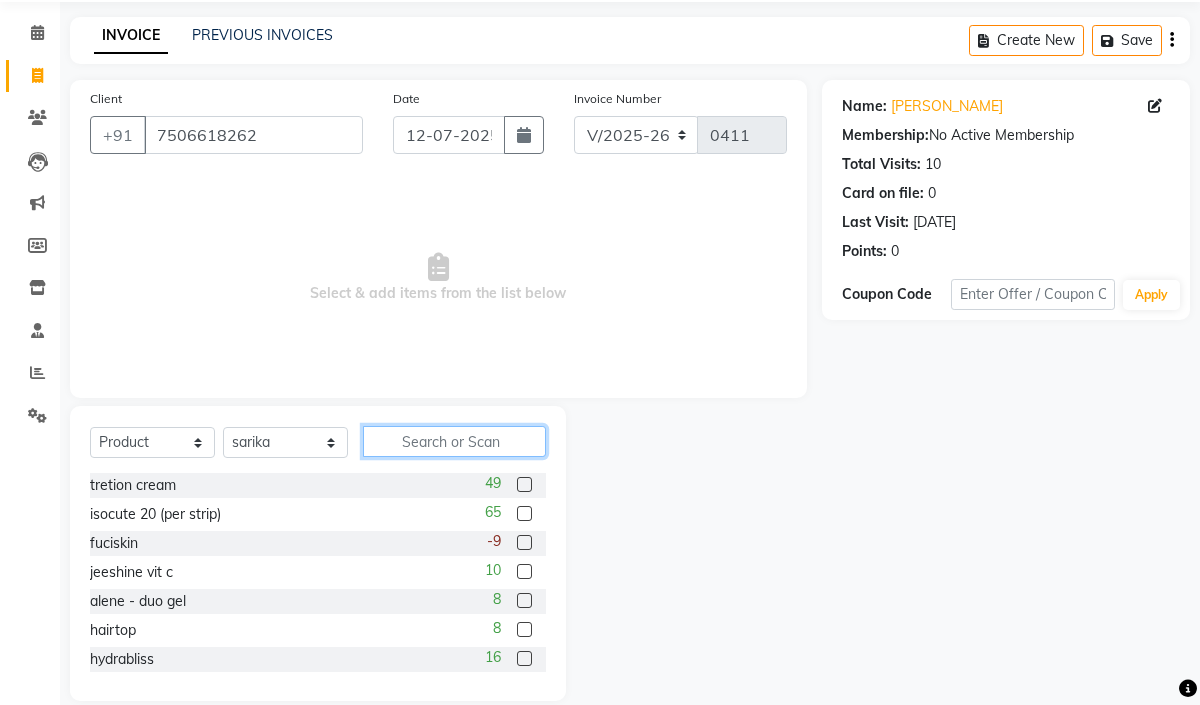 click 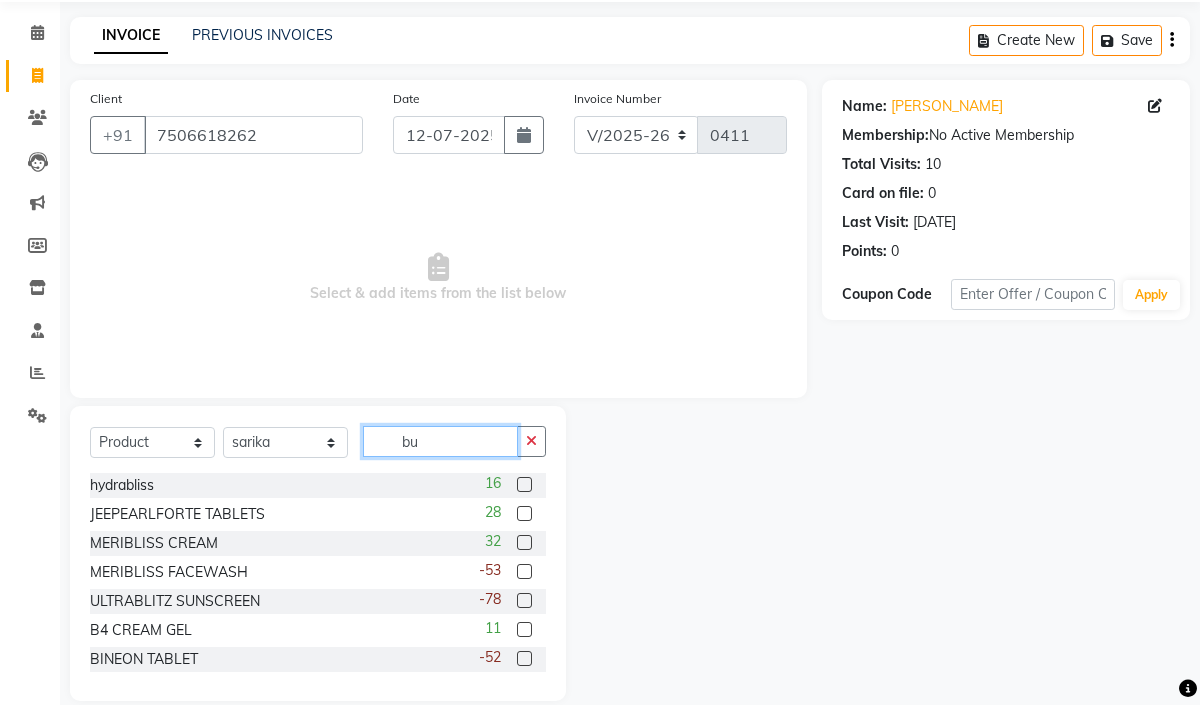 scroll, scrollTop: 0, scrollLeft: 0, axis: both 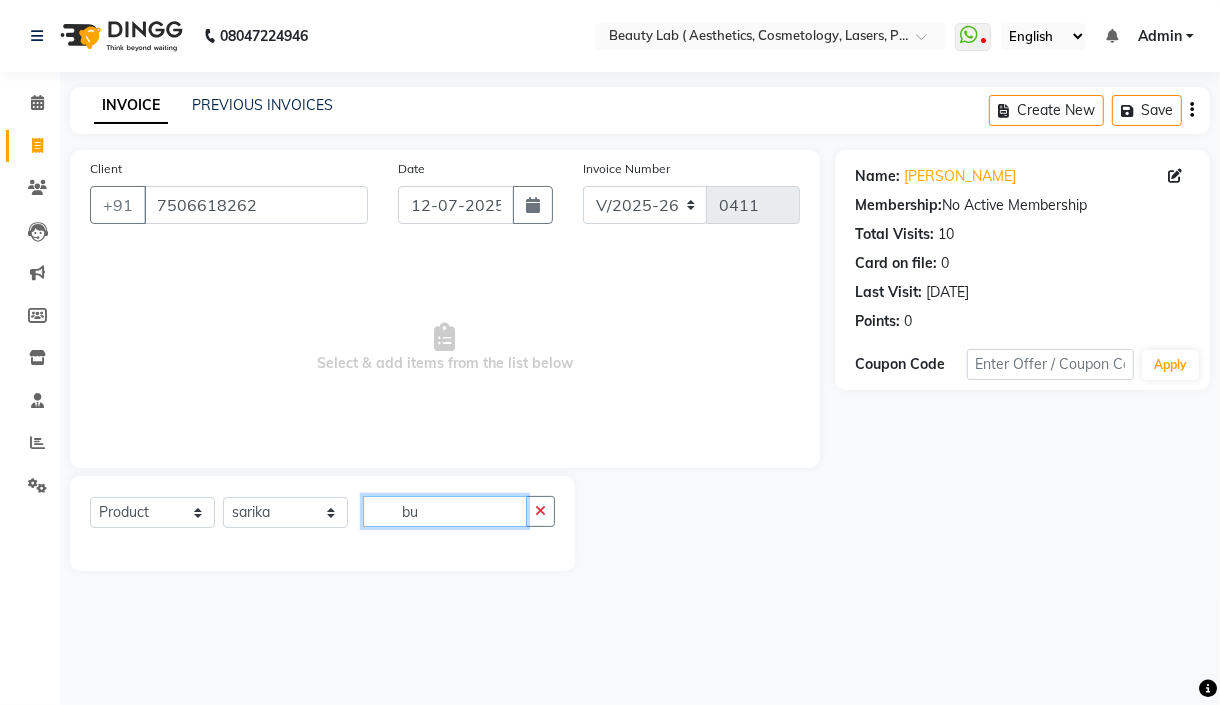 type on "b" 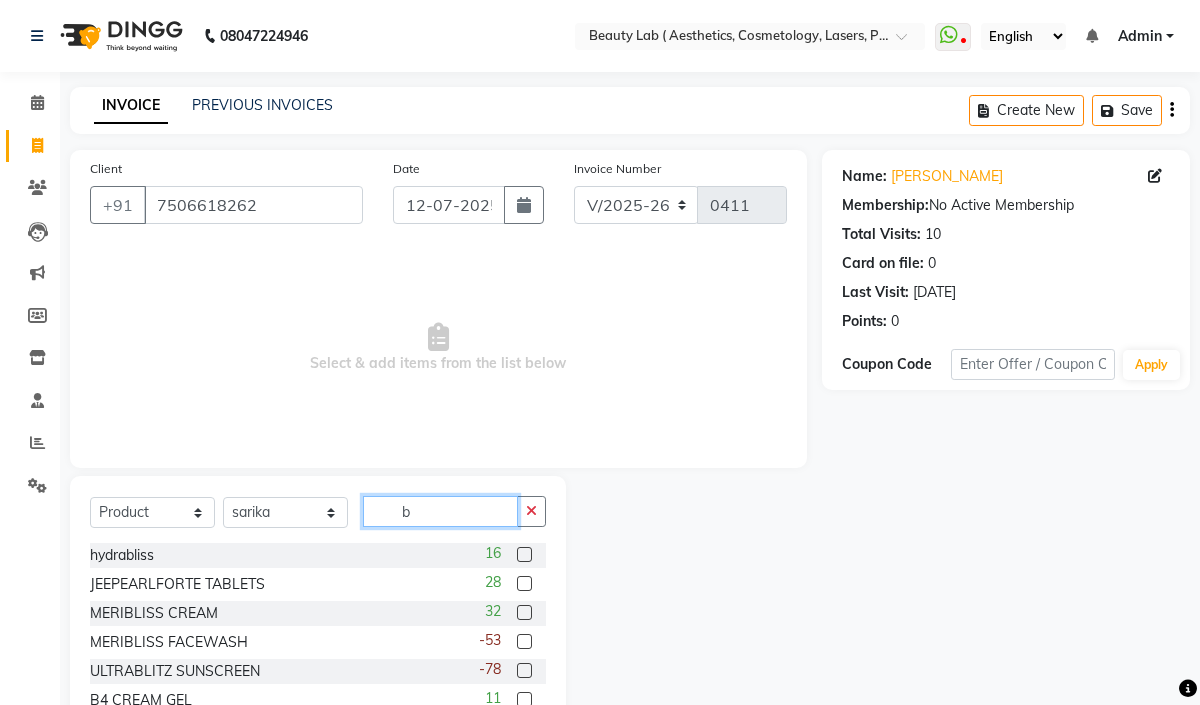 type 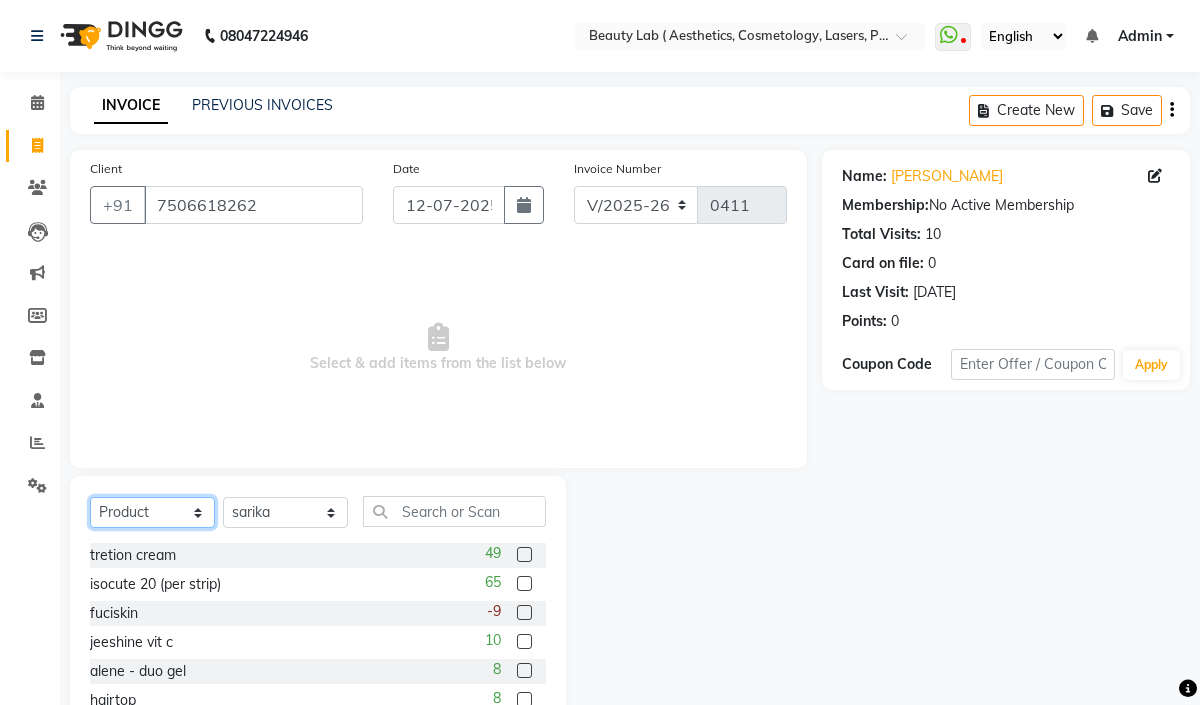click on "Select  Service  Product  Membership  Package Voucher Prepaid Gift Card" 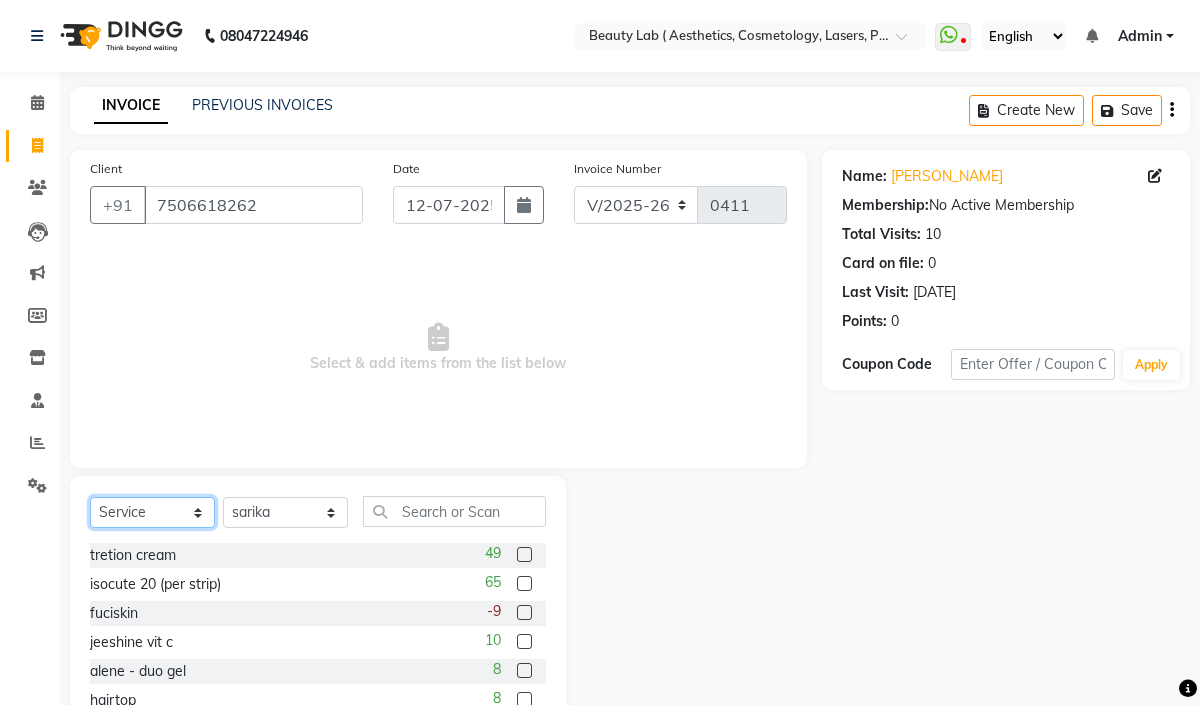 click on "Select  Service  Product  Membership  Package Voucher Prepaid Gift Card" 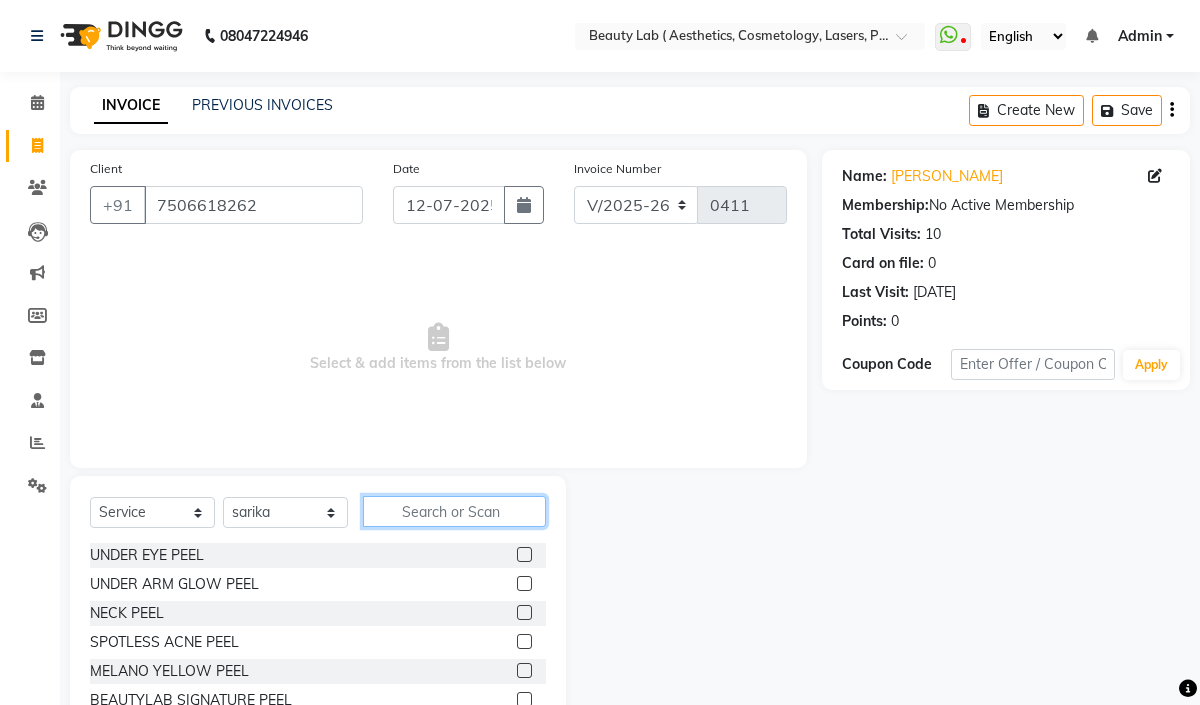 click 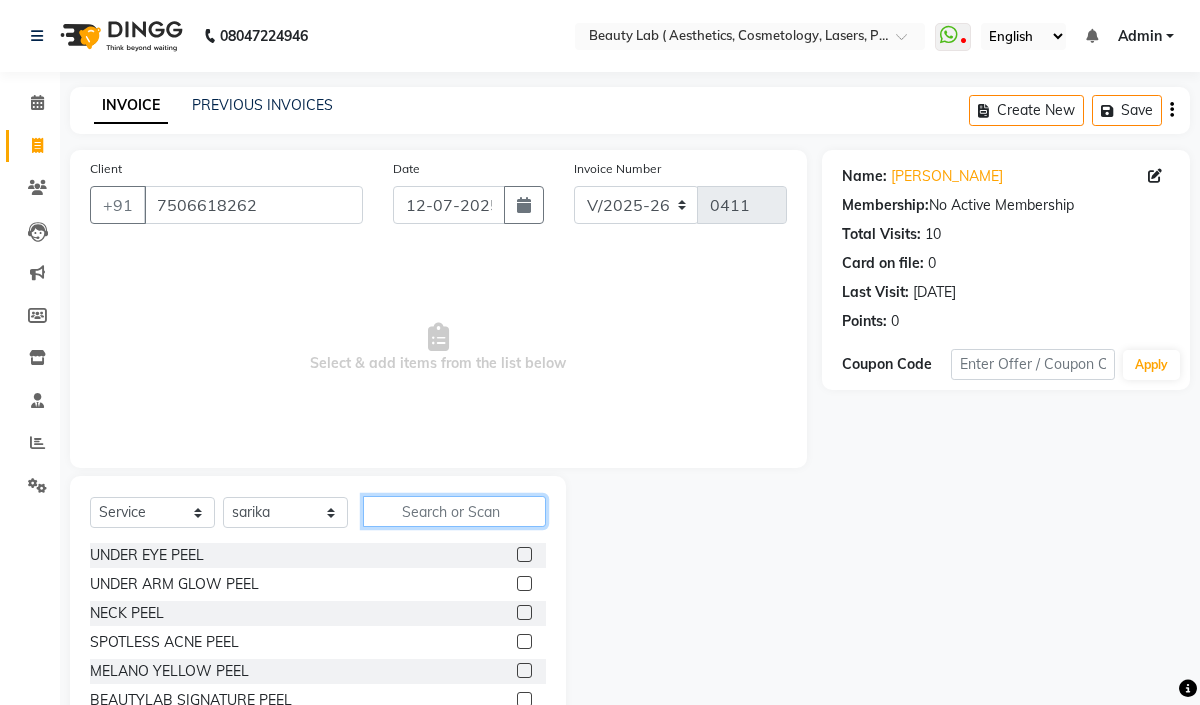 type on "b" 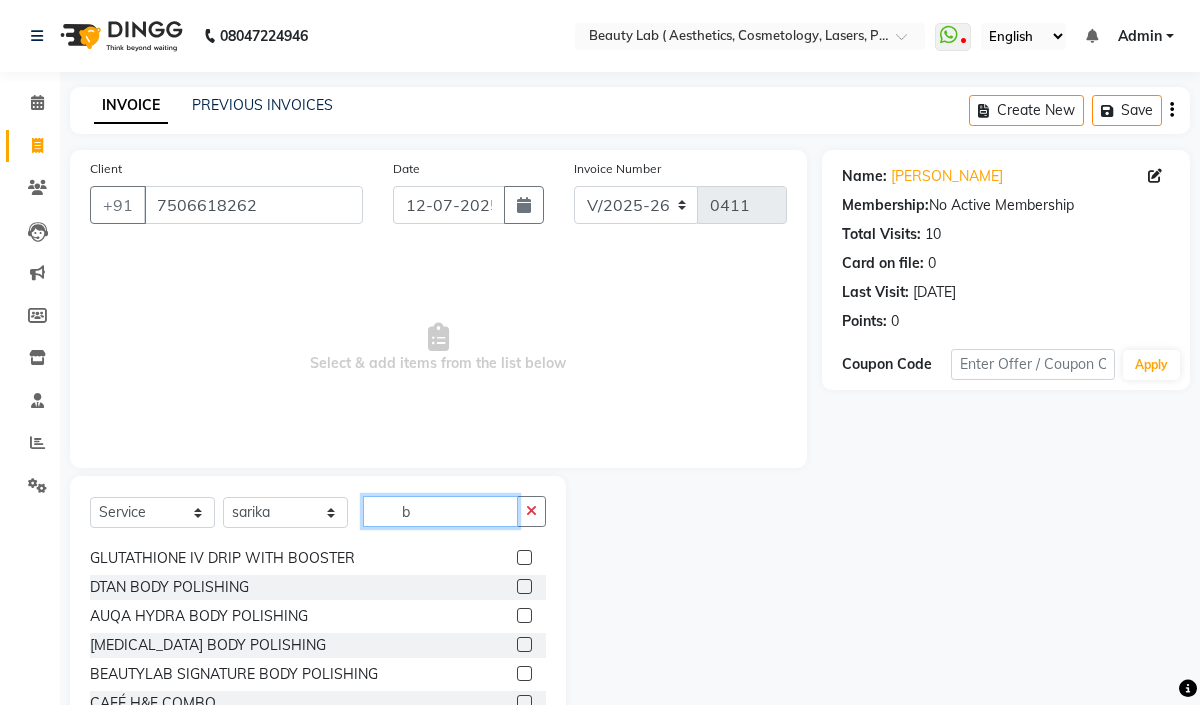 scroll, scrollTop: 666, scrollLeft: 0, axis: vertical 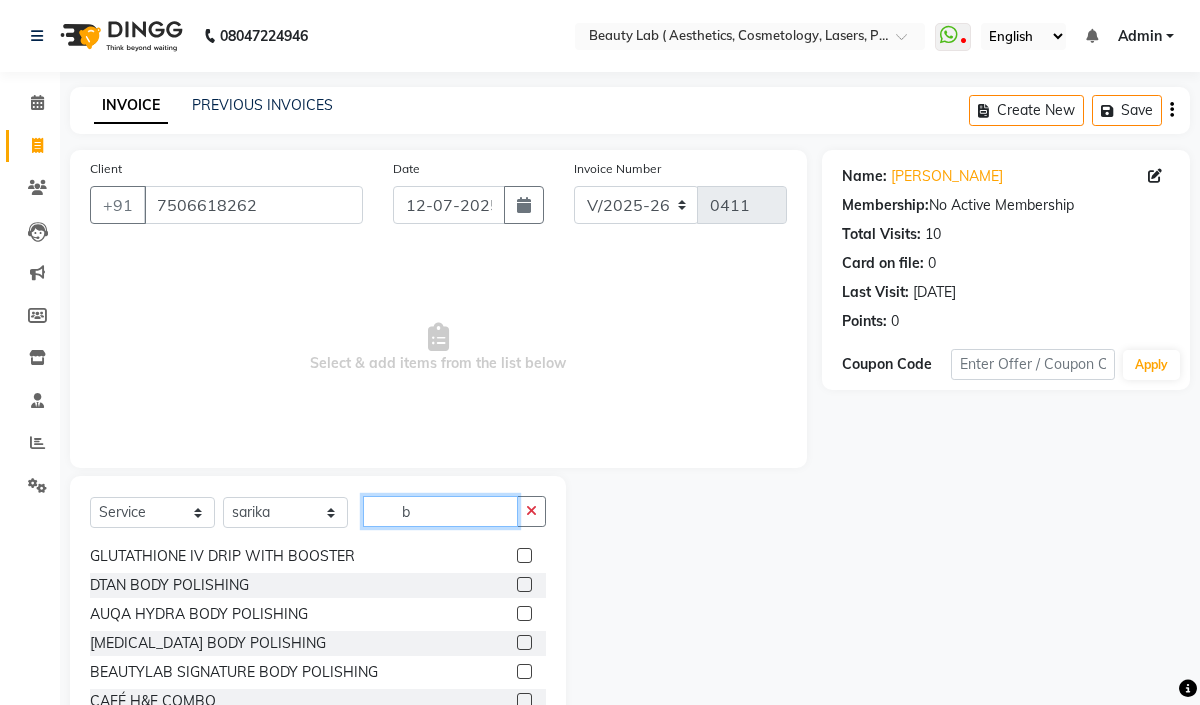 click on "b" 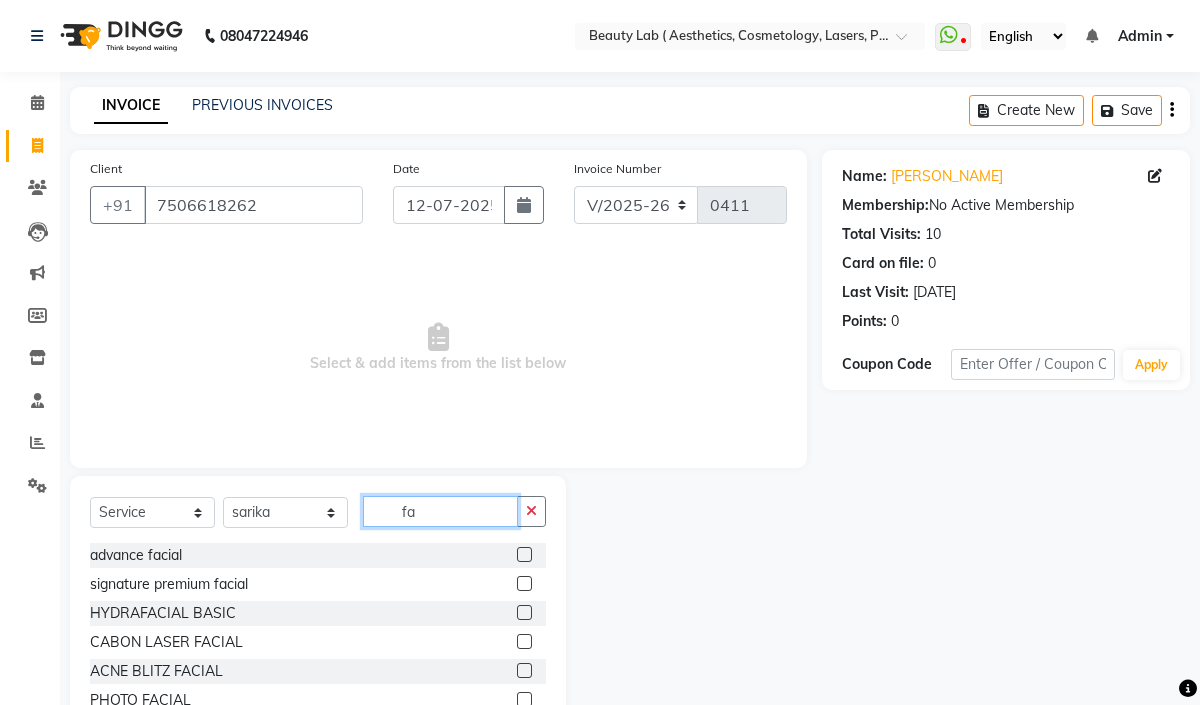 scroll, scrollTop: 133, scrollLeft: 0, axis: vertical 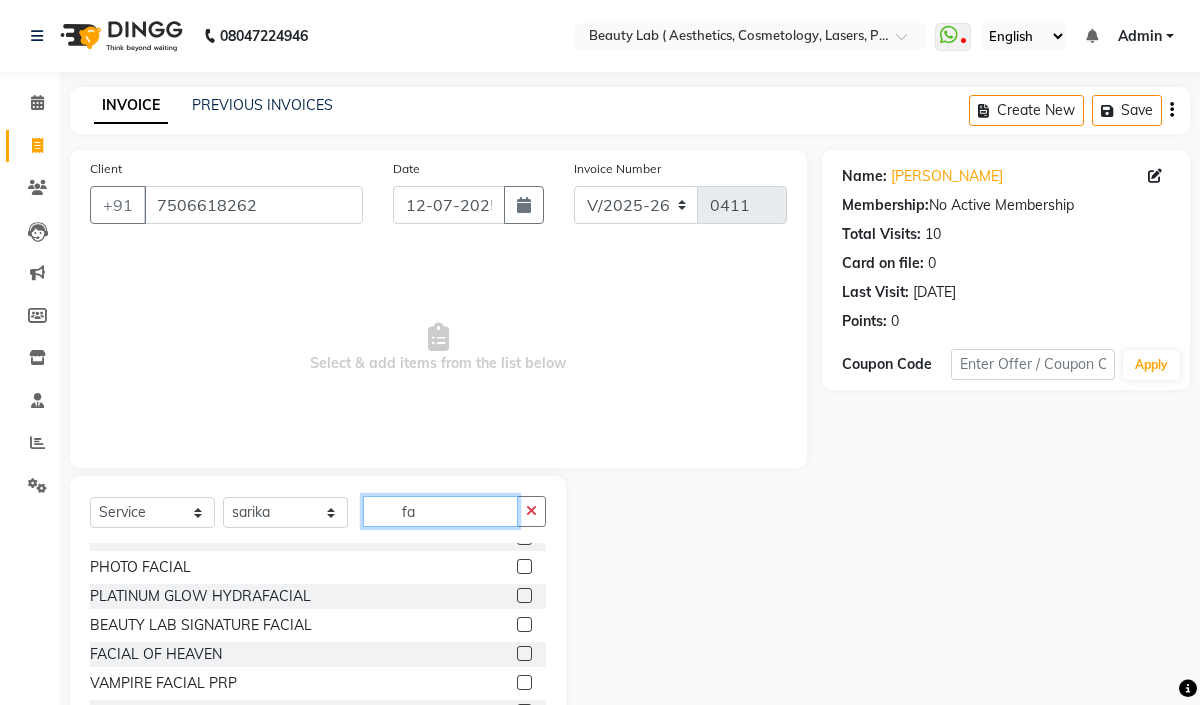 type on "fa" 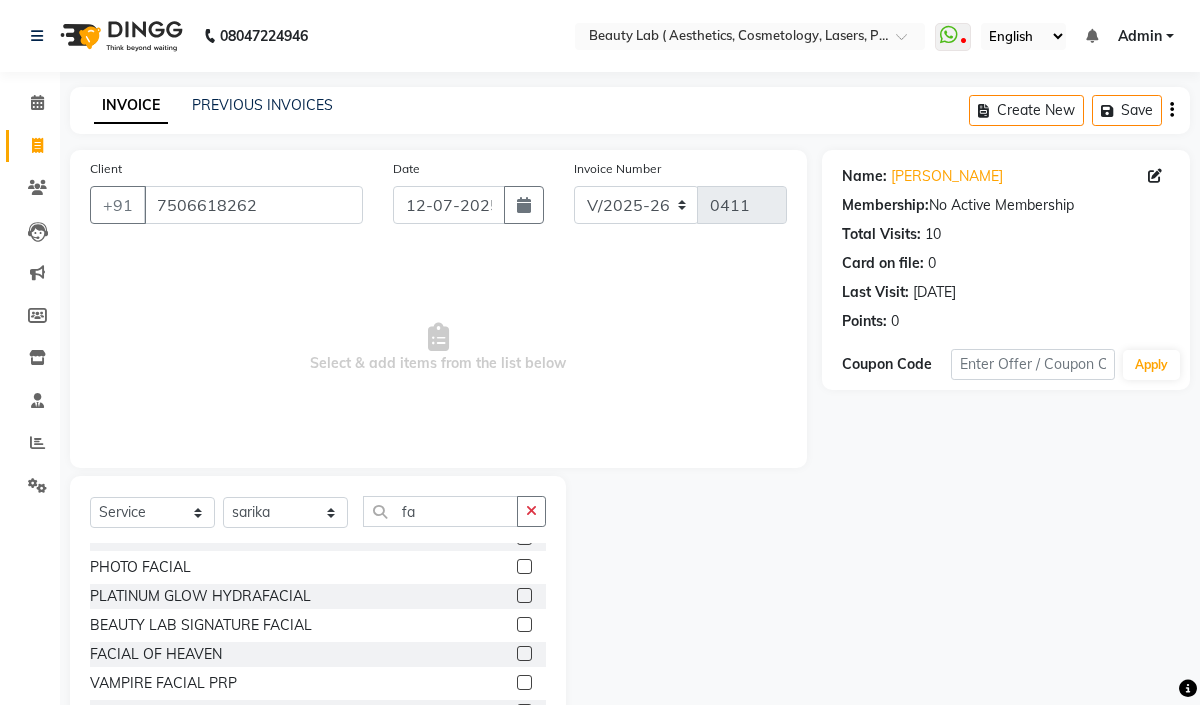 click 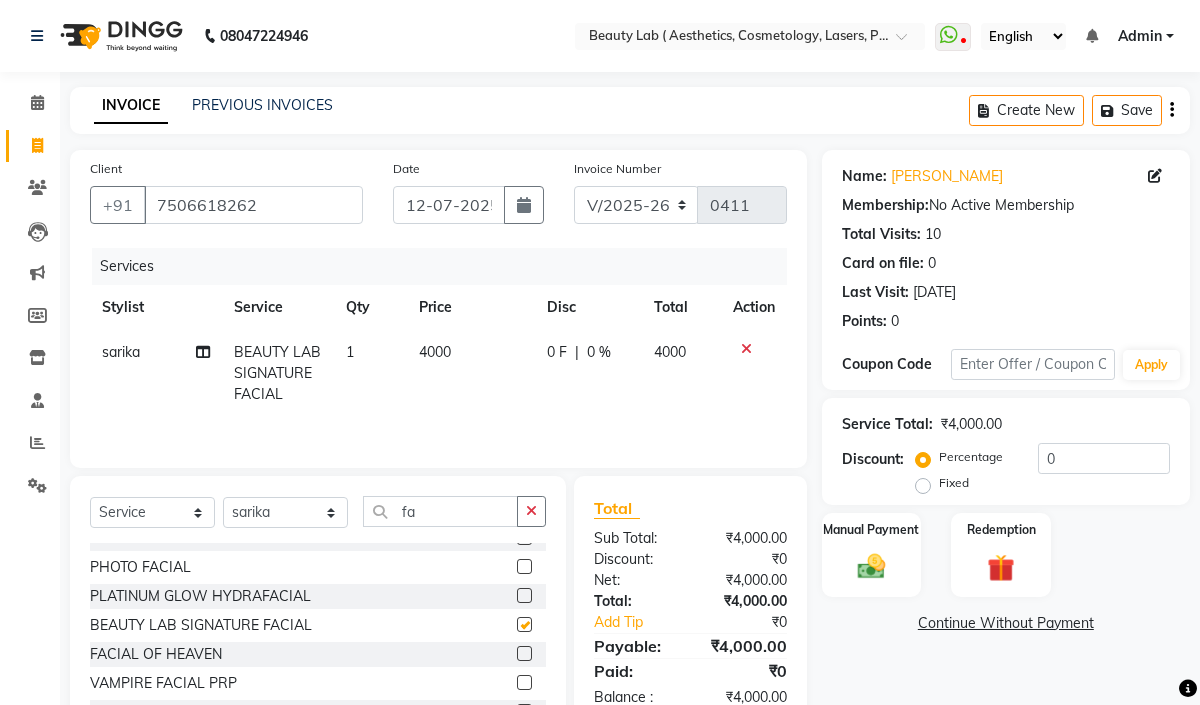 checkbox on "false" 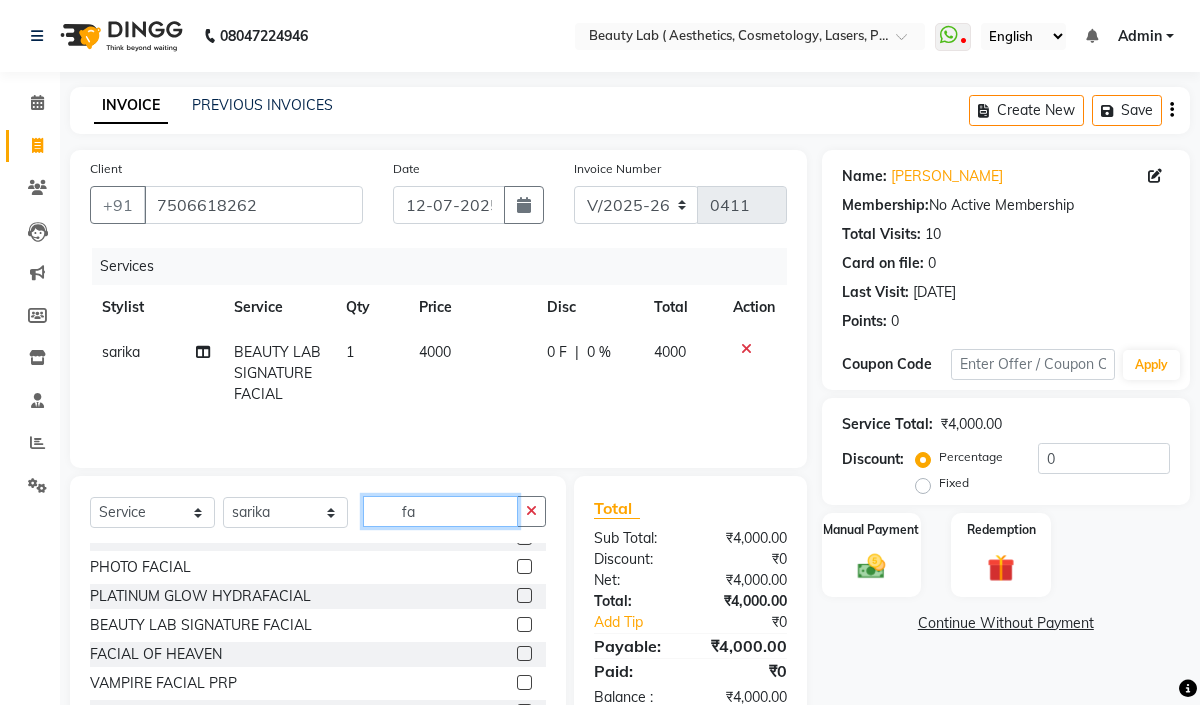 click on "fa" 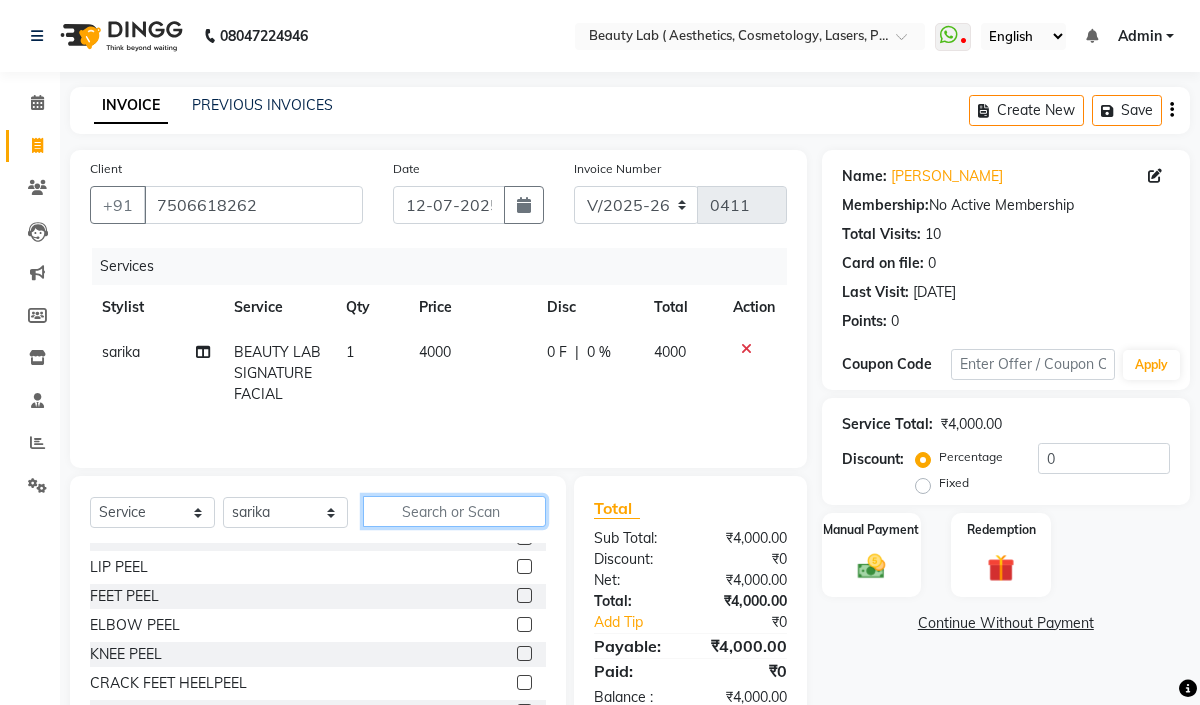 scroll, scrollTop: 1032, scrollLeft: 0, axis: vertical 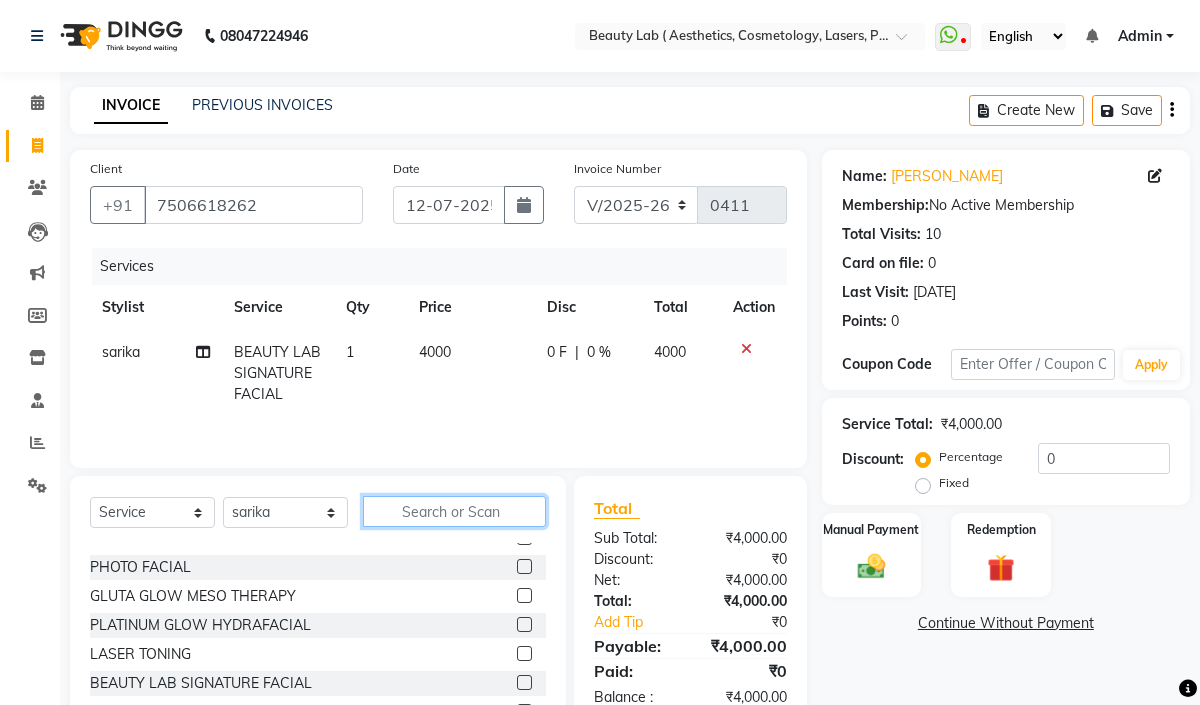 type 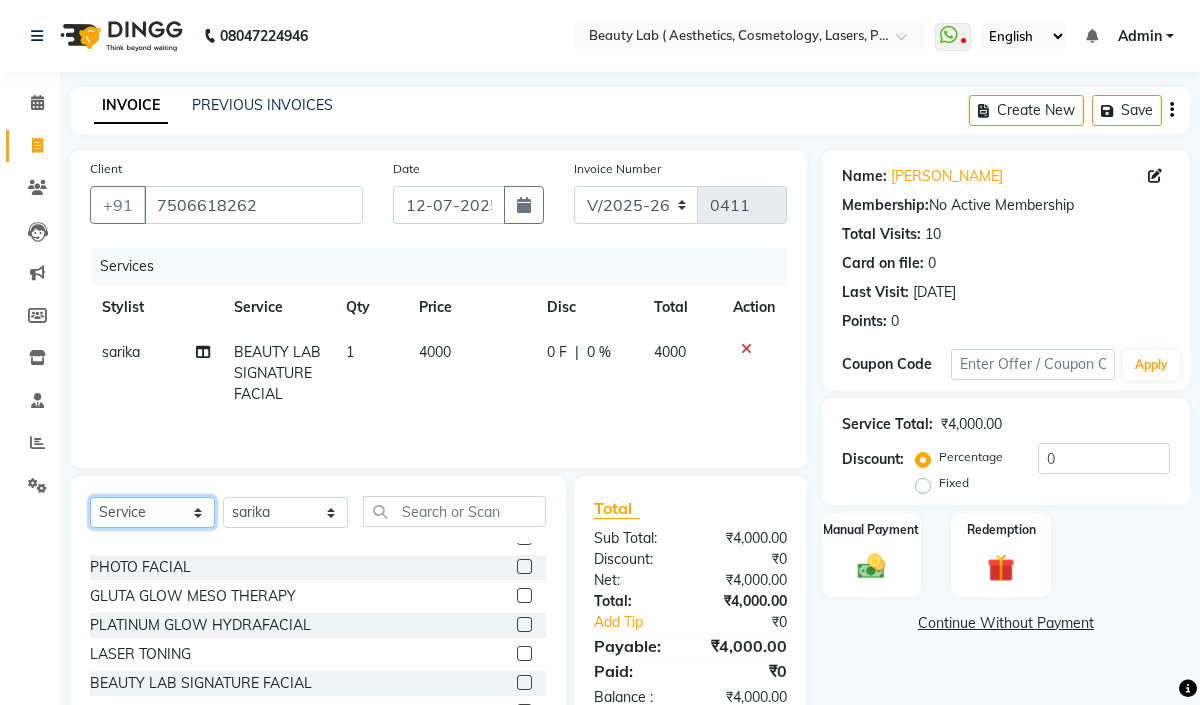 click on "Select  Service  Product  Membership  Package Voucher Prepaid Gift Card" 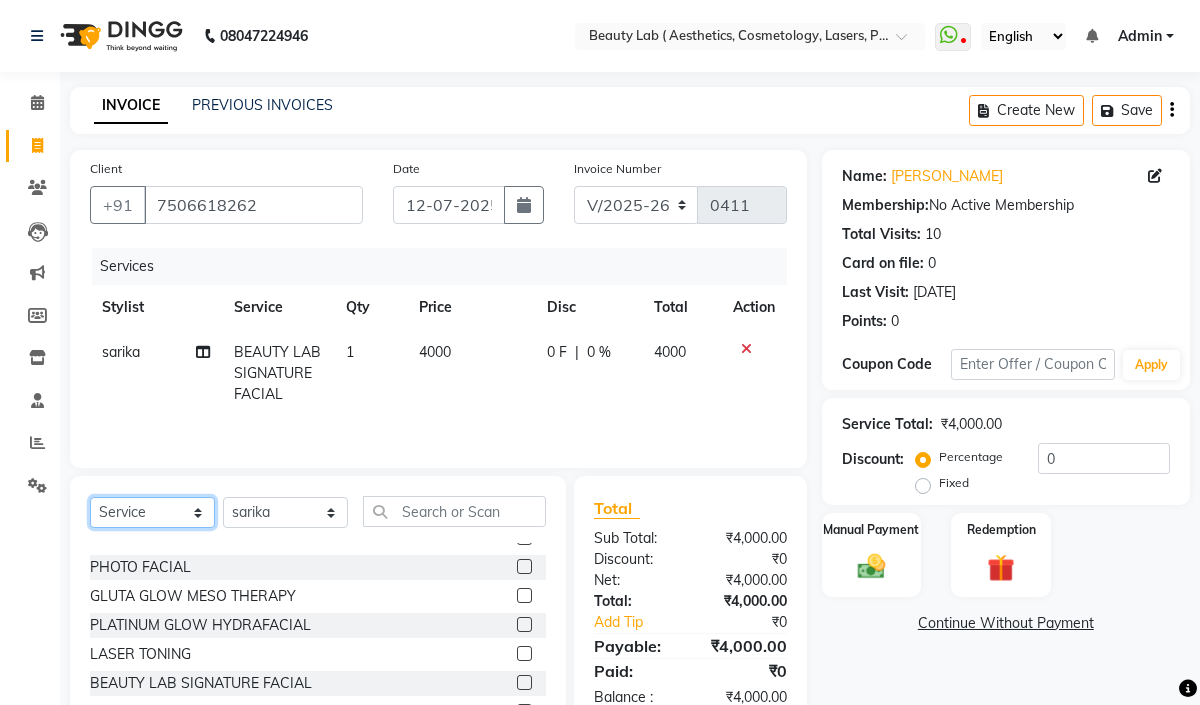 select on "product" 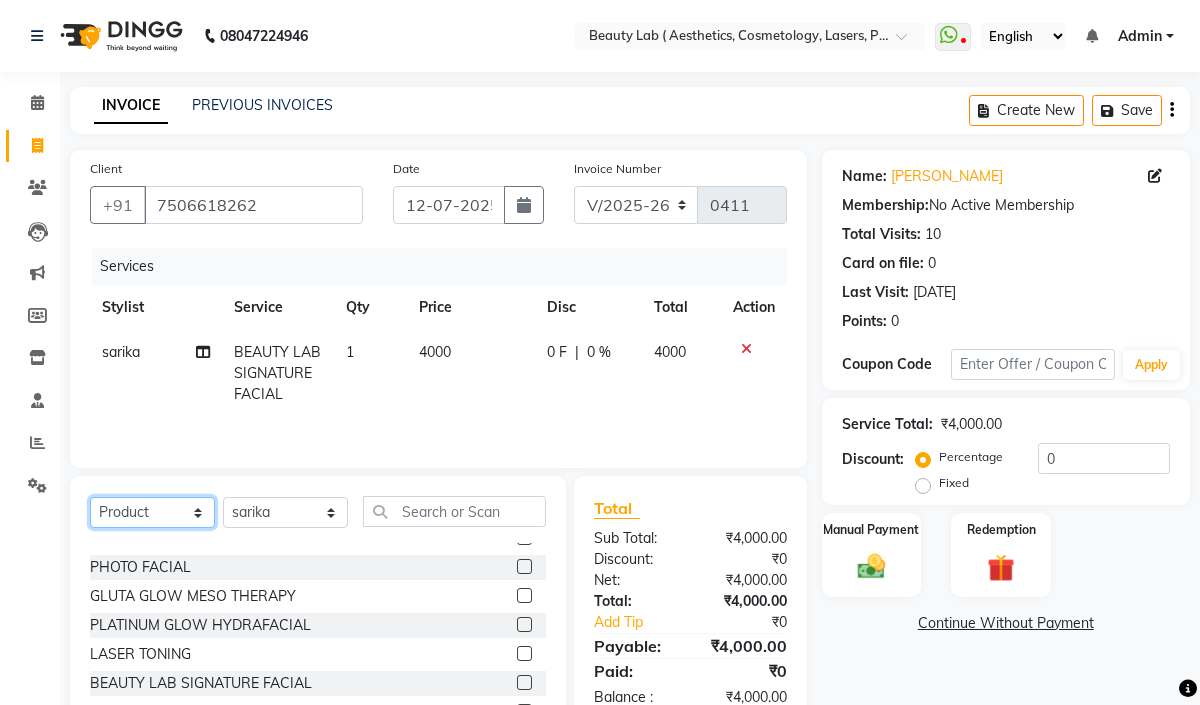click on "Select  Service  Product  Membership  Package Voucher Prepaid Gift Card" 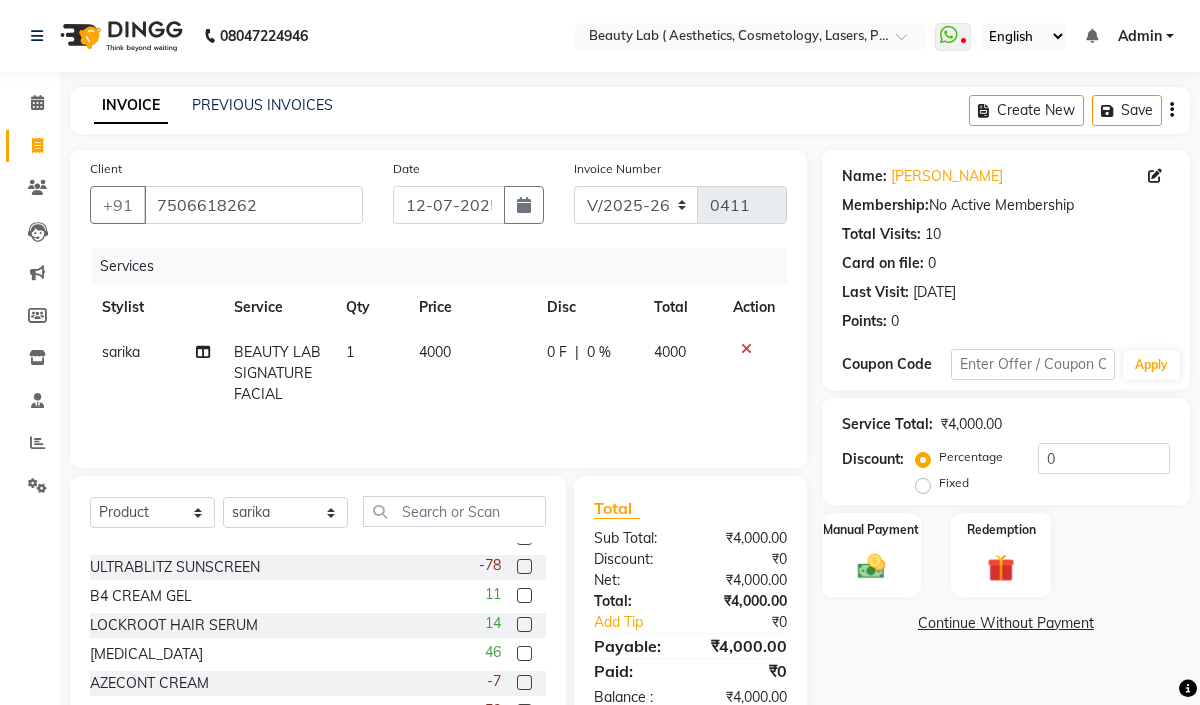 click on "Select  Service  Product  Membership  Package Voucher Prepaid Gift Card  Select Stylist Farha monali neha nishu sarika" 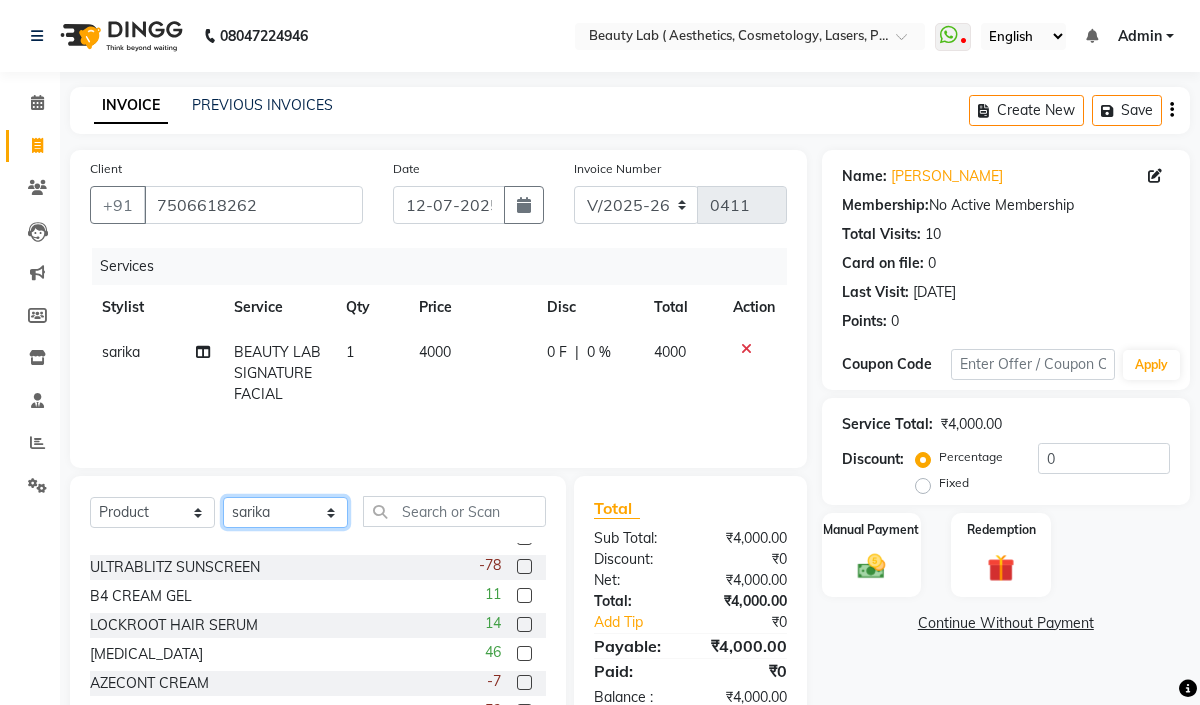 click on "Select Stylist Farha monali neha nishu sarika" 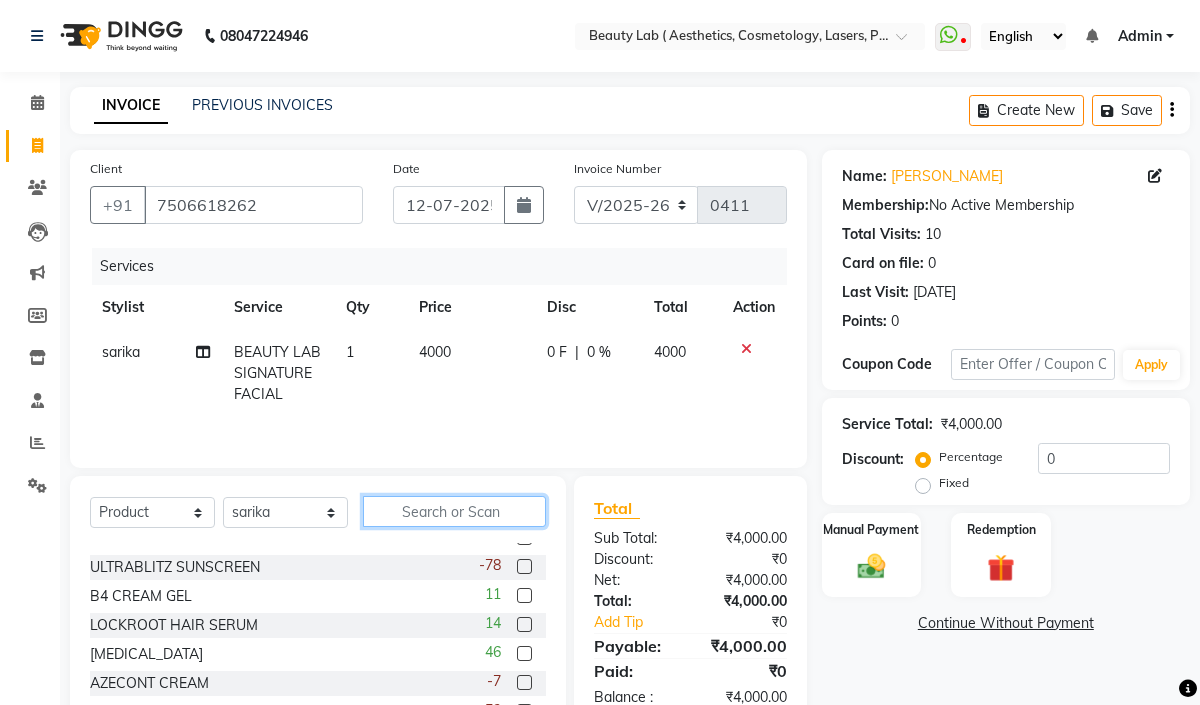 click 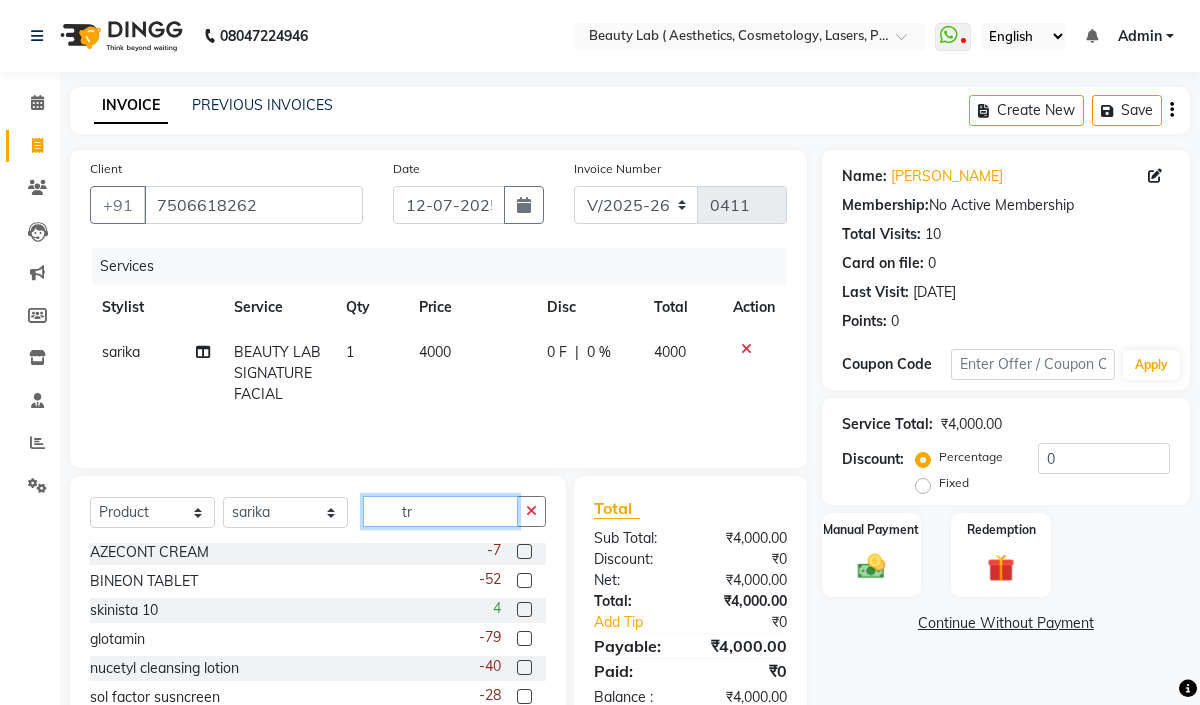 scroll, scrollTop: 0, scrollLeft: 0, axis: both 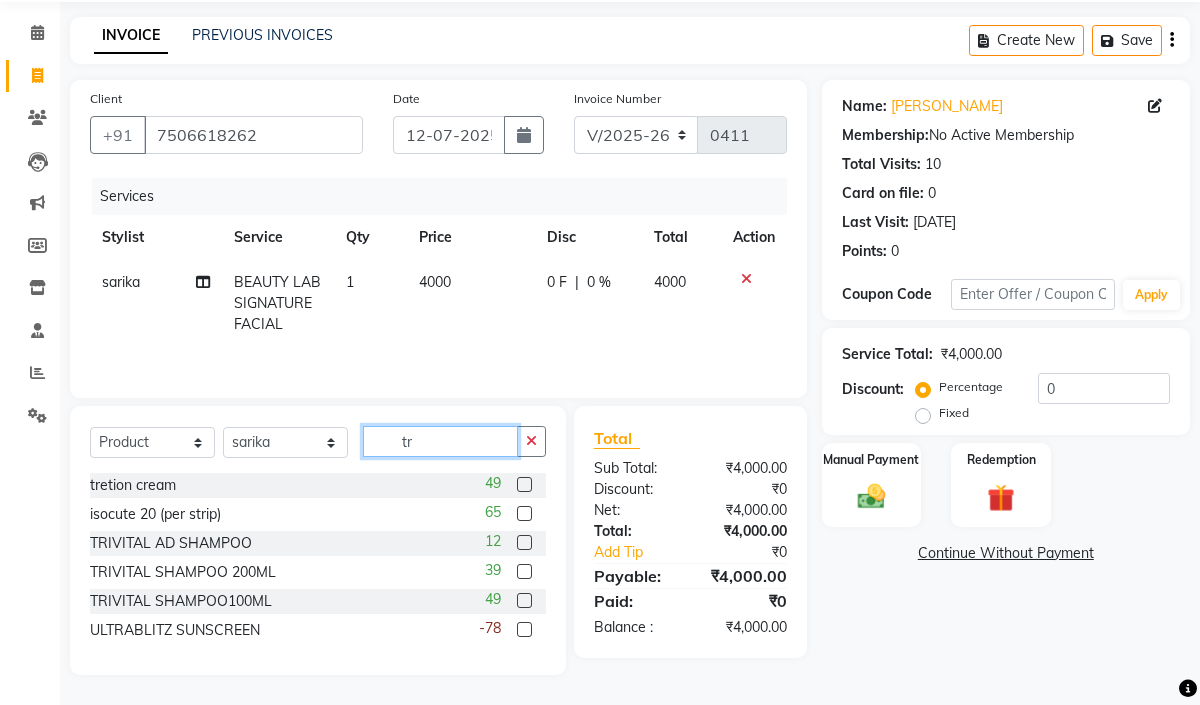 type on "tr" 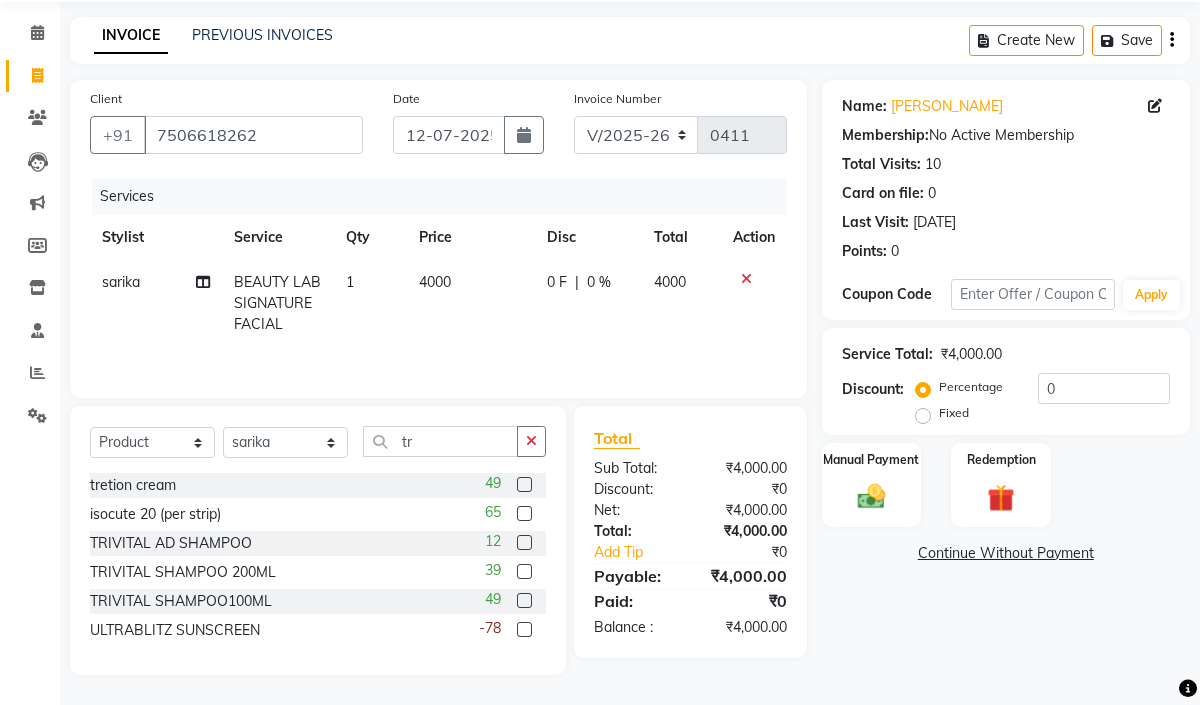 click 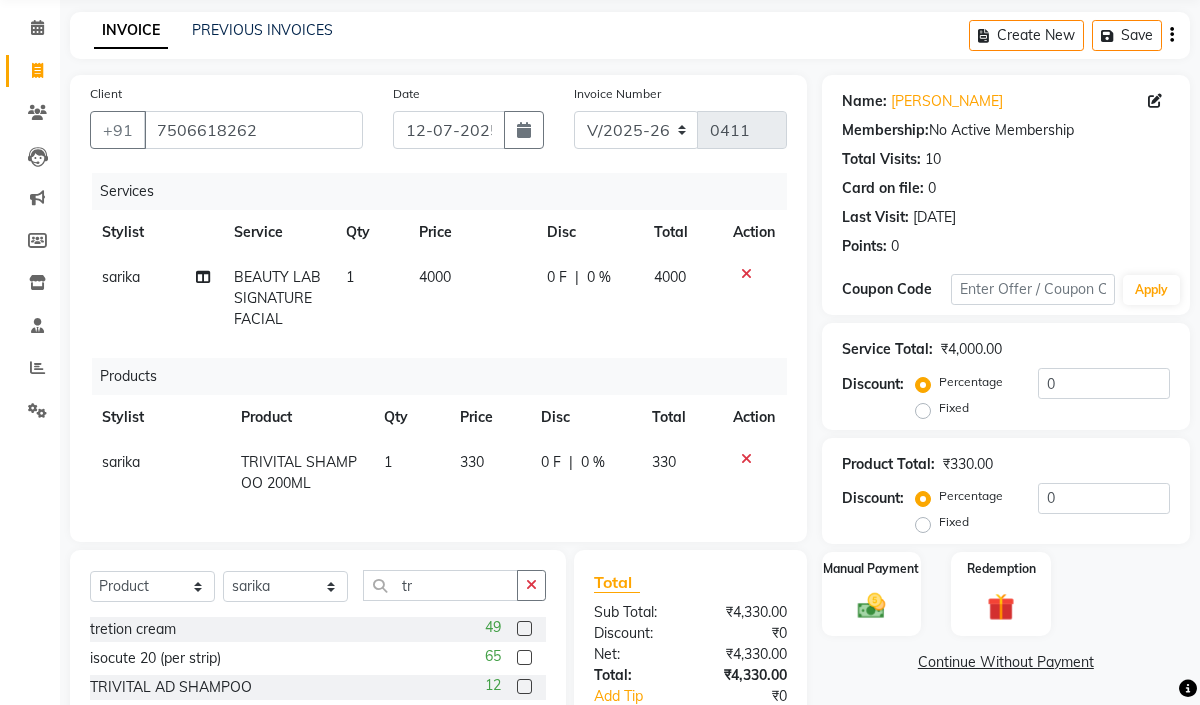 checkbox on "false" 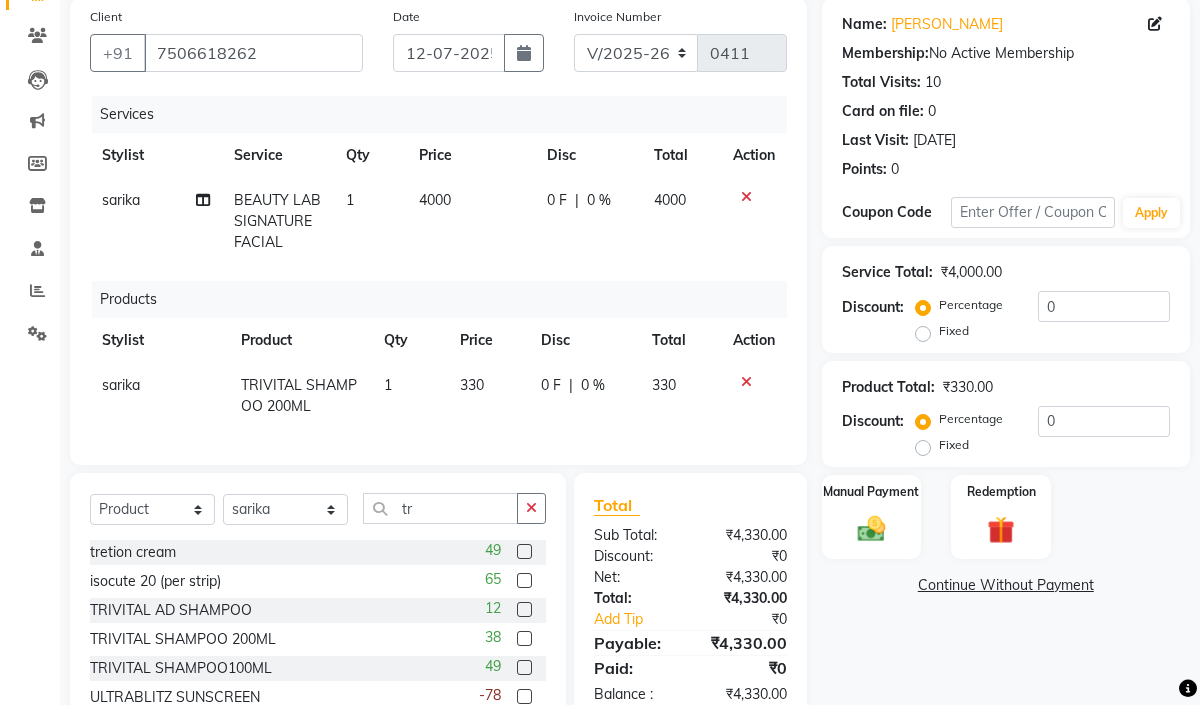 scroll, scrollTop: 239, scrollLeft: 0, axis: vertical 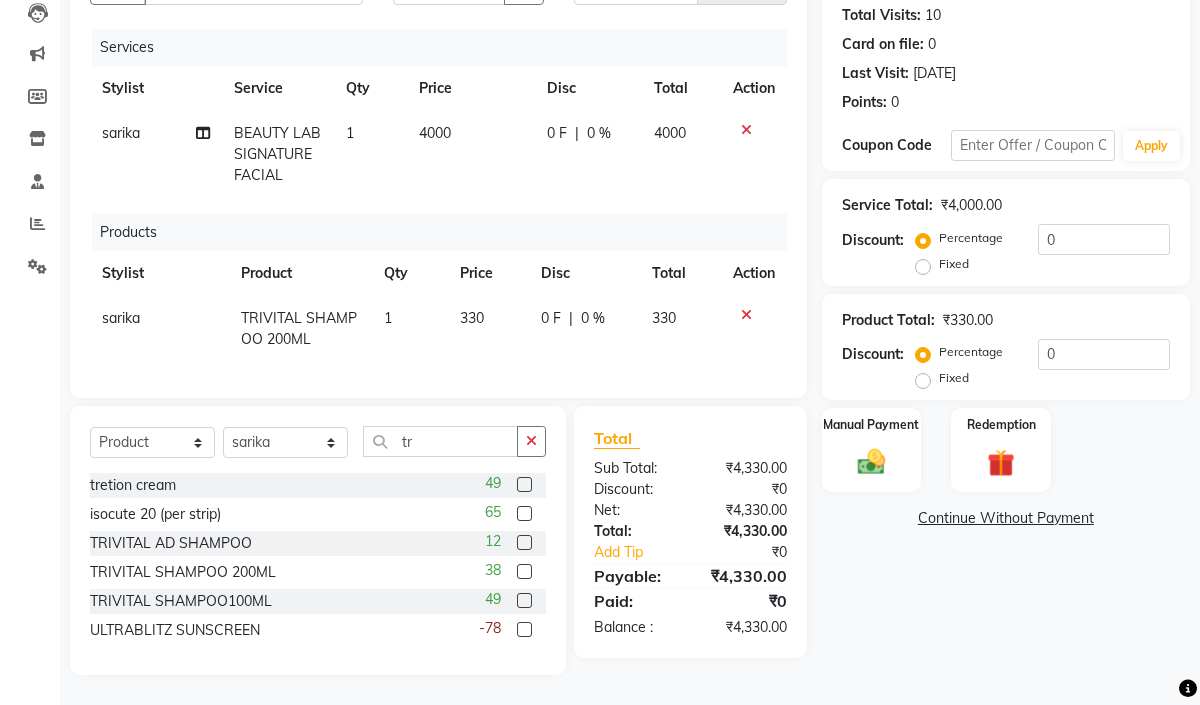 click 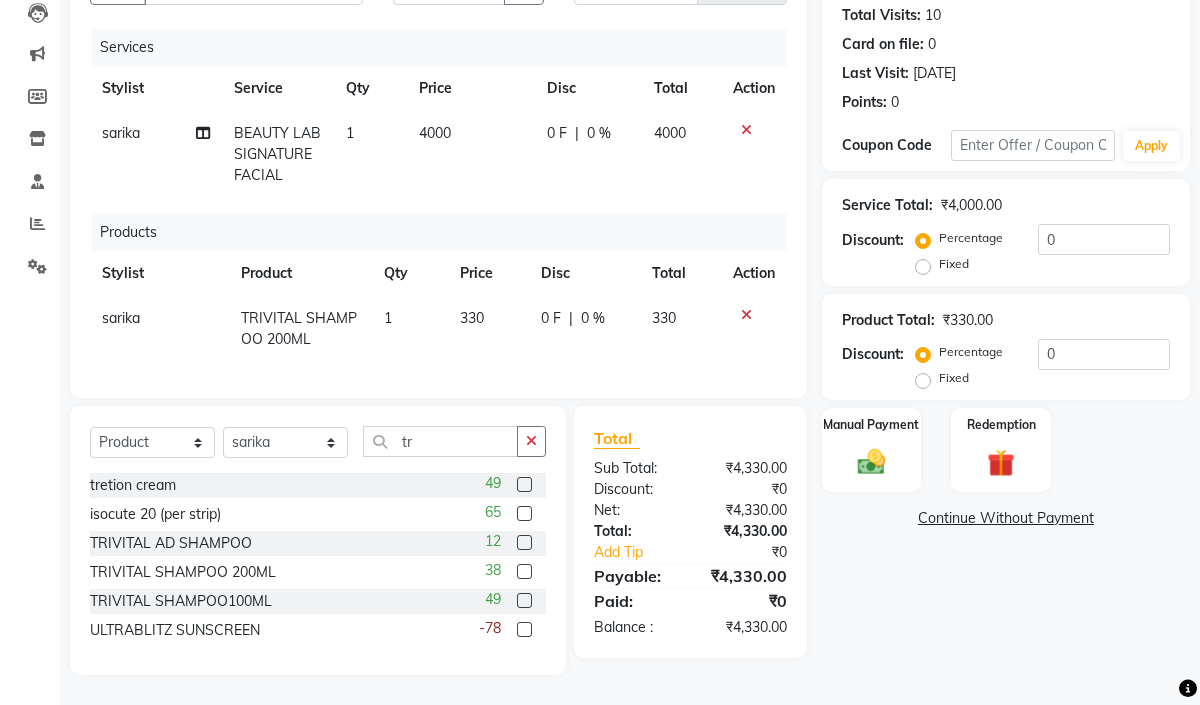 click at bounding box center [523, 601] 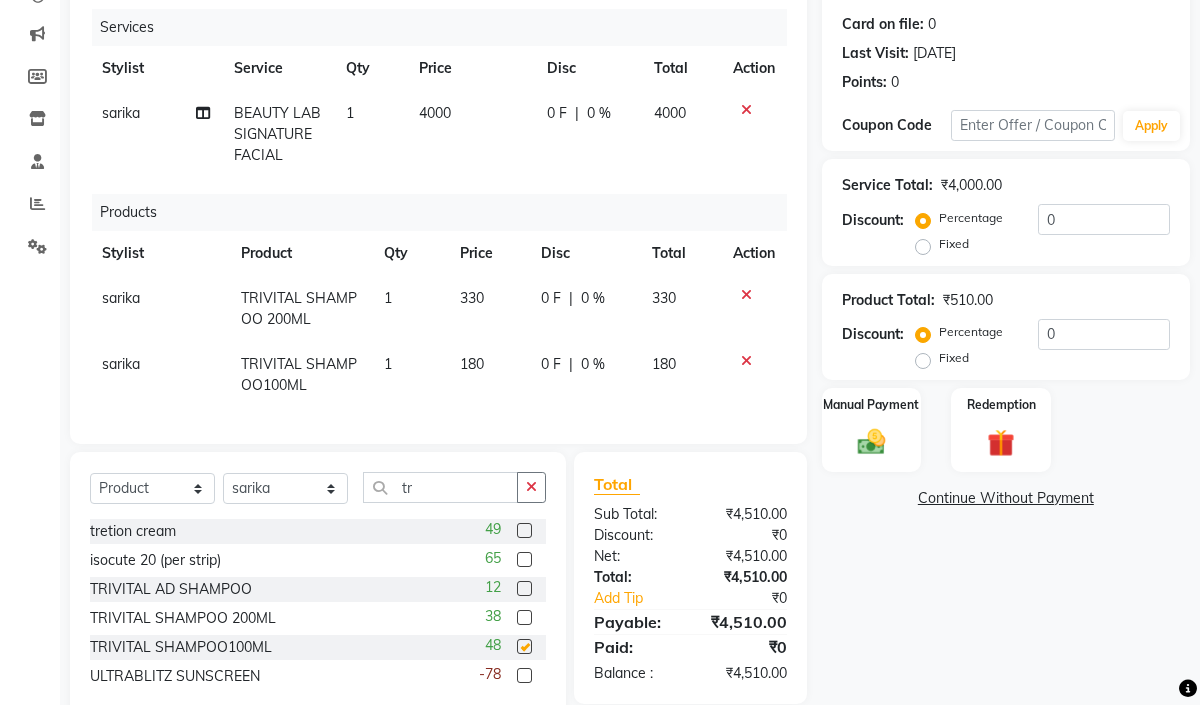 checkbox on "false" 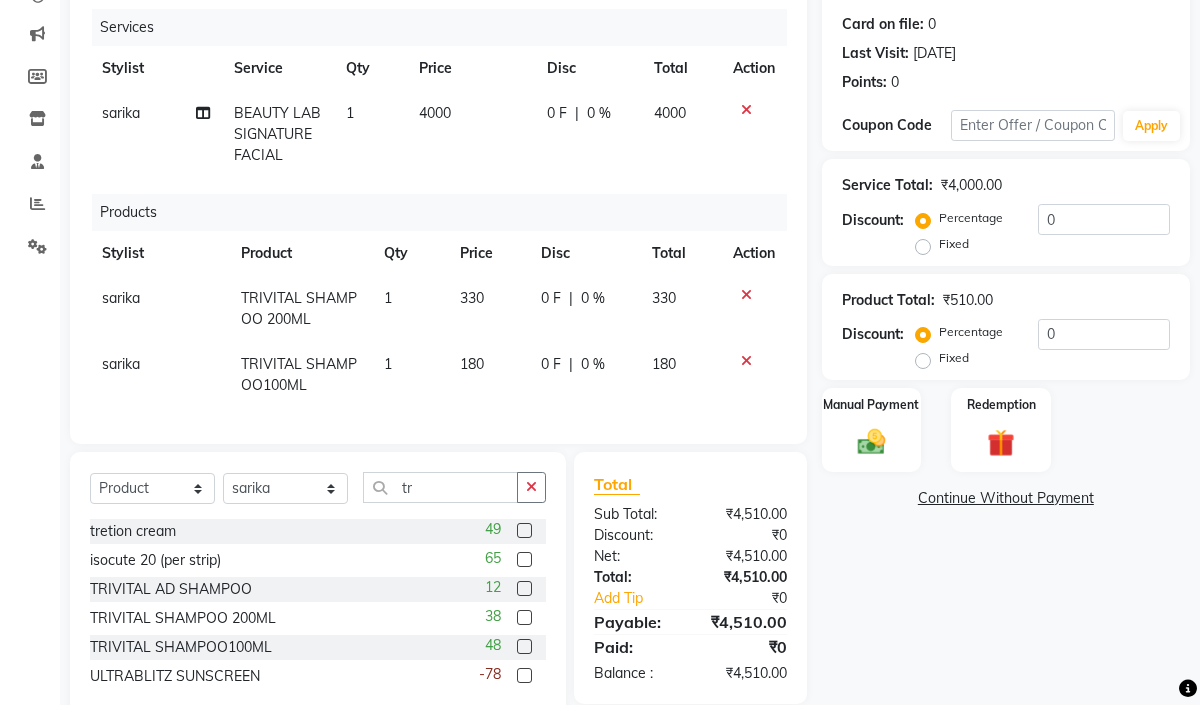 scroll, scrollTop: 304, scrollLeft: 0, axis: vertical 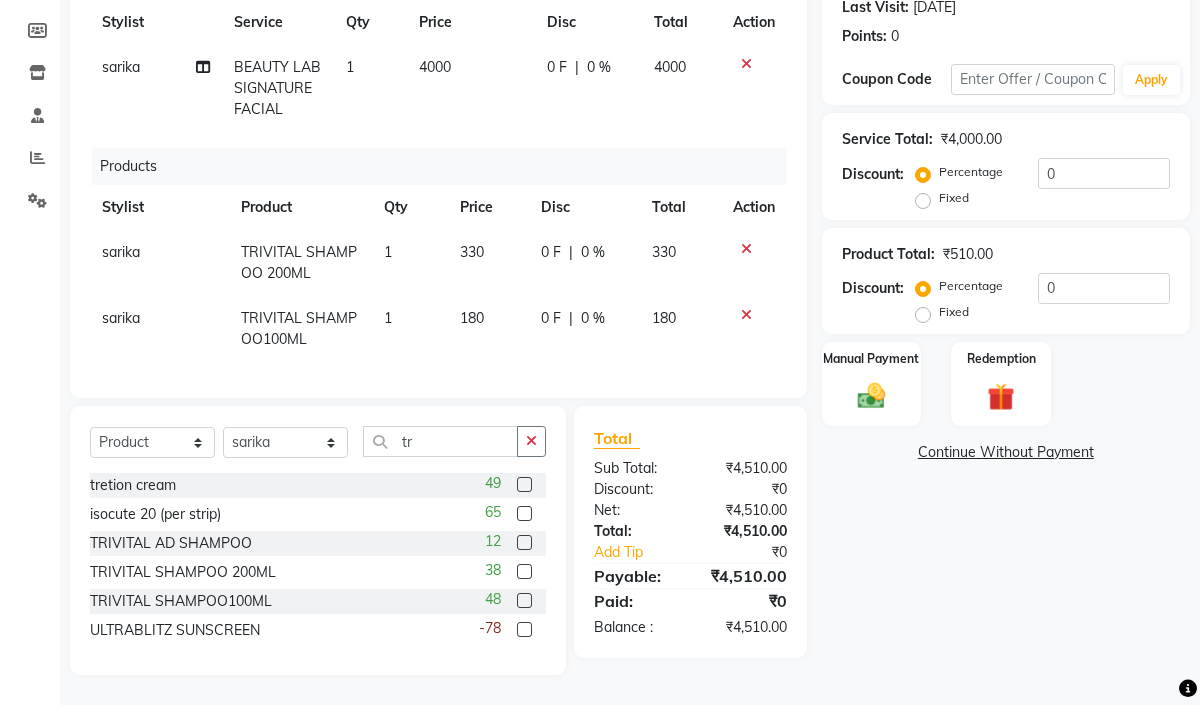 click 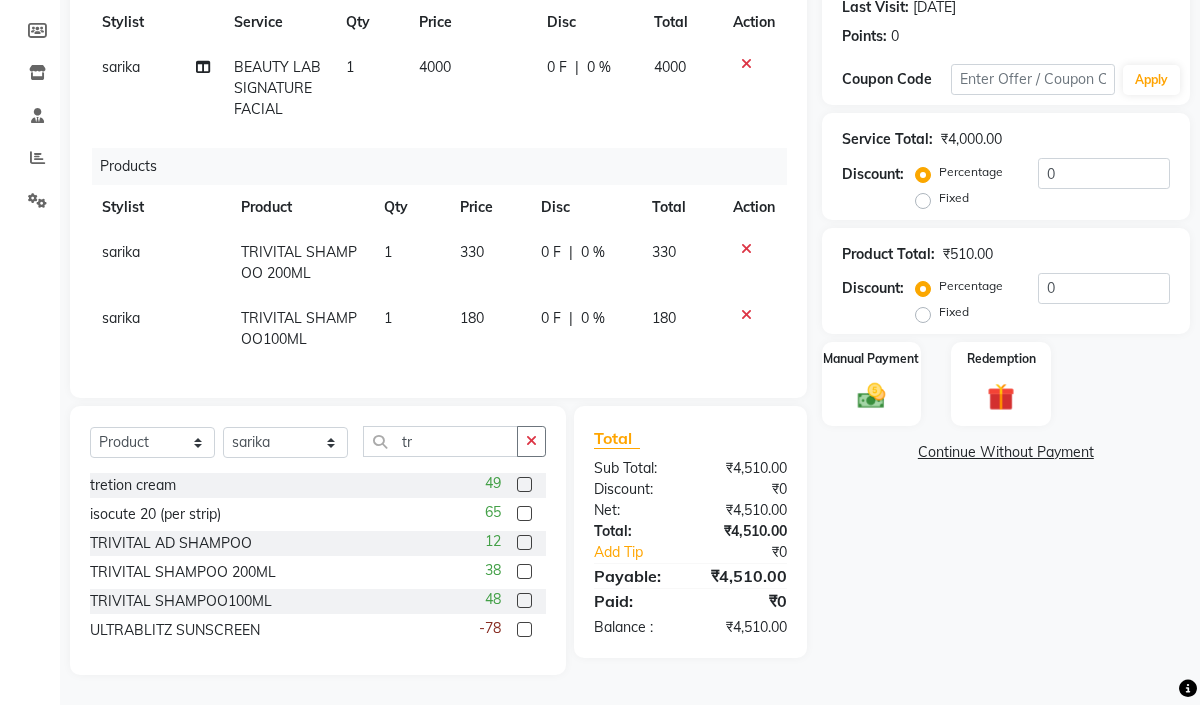 click at bounding box center (523, 543) 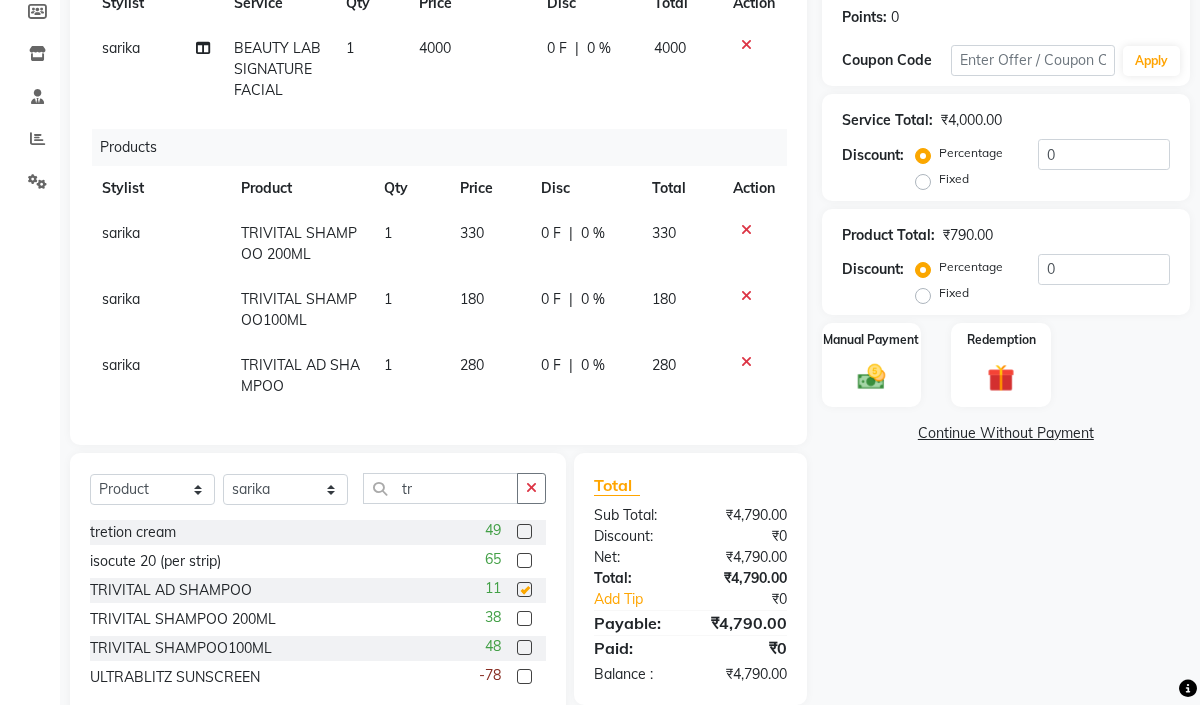checkbox on "false" 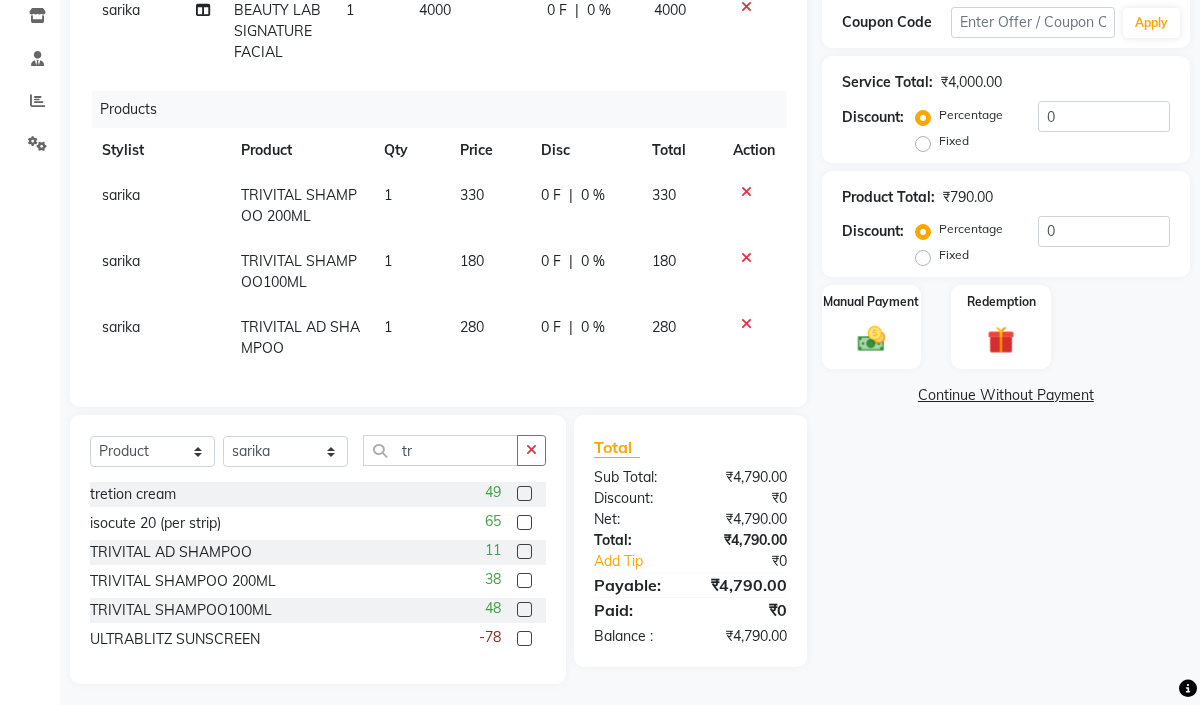 scroll, scrollTop: 370, scrollLeft: 0, axis: vertical 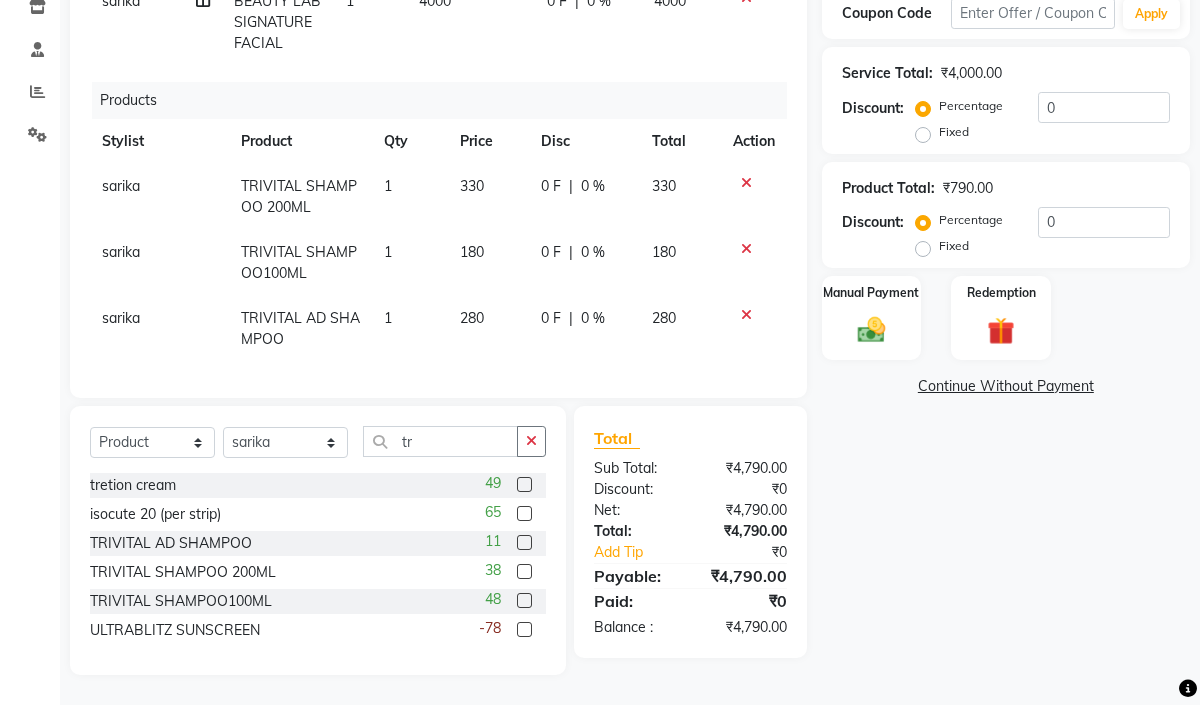 click 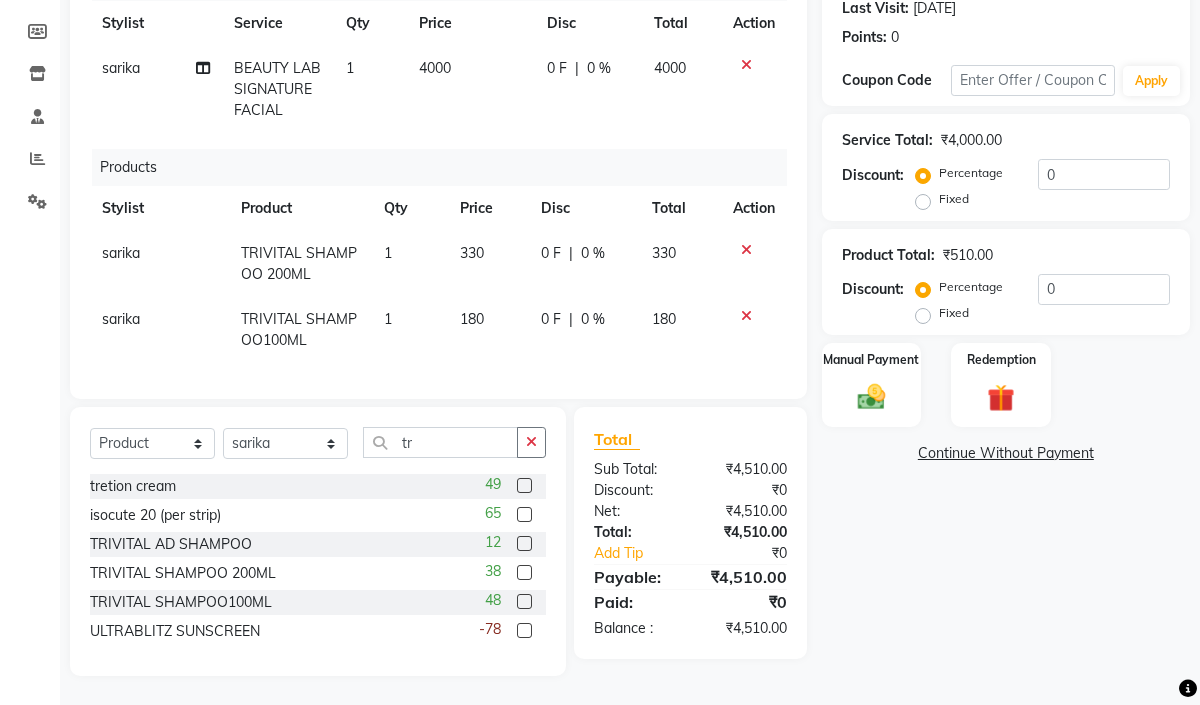 click 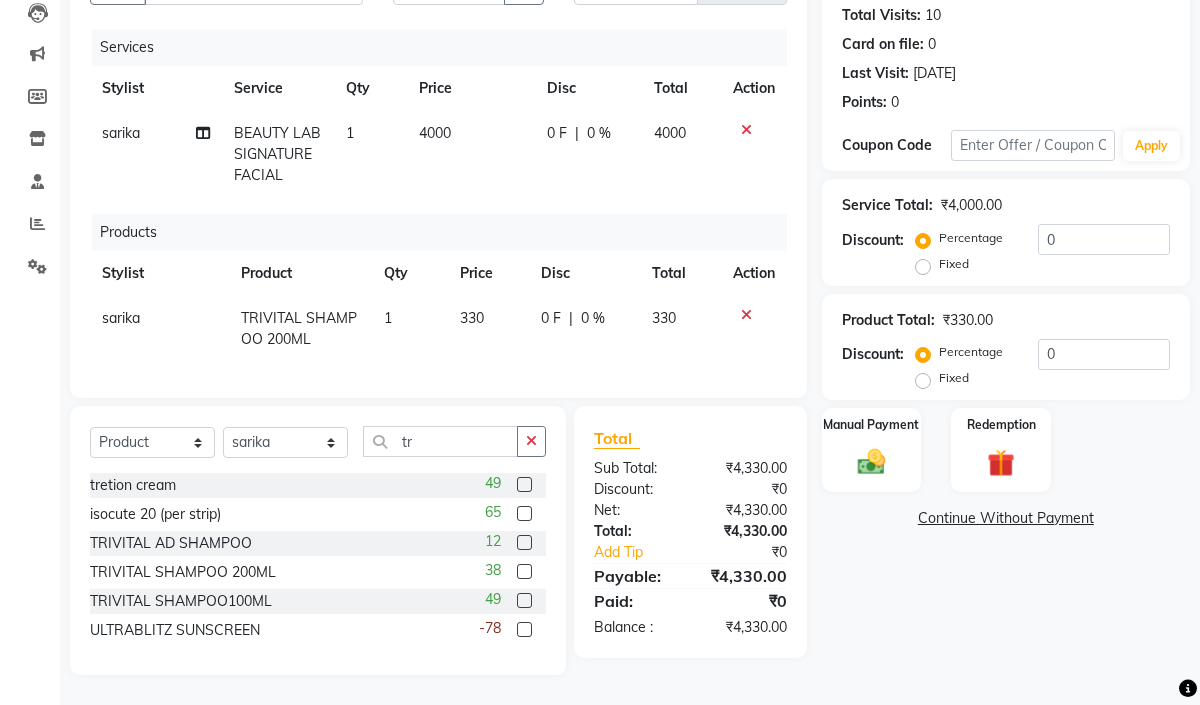 click 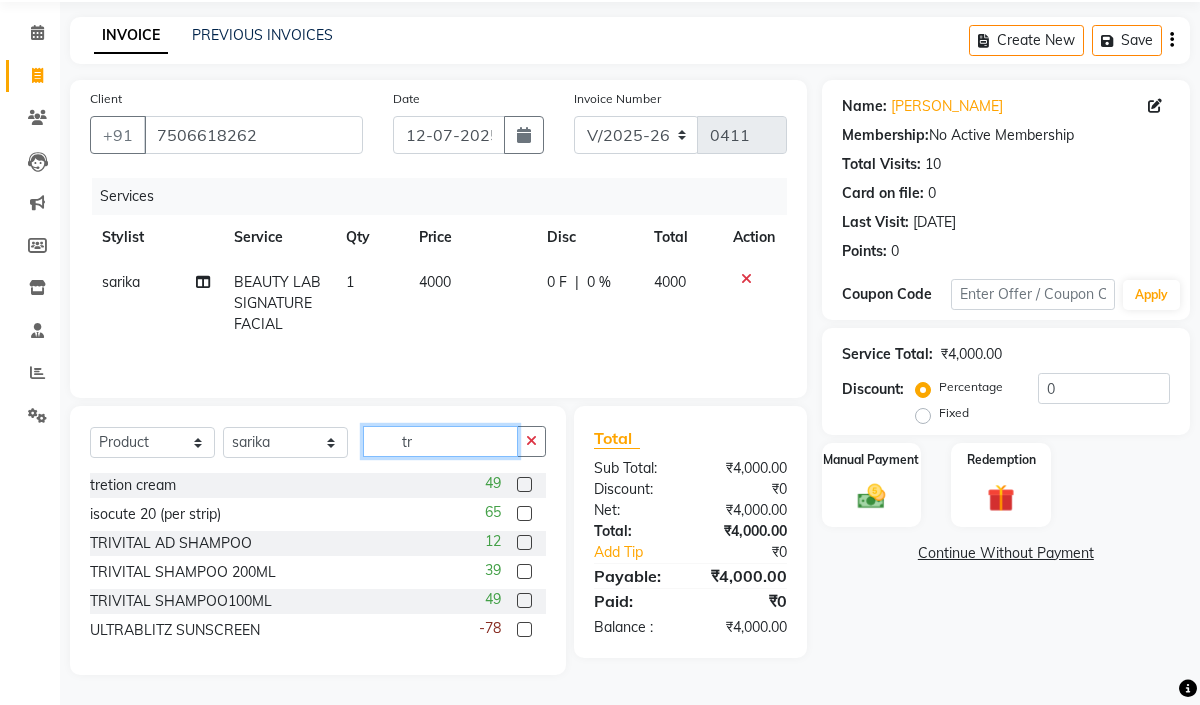 click on "tr" 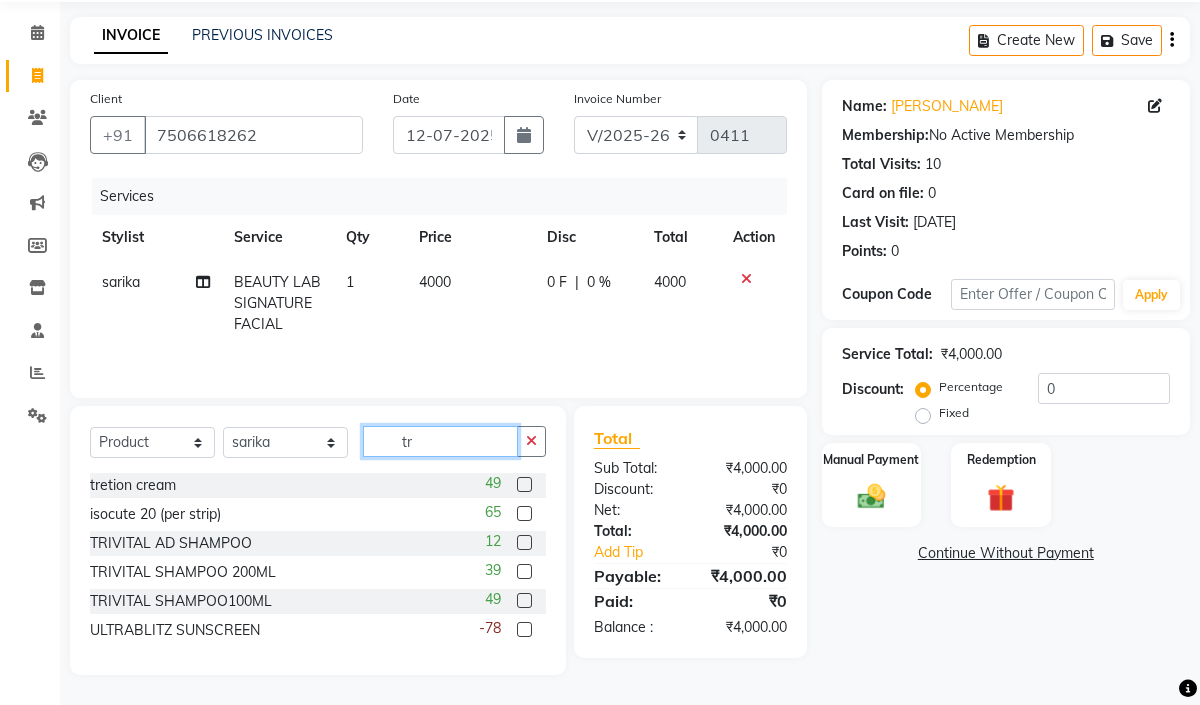 type on "t" 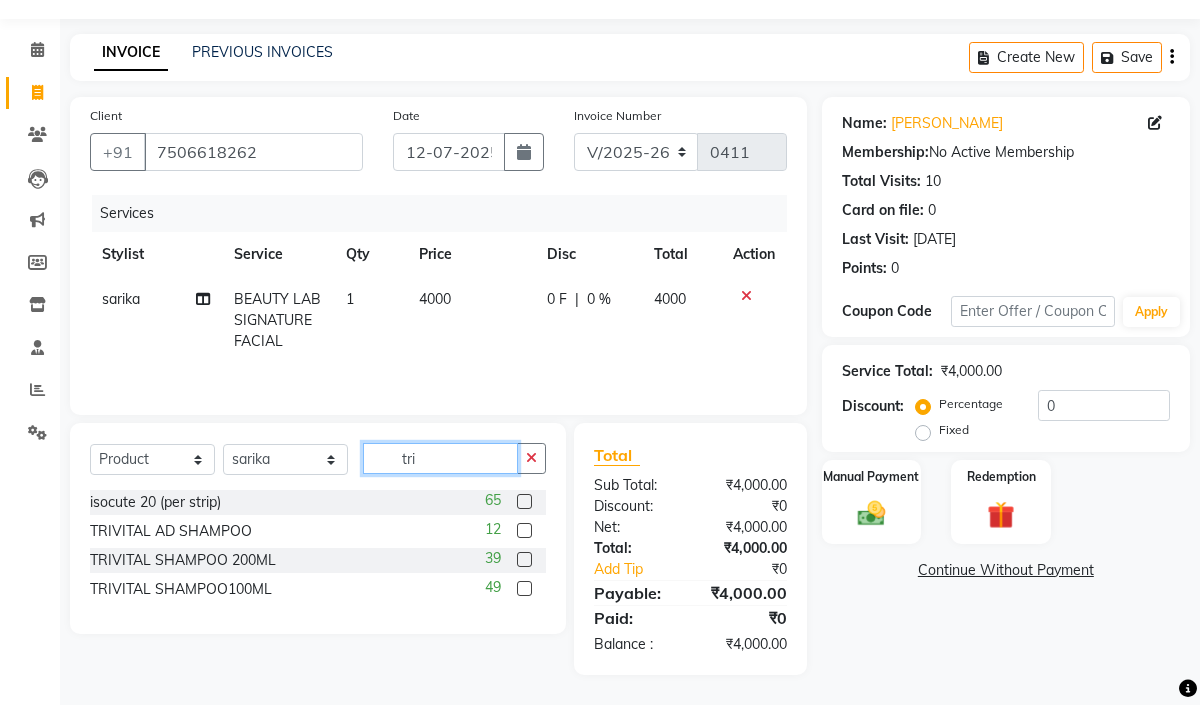scroll, scrollTop: 58, scrollLeft: 0, axis: vertical 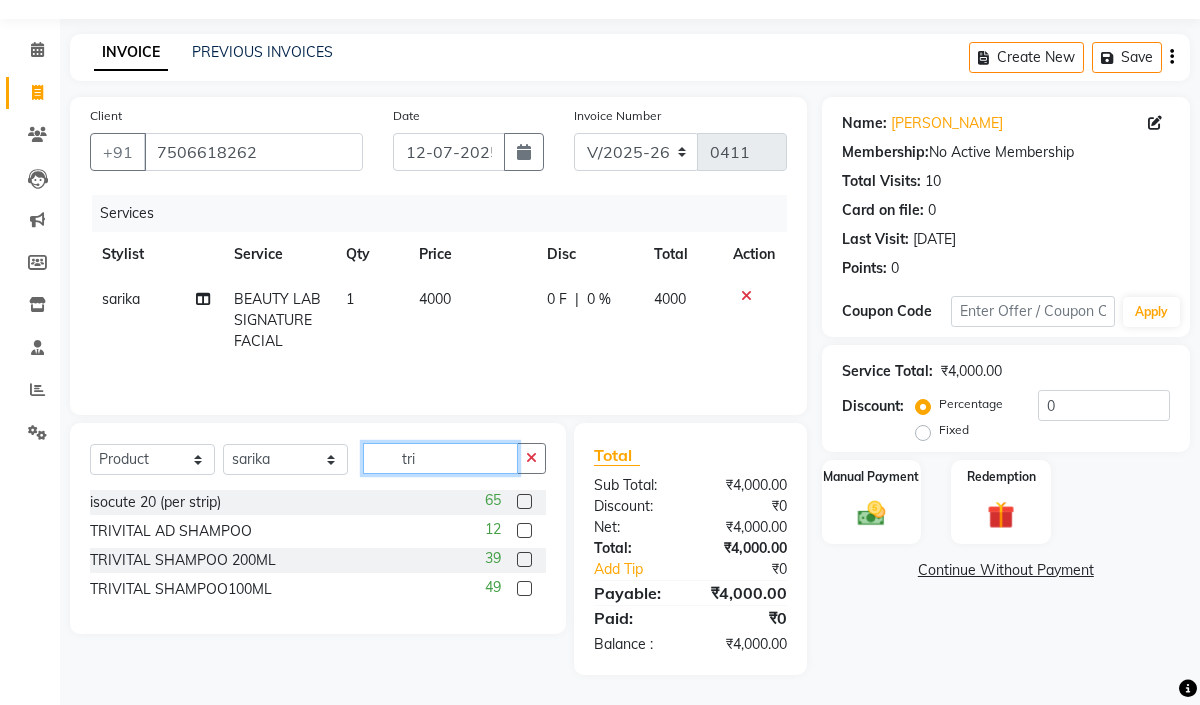 type on "tri" 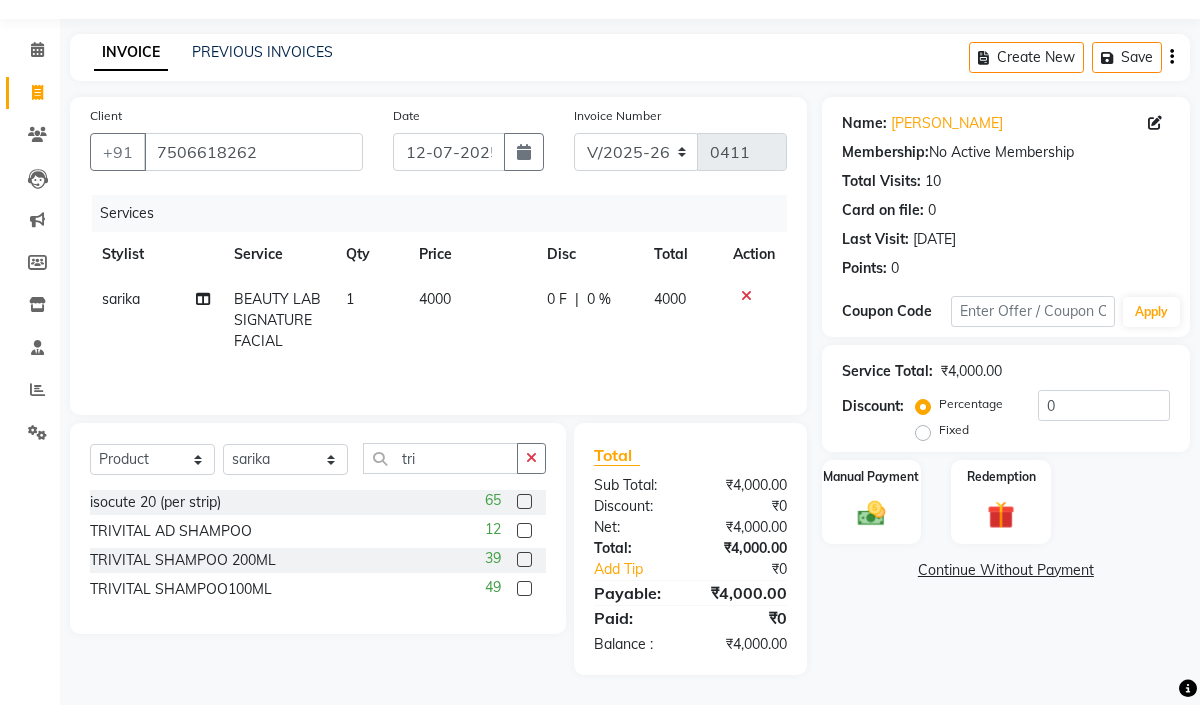 click 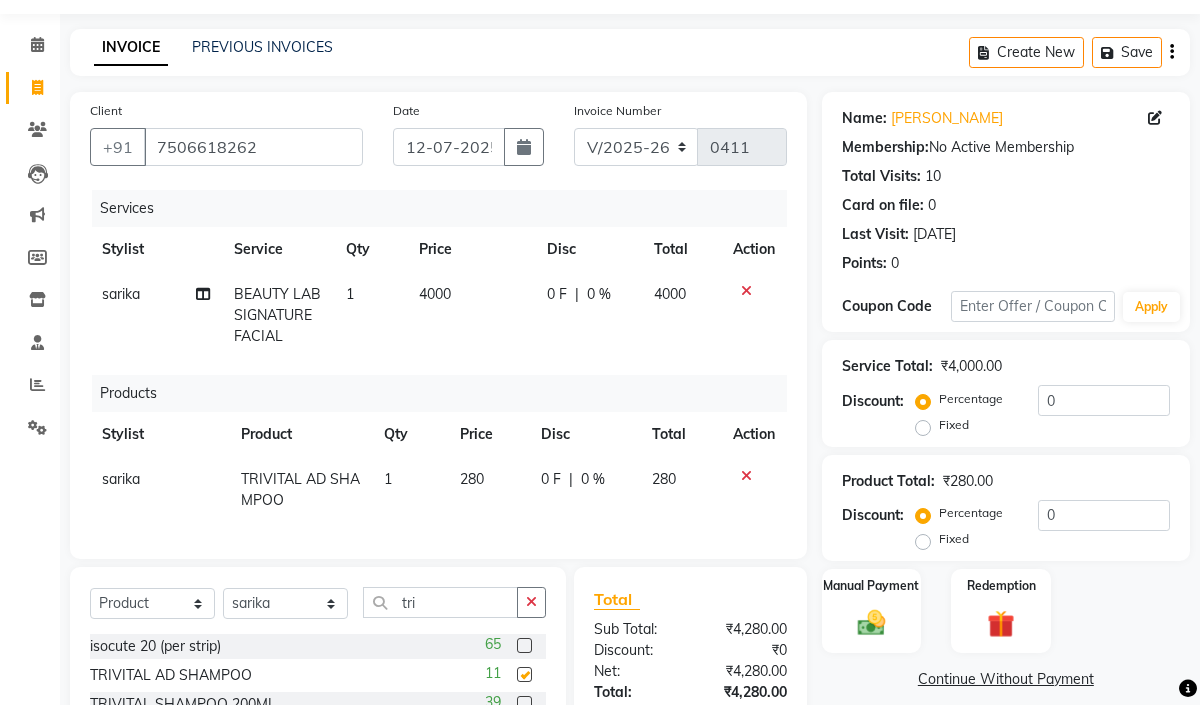 checkbox on "false" 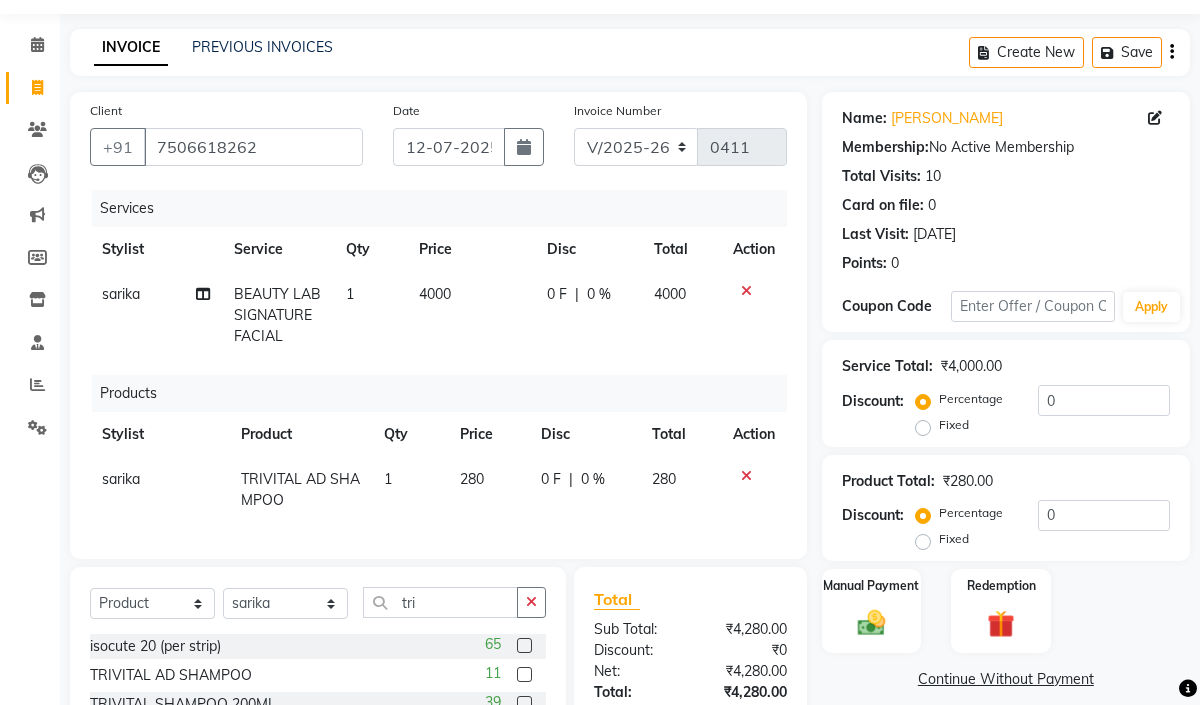 click on "280" 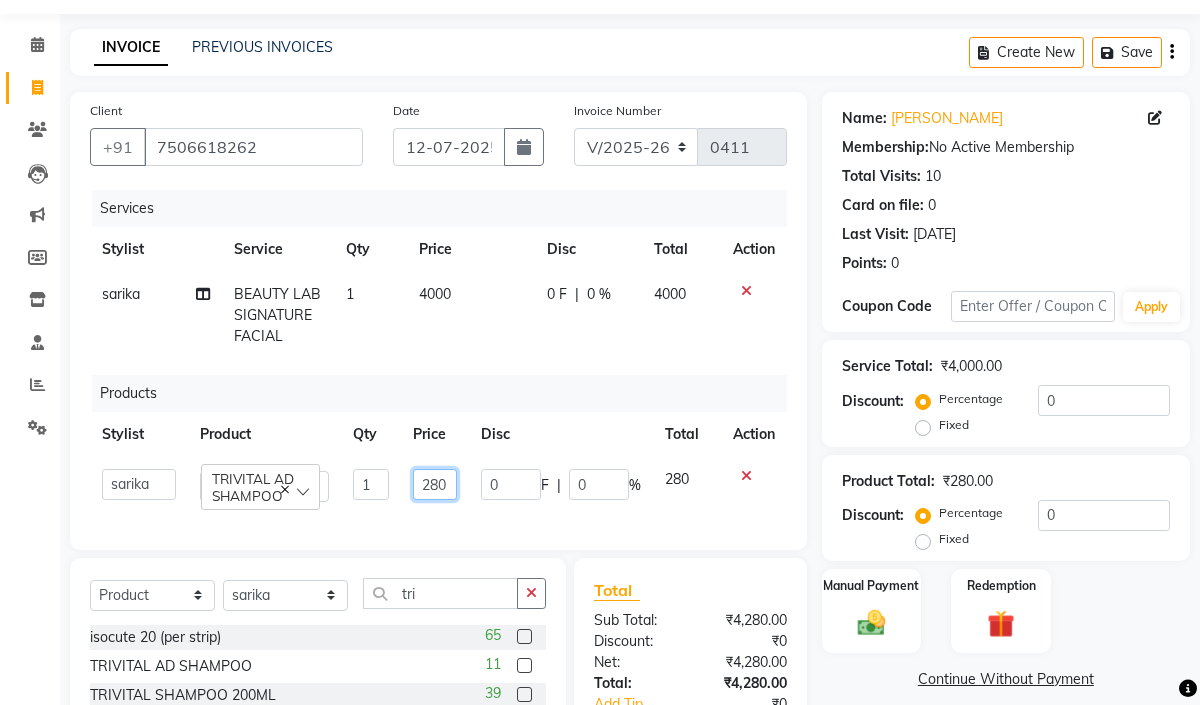 click on "280" 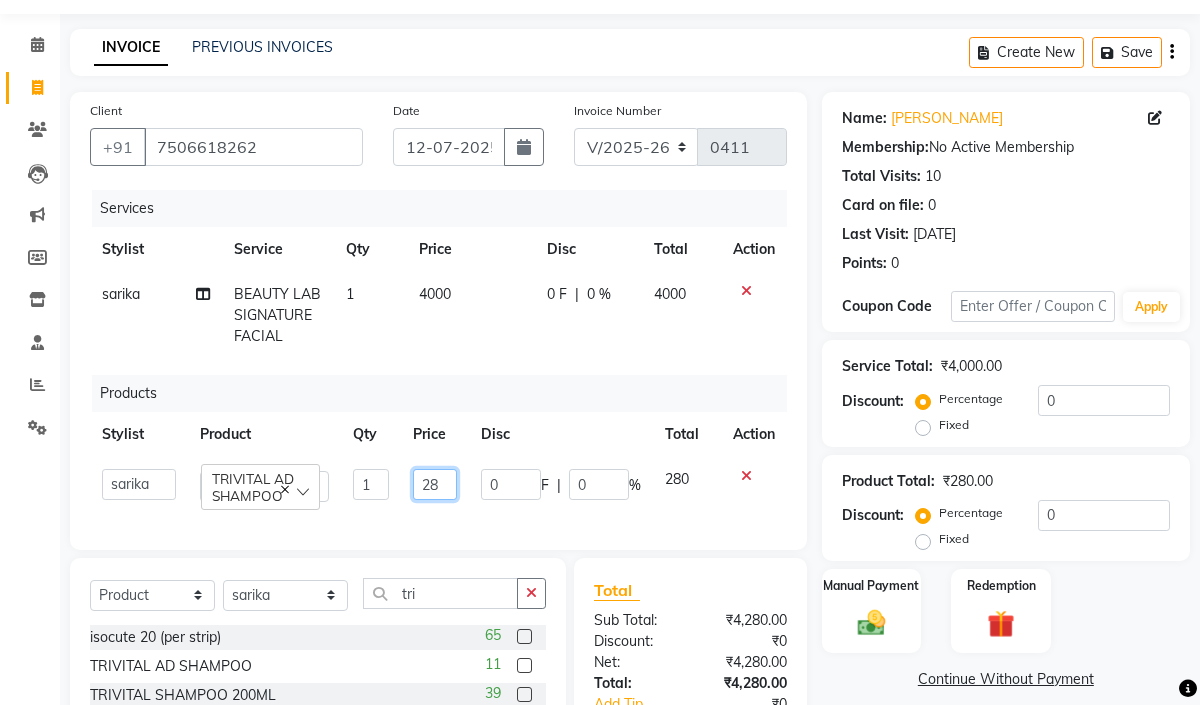 type on "2" 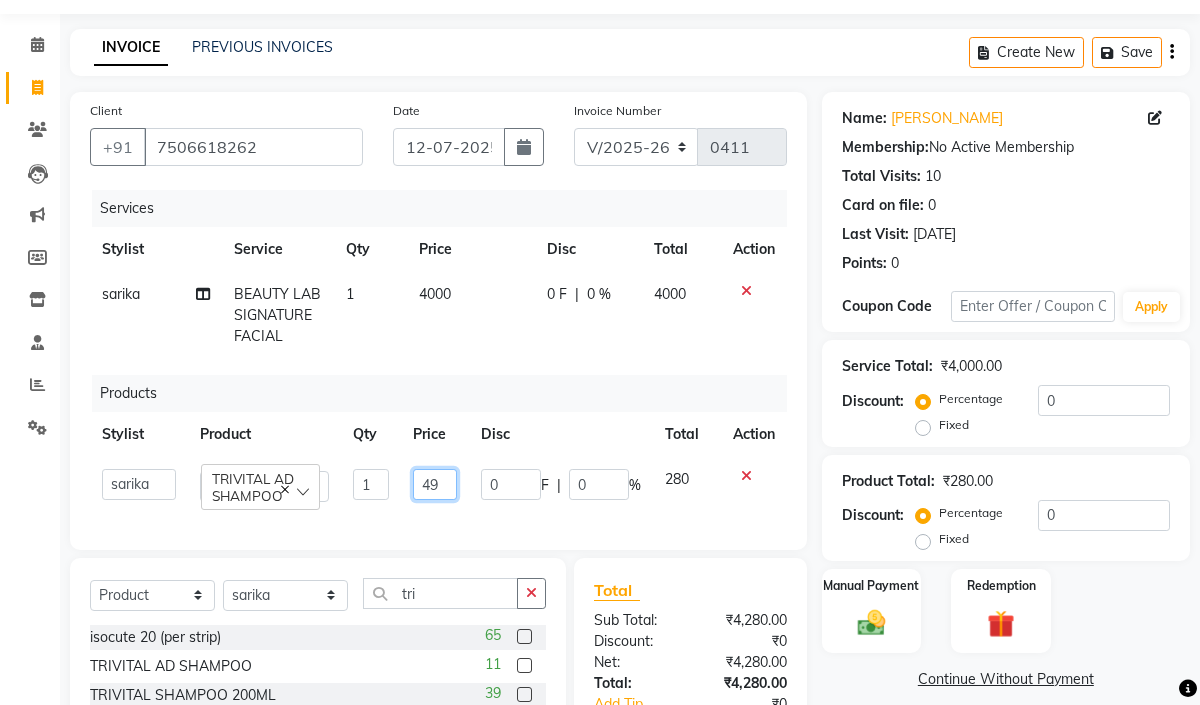 type on "499" 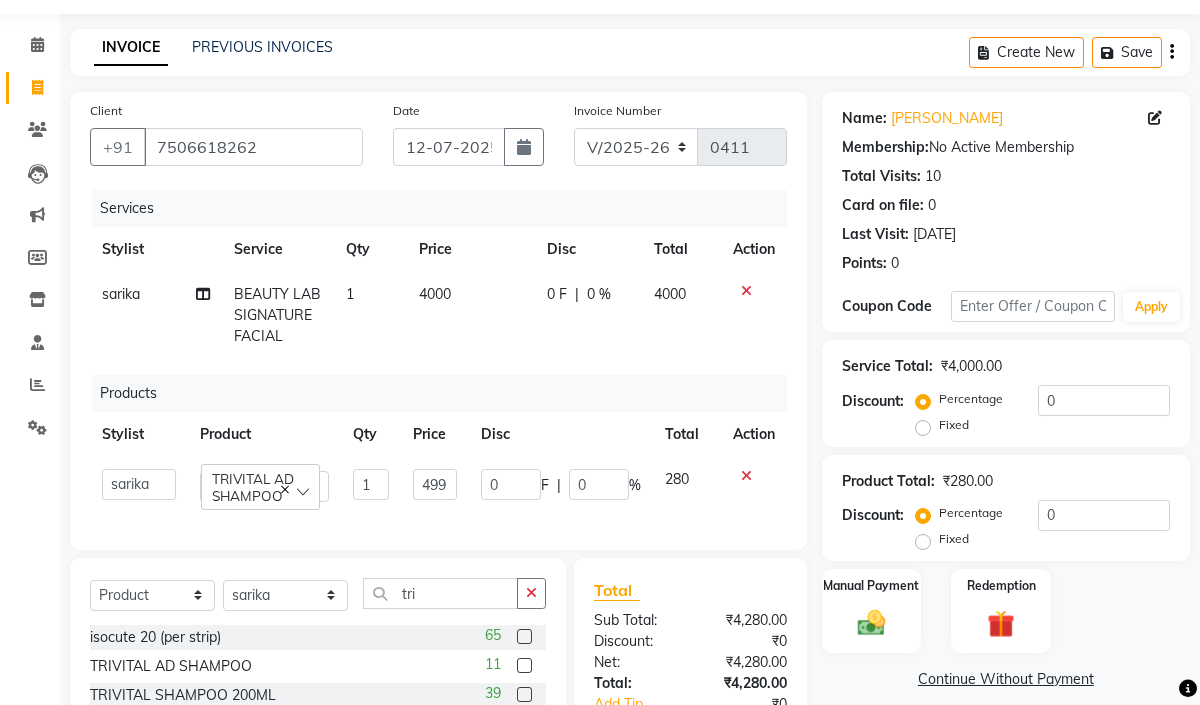 click on "Services Stylist Service Qty Price Disc Total Action sarika BEAUTY LAB SIGNATURE FACIAL 1 4000 0 F | 0 % 4000 Products Stylist Product Qty Price Disc Total Action  Farha   monali   neha   nishu   sarika   TRIVITAL AD SHAMPOO  1 499 0 F | 0 % 280" 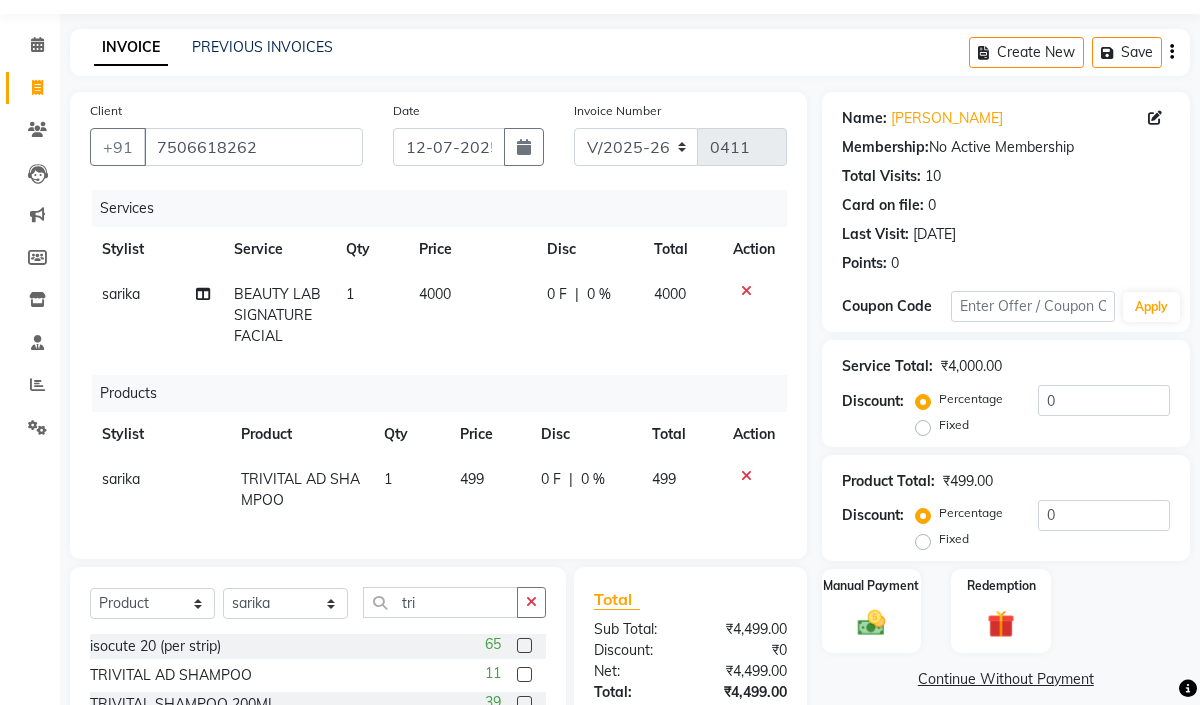 scroll, scrollTop: 222, scrollLeft: 0, axis: vertical 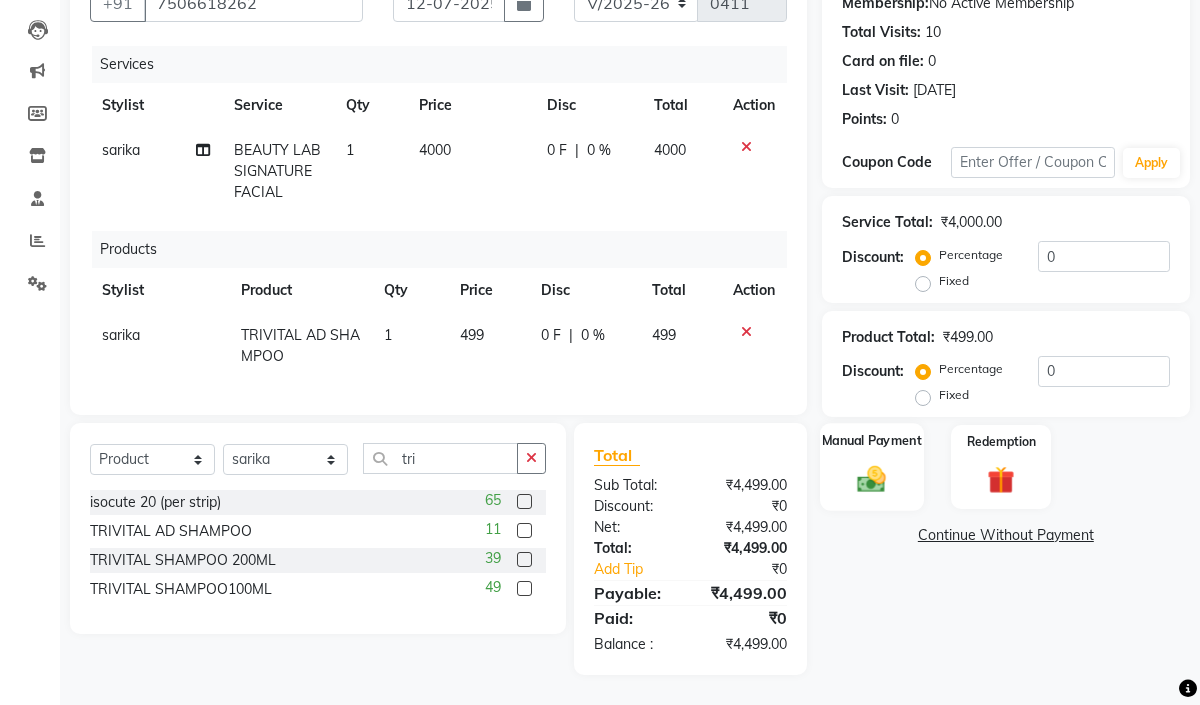 click 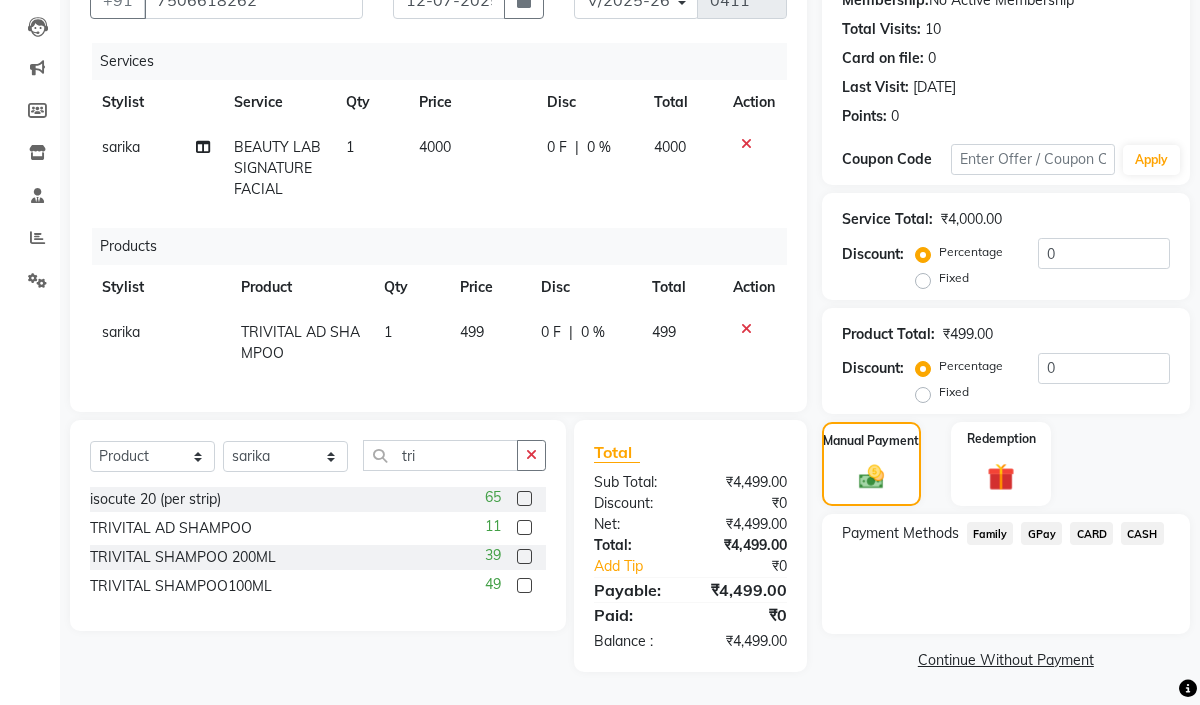 click on "CASH" 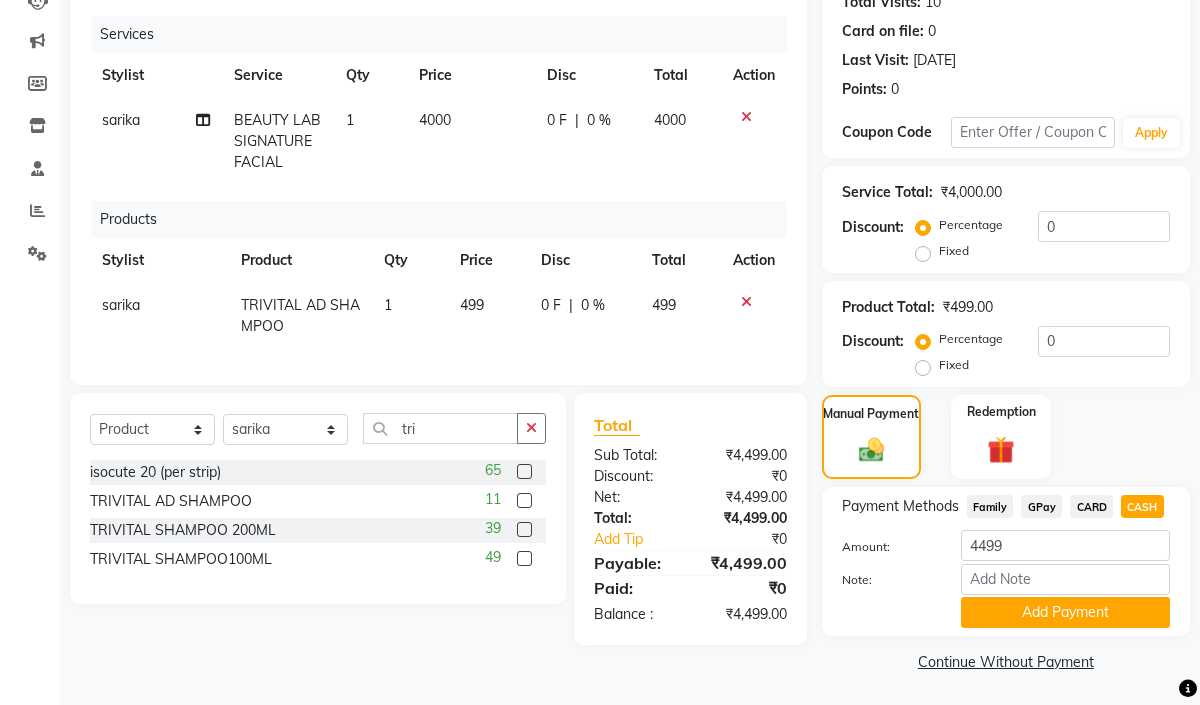 scroll, scrollTop: 235, scrollLeft: 0, axis: vertical 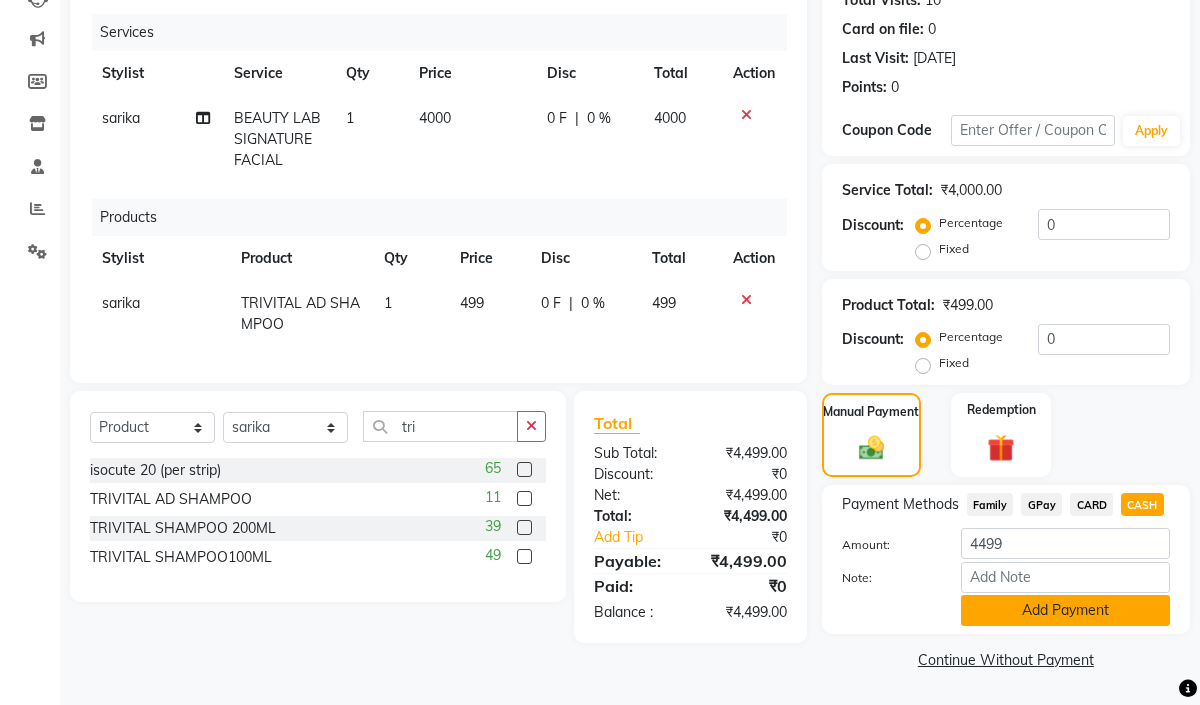 click on "Add Payment" 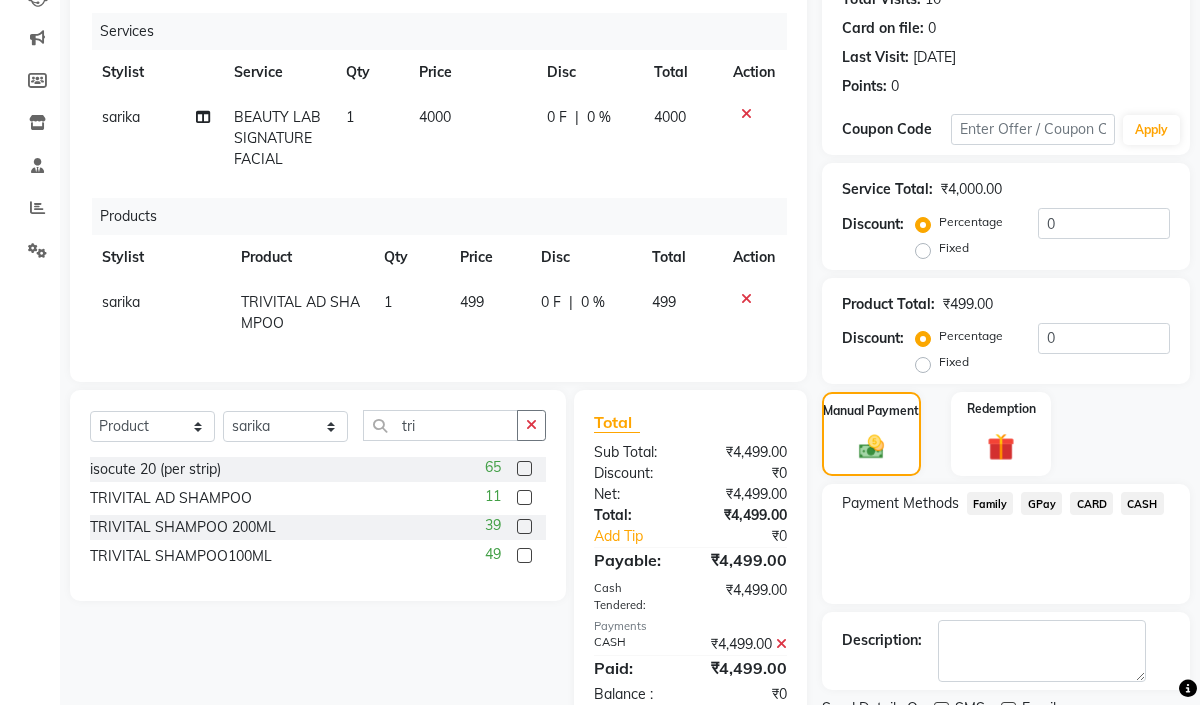 scroll, scrollTop: 319, scrollLeft: 0, axis: vertical 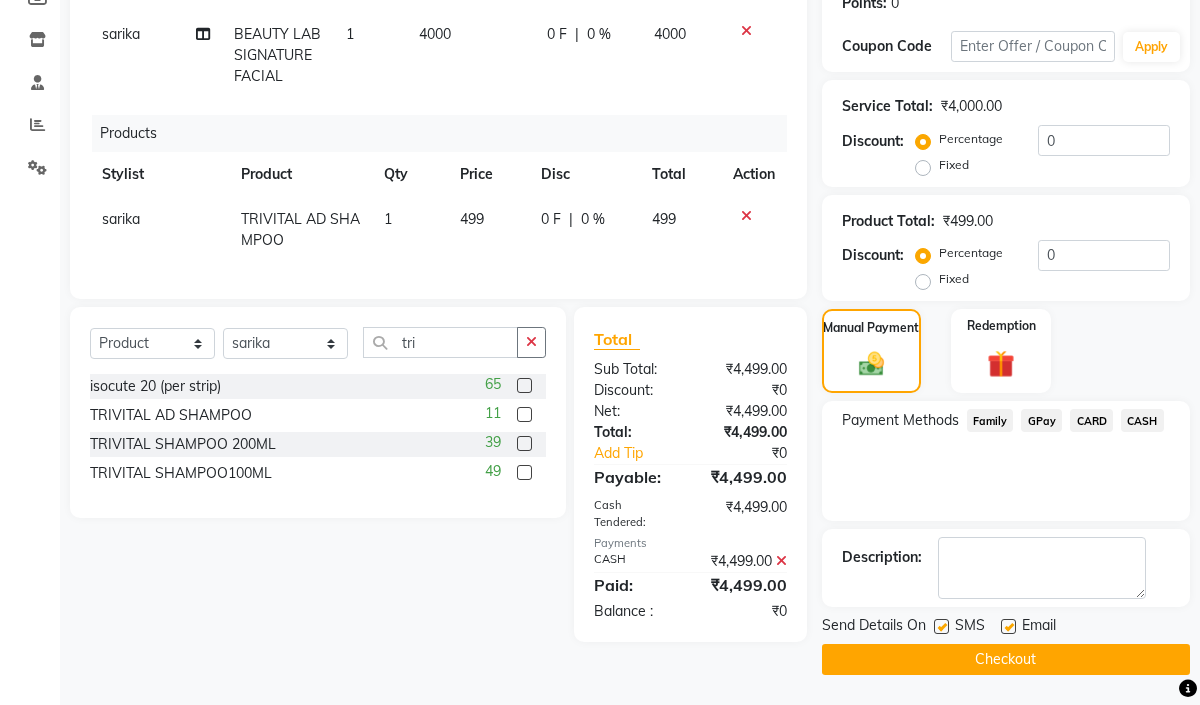 click on "Checkout" 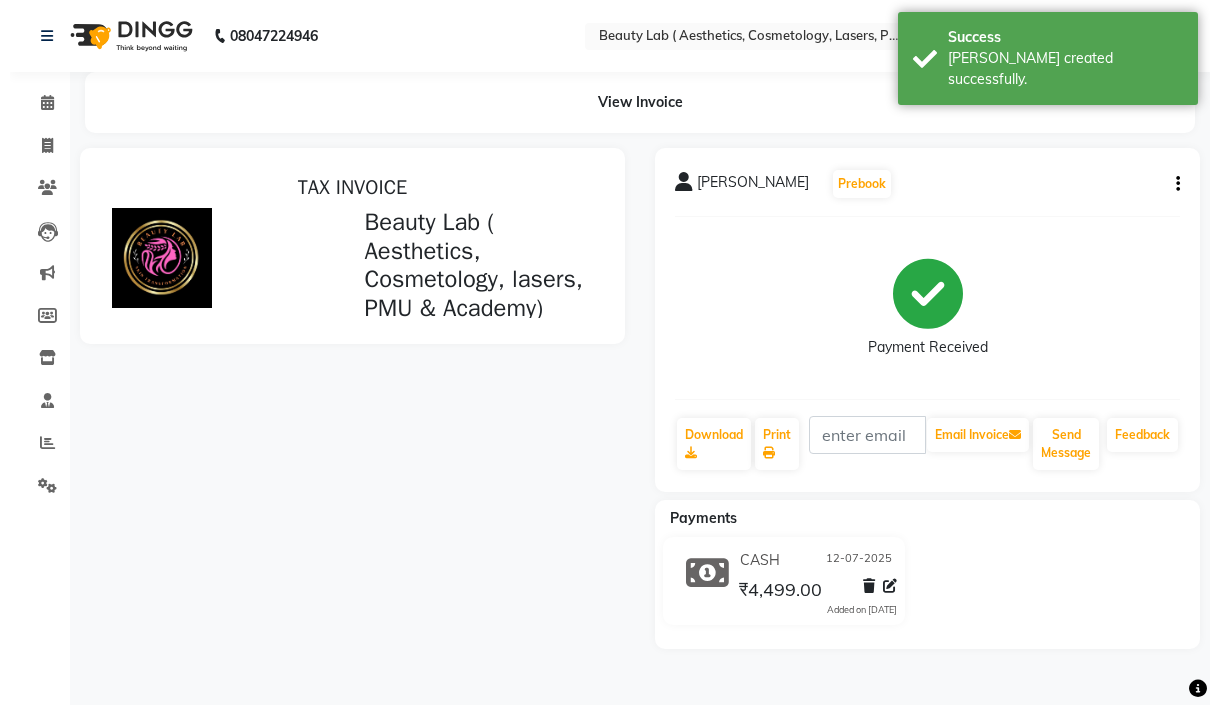 scroll, scrollTop: 0, scrollLeft: 0, axis: both 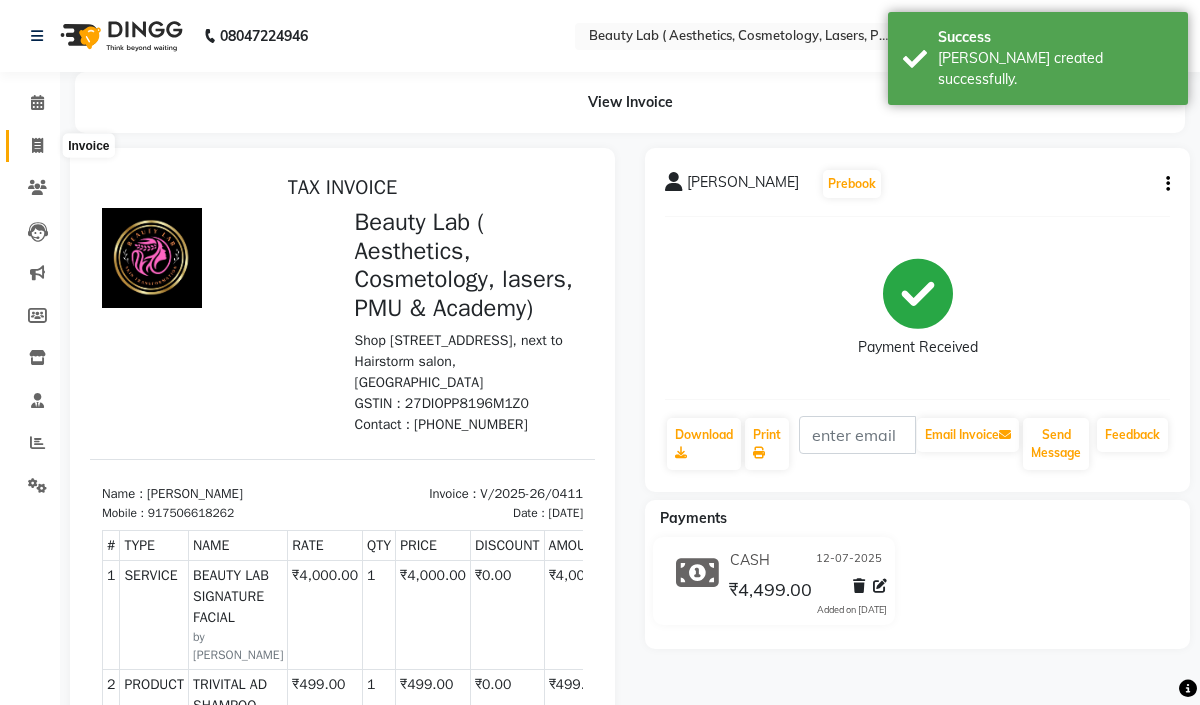 click 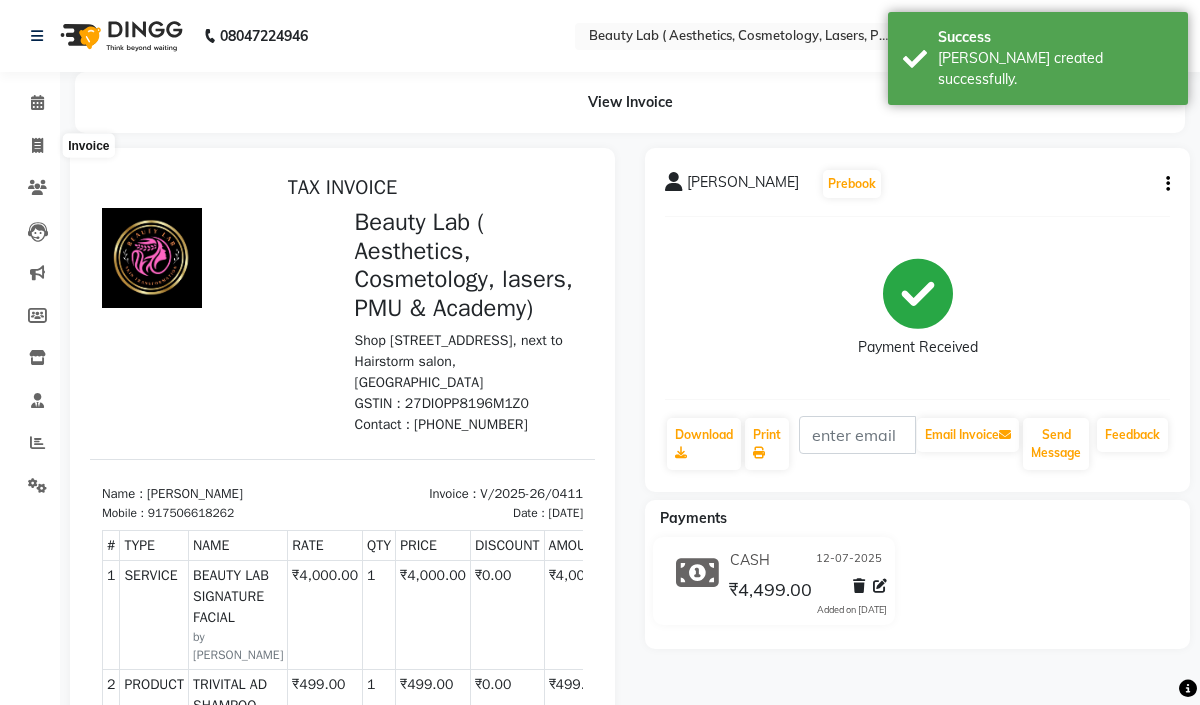 select on "service" 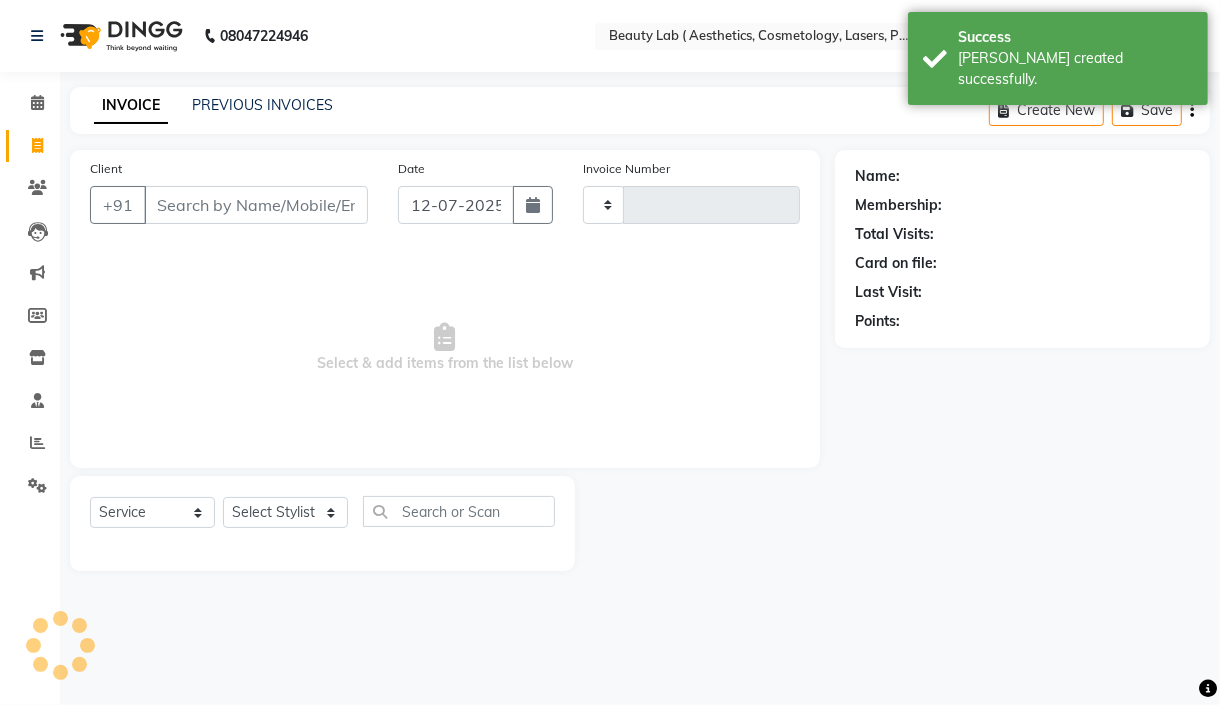 type on "0412" 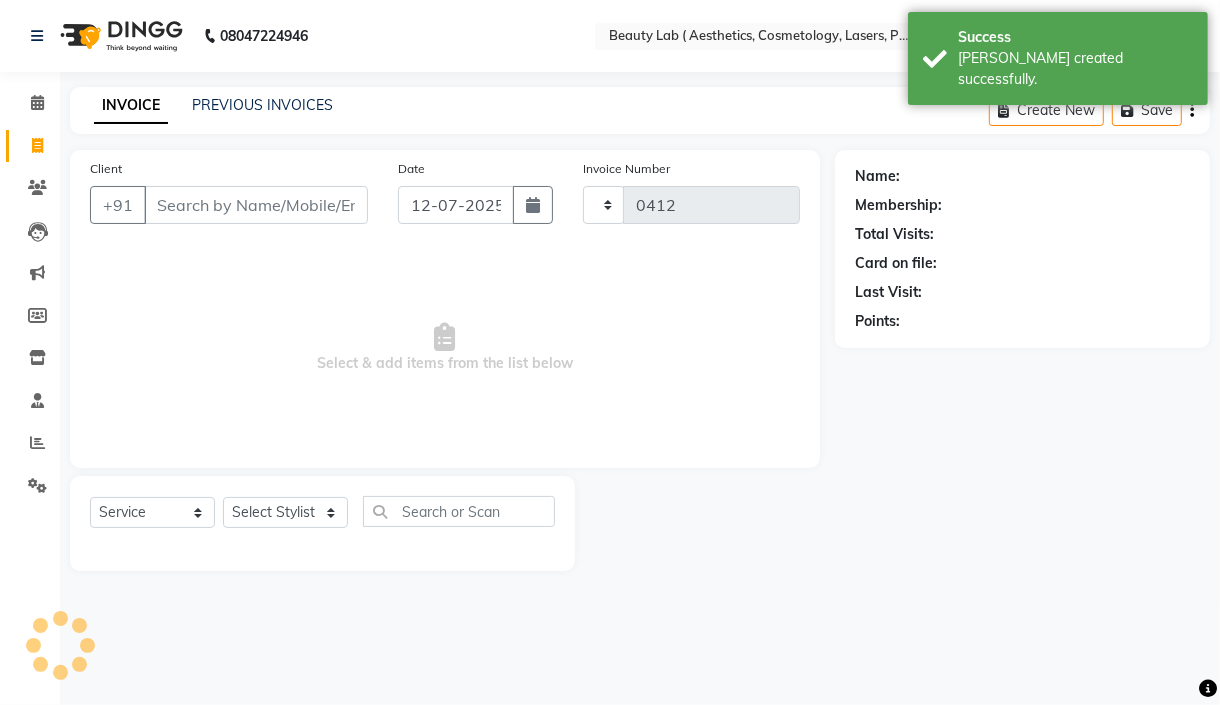 select on "7169" 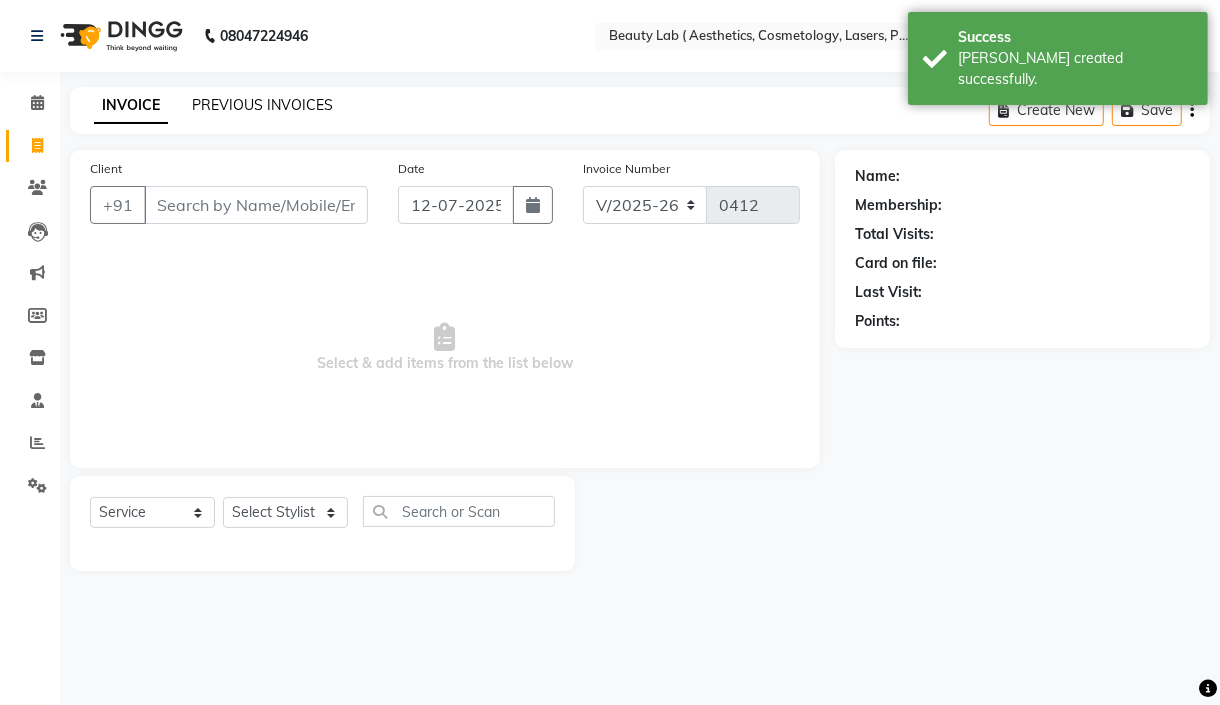 click on "PREVIOUS INVOICES" 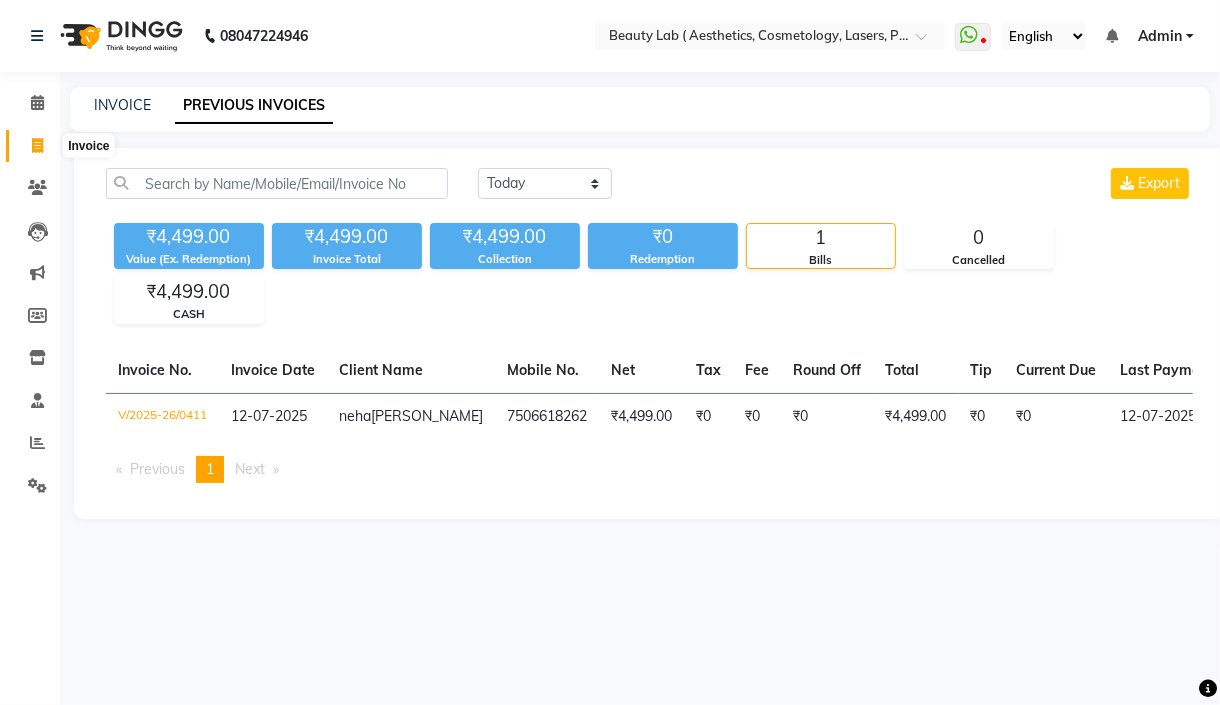 drag, startPoint x: 30, startPoint y: 145, endPoint x: 79, endPoint y: 151, distance: 49.365982 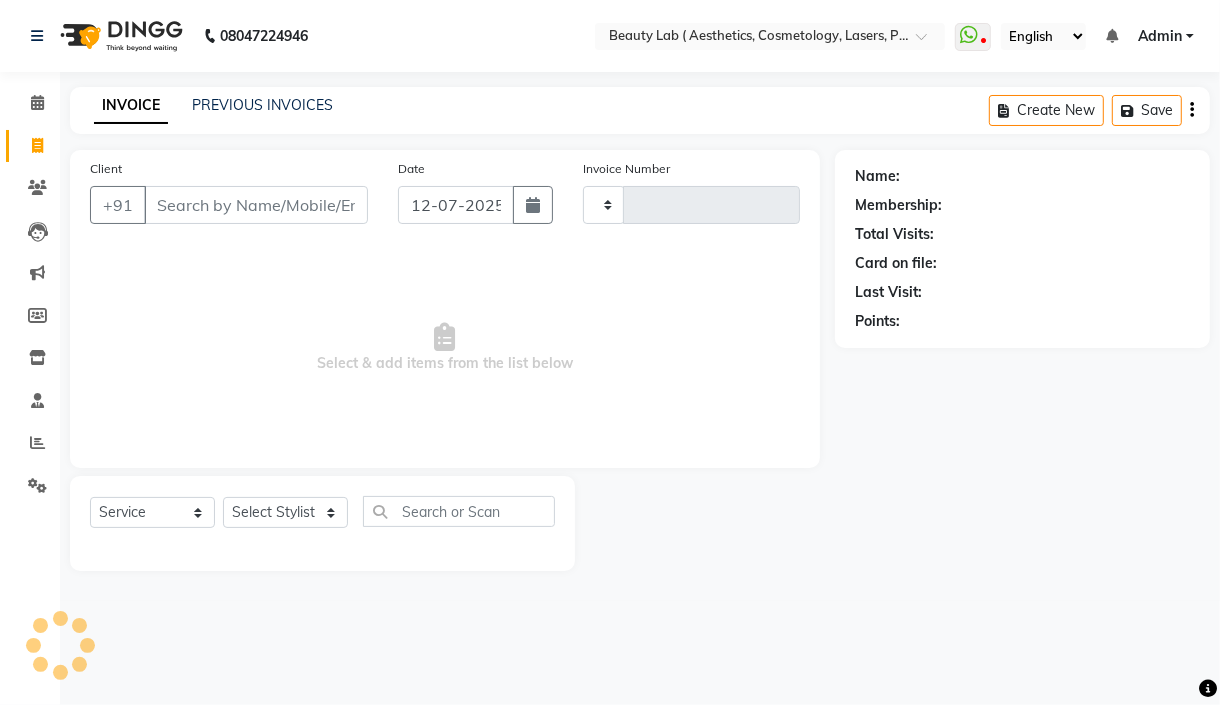 type on "0412" 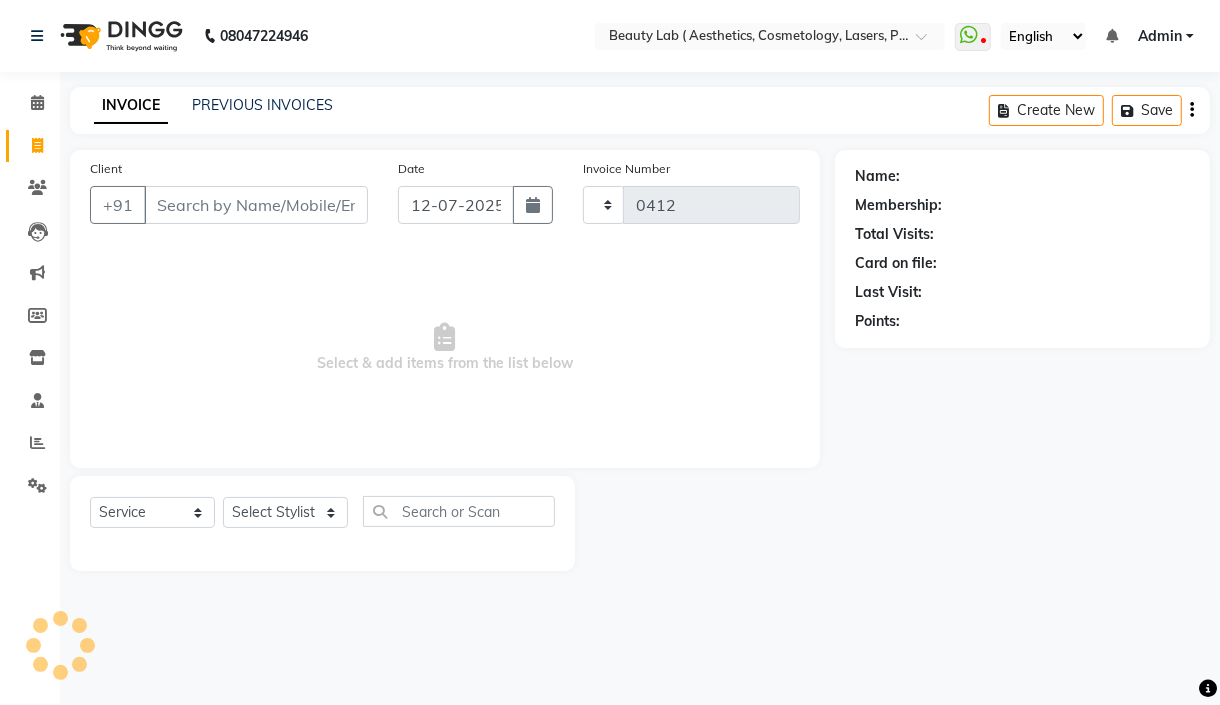 select on "7169" 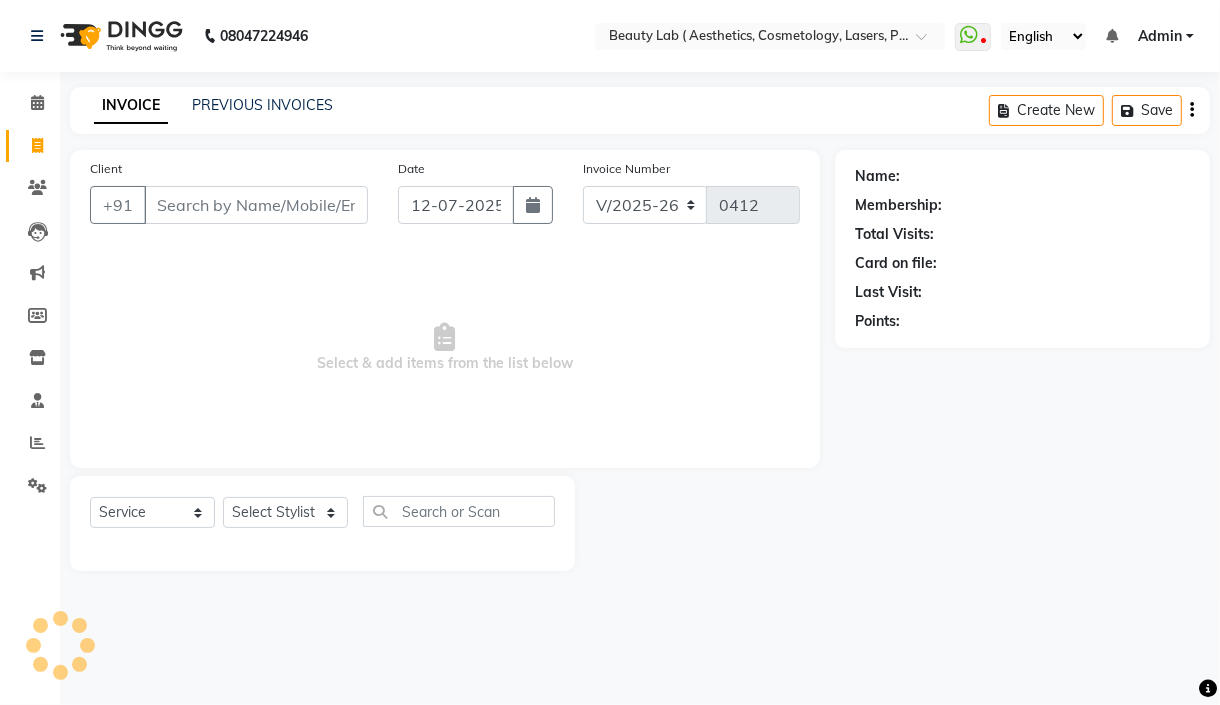 click on "Client" at bounding box center [256, 205] 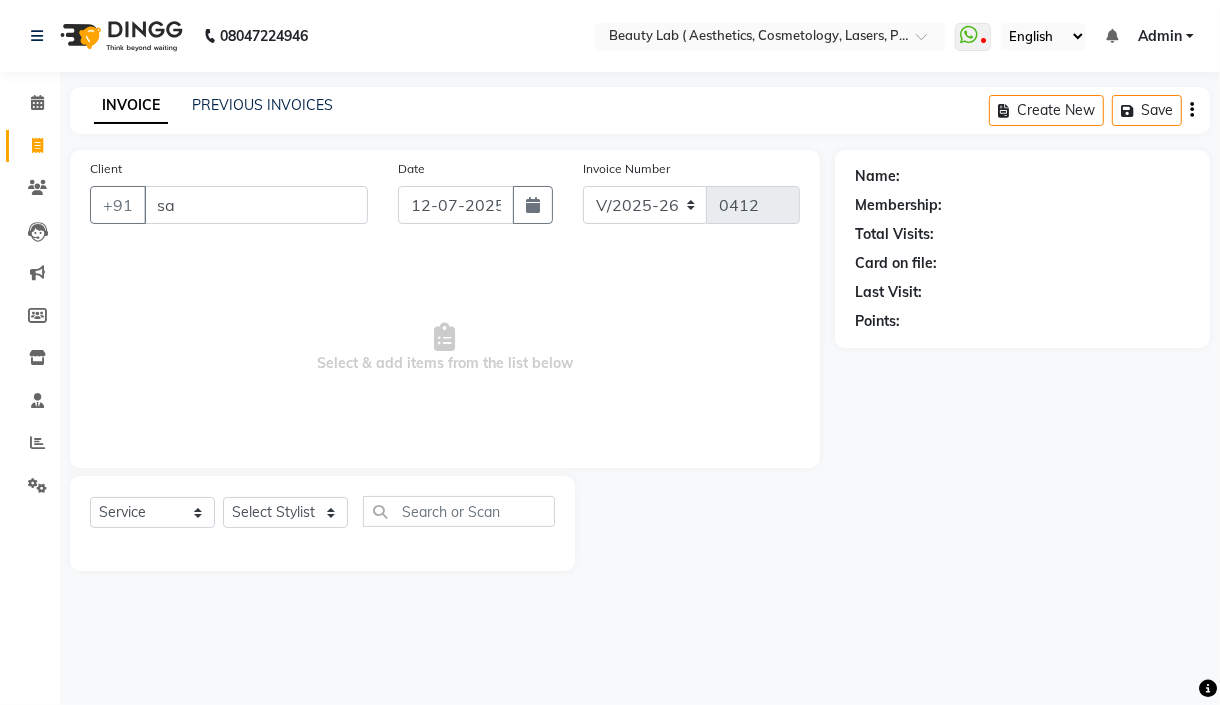 type on "s" 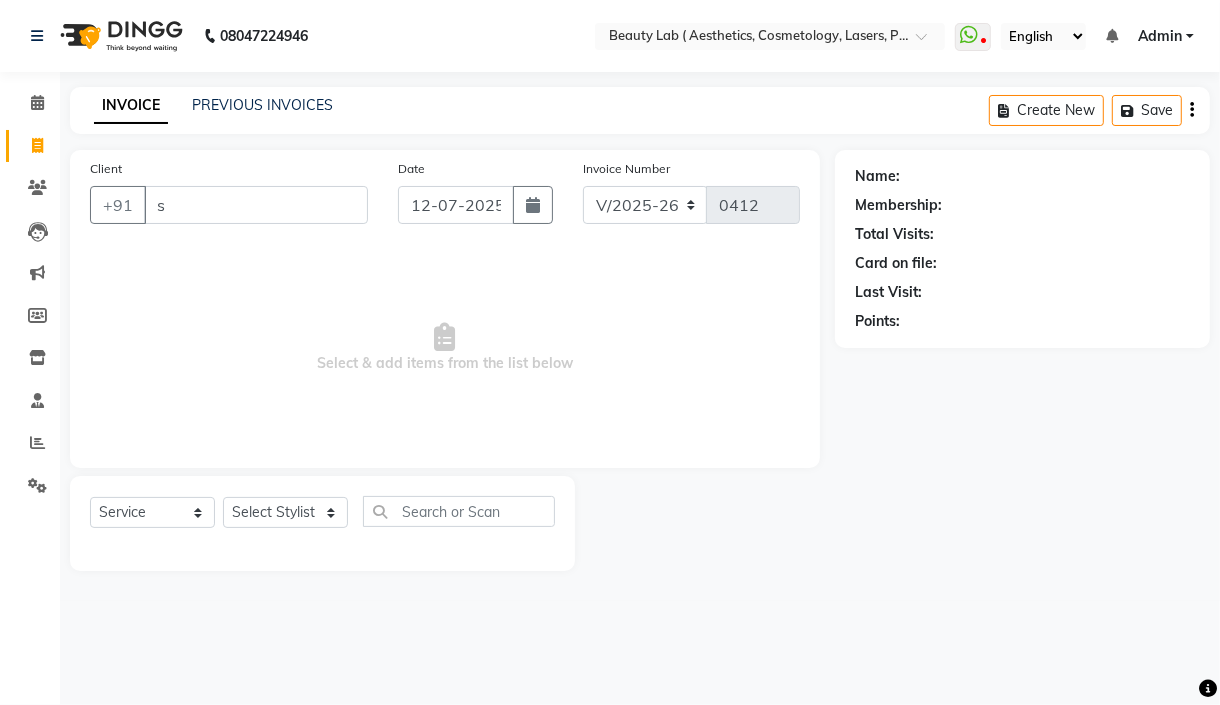 type 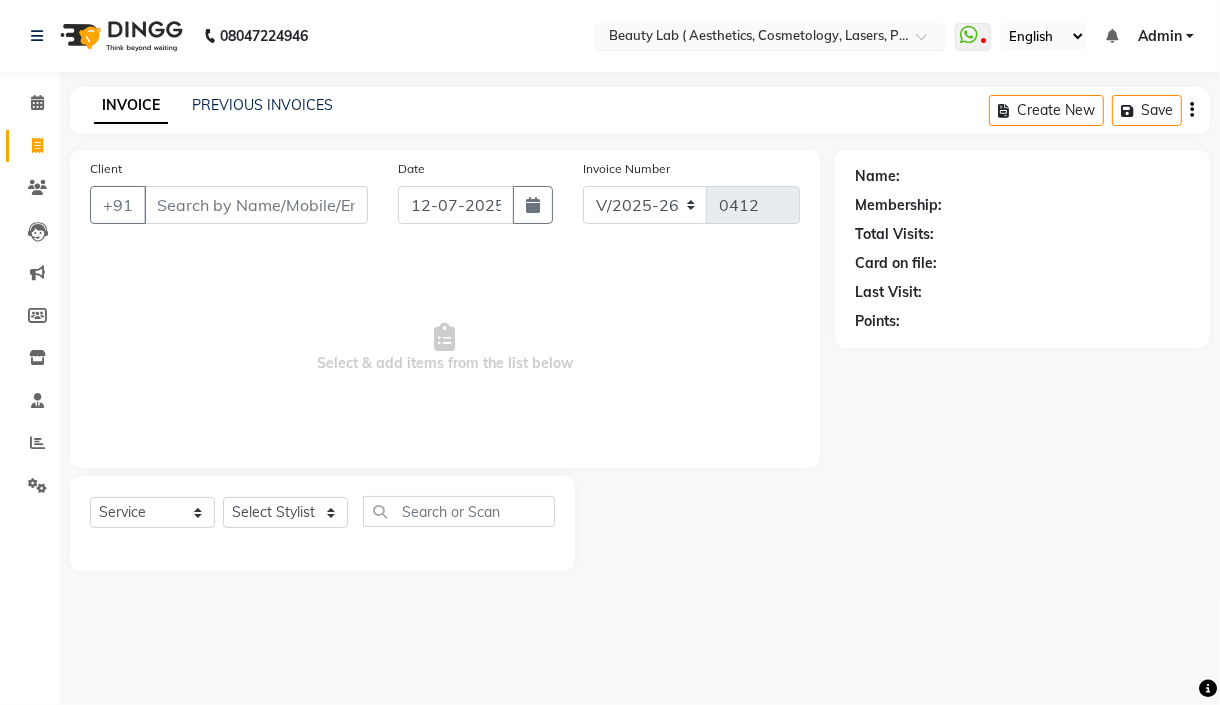 click at bounding box center (750, 38) 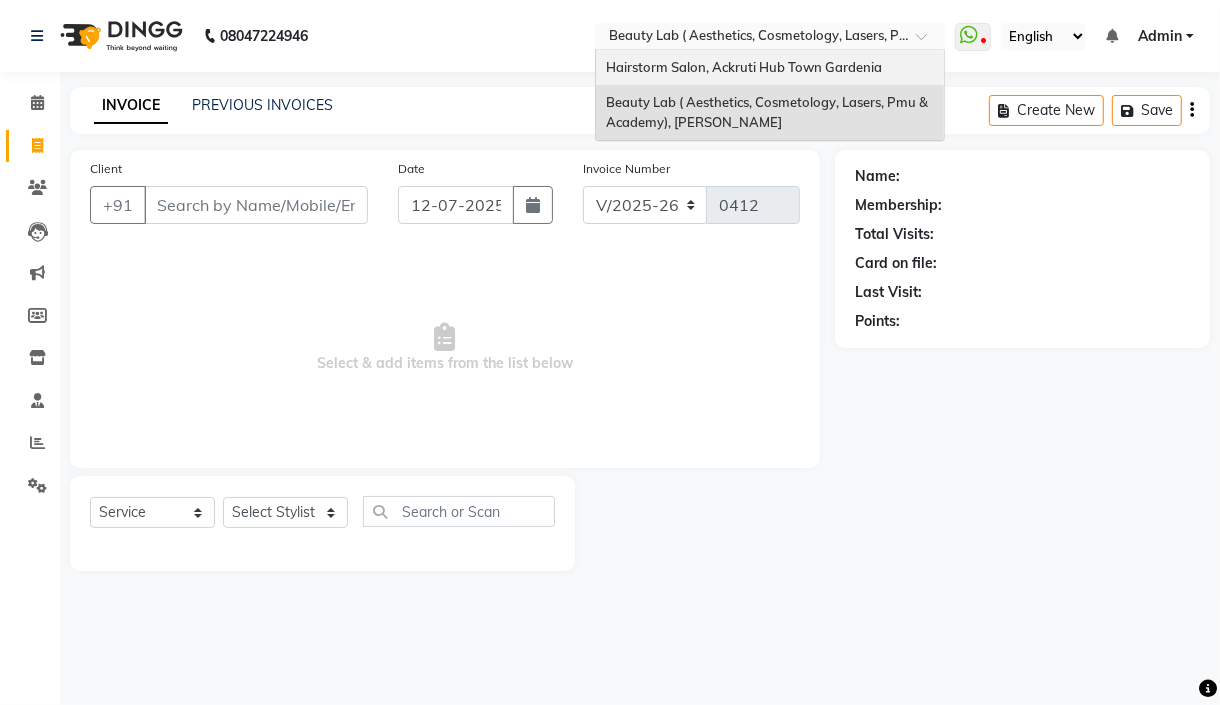 click on "Hairstorm Salon, Ackruti Hub Town Gardenia" at bounding box center [770, 68] 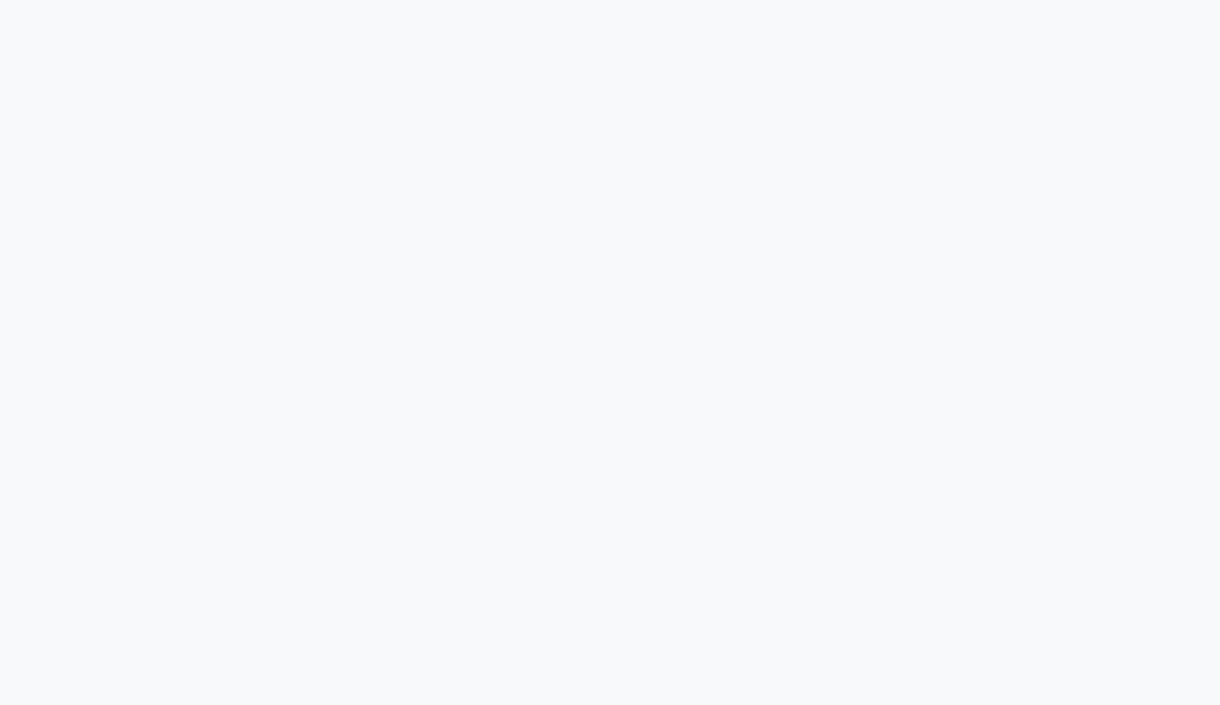 scroll, scrollTop: 0, scrollLeft: 0, axis: both 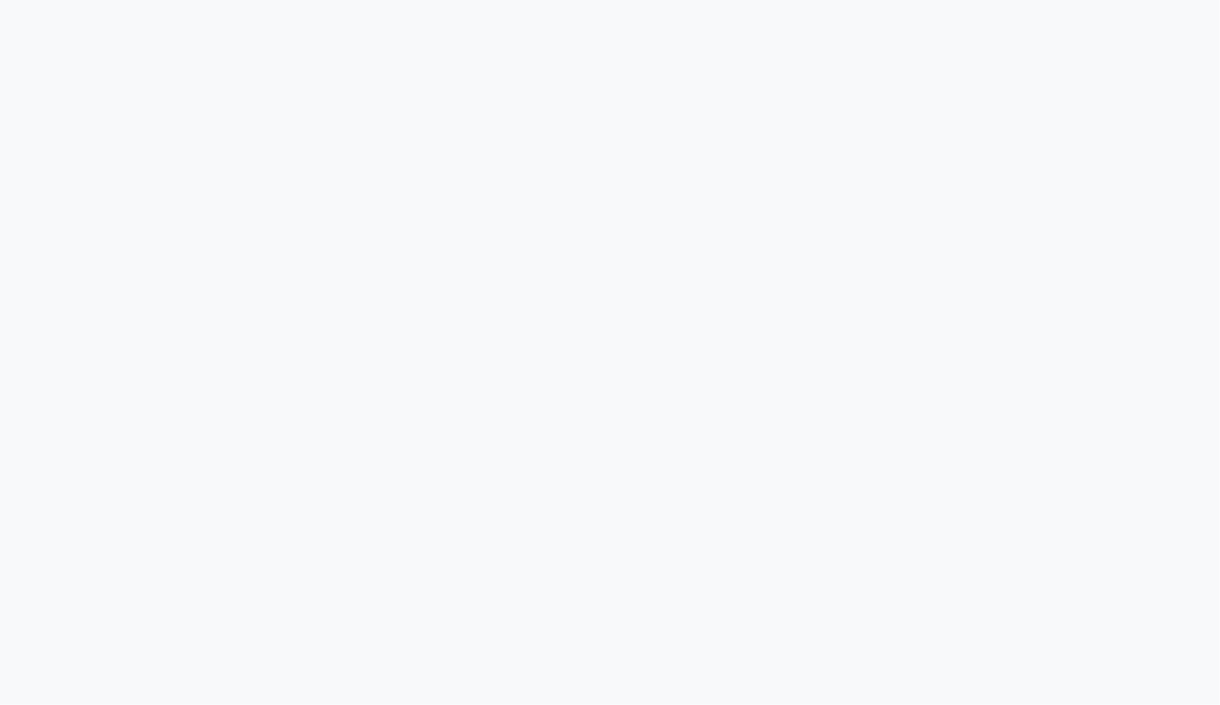 select on "service" 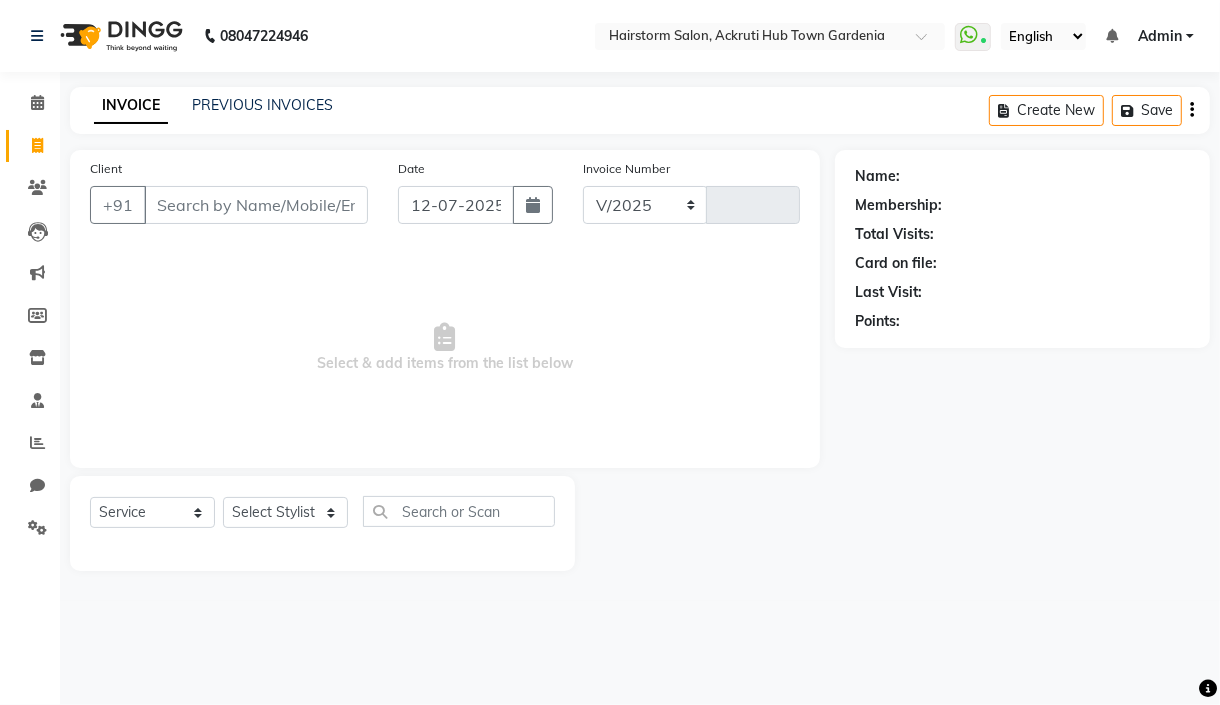 select on "279" 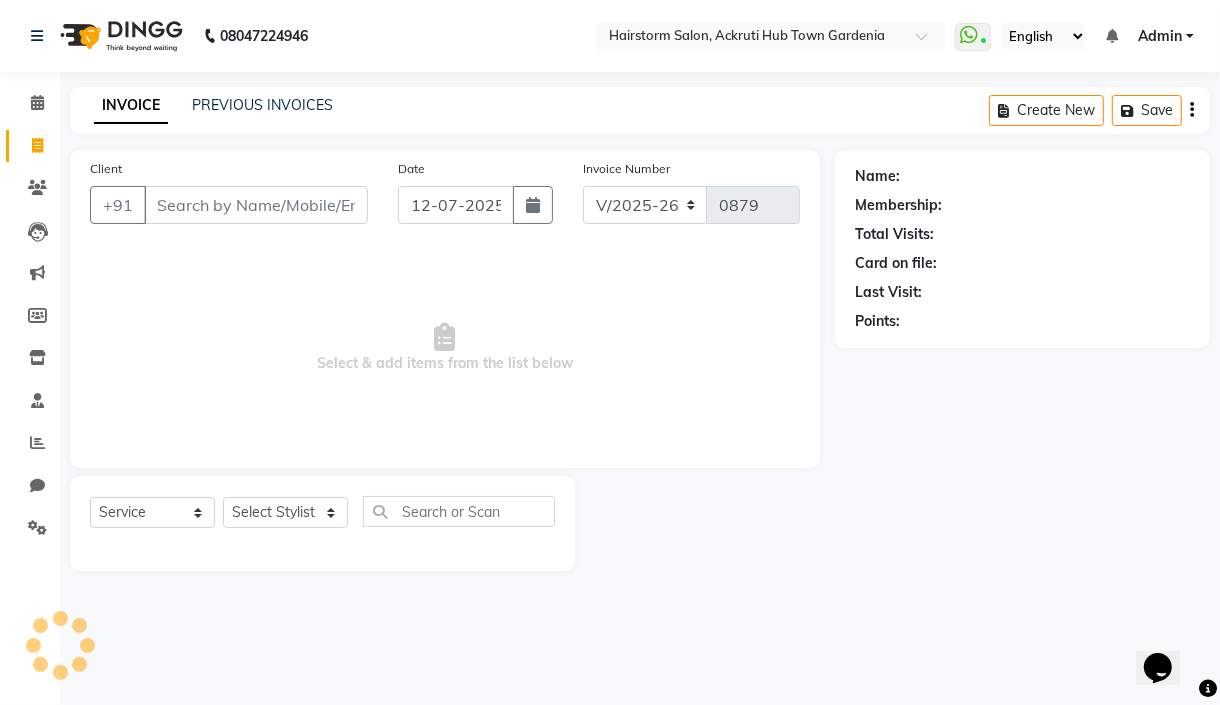 scroll, scrollTop: 0, scrollLeft: 0, axis: both 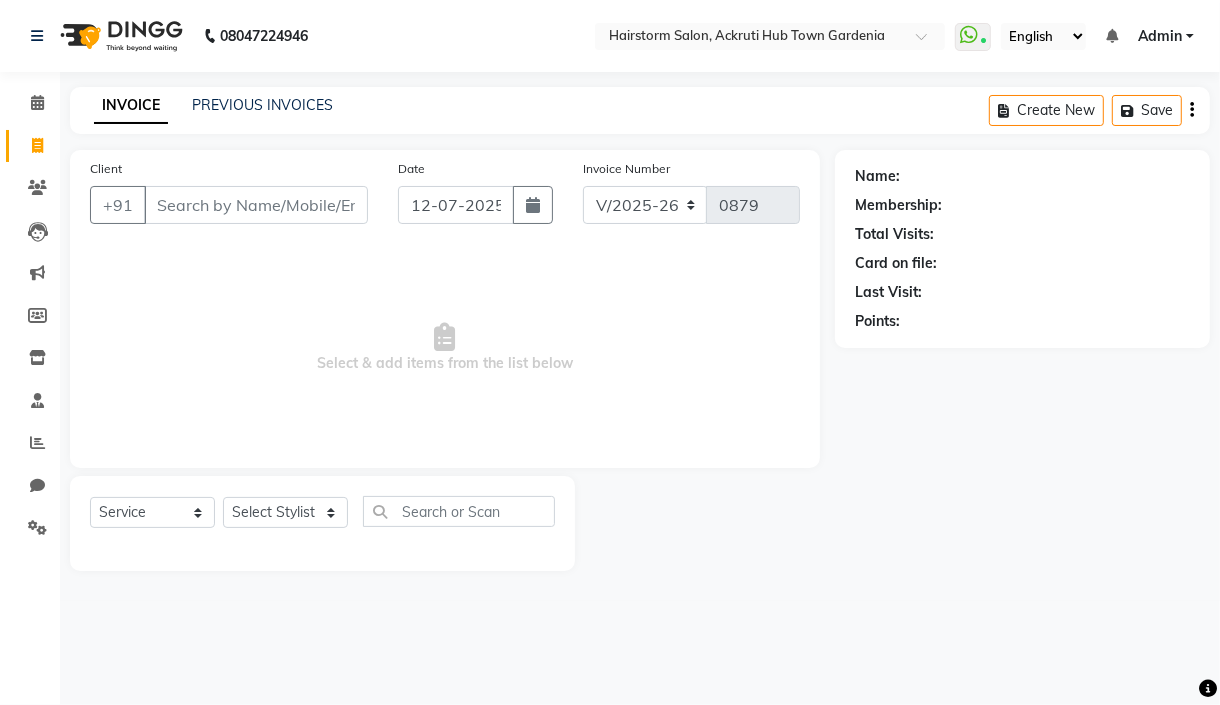 click on "08047224946 Select Location × Hairstorm Salon, Ackruti Hub Town Gardenia  WhatsApp Status  ✕ Status:  Connected Most Recent Message: 12-07-2025     05:37 PM Recent Service Activity: 12-07-2025     05:40 PM English ENGLISH Español العربية मराठी हिंदी ગુજરાતી தமிழ் 中文 Notifications nothing to show Admin Manage Profile Change Password Sign out  Version:3.15.4  ☀ HAIRSTORM SALON, Ackruti hub town Gardenia ☀ Beauty Lab ( Aesthetics, Cosmetology, lasers, PMU & Academy), Mira Bhayandar  Calendar  Invoice  Clients  Leads   Marketing  Members  Inventory  Staff  Reports  Chat  Settings Completed InProgress Upcoming Dropped Tentative Check-In Confirm Bookings Generate Report Segments Page Builder INVOICE PREVIOUS INVOICES Create New   Save  Client +91 Date 12-07-2025 Invoice Number V/2025 V/2025-26 0879  Select & add items from the list below  Select  Service  Product  Membership  Package Voucher Prepaid Gift Card  Select Stylist Arbaaz patel deepak" at bounding box center (610, 352) 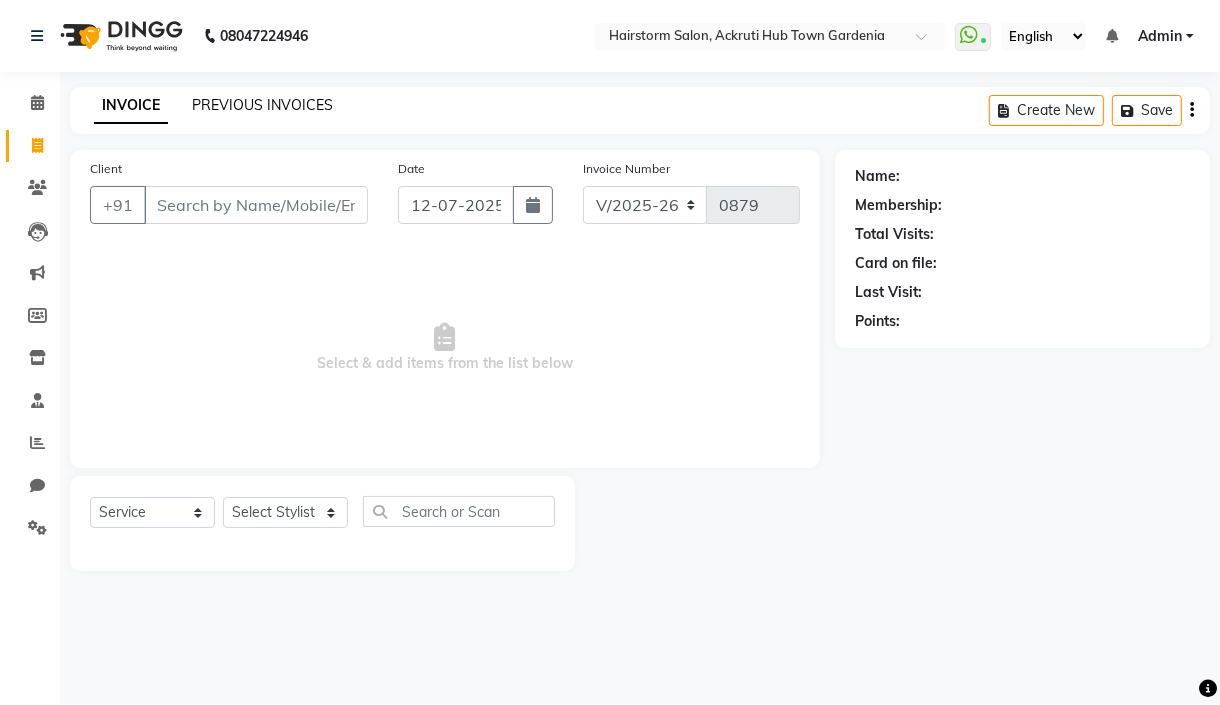click on "PREVIOUS INVOICES" 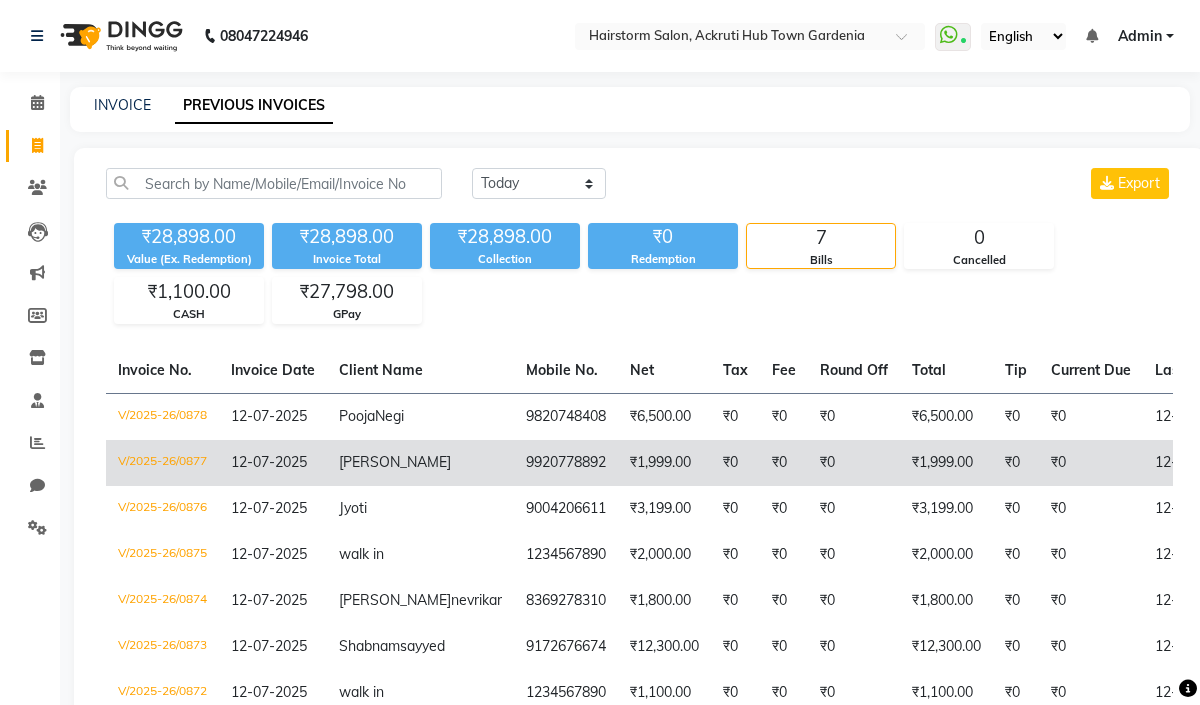 click on "V/2025-26/0877" 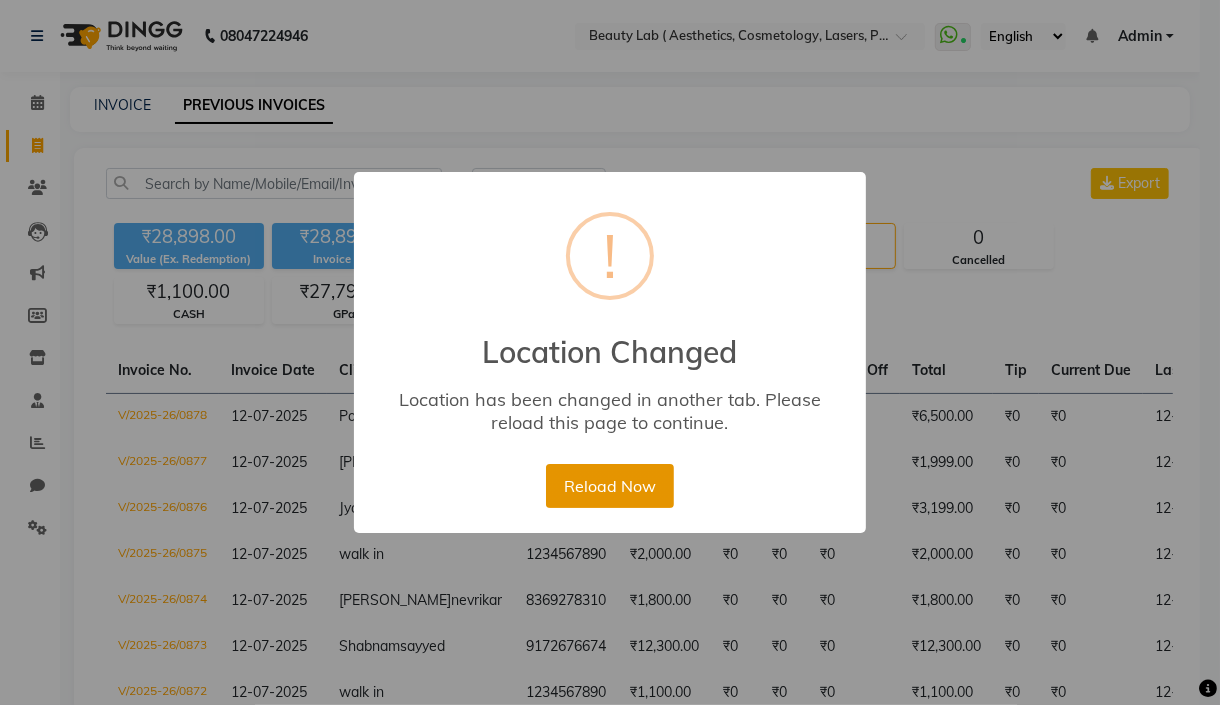 click on "Reload Now" at bounding box center (609, 486) 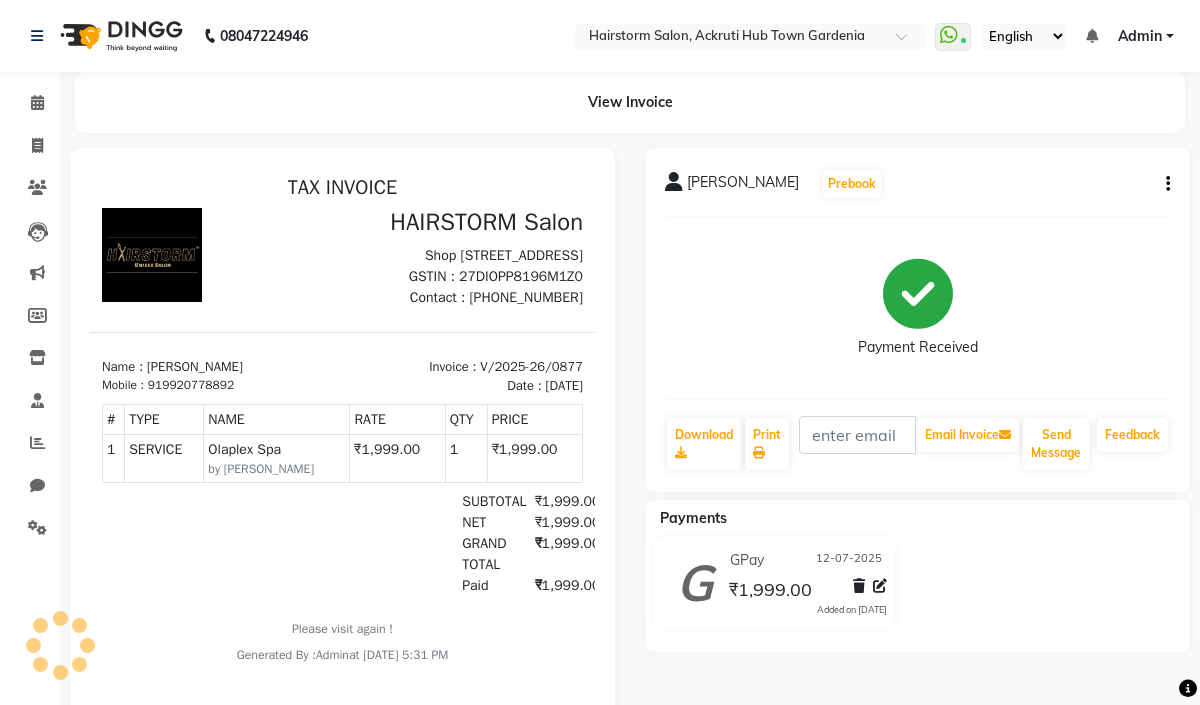 scroll, scrollTop: 0, scrollLeft: 0, axis: both 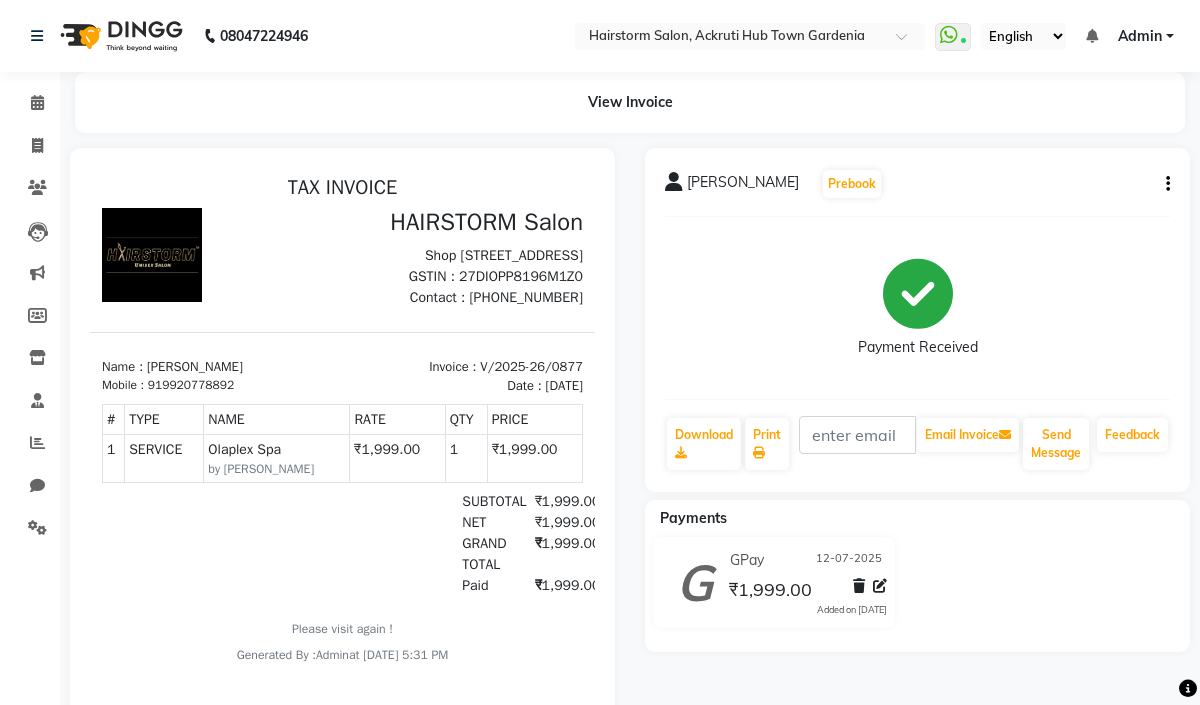 click 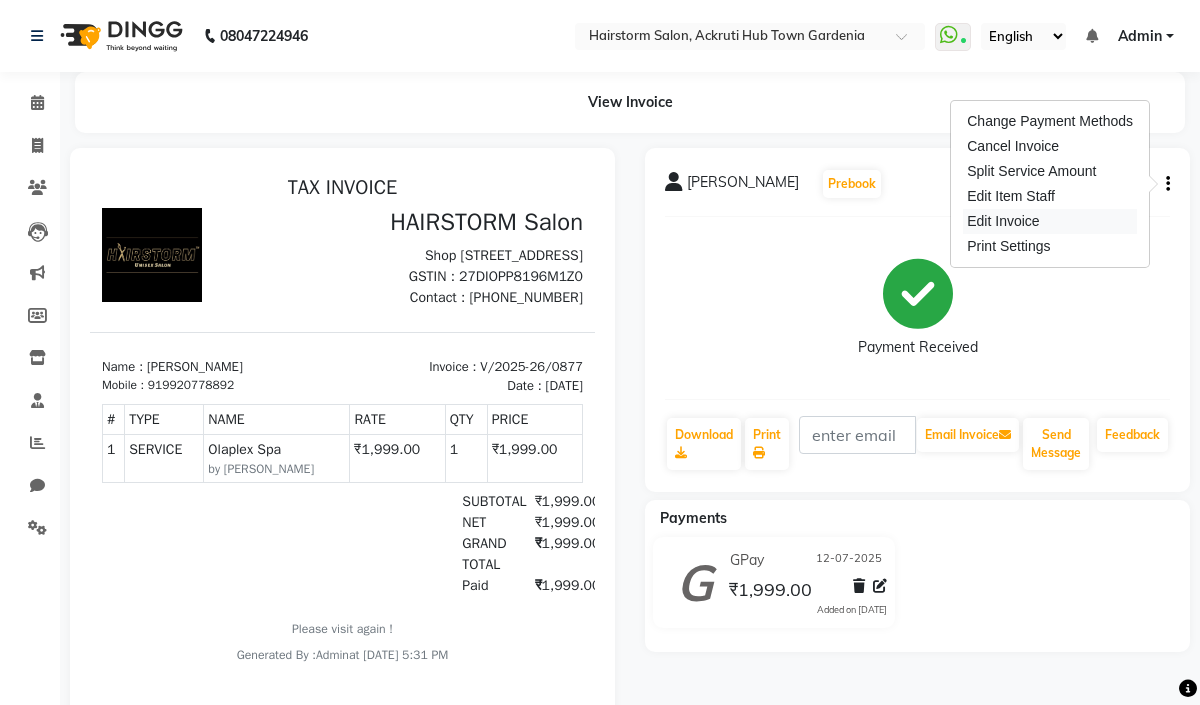 click on "Edit Invoice" at bounding box center (1050, 221) 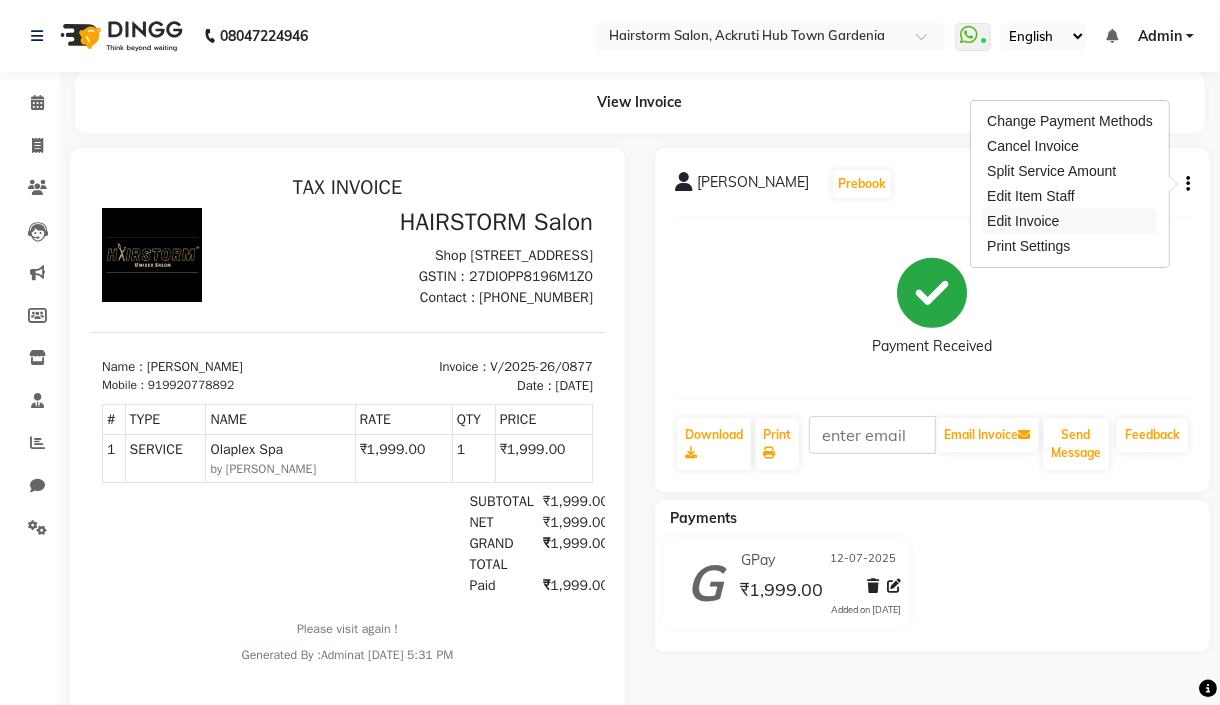 select on "service" 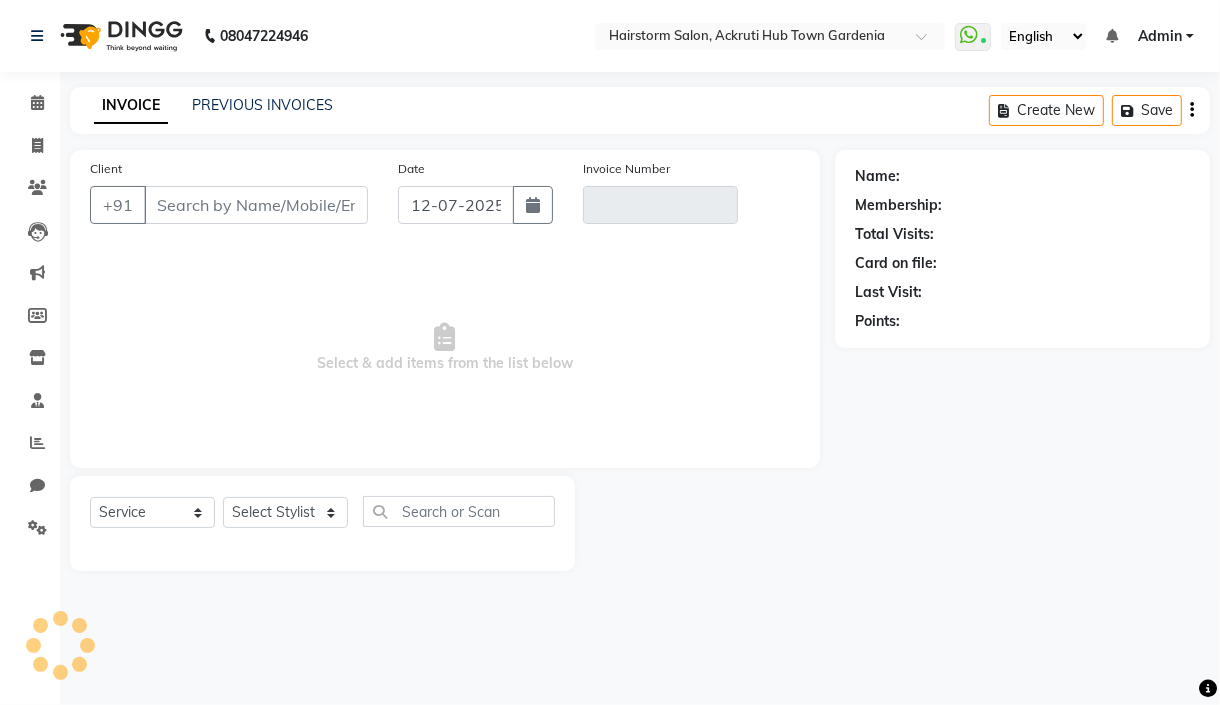 type on "9920778892" 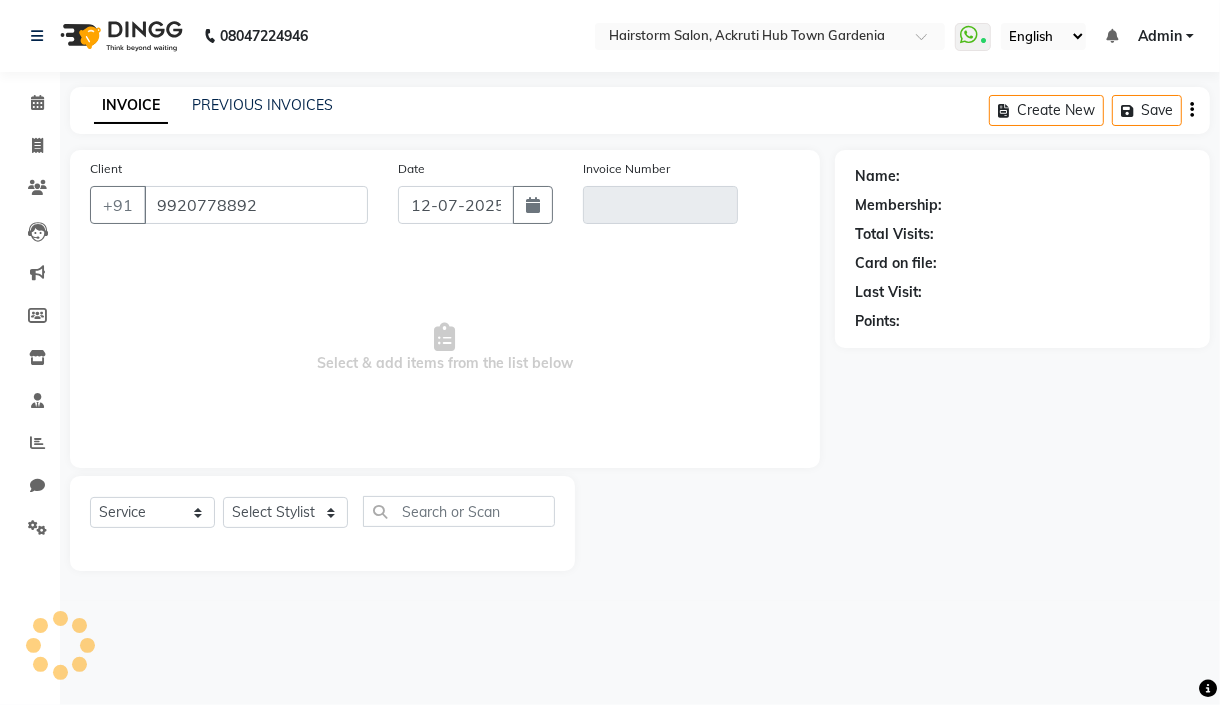 type on "V/2025-26/0877" 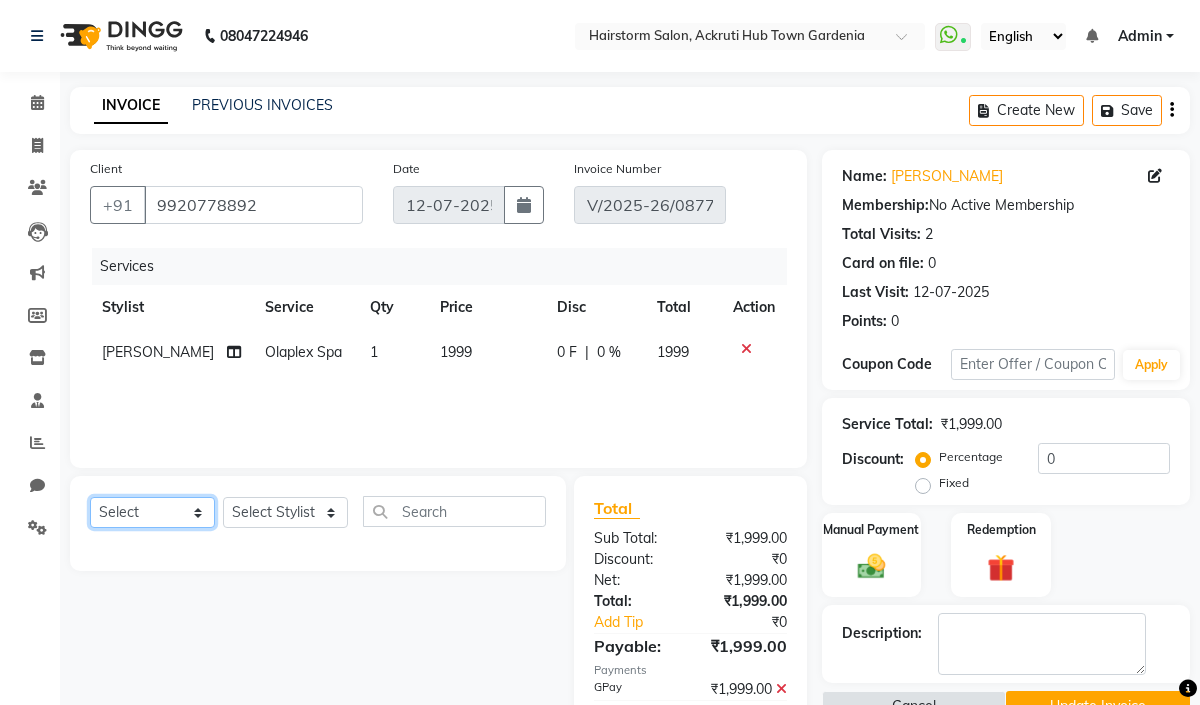 drag, startPoint x: 189, startPoint y: 518, endPoint x: 189, endPoint y: 501, distance: 17 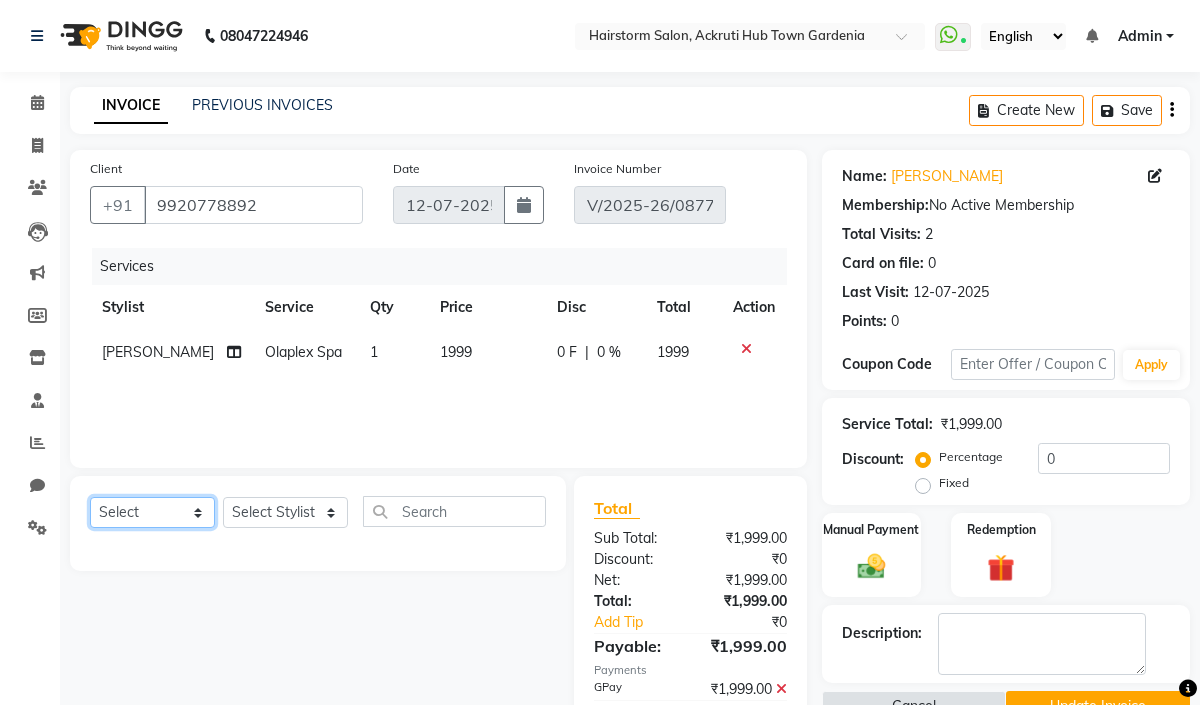 click on "Select  Service  Product  Membership  Package Voucher Prepaid Gift Card" 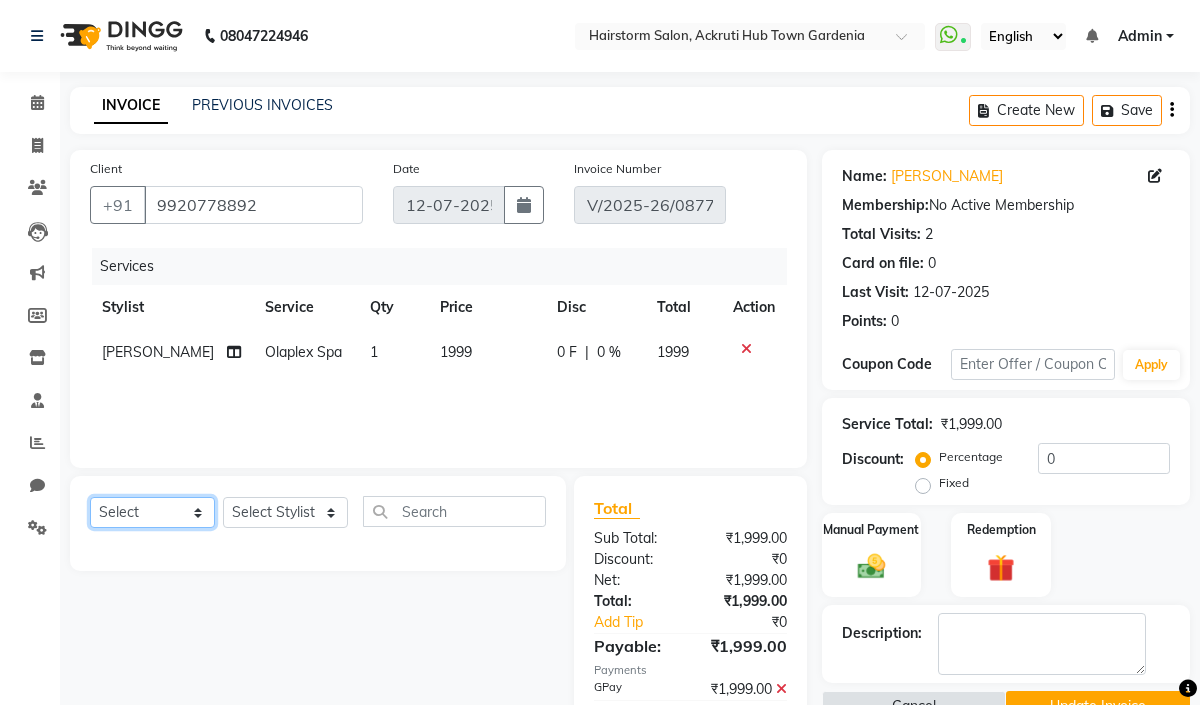 select on "product" 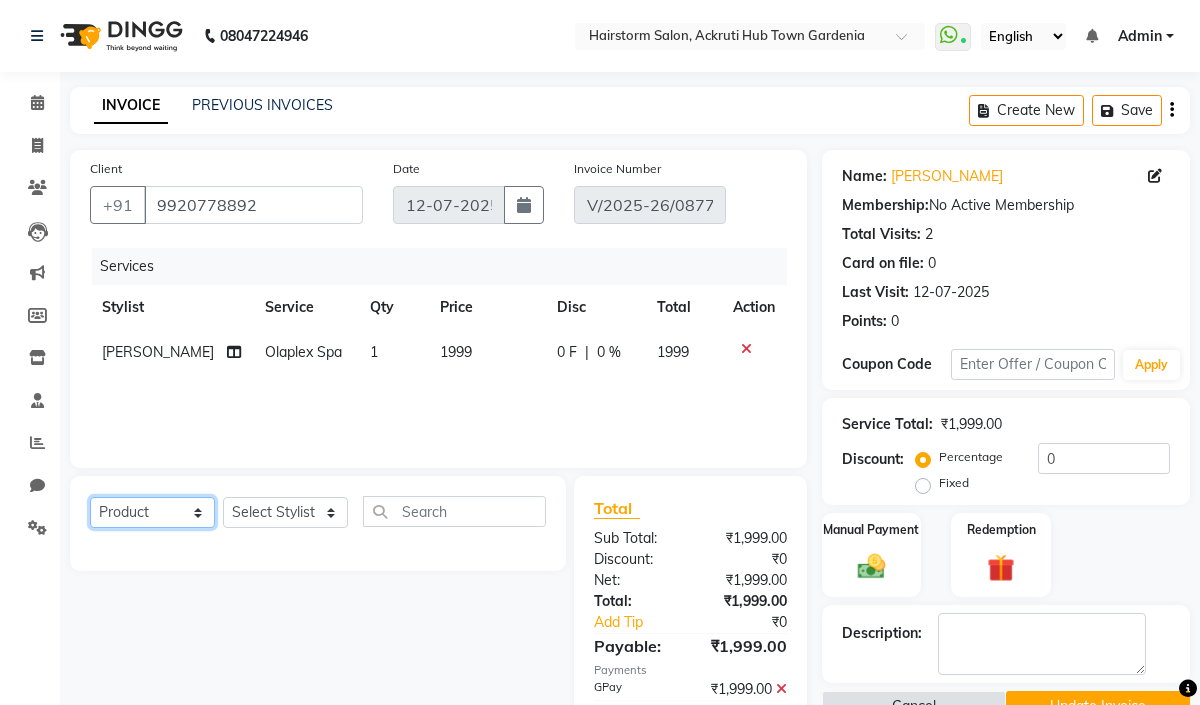 click on "Select  Service  Product  Membership  Package Voucher Prepaid Gift Card" 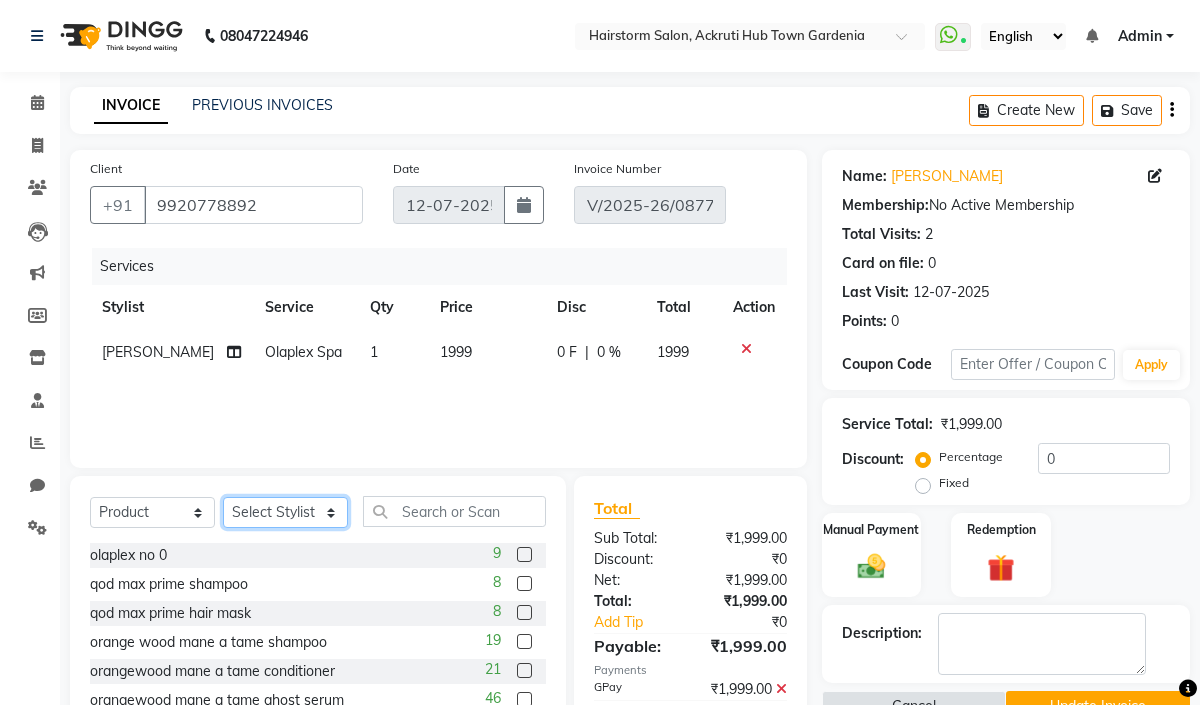 click on "Select Stylist Arbaaz patel deepak jayesh monali Neha Nilesh nishu  sarika parmar" 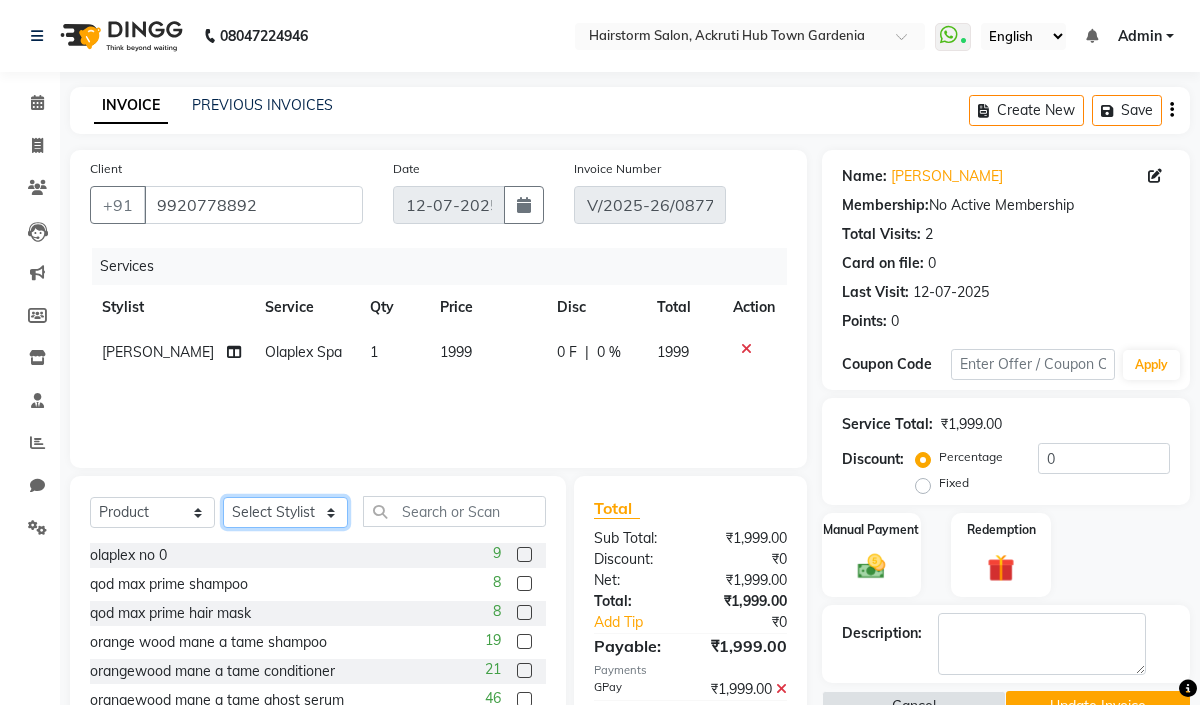 select on "59937" 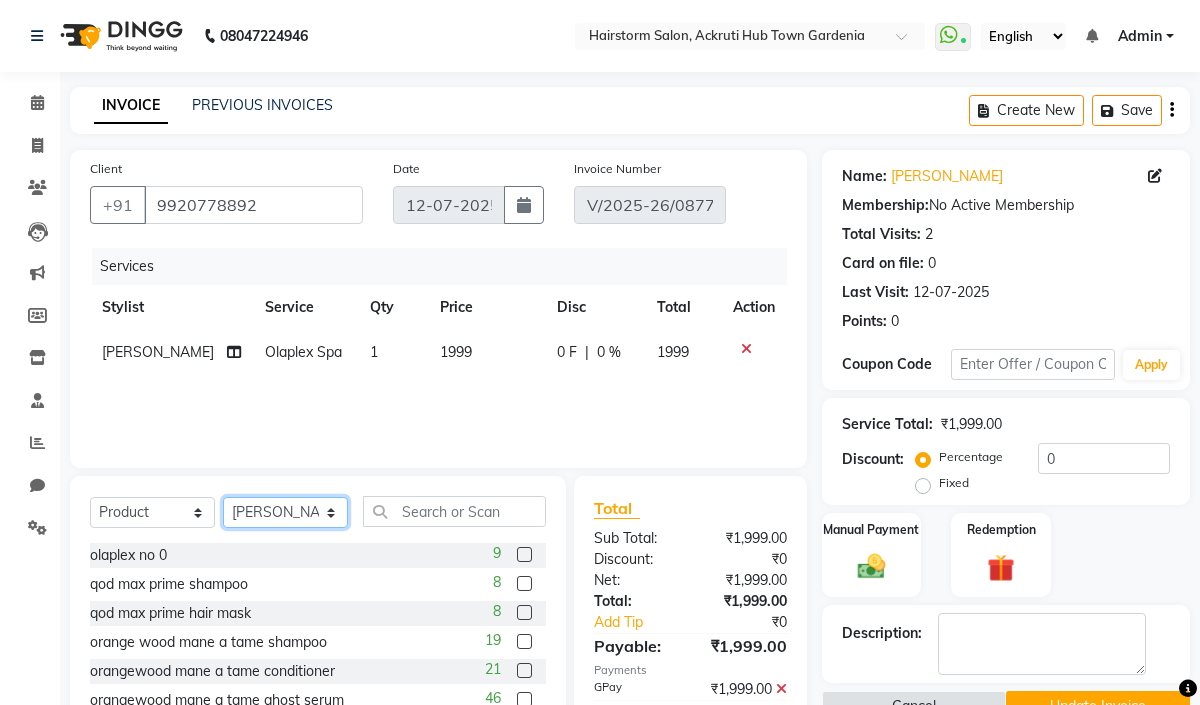 click on "Select Stylist Arbaaz patel deepak jayesh monali Neha Nilesh nishu  sarika parmar" 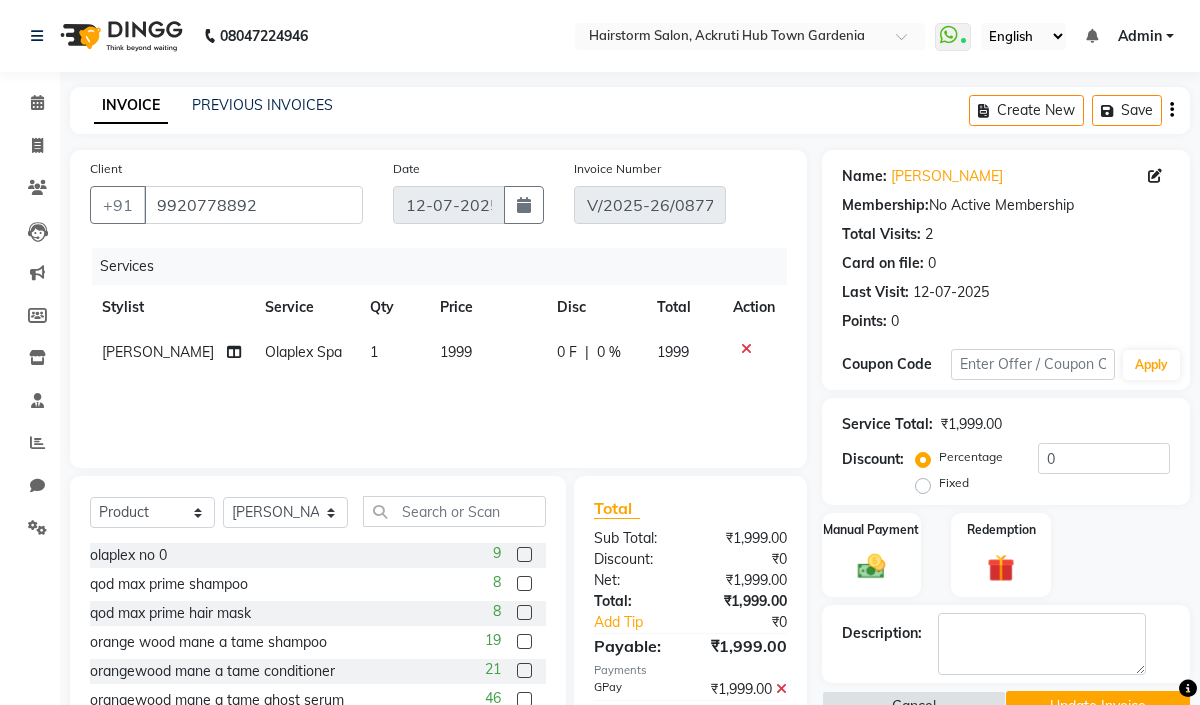 click on "Select  Service  Product  Membership  Package Voucher Prepaid Gift Card  Select Stylist Arbaaz patel deepak jayesh monali Neha Nilesh nishu  sarika parmar olaplex no 0  9 qod max prime shampoo  8 qod max prime hair mask  8 orange wood mane a tame shampoo  19 orangewood mane a tame conditioner  21 orangewood mane a tame ghost serum  46 De fabulous matula oil miracle masque  0 Olaplex no 5  5 W two conditioner  44 web wax  14 w one  47 Absolute Repair mask  3 Olaplex no 4  94 k9 botoplex mask  0 Anti dandruff shampoo  1 morroccon  28 qod glorious hair oil  4 vitamino color shampoo  5 vitamino color mask  3 k9 botoplexx mask  0 Nanogel shampoo  16 Nanogel condtioner  10 Wone Shampoo  92 Wone 3 in 1 conditioner  47 W two shampoo  47 metal dx shampoo  1 metal DX conditioner  1 Absolute repair shampoo  5 Olaplex no 3  83 Moringo oil serum  9 cotril oil no oil serum  85 Floractive marroco golden mask  0 loreal chroma creme purple shampoo  1 k9 botoplexx shampoo  9 k9 botoplexx conditioner  9 k9 frizz dismiss serum" 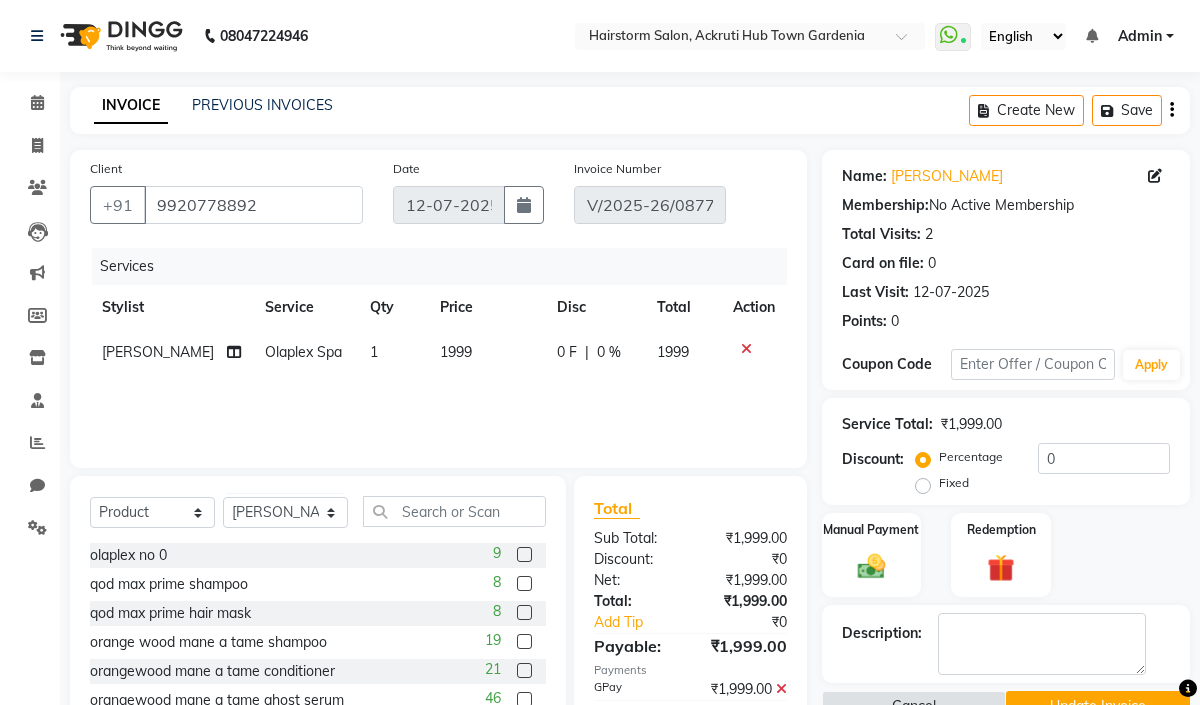 click on "Select  Service  Product  Membership  Package Voucher Prepaid Gift Card  Select Stylist Arbaaz patel deepak jayesh monali Neha Nilesh nishu  sarika parmar" 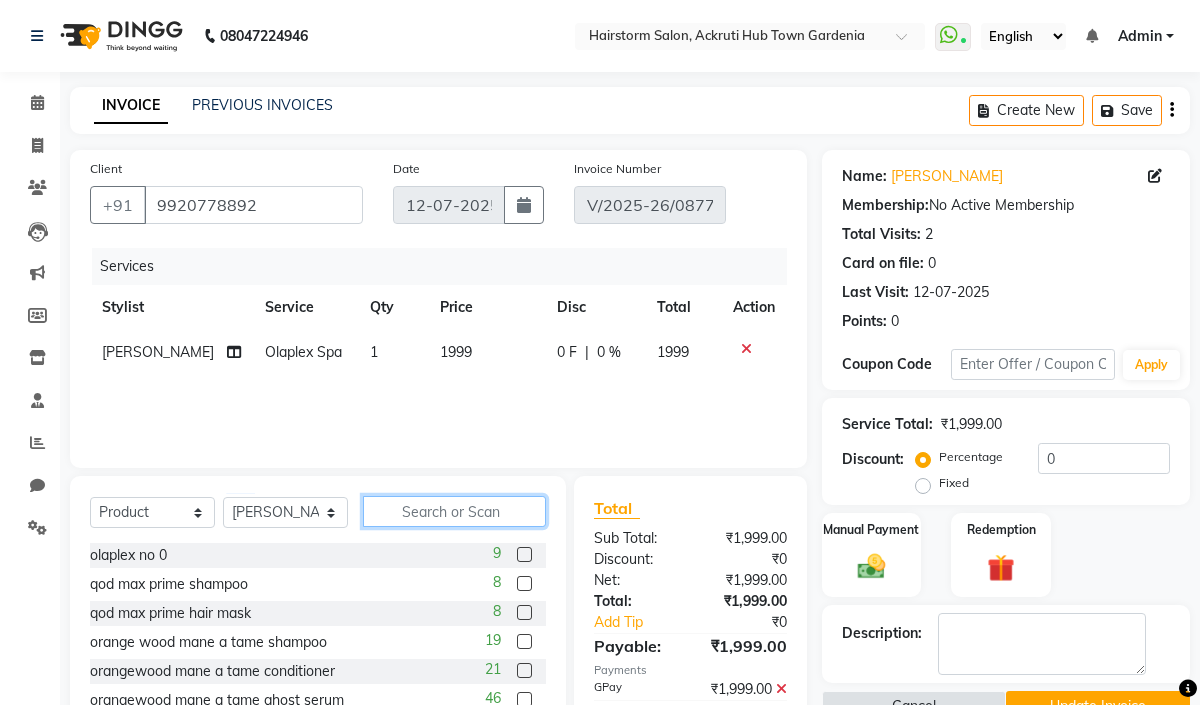 click 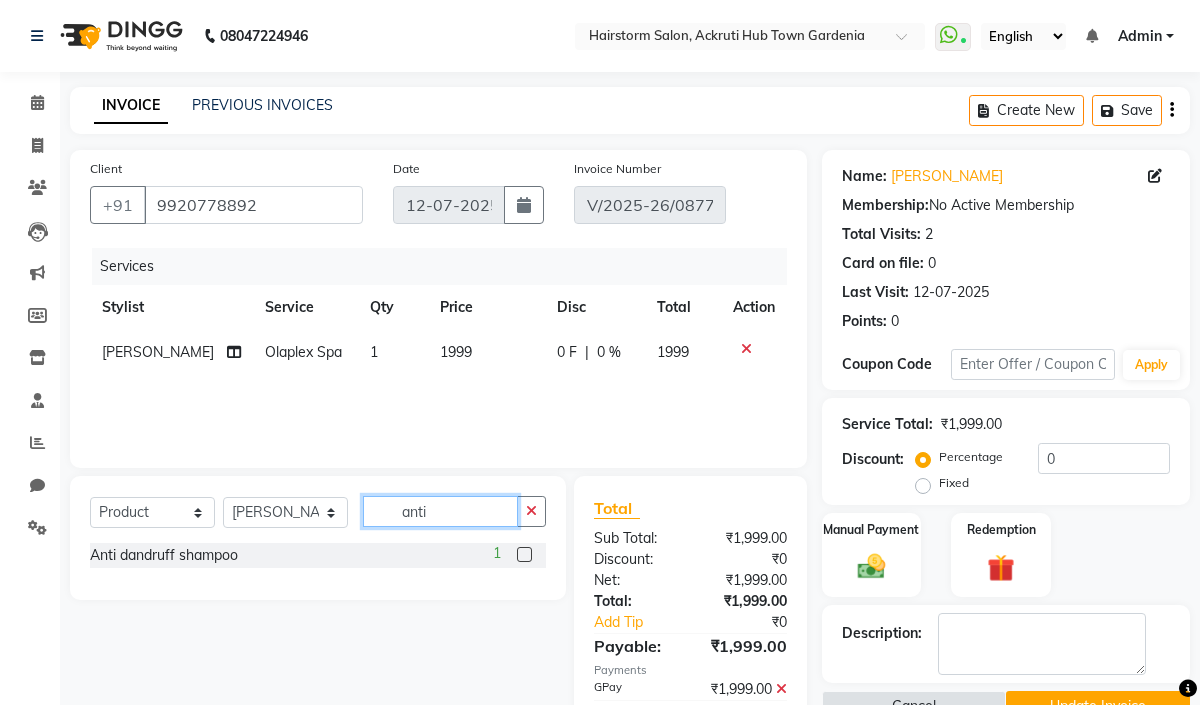 type on "anti" 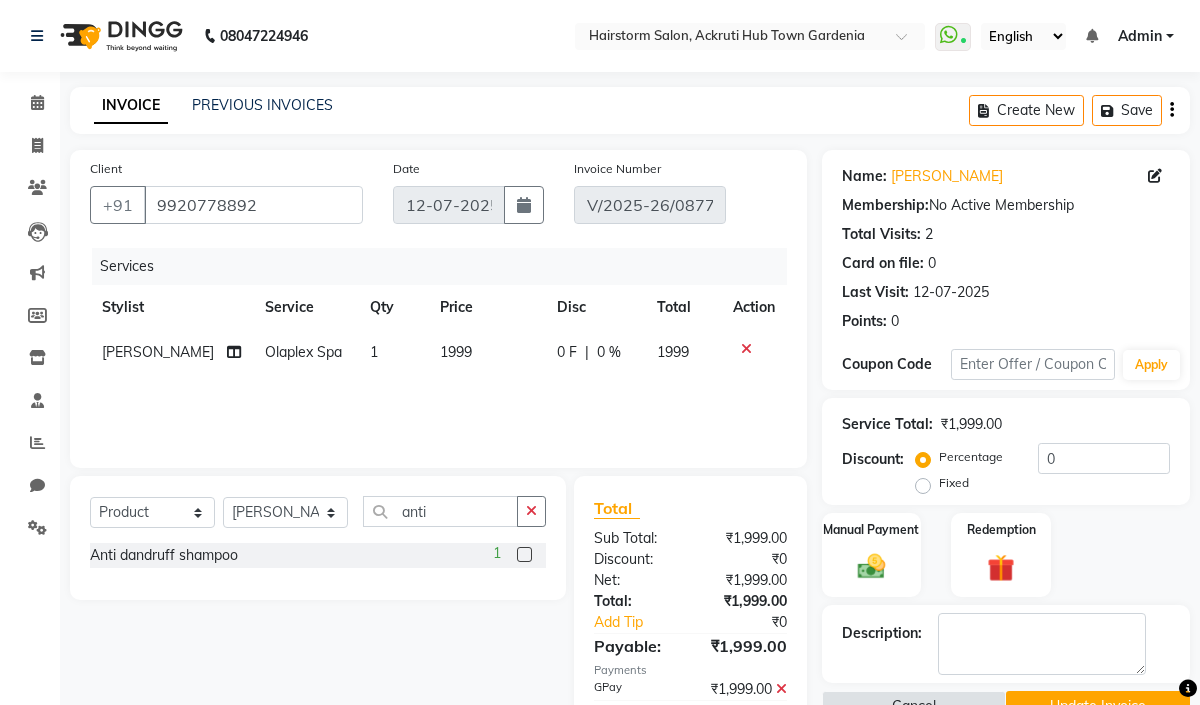 click 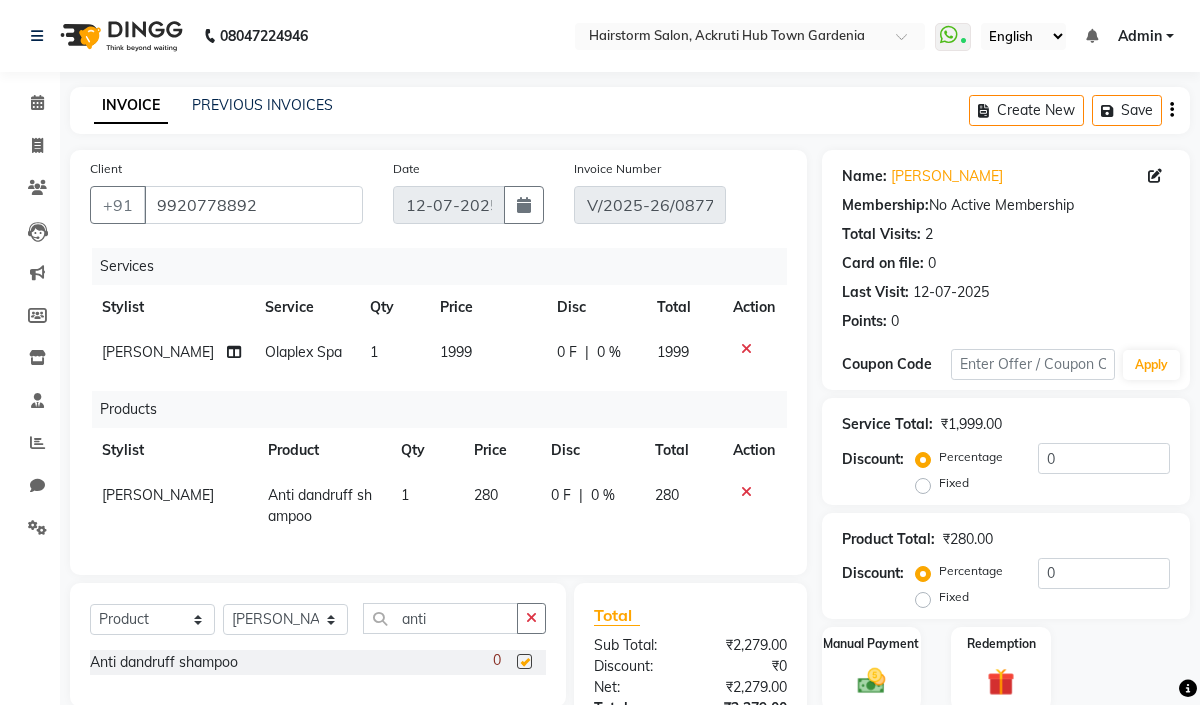 checkbox on "false" 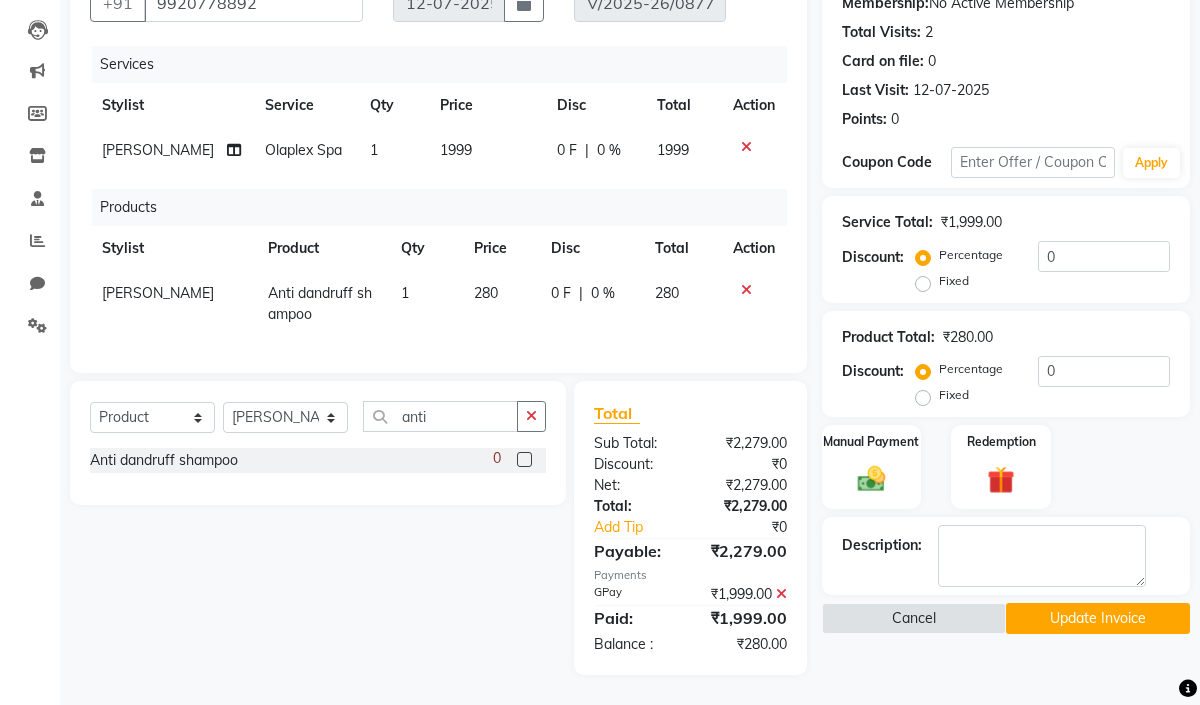scroll, scrollTop: 242, scrollLeft: 0, axis: vertical 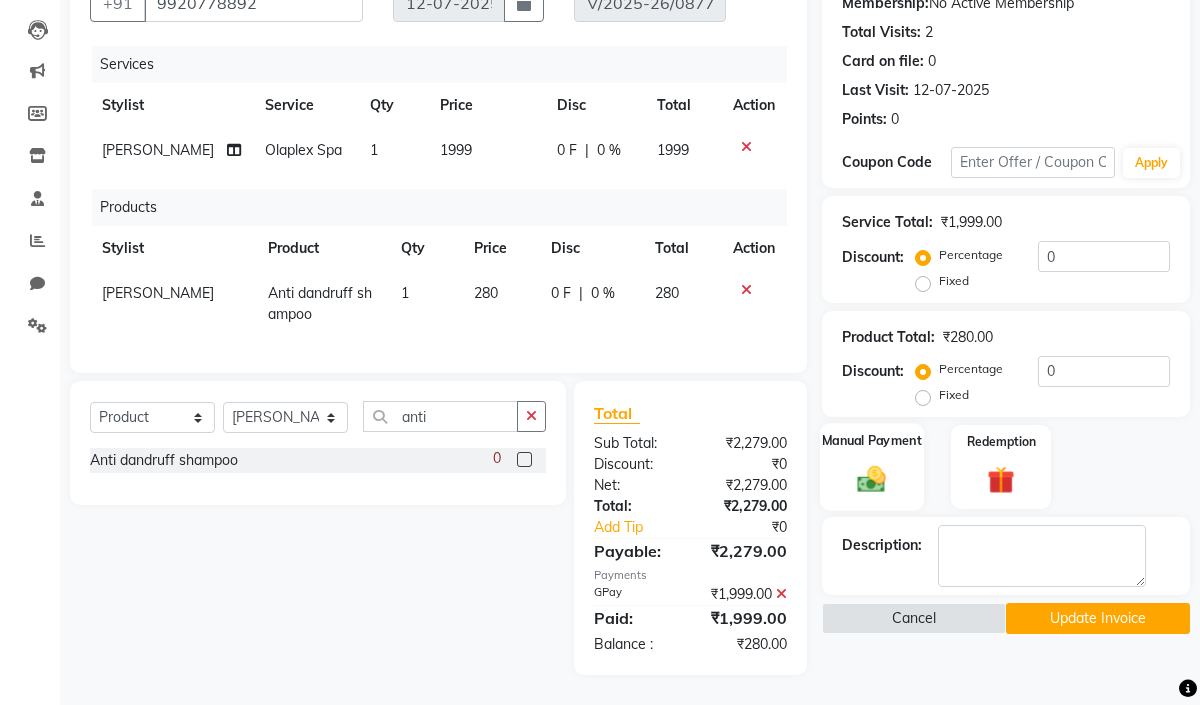 click 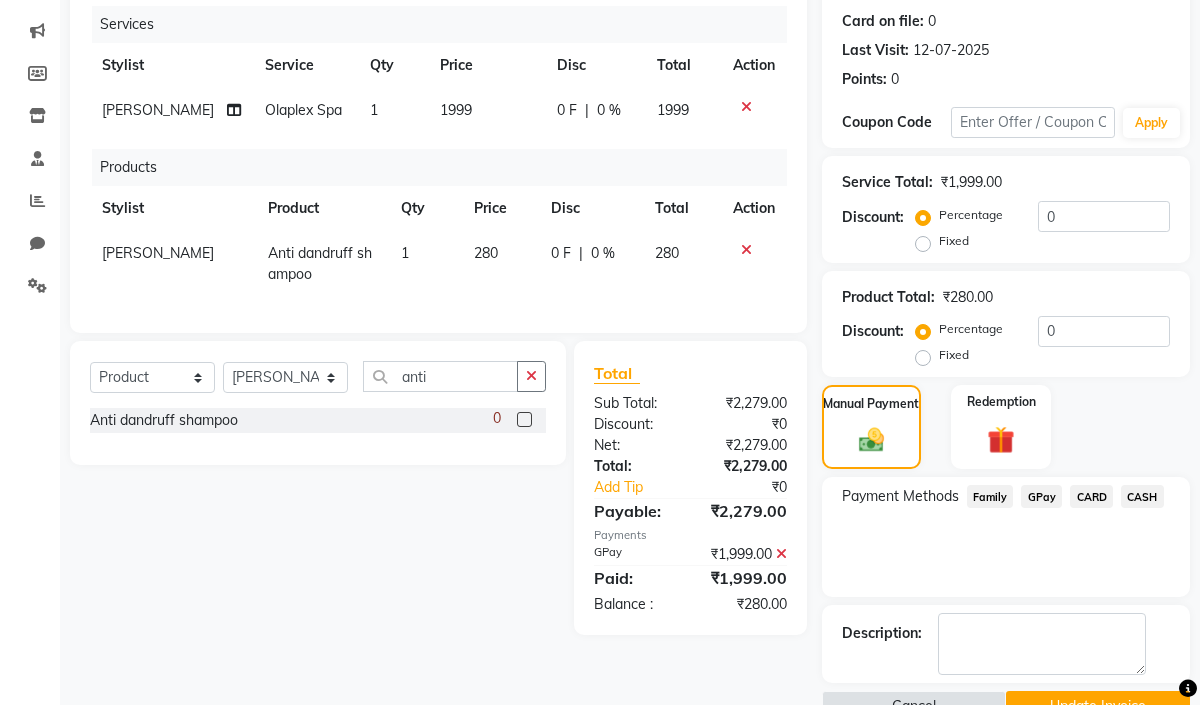 click on "GPay" 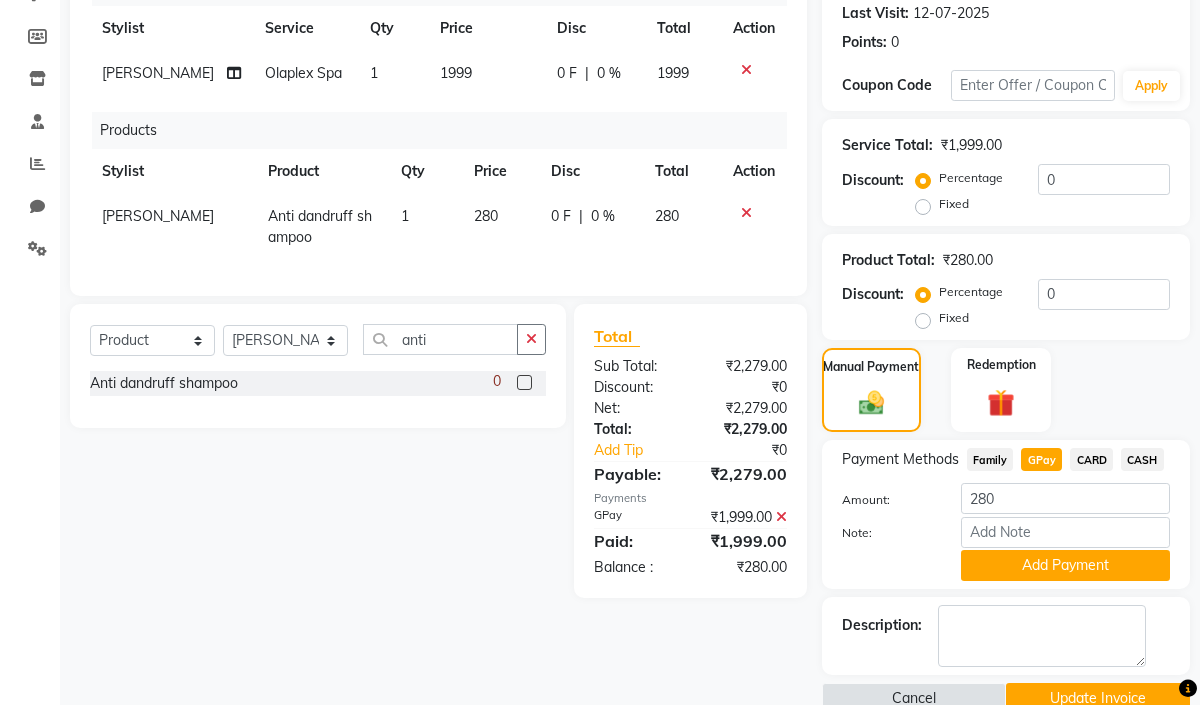 scroll, scrollTop: 320, scrollLeft: 0, axis: vertical 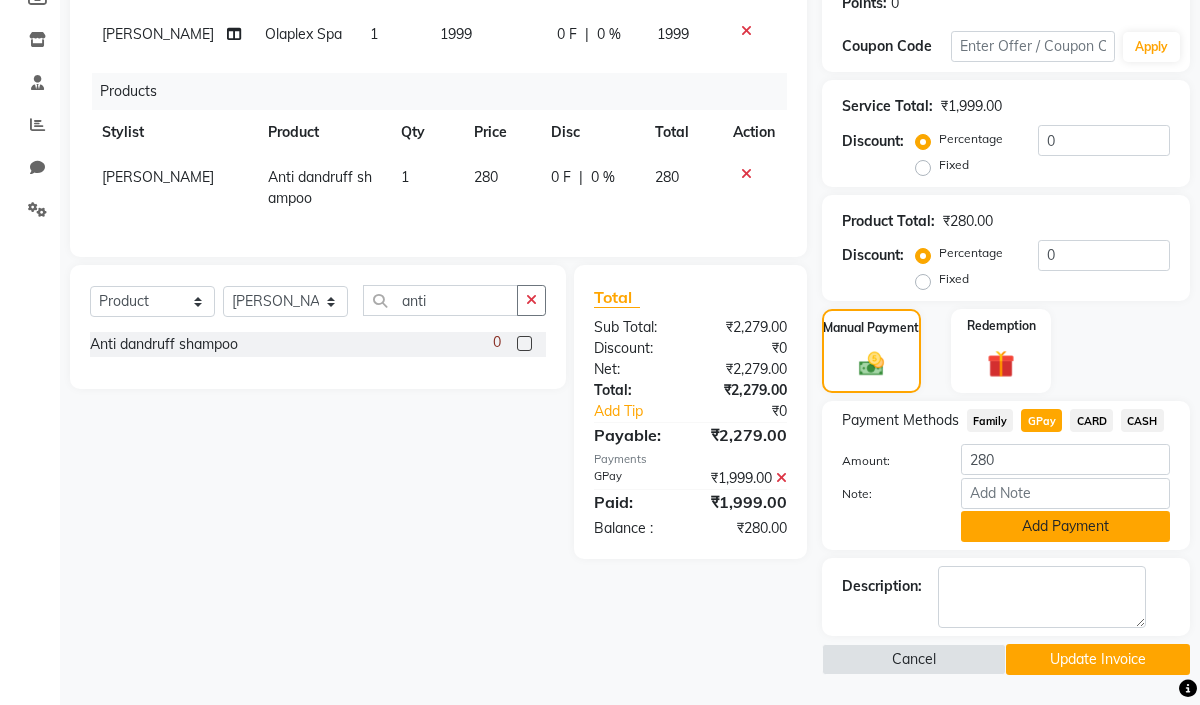 drag, startPoint x: 1073, startPoint y: 666, endPoint x: 1090, endPoint y: 542, distance: 125.1599 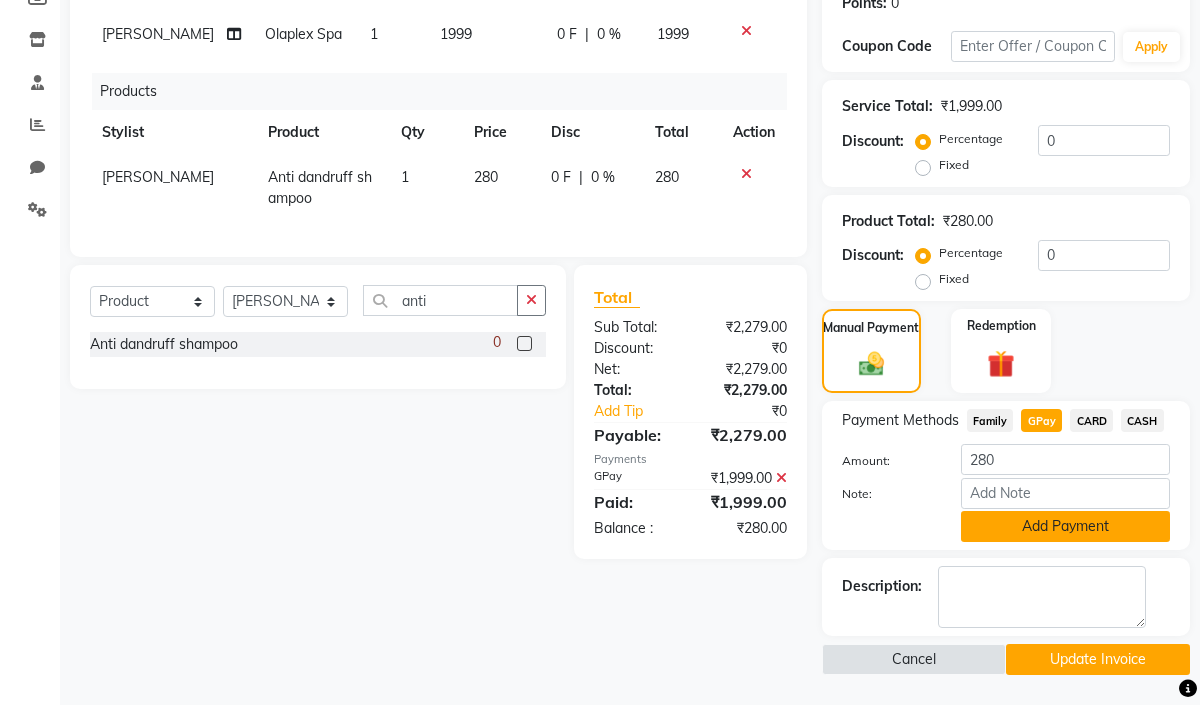 click on "Name: Tandra  Membership:  No Active Membership  Total Visits:  2 Card on file:  0 Last Visit:   12-07-2025 Points:   0  Coupon Code Apply Service Total:  ₹1,999.00  Discount:  Percentage   Fixed  0 Product Total:  ₹280.00  Discount:  Percentage   Fixed  0 Manual Payment Redemption Payment Methods  Family   GPay   CARD   CASH  Amount: 280 Note: Add Payment Description:                   Cancel   Update Invoice" 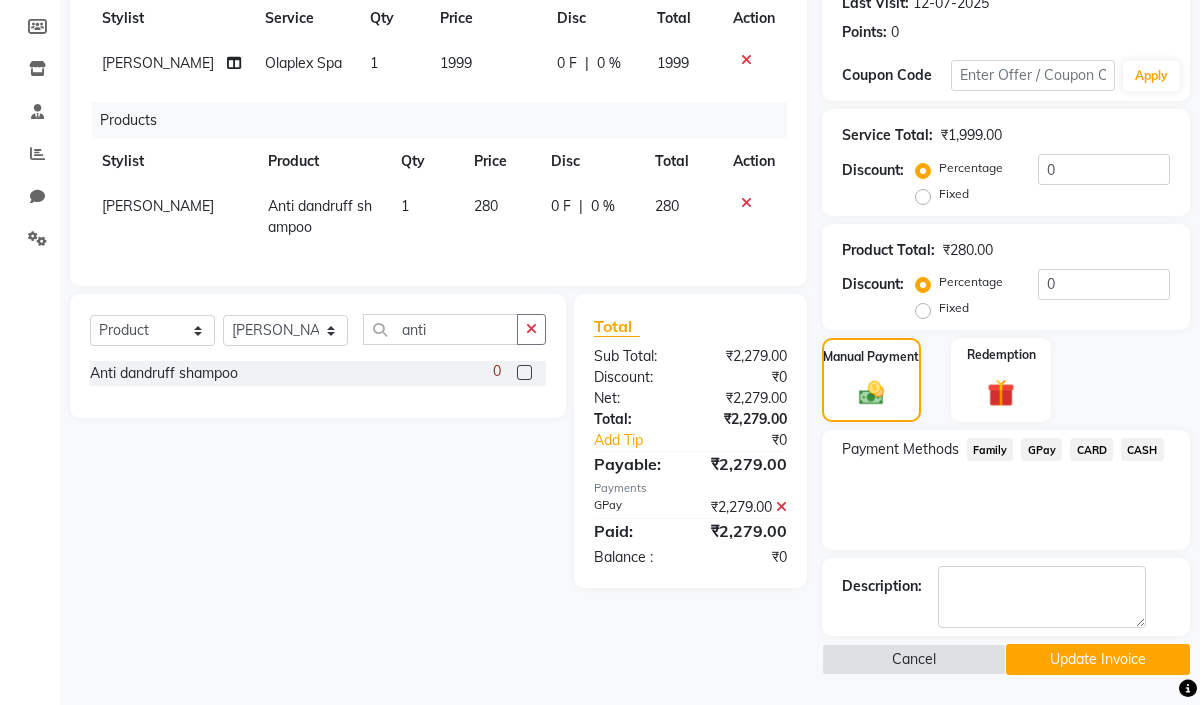 click on "Update Invoice" 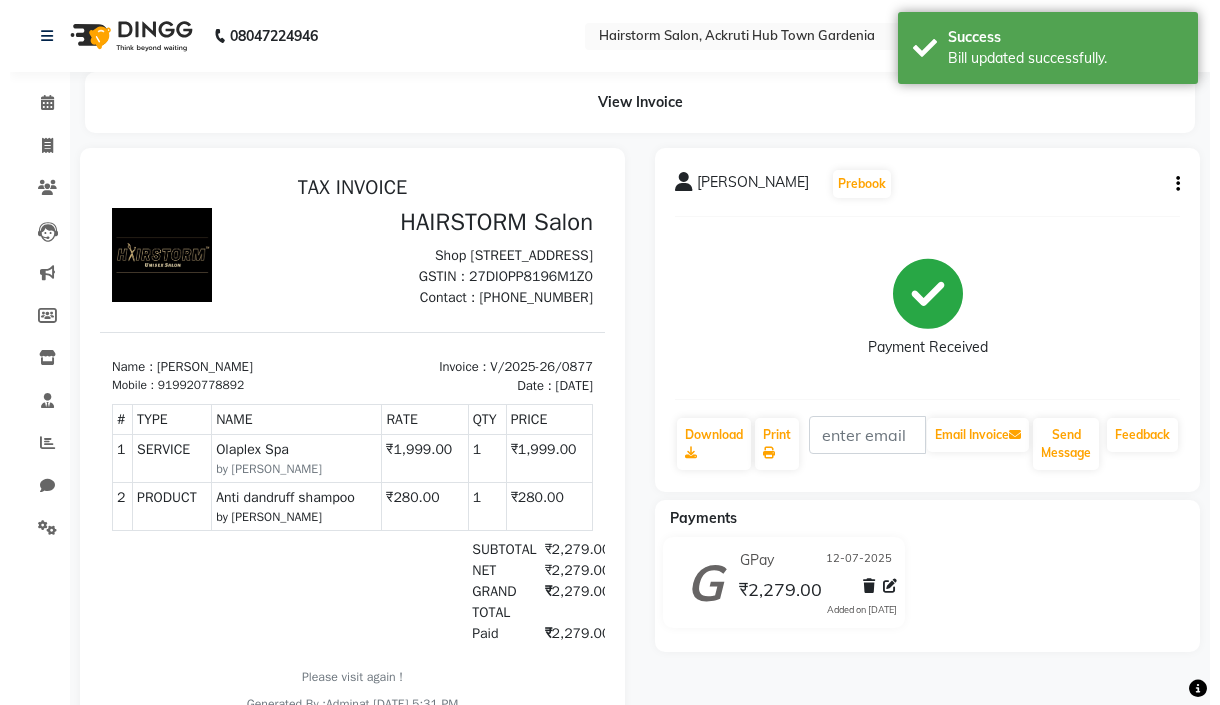 scroll, scrollTop: 0, scrollLeft: 0, axis: both 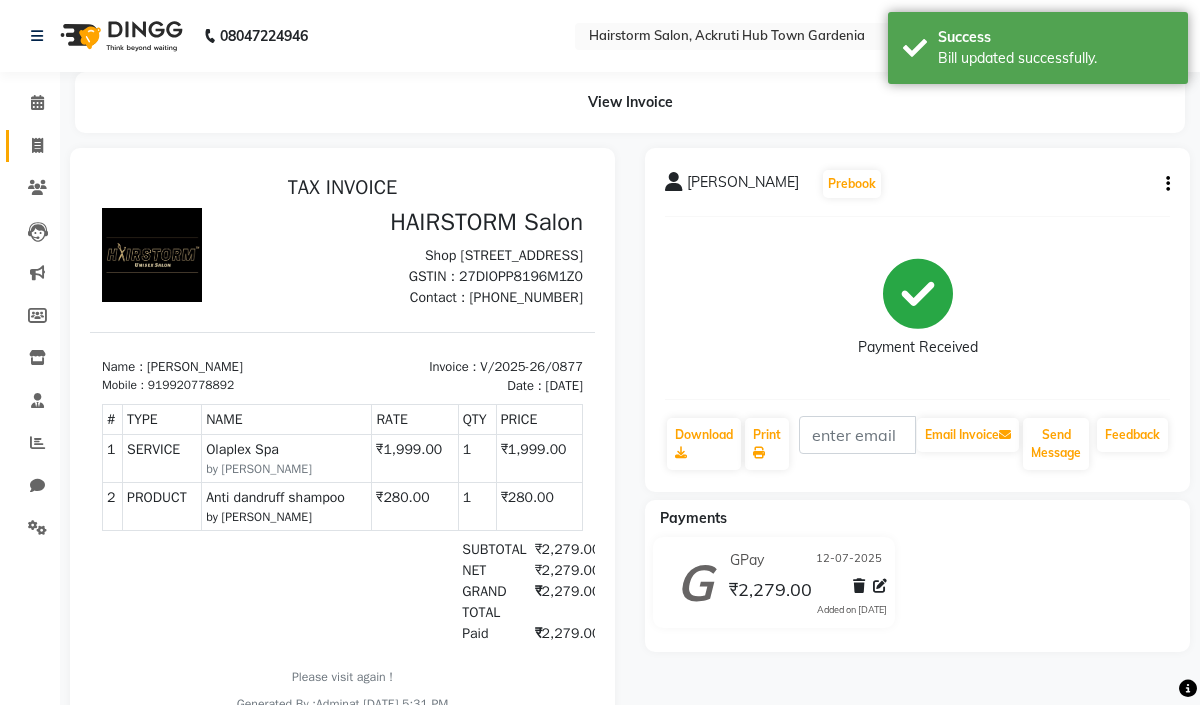 click on "Invoice" 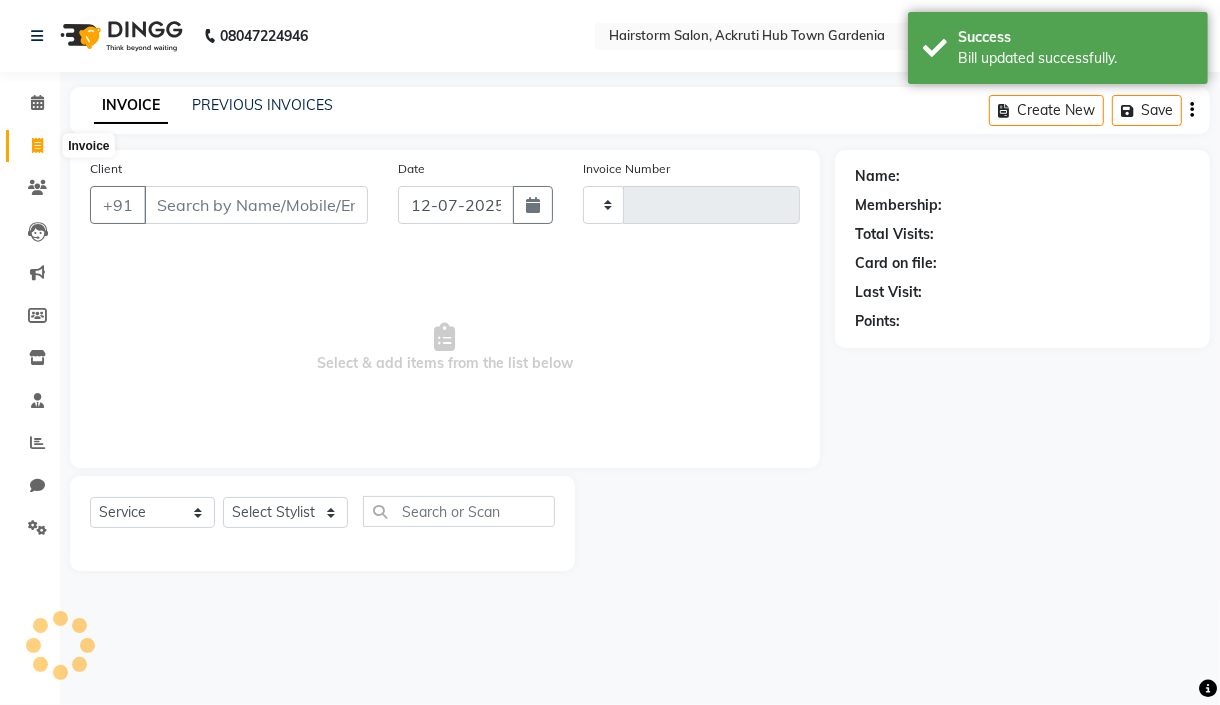 type on "0879" 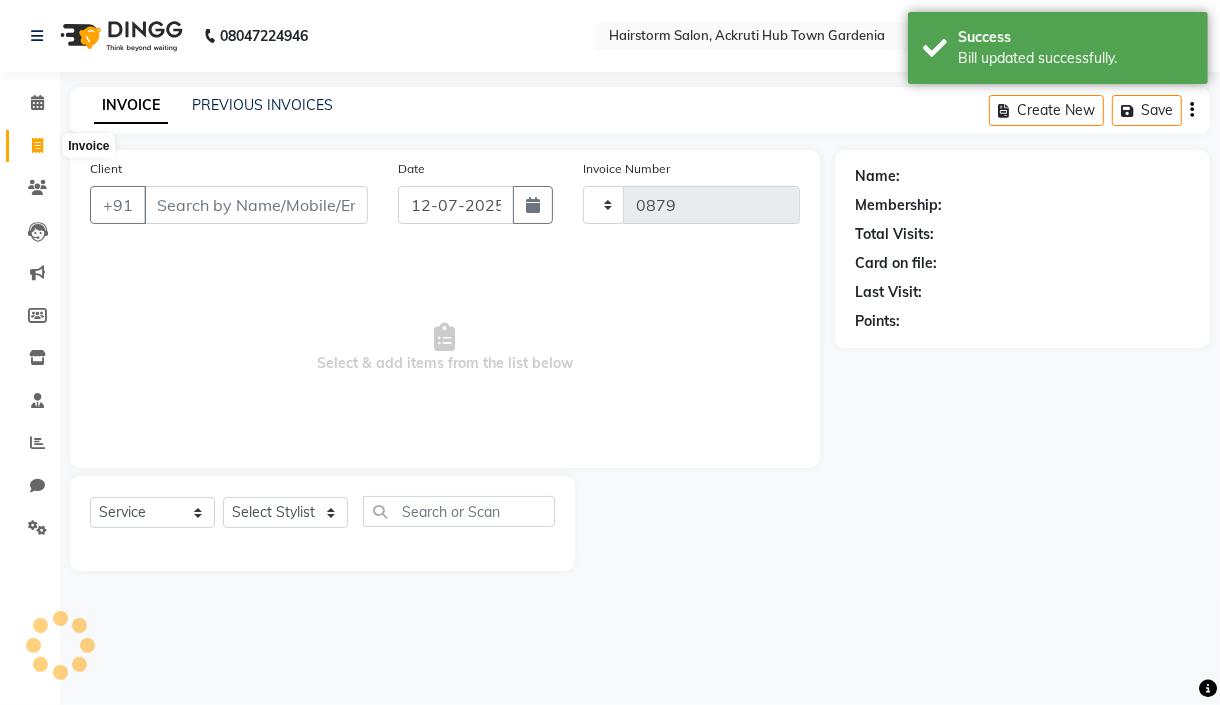 select on "279" 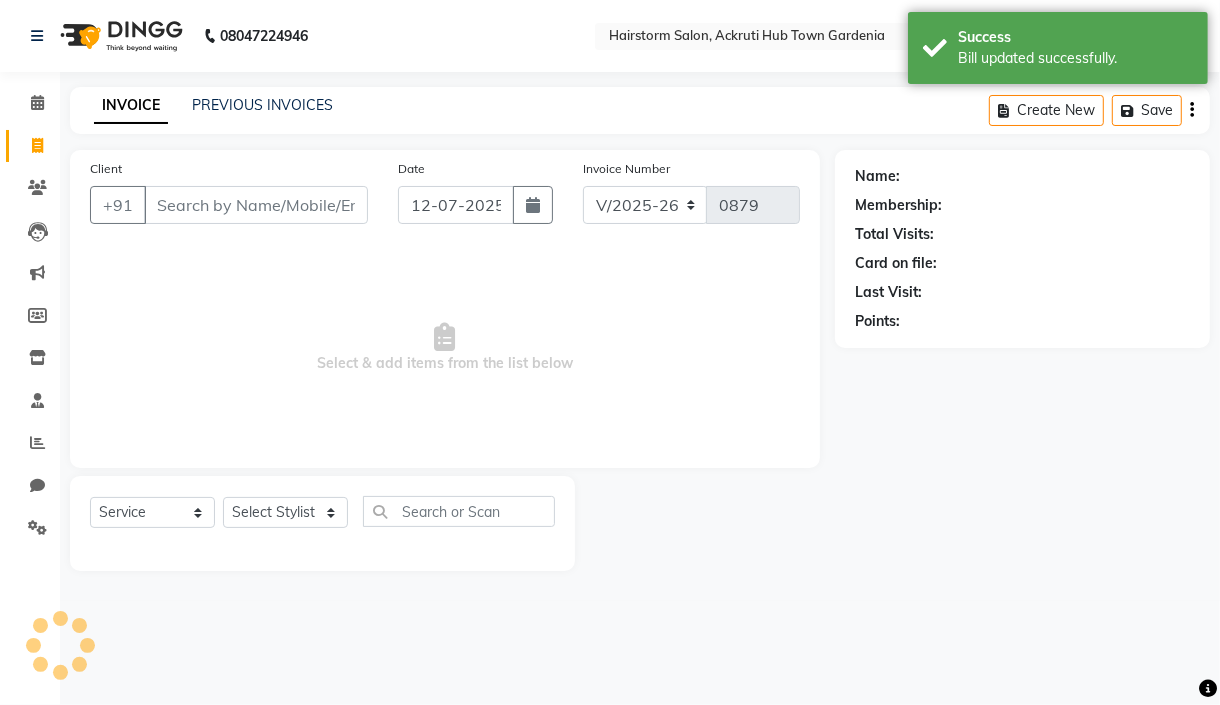 click on "Client" at bounding box center (256, 205) 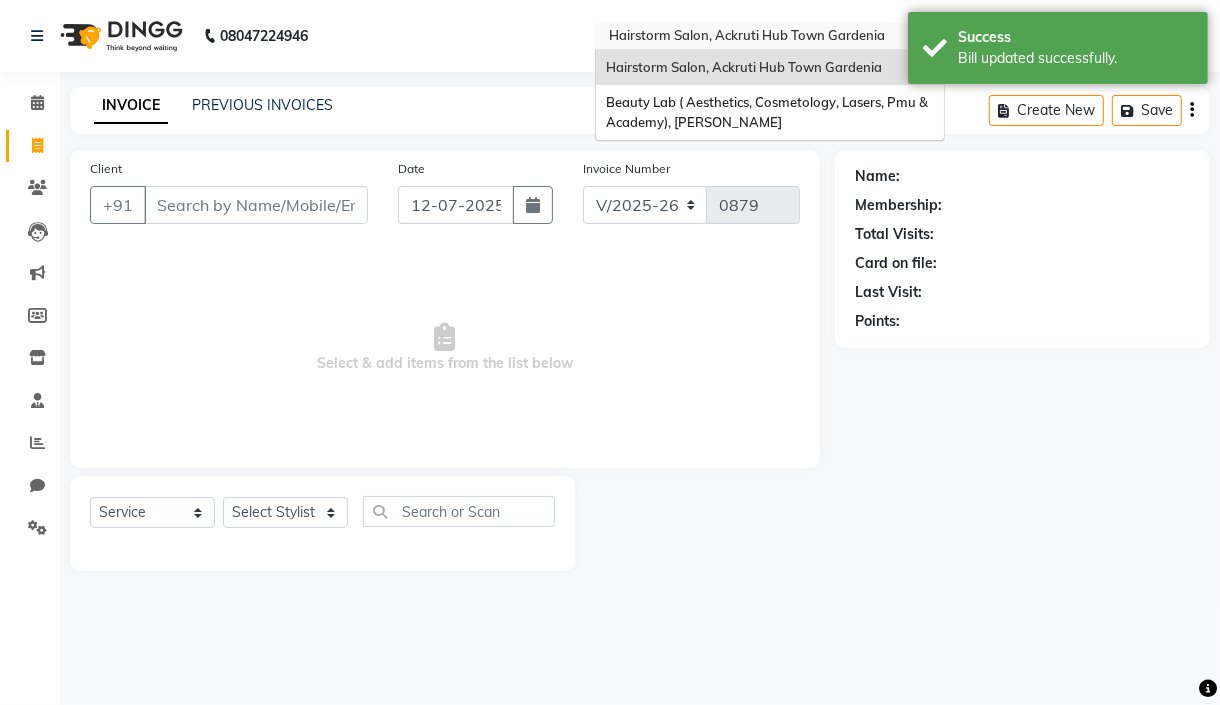 click at bounding box center [750, 38] 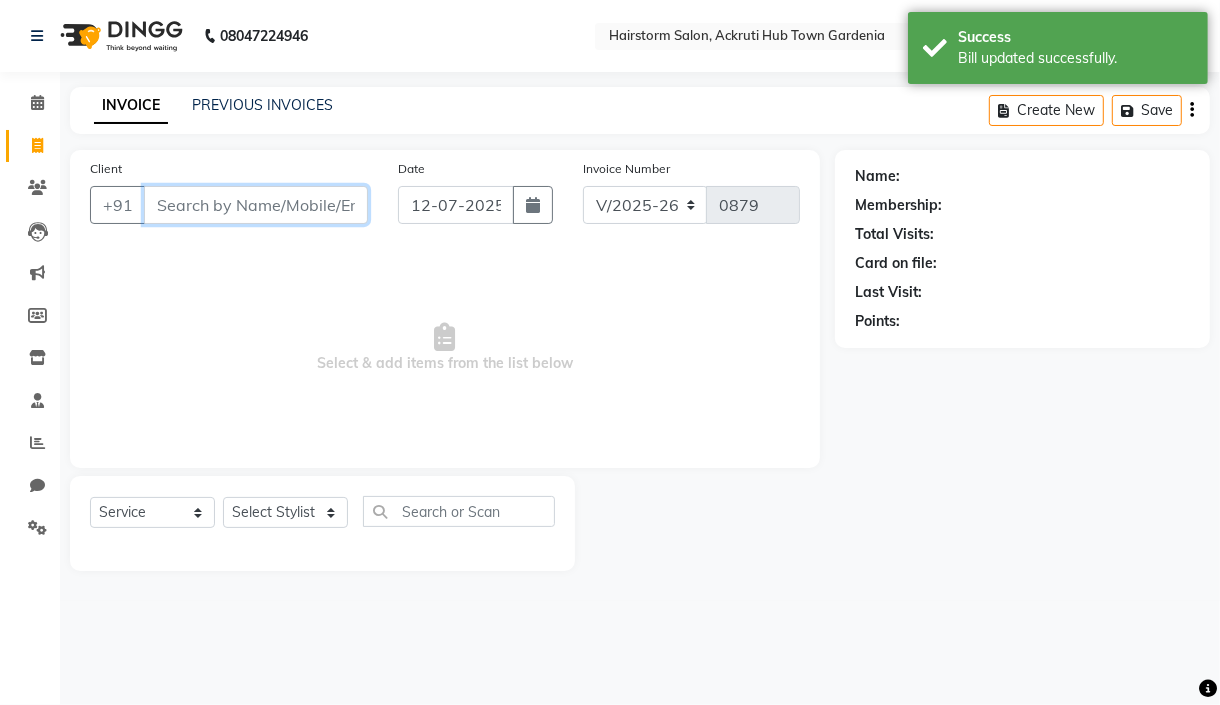 click on "Client" at bounding box center (256, 205) 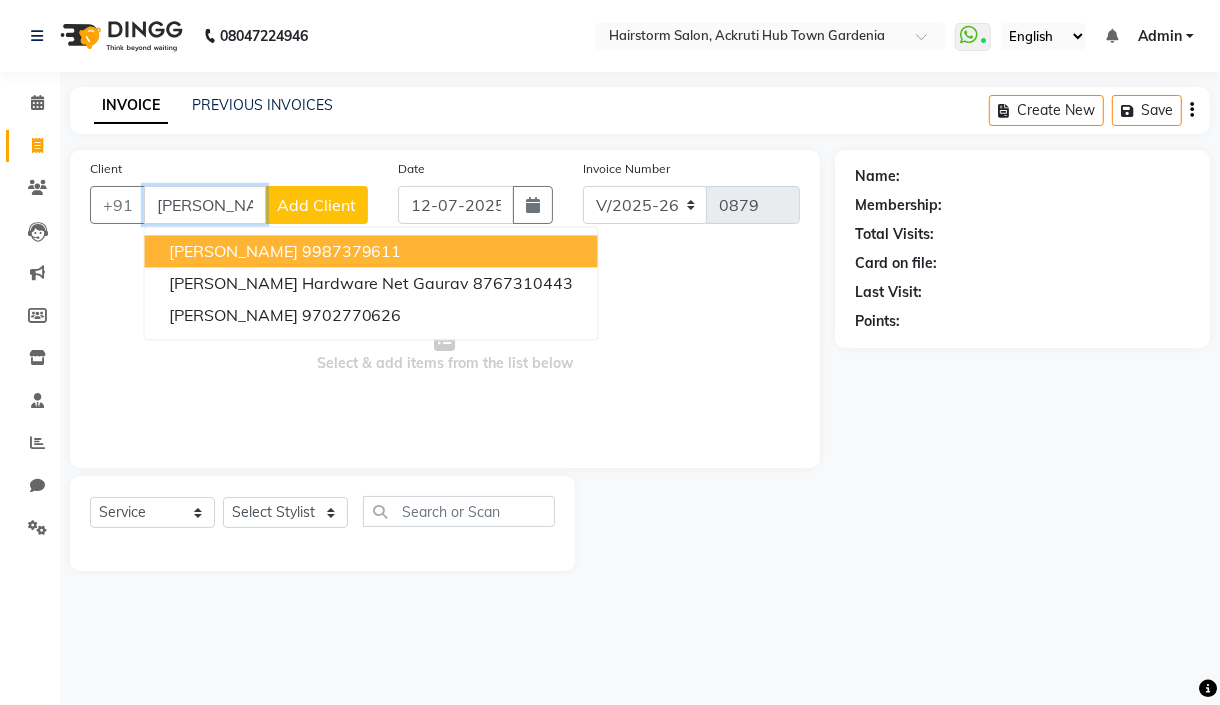 click on "shamb" at bounding box center (205, 205) 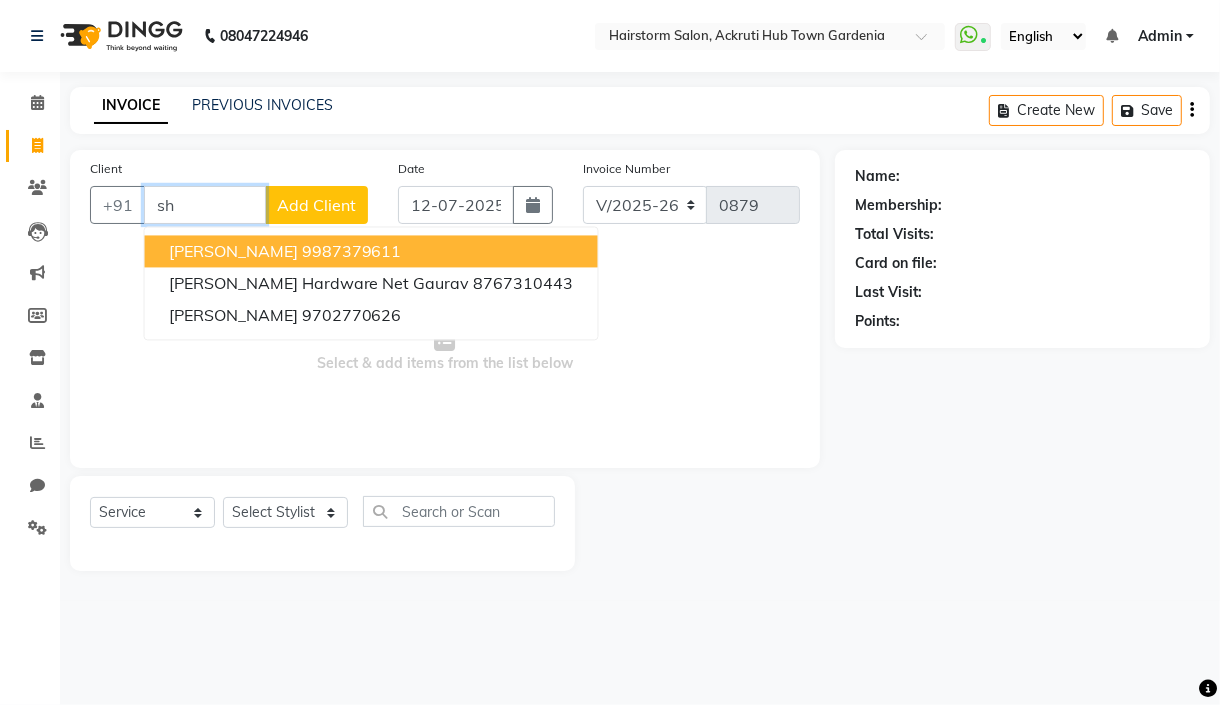 type on "s" 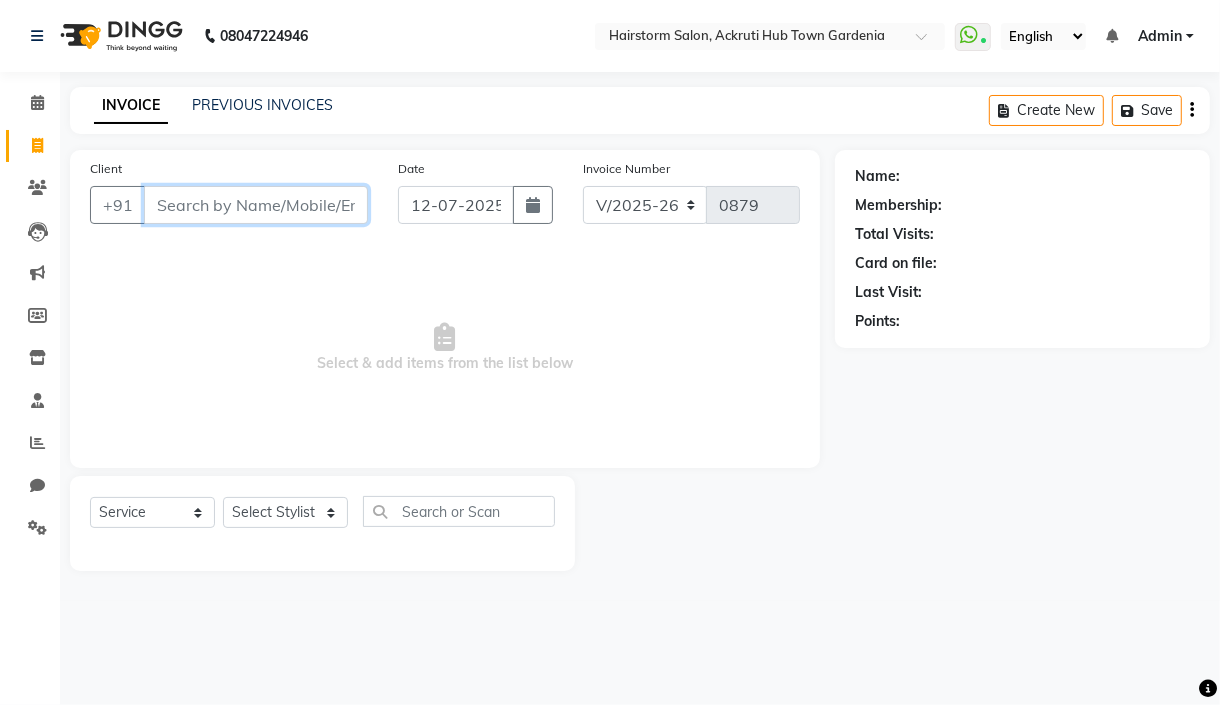 click on "Client" at bounding box center [256, 205] 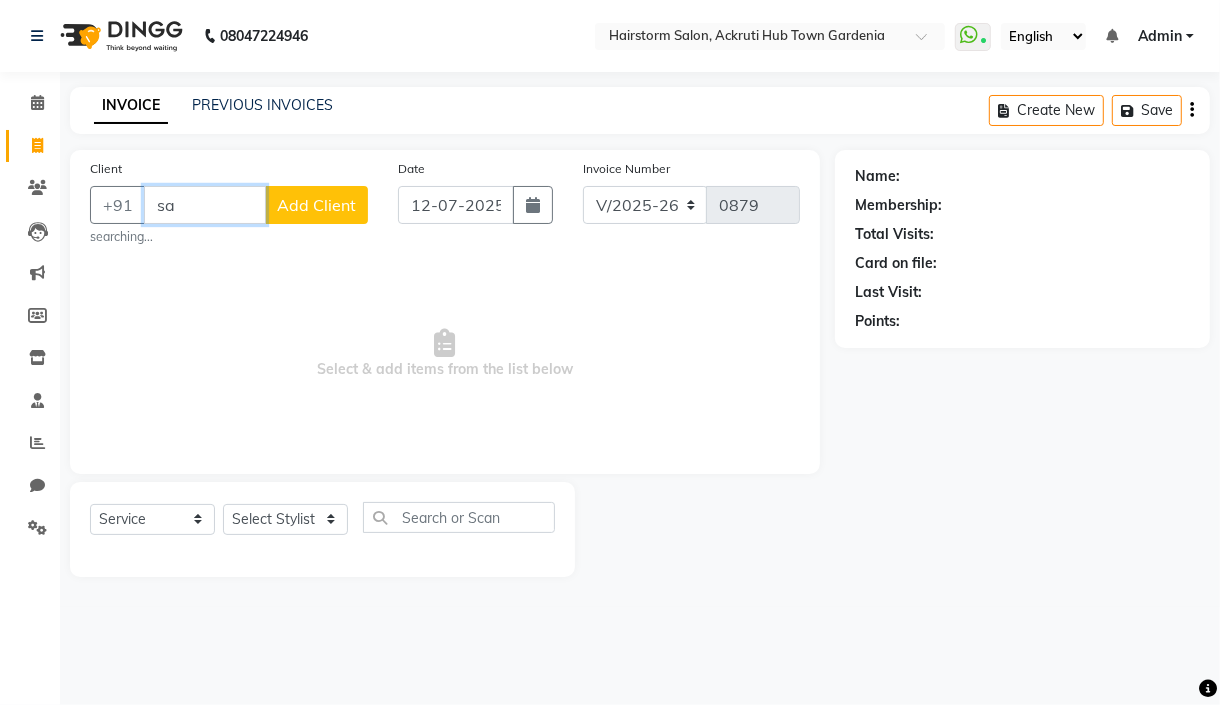 type on "s" 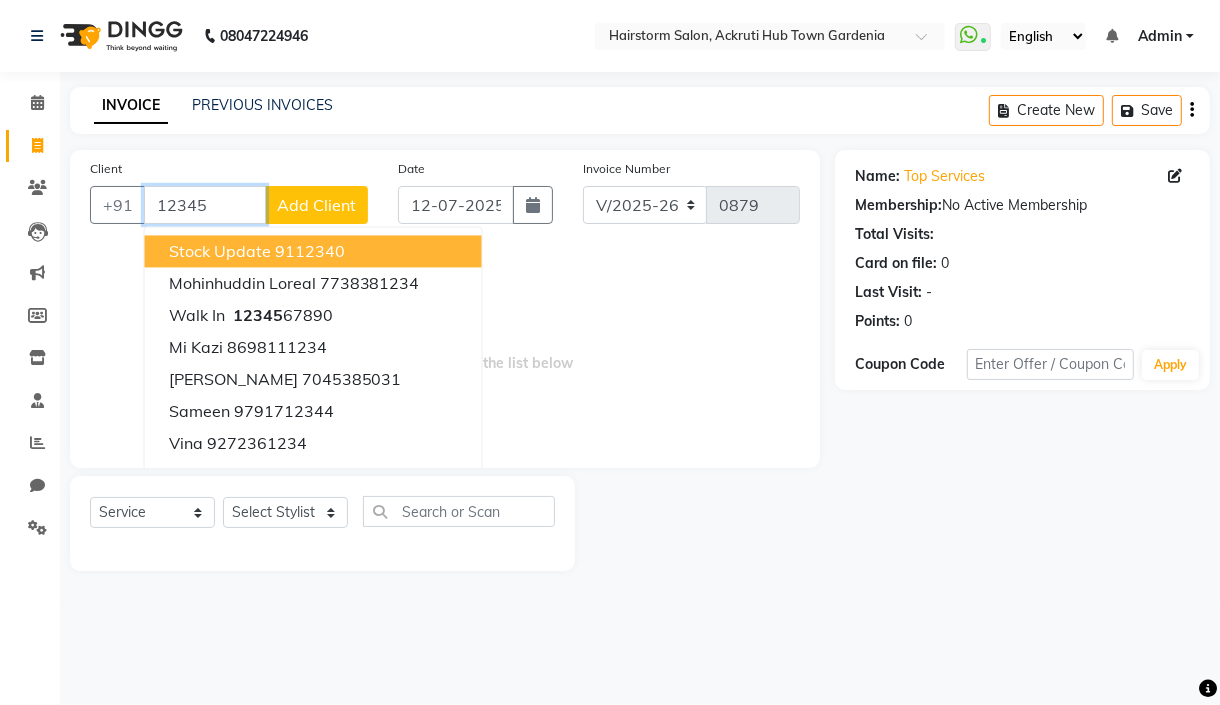 click on "12345" at bounding box center [205, 205] 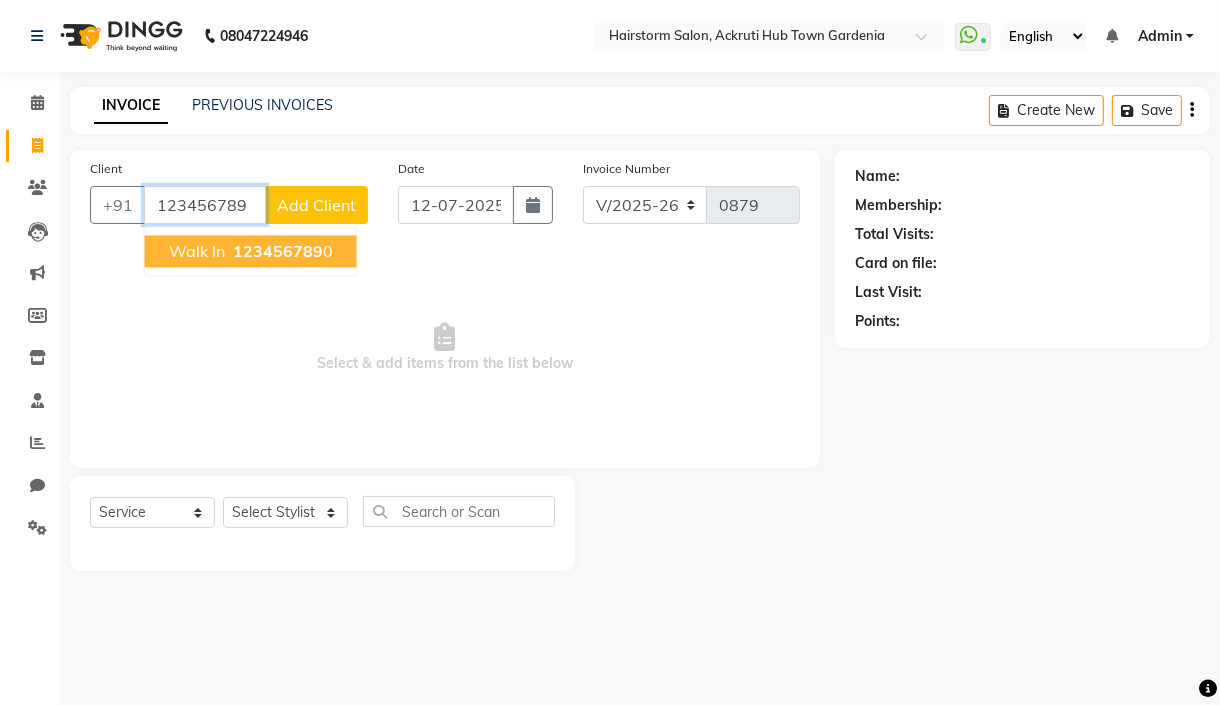 click on "123456789" at bounding box center (205, 205) 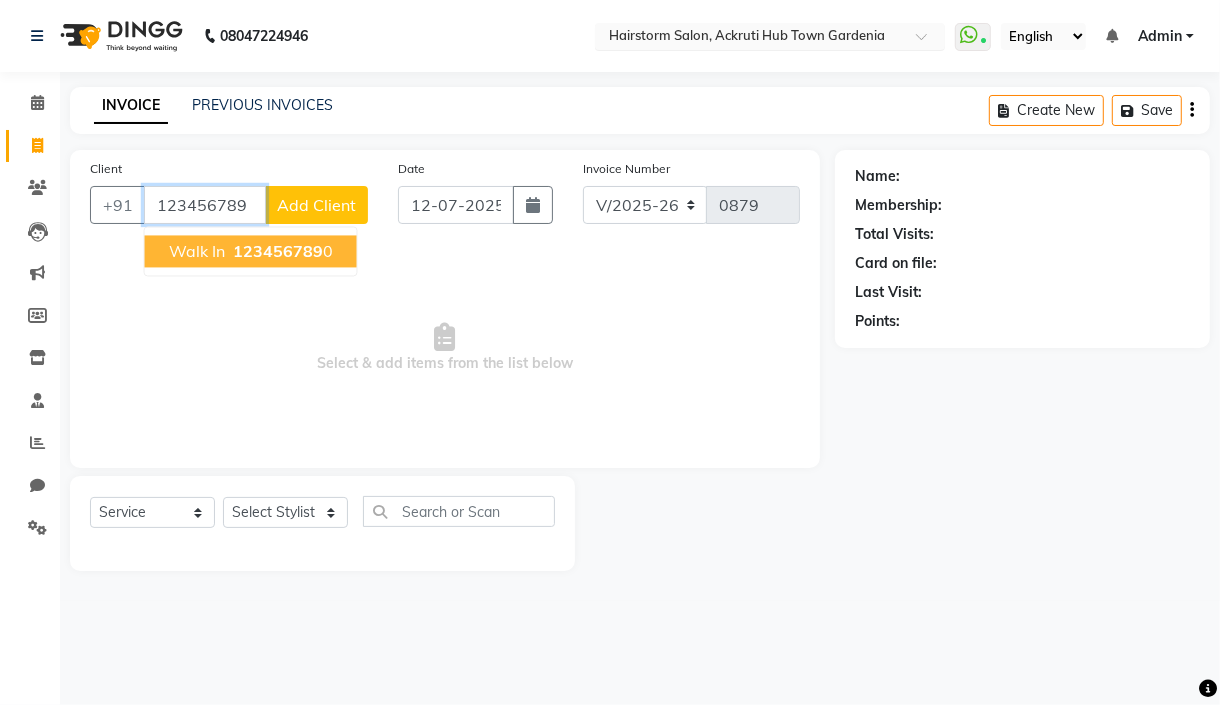 type on "123456789" 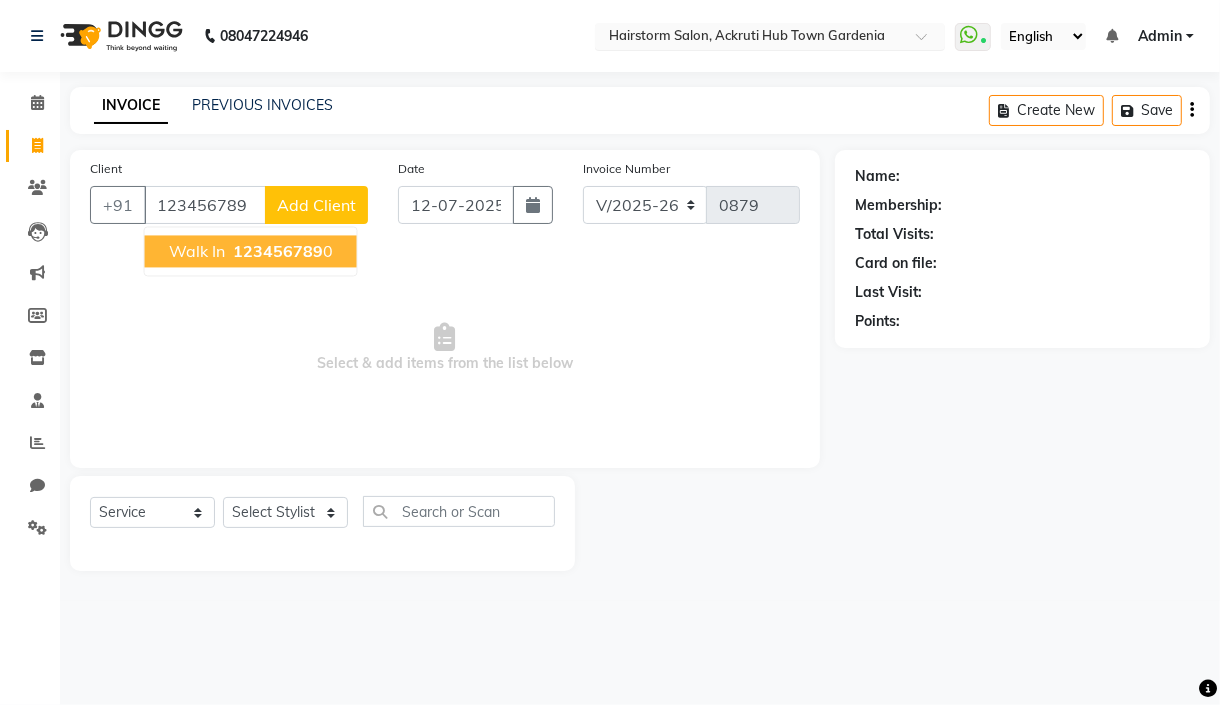 click at bounding box center [750, 38] 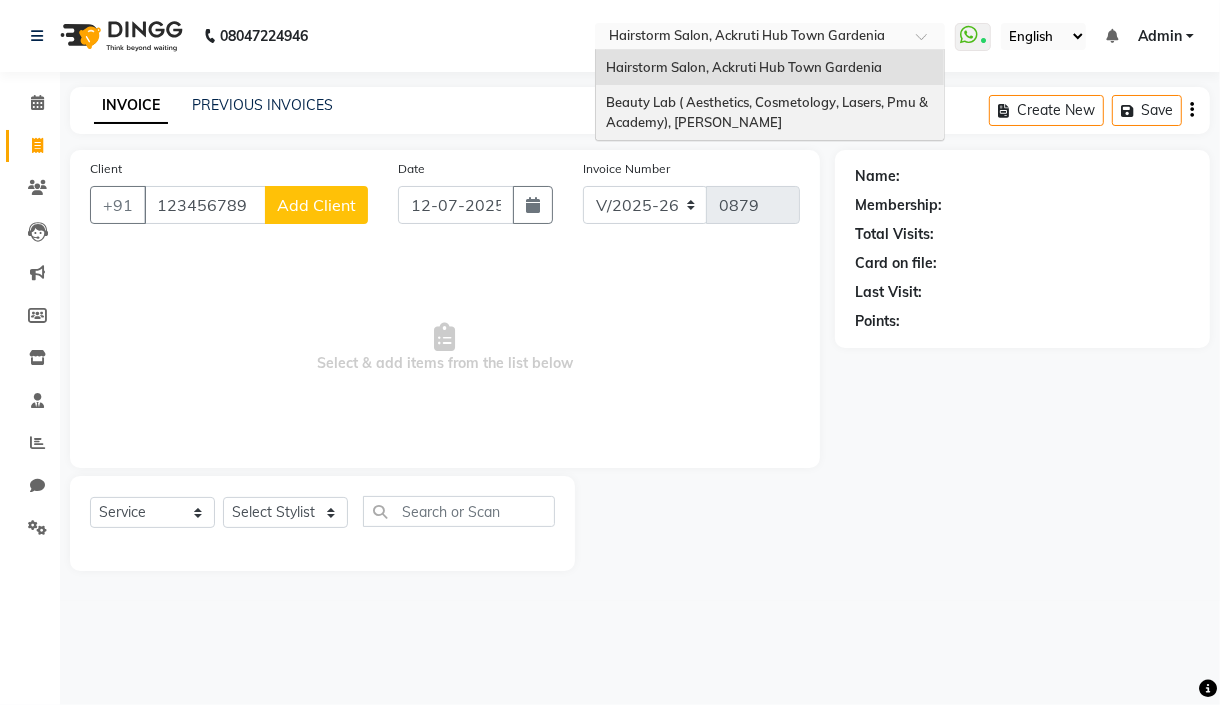 click on "Beauty Lab ( Aesthetics, Cosmetology, Lasers, Pmu & Academy), [PERSON_NAME]" at bounding box center (768, 112) 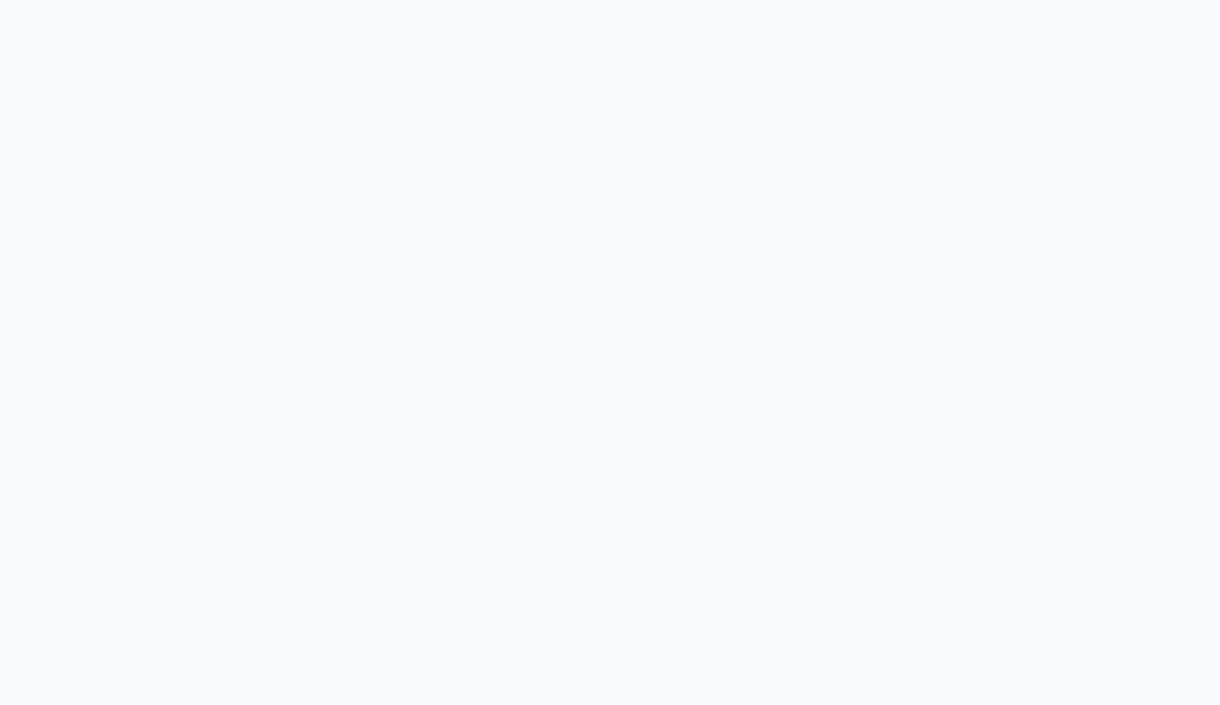 scroll, scrollTop: 0, scrollLeft: 0, axis: both 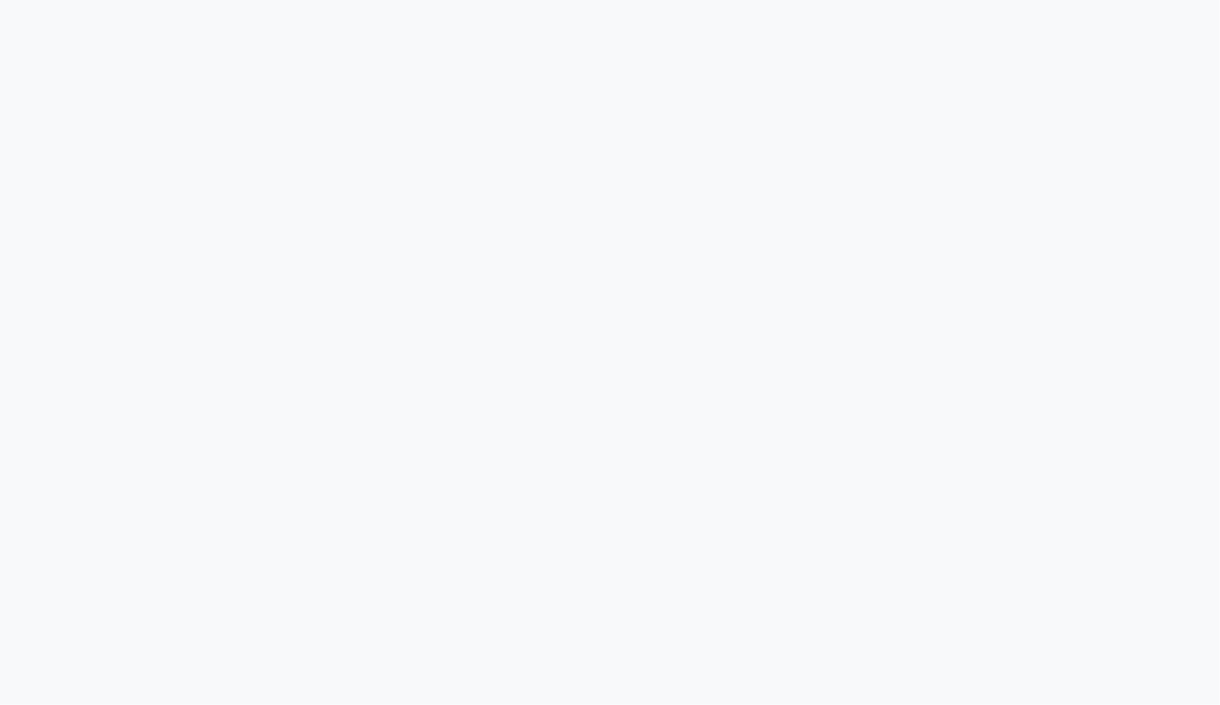 select on "service" 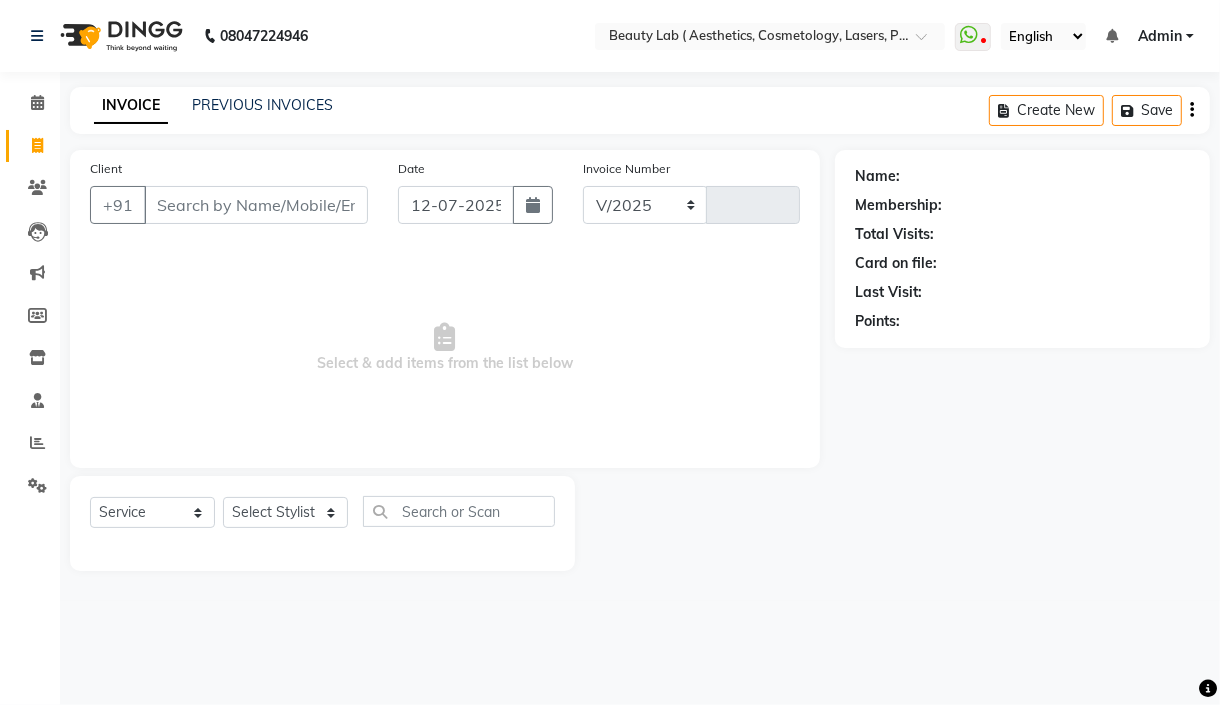 select on "7169" 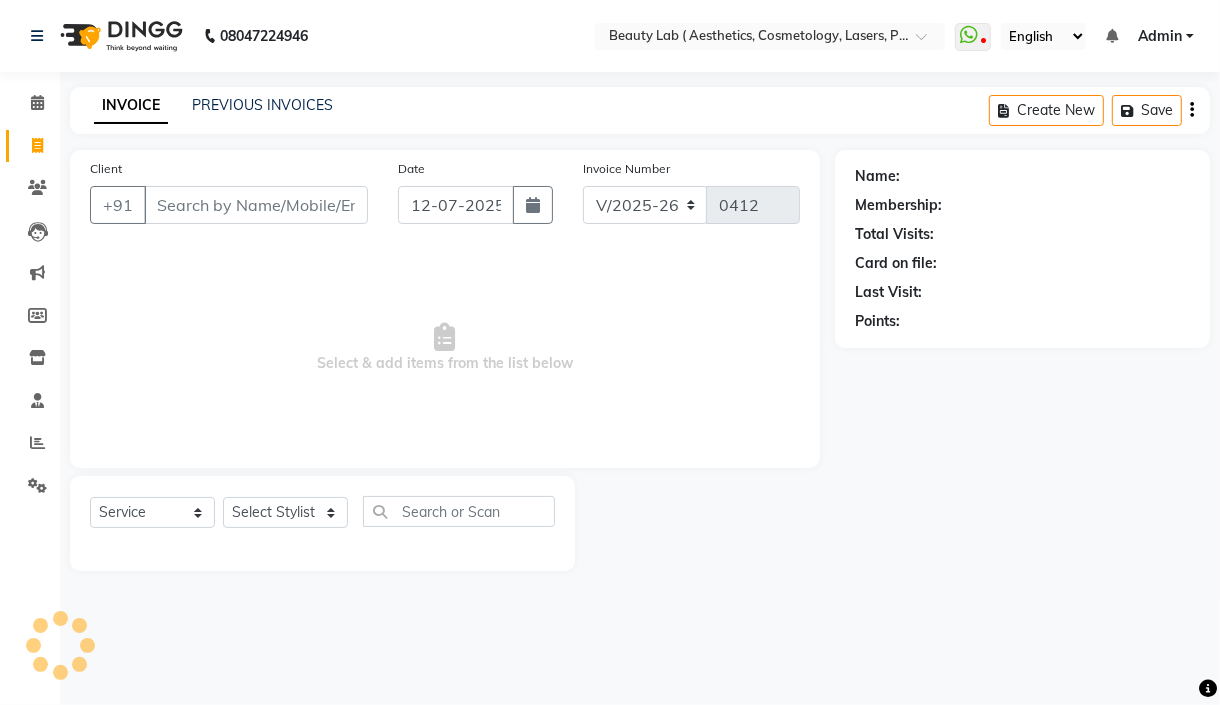 click on "Client" at bounding box center (256, 205) 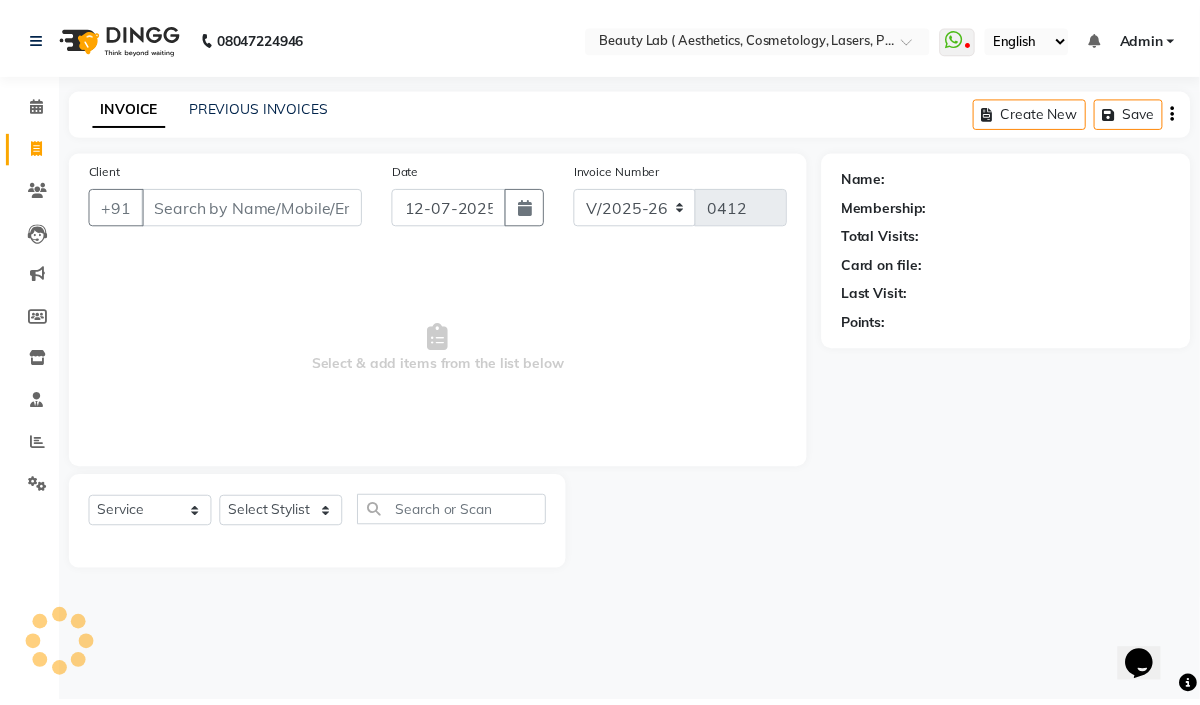 scroll, scrollTop: 0, scrollLeft: 0, axis: both 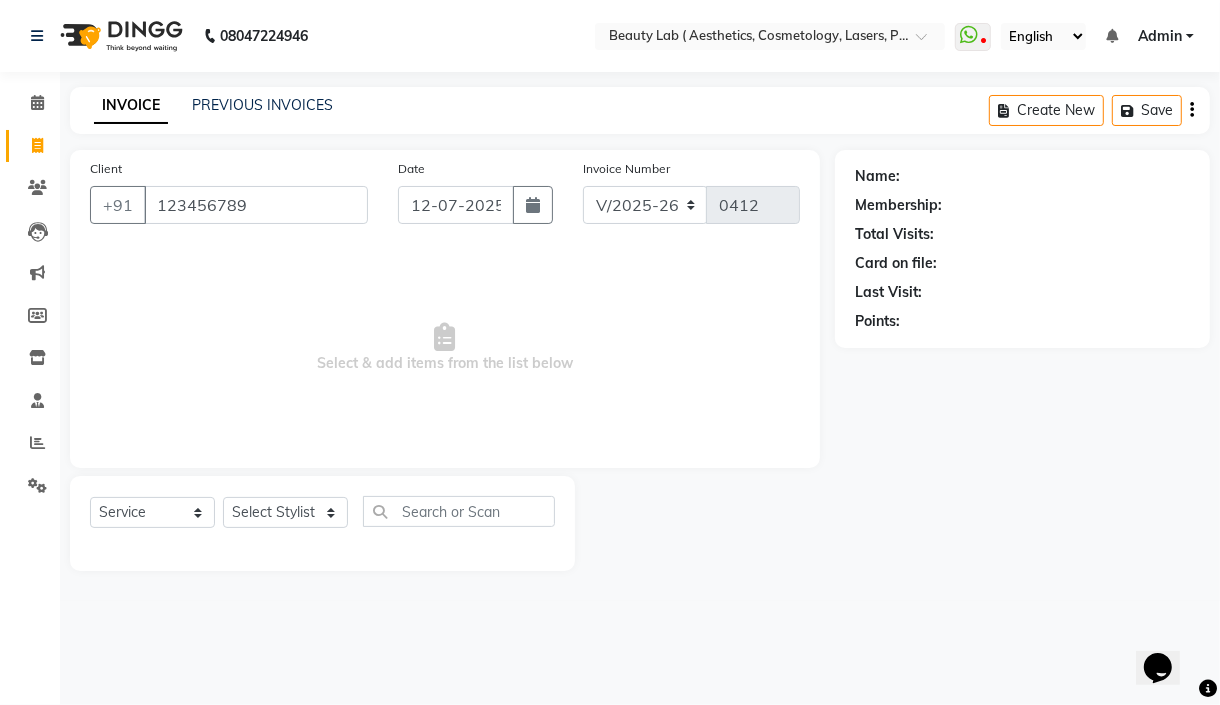 type on "123456789" 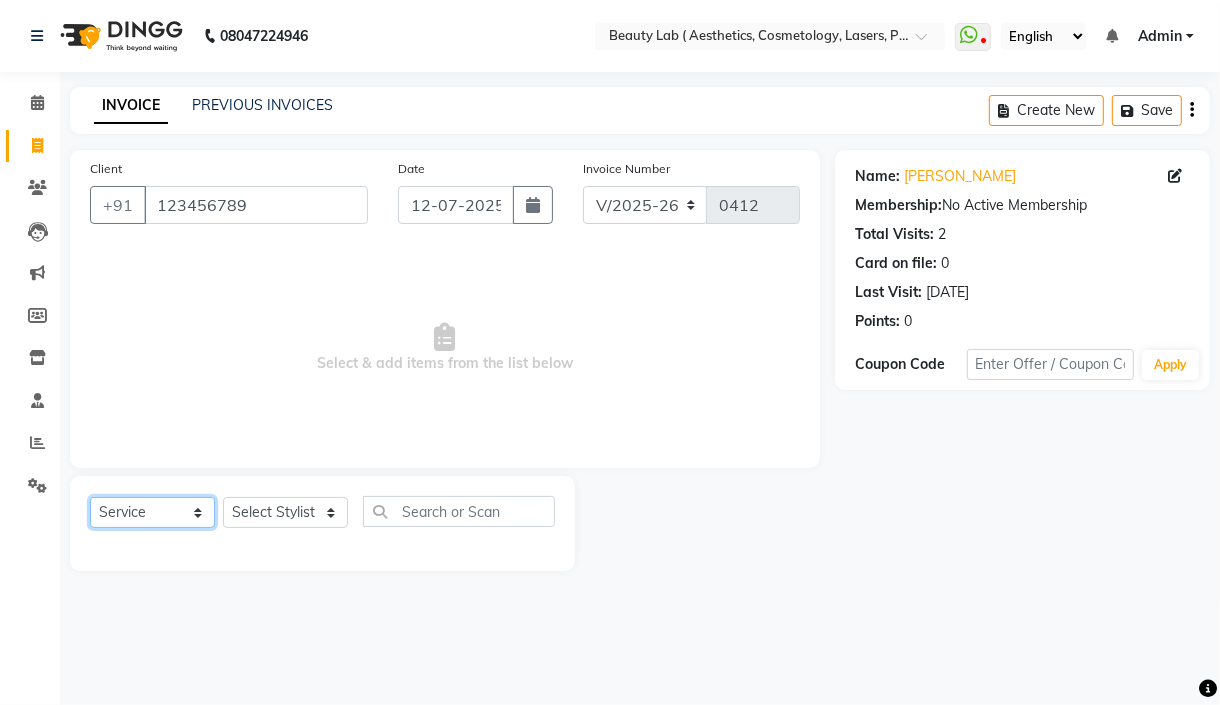 click on "Select  Service  Product  Membership  Package Voucher Prepaid Gift Card" 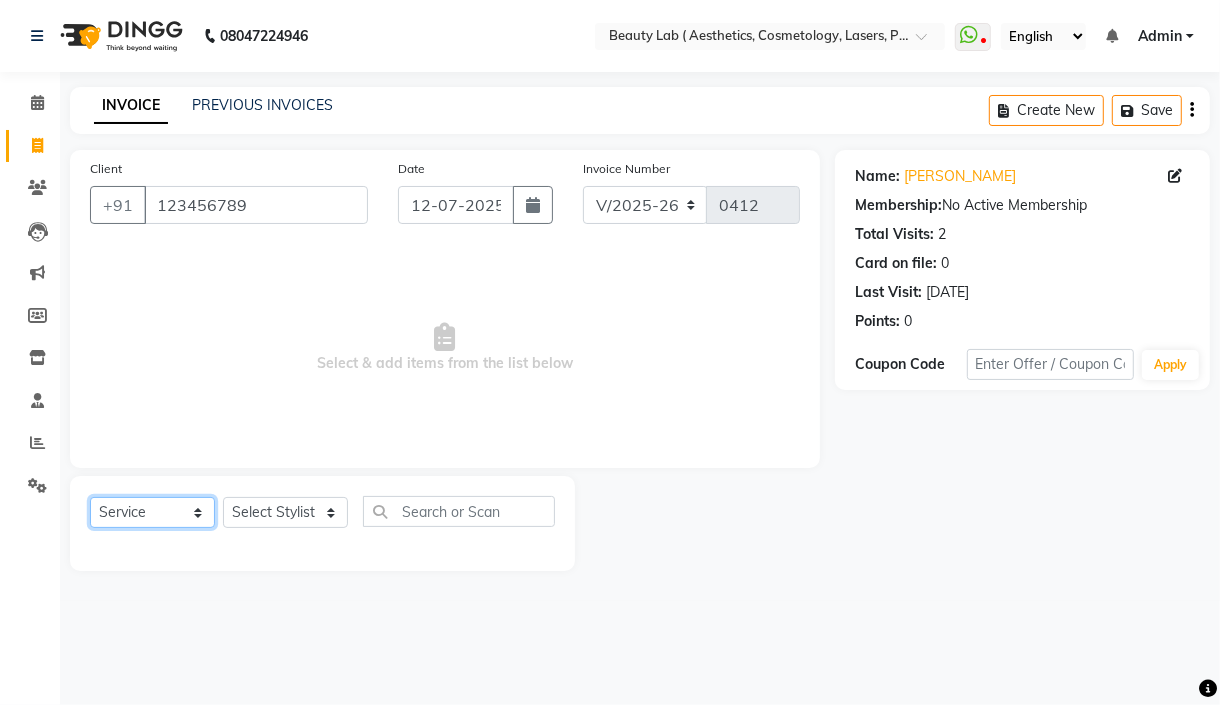 click on "Select  Service  Product  Membership  Package Voucher Prepaid Gift Card" 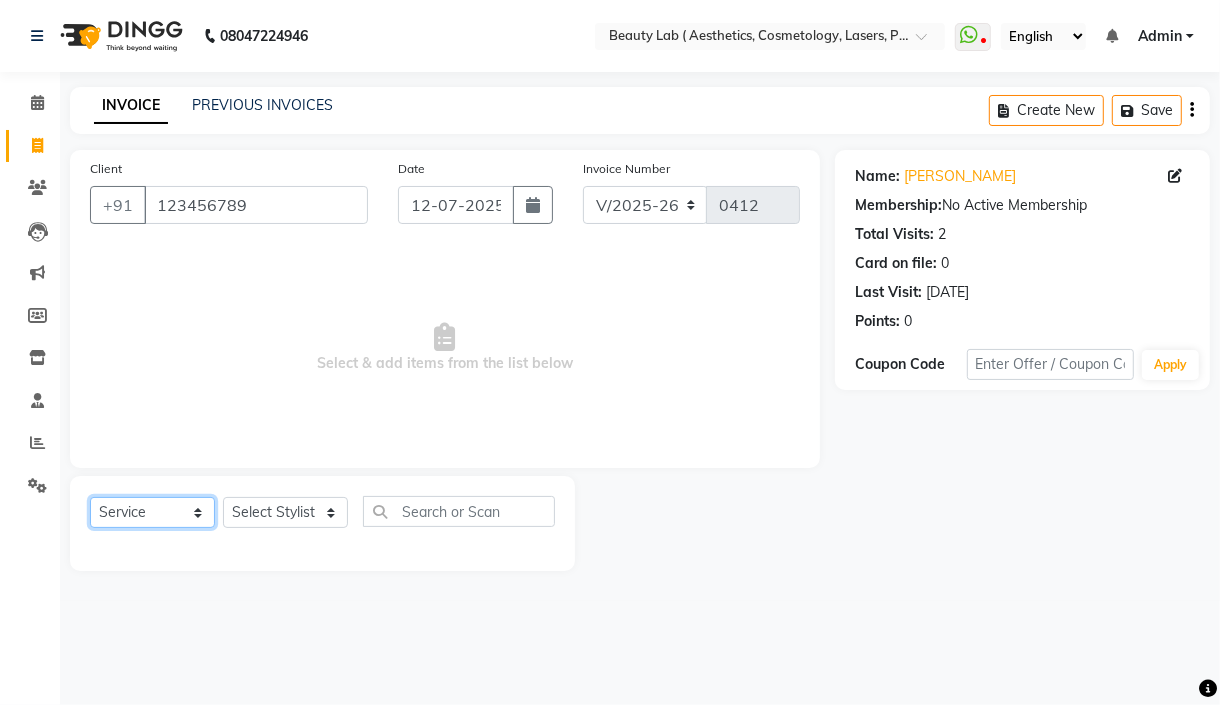 drag, startPoint x: 176, startPoint y: 507, endPoint x: 189, endPoint y: 501, distance: 14.3178215 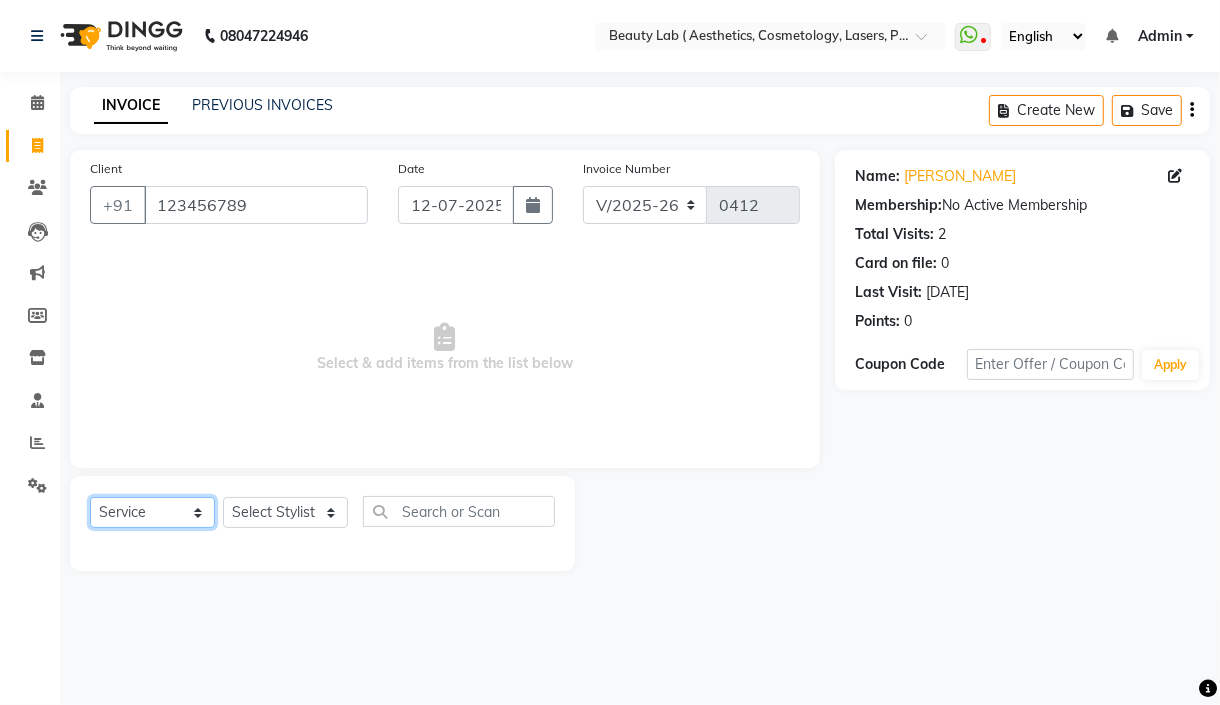 select on "product" 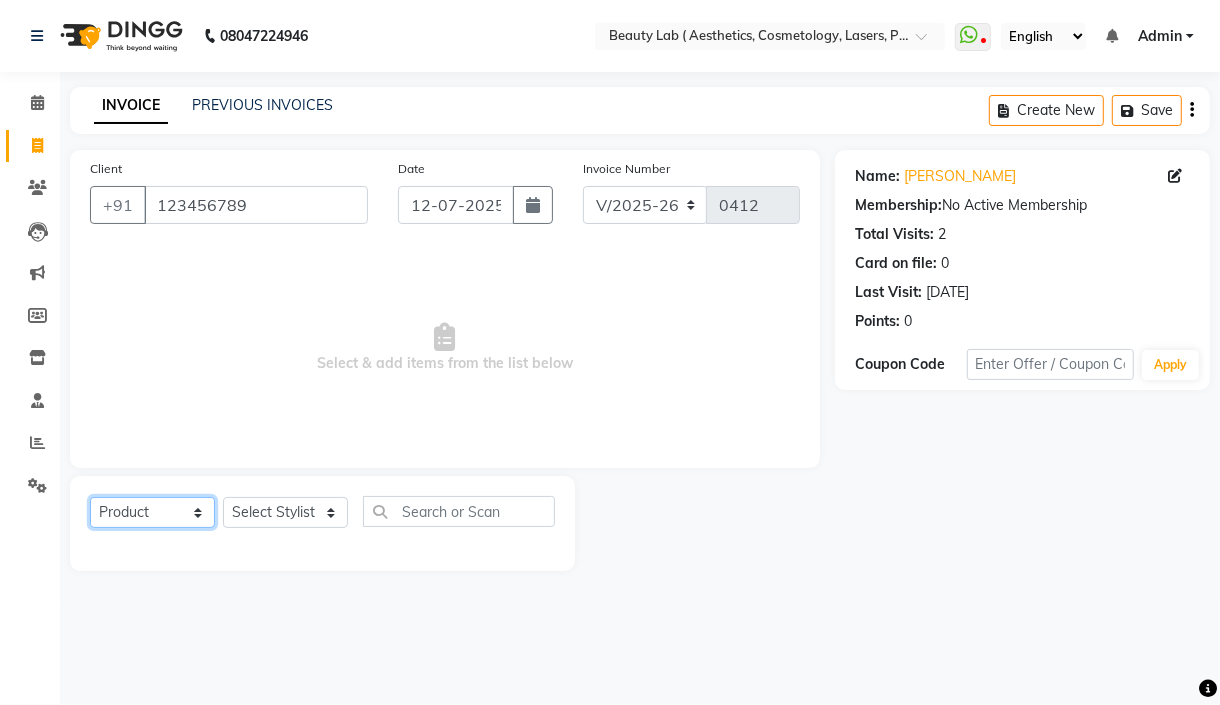 click on "Select  Service  Product  Membership  Package Voucher Prepaid Gift Card" 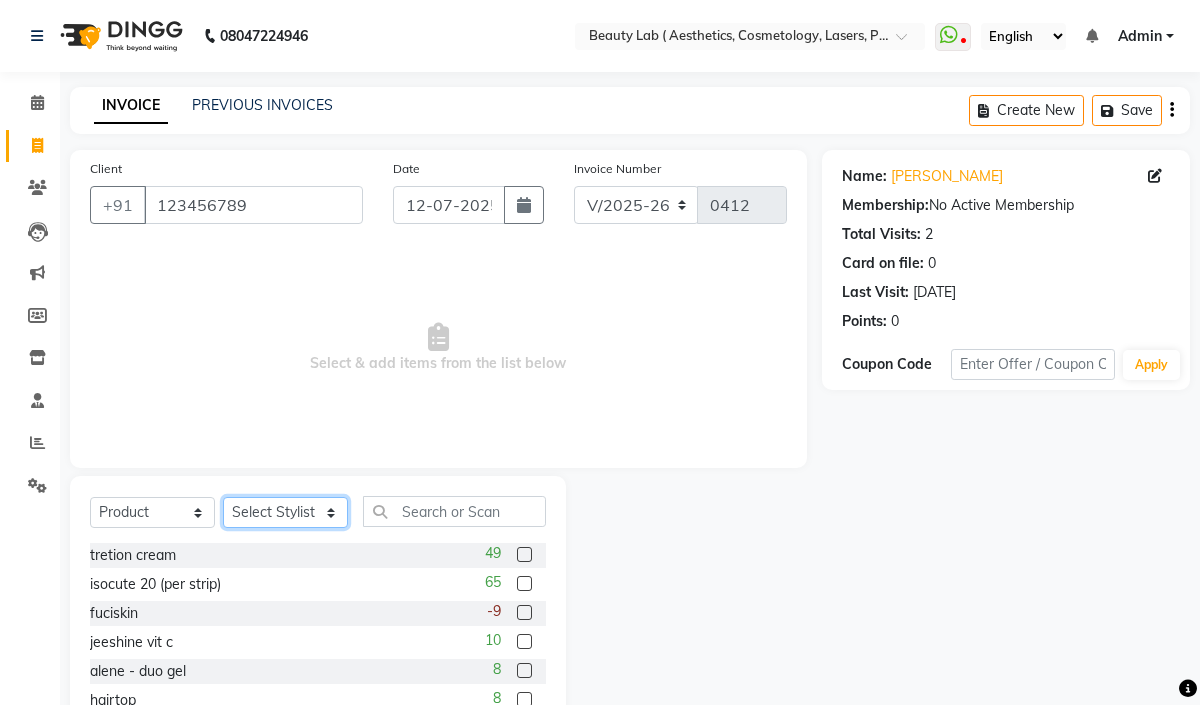 click on "Select Stylist [PERSON_NAME] neha nishu sarika" 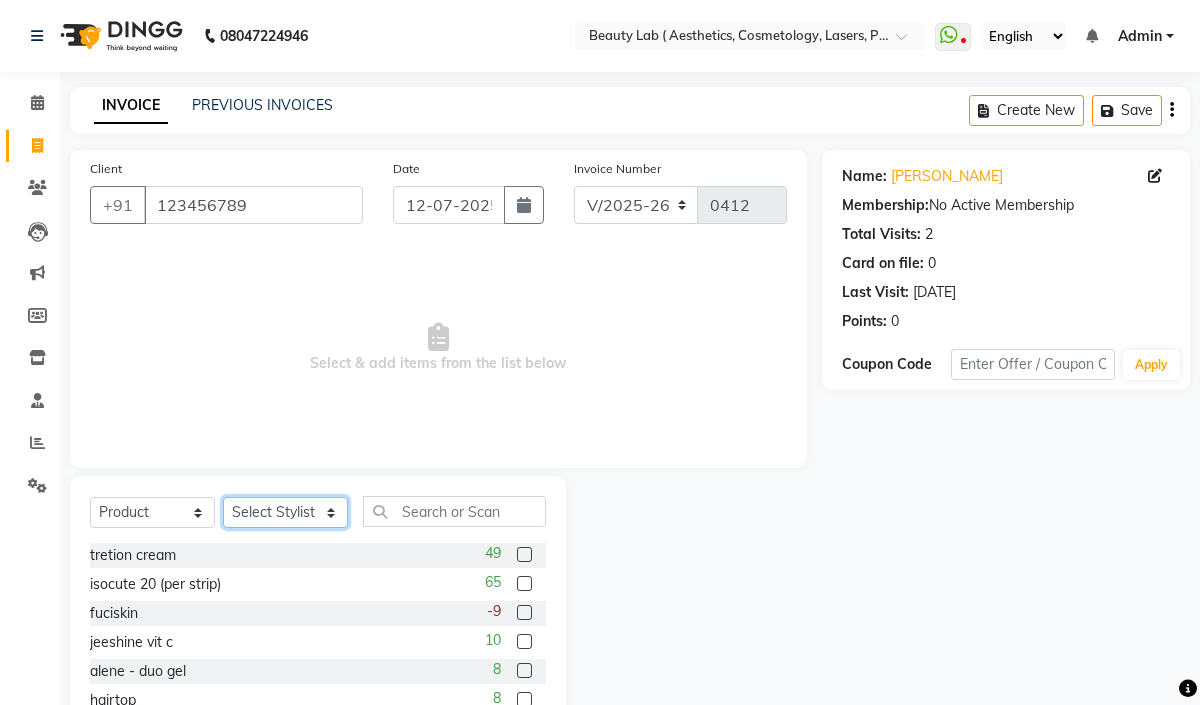 select on "59940" 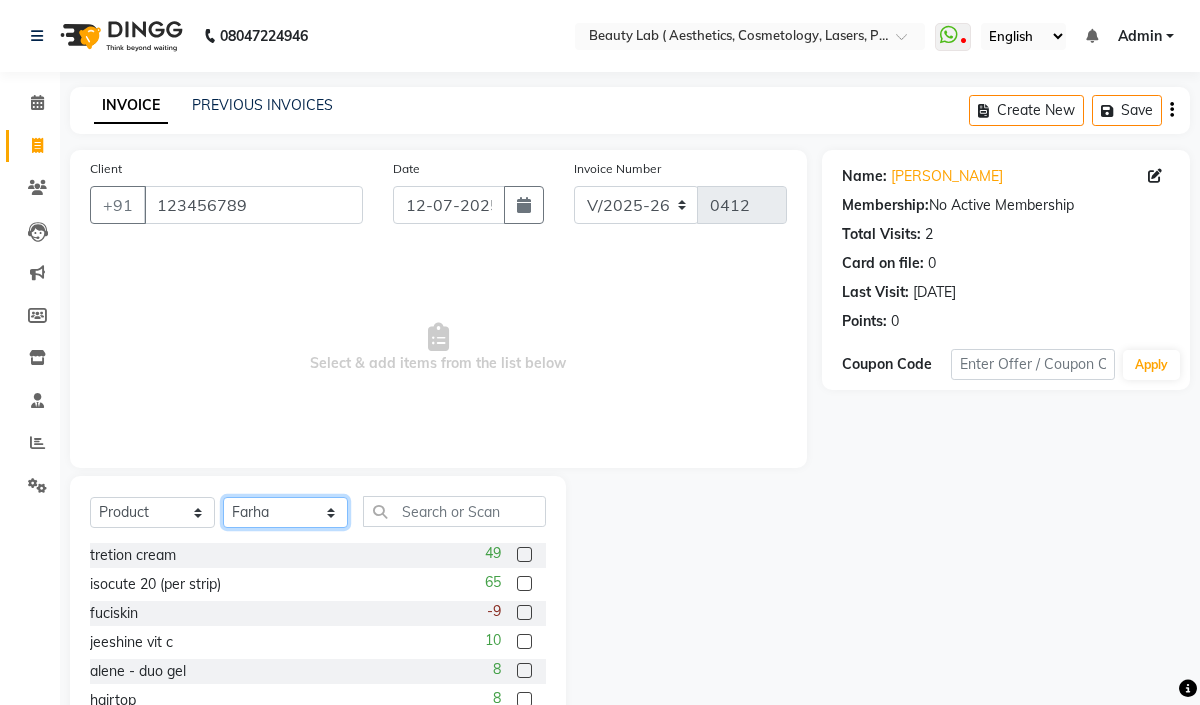 click on "Select Stylist [PERSON_NAME] neha nishu sarika" 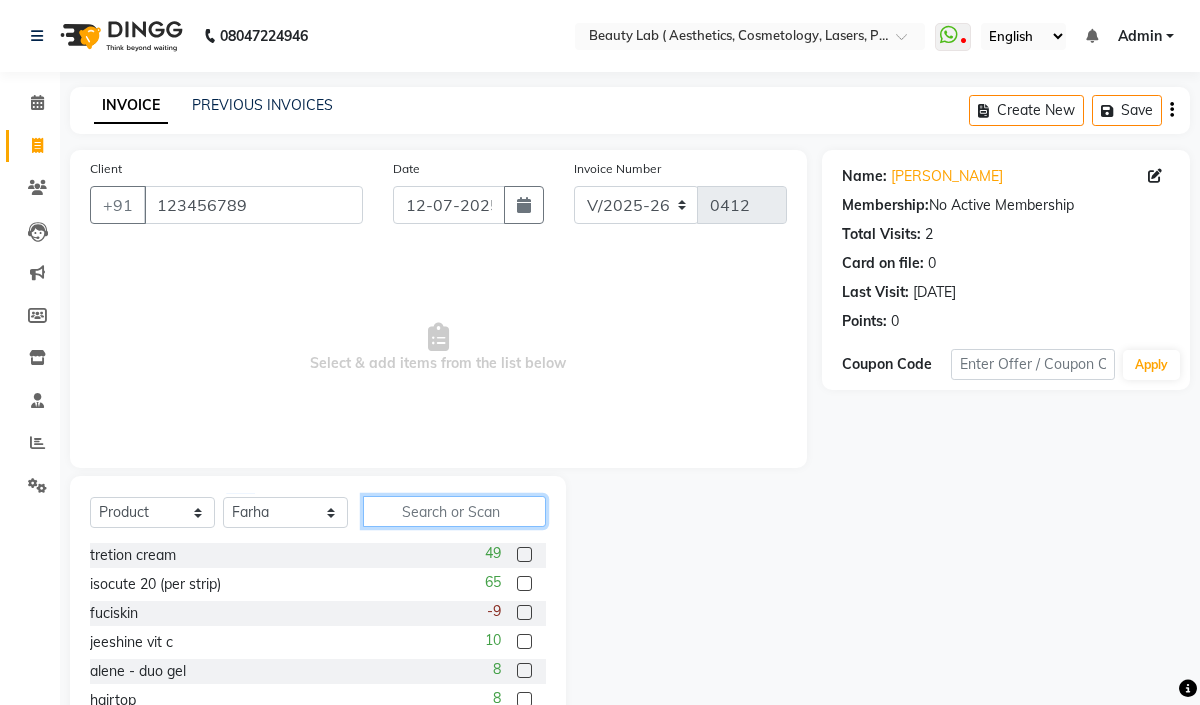 click 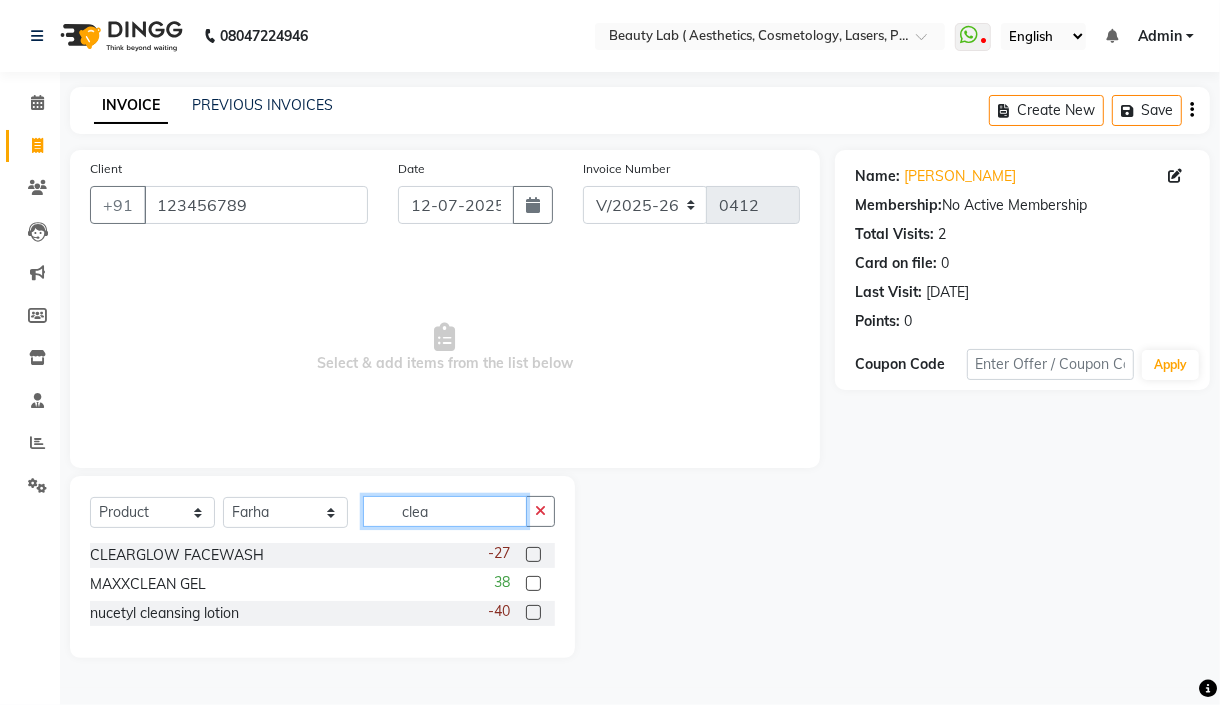 type on "clea" 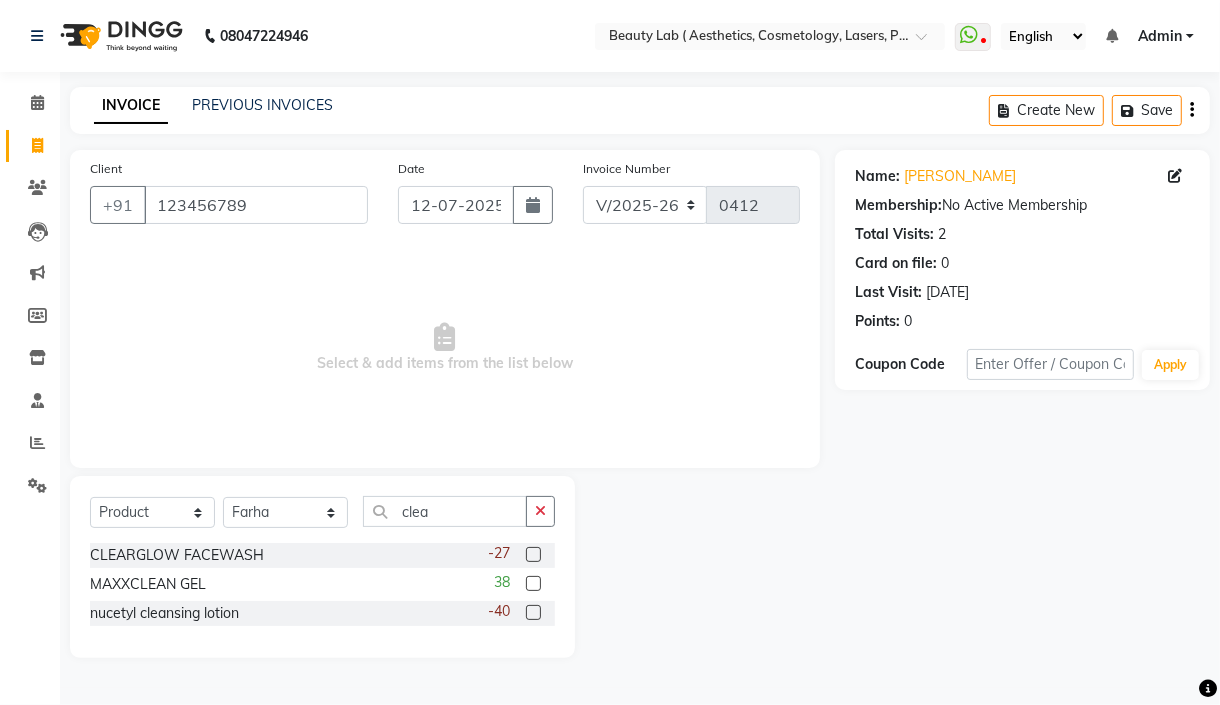 click 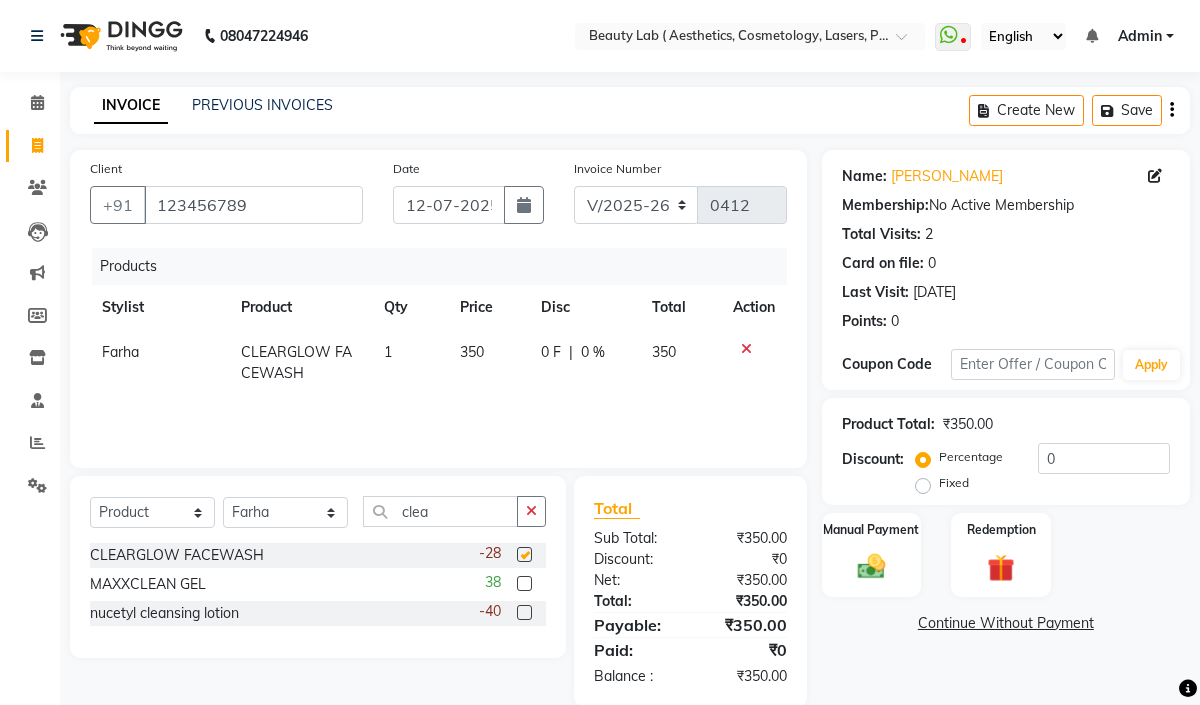 checkbox on "false" 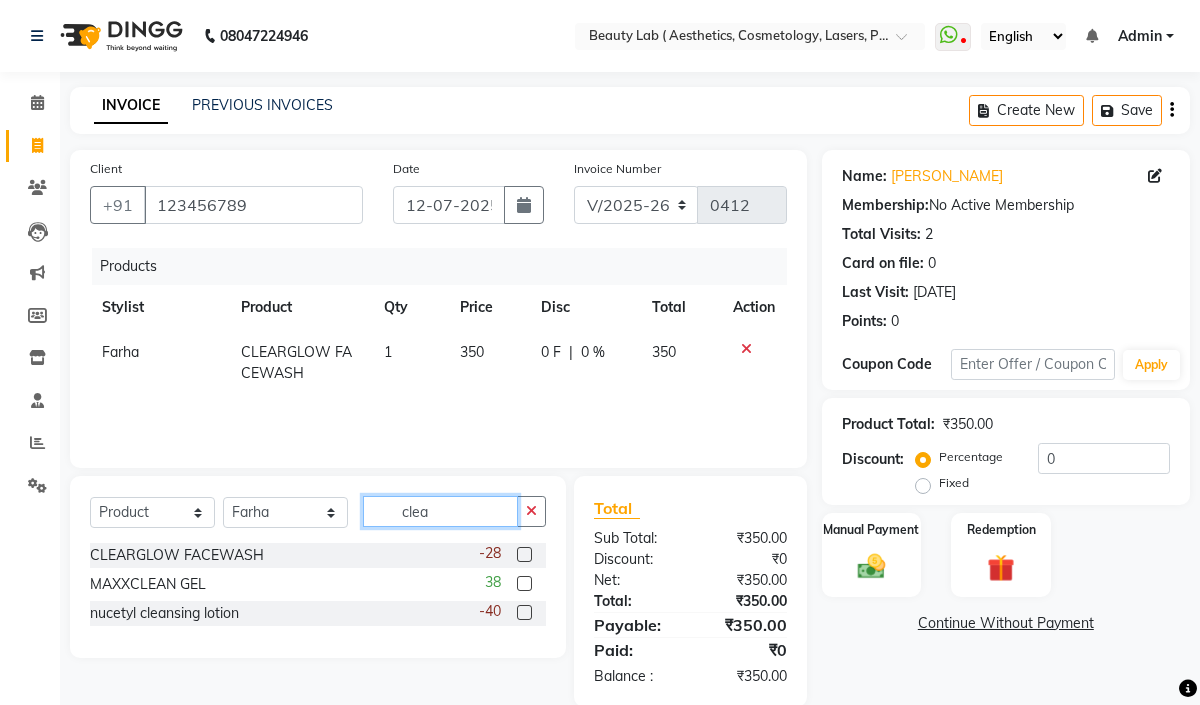 click on "clea" 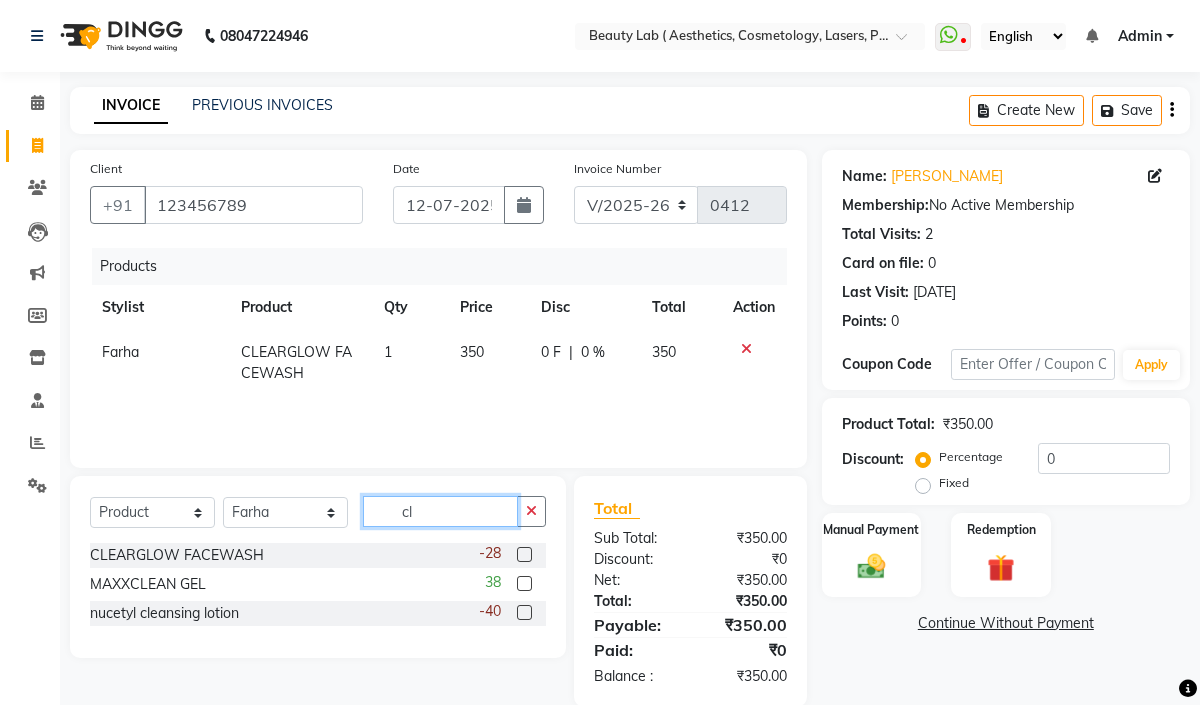 type on "c" 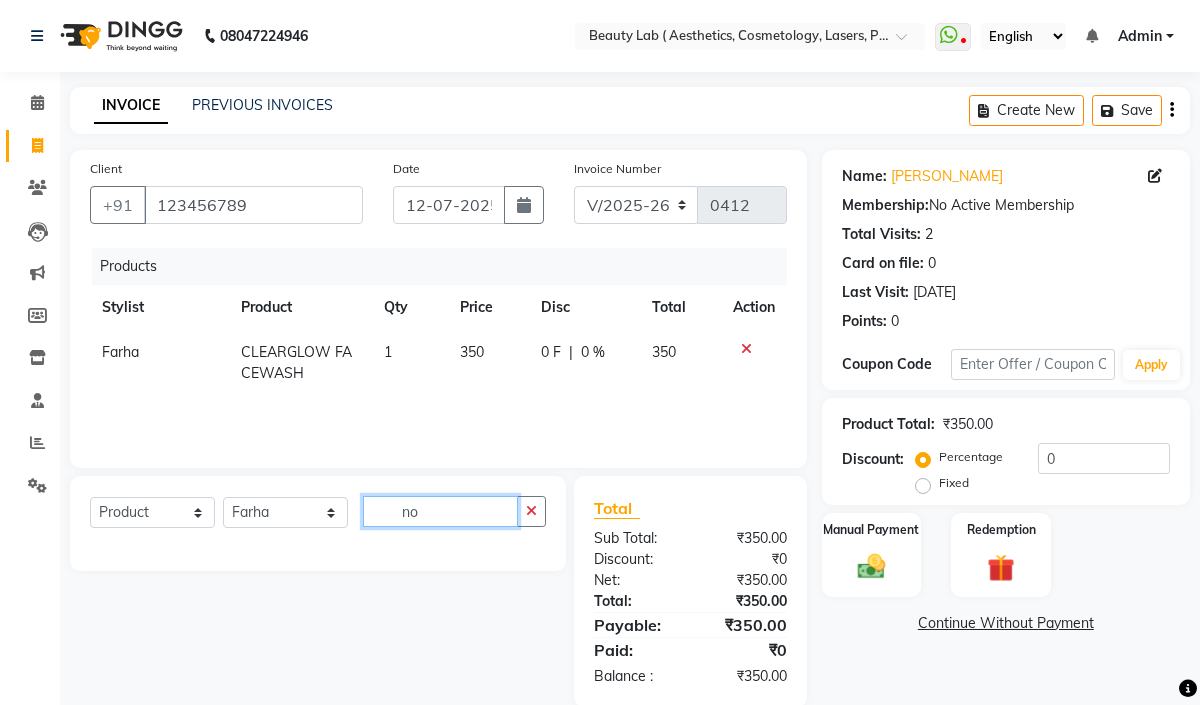 type on "n" 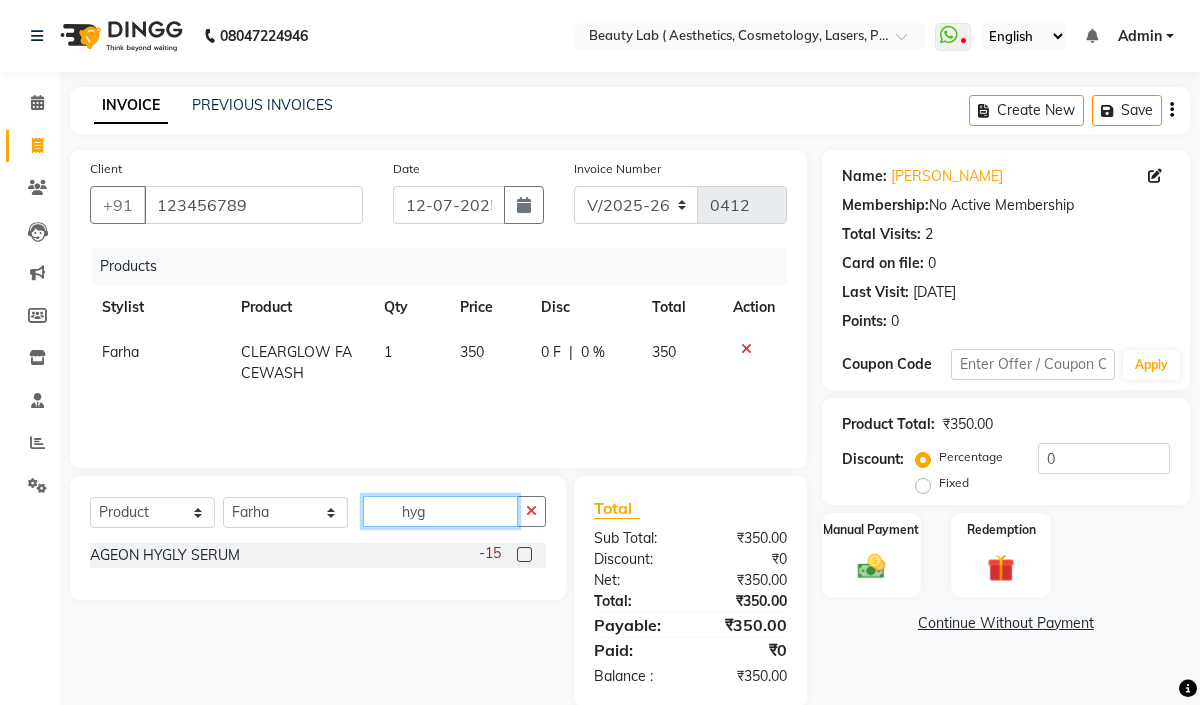 type on "hyg" 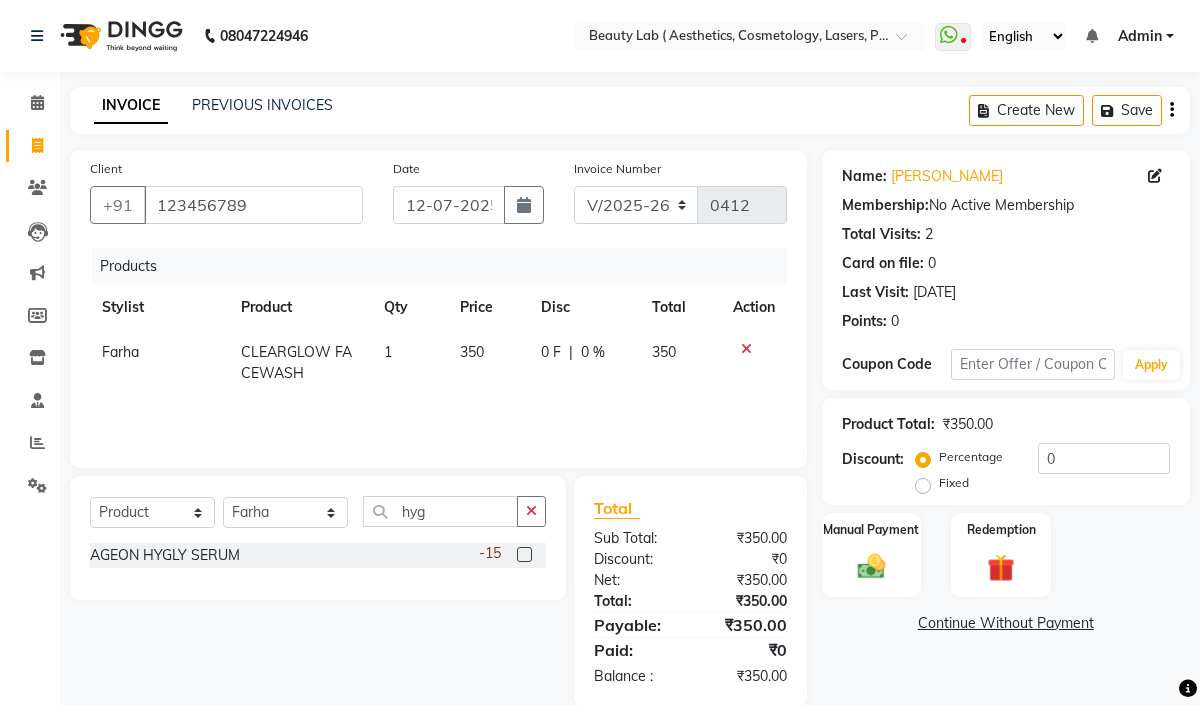 click 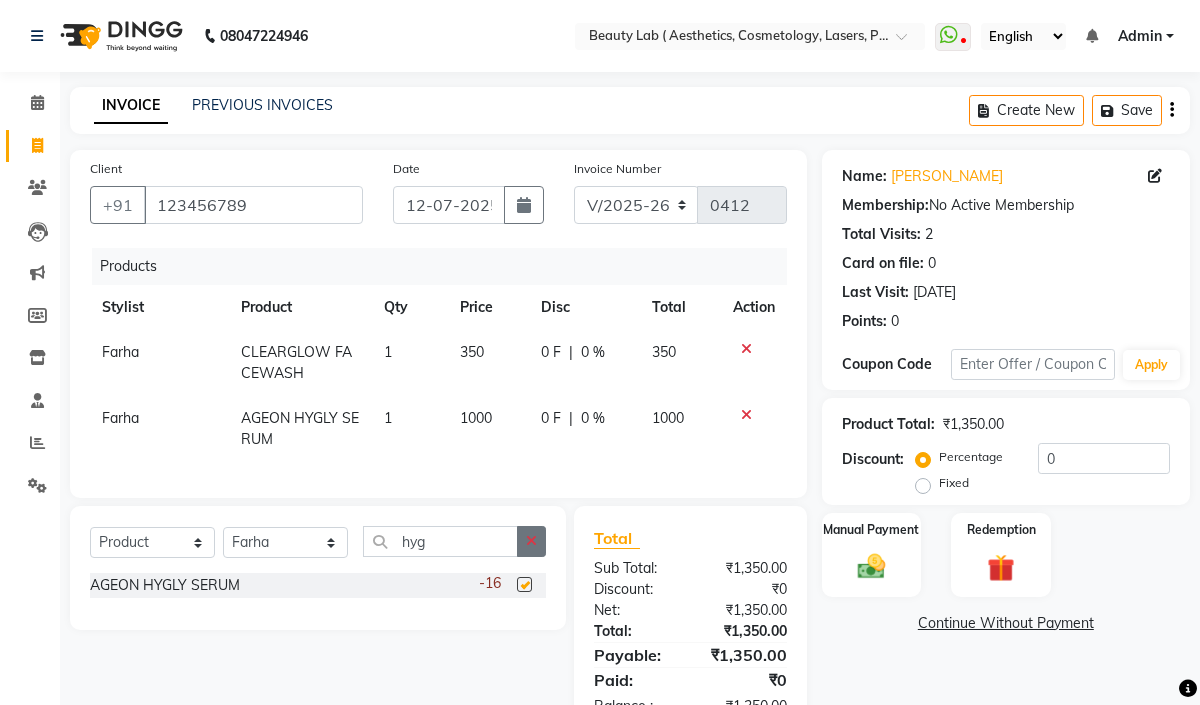 checkbox on "false" 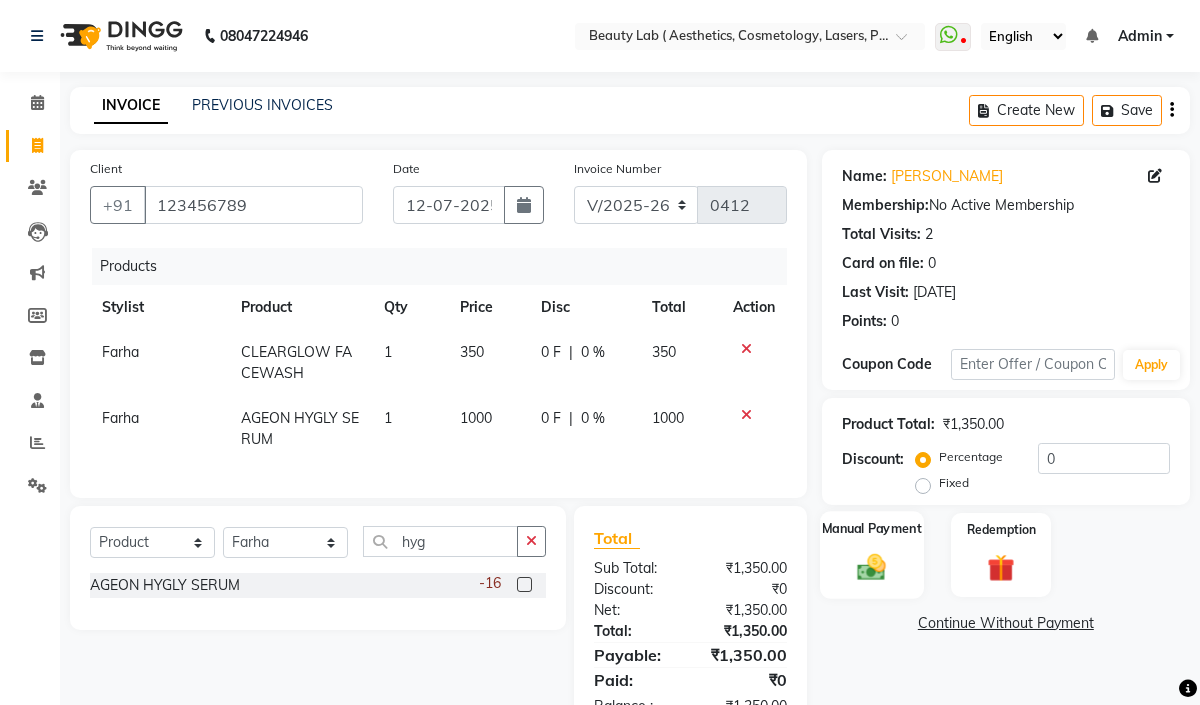 click 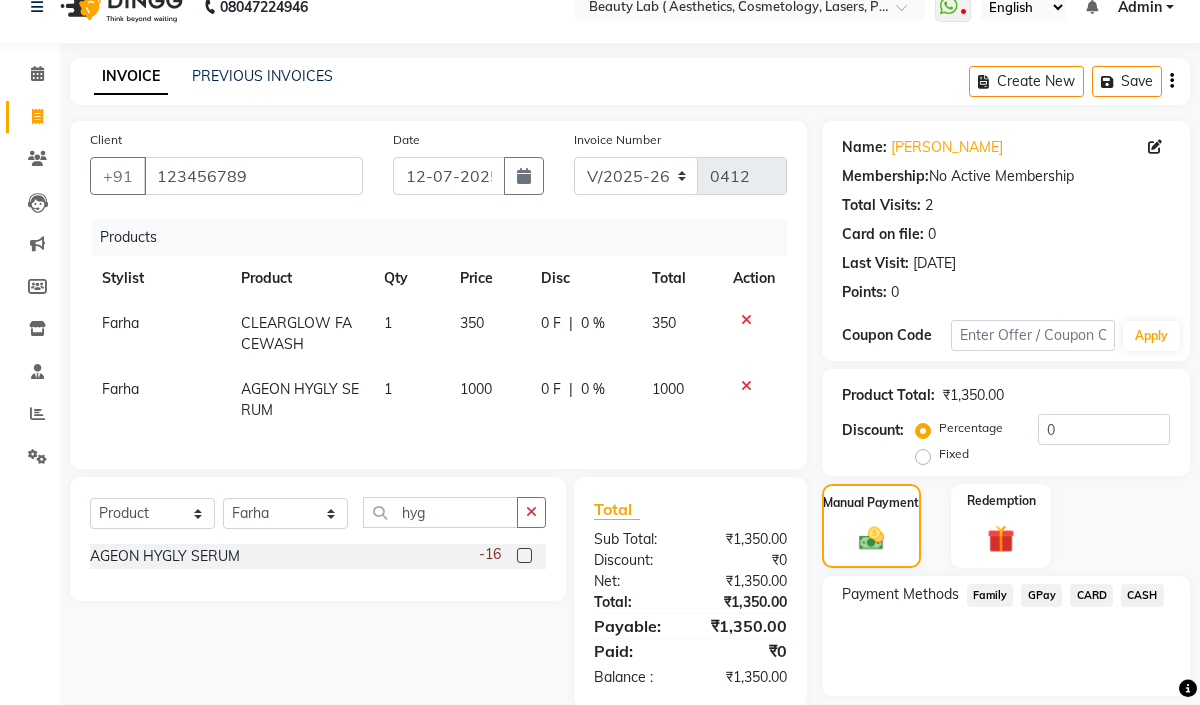 scroll, scrollTop: 90, scrollLeft: 0, axis: vertical 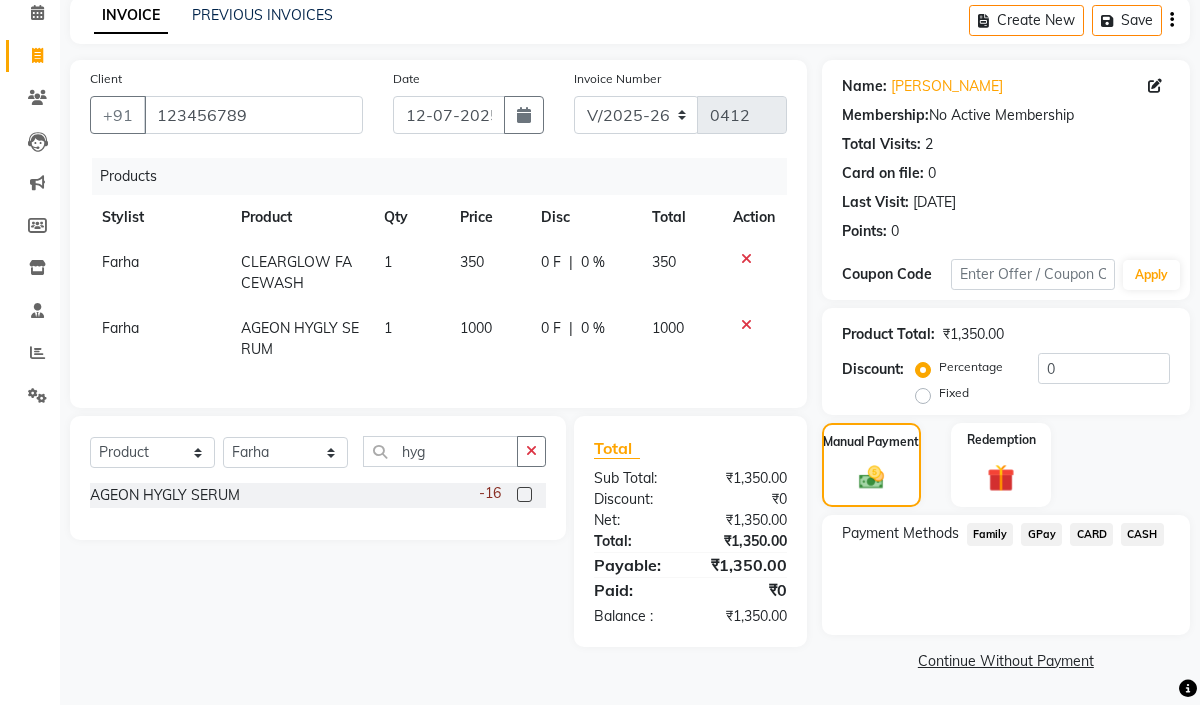click on "CARD" 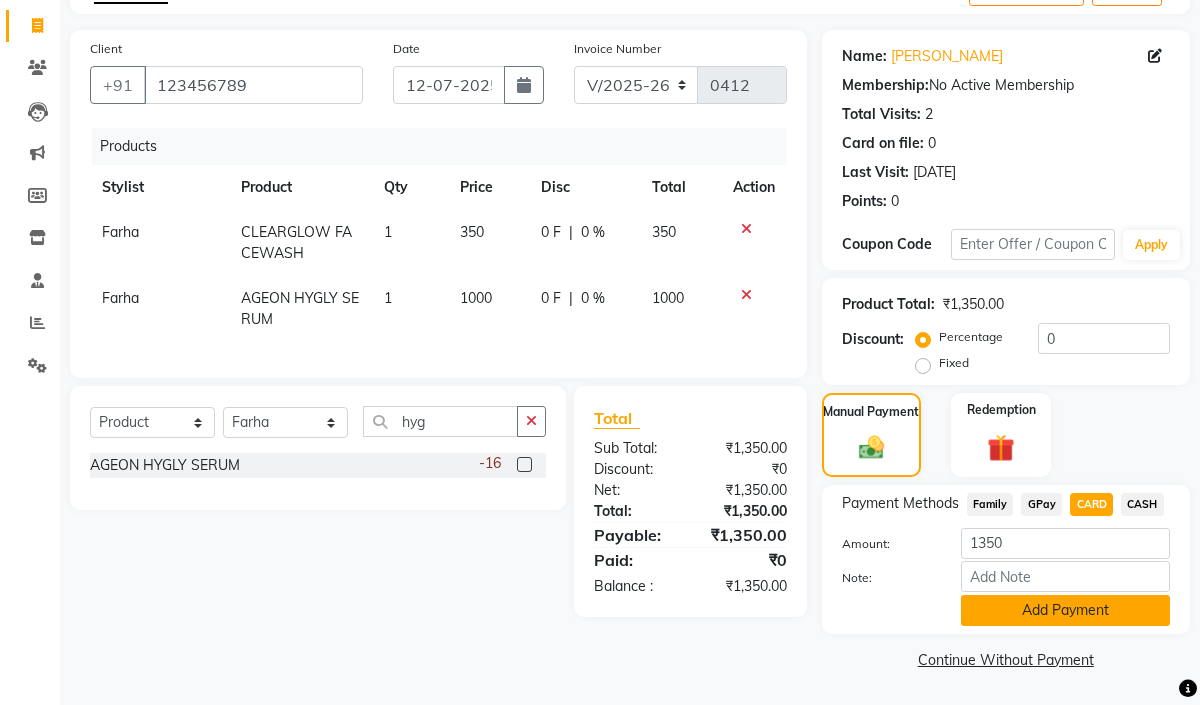 click on "Add Payment" 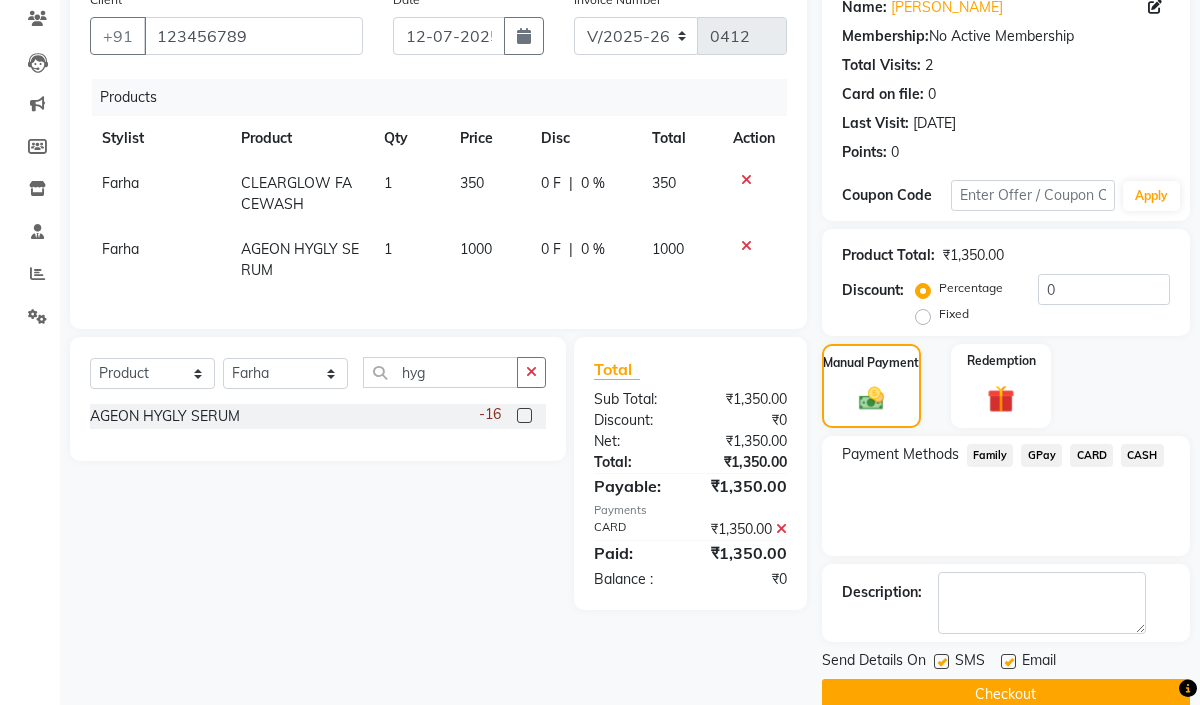 scroll, scrollTop: 203, scrollLeft: 0, axis: vertical 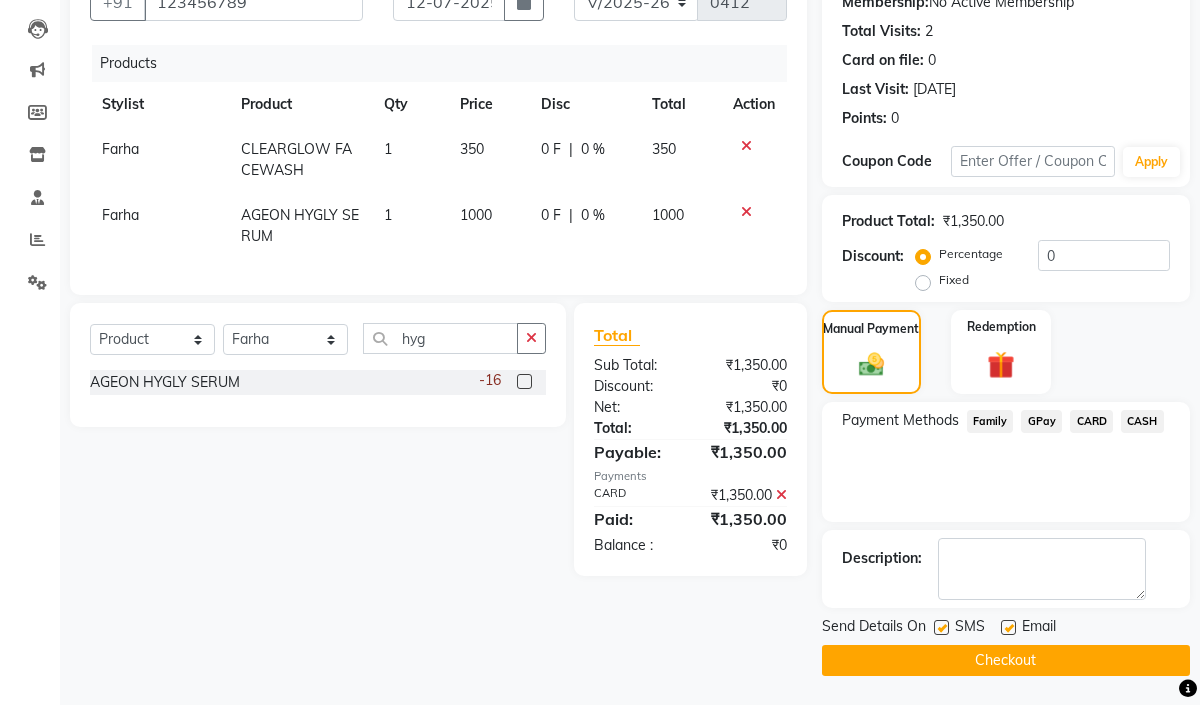 click on "Checkout" 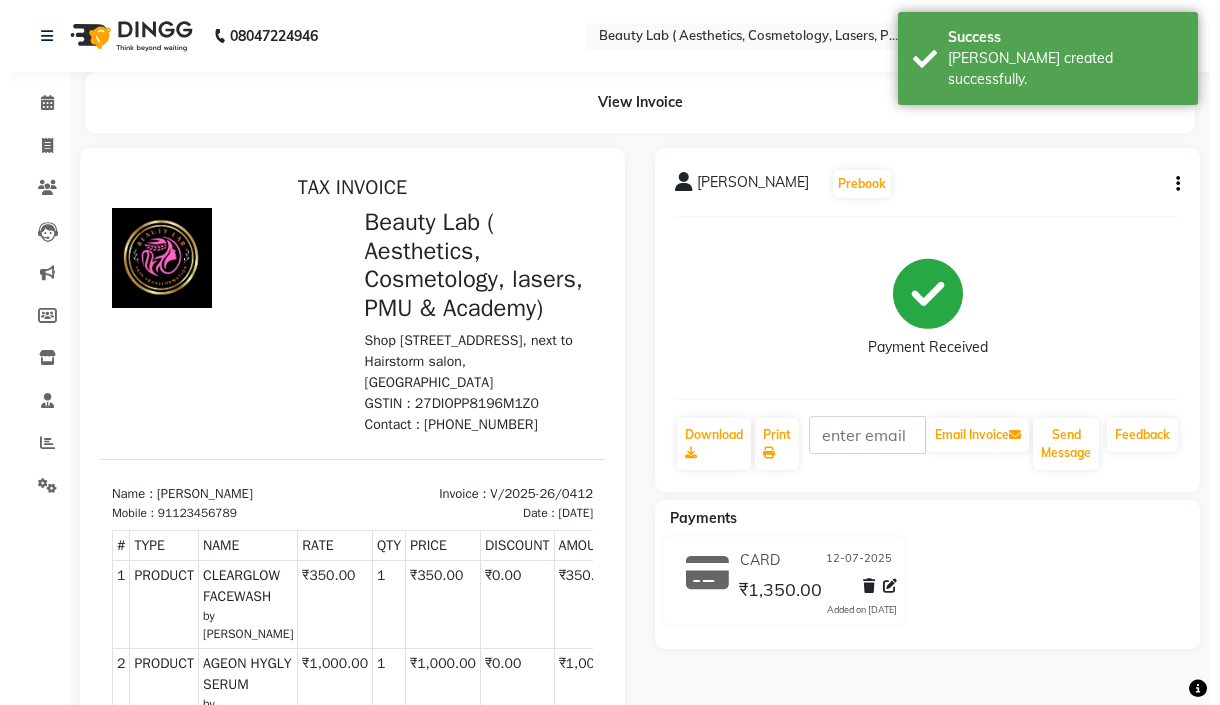 scroll, scrollTop: 66, scrollLeft: 0, axis: vertical 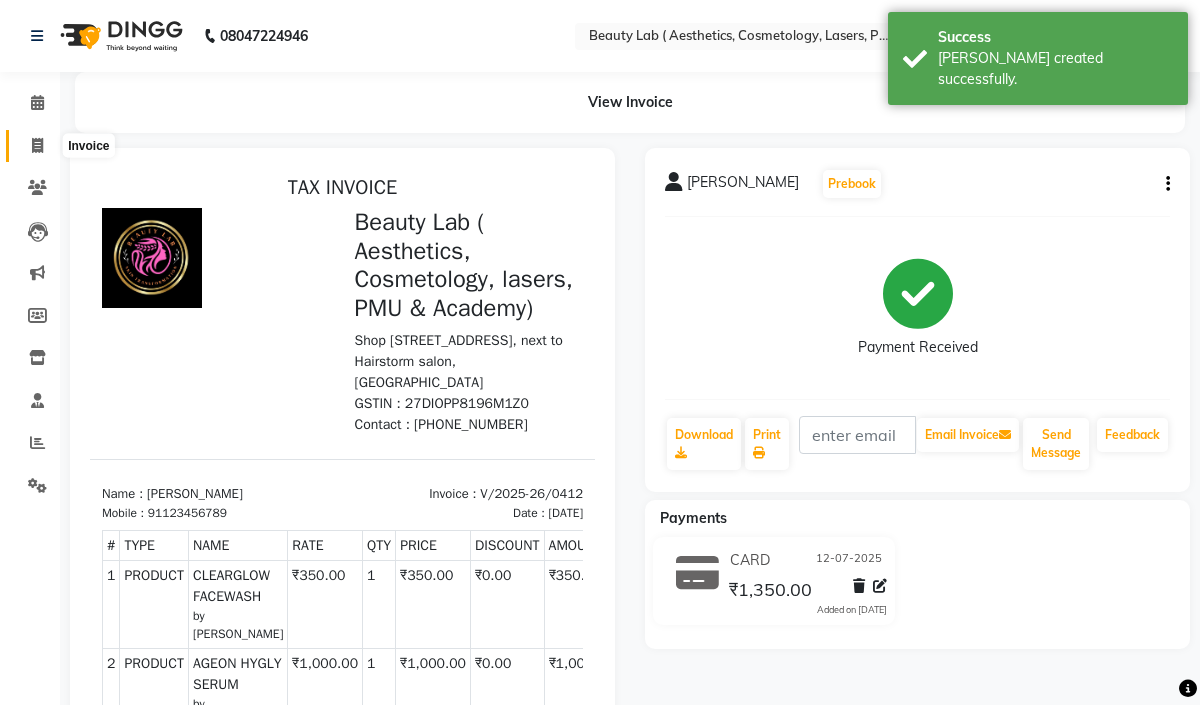 click 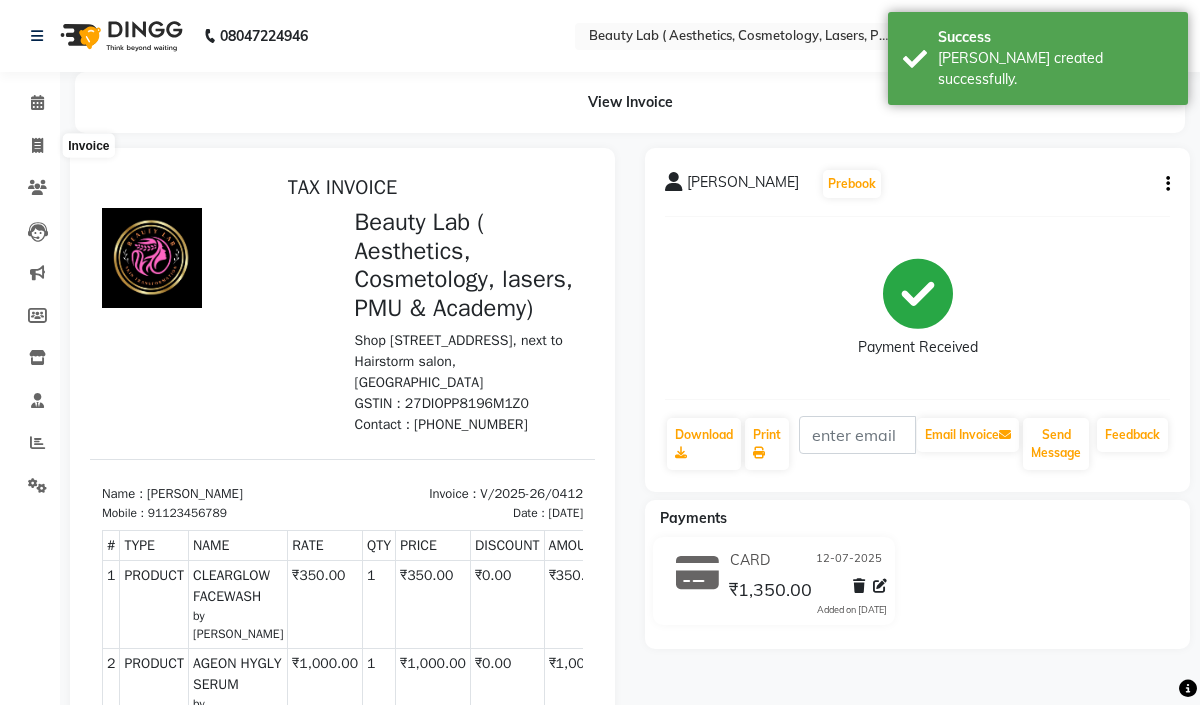 select on "7169" 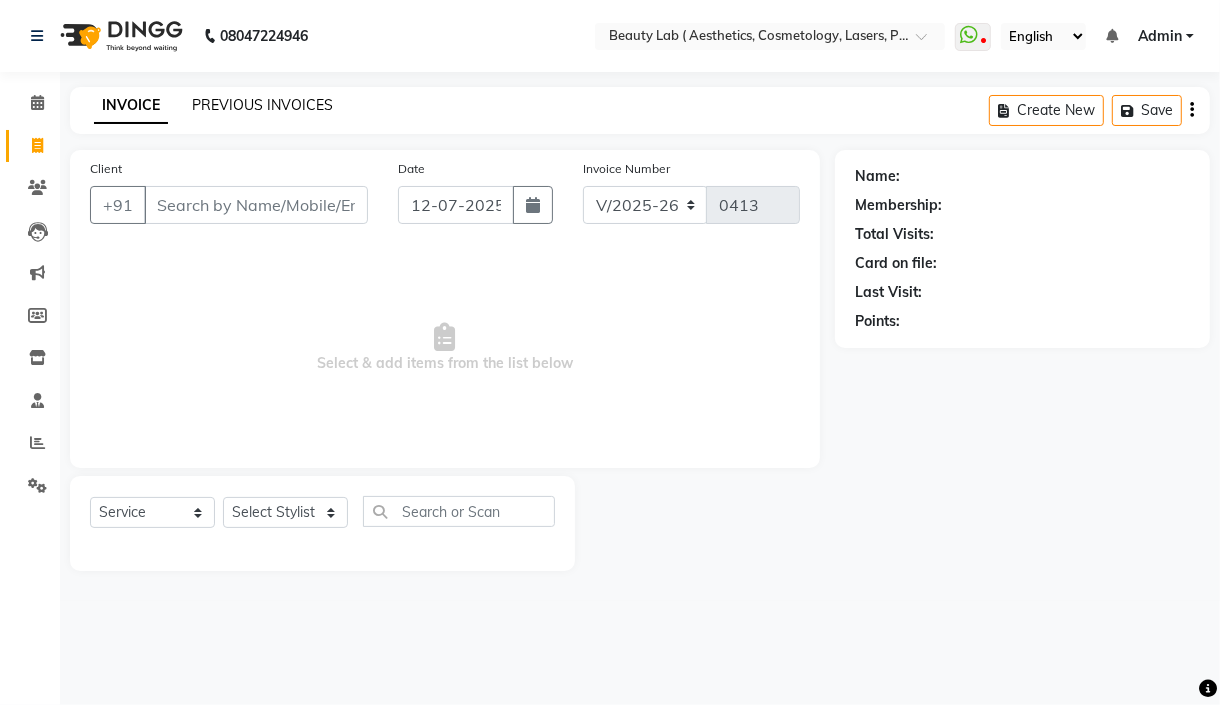click on "INVOICE PREVIOUS INVOICES" 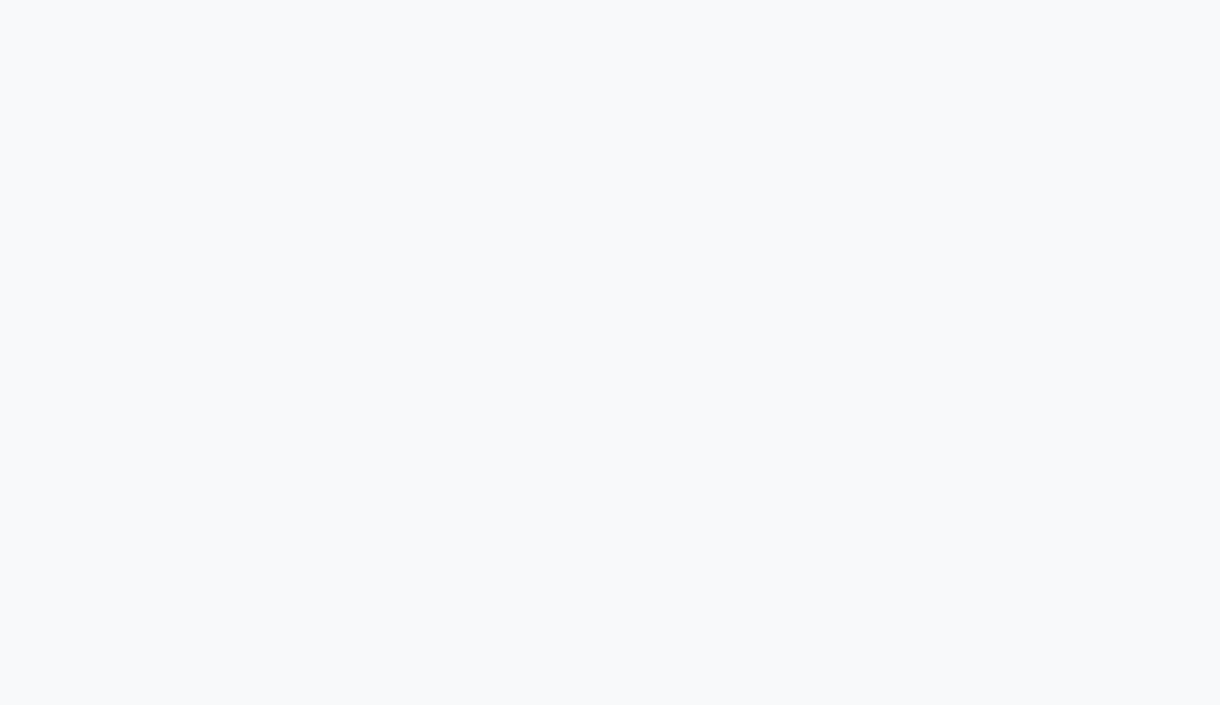 scroll, scrollTop: 0, scrollLeft: 0, axis: both 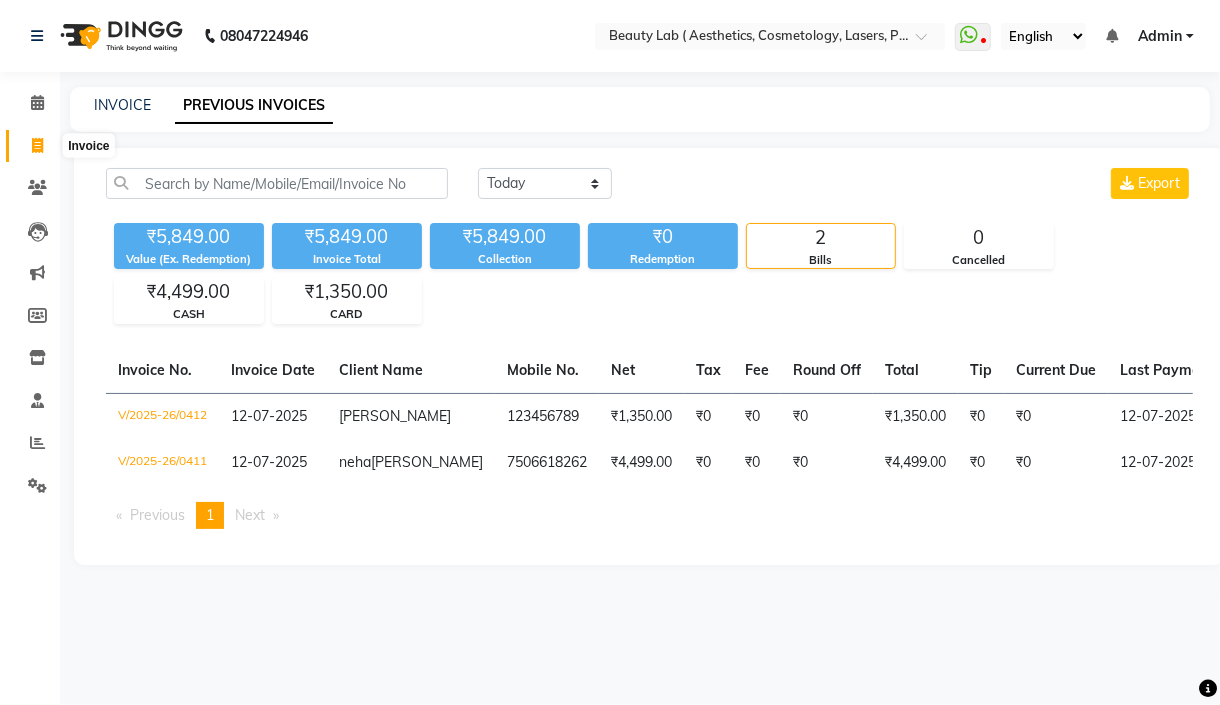 click 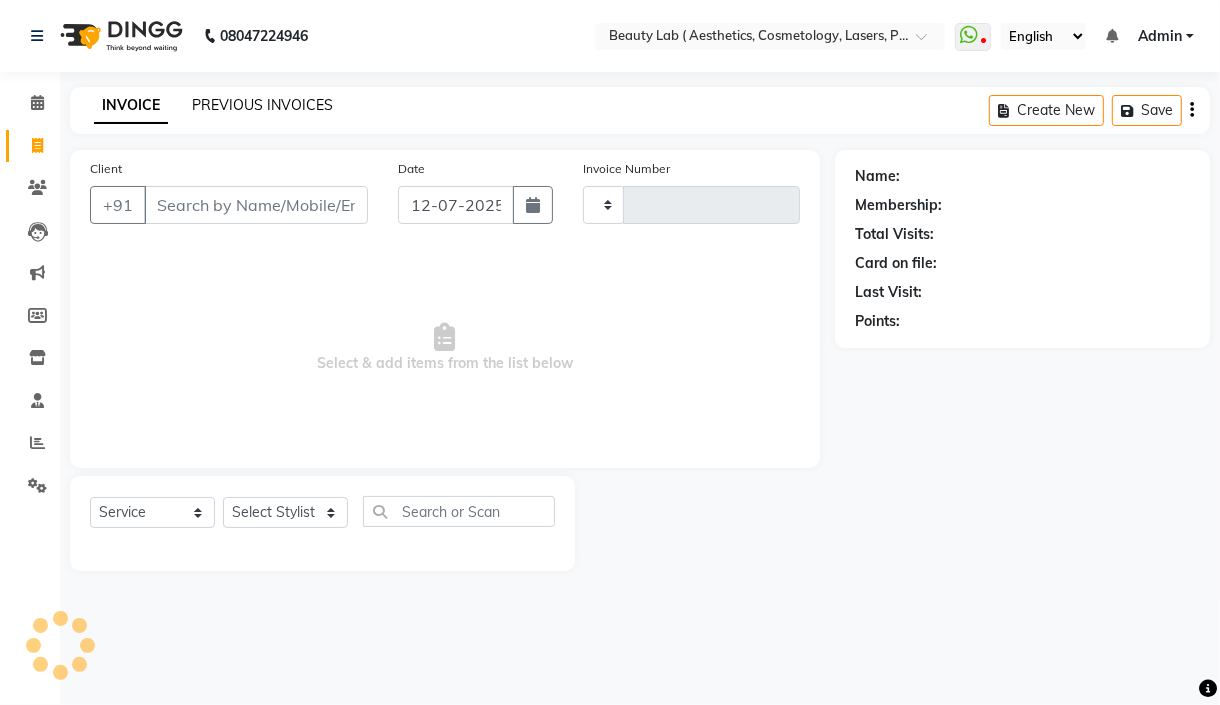 click on "PREVIOUS INVOICES" 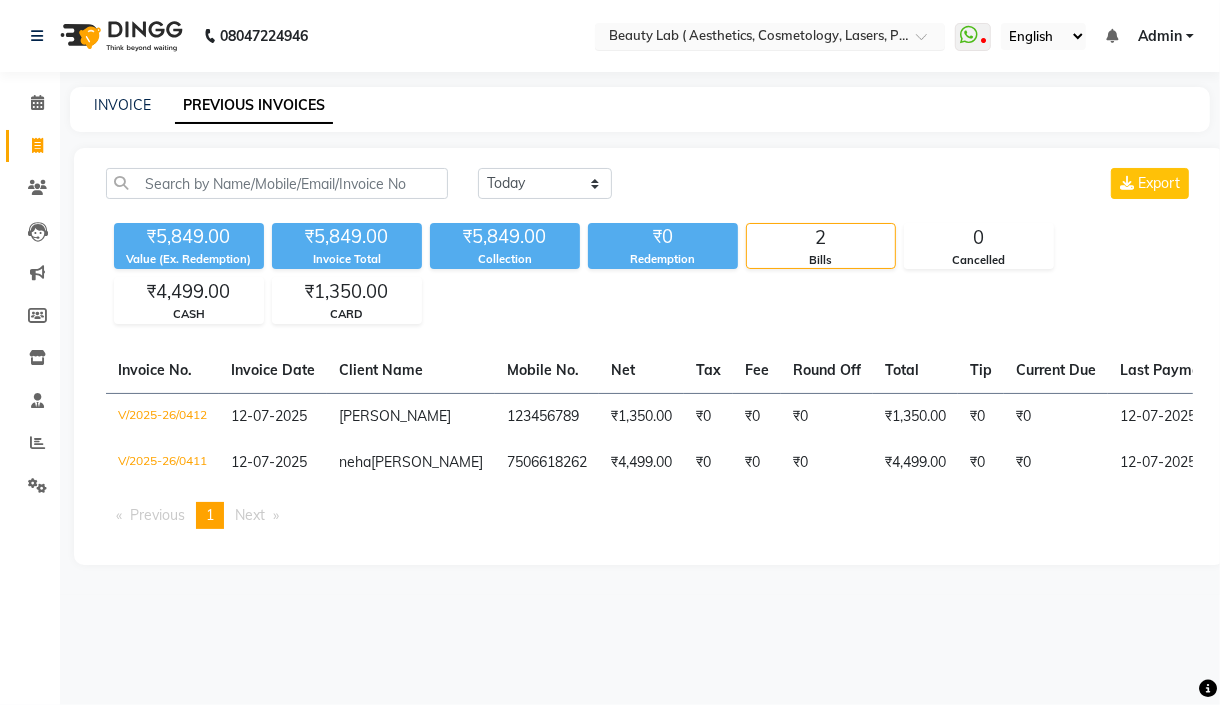 click on "08047224946 Select Location × Beauty Lab ( Aesthetics, Cosmetology, Lasers, Pmu & Academy), [PERSON_NAME]  WhatsApp Status  ✕ Status:  Disconnected Most Recent Message: [DATE]     07:24 PM Recent Service Activity: [DATE]     04:44 PM  08047224946 Whatsapp Settings English ENGLISH Español العربية मराठी हिंदी ગુજરાતી தமிழ் 中文 Notifications nothing to show Admin Manage Profile Change Password Sign out  Version:3.15.4" 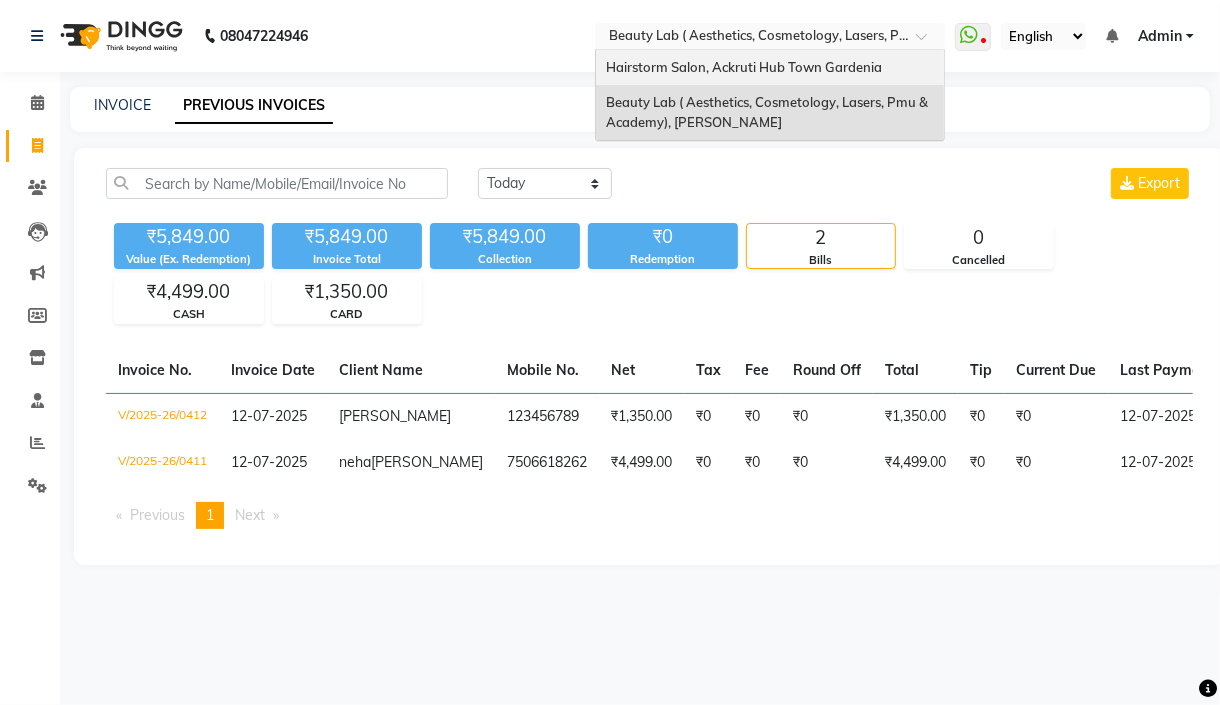 click on "Hairstorm Salon, Ackruti Hub Town Gardenia" at bounding box center (744, 67) 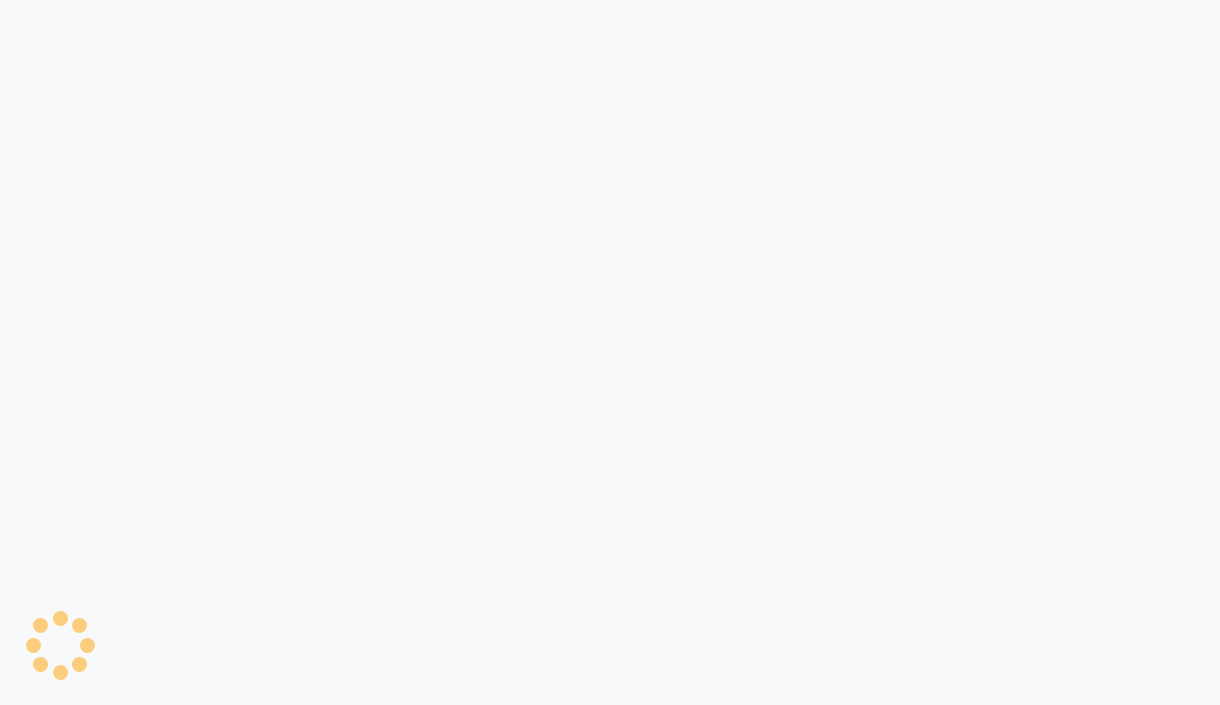 scroll, scrollTop: 0, scrollLeft: 0, axis: both 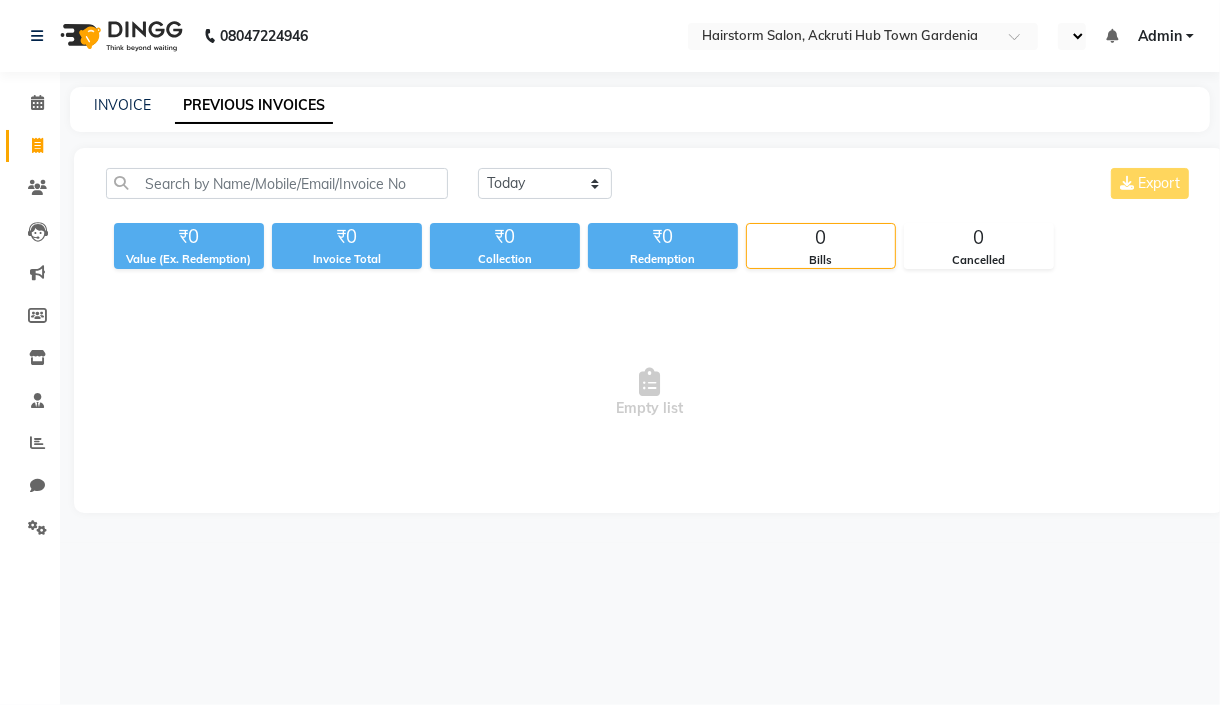 select on "en" 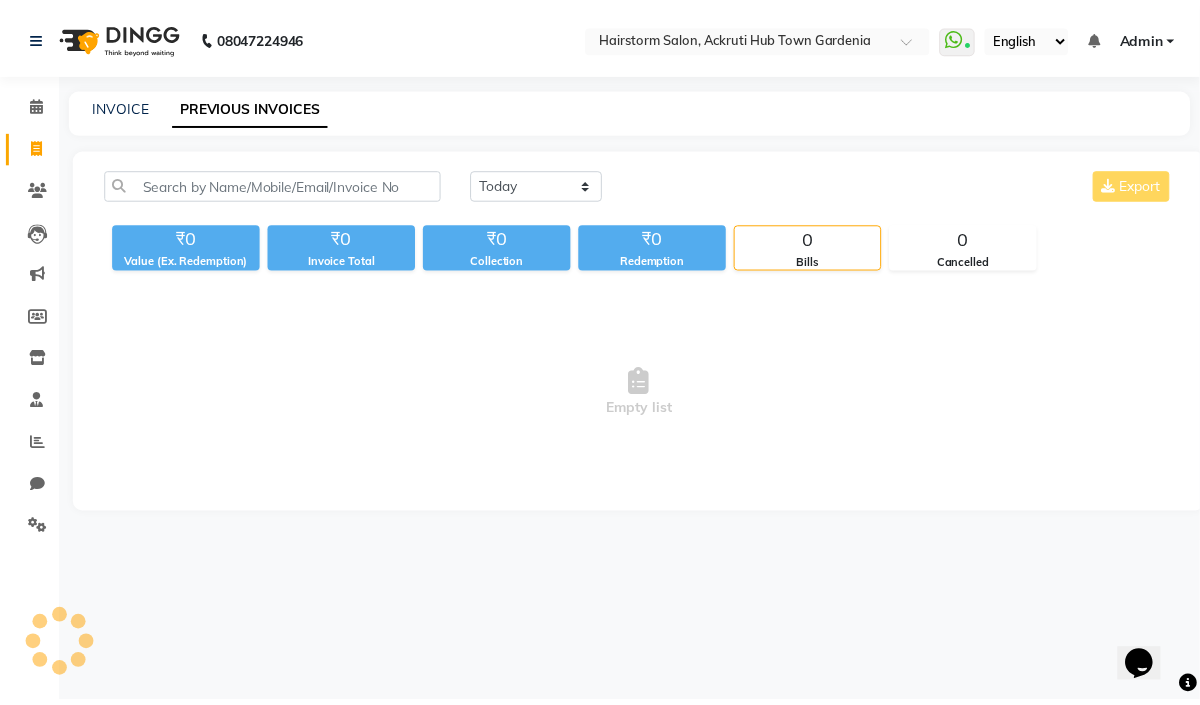 scroll, scrollTop: 0, scrollLeft: 0, axis: both 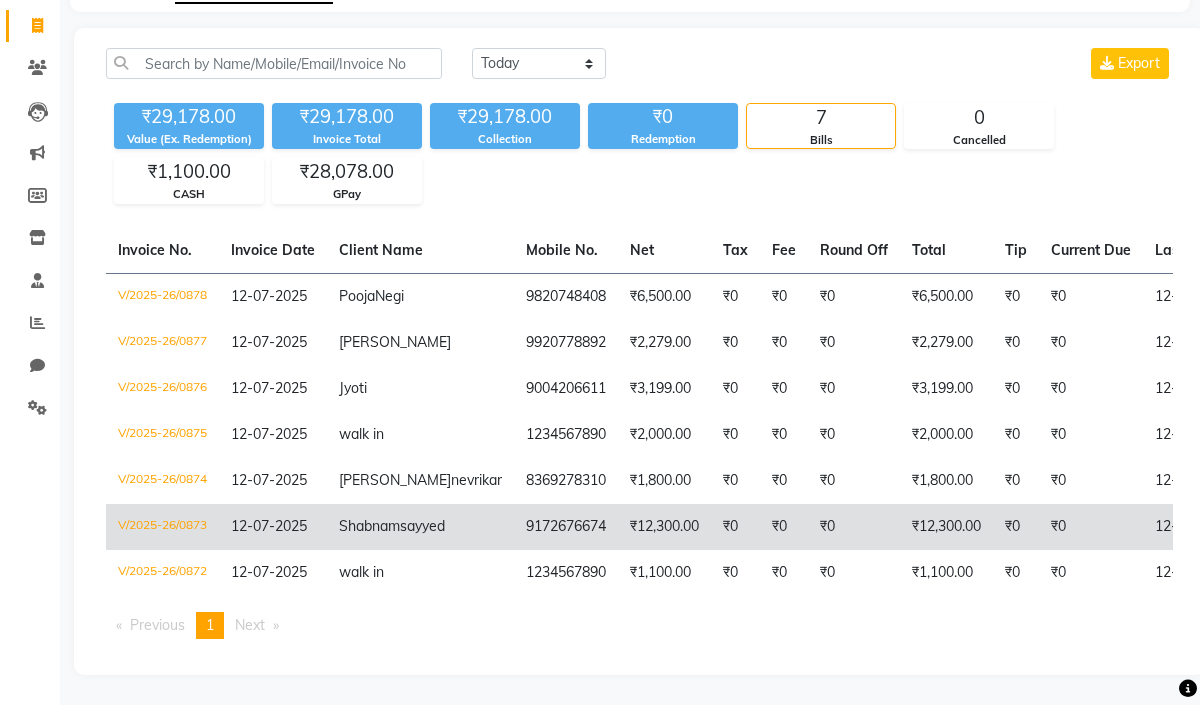 click on "V/2025-26/0873" 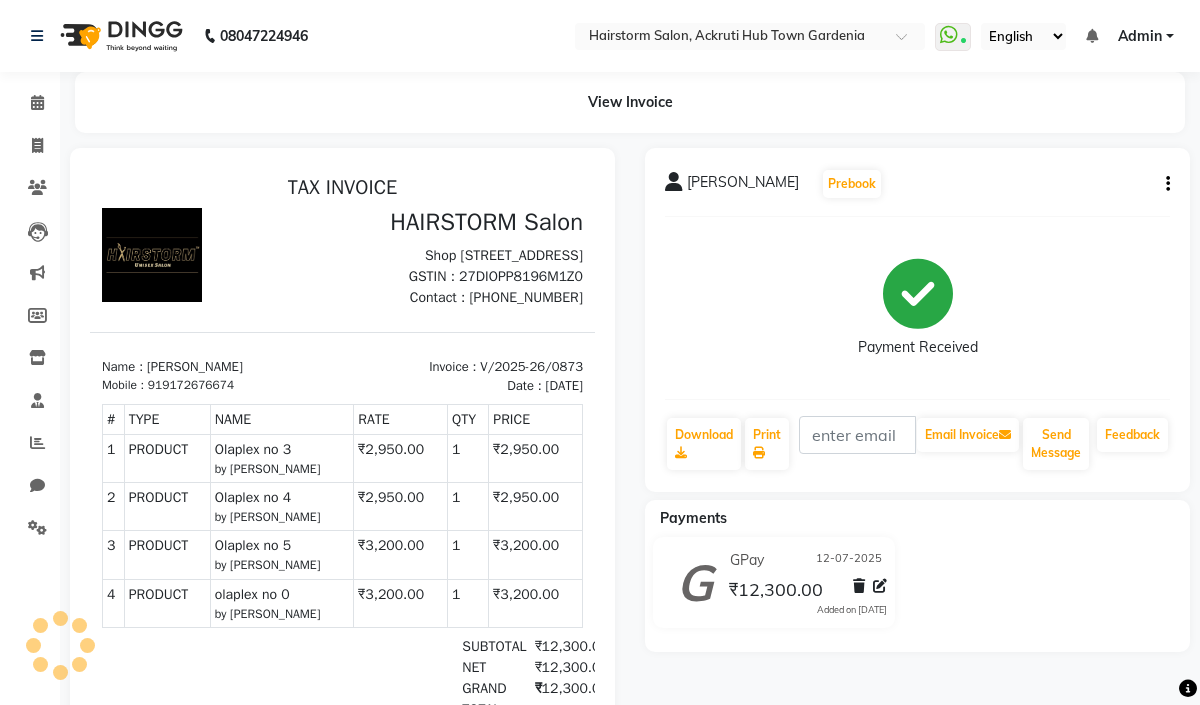 scroll, scrollTop: 0, scrollLeft: 0, axis: both 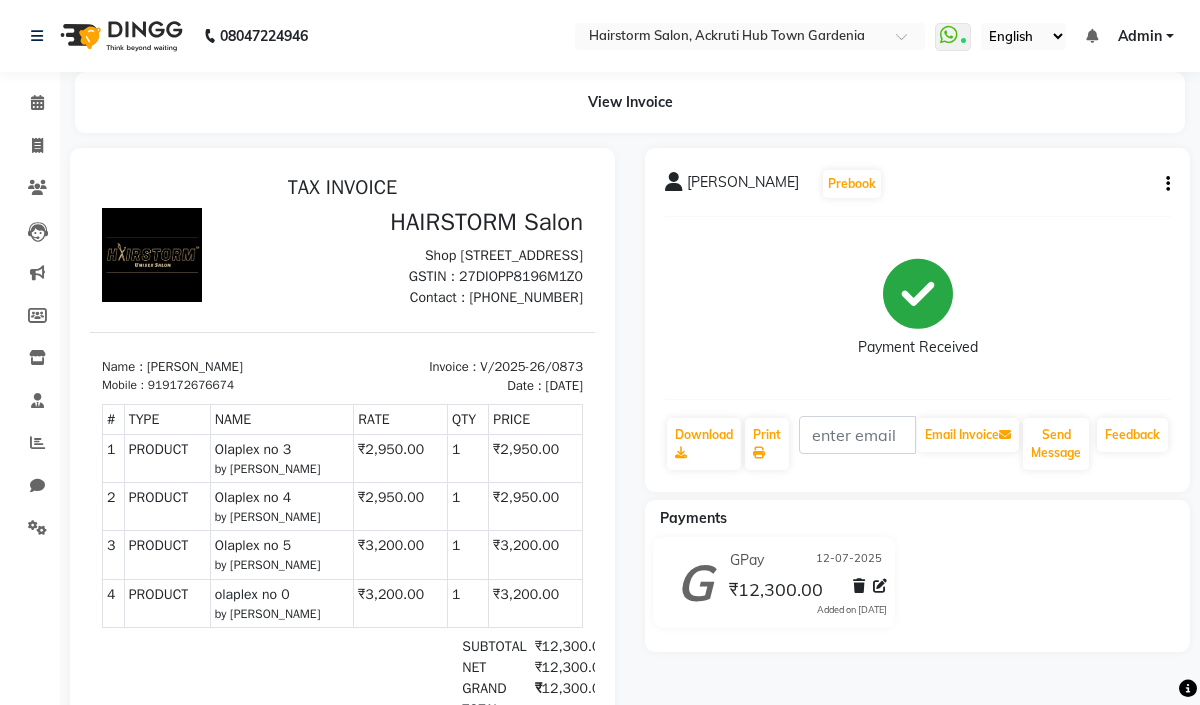 click 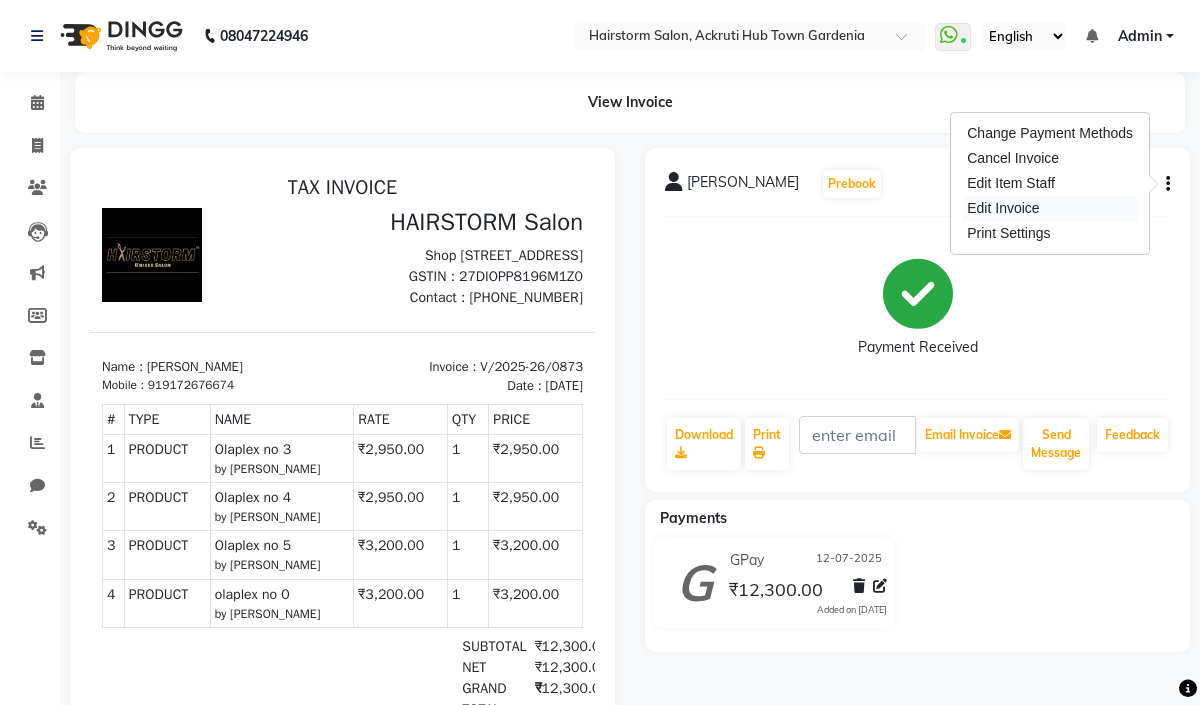 click on "Edit Invoice" at bounding box center [1050, 208] 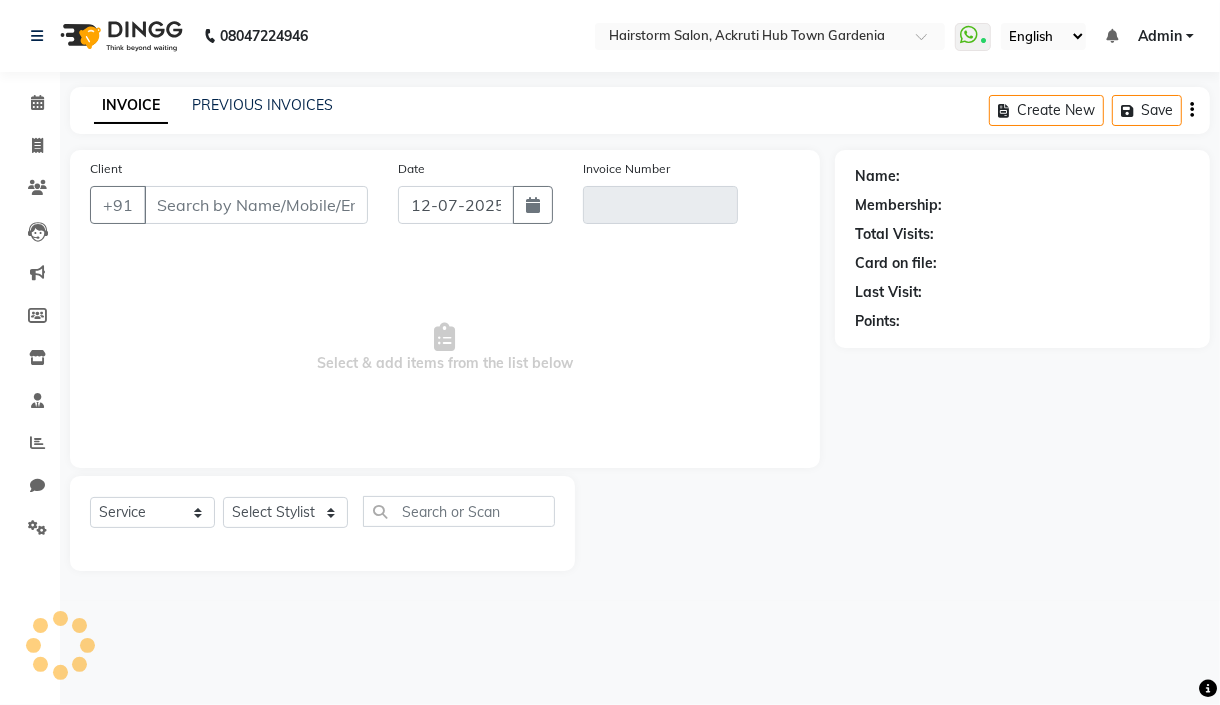 type on "9172676674" 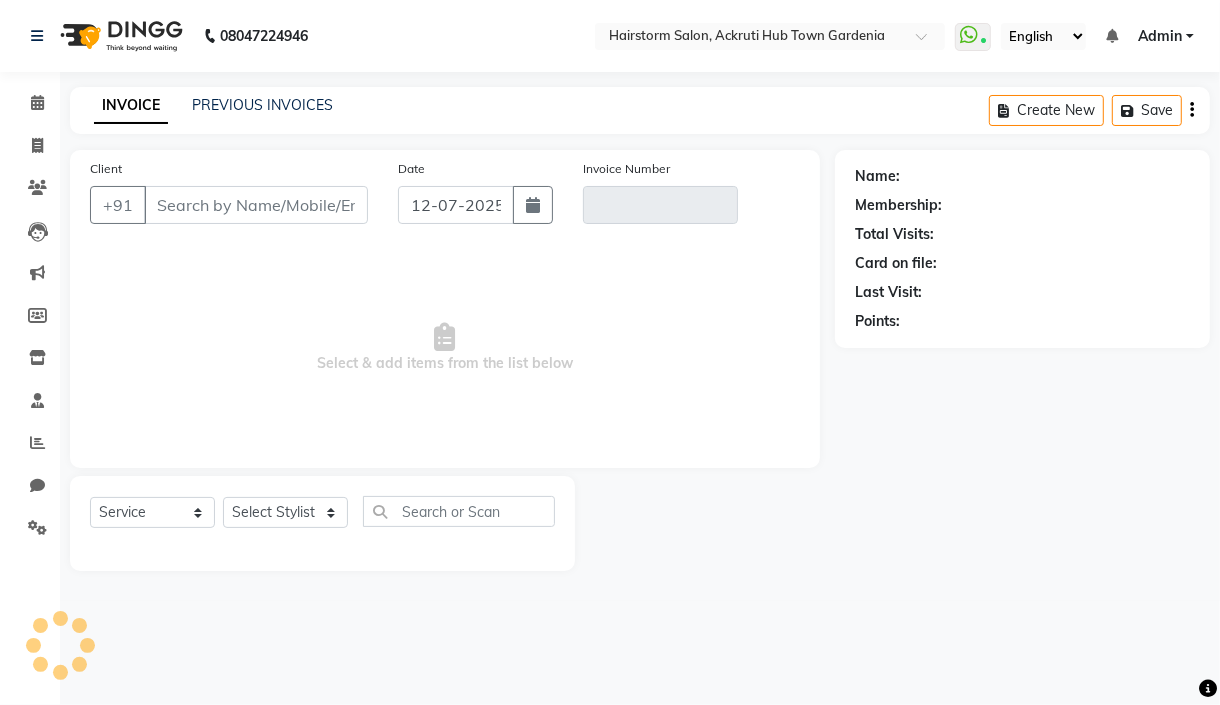 type on "V/2025-26/0873" 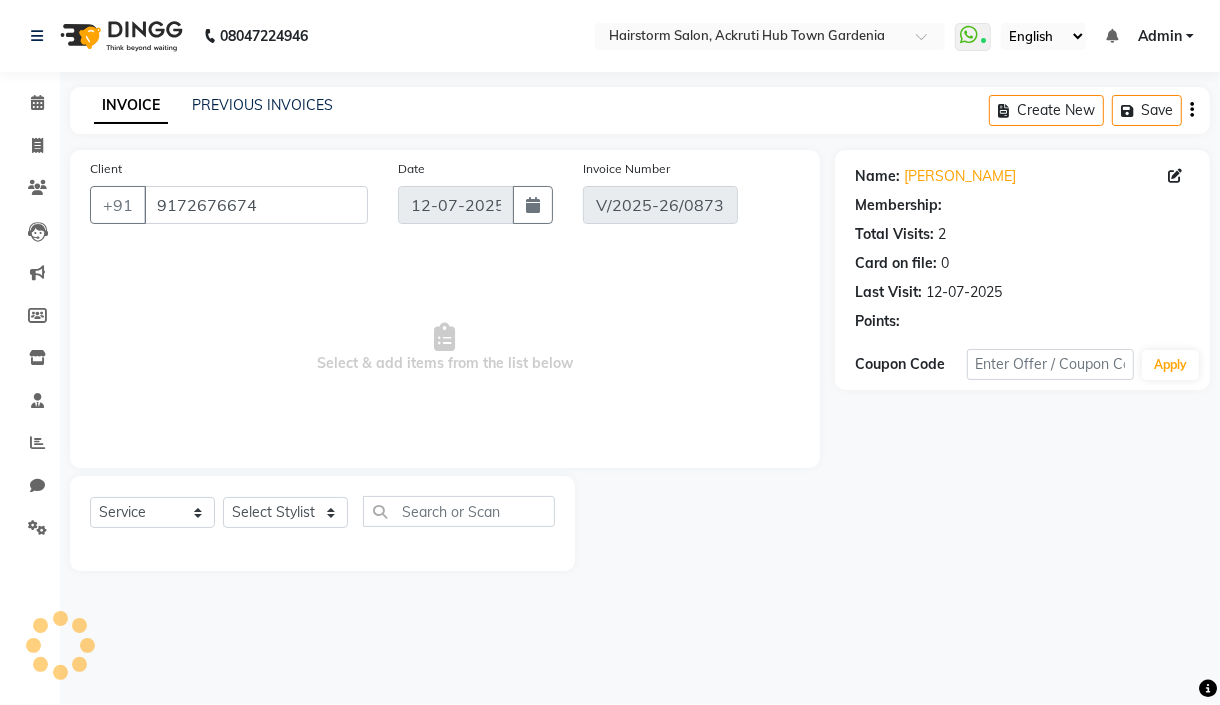 select on "select" 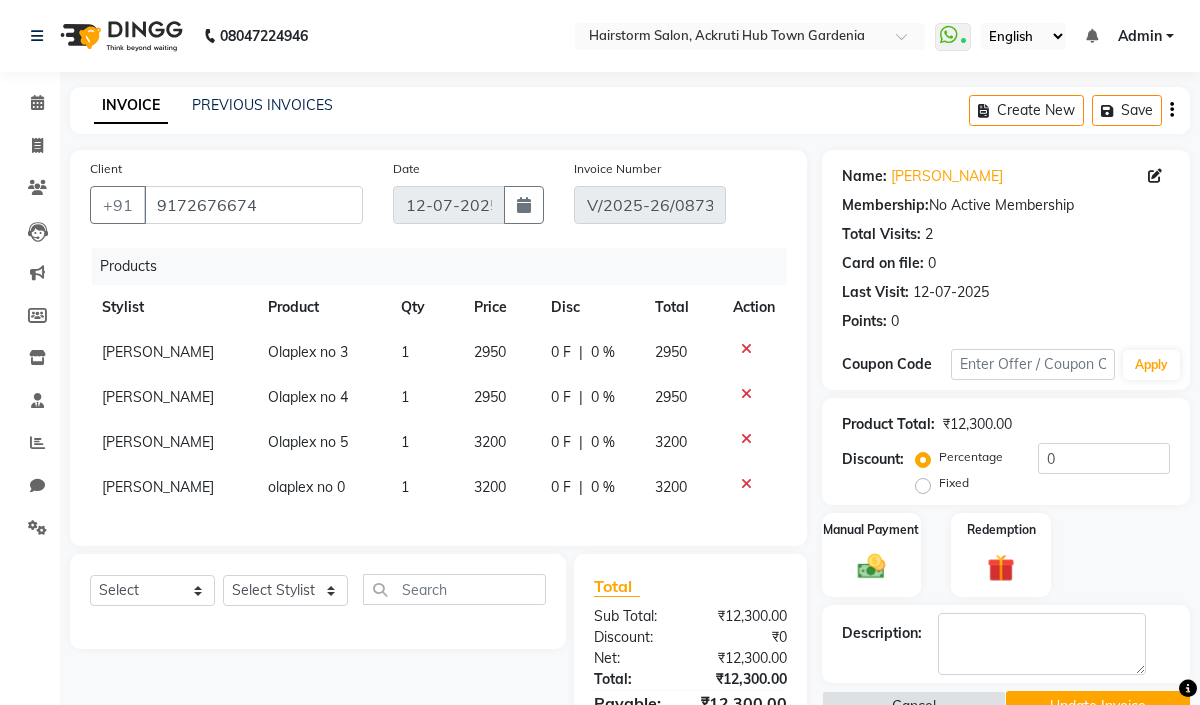 click on "3200" 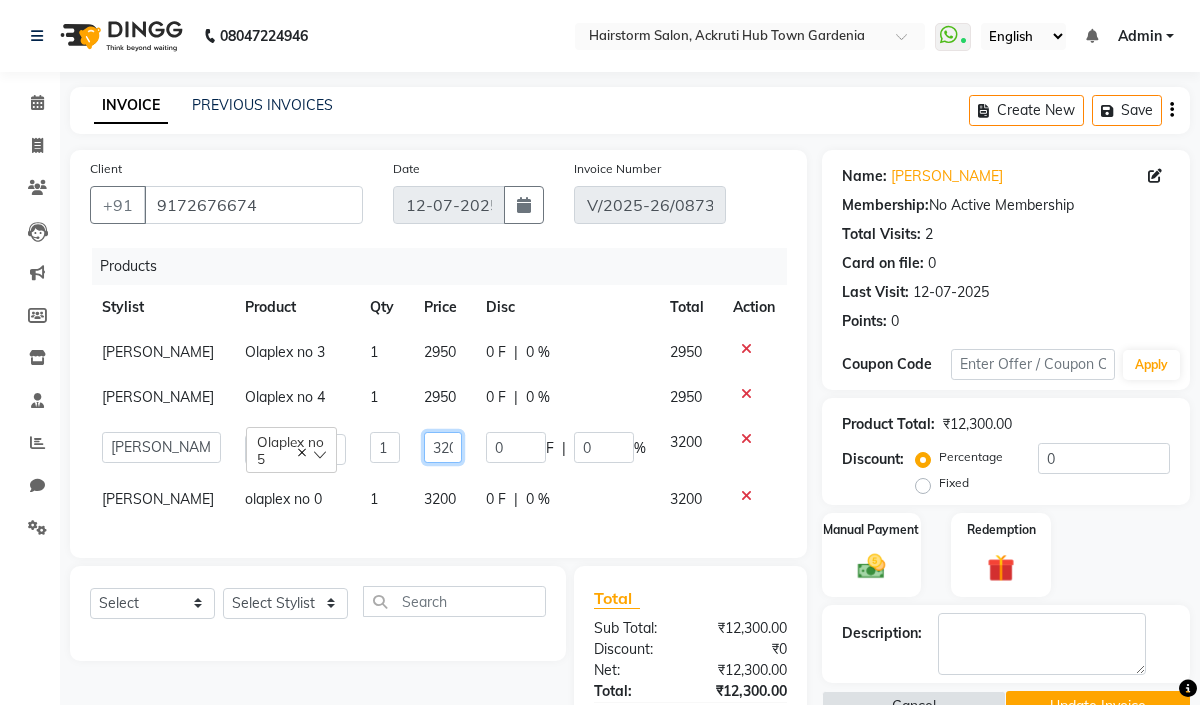 click on "3200" 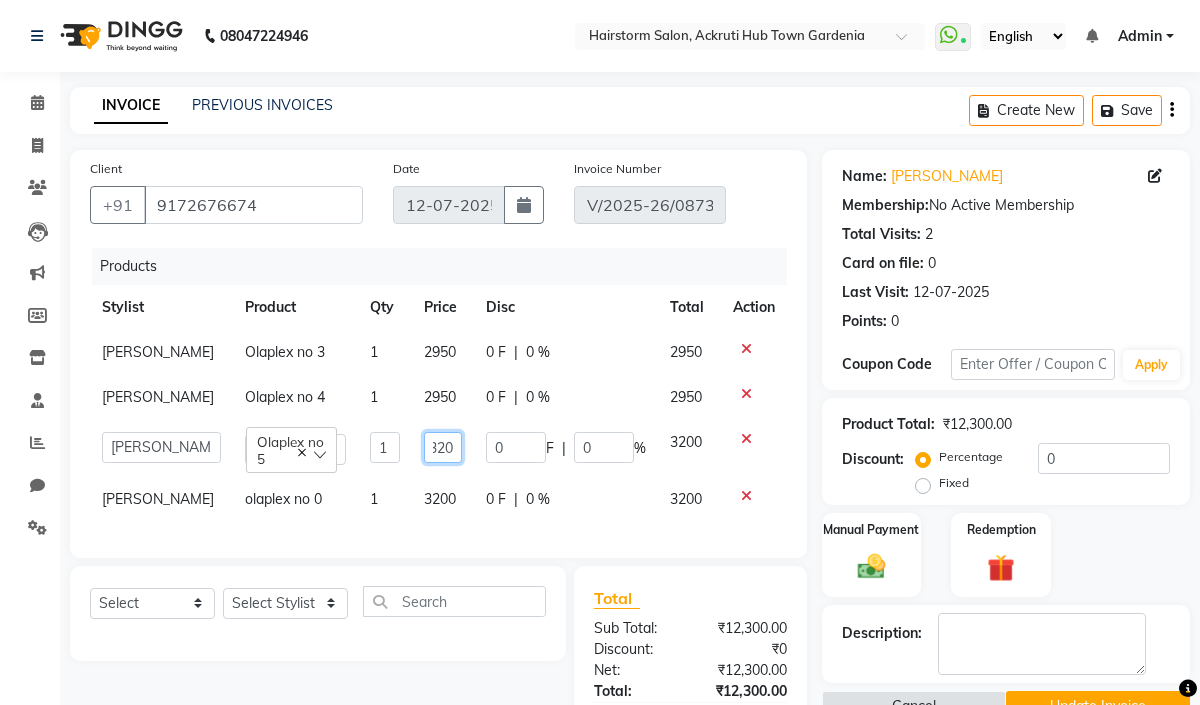 scroll, scrollTop: 0, scrollLeft: 0, axis: both 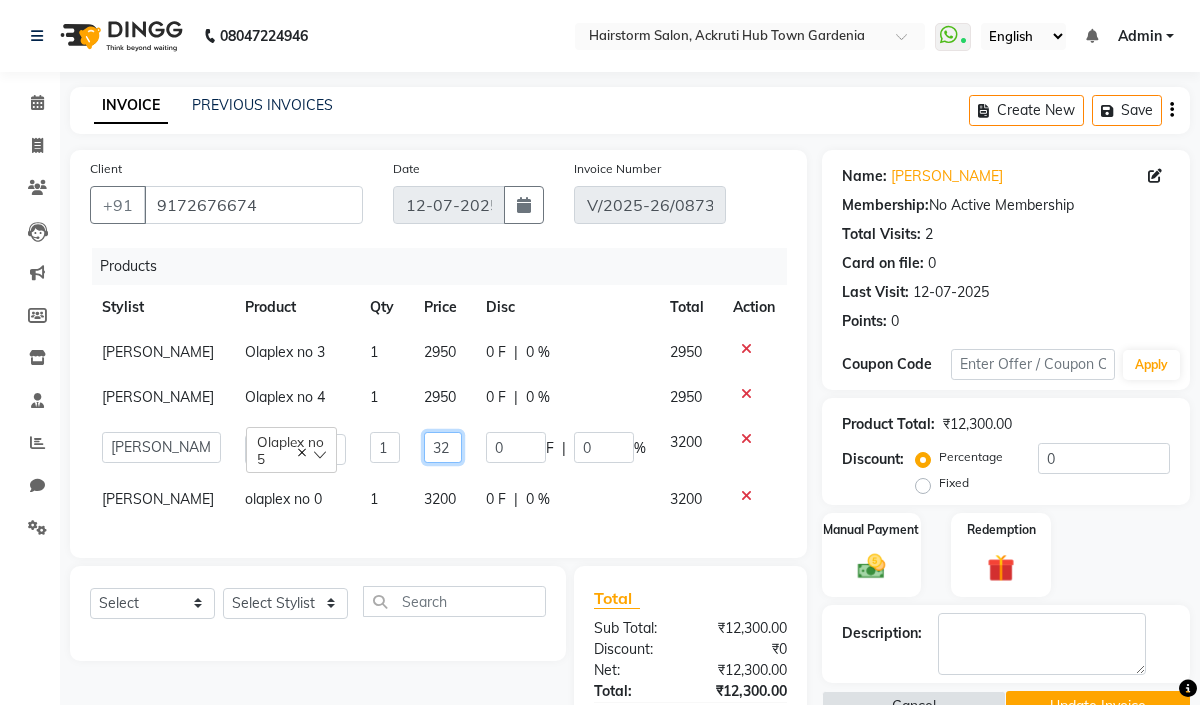 type on "3" 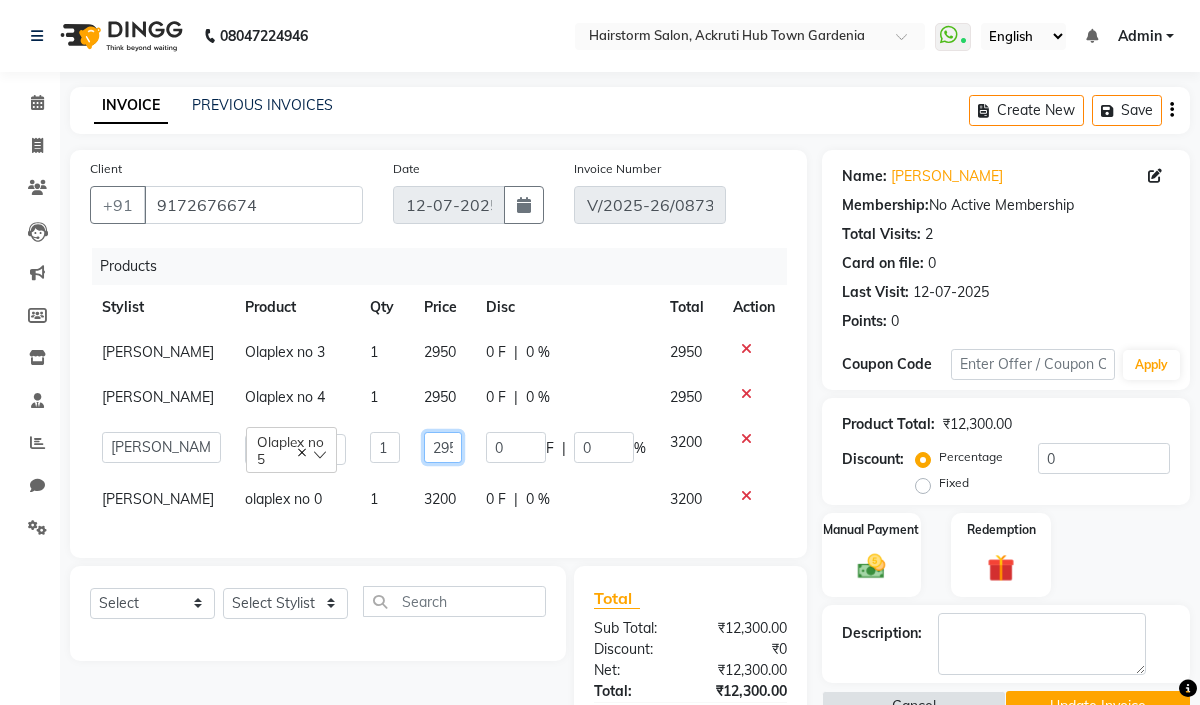type on "2950" 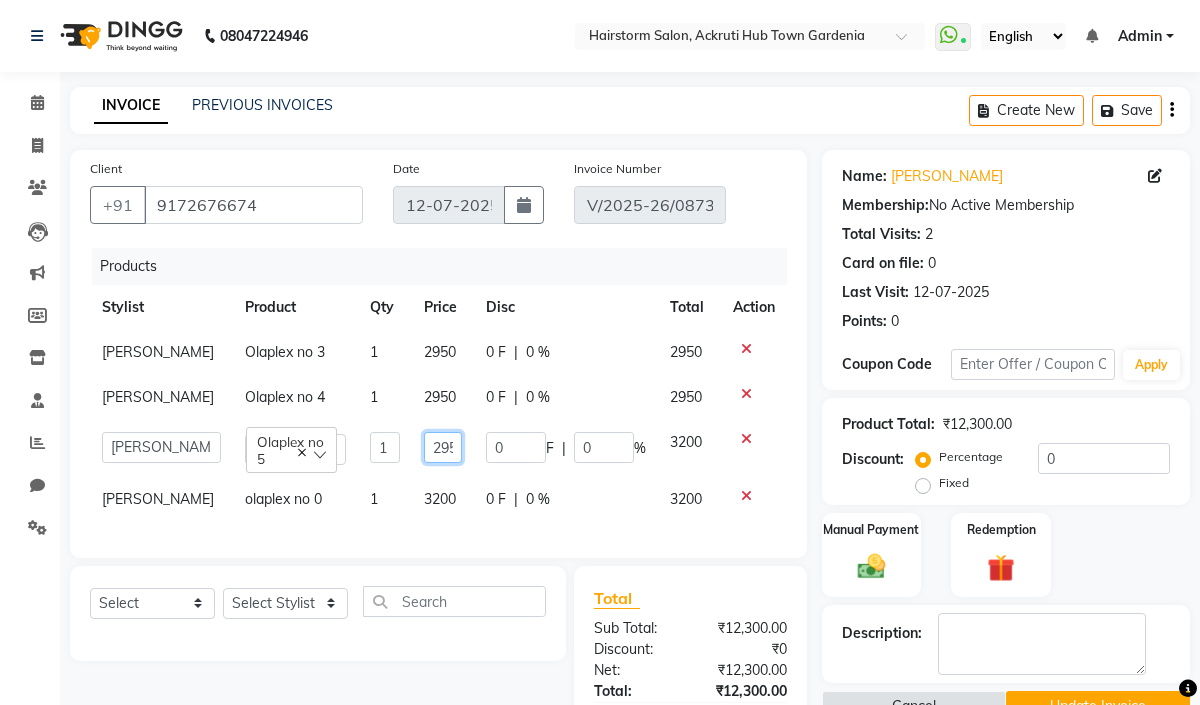 scroll, scrollTop: 0, scrollLeft: 7, axis: horizontal 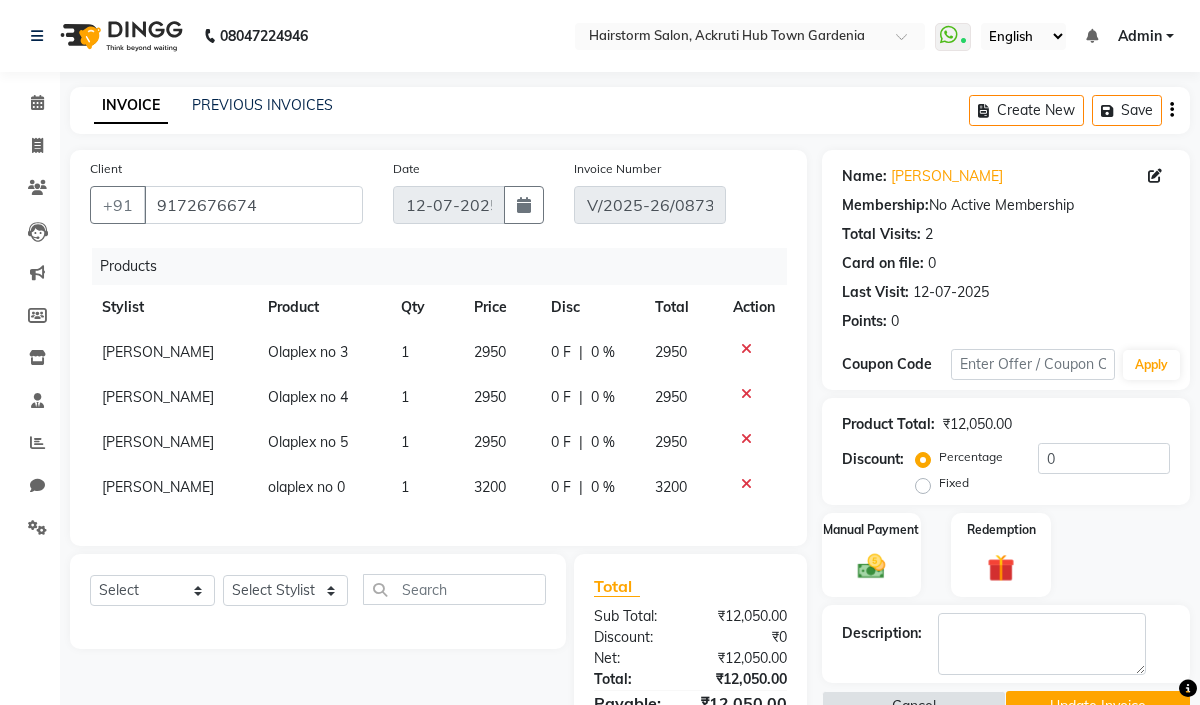 click on "Client [PHONE_NUMBER] Date [DATE] Invoice Number V/2025-26/0873 Products Stylist Product Qty Price Disc Total Action [PERSON_NAME] Olaplex no 3 1 2950 0 F | 0 % 2950 [PERSON_NAME] Olaplex no 4 1 2950 0 F | 0 % 2950 [PERSON_NAME] Olaplex no 5 1 2950 0 F | 0 % 2950 [PERSON_NAME] olaplex no 0 1 3200 0 F | 0 % 3200 Select  Service  Product  Membership  Package Voucher Prepaid Gift Card  Select Stylist [PERSON_NAME] deepak [PERSON_NAME] Neha [PERSON_NAME]  [PERSON_NAME] Total Sub Total: ₹12,050.00 Discount: ₹0 Net: ₹12,050.00 Total: ₹12,050.00 Payable: ₹12,050.00 Payments GPay ₹12,300.00  Paid: ₹12,300.00 Balance   : -₹250.00 Add to wallet" 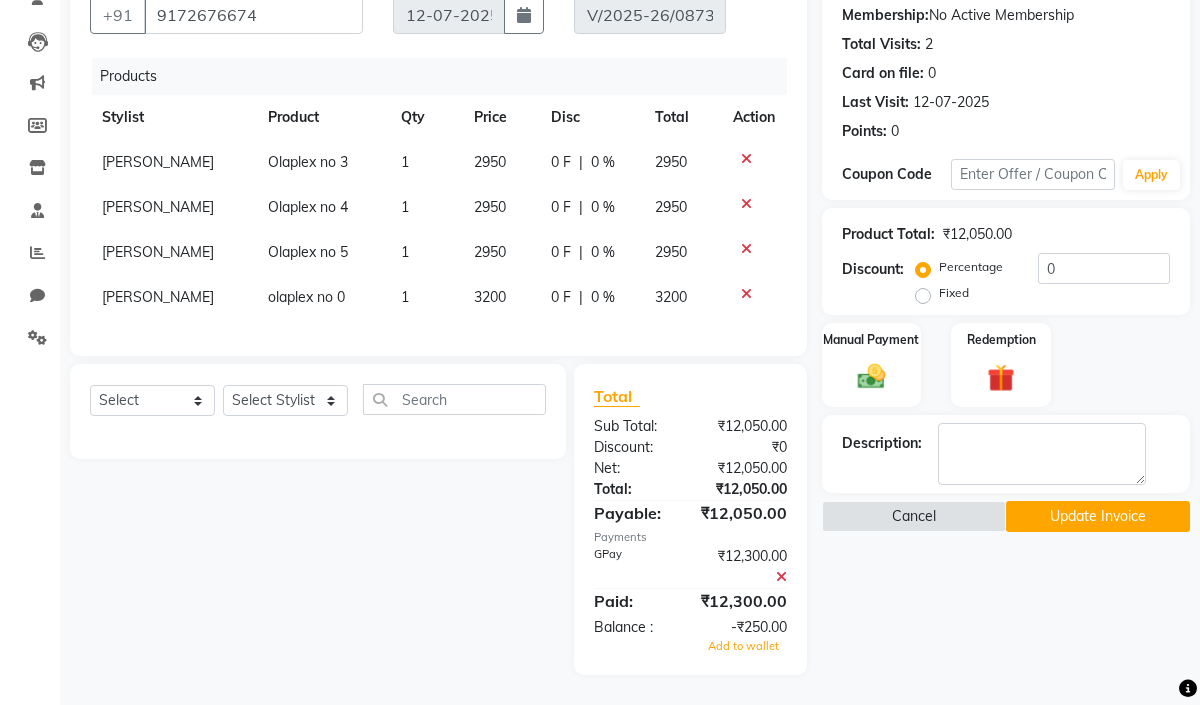 scroll, scrollTop: 209, scrollLeft: 0, axis: vertical 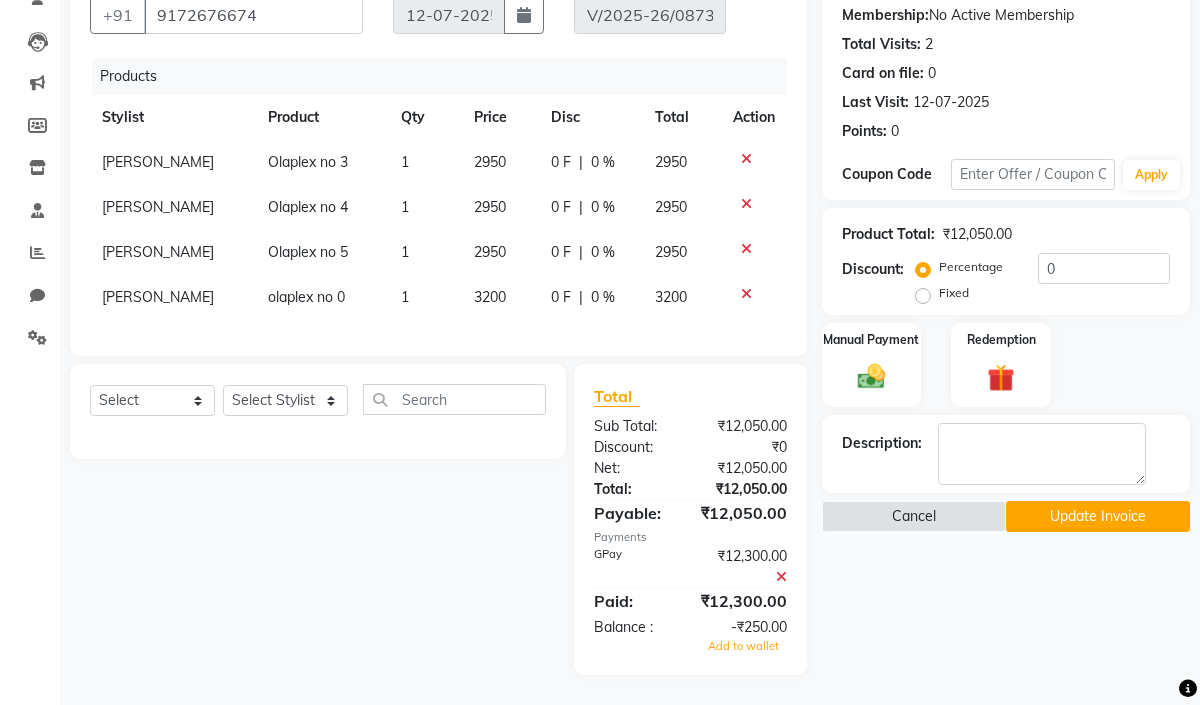 click 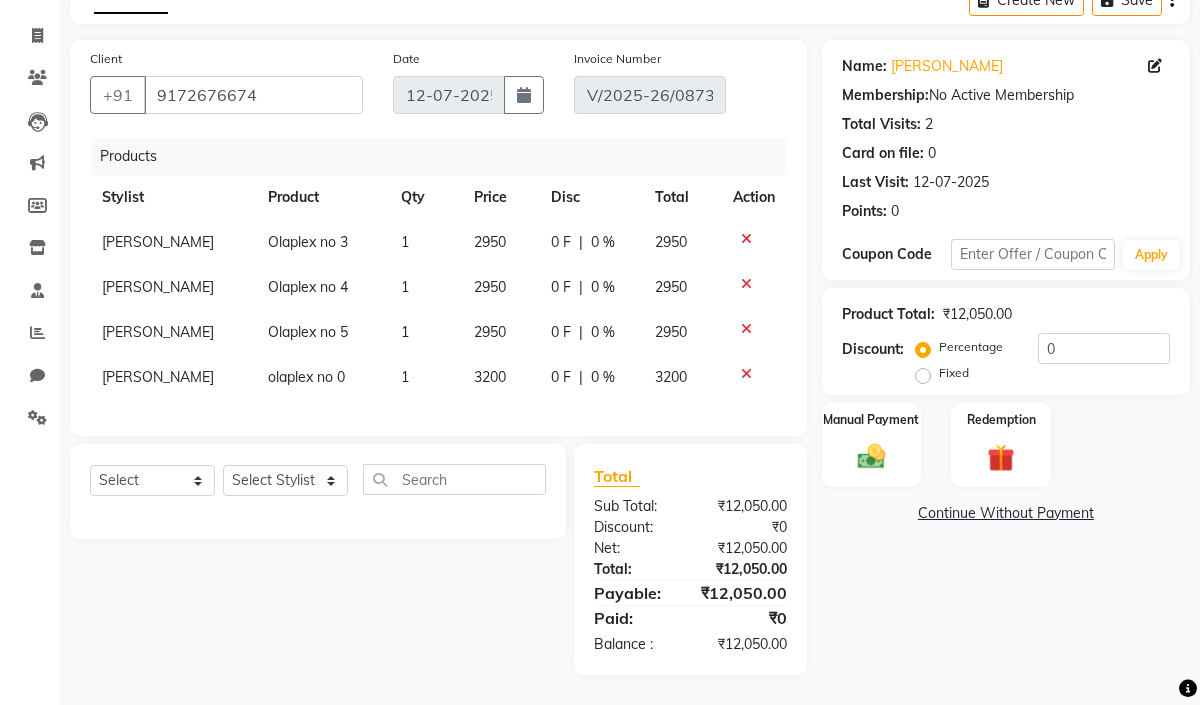 scroll, scrollTop: 129, scrollLeft: 0, axis: vertical 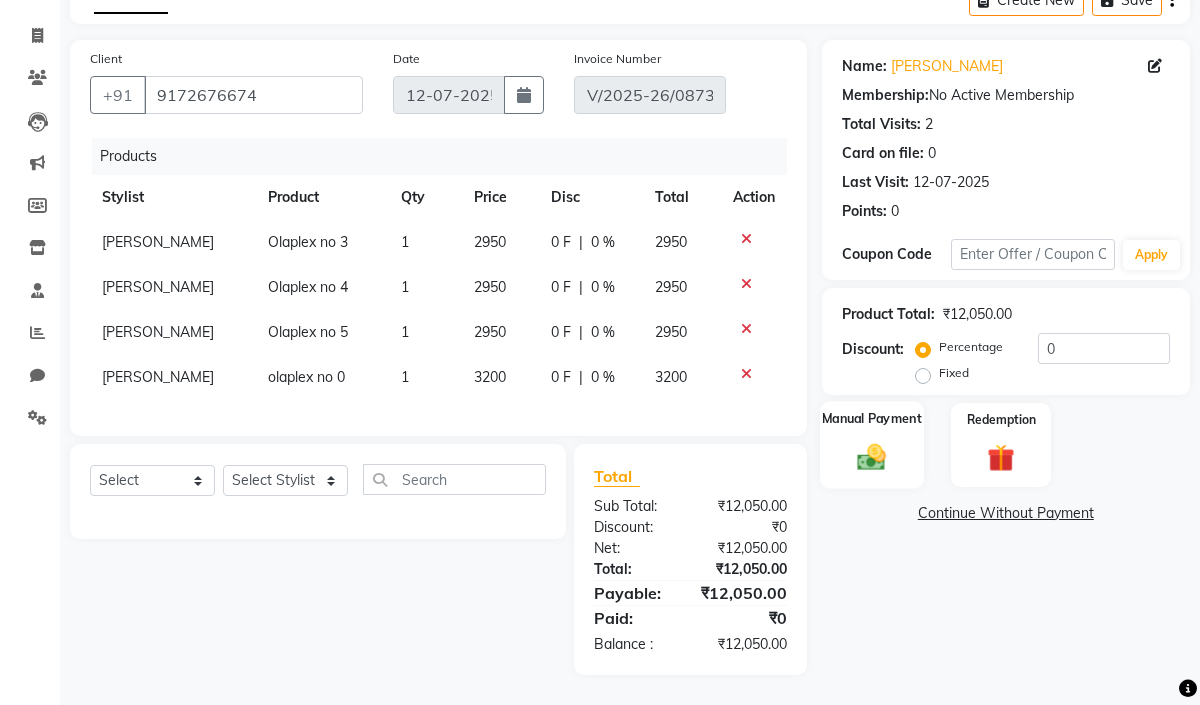 click 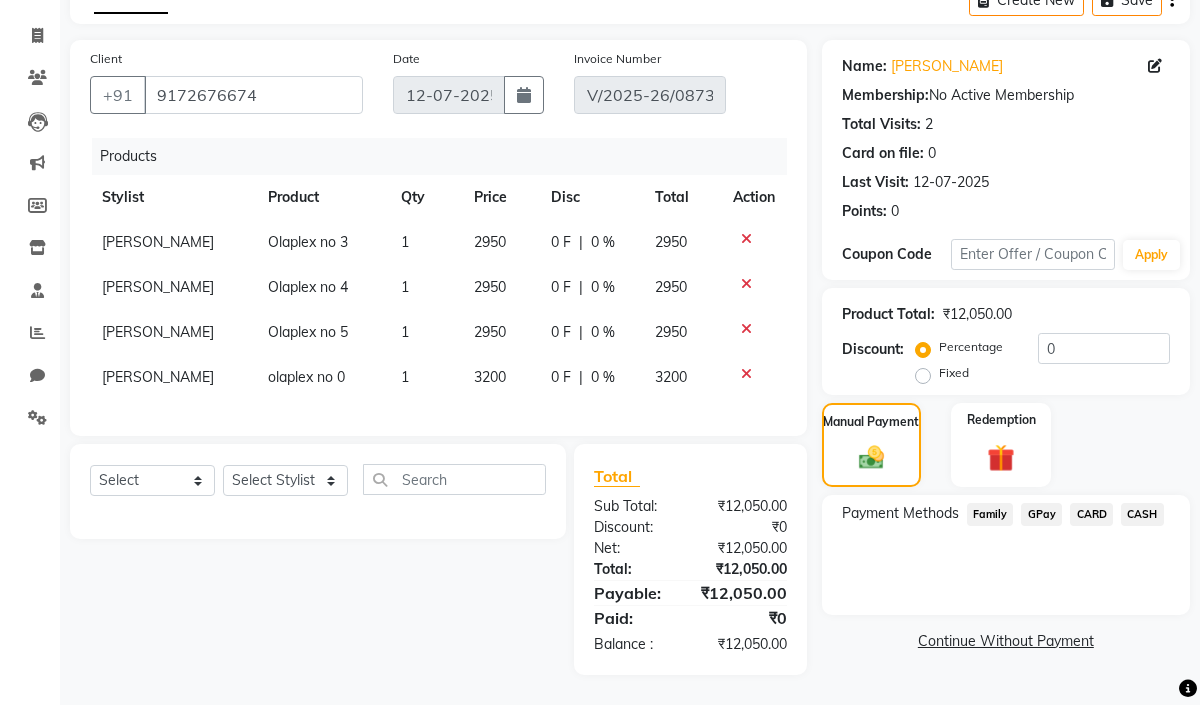 click on "GPay" 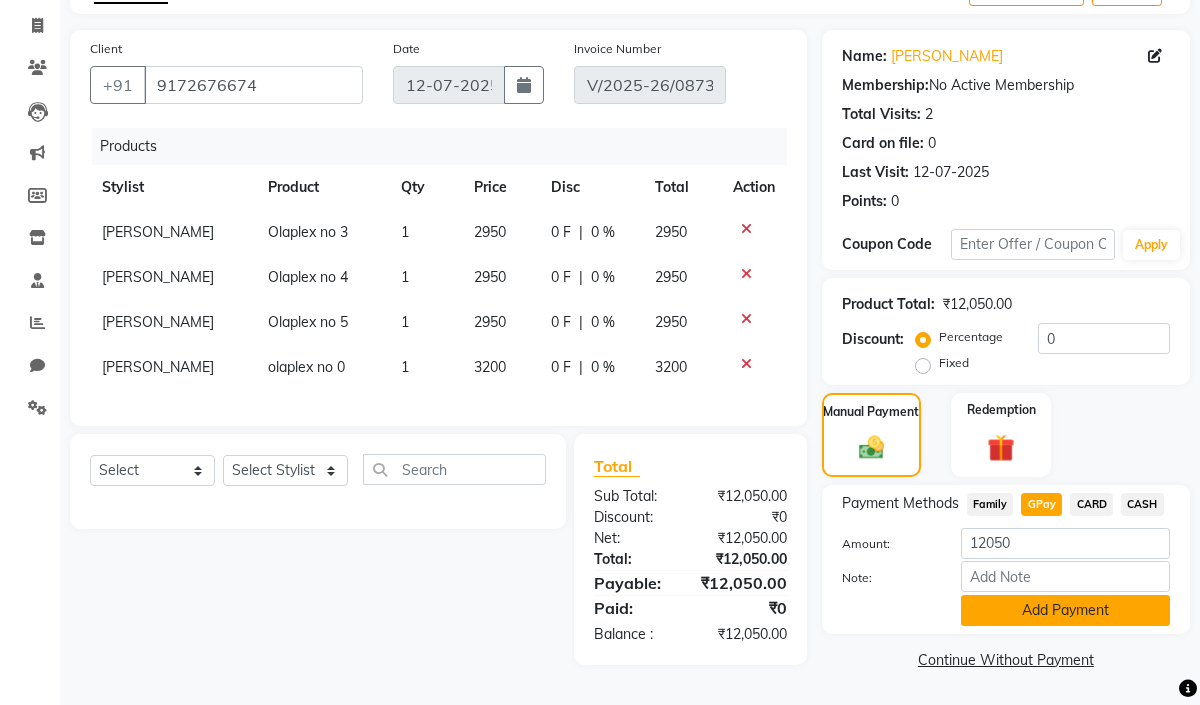 click on "Add Payment" 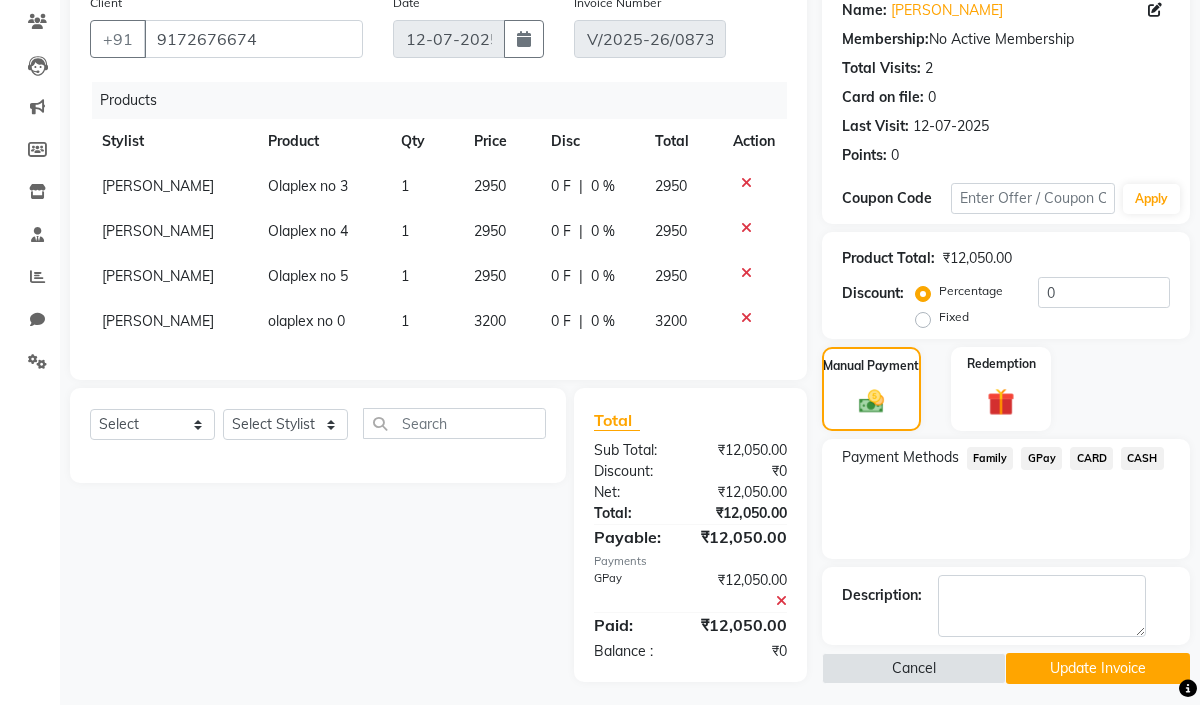 scroll, scrollTop: 192, scrollLeft: 0, axis: vertical 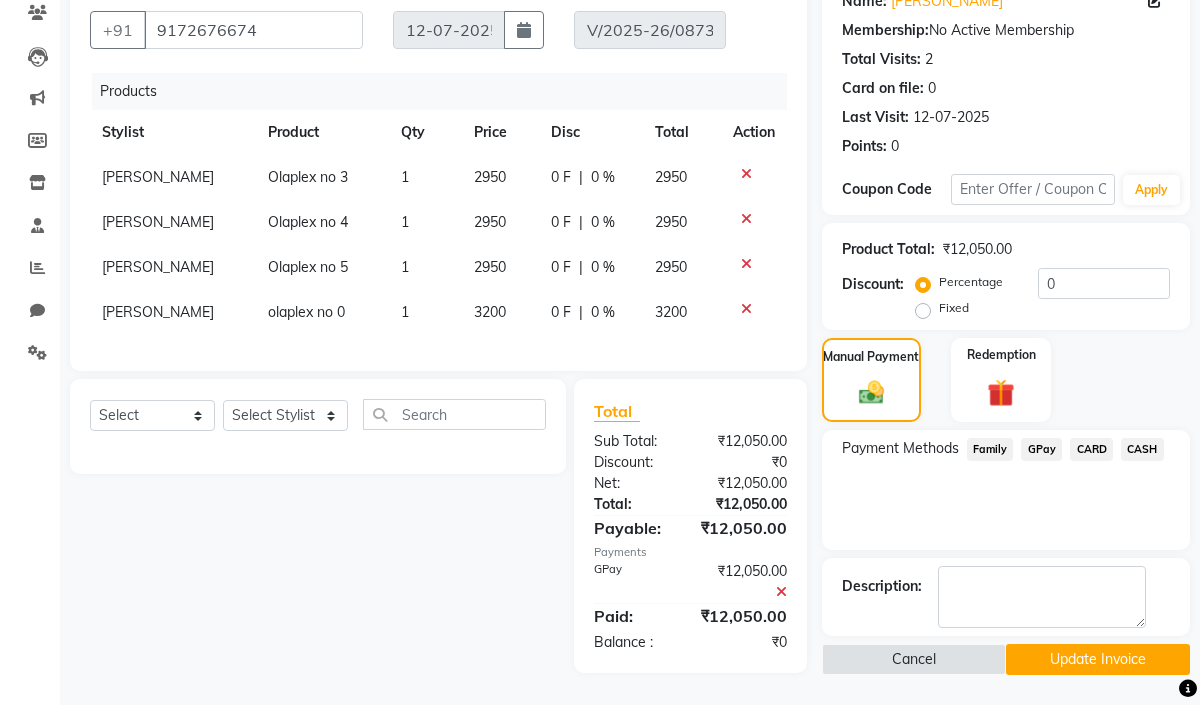 click on "Update Invoice" 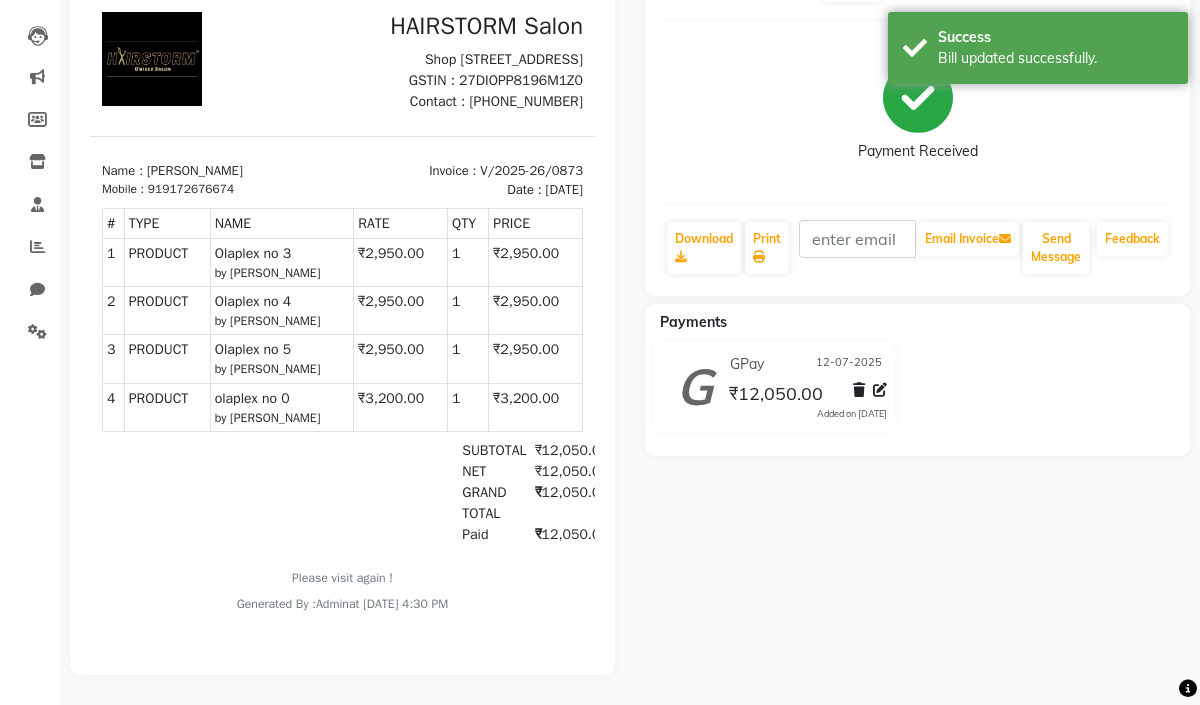scroll, scrollTop: 91, scrollLeft: 0, axis: vertical 